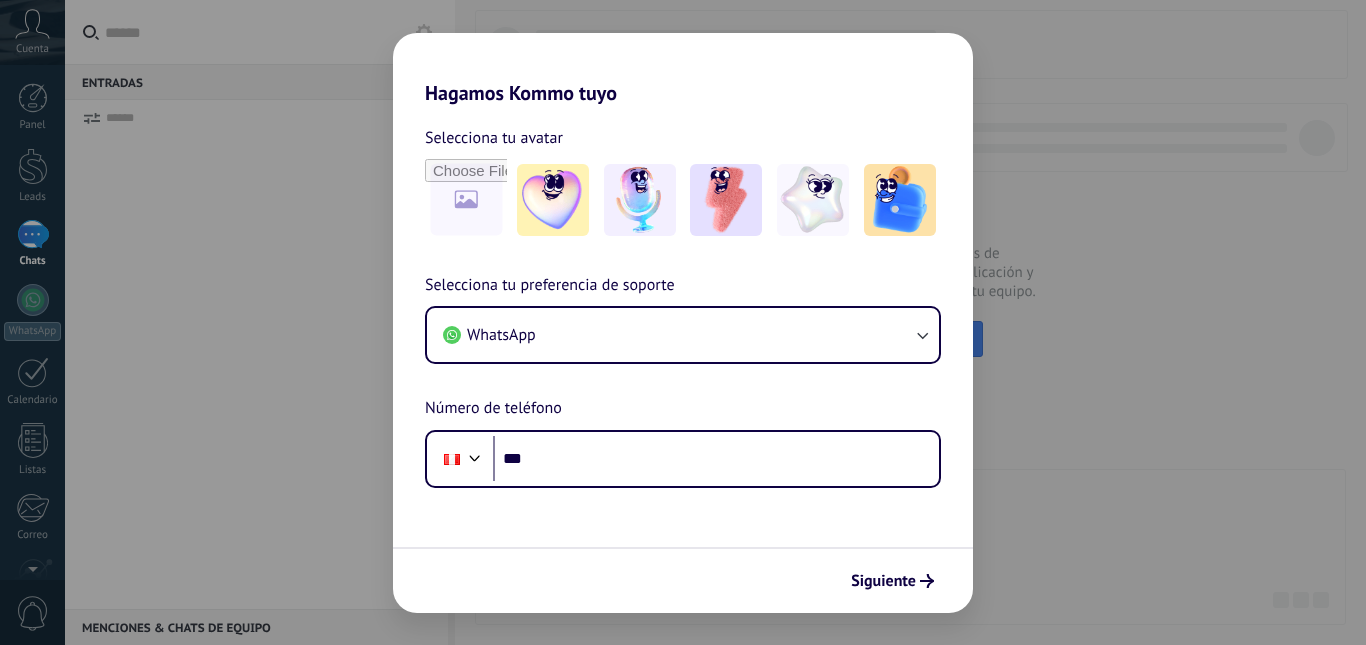 scroll, scrollTop: 0, scrollLeft: 0, axis: both 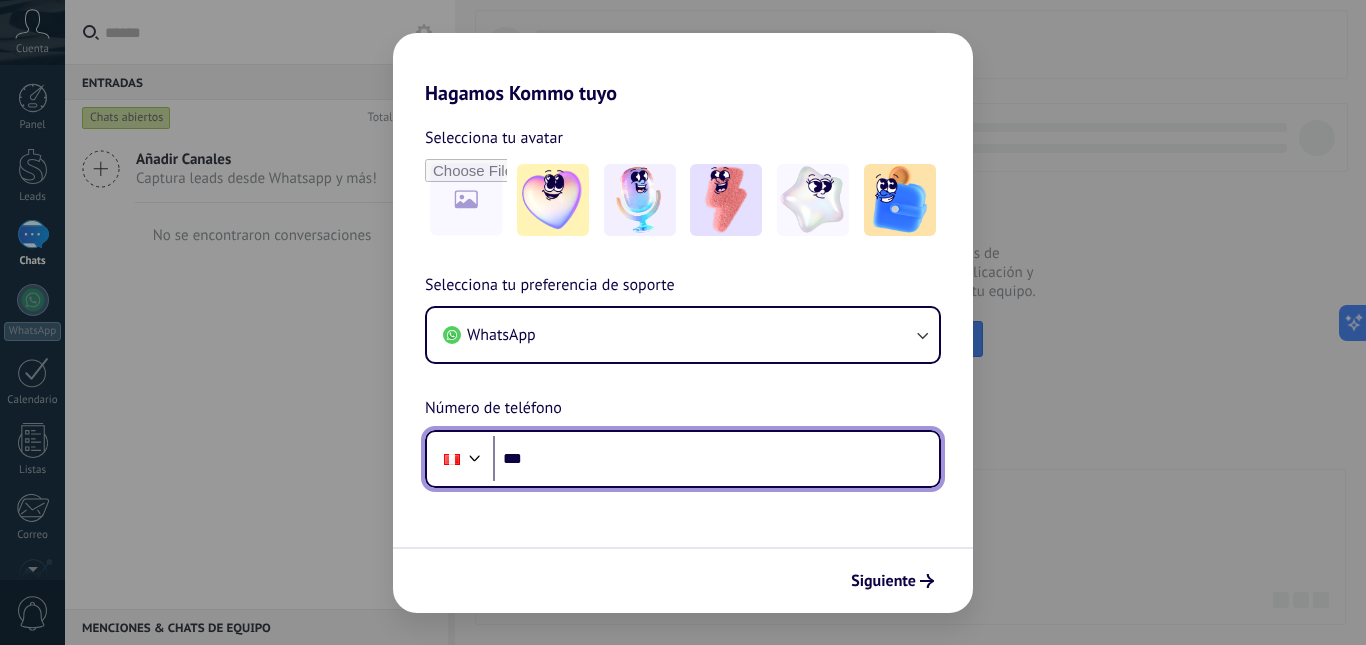 click on "***" at bounding box center [716, 459] 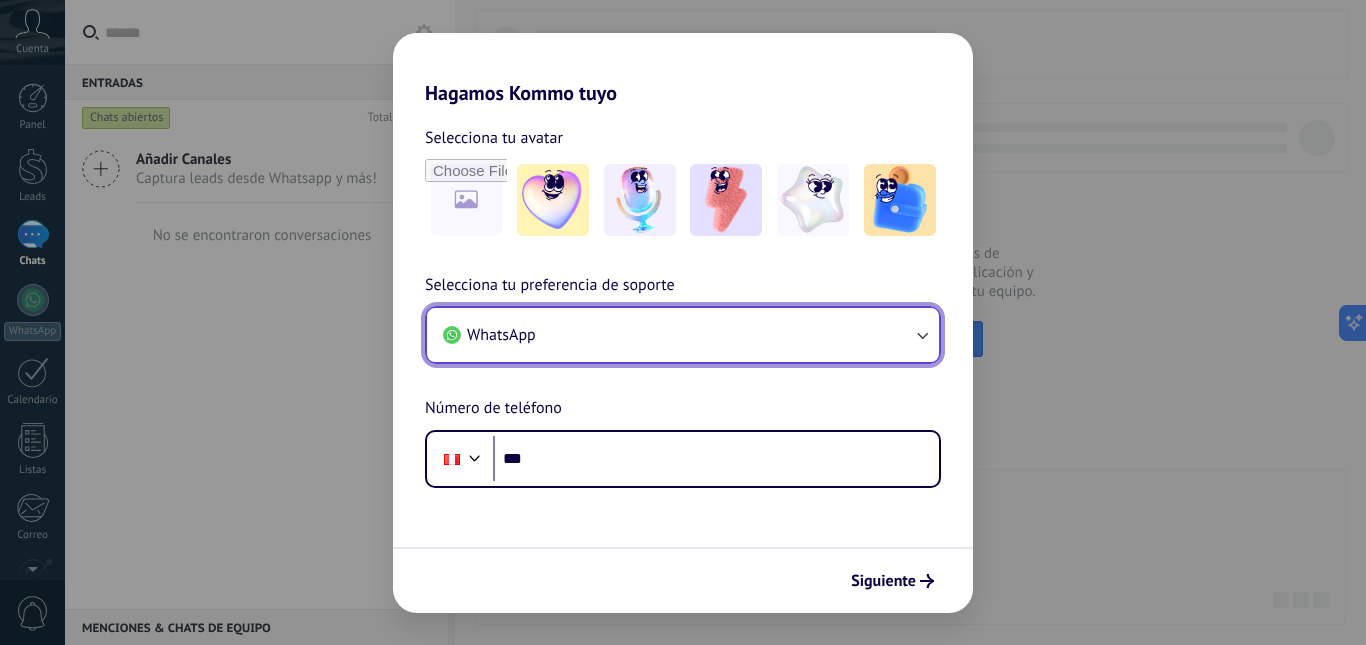 click on "WhatsApp" at bounding box center [683, 335] 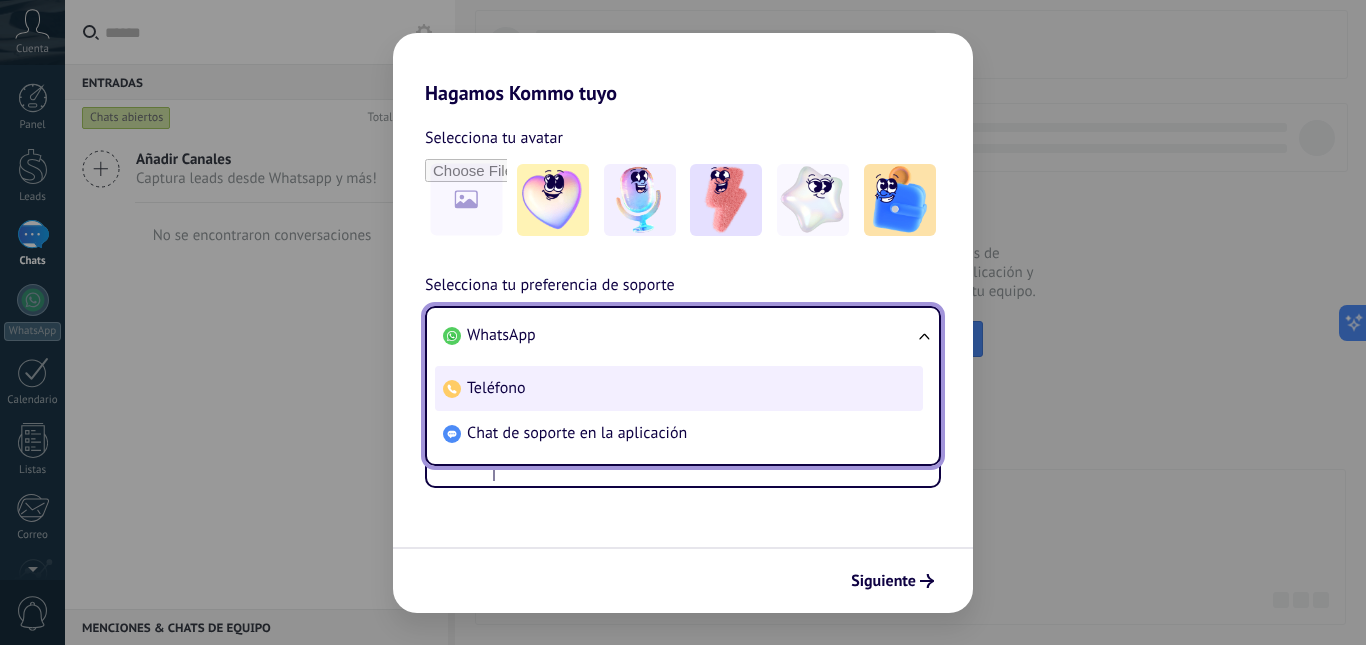 click on "Teléfono" at bounding box center (679, 388) 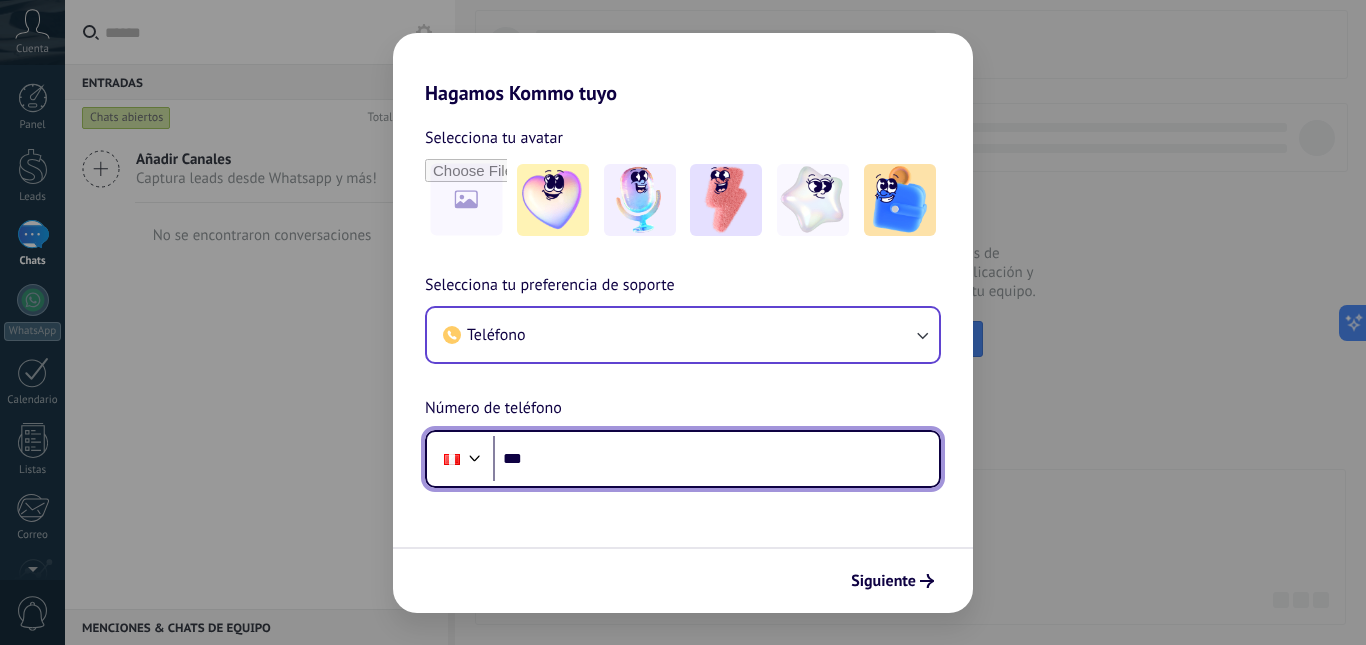 click on "***" at bounding box center (716, 459) 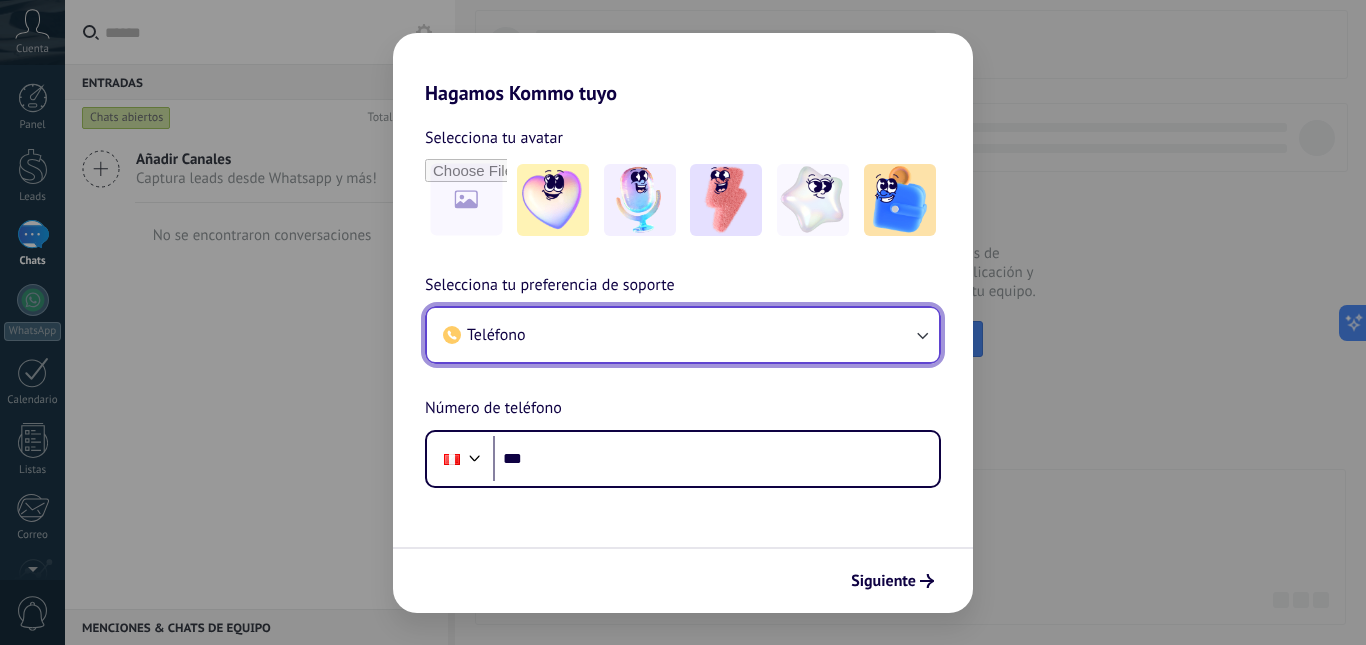 click on "Teléfono" at bounding box center [683, 335] 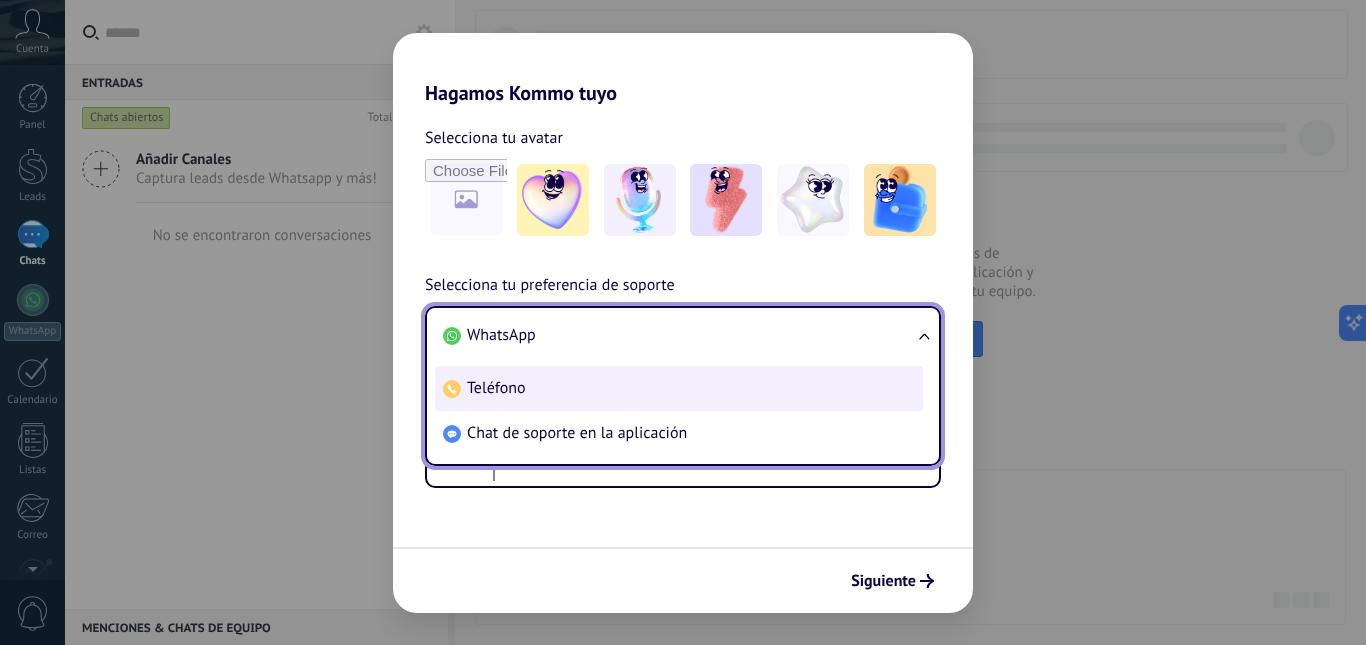 click on "Teléfono" at bounding box center (679, 388) 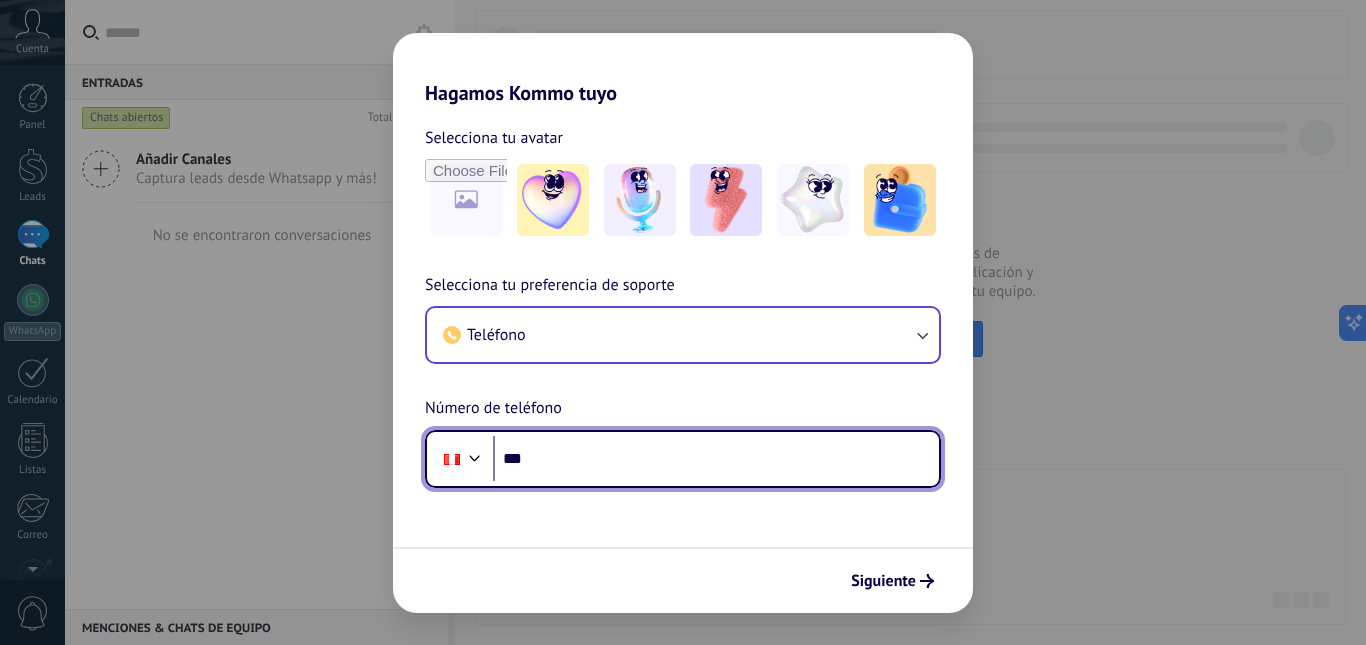click on "***" at bounding box center (716, 459) 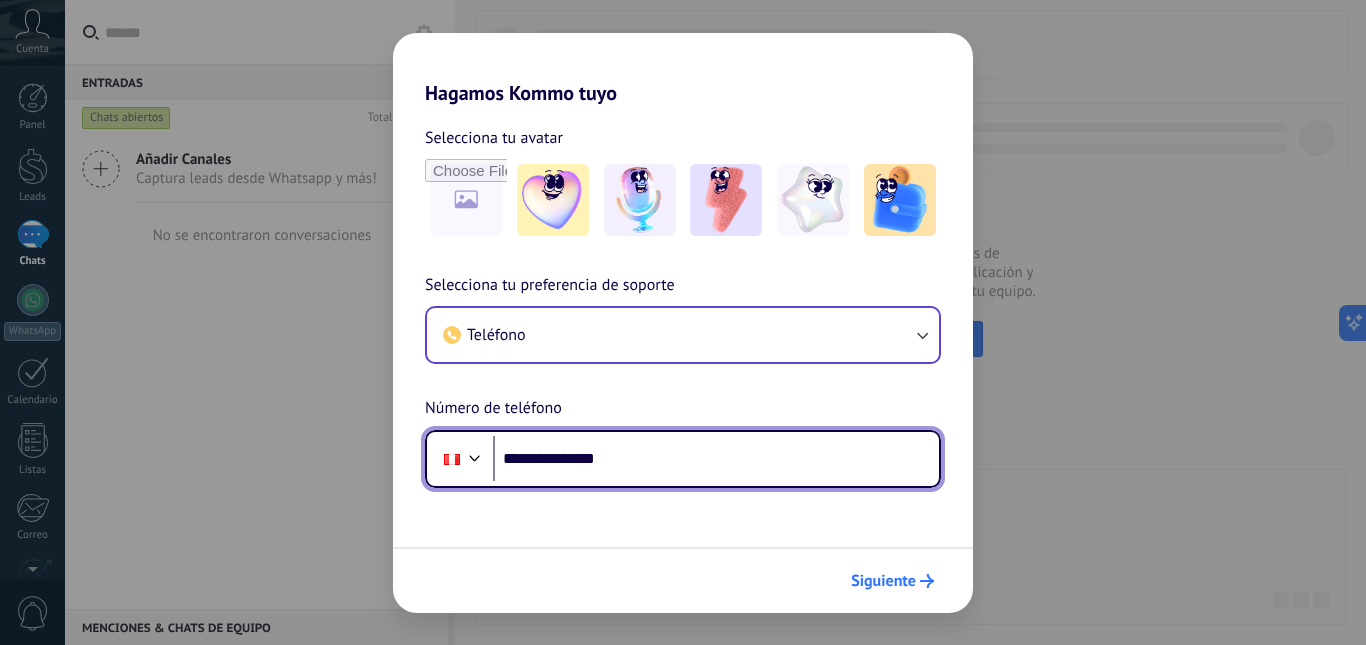 type on "**********" 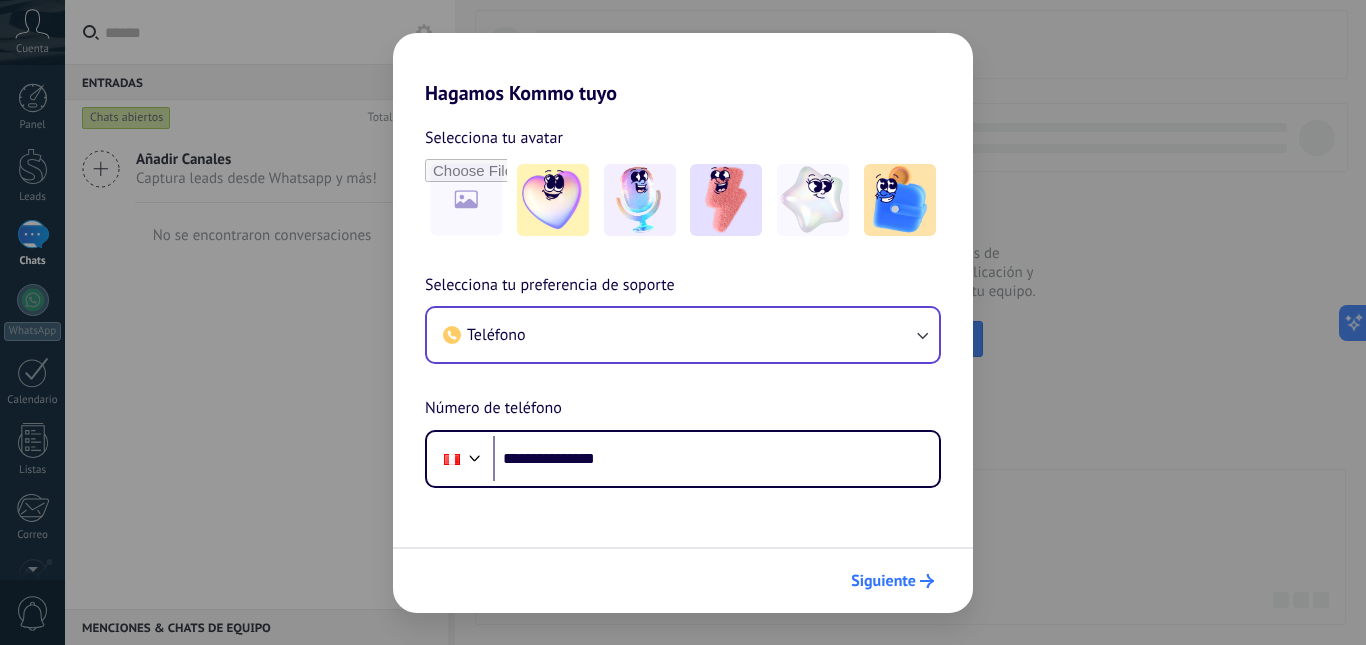 click on "Siguiente" at bounding box center [883, 581] 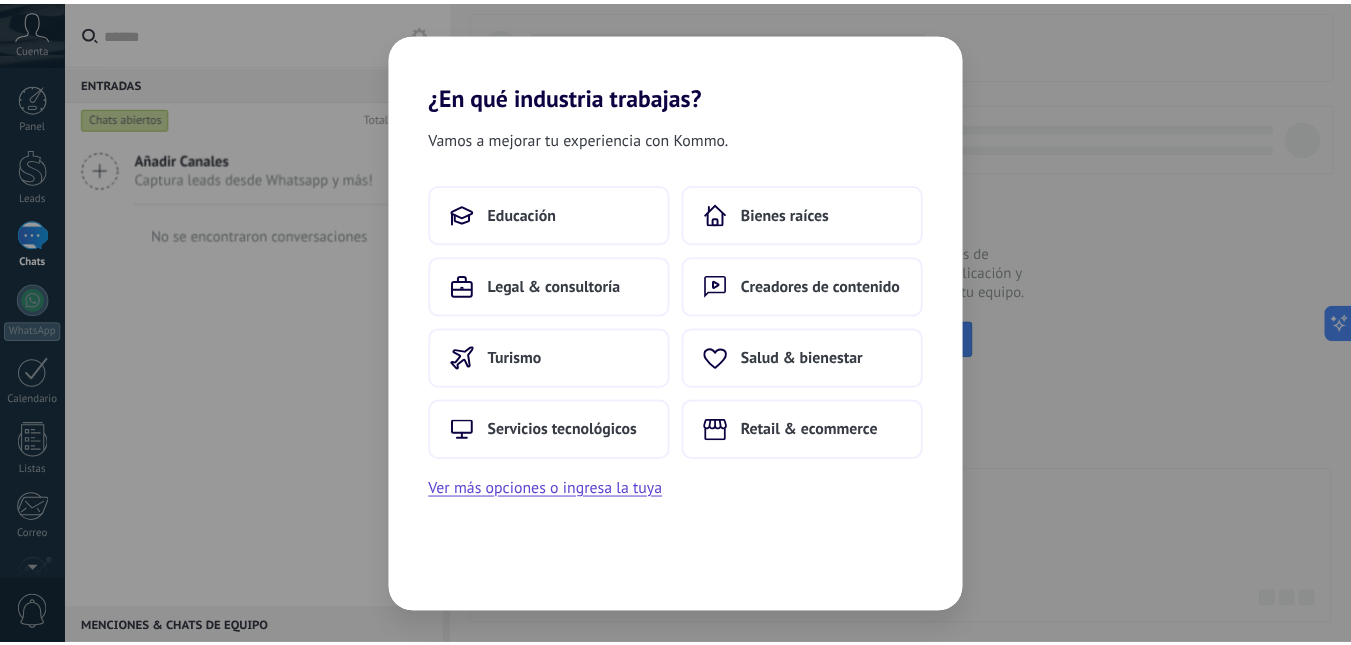 scroll, scrollTop: 0, scrollLeft: 0, axis: both 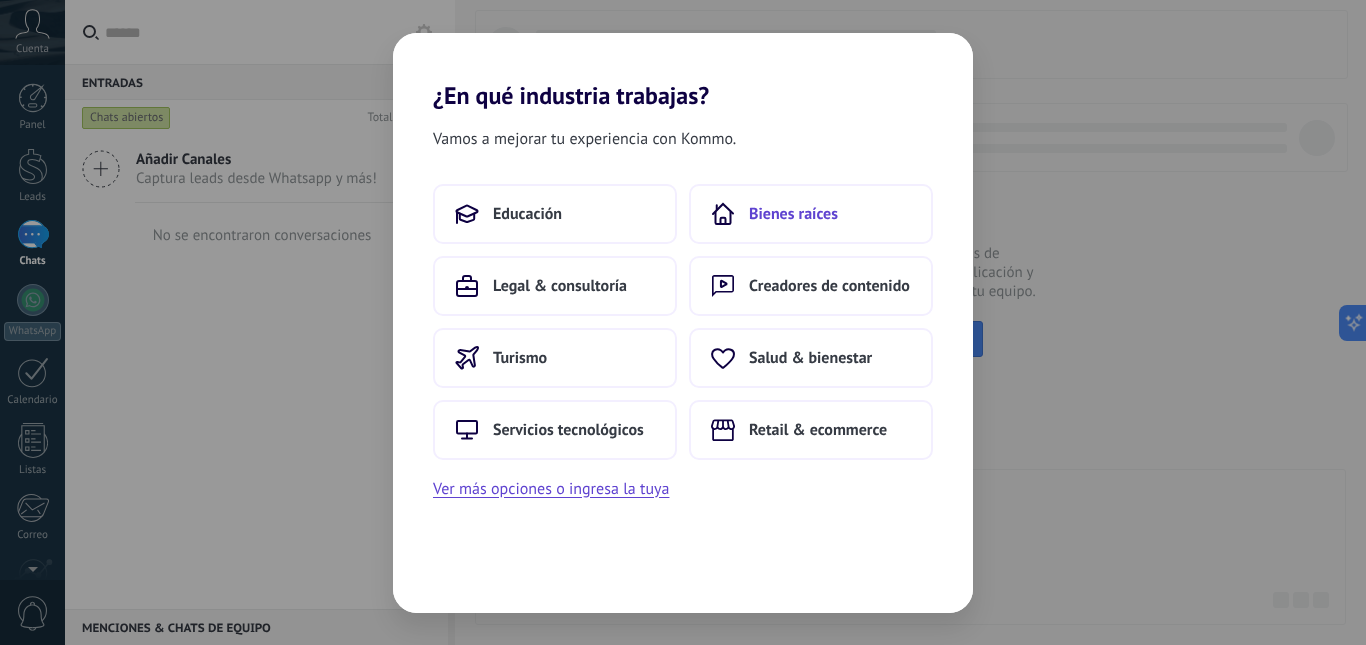 click on "Bienes raíces" at bounding box center [793, 214] 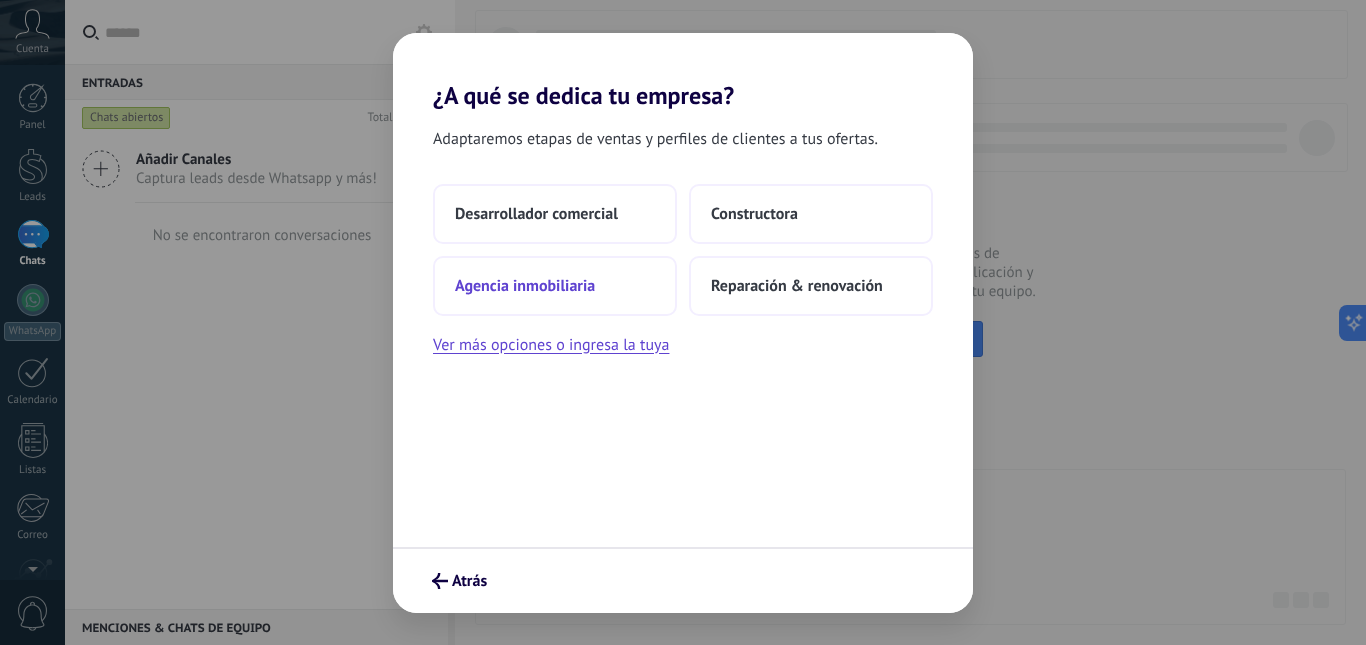 click on "Agencia inmobiliaria" at bounding box center (525, 286) 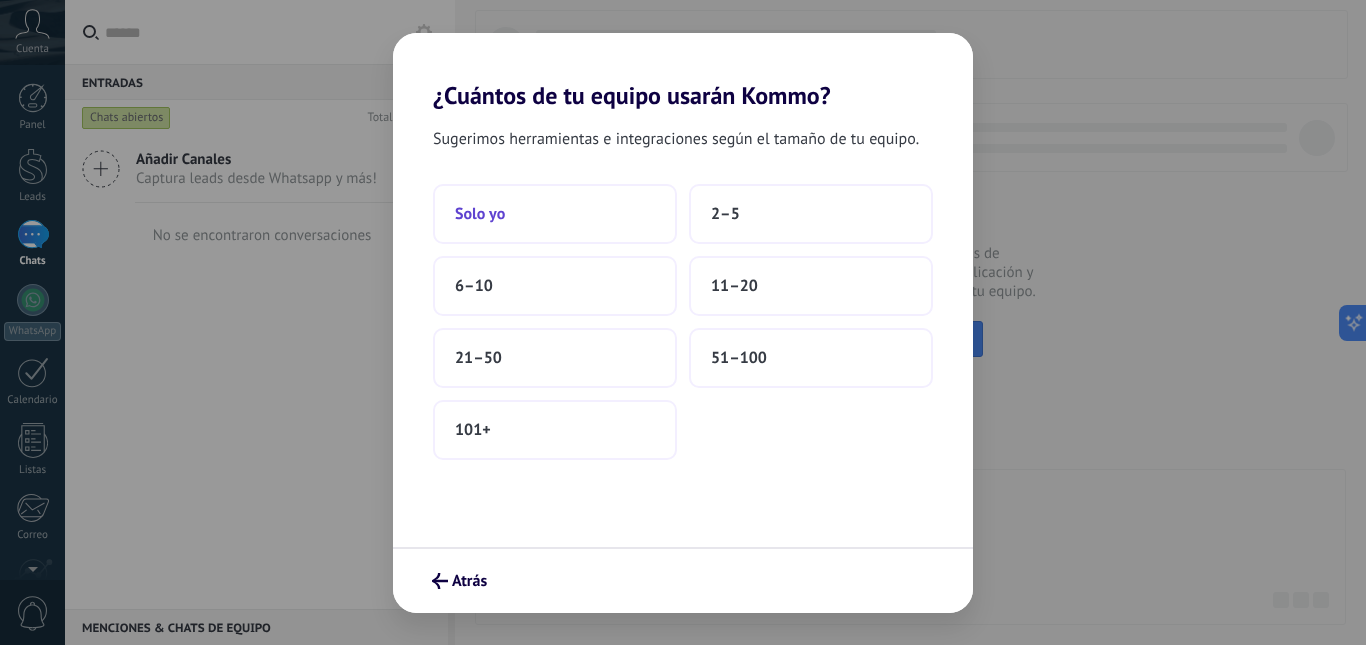 click on "Solo yo" at bounding box center (555, 214) 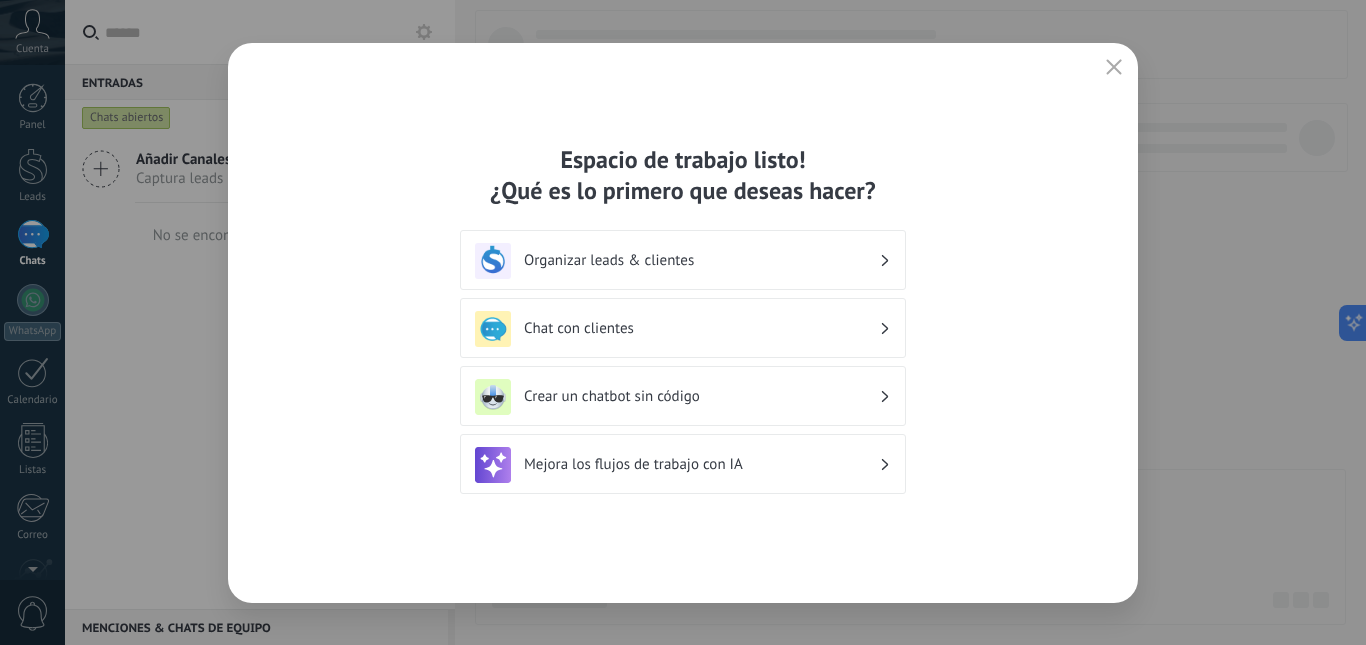 click on "Organizar leads & clientes" at bounding box center [701, 260] 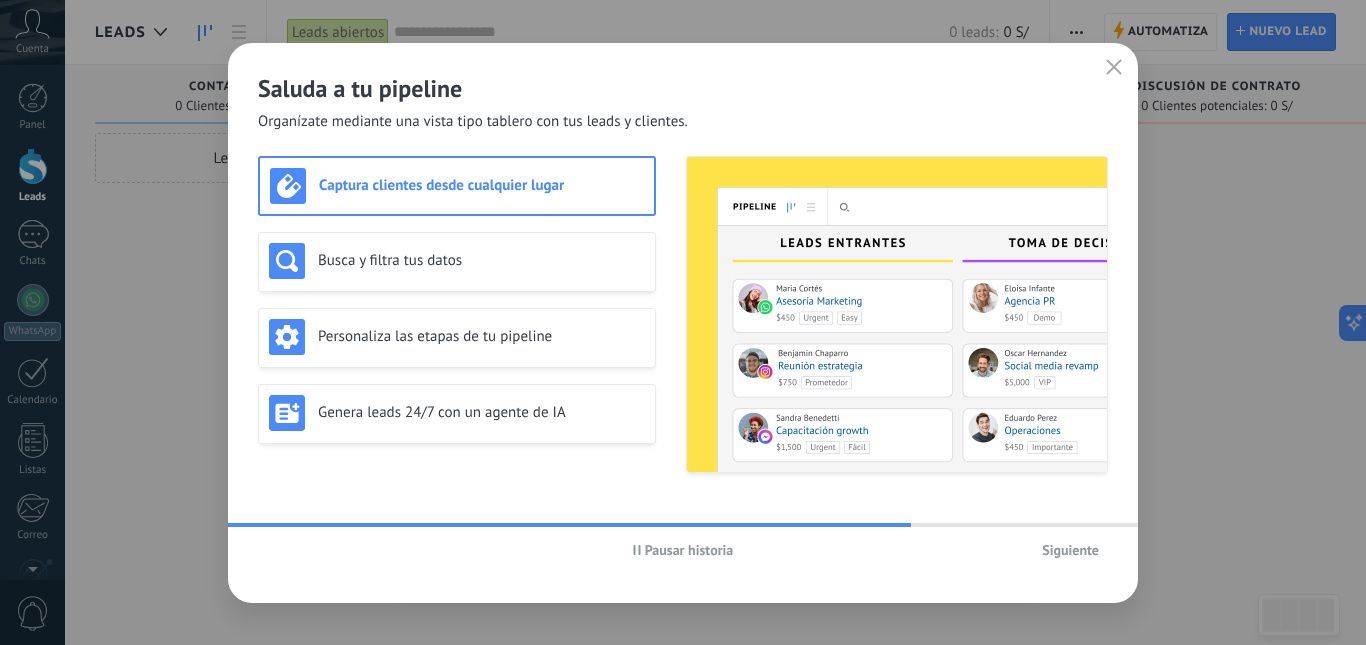 click on "Siguiente" at bounding box center (1070, 550) 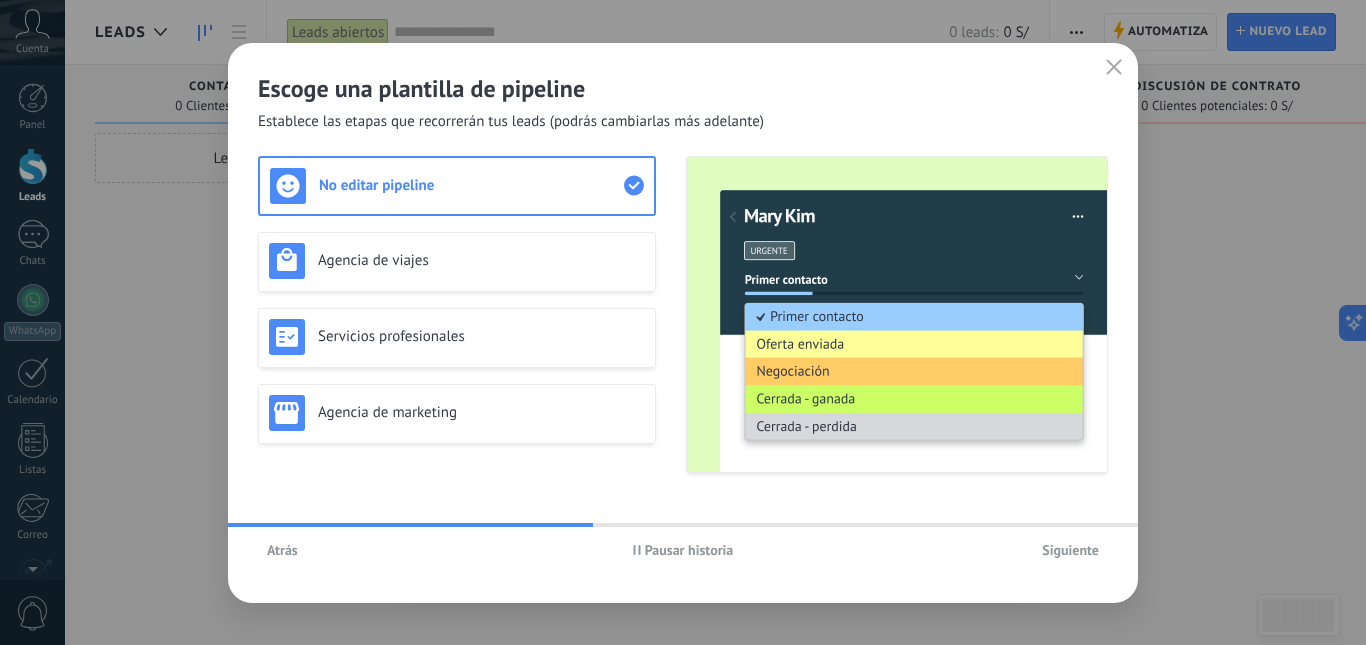 click on "Siguiente" at bounding box center (1070, 550) 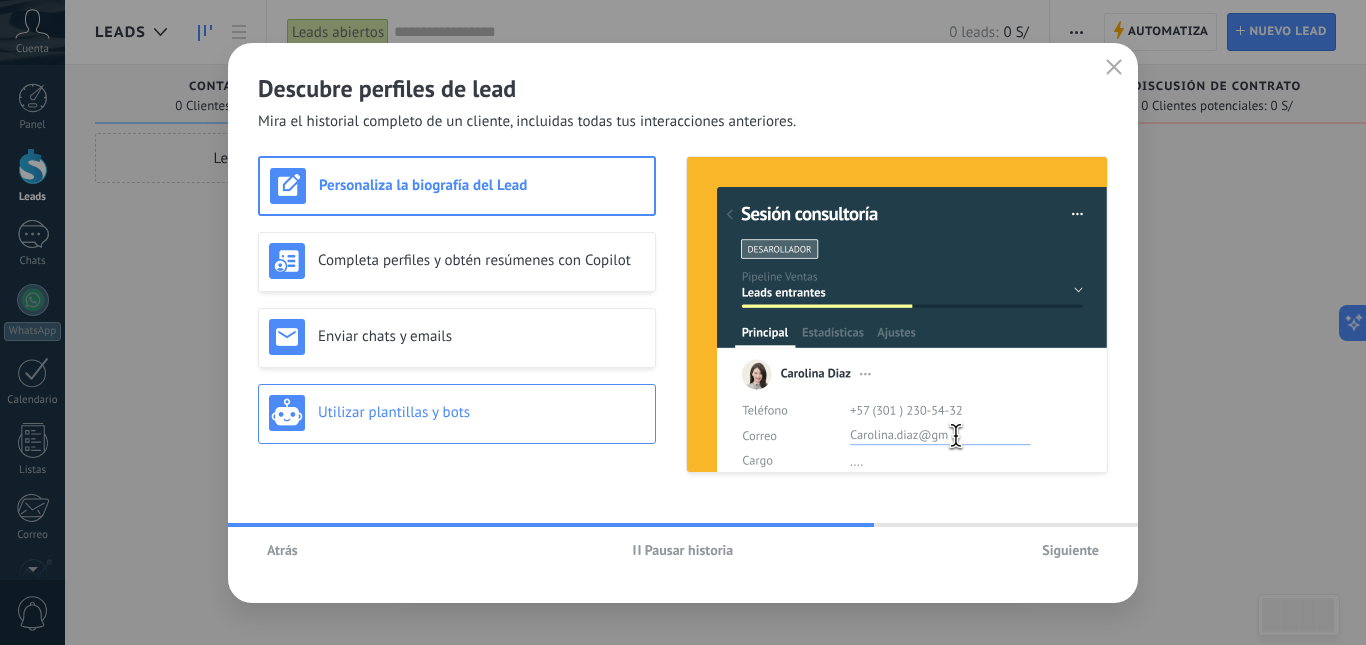 click on "Utilizar plantillas y bots" at bounding box center (457, 413) 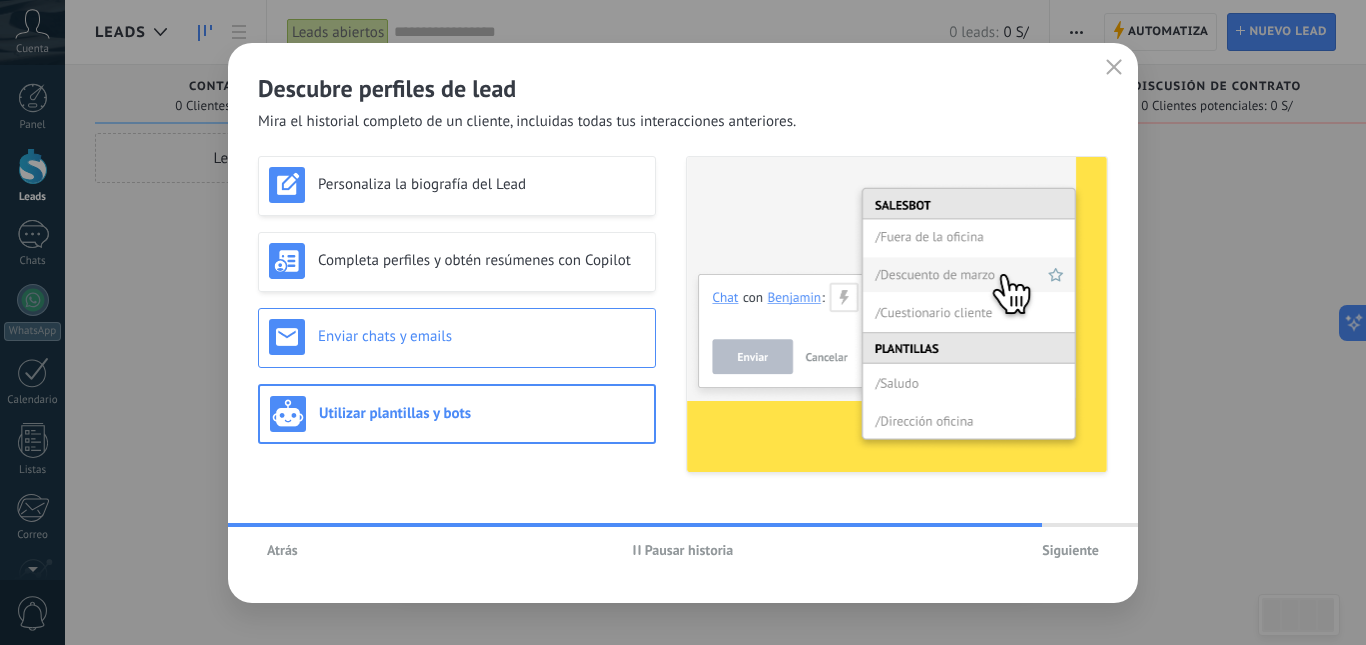 click on "Enviar chats y emails" at bounding box center [481, 336] 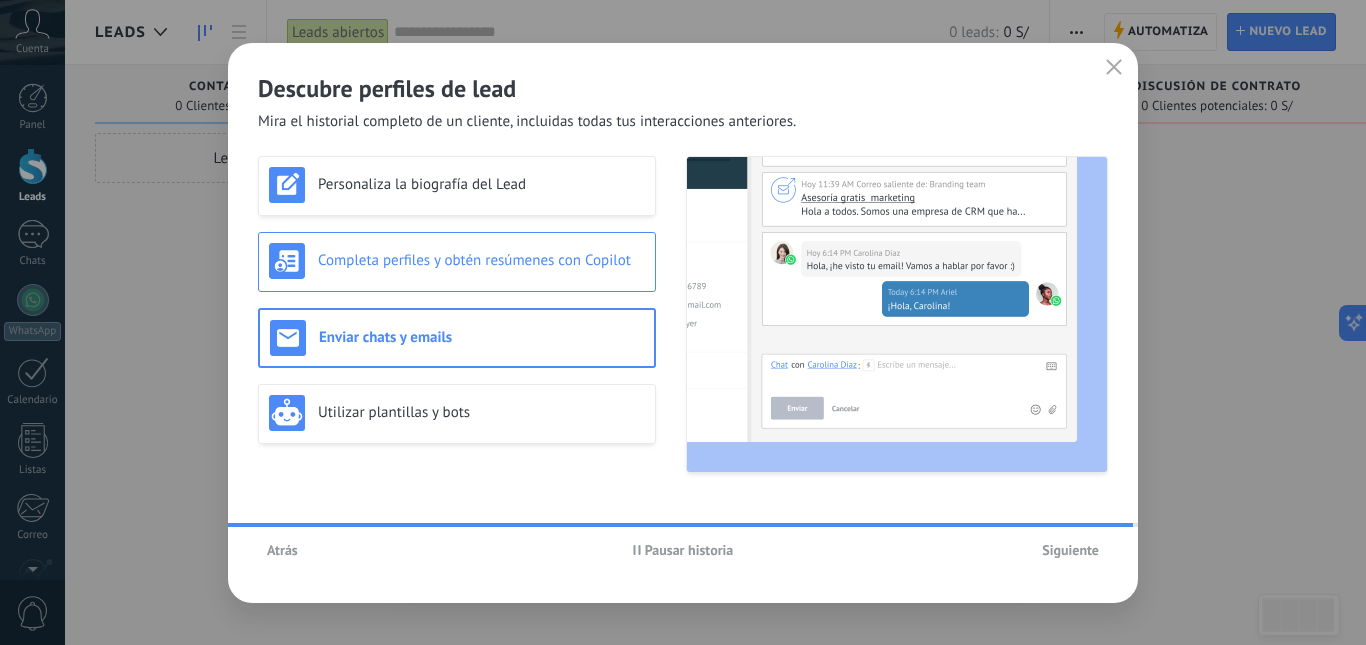 click on "Completa perfiles y obtén resúmenes con Copilot" at bounding box center [457, 261] 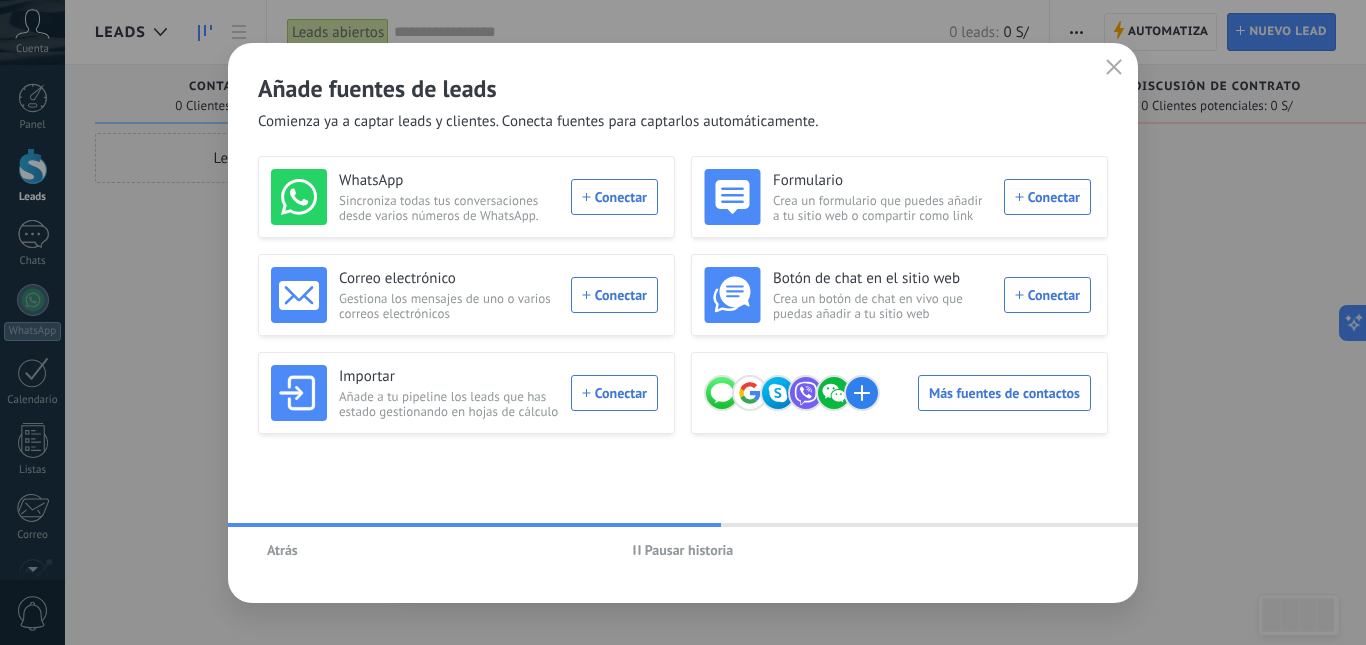 click 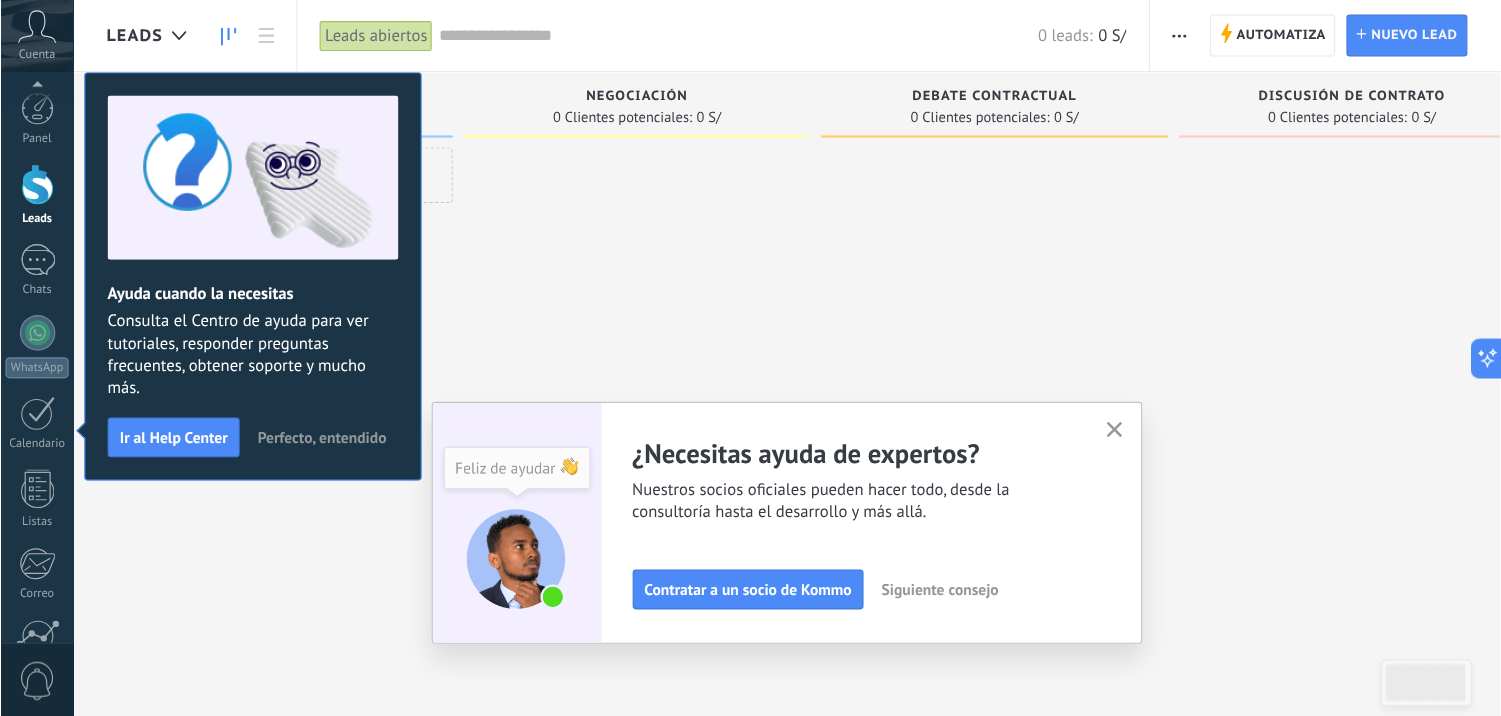 scroll, scrollTop: 187, scrollLeft: 0, axis: vertical 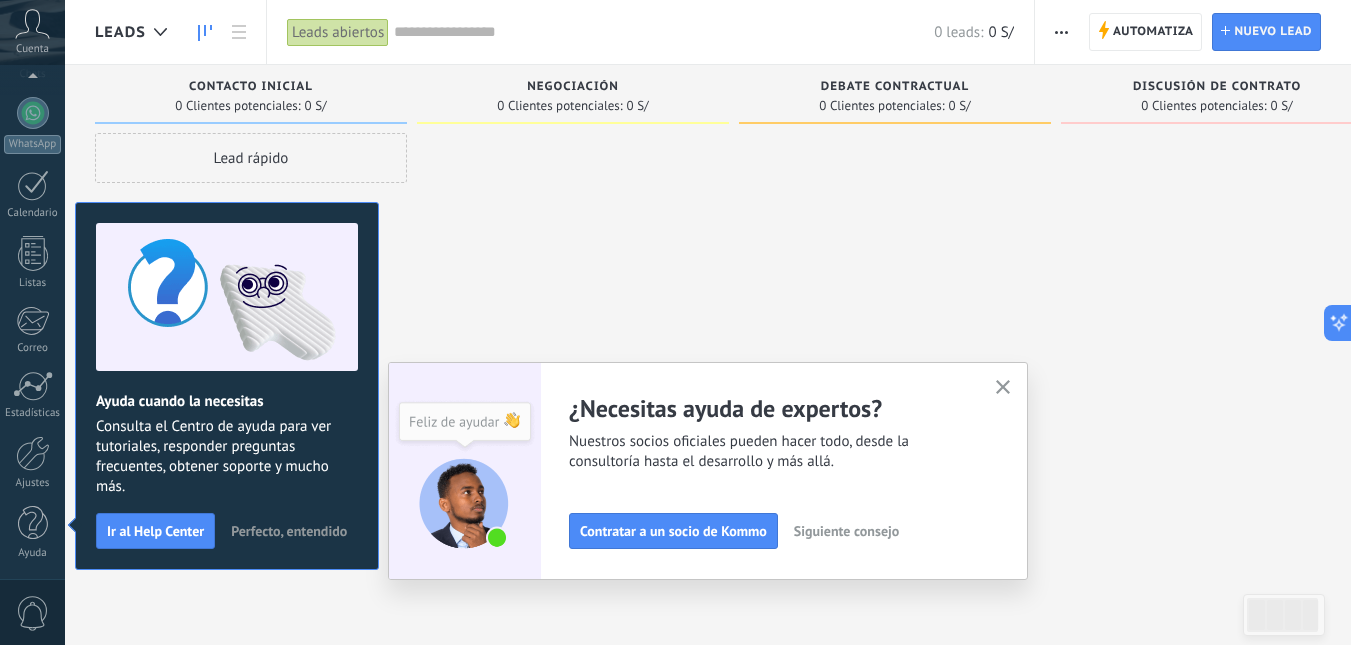 click at bounding box center [1003, 388] 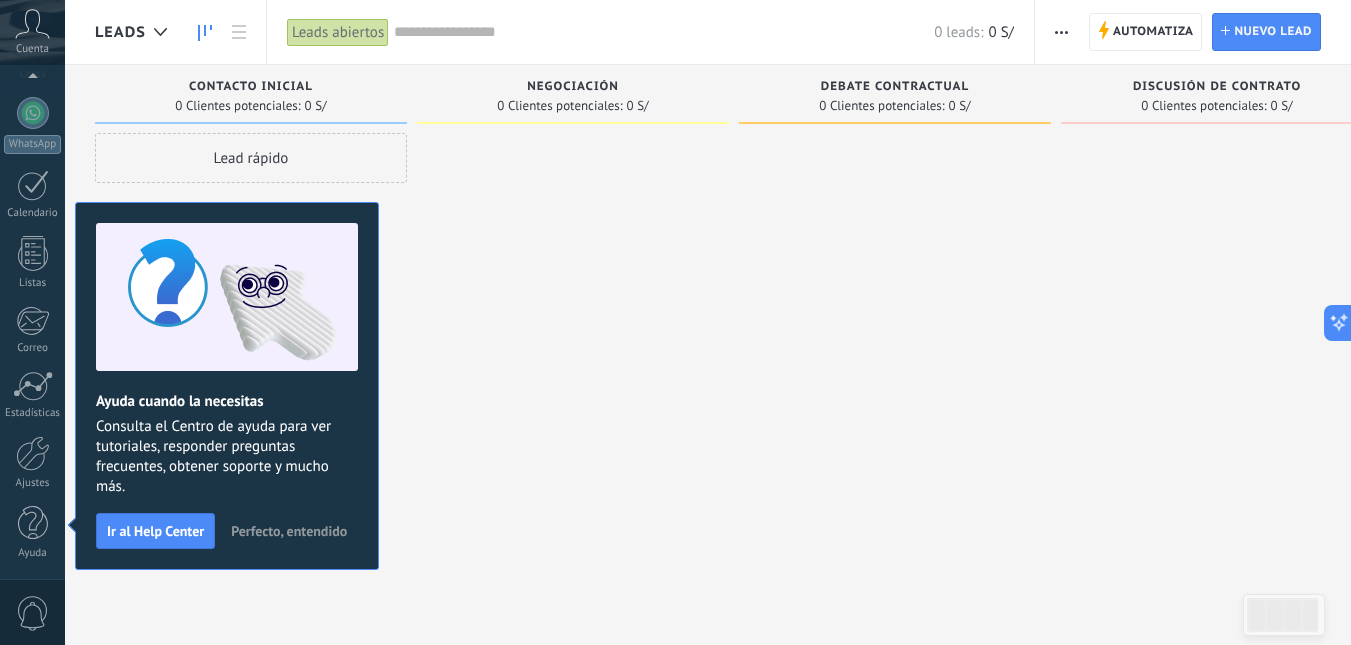 click on "Perfecto, entendido" at bounding box center (289, 531) 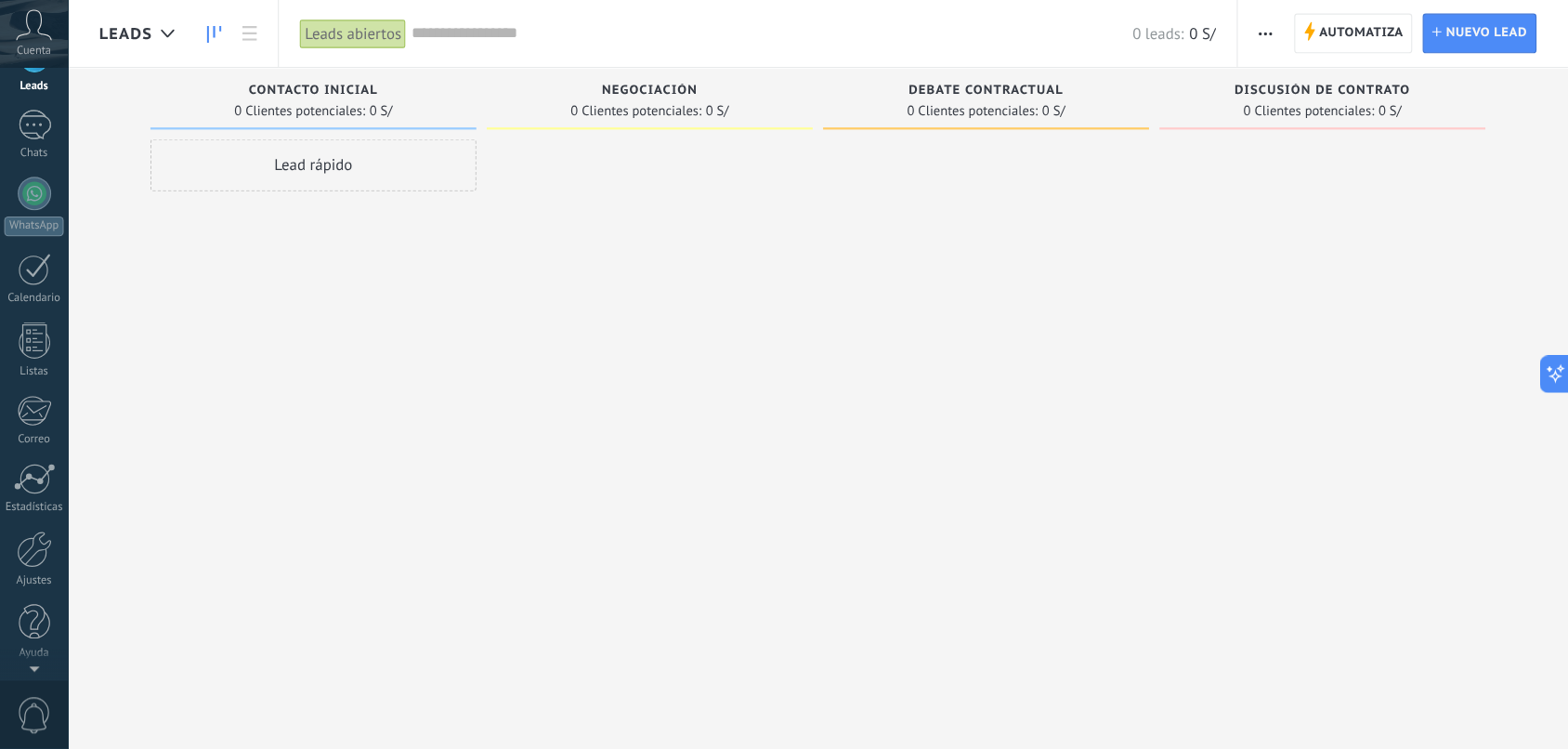 scroll, scrollTop: 0, scrollLeft: 0, axis: both 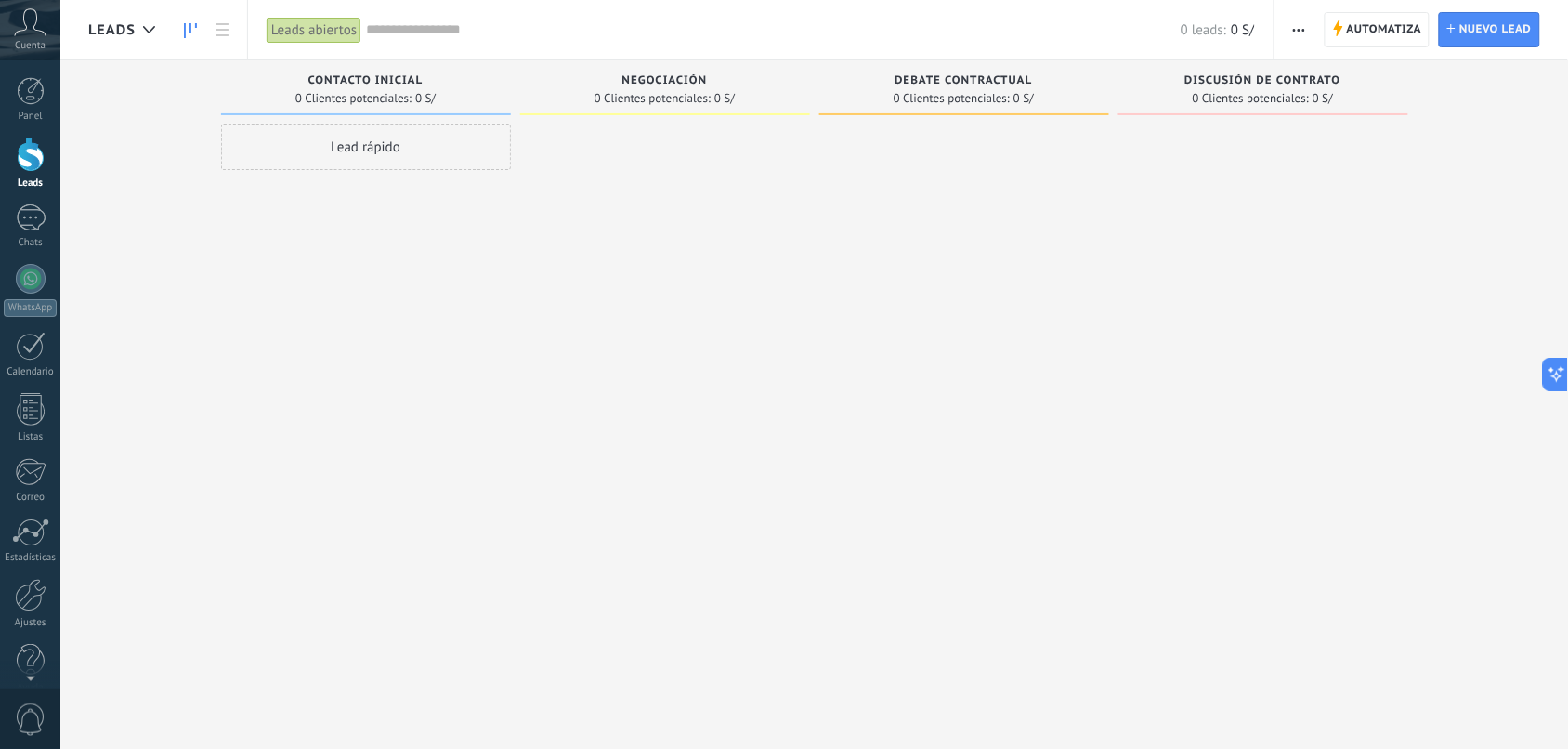 click 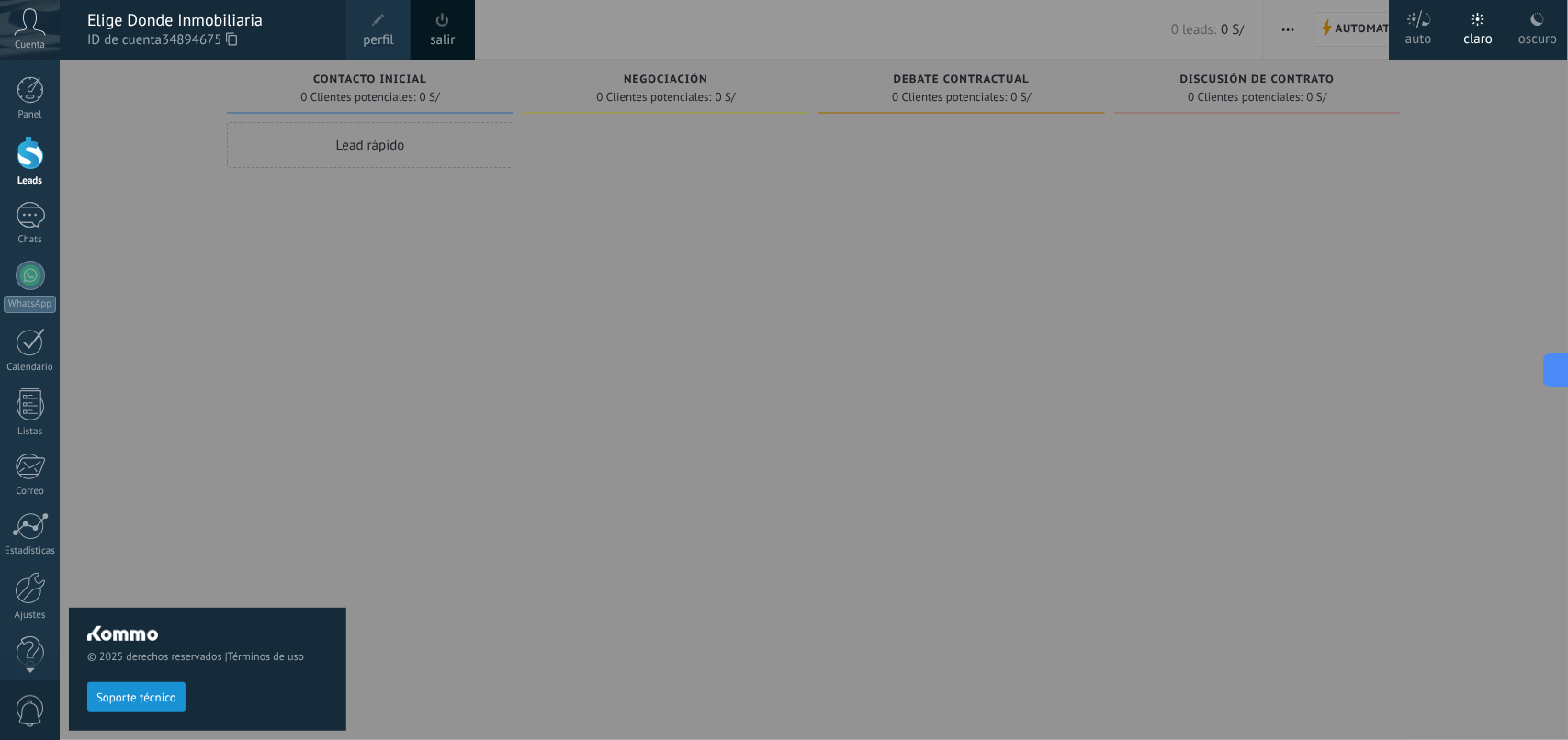click on "perfil" at bounding box center (378, 29) 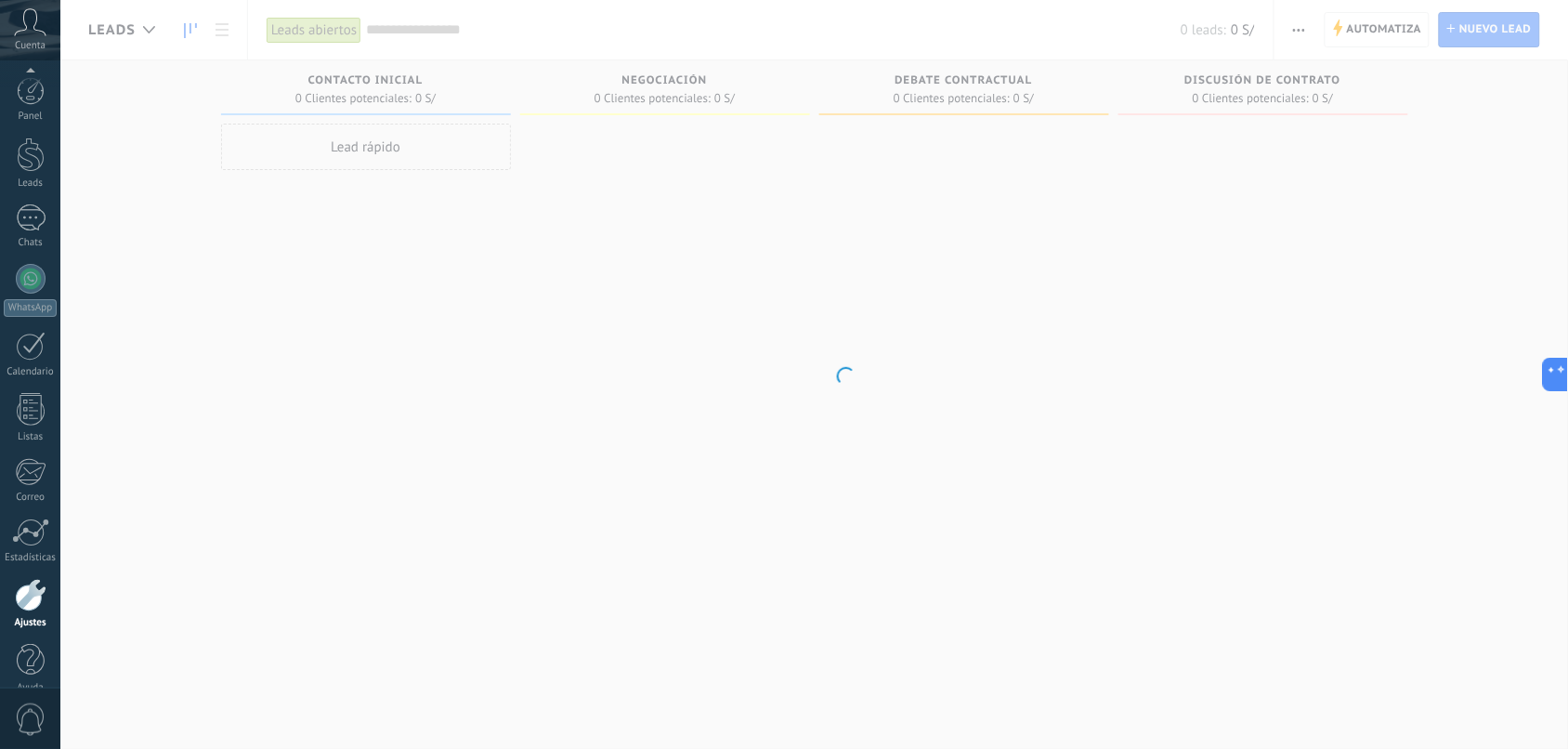 scroll, scrollTop: 24, scrollLeft: 0, axis: vertical 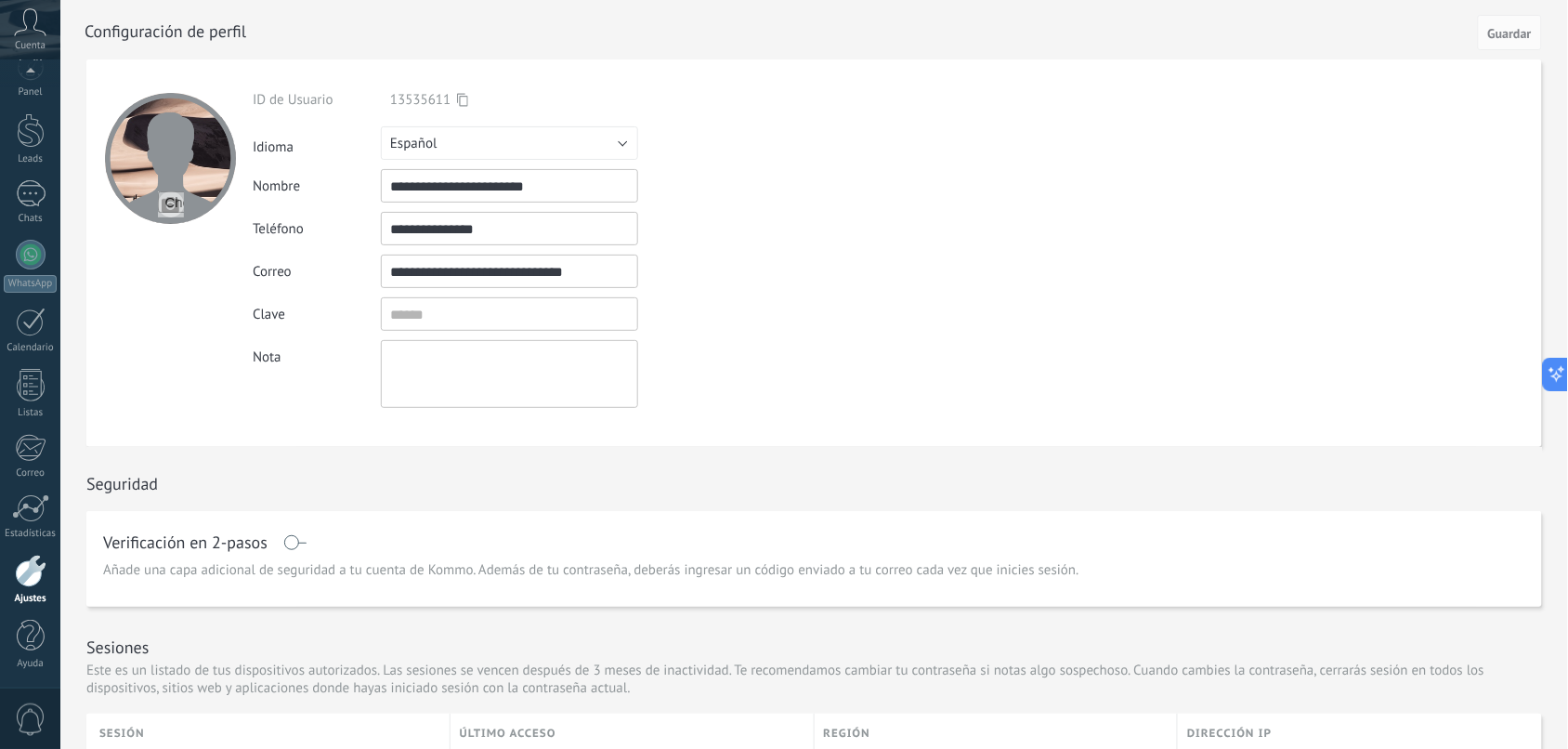 click at bounding box center (171, 204) 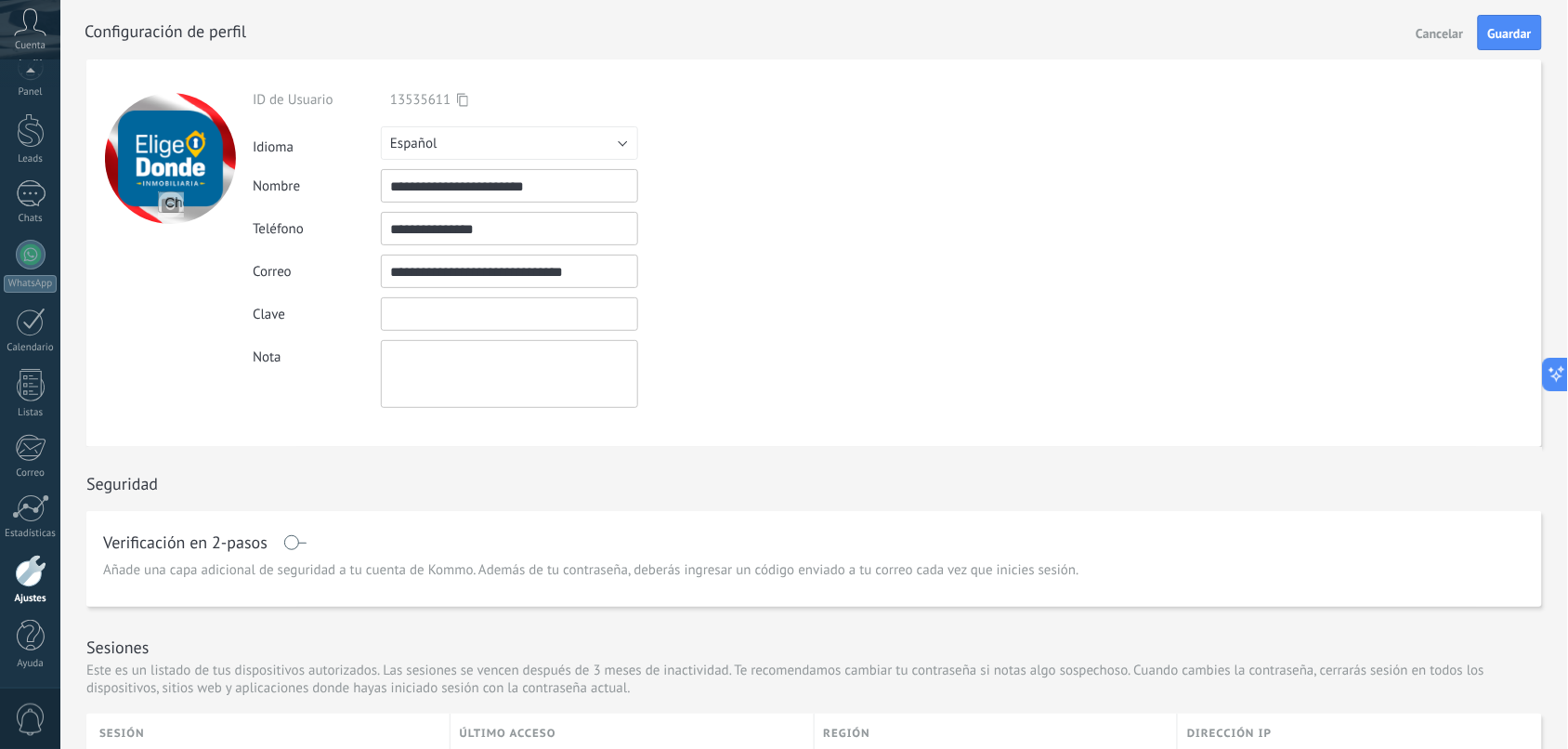 click at bounding box center [509, 314] 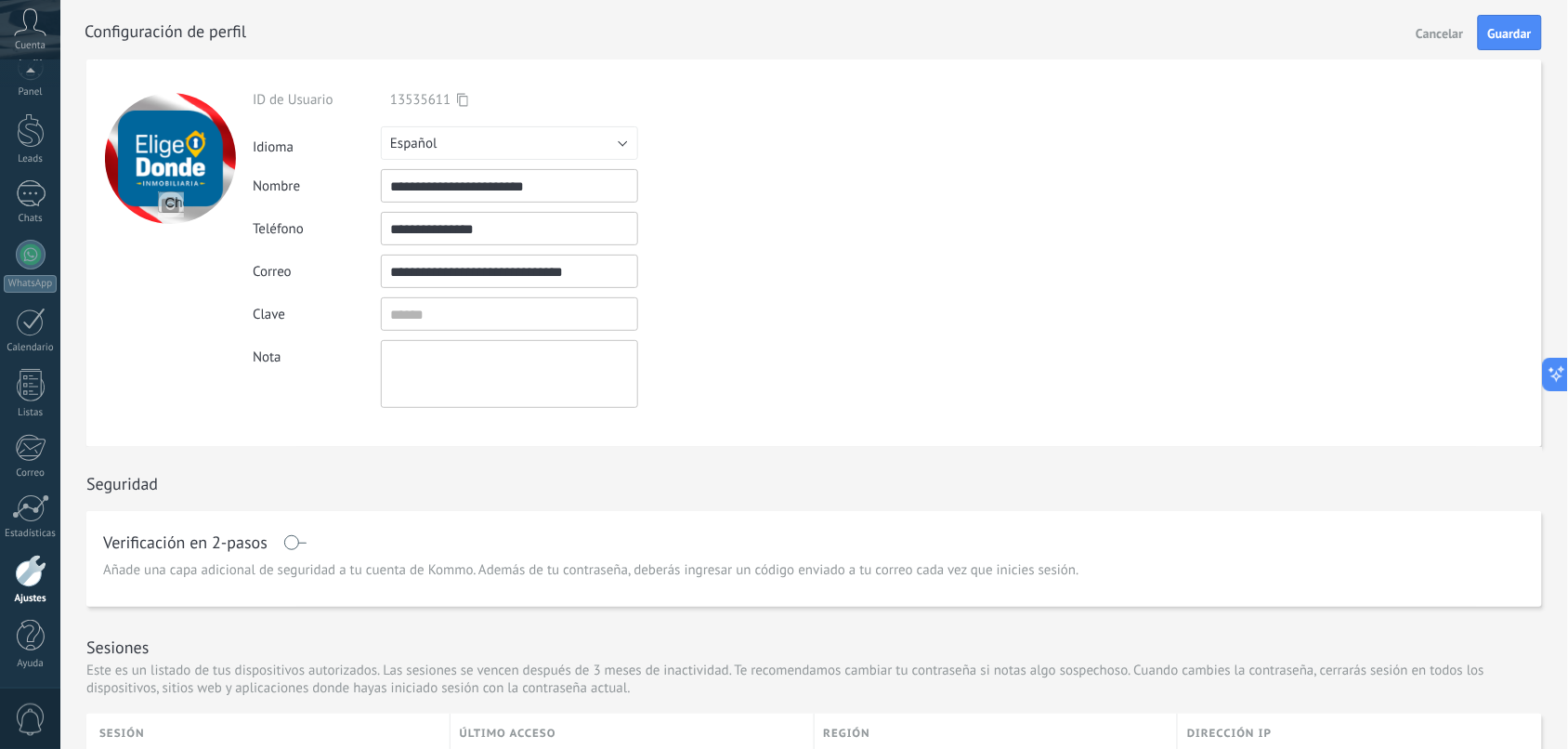 click on "Clave" at bounding box center [553, 314] 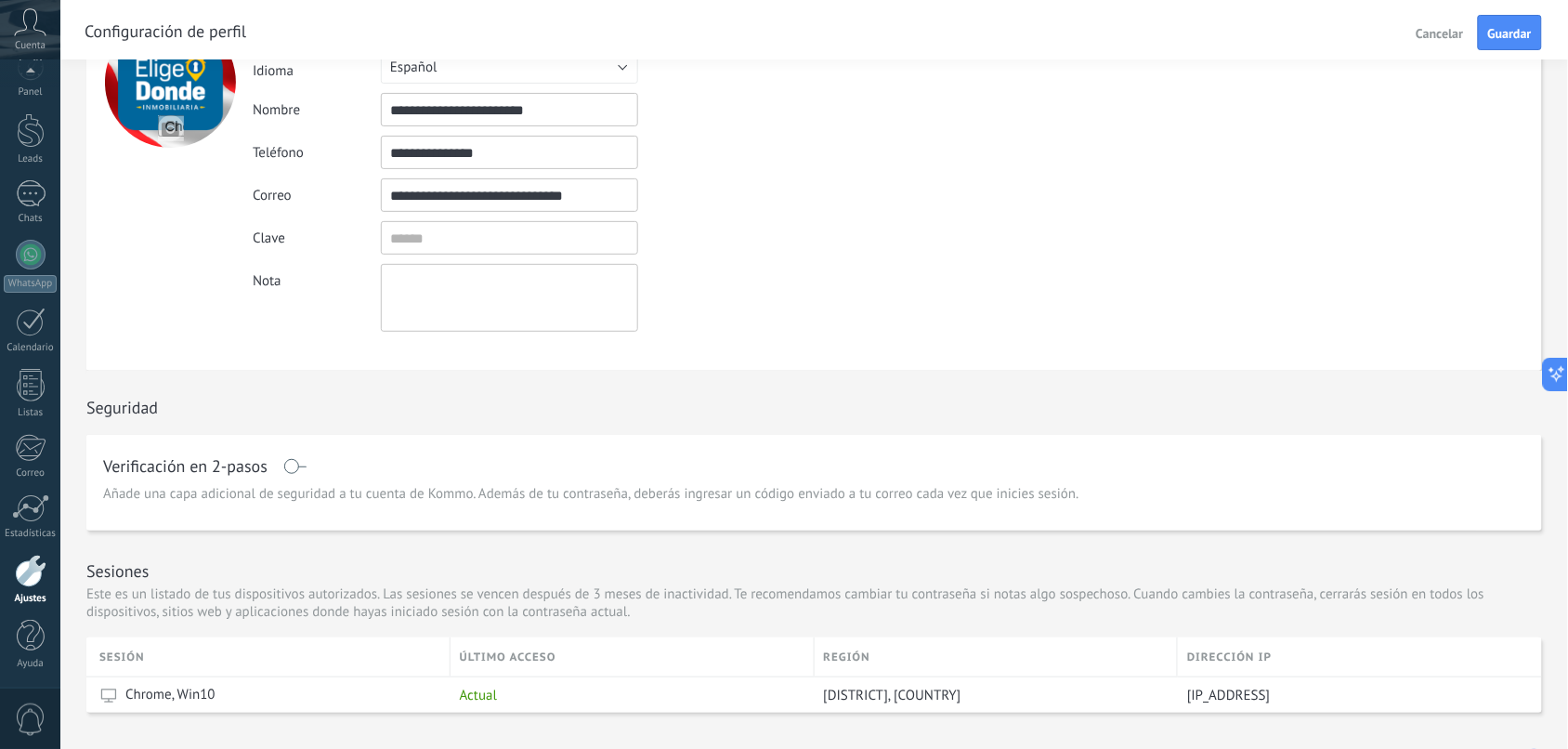 scroll, scrollTop: 232, scrollLeft: 0, axis: vertical 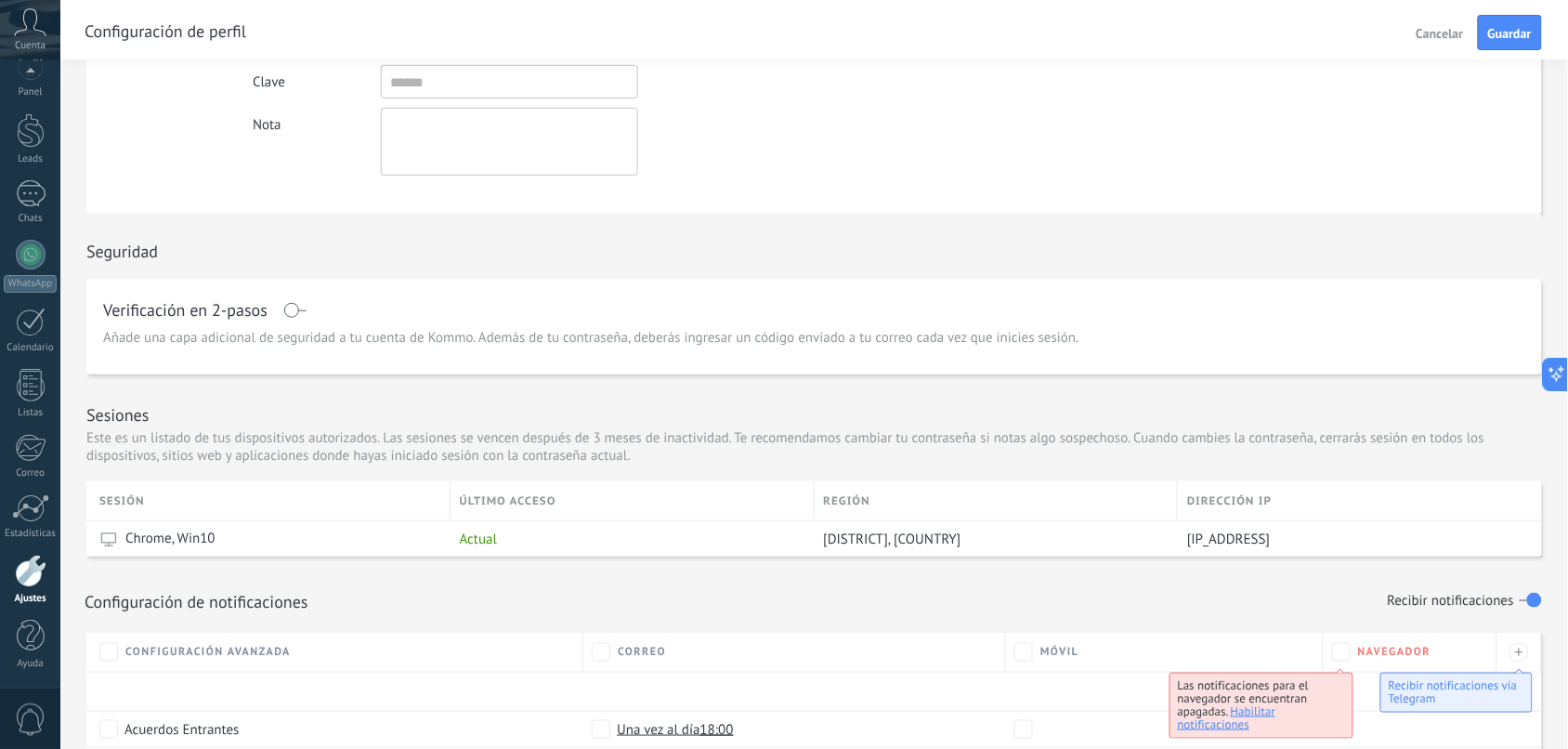 click at bounding box center (294, 310) 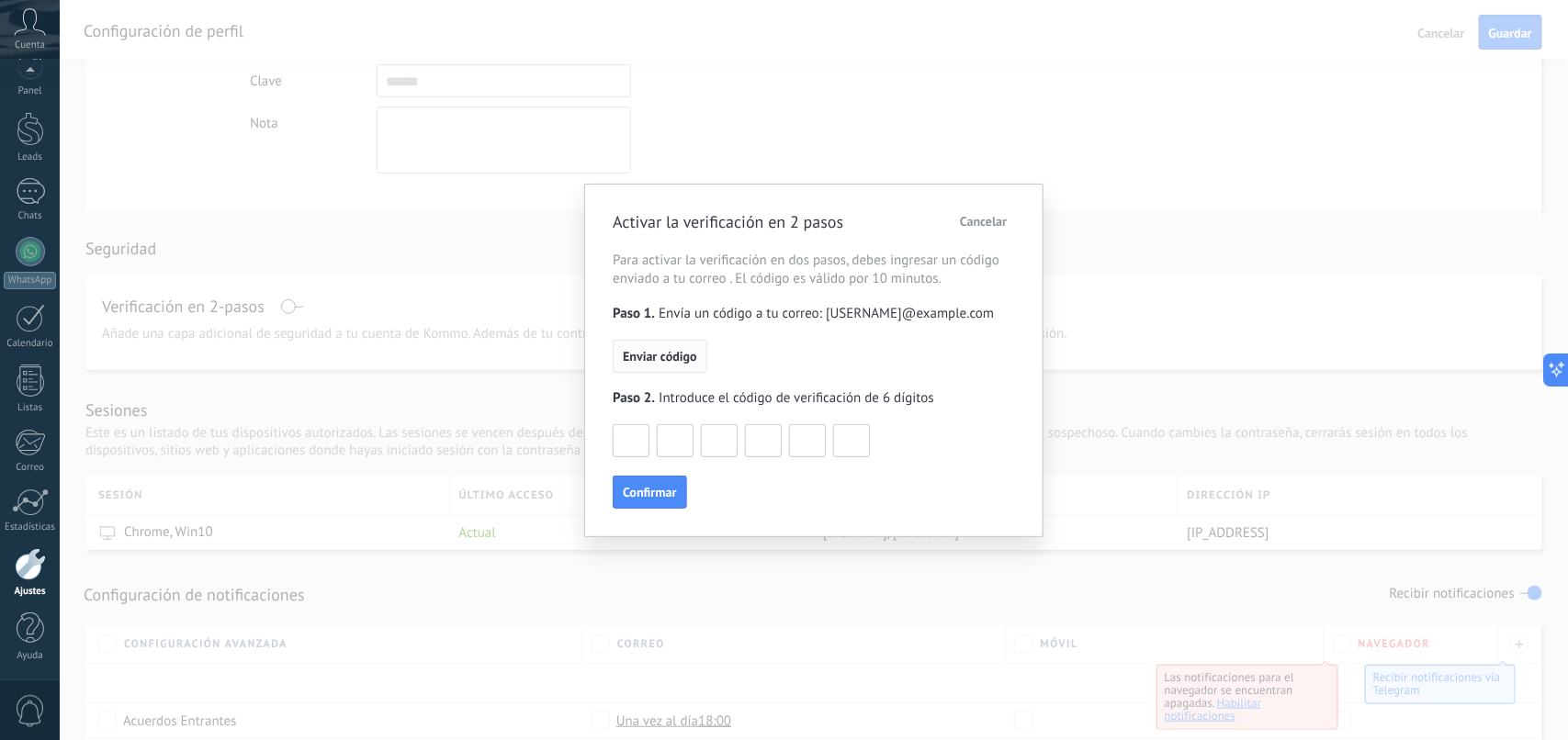 click on "Enviar código" at bounding box center (660, 356) 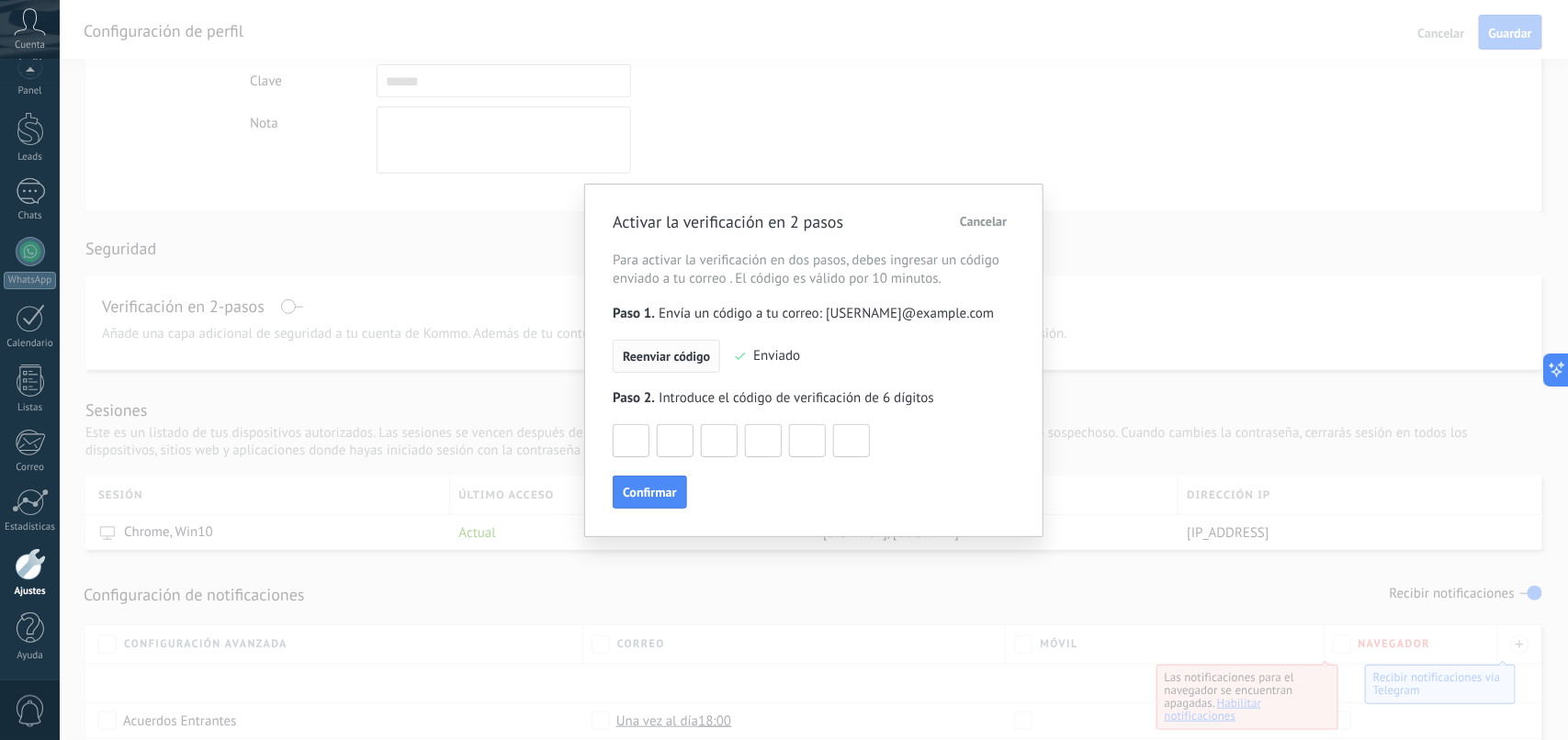 click on "Reenviar código" at bounding box center (666, 356) 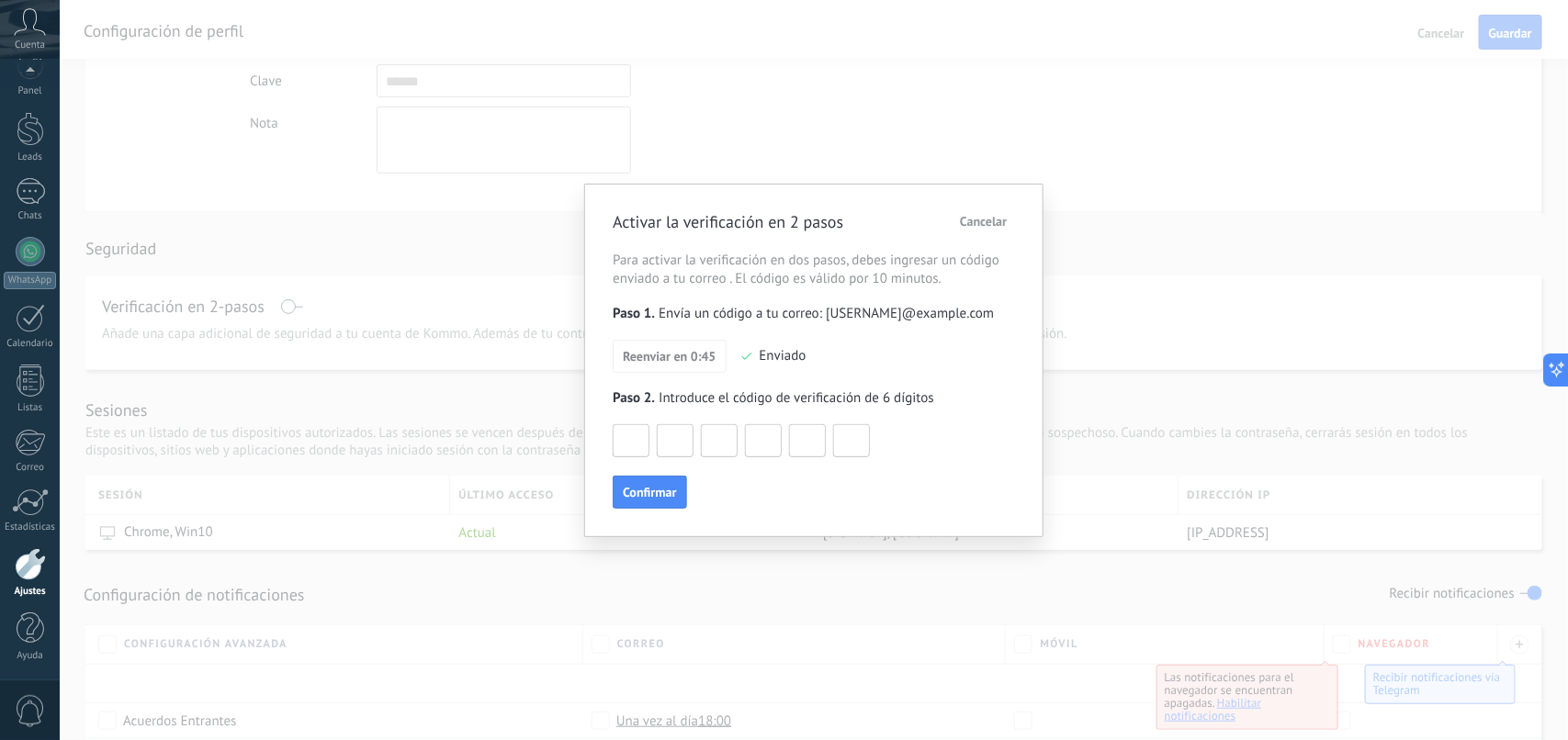 click on "Cancelar" at bounding box center [983, 221] 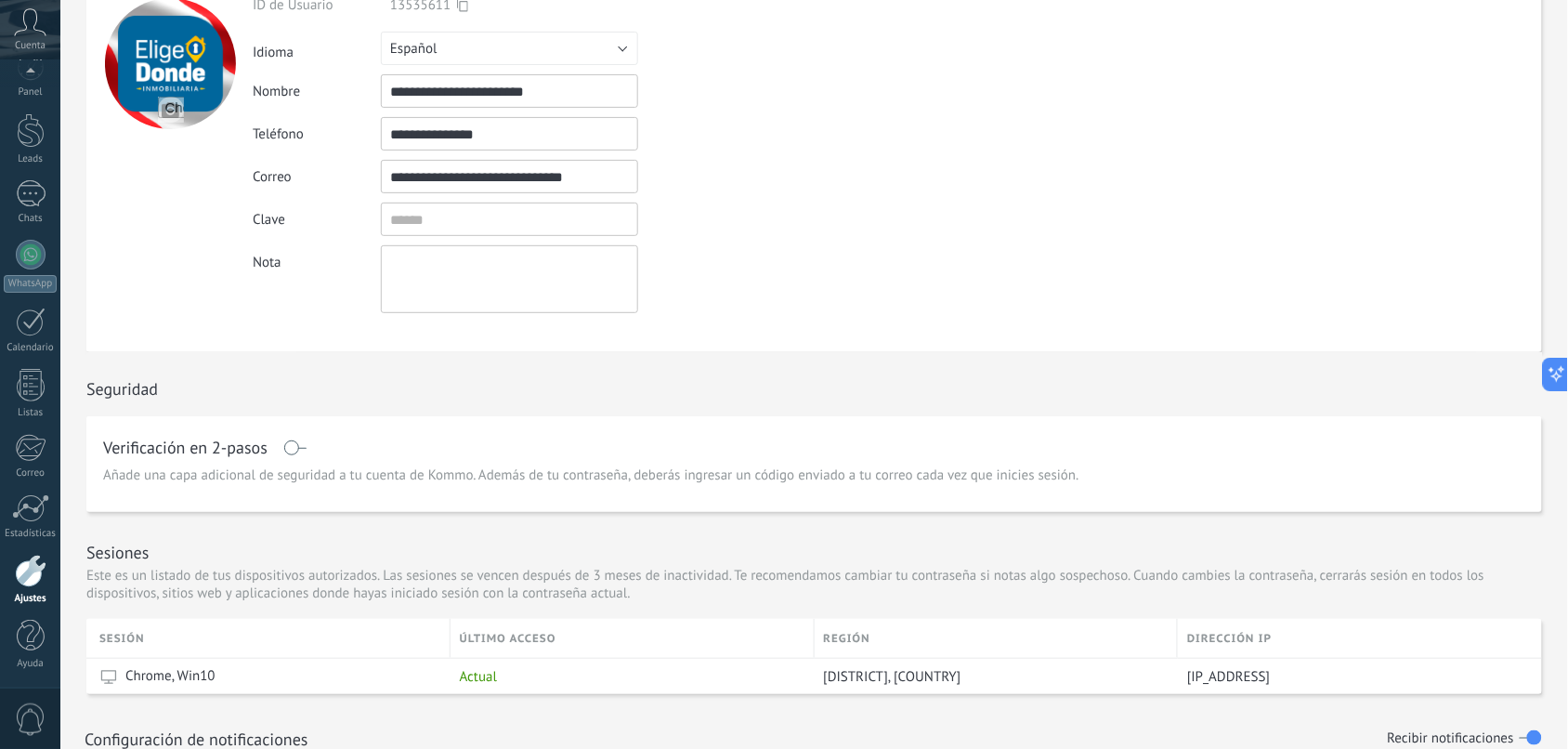 scroll, scrollTop: 0, scrollLeft: 0, axis: both 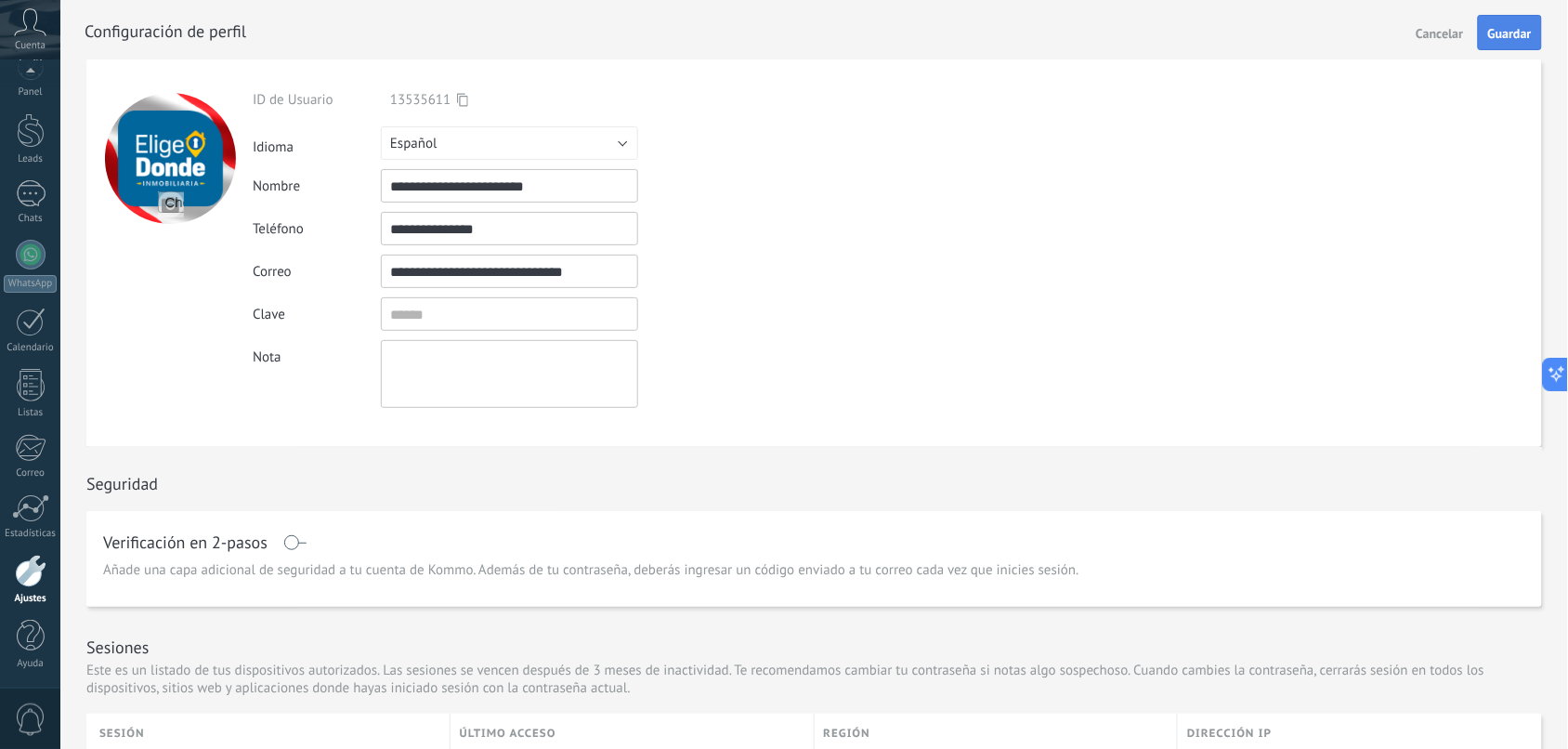 click on "Guardar" at bounding box center [1509, 33] 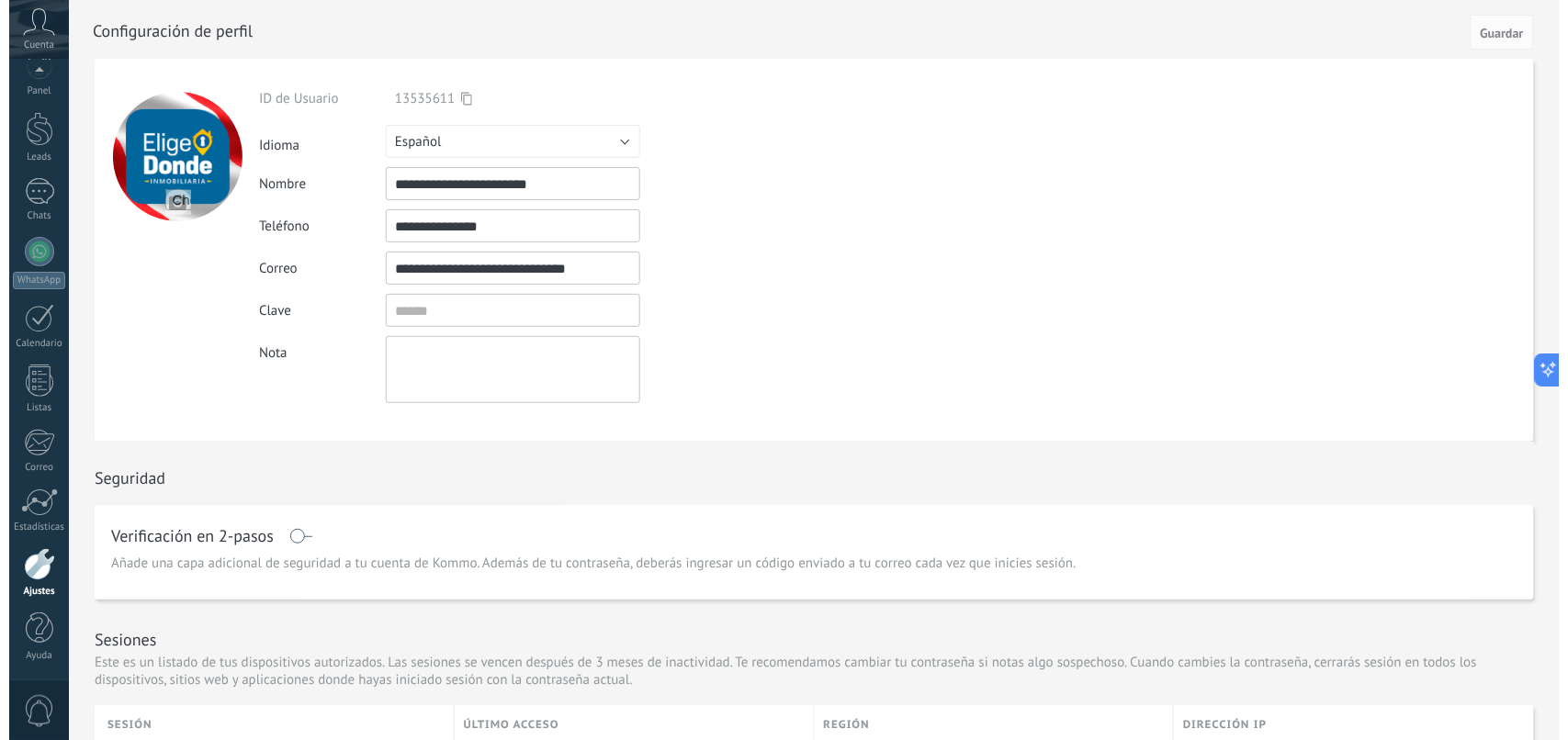 scroll, scrollTop: 0, scrollLeft: 0, axis: both 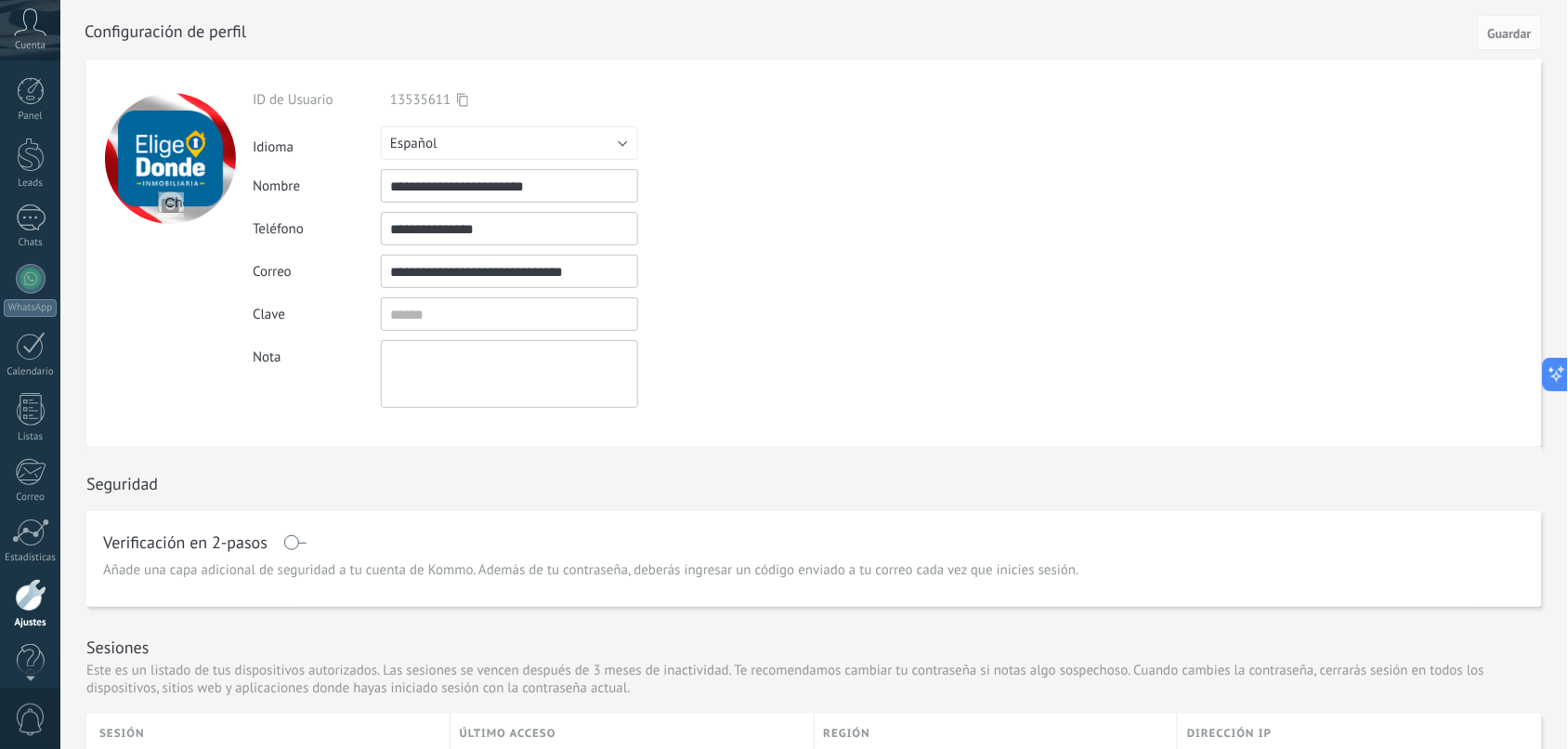 click 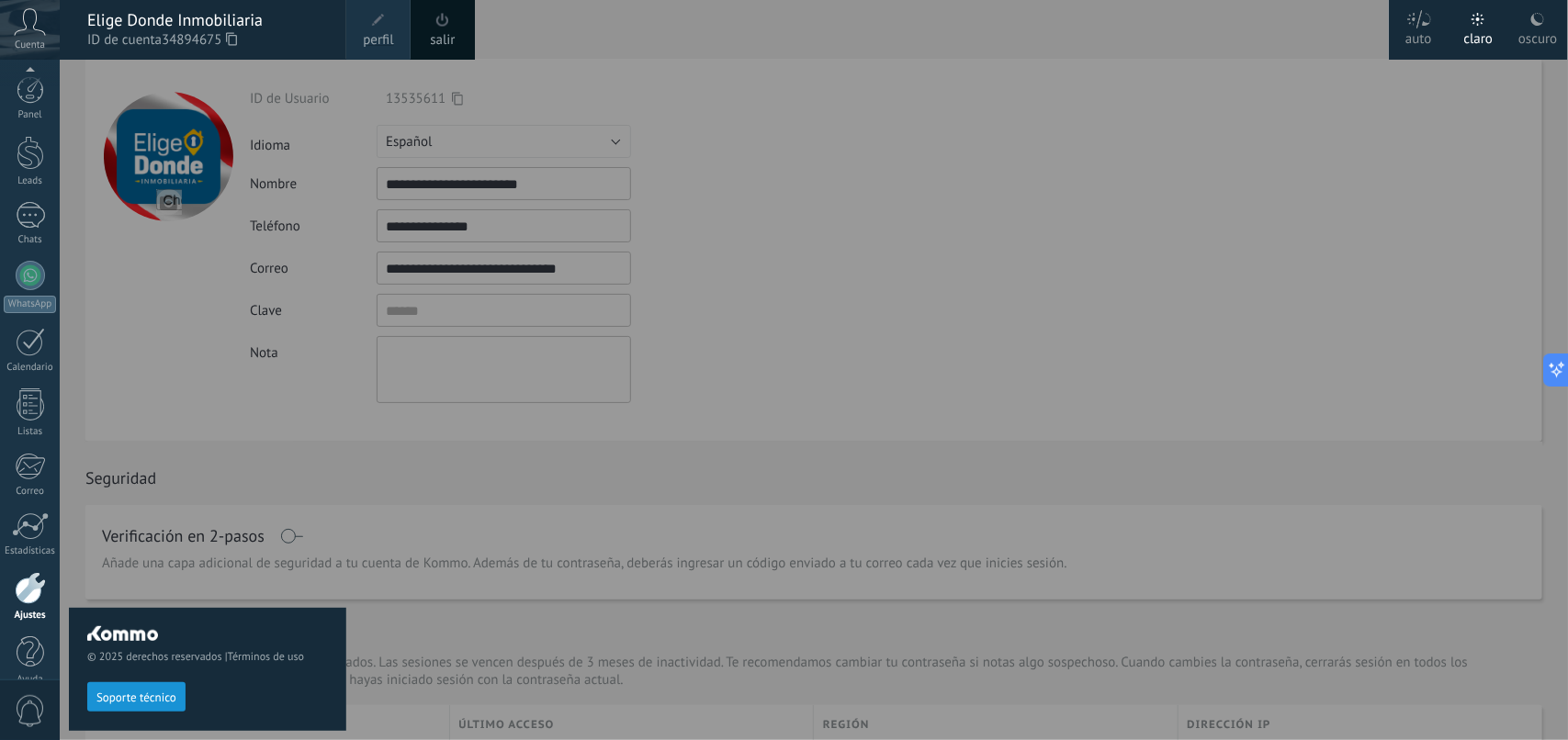 scroll, scrollTop: 24, scrollLeft: 0, axis: vertical 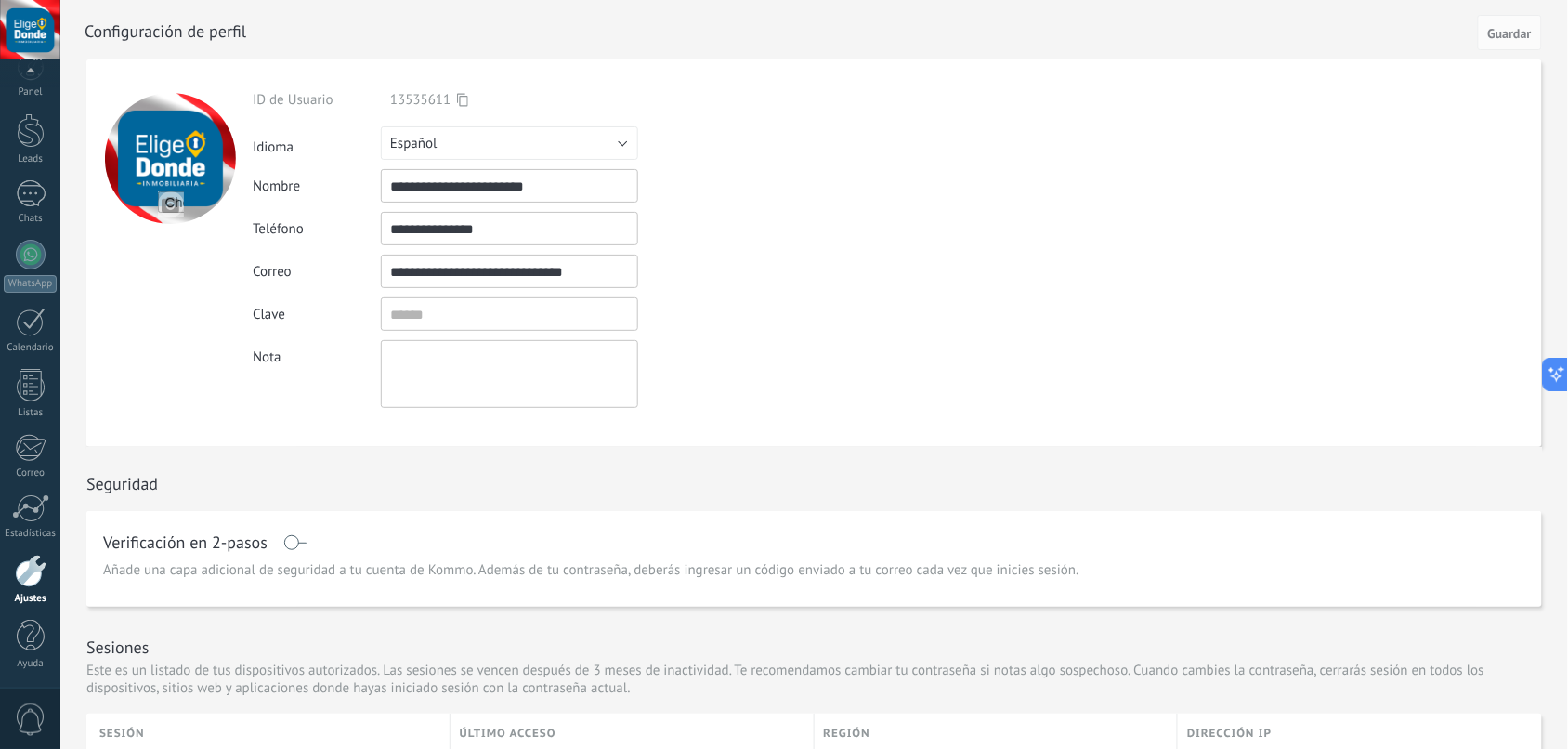 click at bounding box center [30, 30] 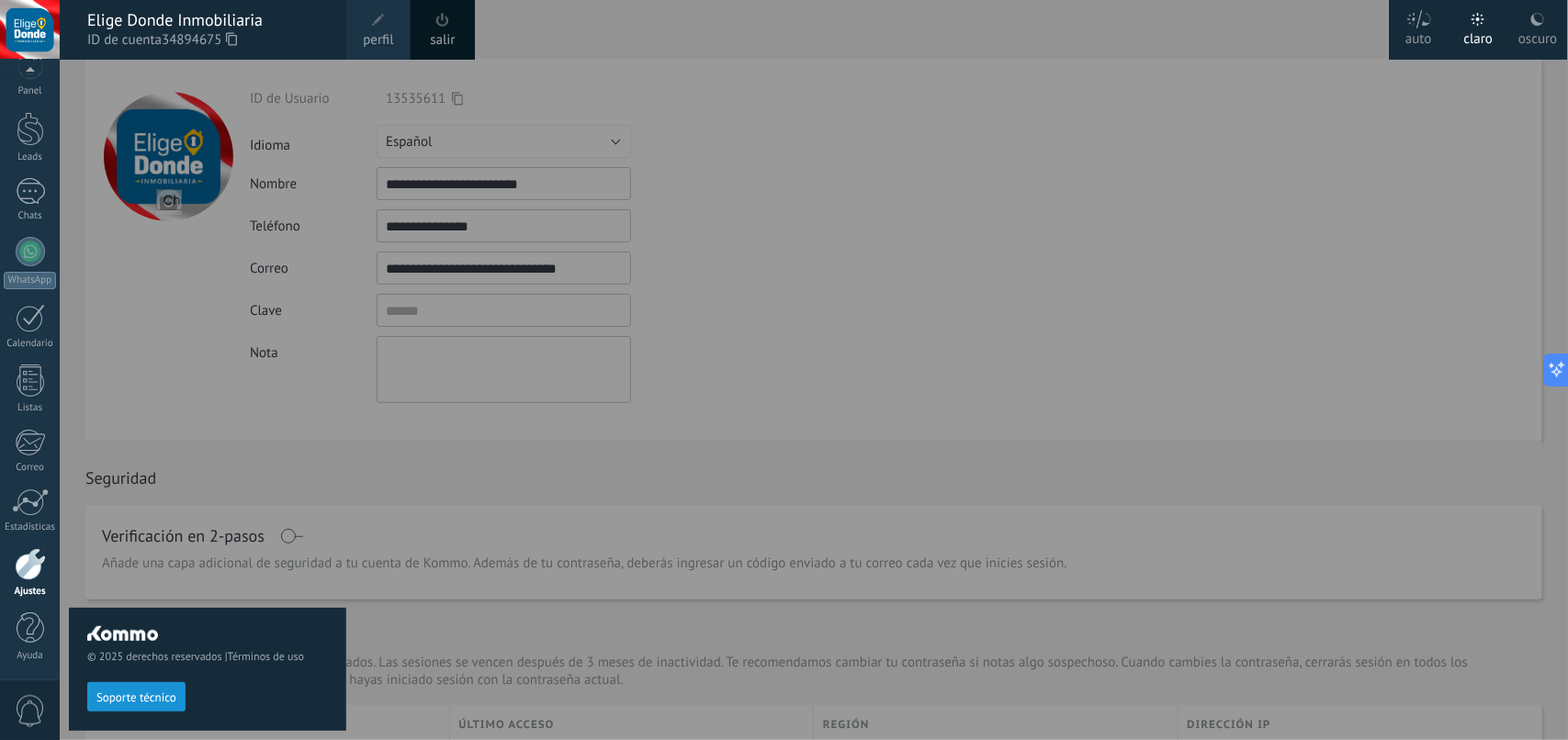 click at bounding box center [29, 29] 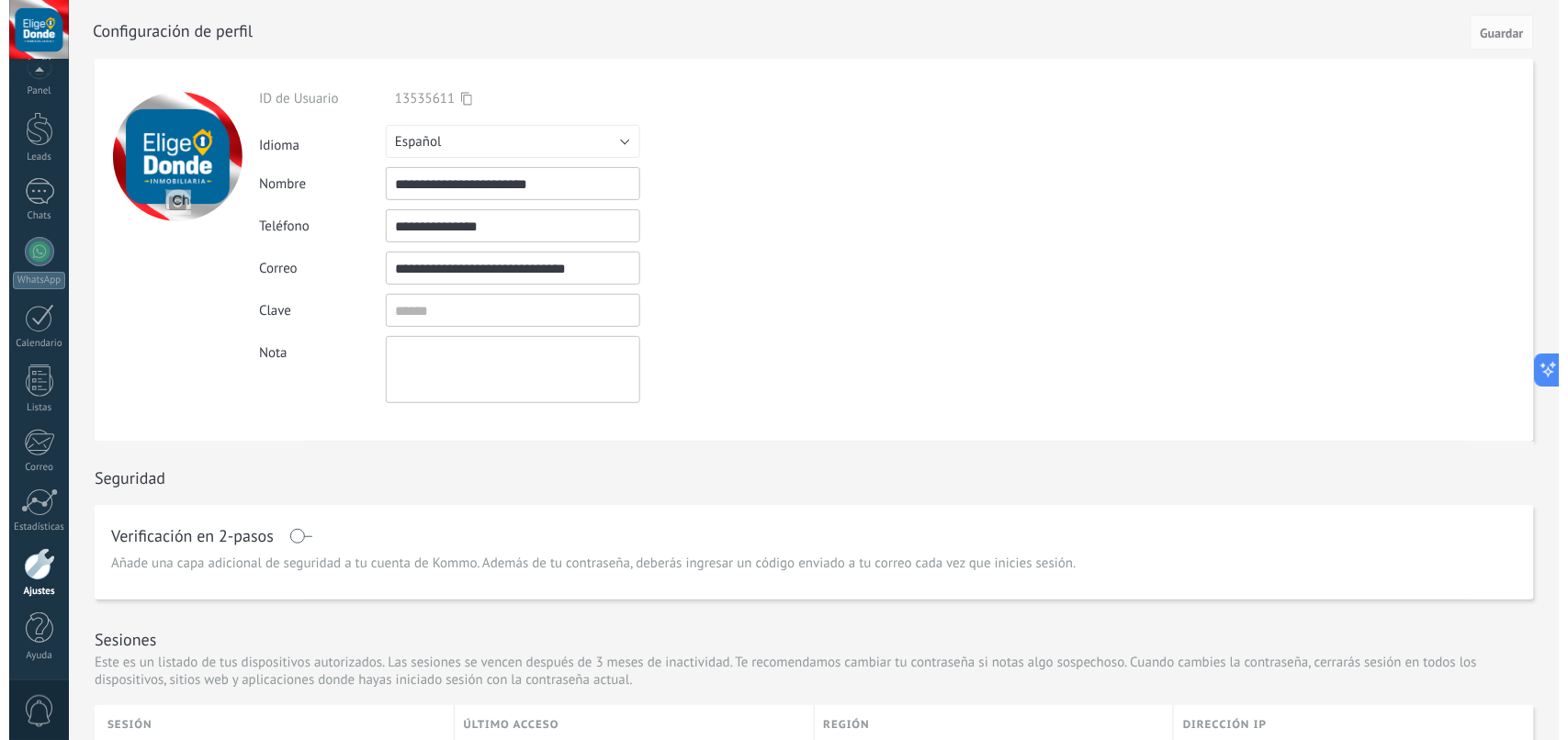 scroll, scrollTop: 0, scrollLeft: 0, axis: both 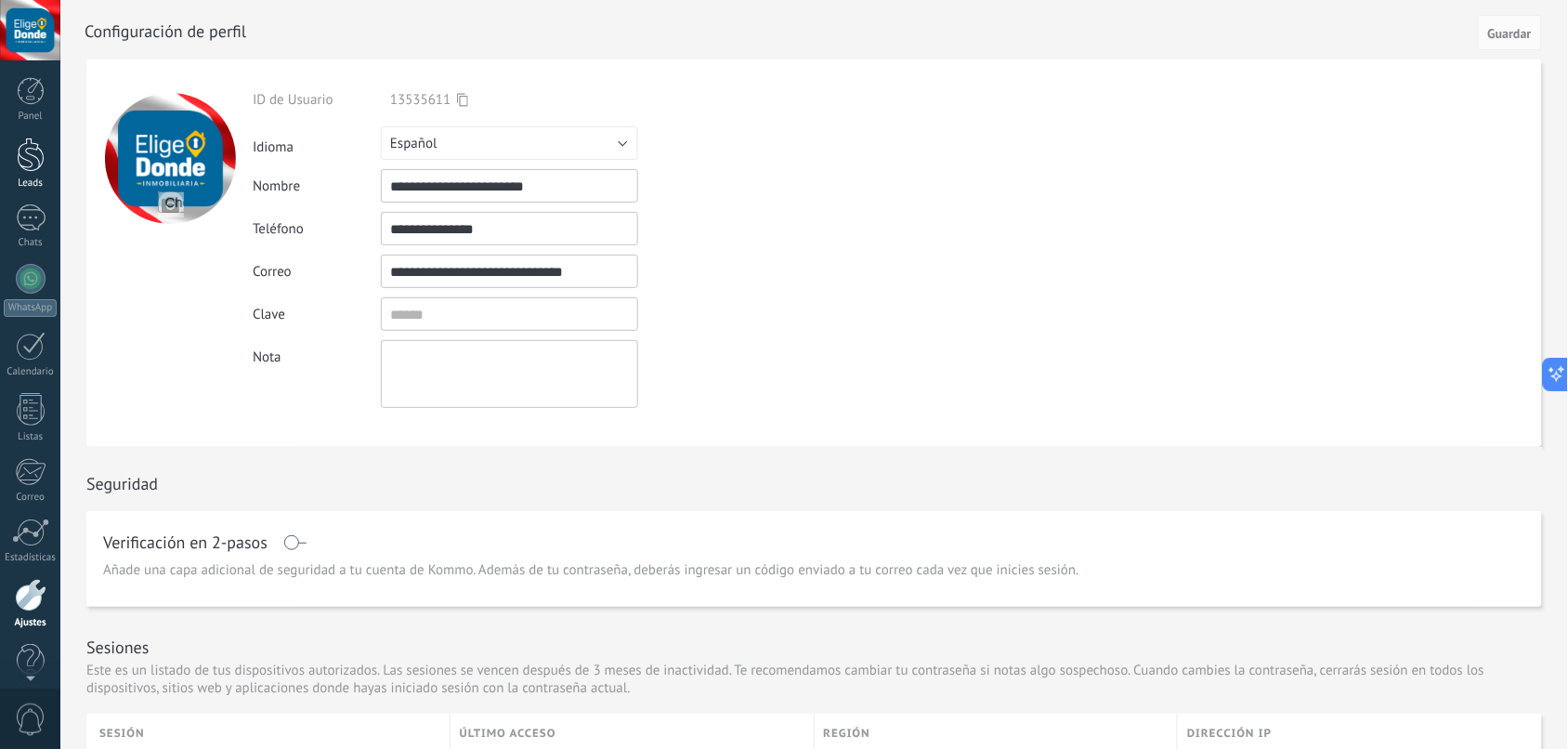 click at bounding box center (31, 154) 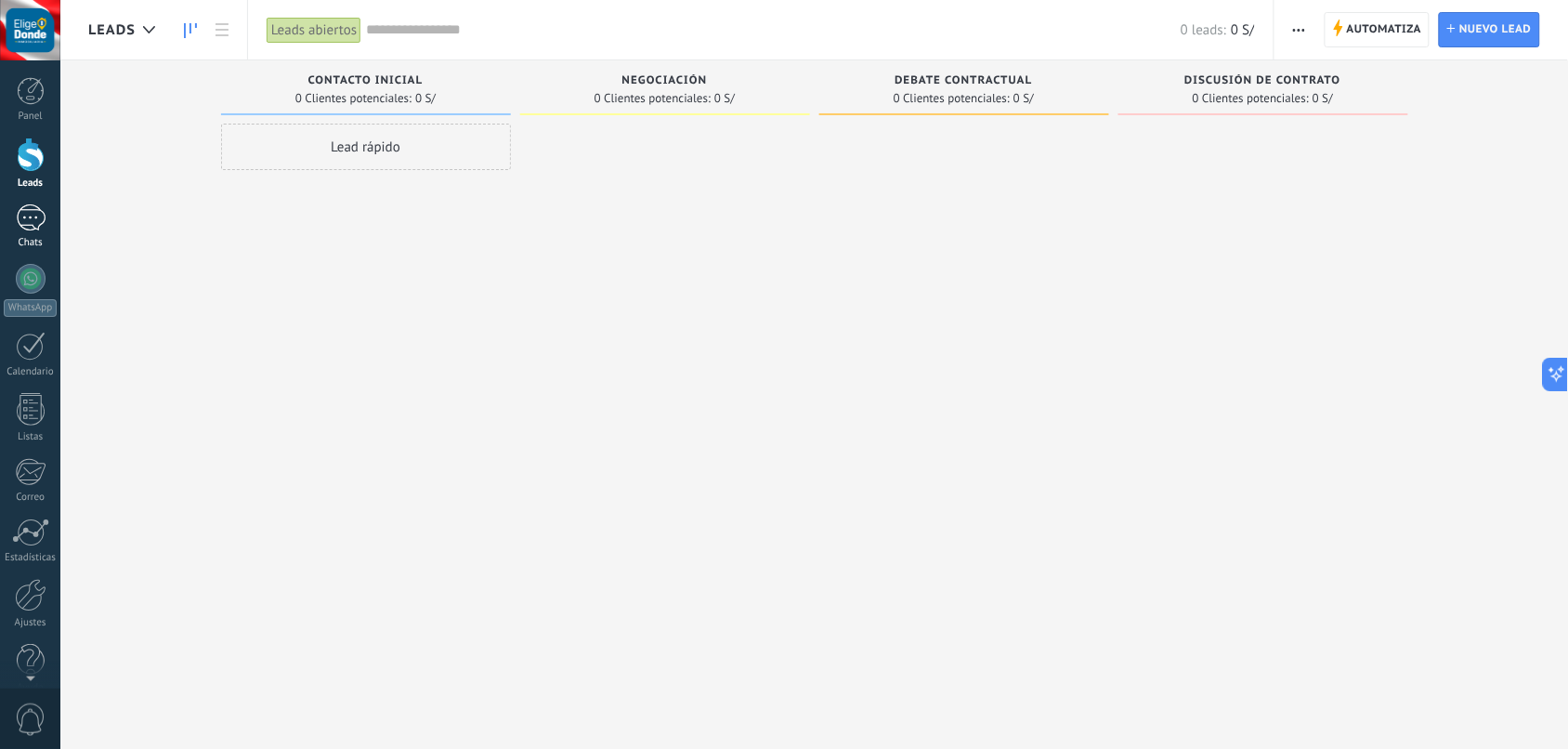 click at bounding box center (31, 217) 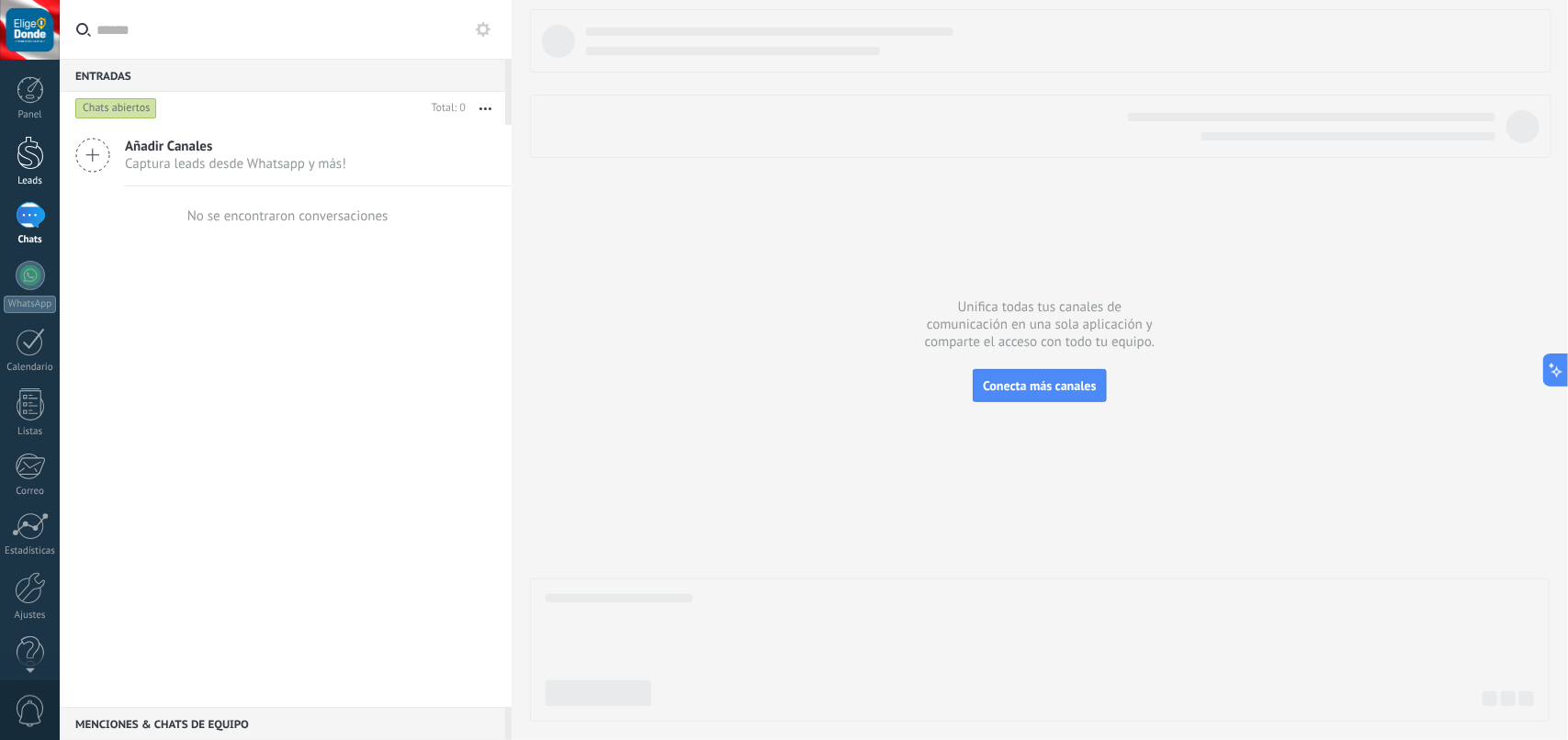 click at bounding box center [30, 152] 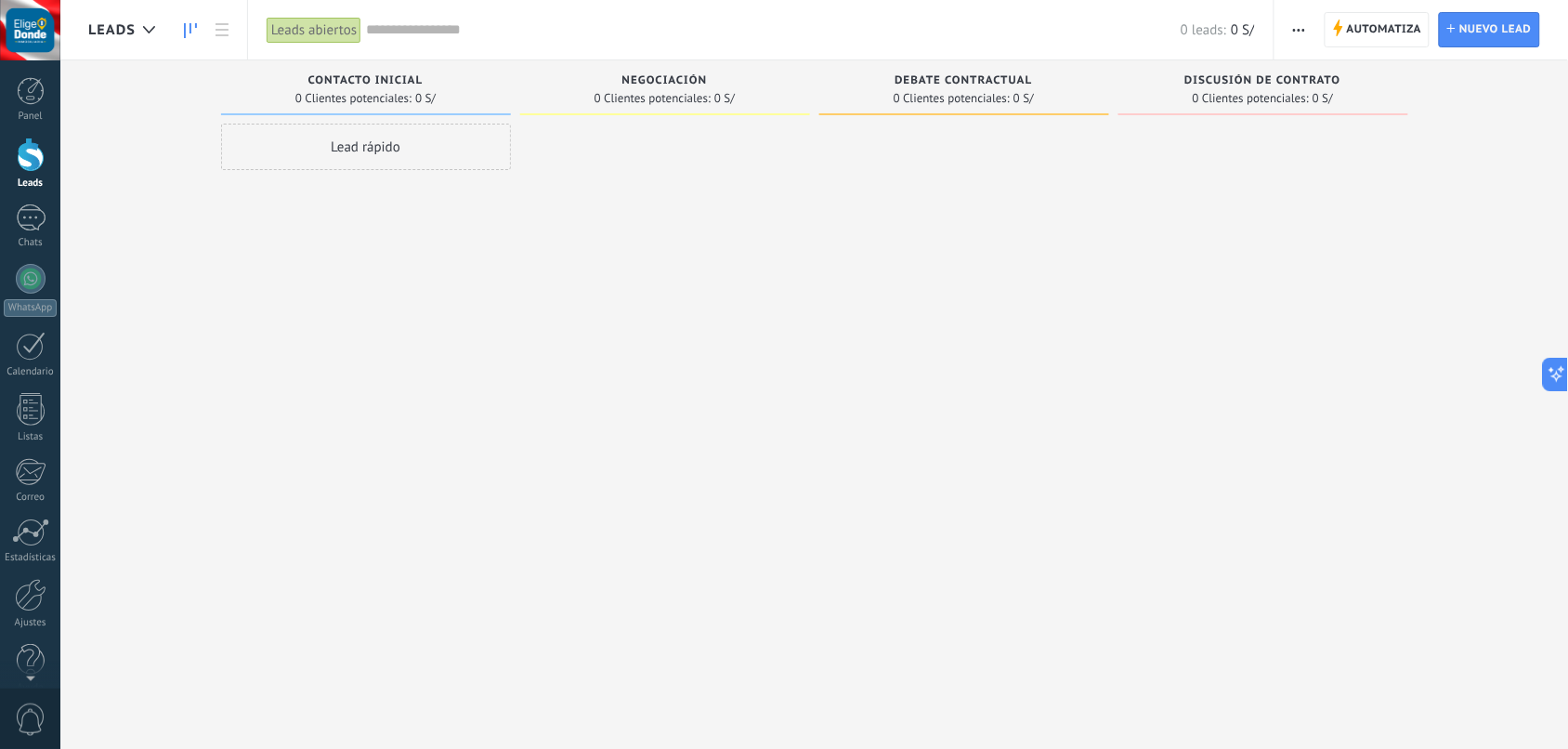 click at bounding box center [31, 154] 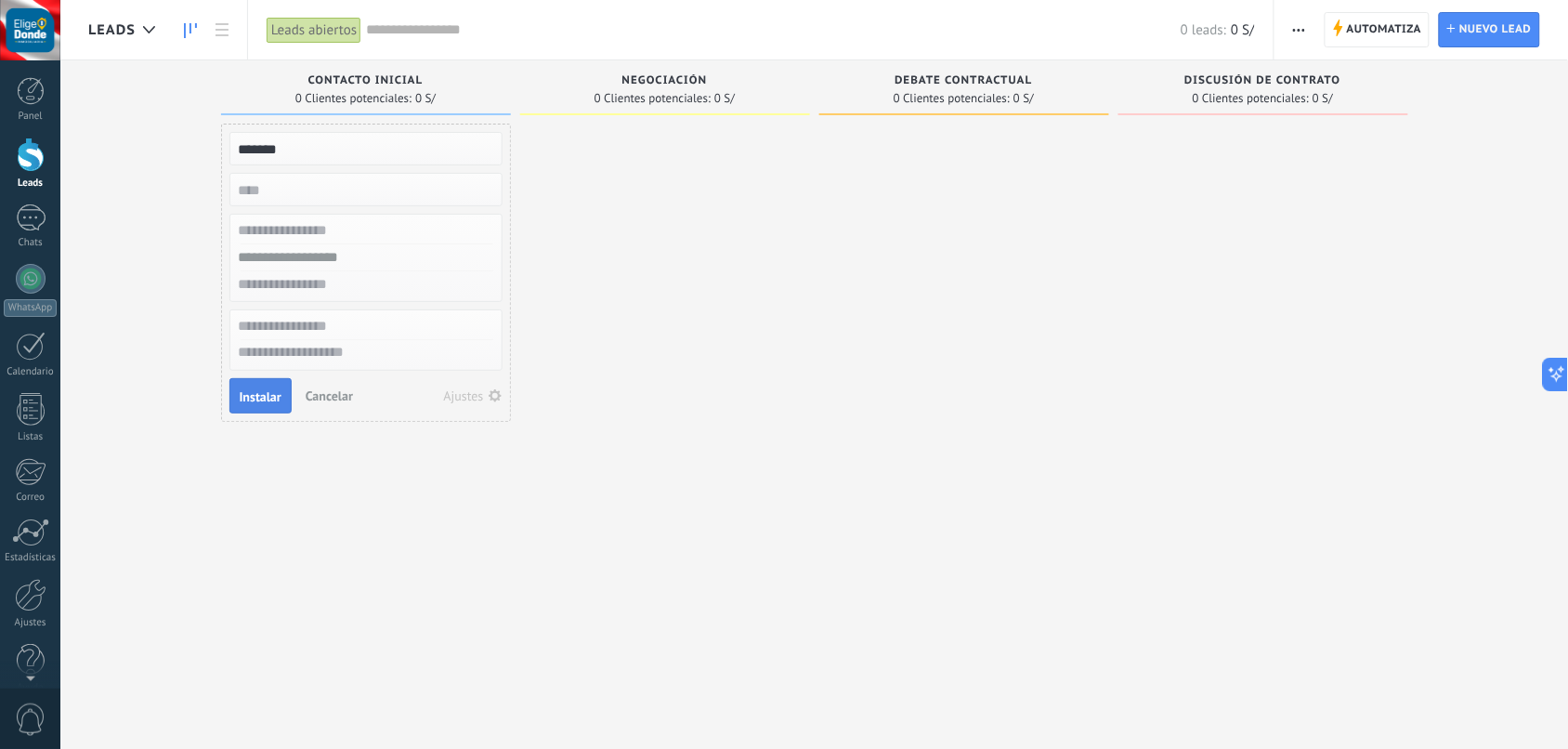 type on "*******" 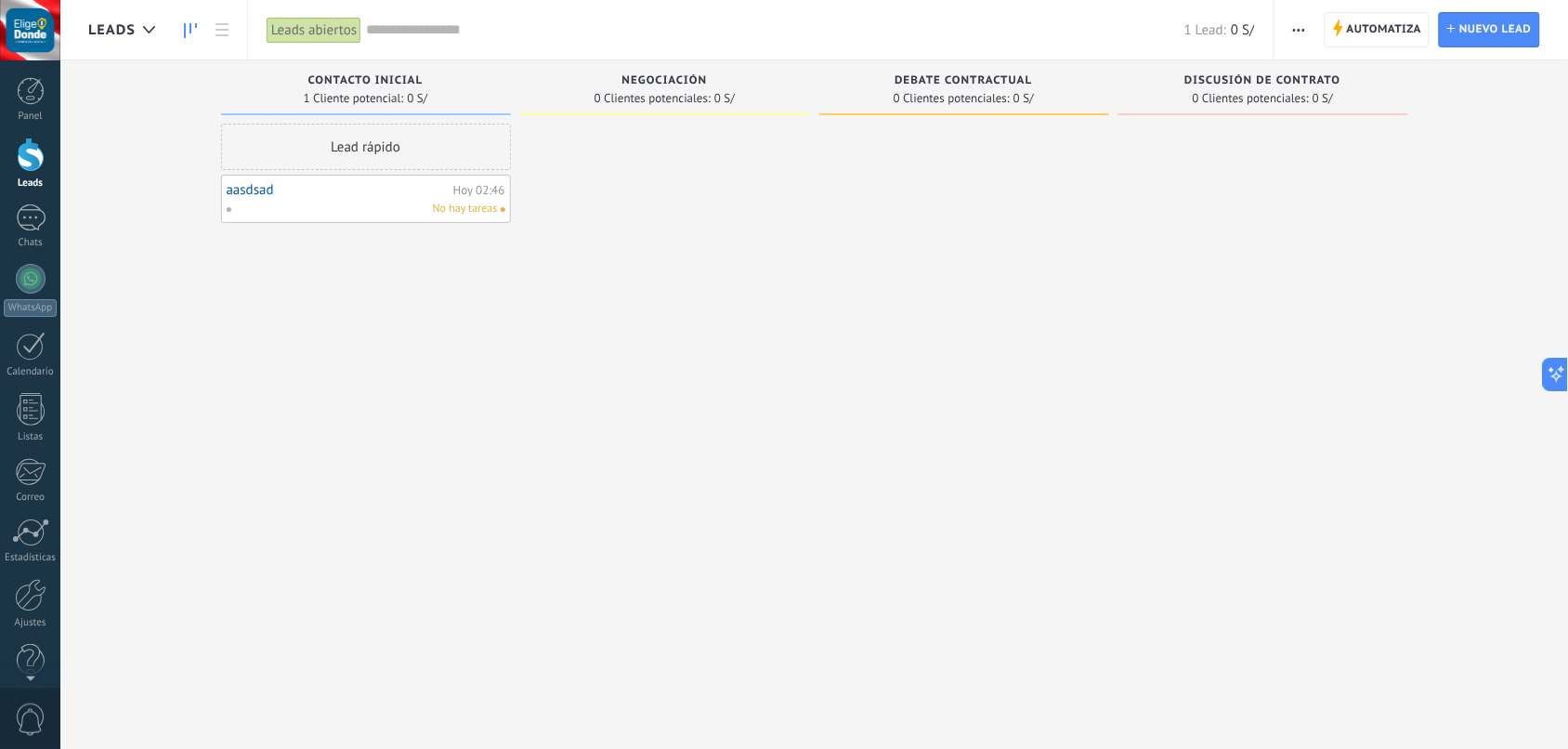 click at bounding box center (665, 376) 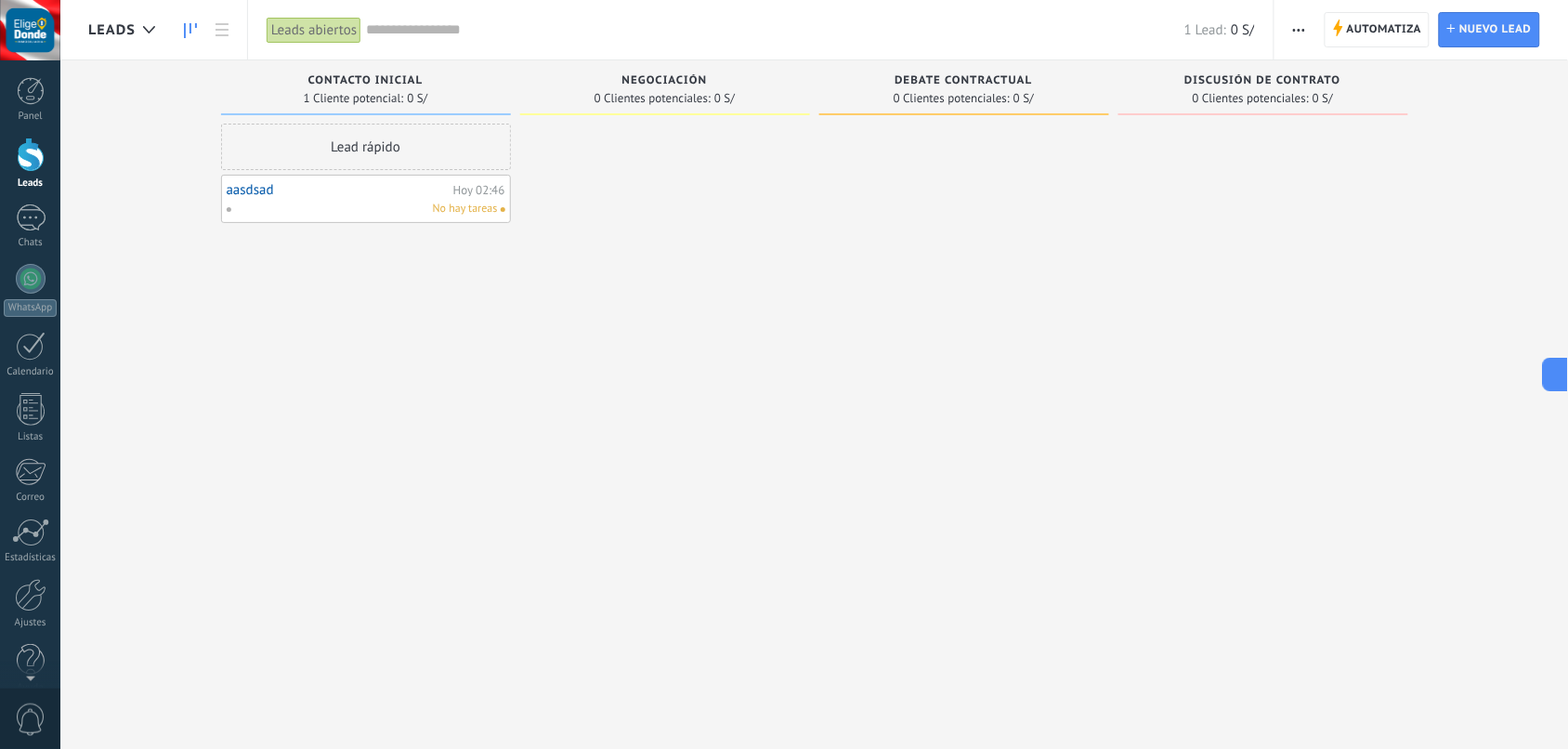click on "No hay tareas" at bounding box center [361, 209] 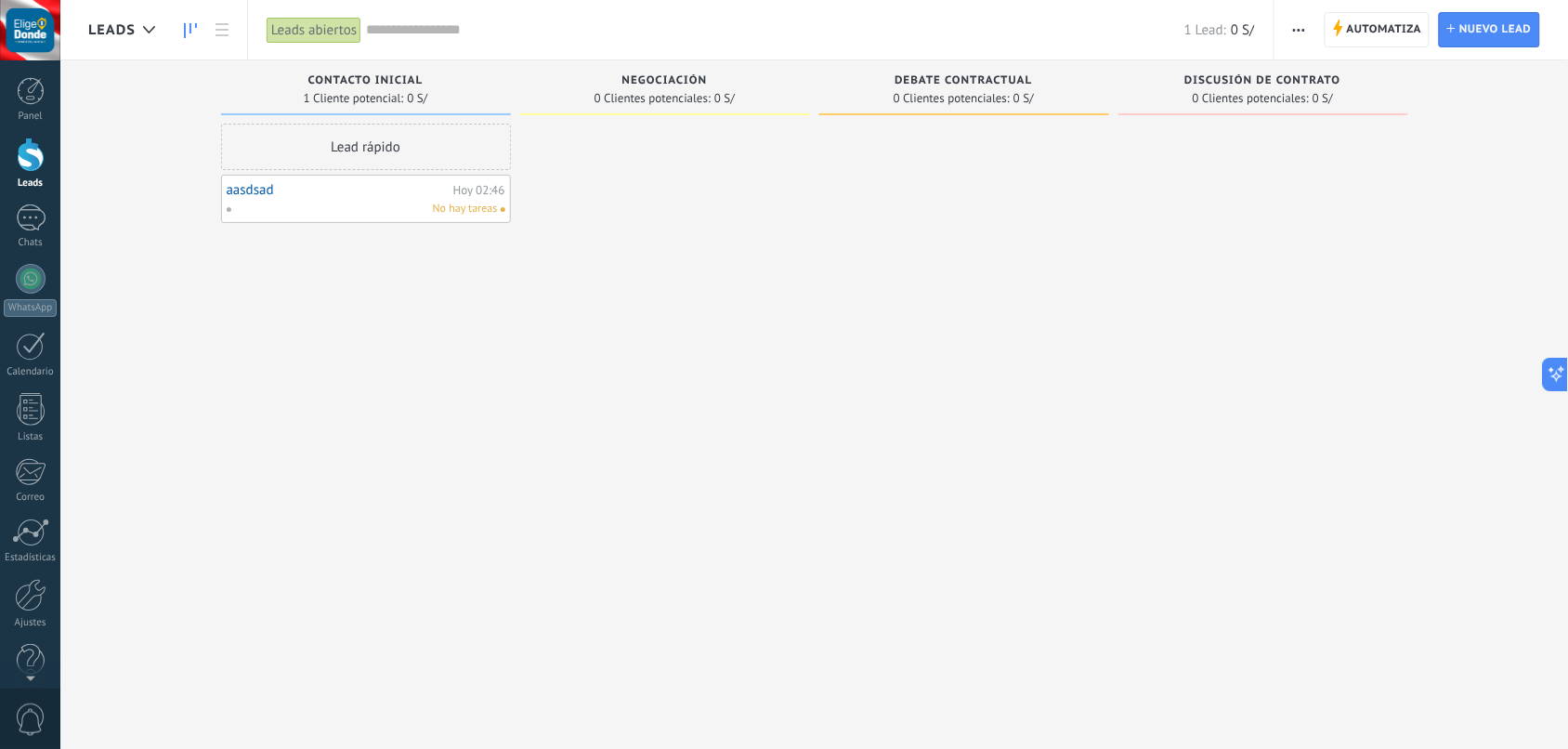 click on "No hay tareas" at bounding box center (361, 209) 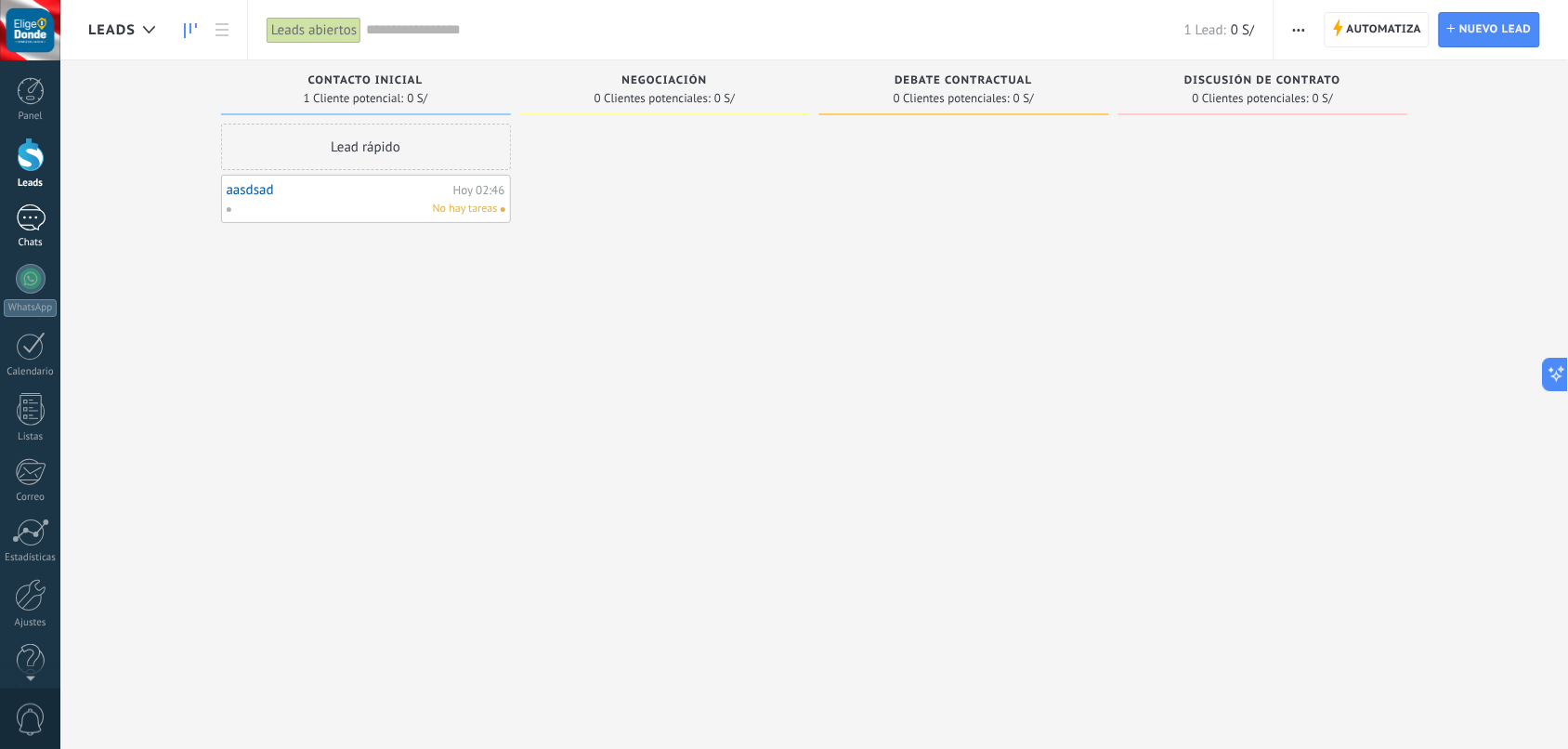 click at bounding box center [31, 217] 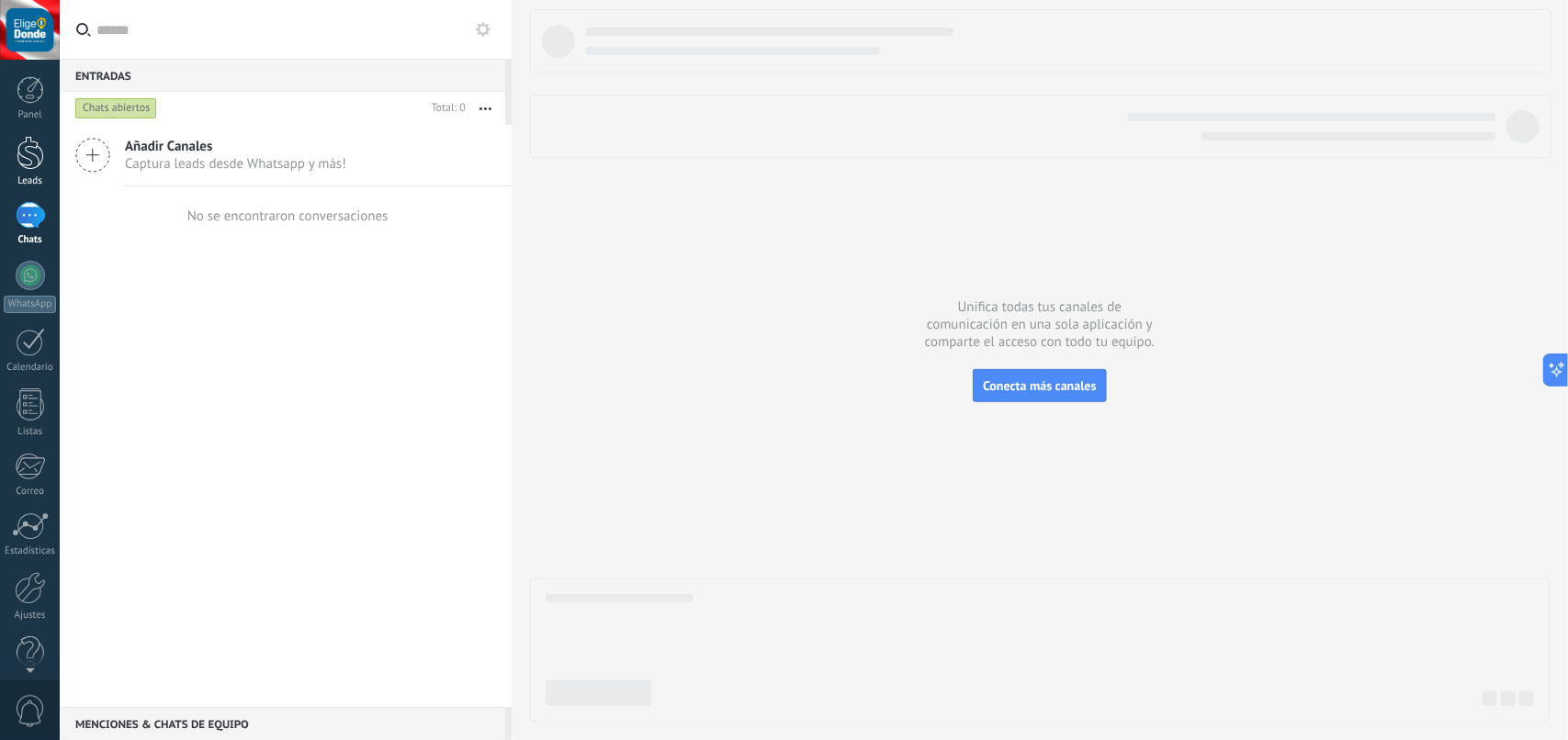 click at bounding box center [30, 152] 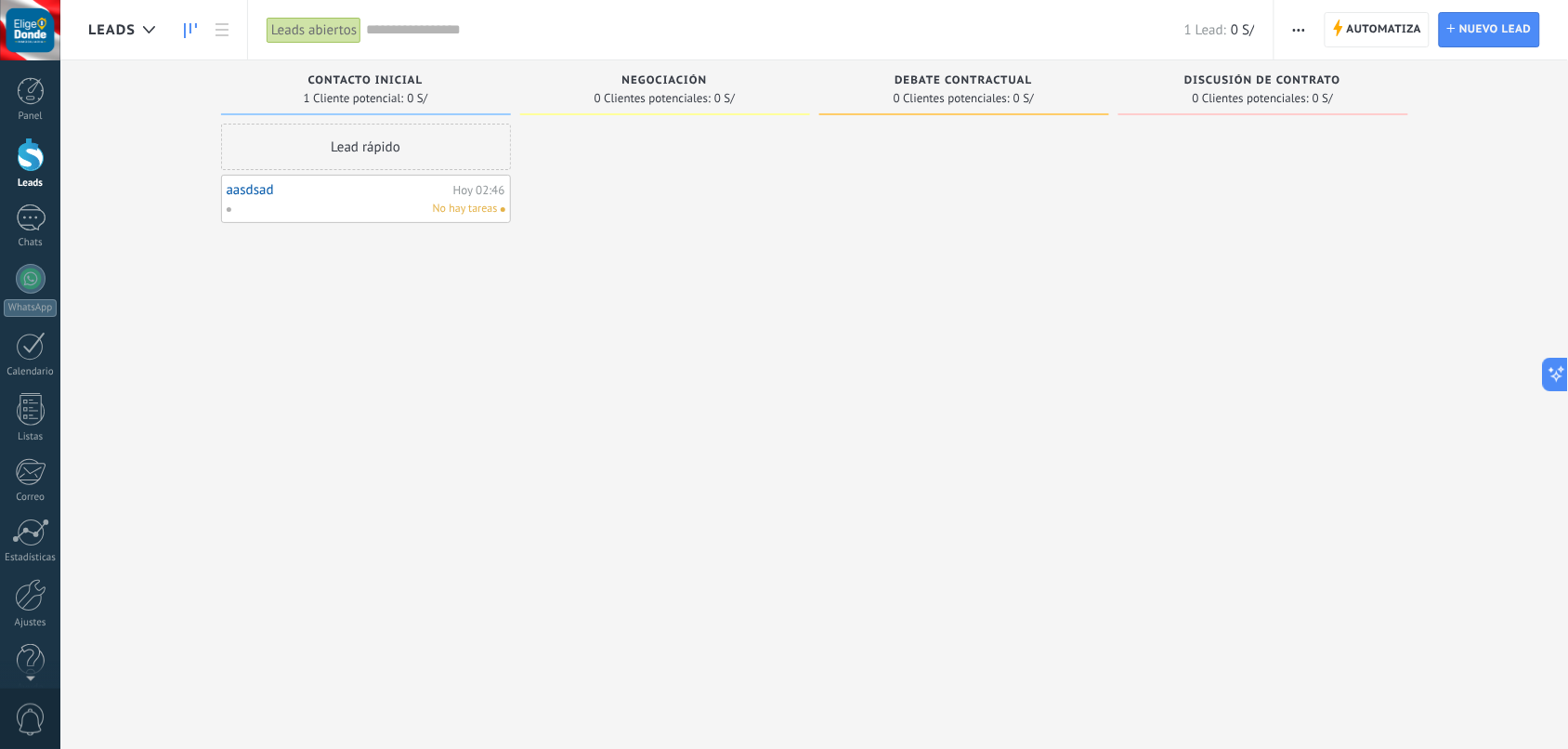click on "aasdsad" at bounding box center [337, 190] 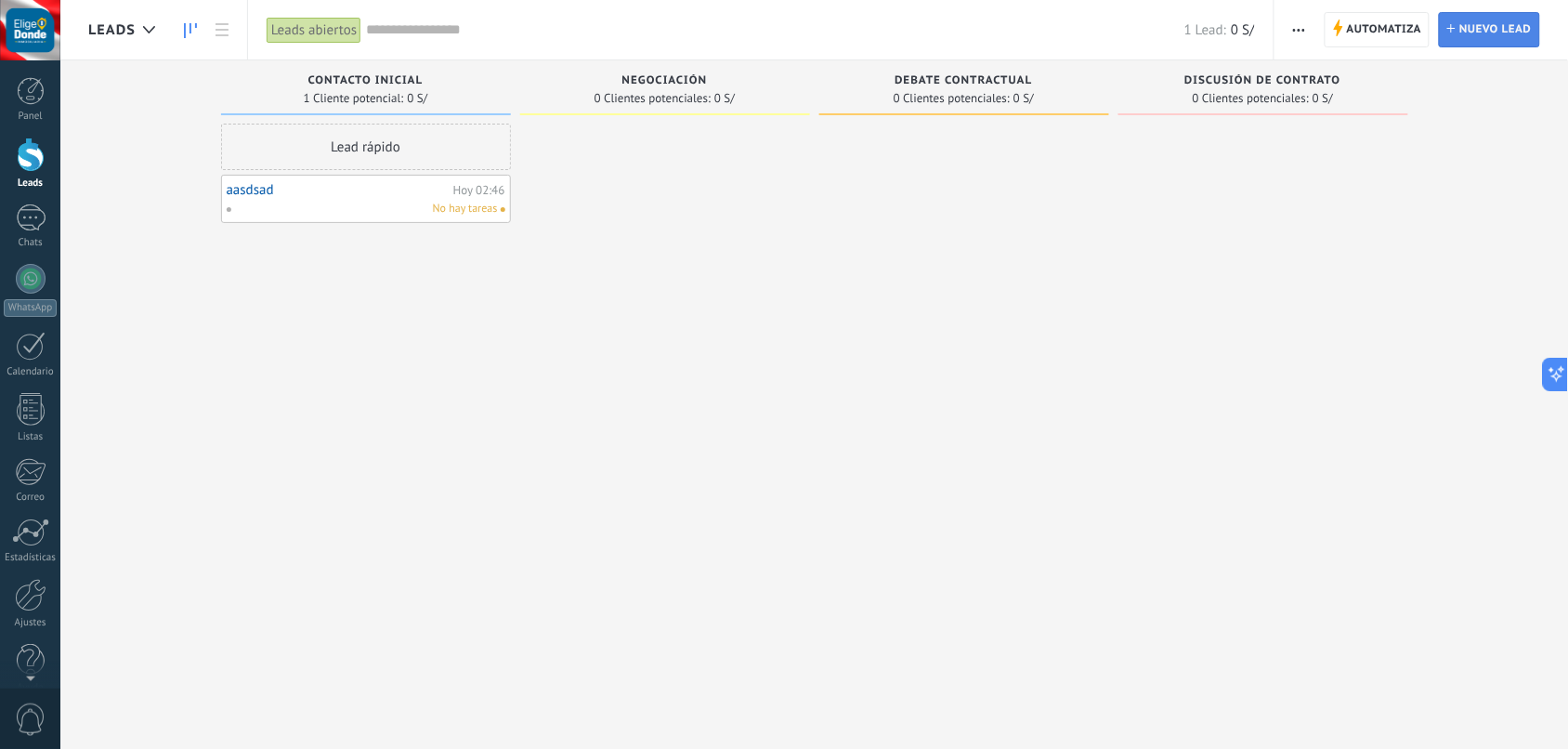 click on "Nuevo lead" at bounding box center [1496, 30] 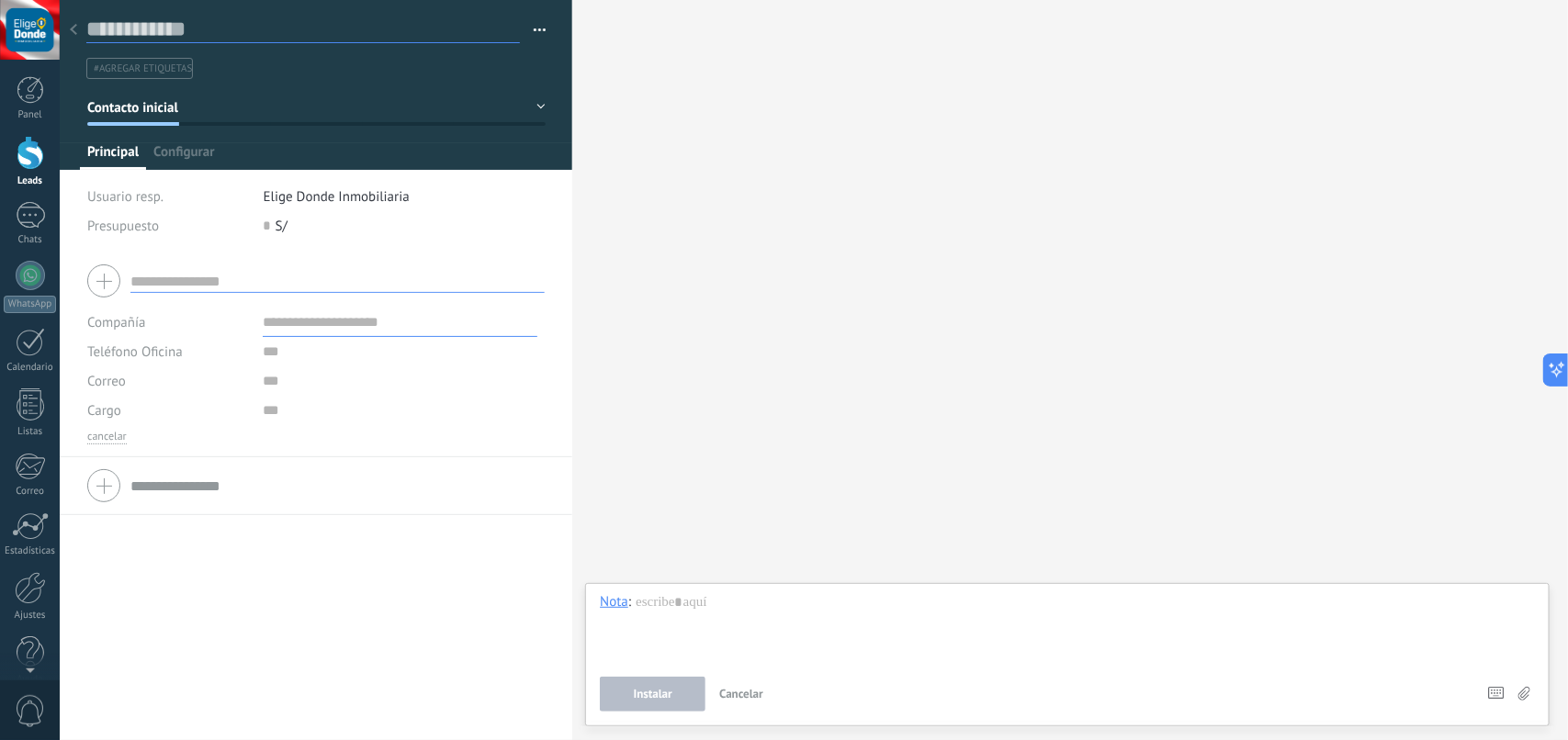 click at bounding box center [303, 29] 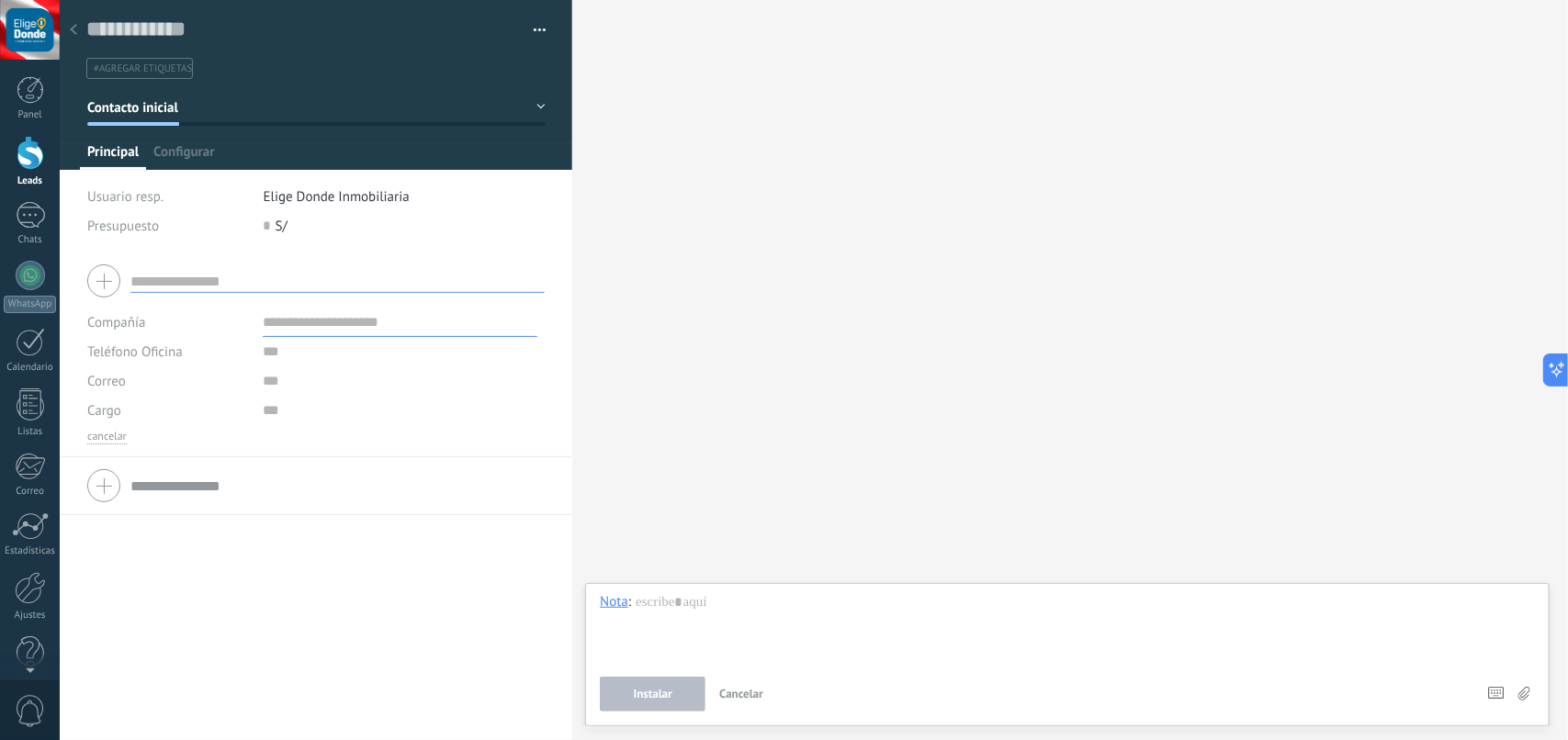 click on "Buscar Carga más Participantes:  0 Agregar usuario" at bounding box center (1070, 370) 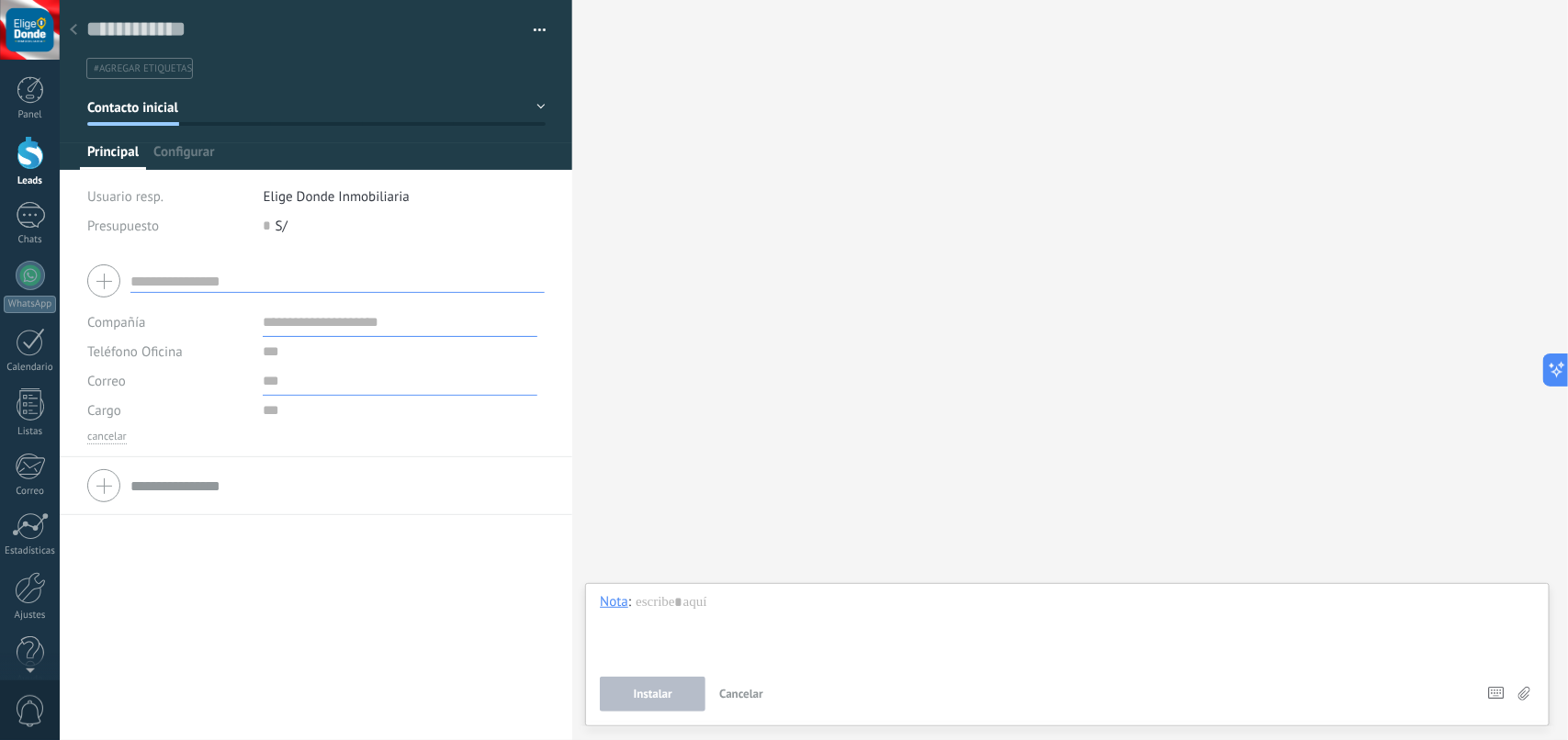 click at bounding box center (400, 381) 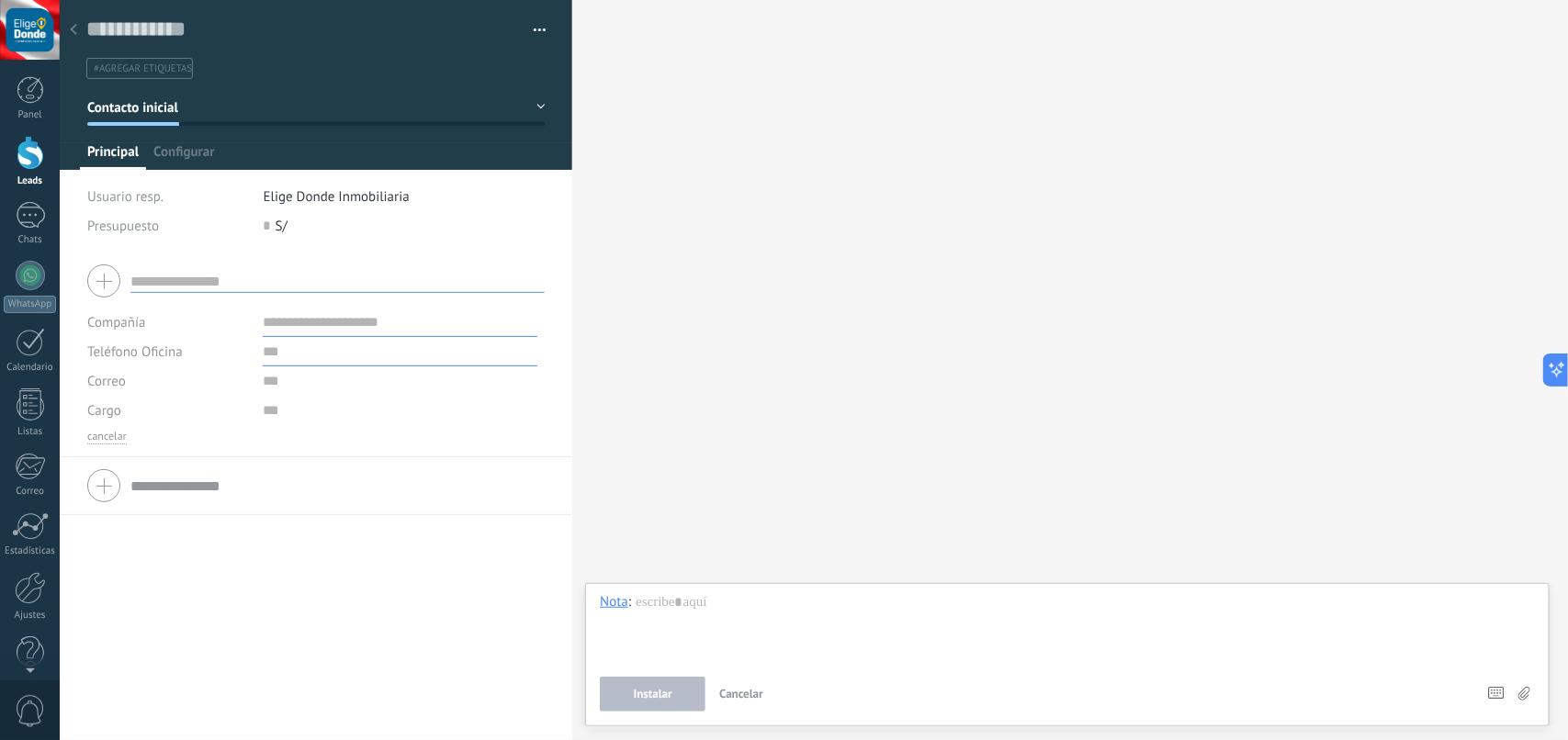 click at bounding box center [400, 352] 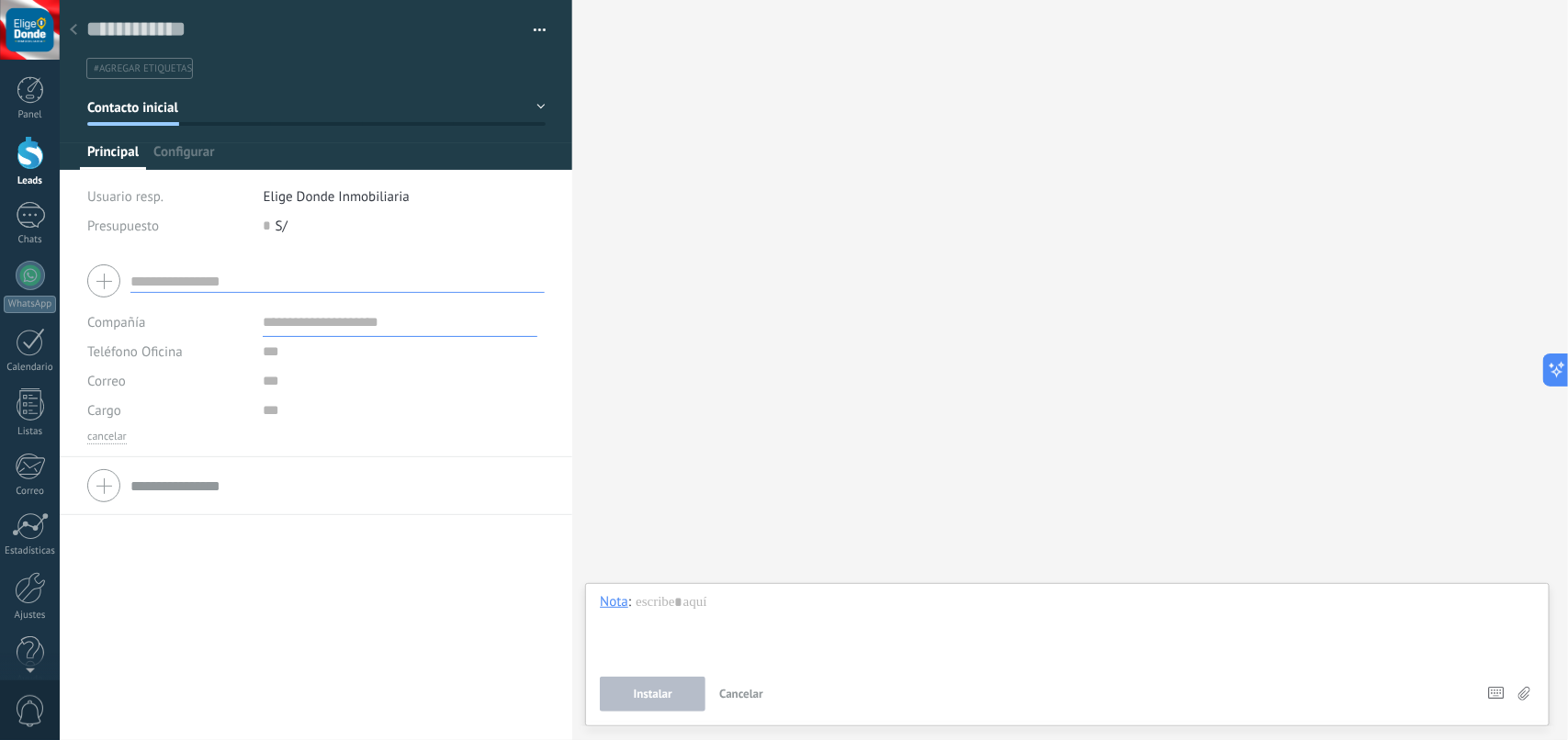 click on "Compañía" at bounding box center [116, 322] 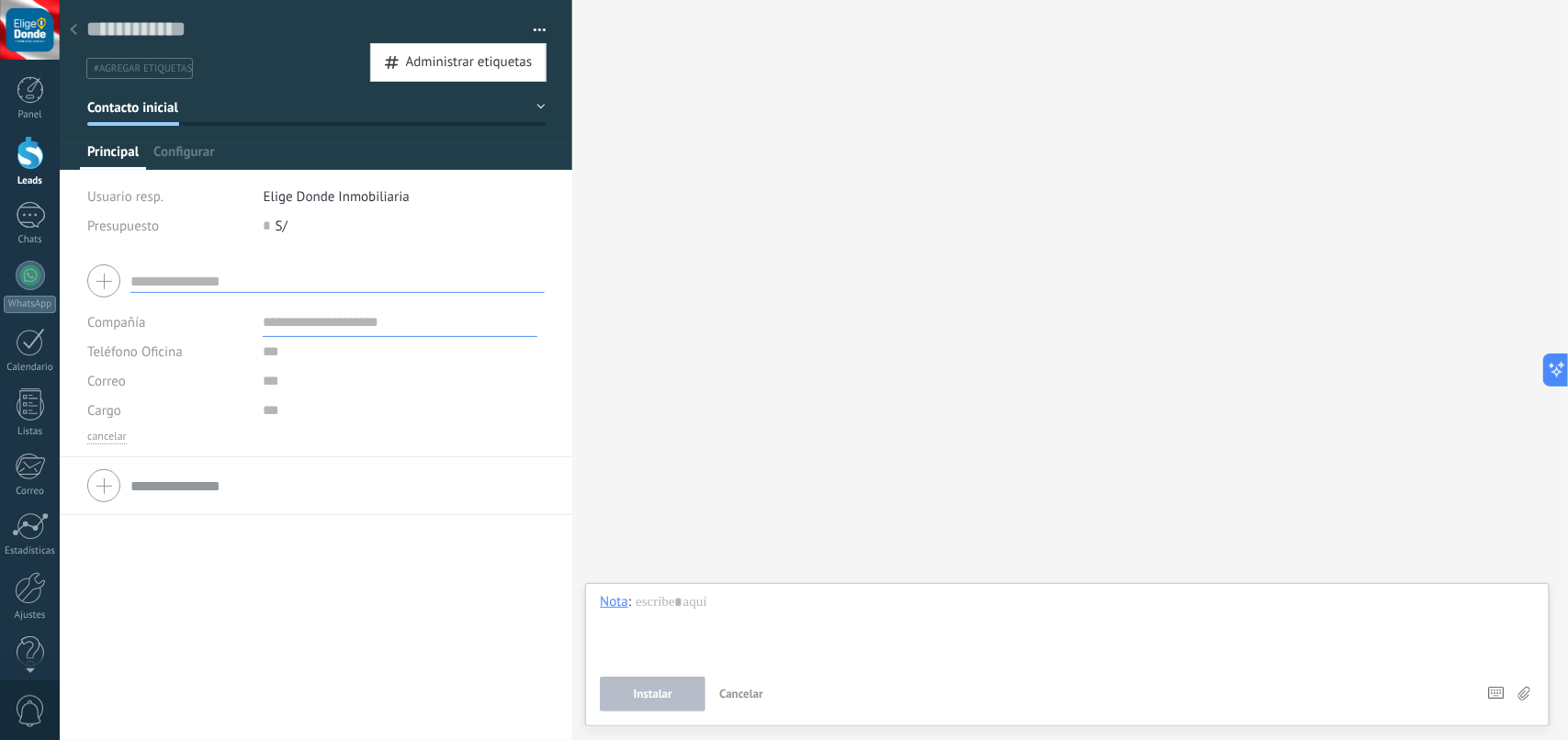 click at bounding box center (540, 33) 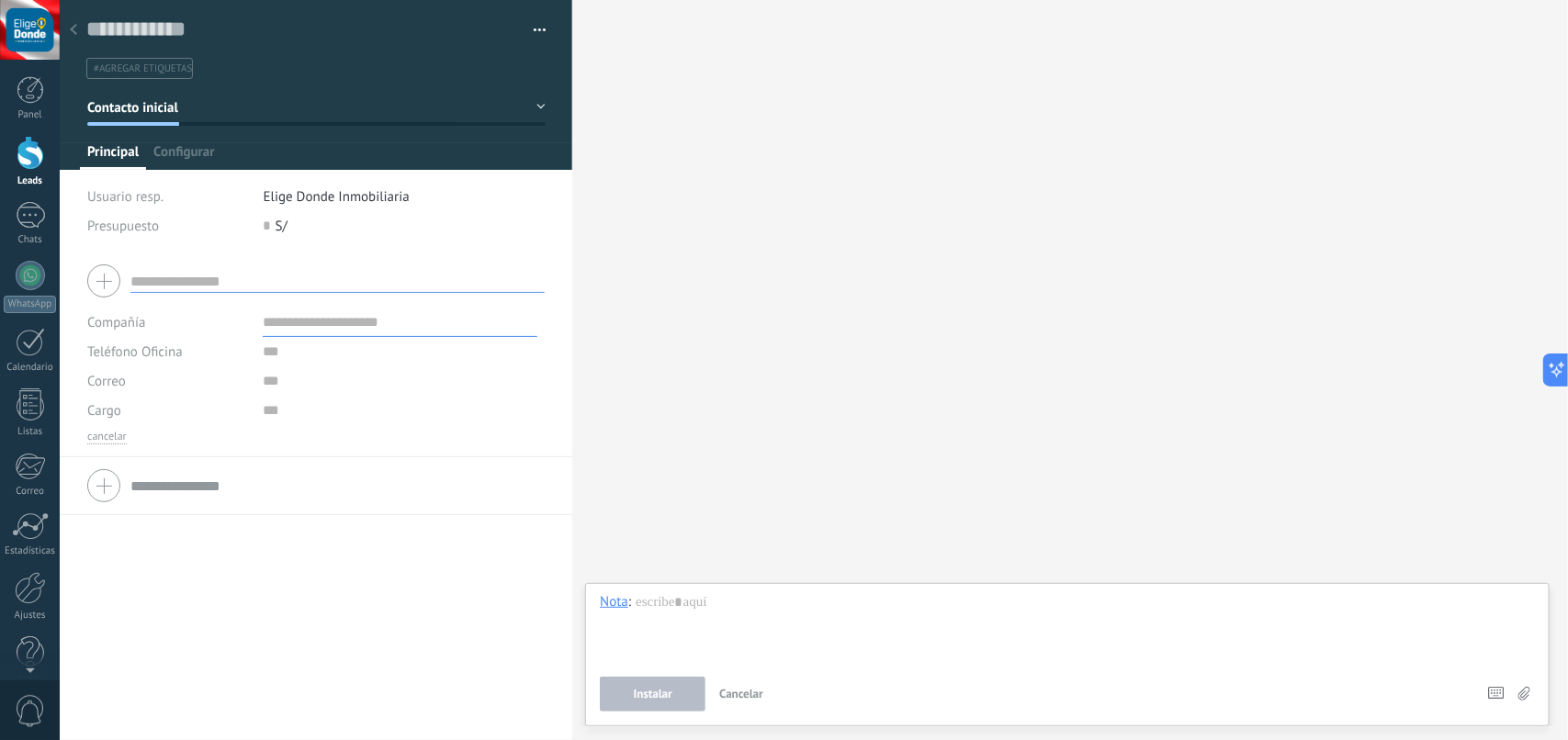 click on "Contacto inicial" at bounding box center [316, 107] 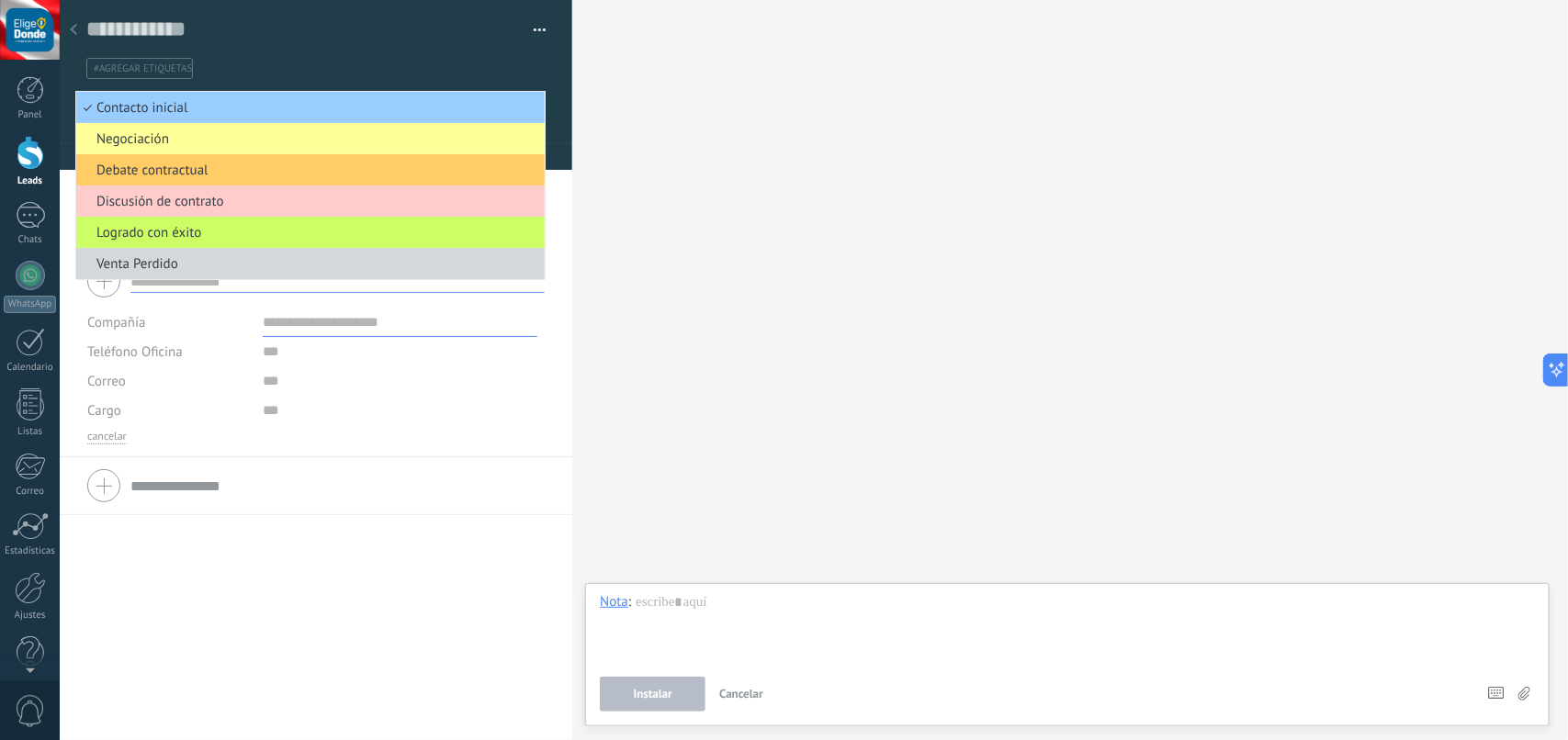 click on "Buscar Carga más Participantes:  0 Agregar usuario" at bounding box center (1070, 370) 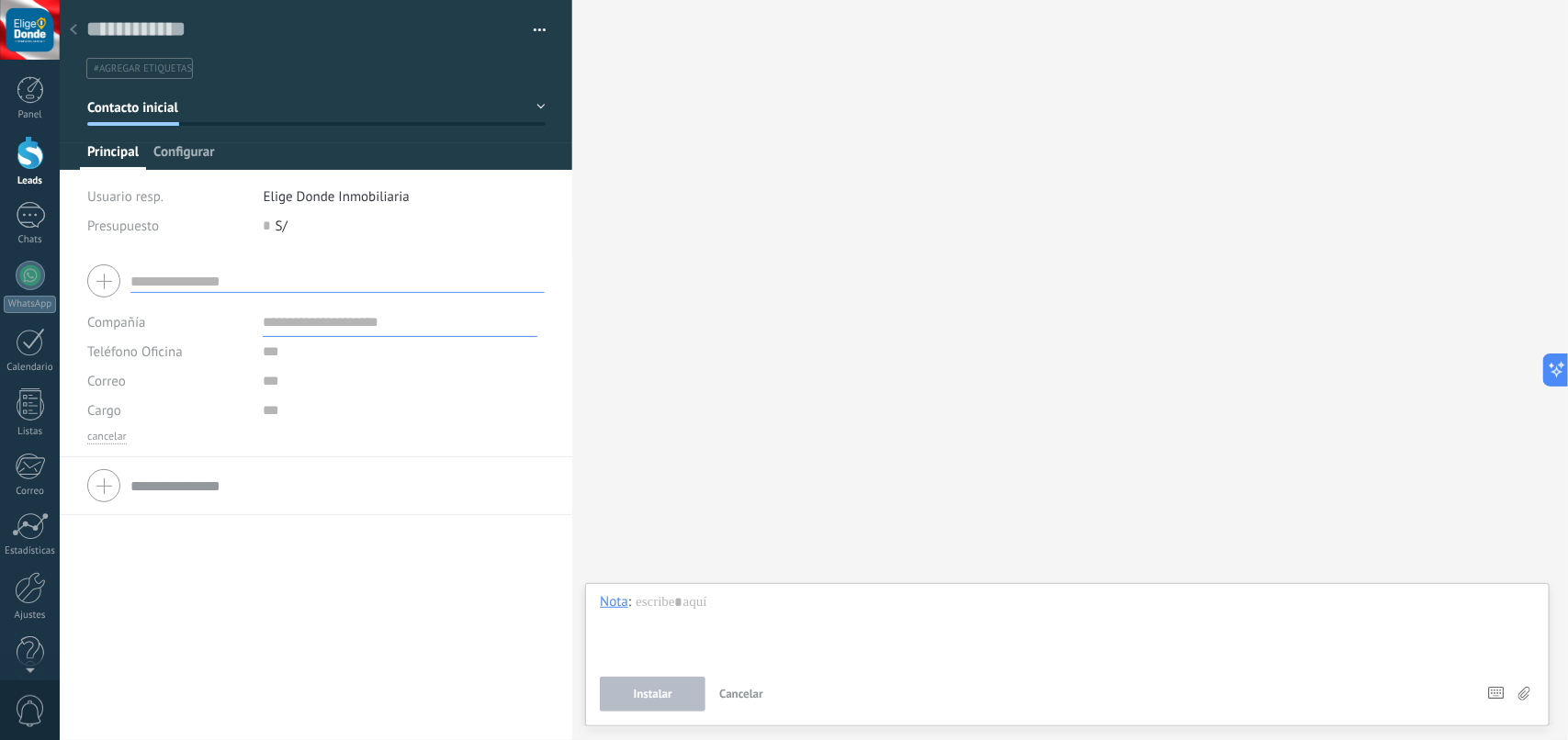 click on "Configurar" at bounding box center [184, 156] 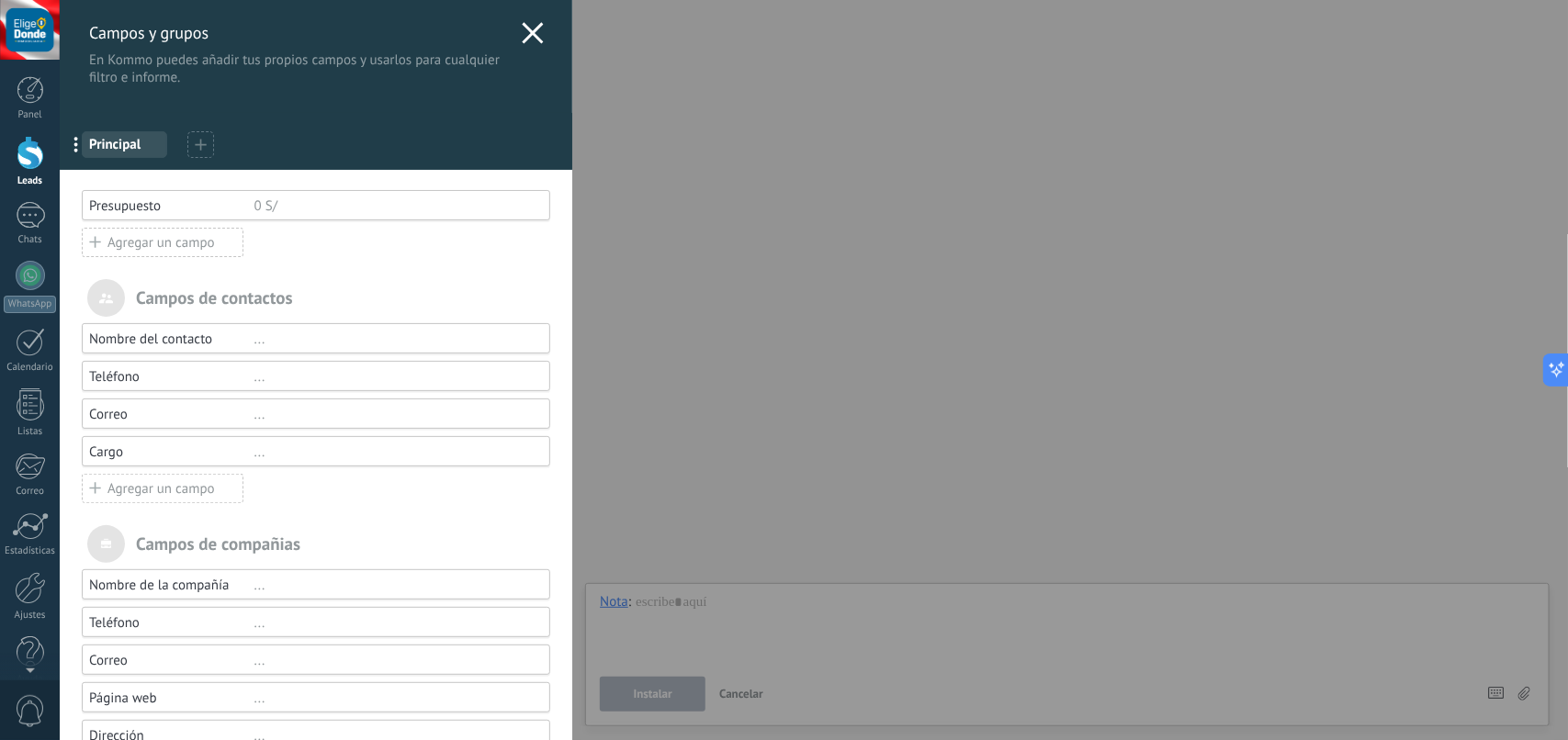 click at bounding box center (200, 144) 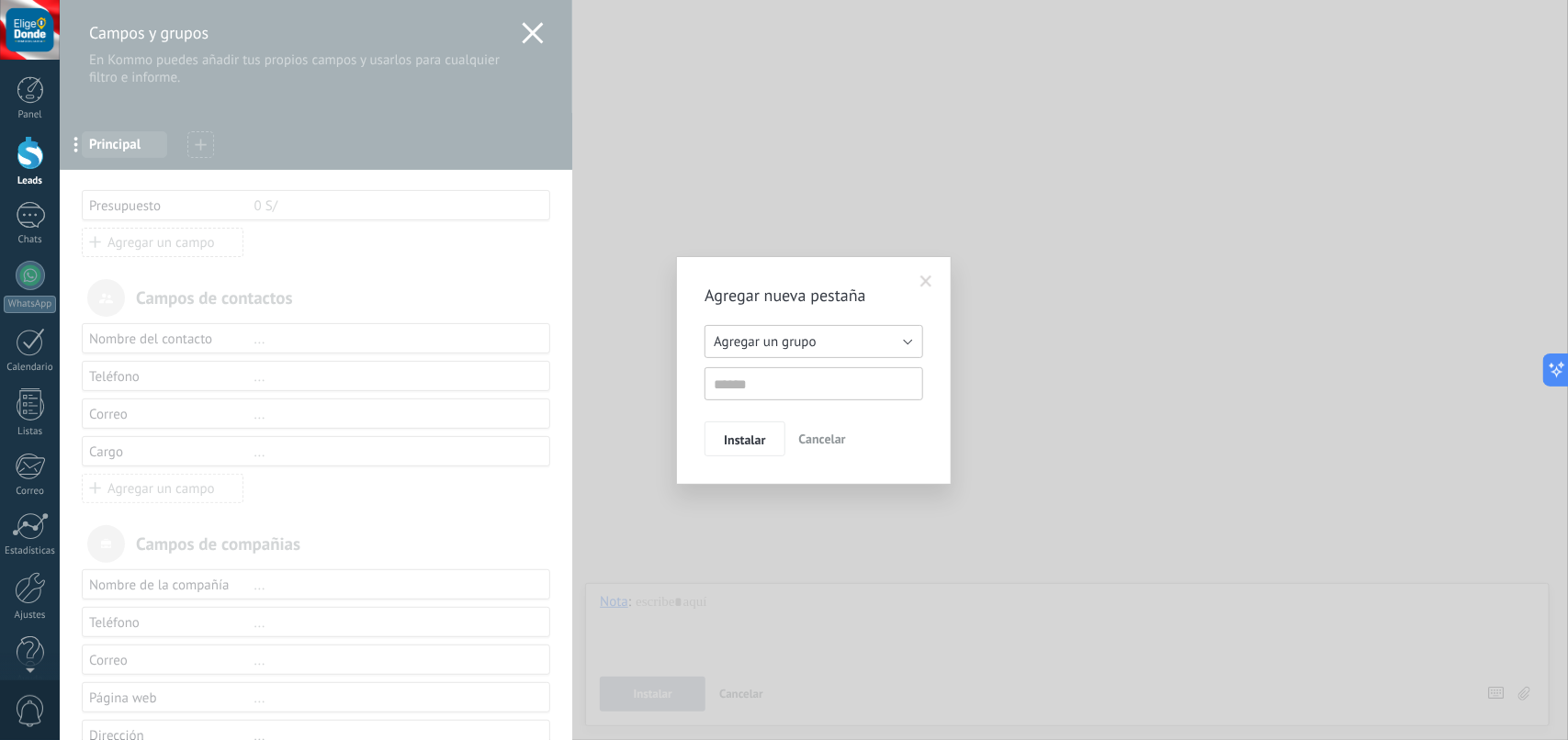 click on "Agregar un grupo" at bounding box center (764, 342) 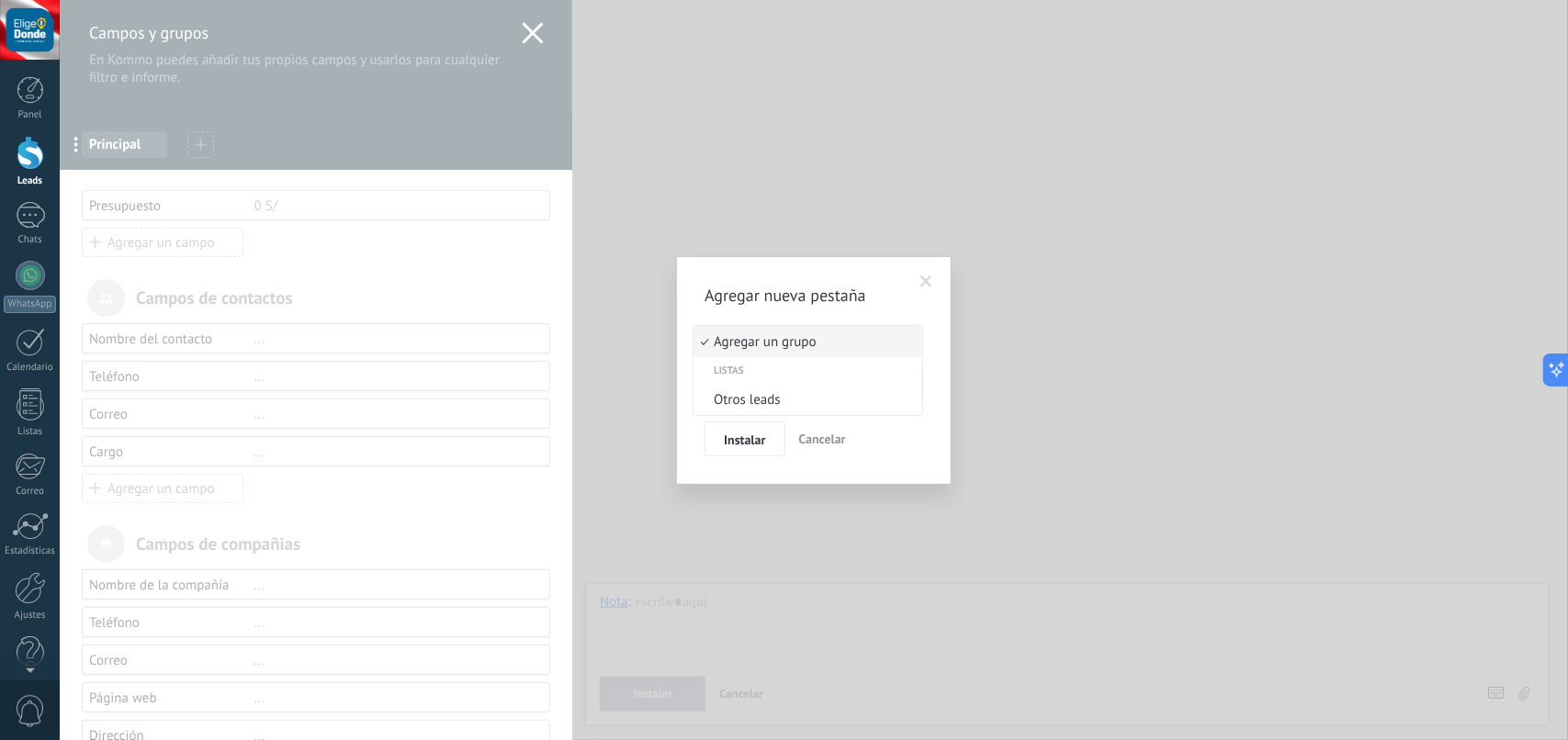 click on "Agregar un grupo" at bounding box center [805, 342] 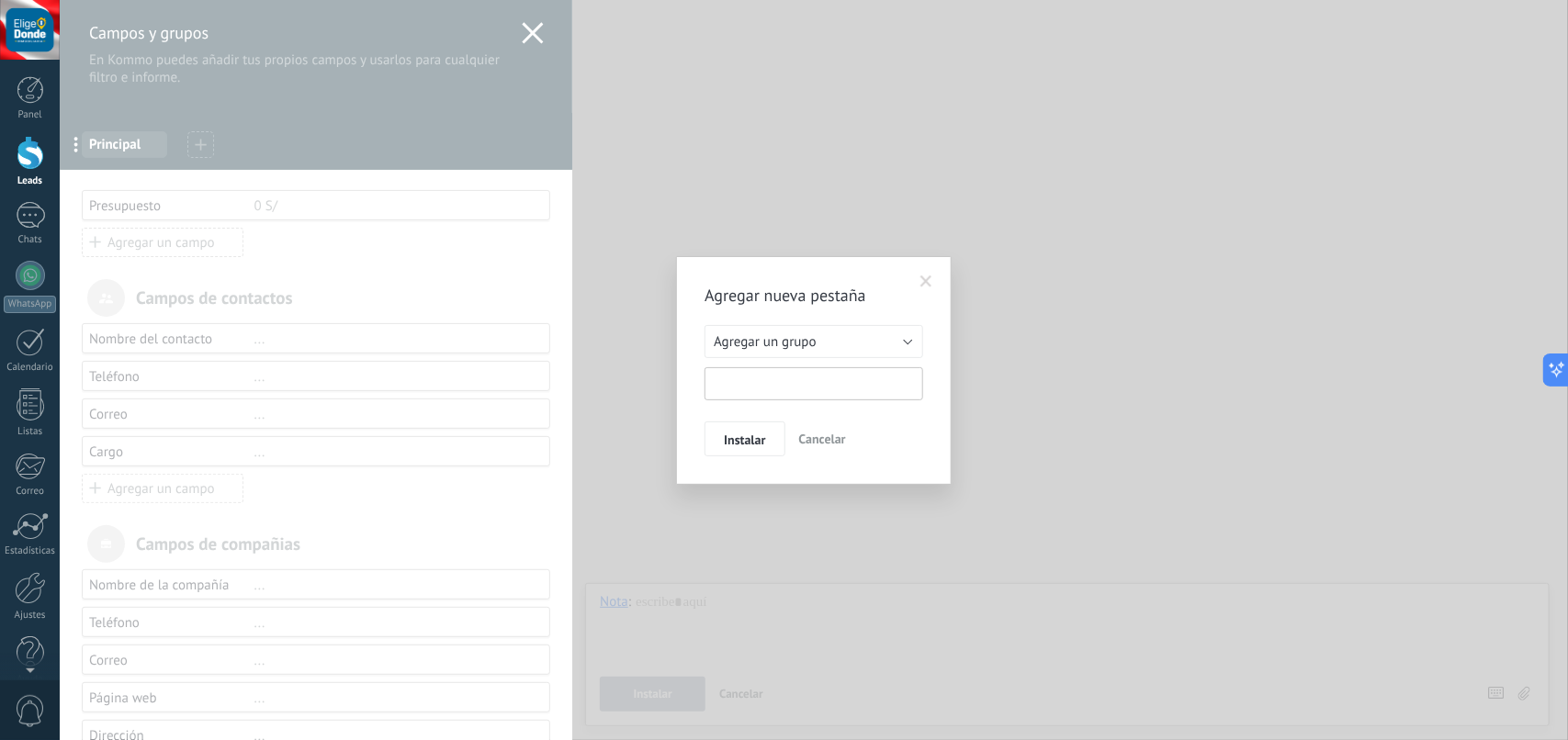 click at bounding box center (814, 384) 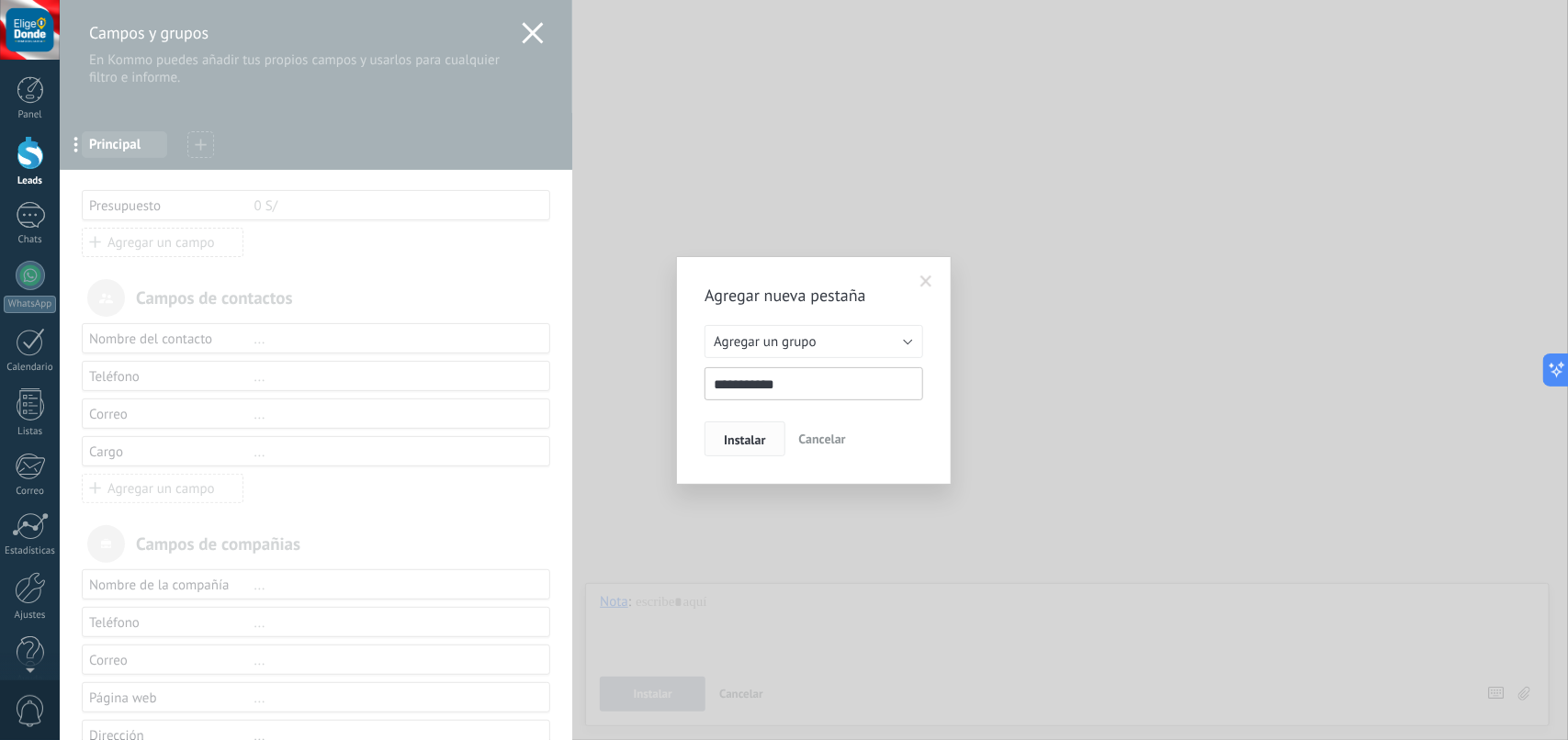 type on "**********" 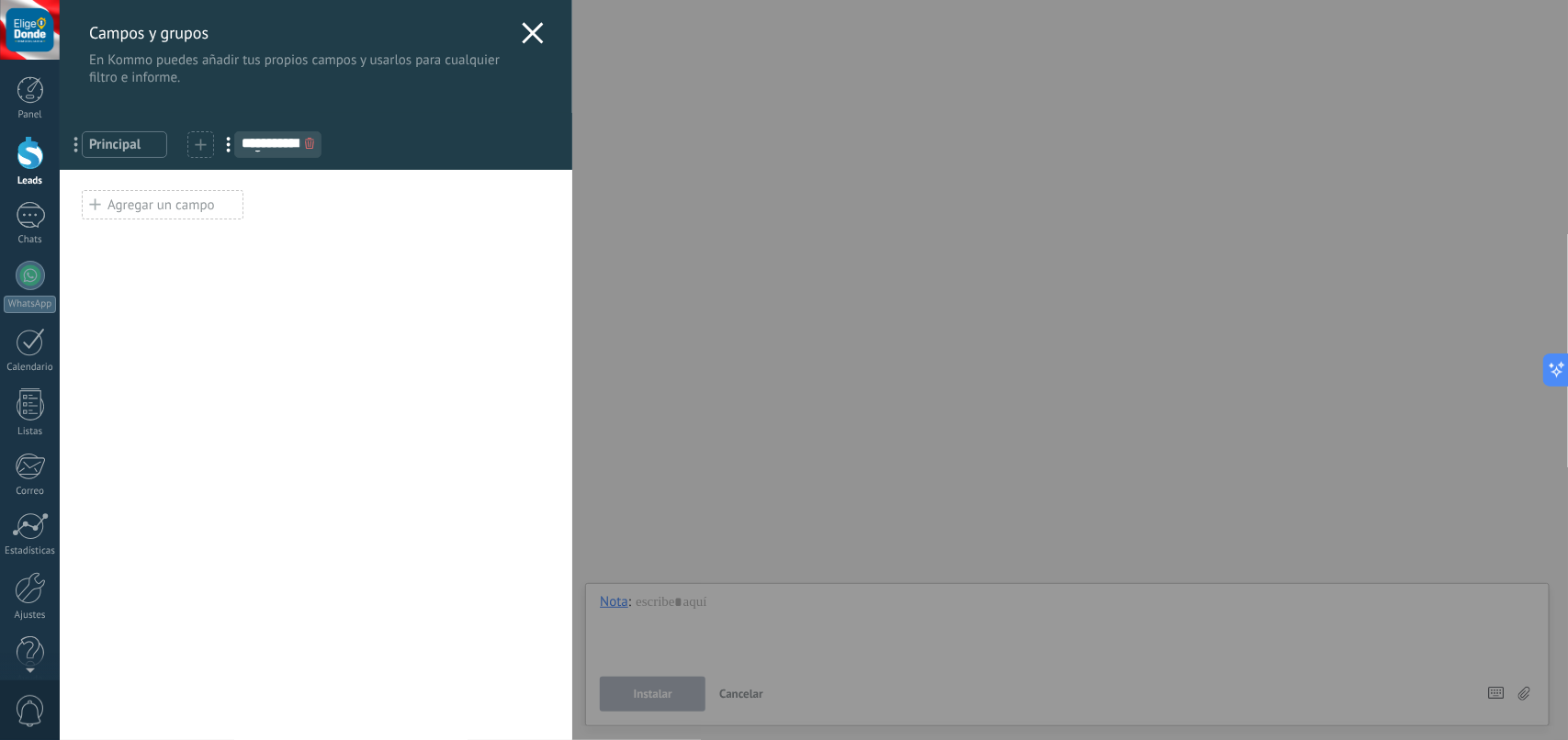 click on "Agregar un campo" at bounding box center (163, 205) 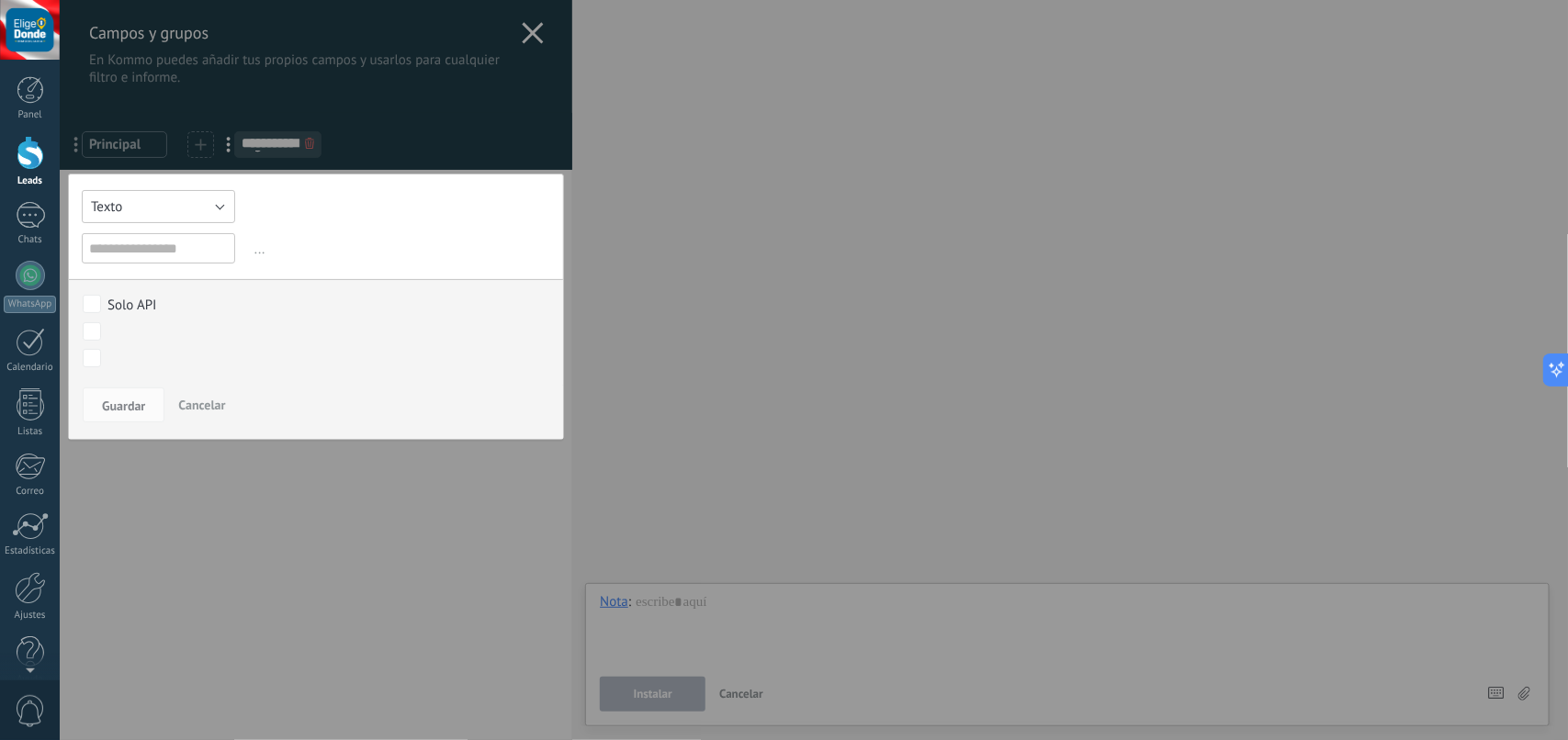 click on "Texto" at bounding box center (158, 207) 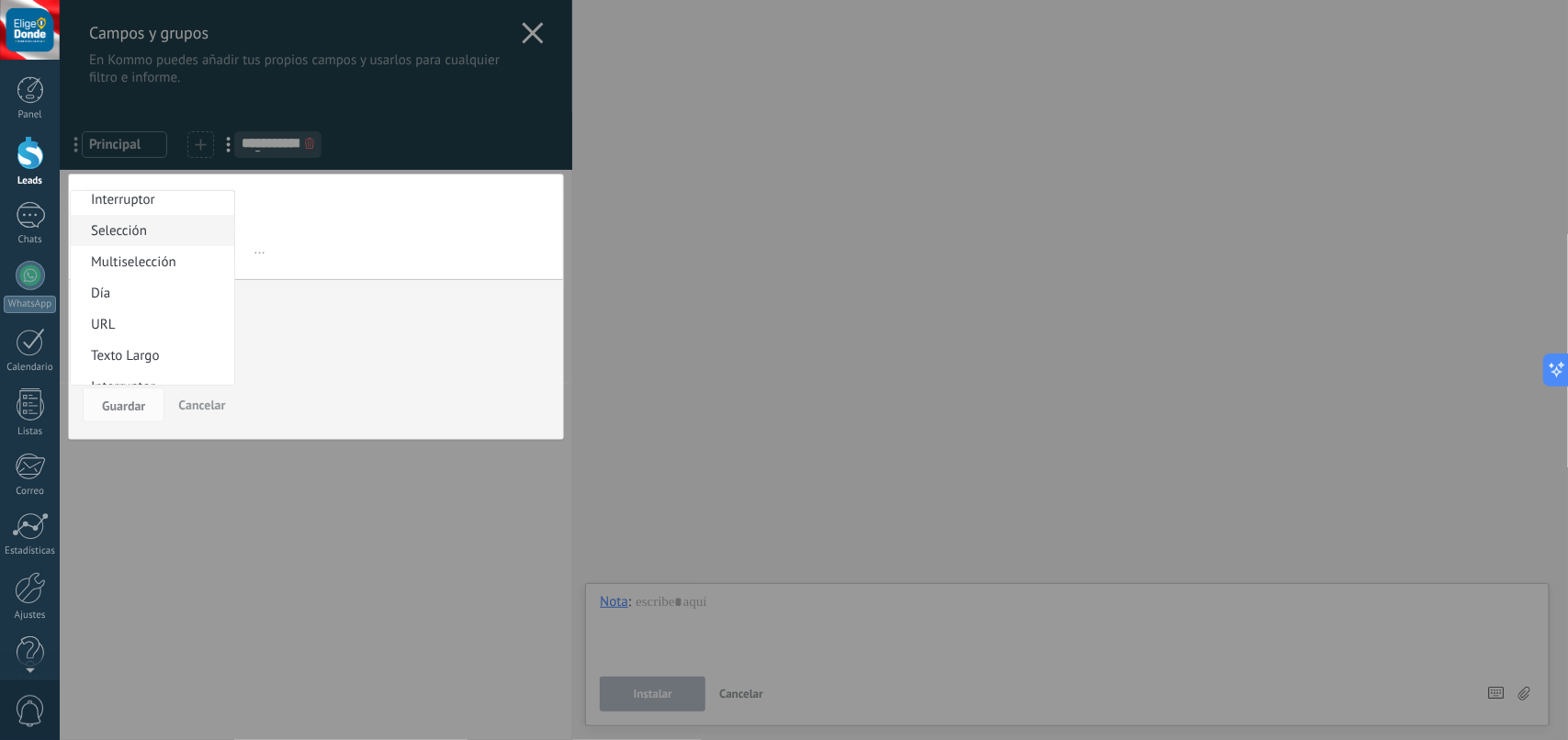scroll, scrollTop: 332, scrollLeft: 0, axis: vertical 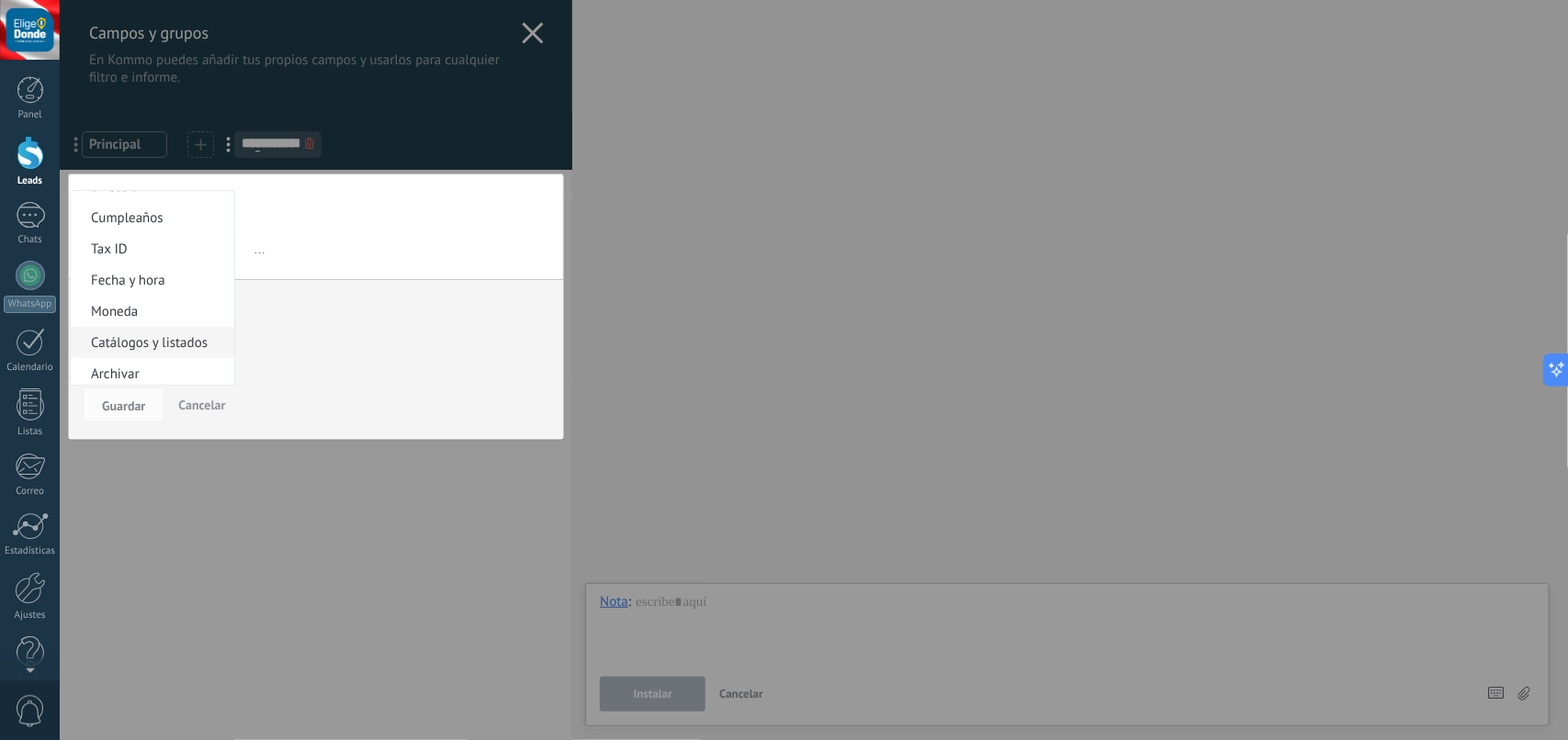 click on "Catálogos y listados" at bounding box center (150, 342) 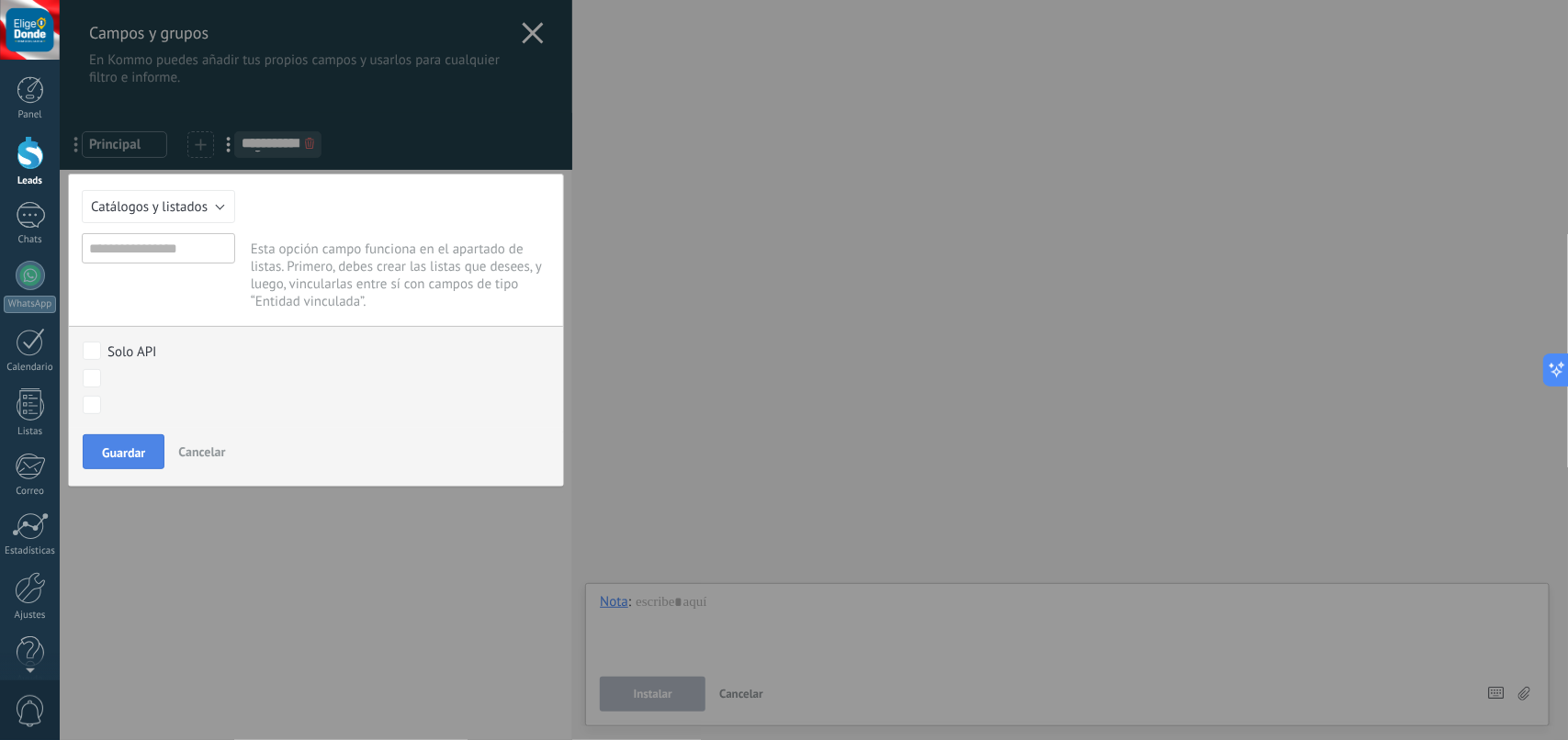 click on "Guardar" at bounding box center [123, 453] 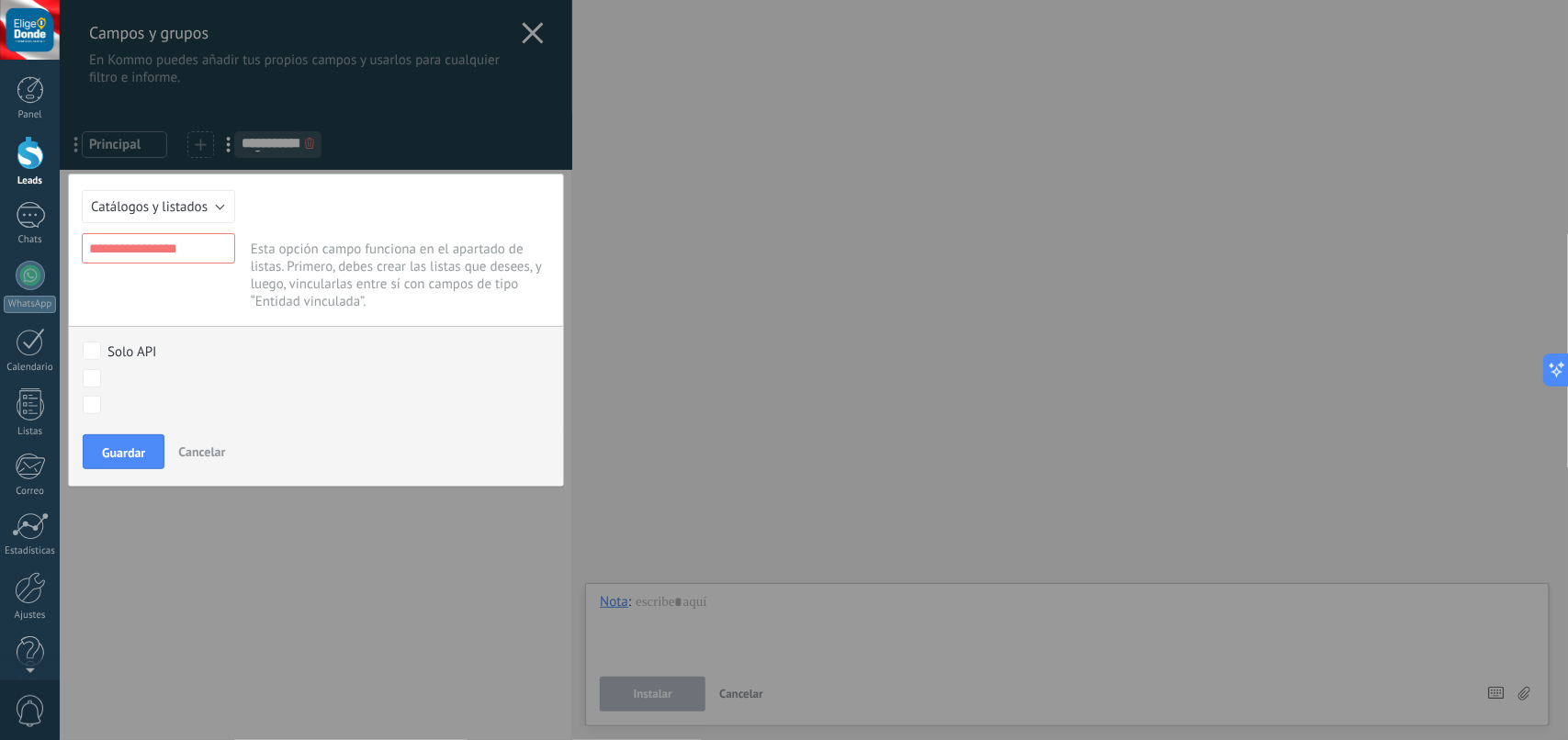 click at bounding box center (158, 248) 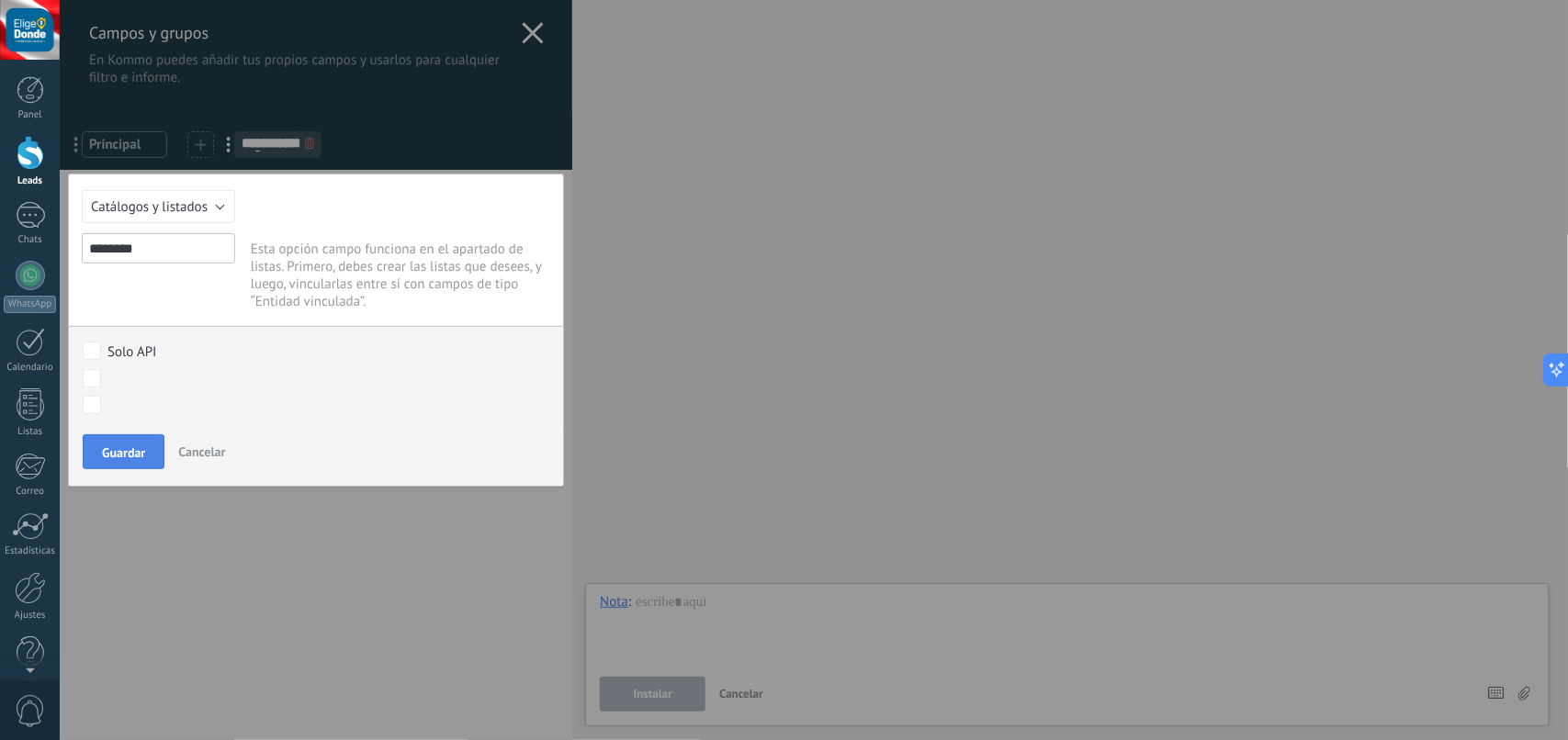 type on "********" 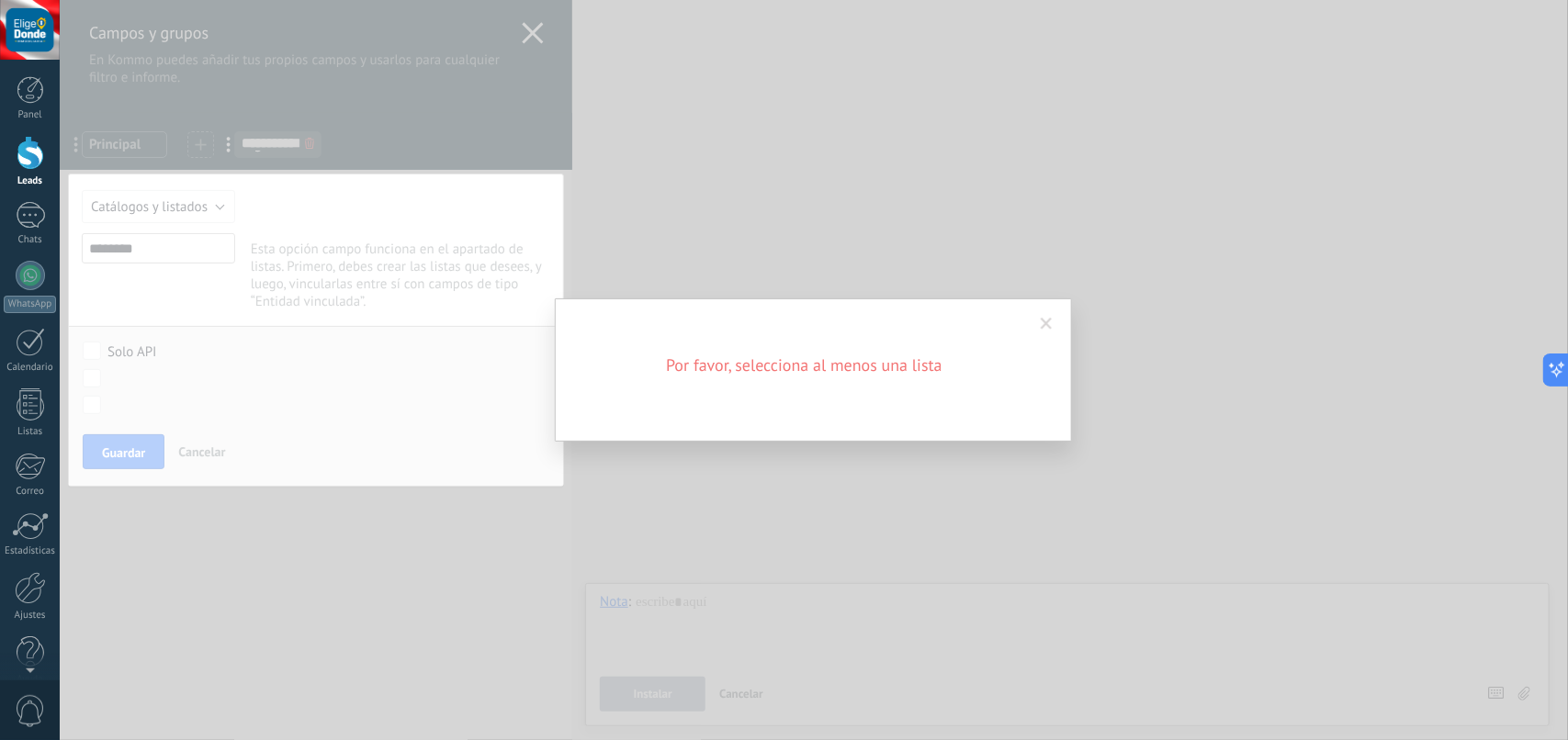 click at bounding box center [1046, 324] 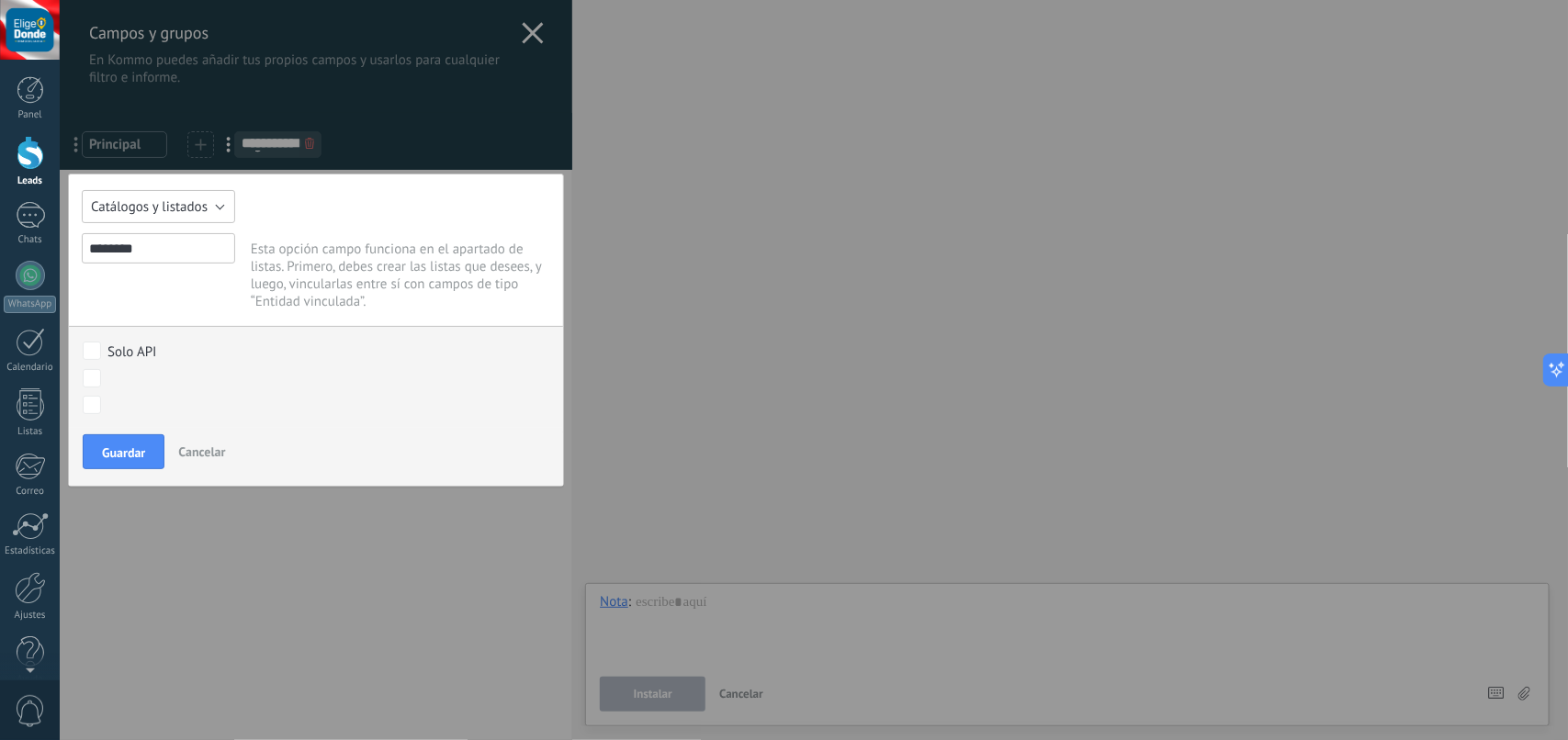 click on "Catálogos y listados" at bounding box center [149, 207] 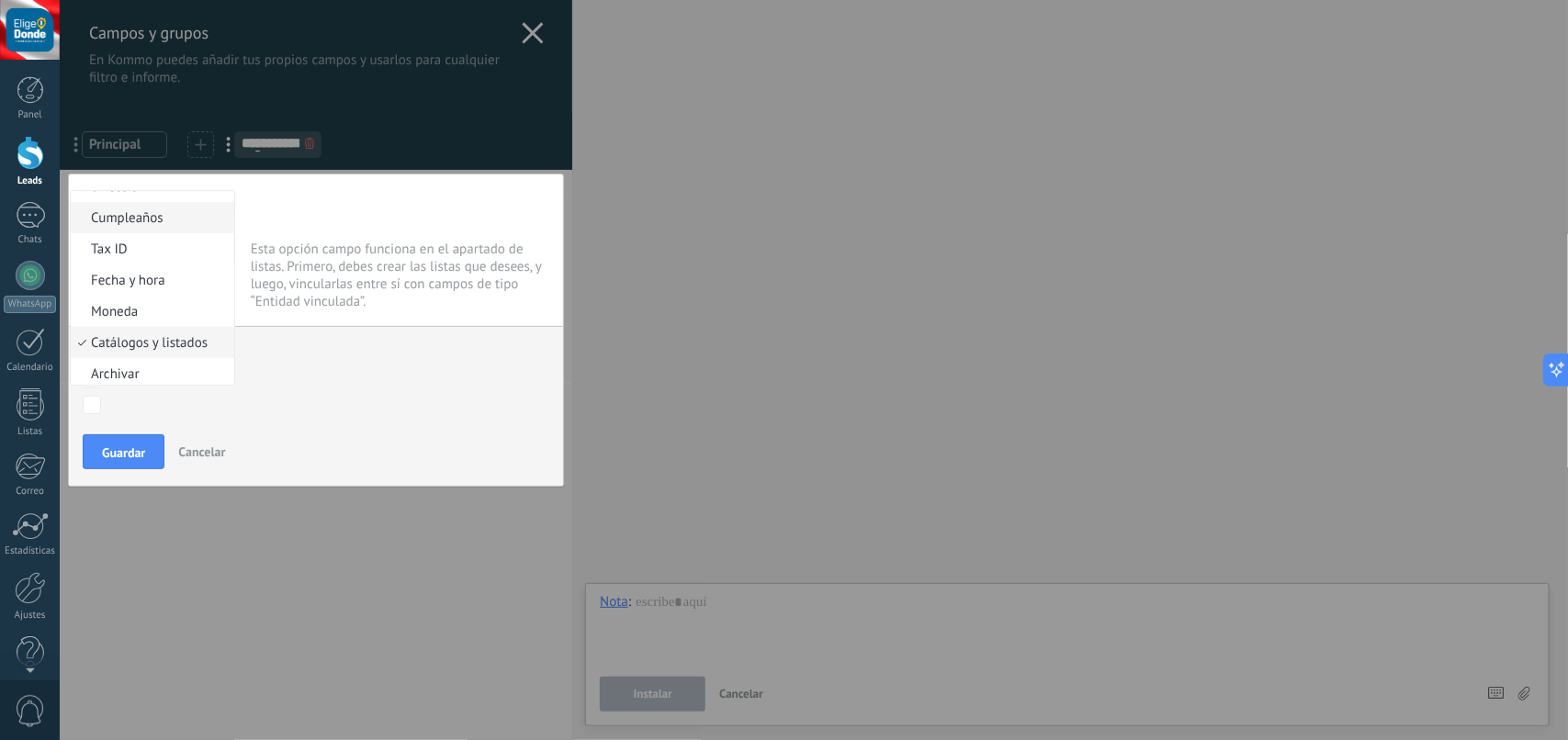 click on "Cumpleaños" at bounding box center [152, 218] 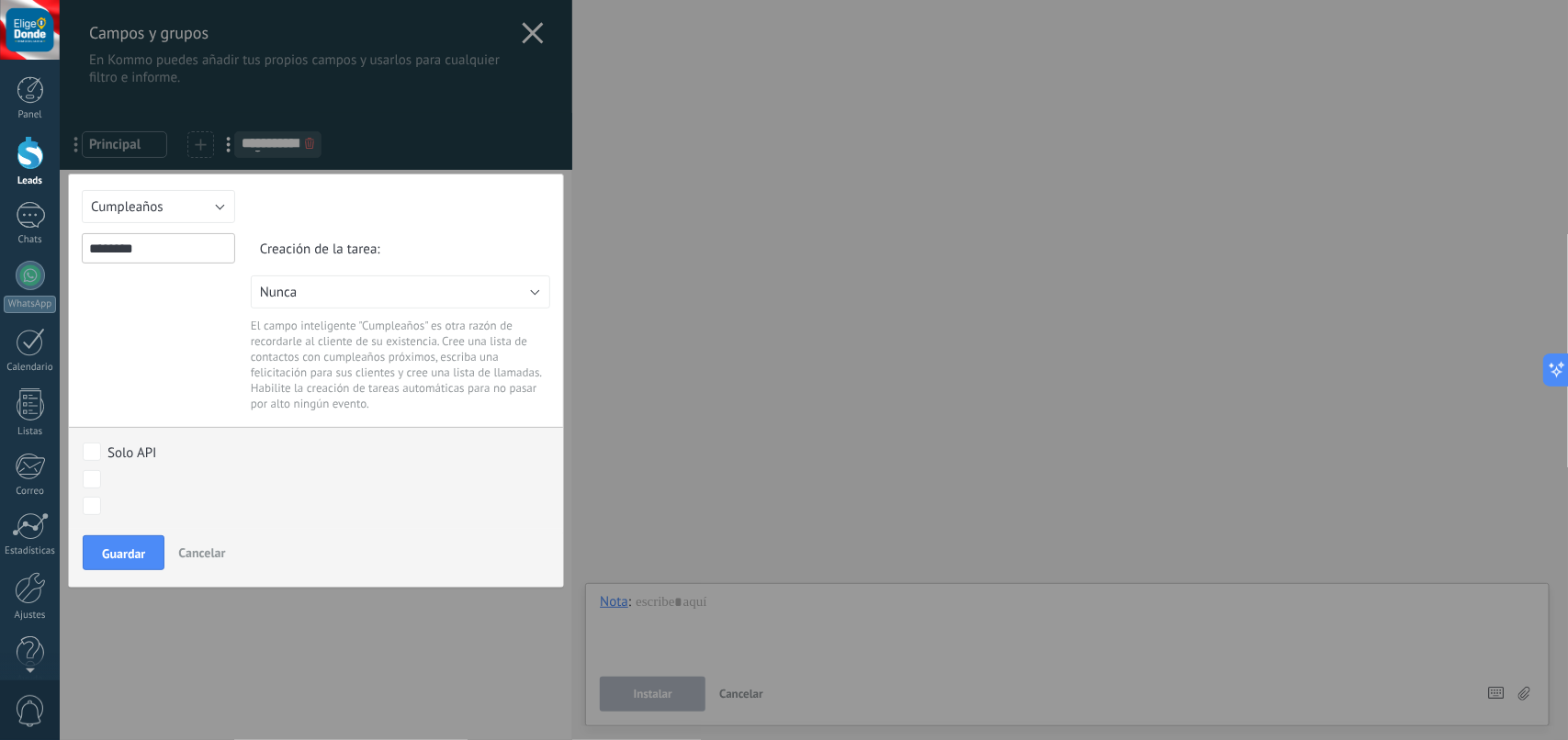 click on "Creación de la tarea: Nunca En el día del evento  Una semana antes  Un mes antes Nunca El campo inteligente "Cumpleaños" es otra razón de recordarle al cliente de su existencia. Cree una lista de contactos con cumpleaños próximos, escriba una felicitación para sus clientes y cree una lista de llamadas. Habilite la creación de tareas automáticas para no pasar por alto ningún evento." at bounding box center (400, 322) 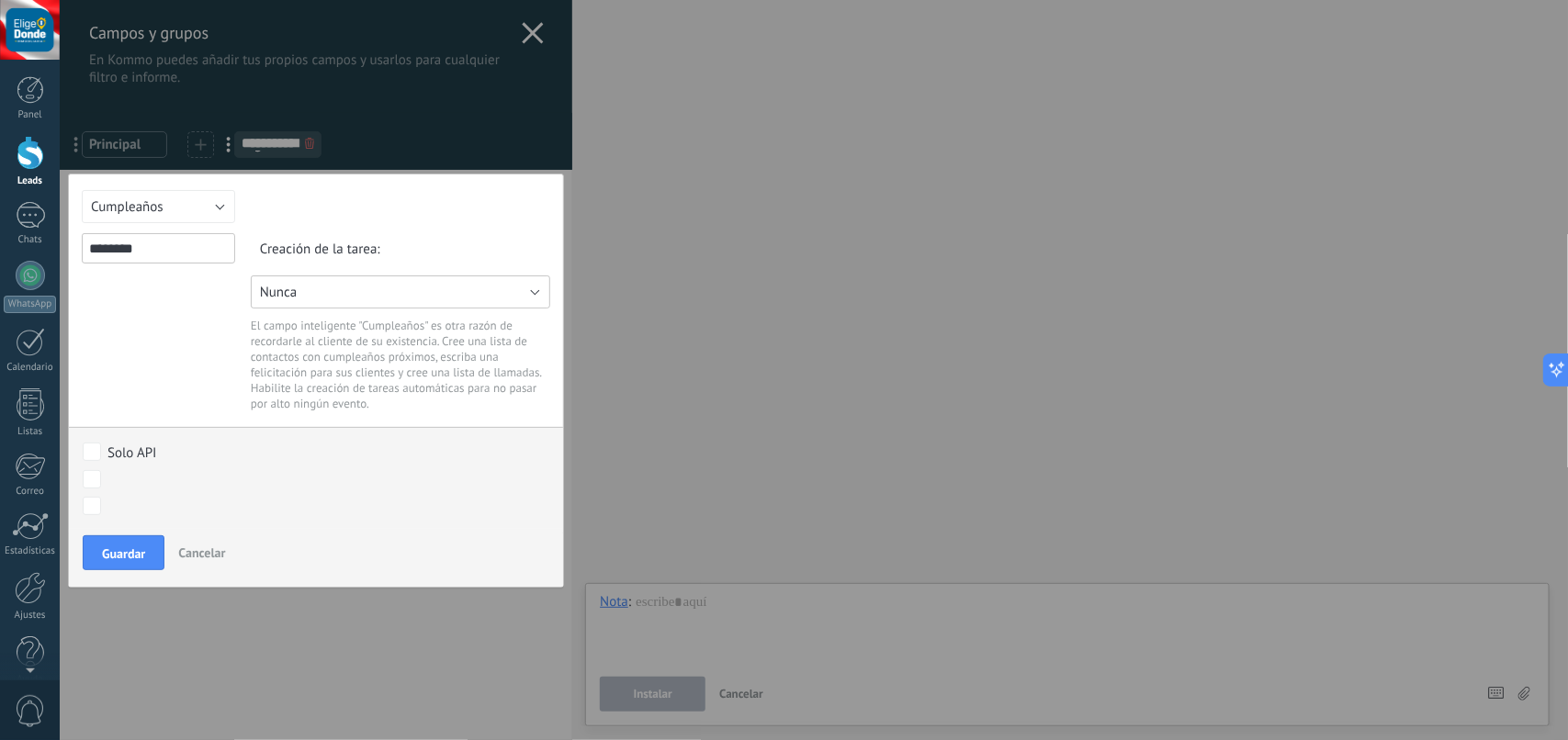 click on "Nunca" at bounding box center [400, 292] 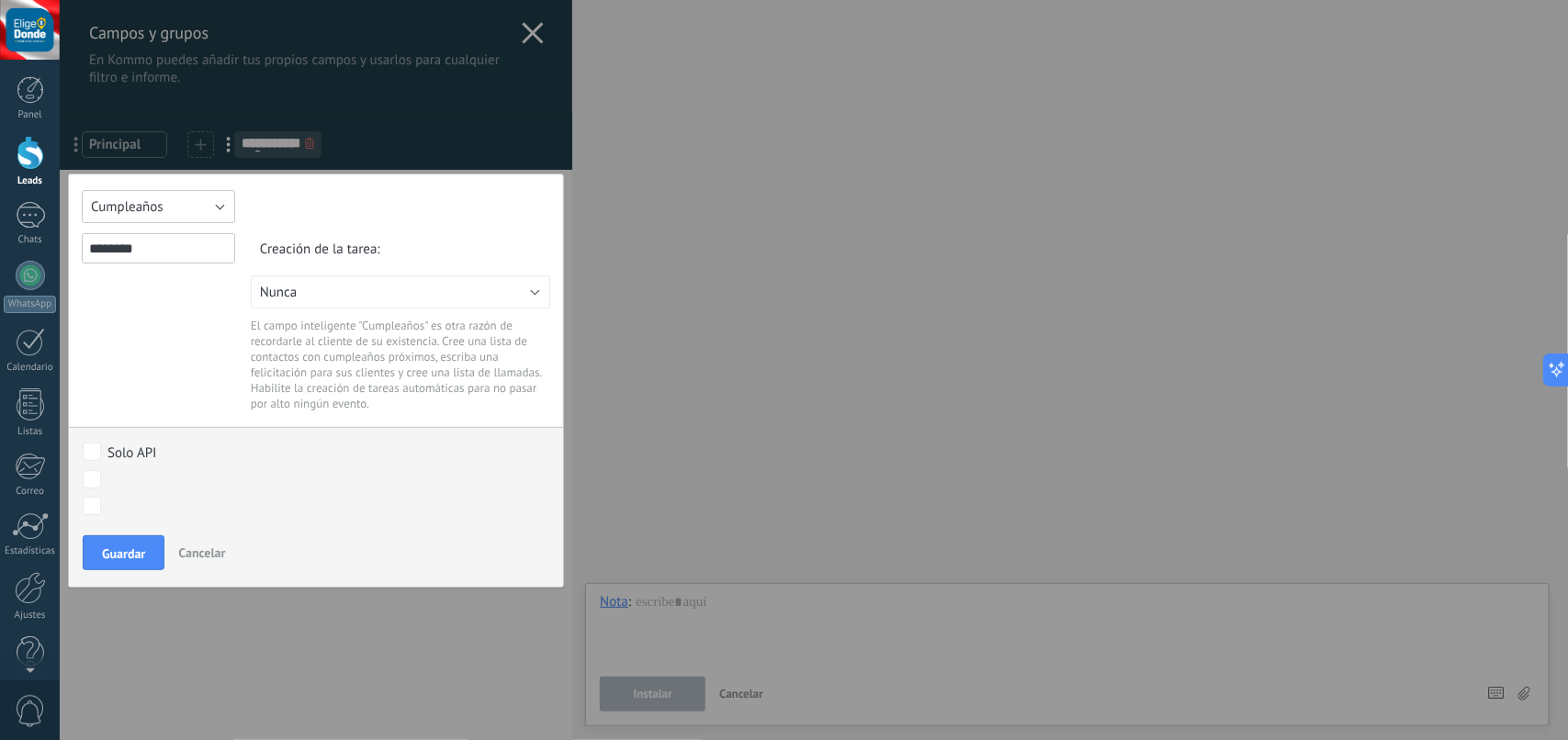 click on "Cumpleaños" at bounding box center [158, 207] 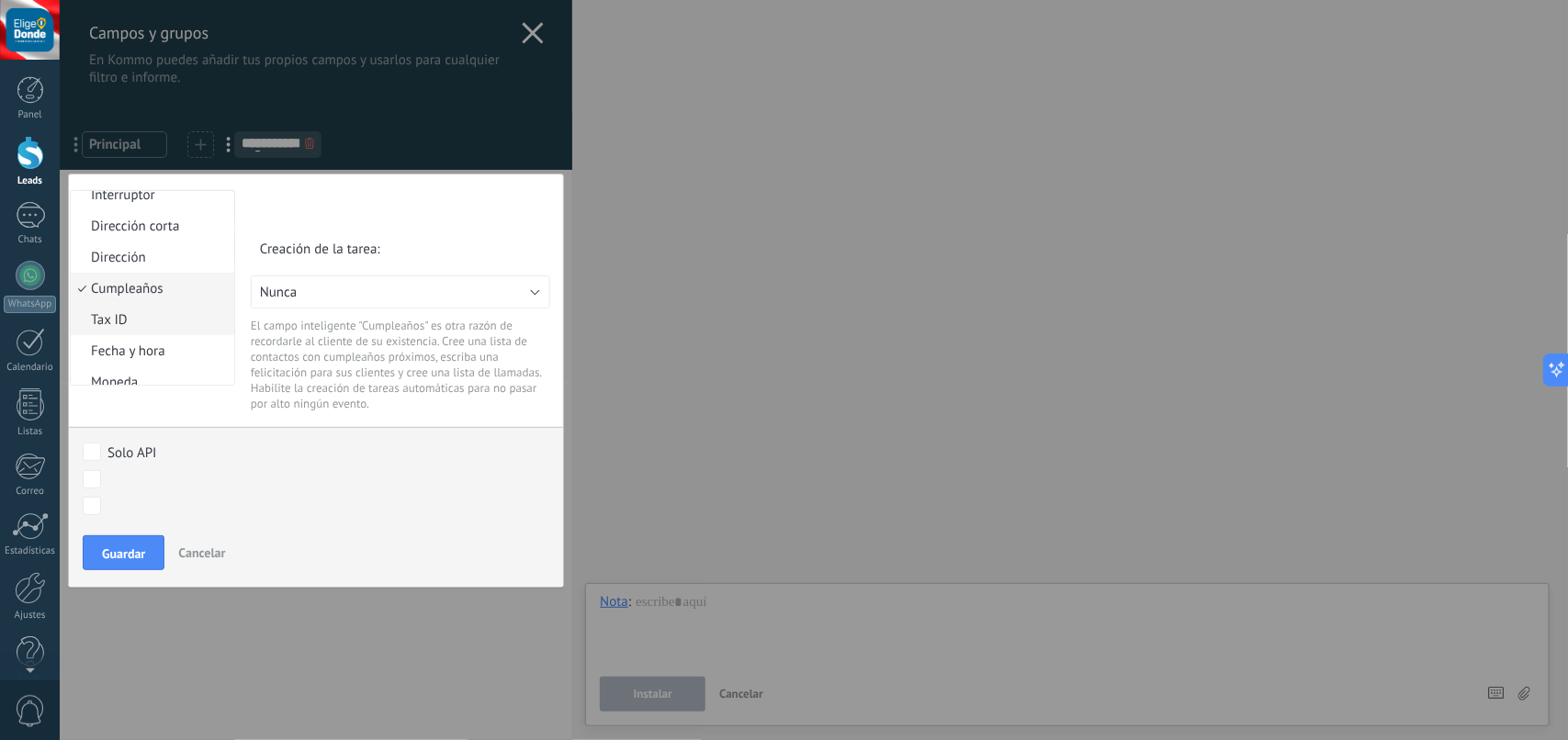 type 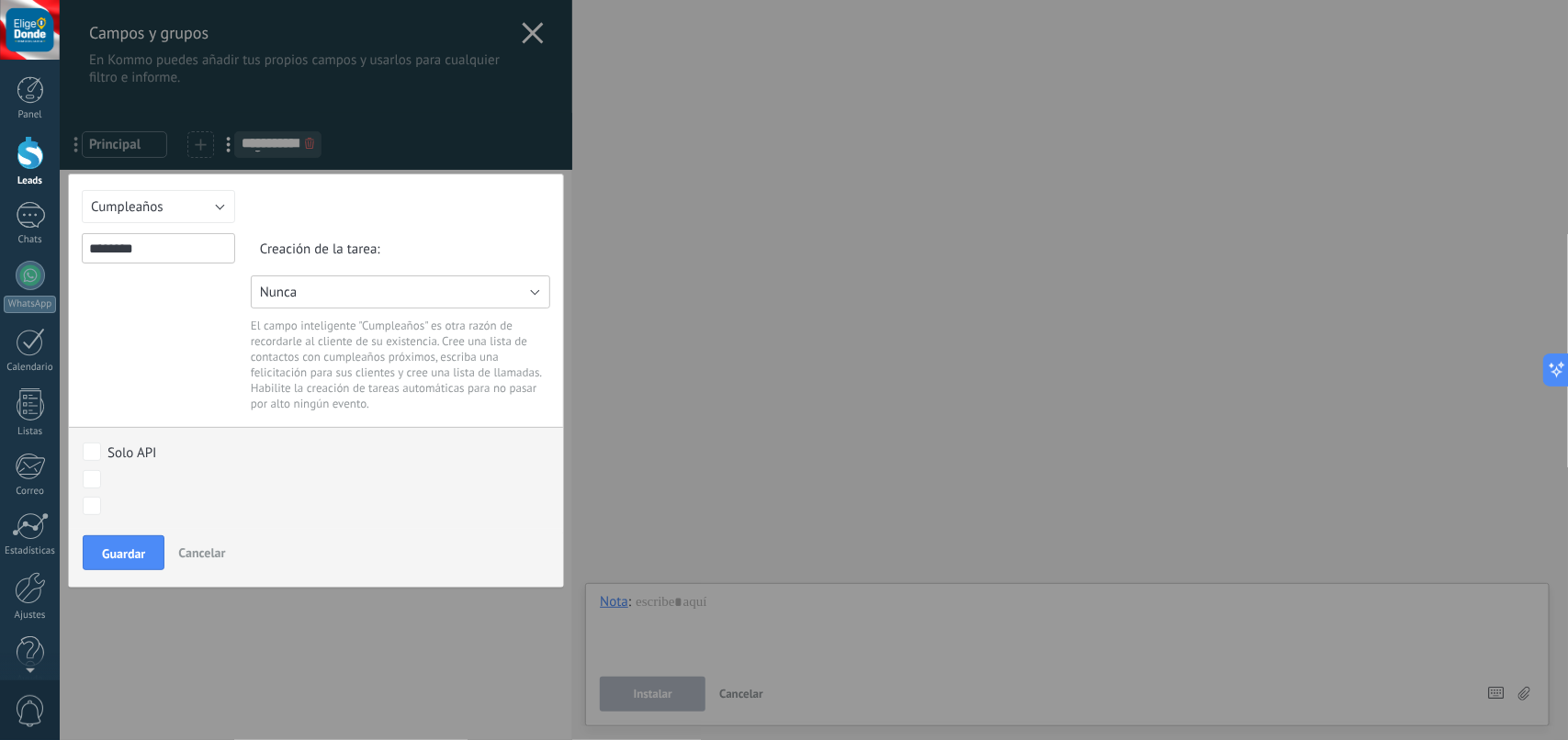 click on "Nunca" at bounding box center (400, 292) 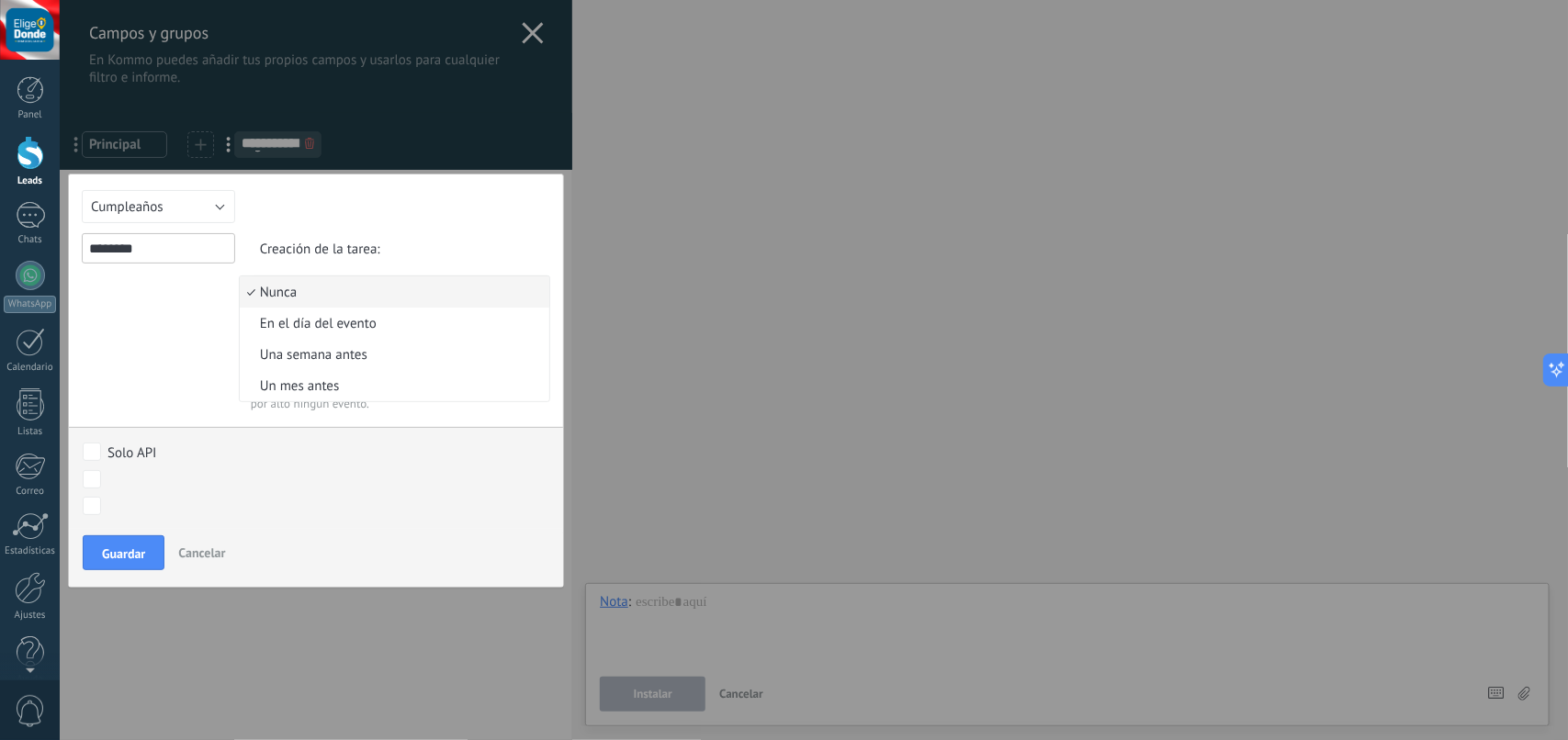 click on "Nunca" at bounding box center [391, 292] 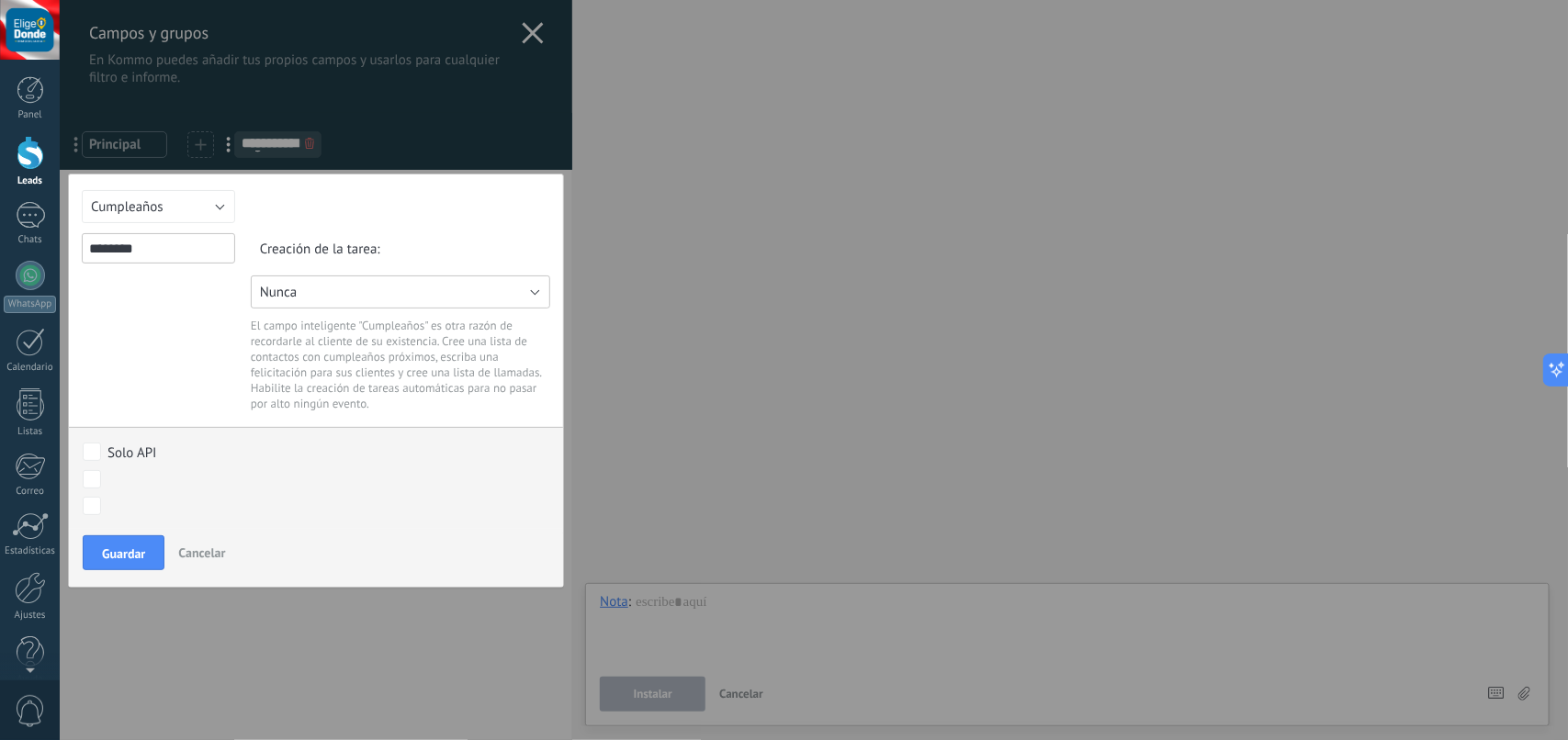 click on "Nunca" at bounding box center [400, 292] 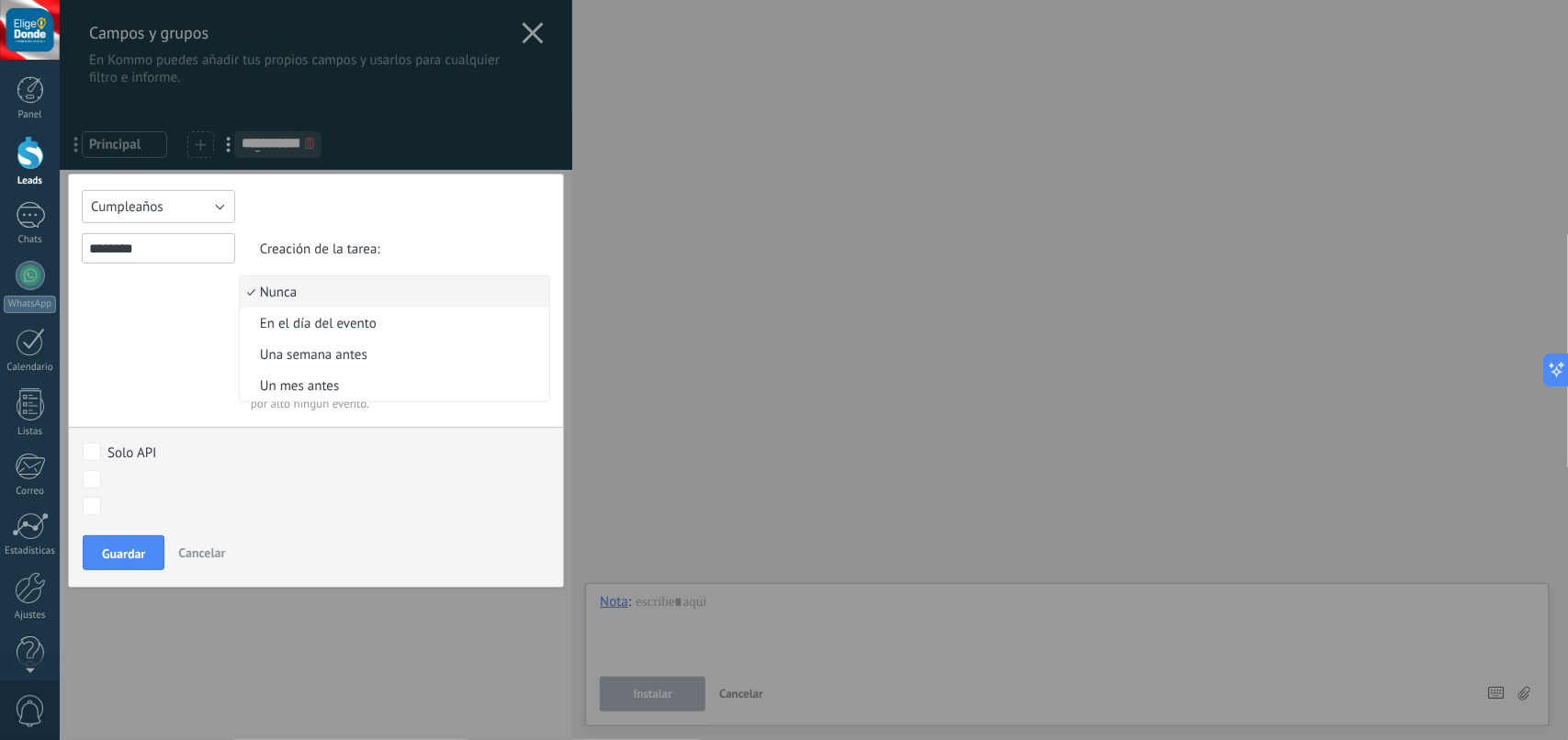 click on "Cumpleaños" at bounding box center (158, 207) 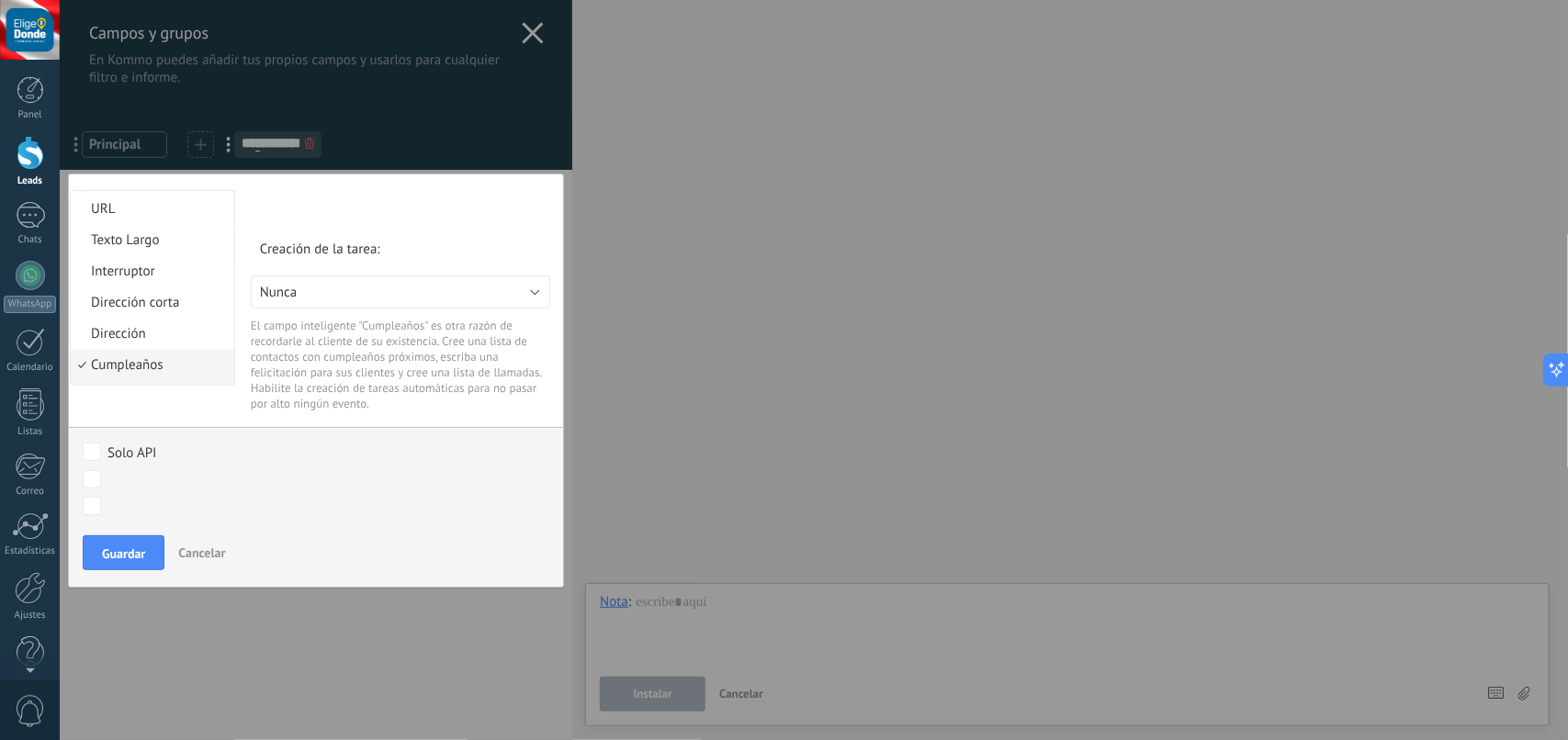 scroll, scrollTop: 147, scrollLeft: 0, axis: vertical 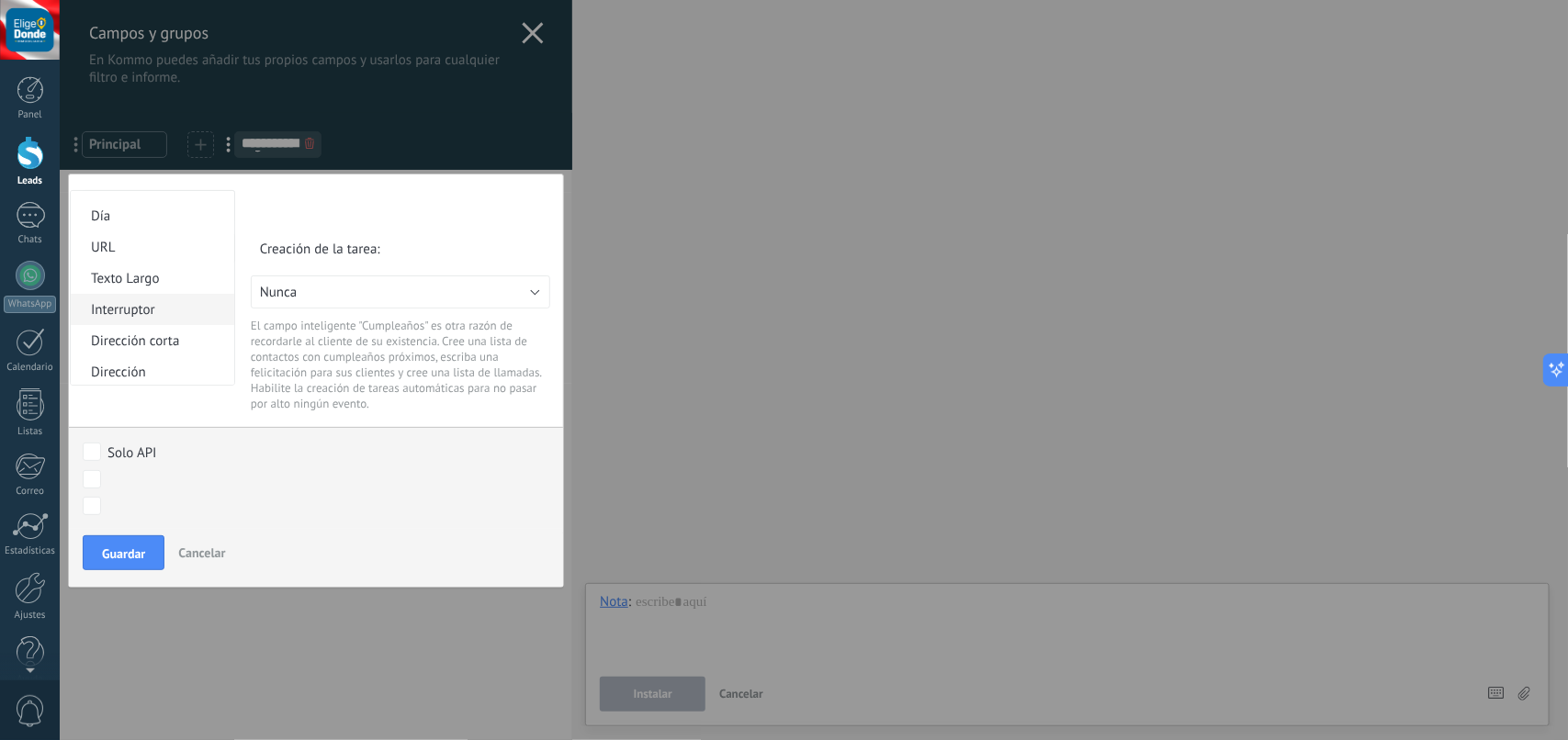 click on "Interruptor" at bounding box center [150, 309] 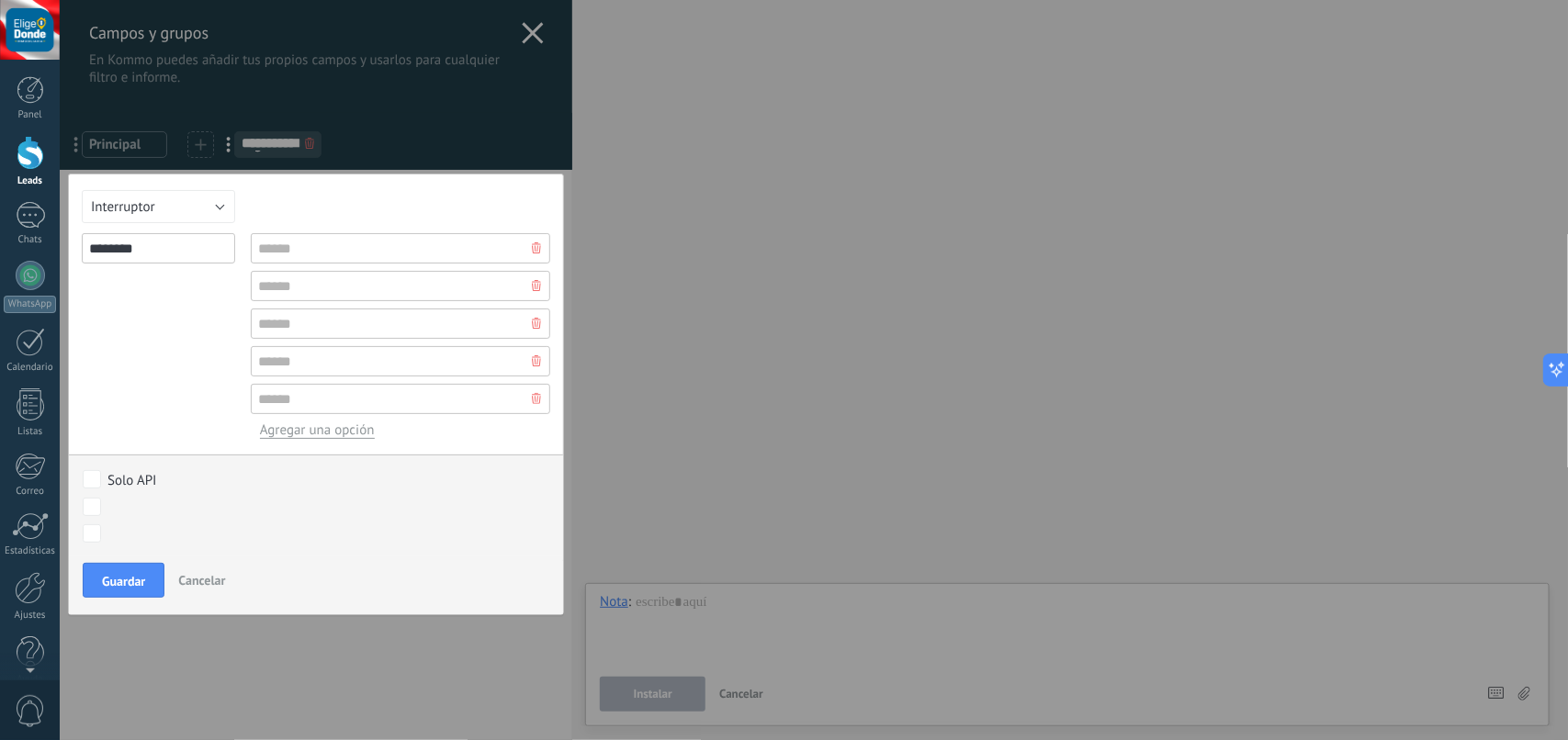 click on "********" at bounding box center (158, 248) 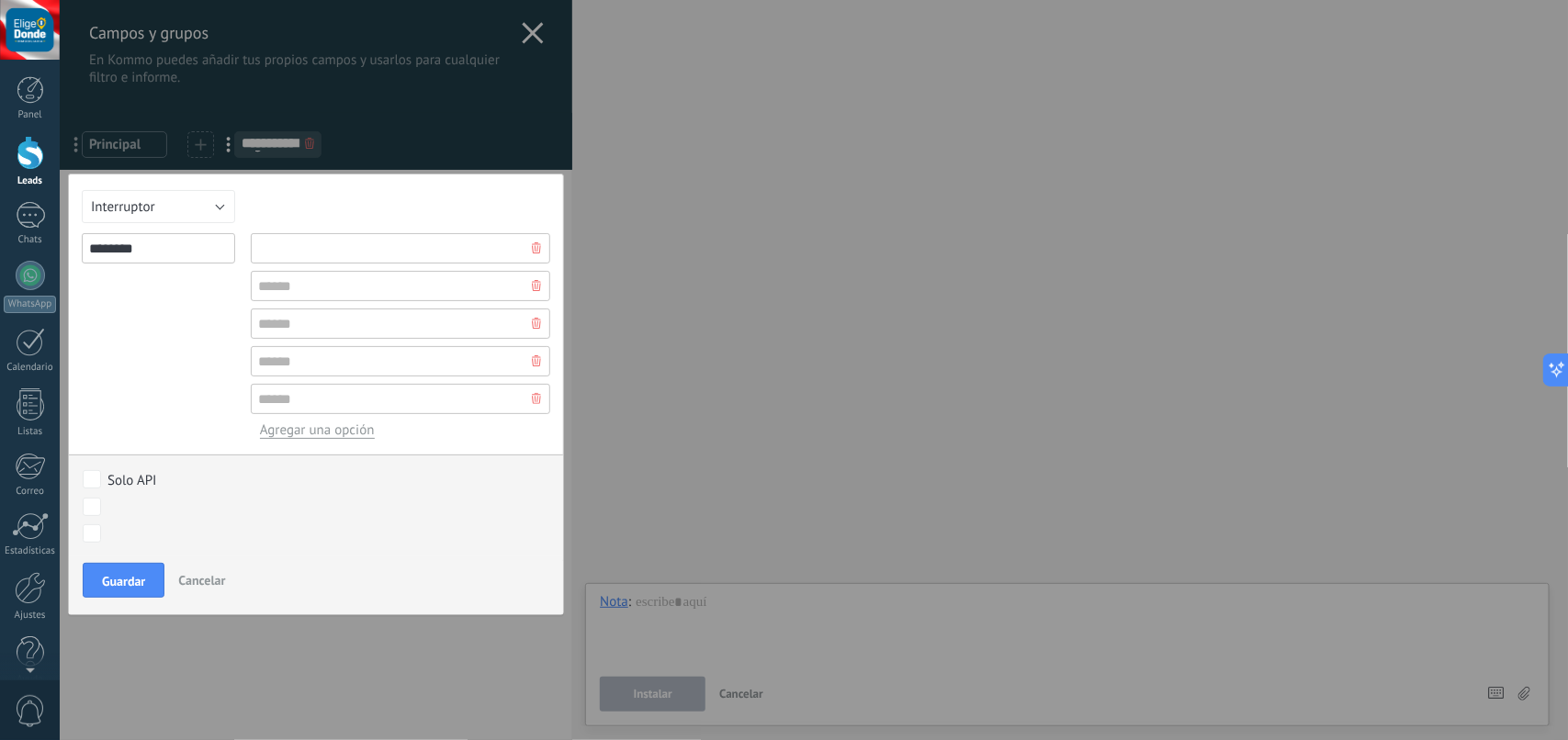 click at bounding box center [400, 248] 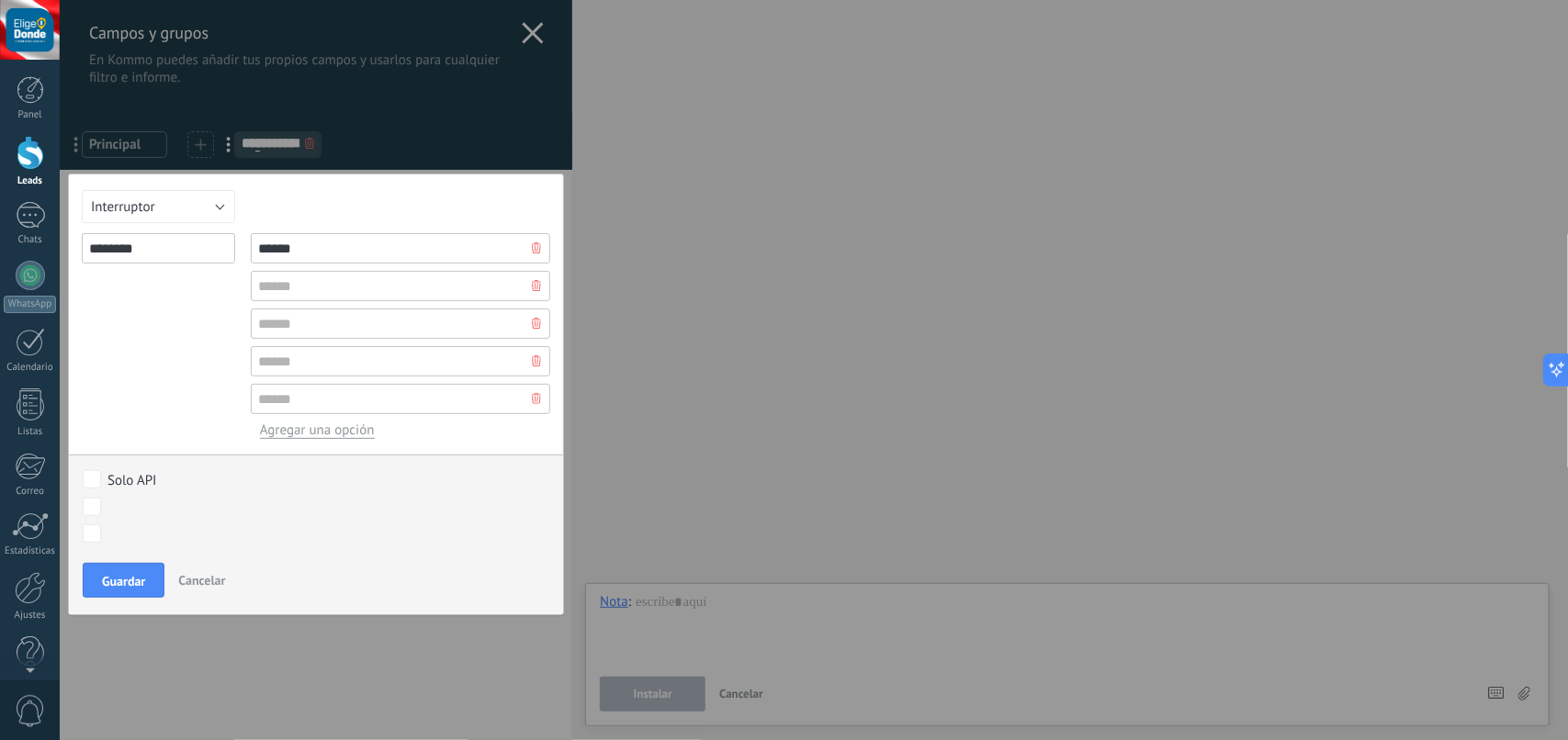 type on "******" 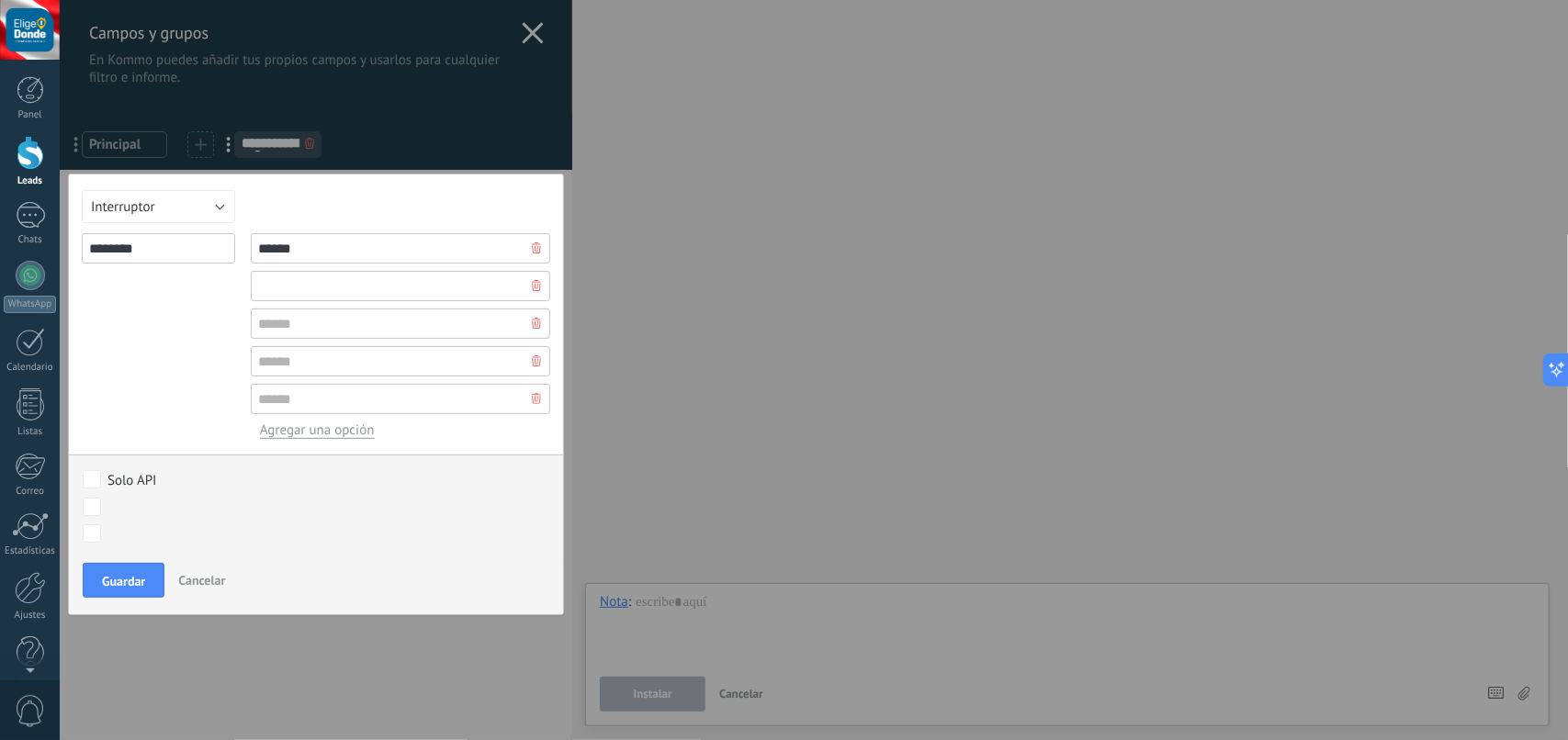 click at bounding box center (400, 286) 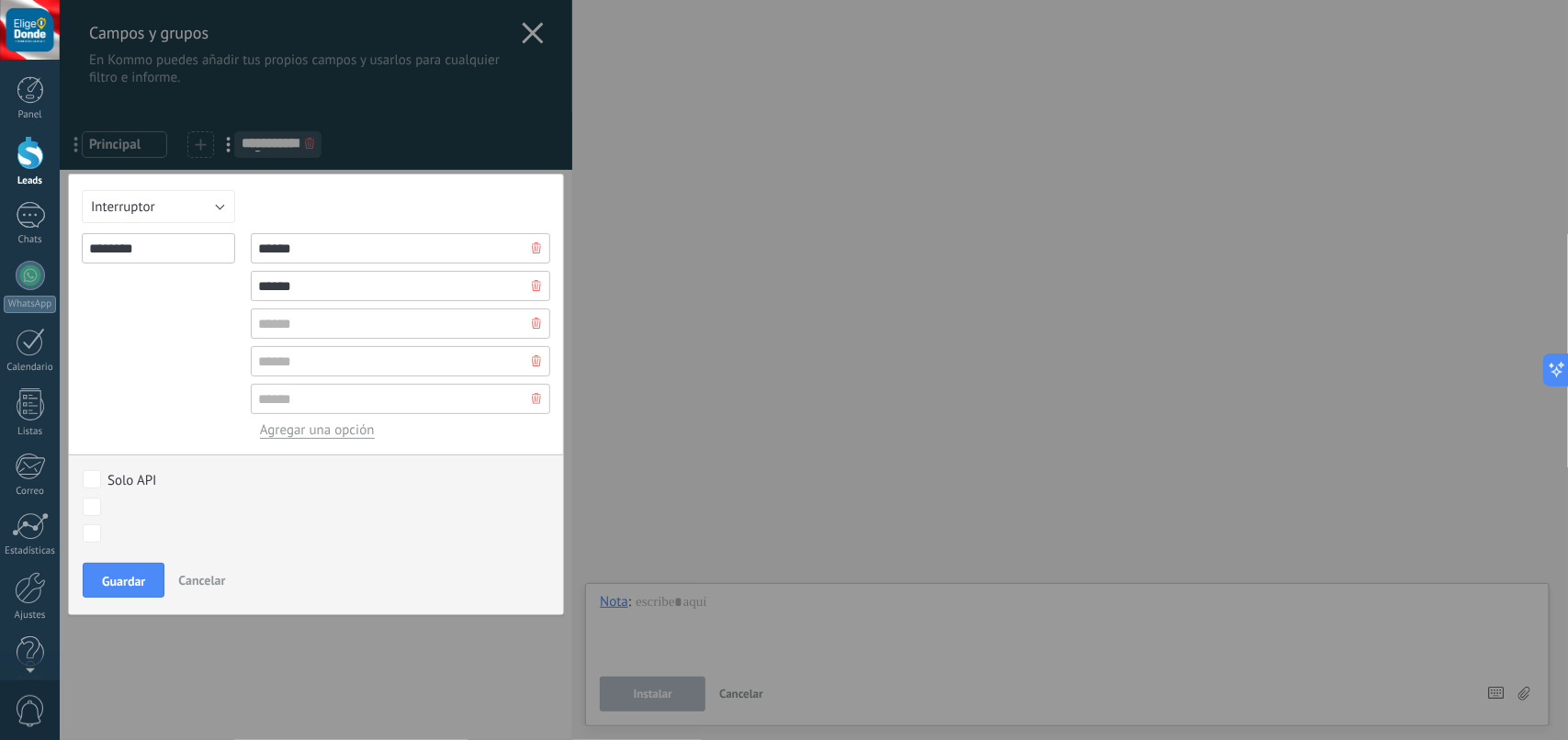 type on "******" 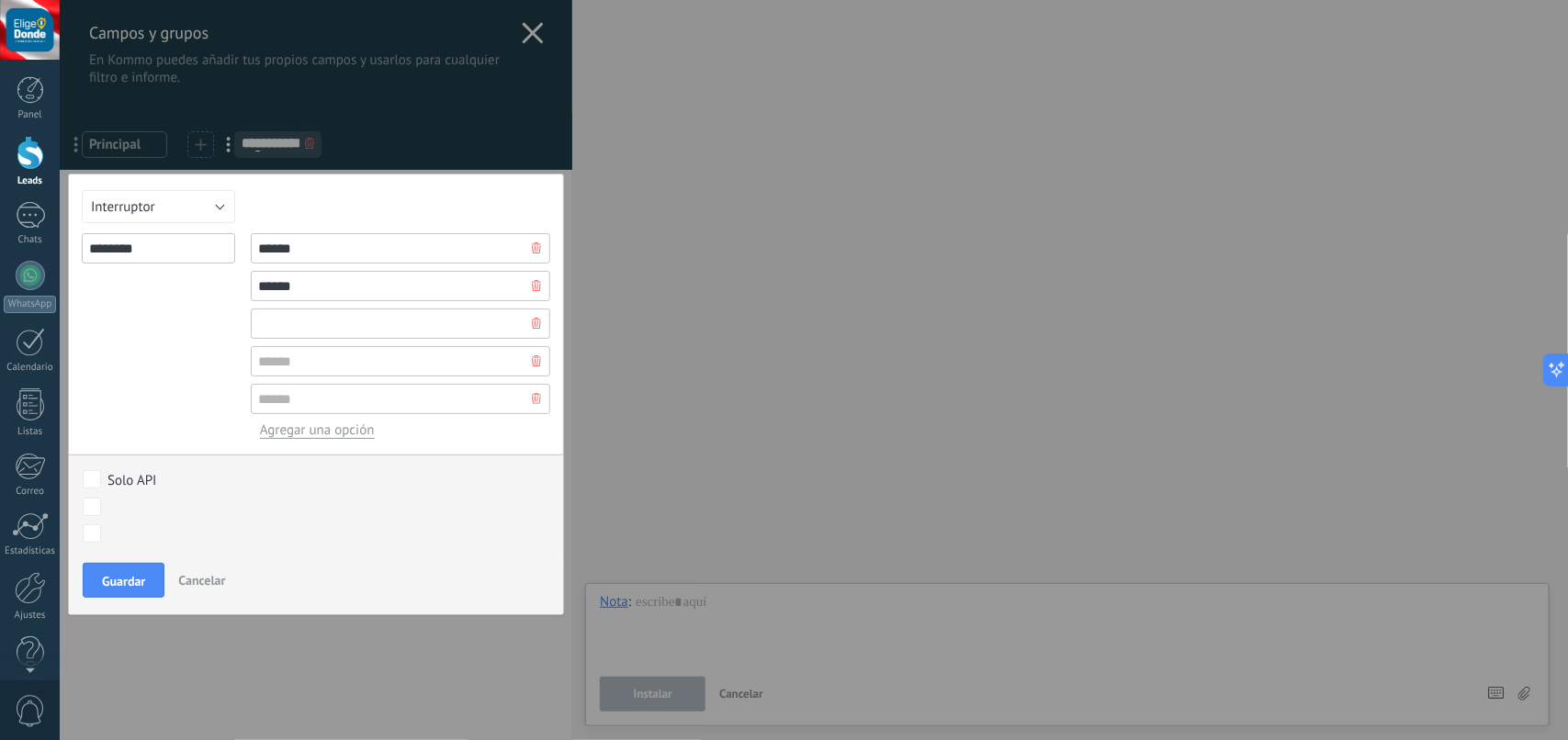click at bounding box center [400, 323] 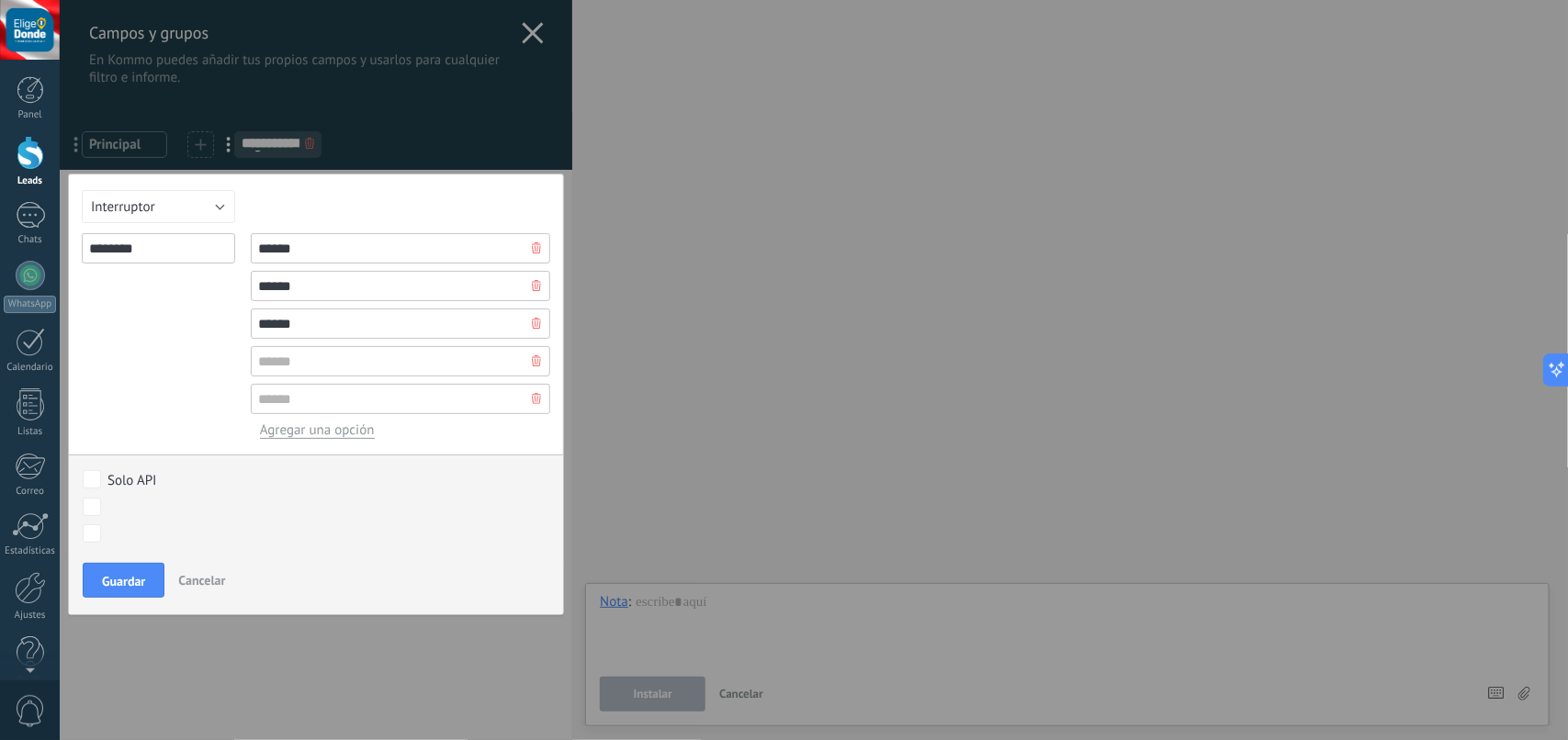 type on "******" 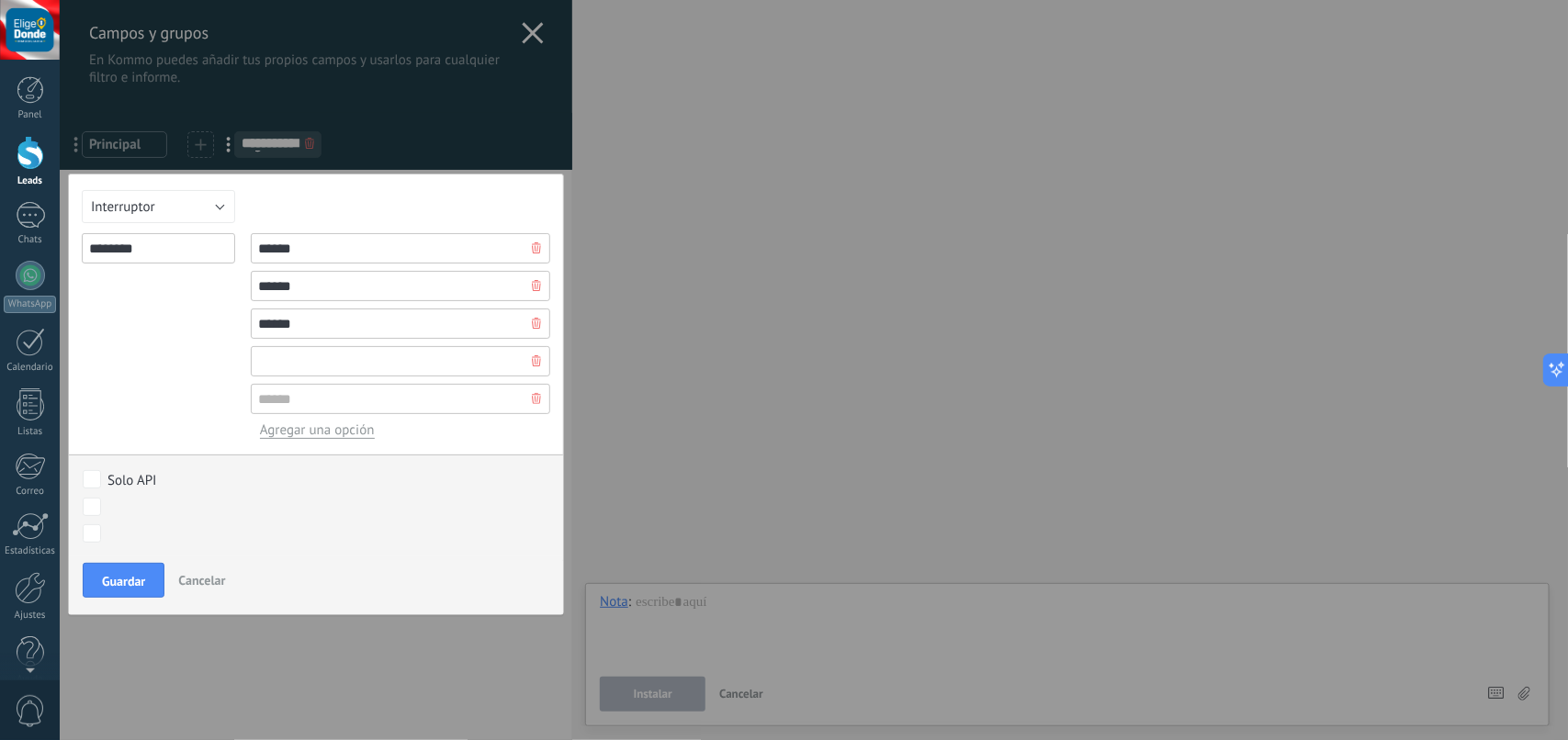 click at bounding box center (400, 361) 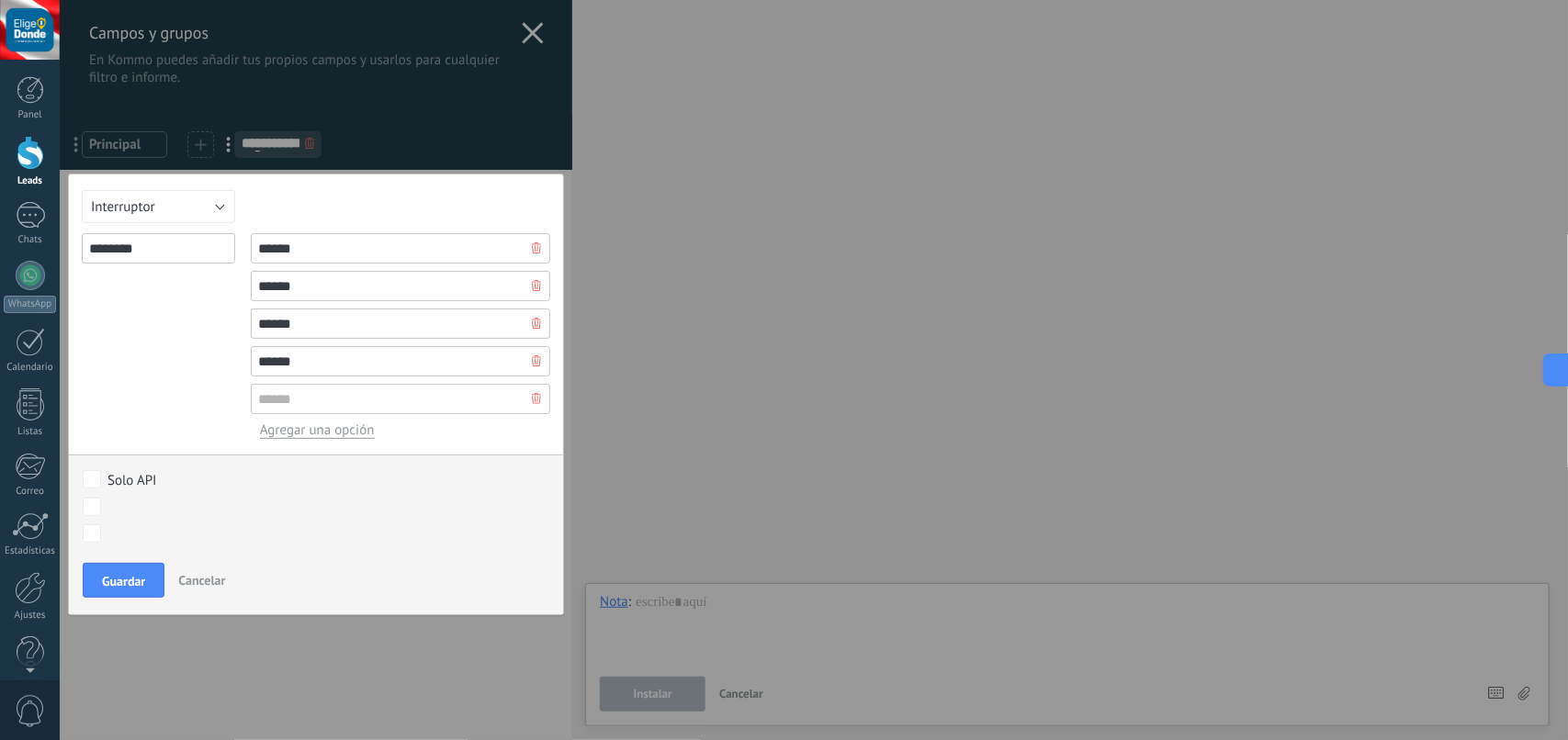 type on "******" 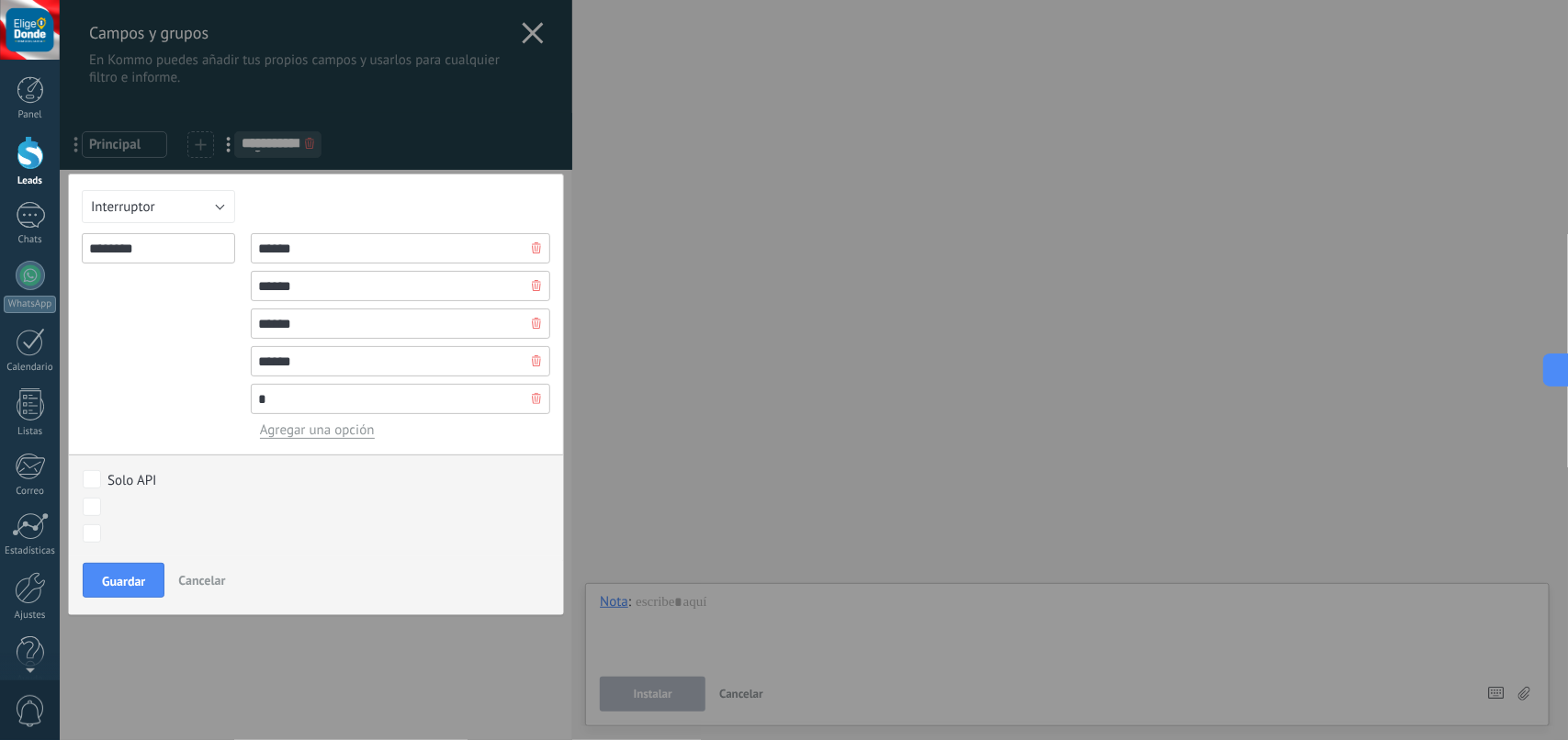 click on "*" at bounding box center (400, 398) 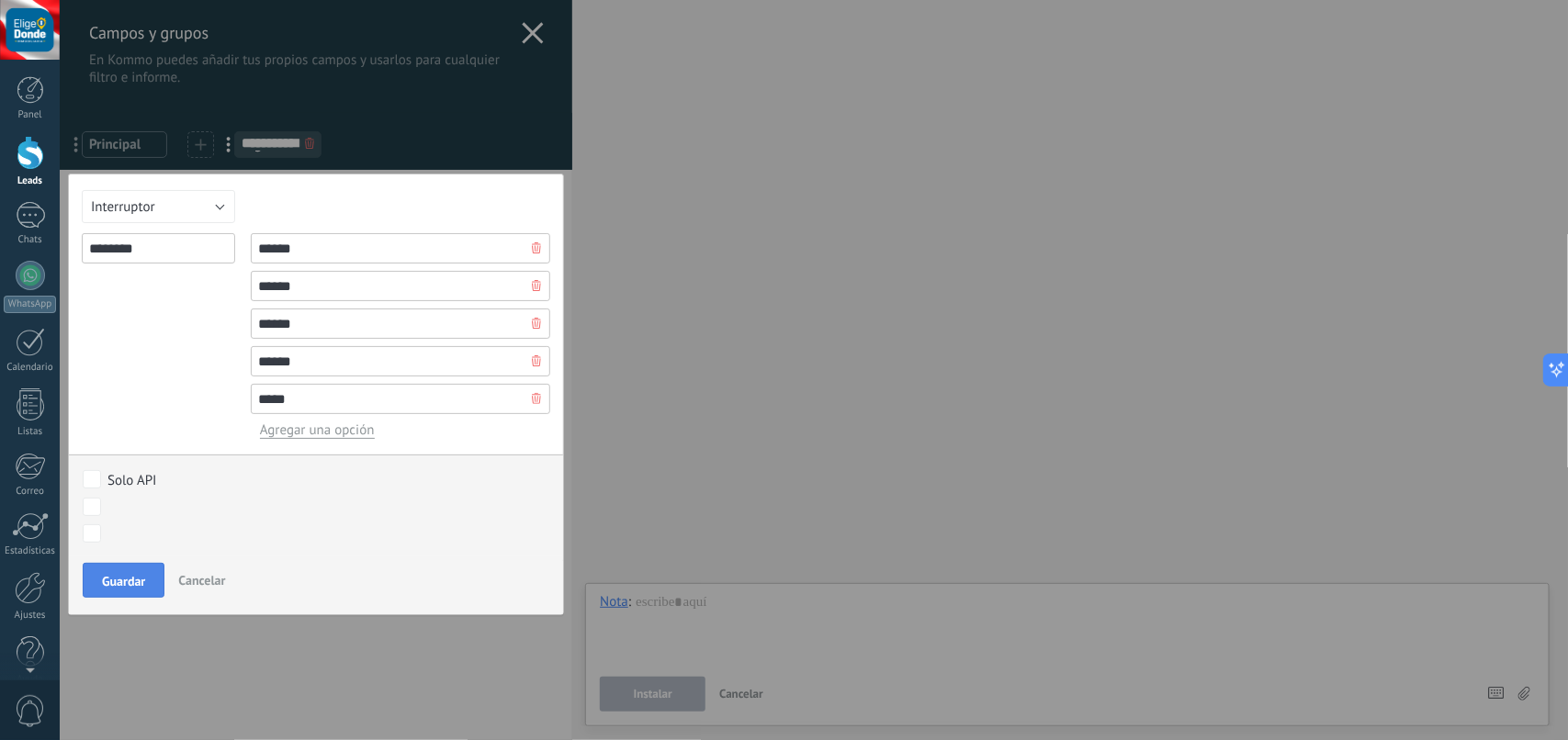 type on "*****" 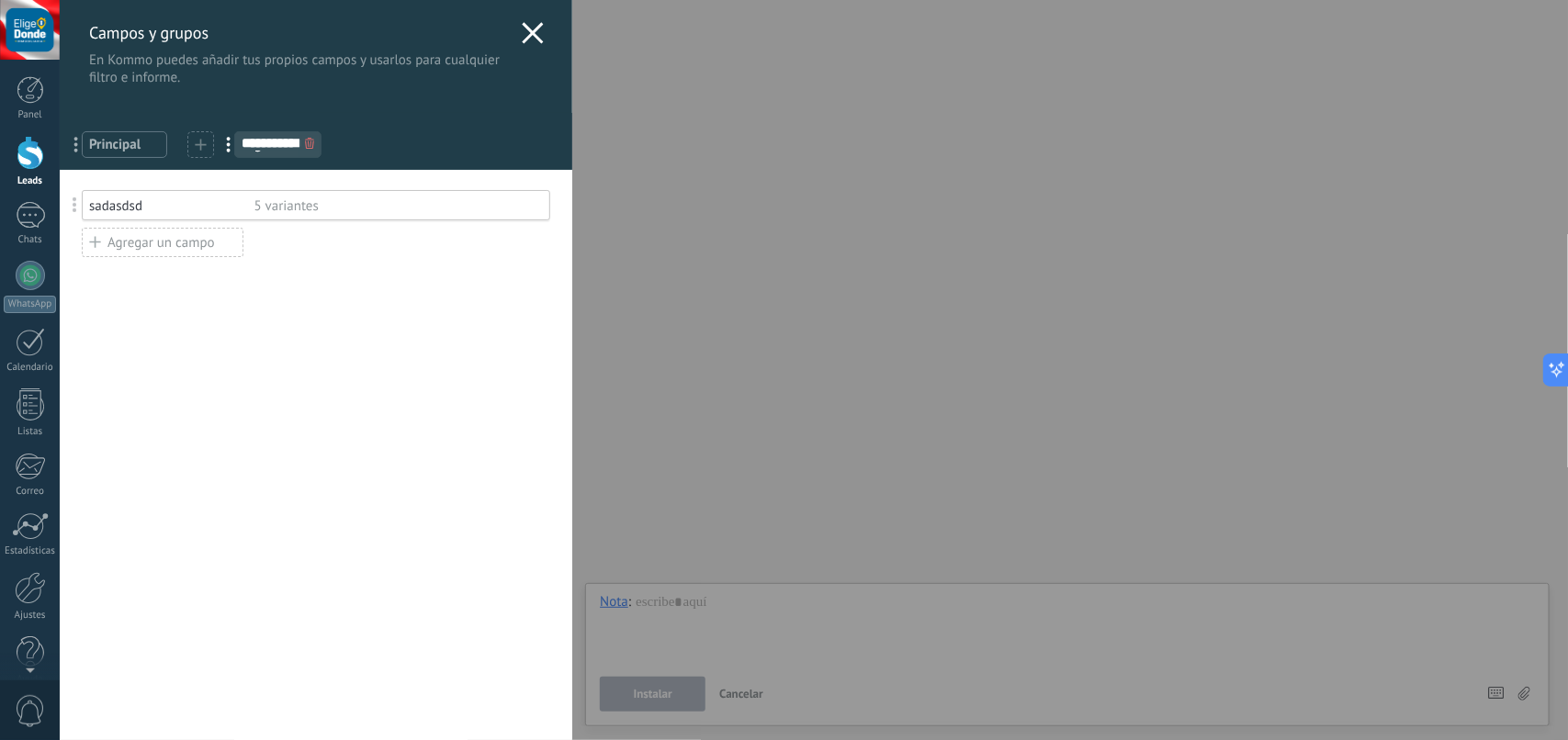 click on "5 variantes" at bounding box center (394, 206) 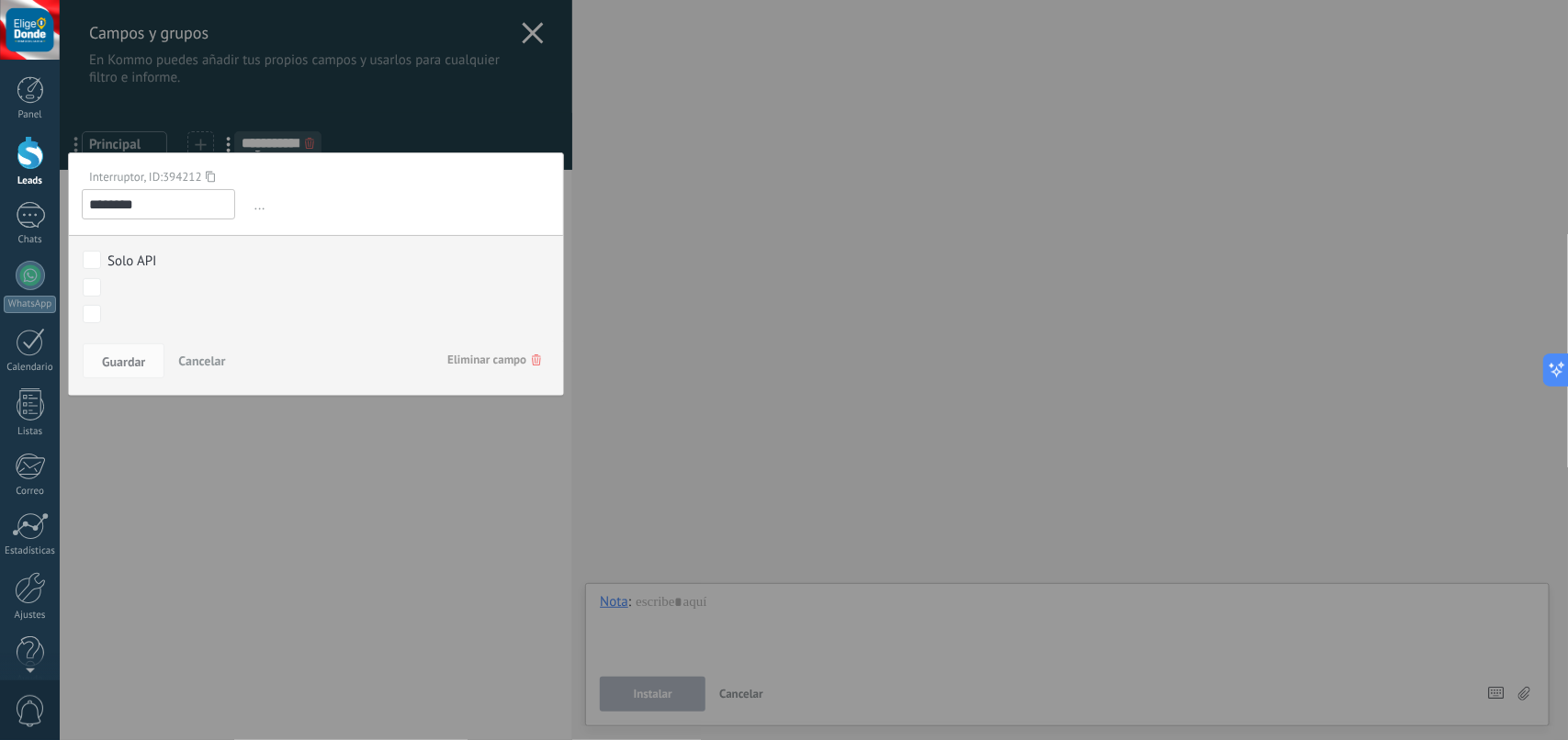 click at bounding box center (316, 370) 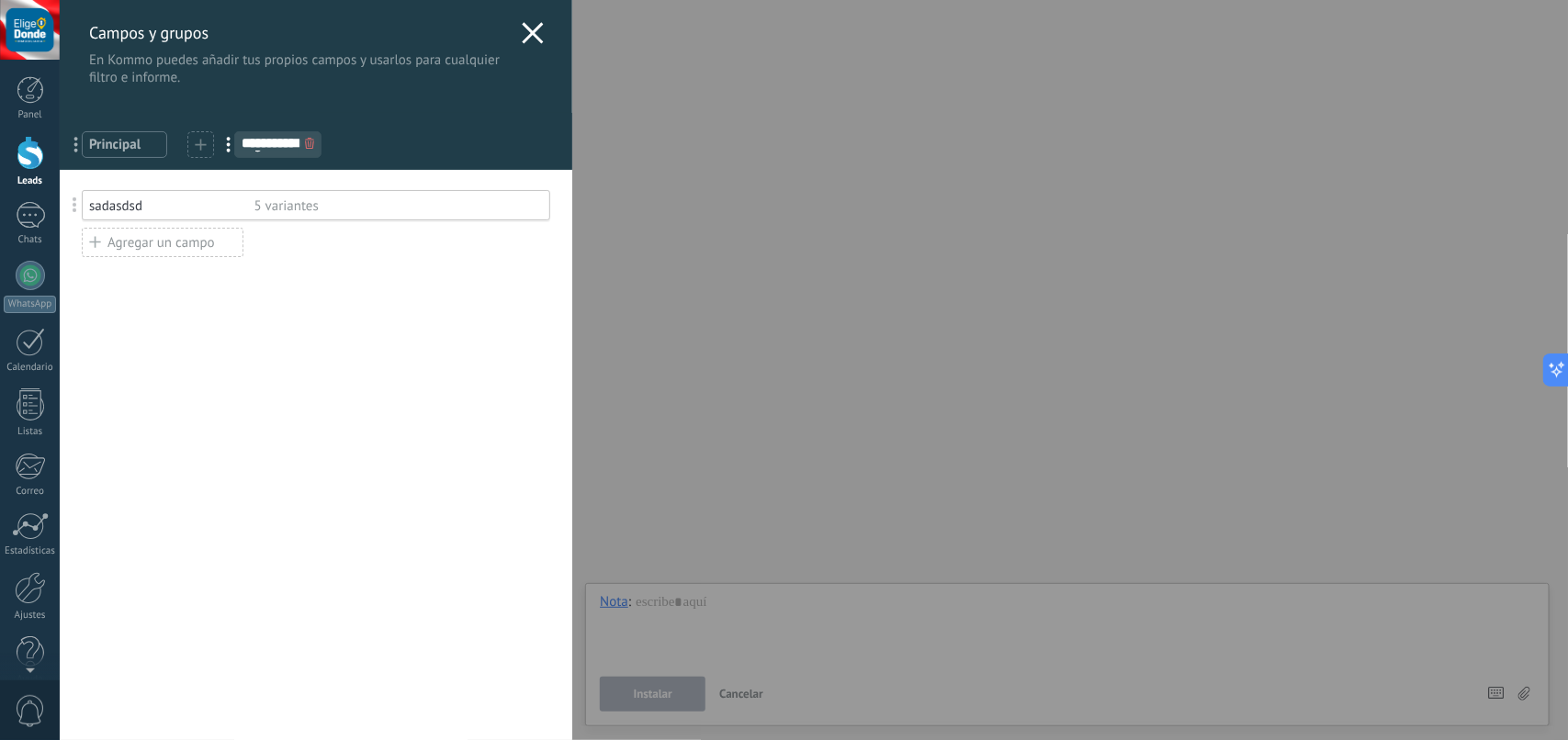 click on "Agregar un campo" at bounding box center [163, 242] 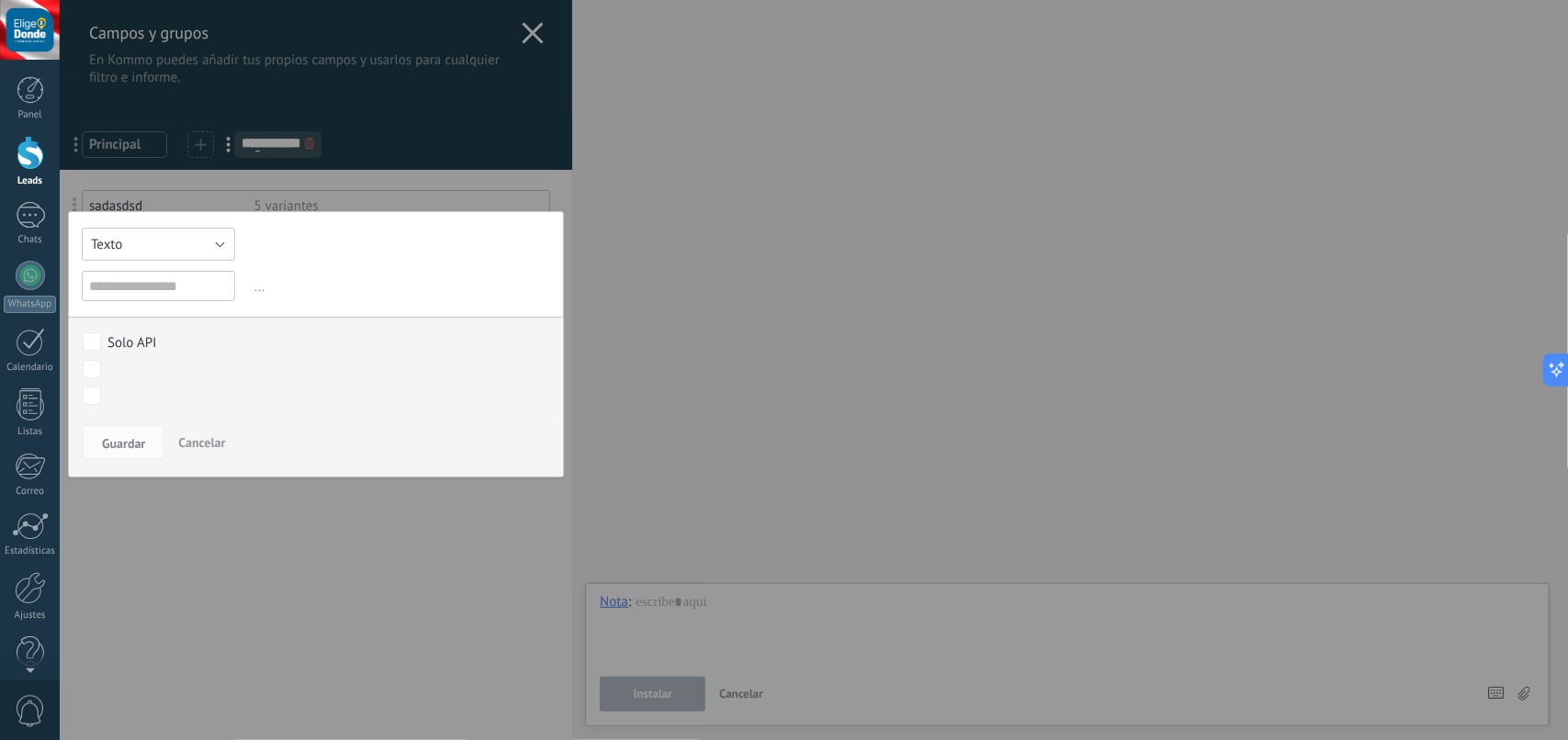 click on "Texto" at bounding box center [158, 244] 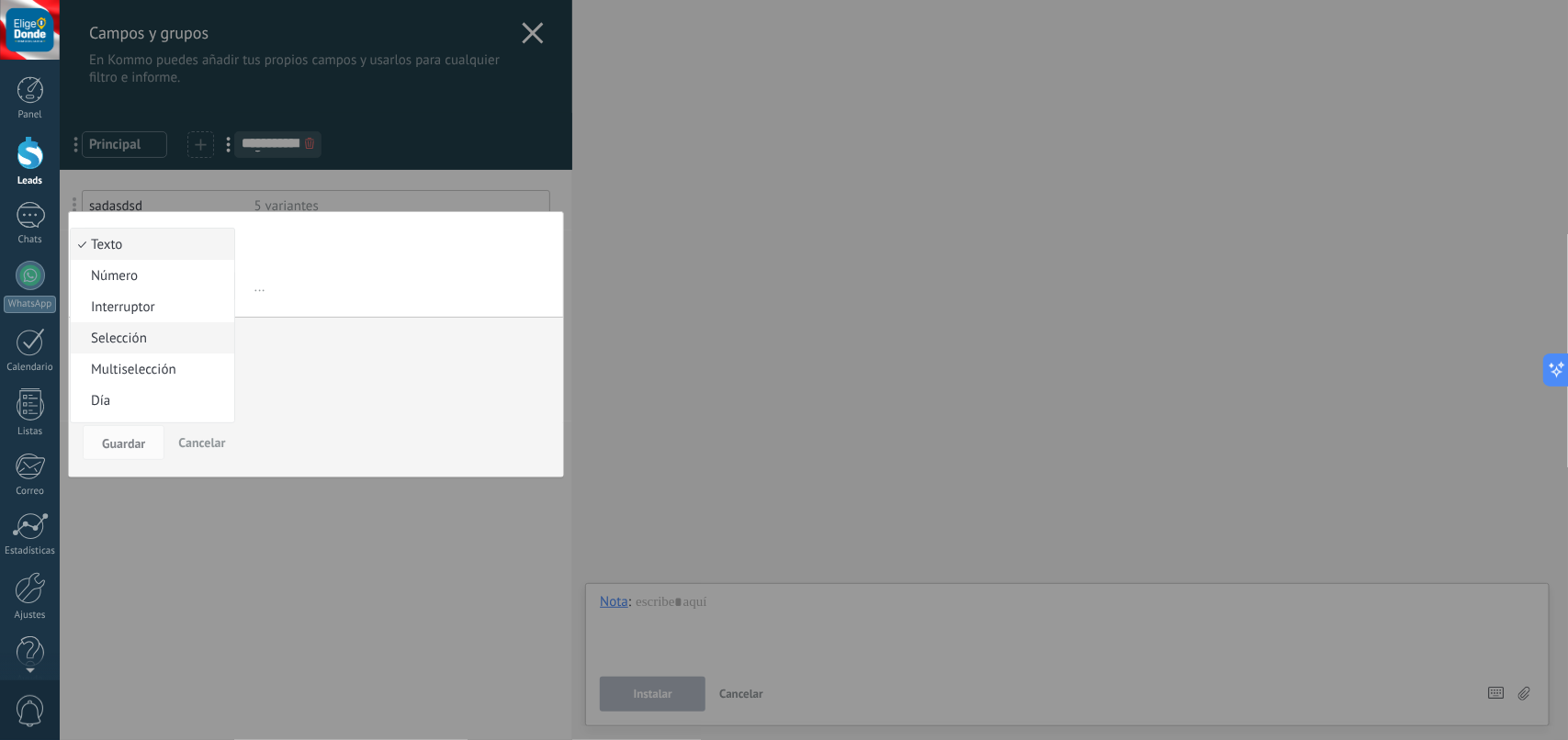 click on "Selección" at bounding box center [150, 338] 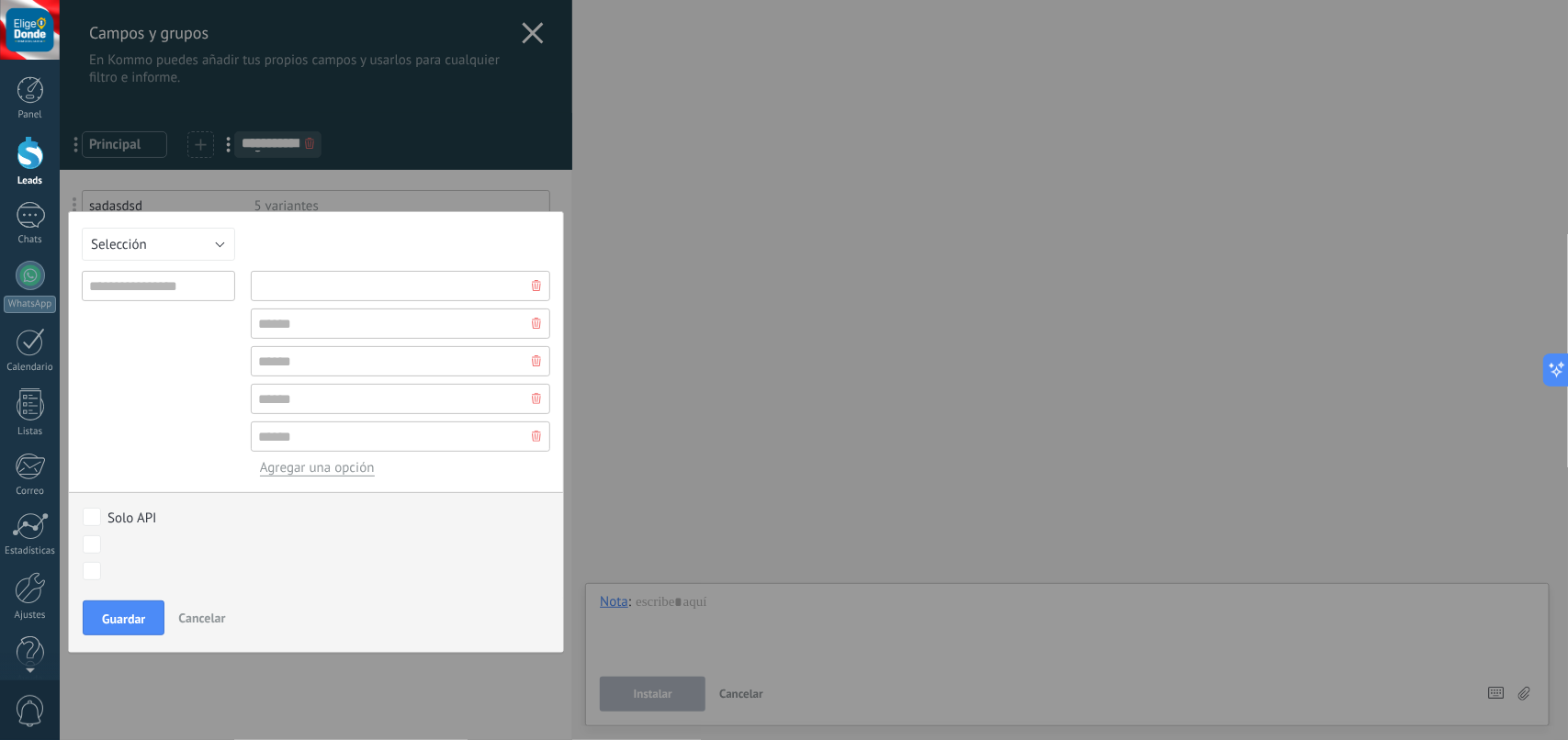 click at bounding box center (400, 286) 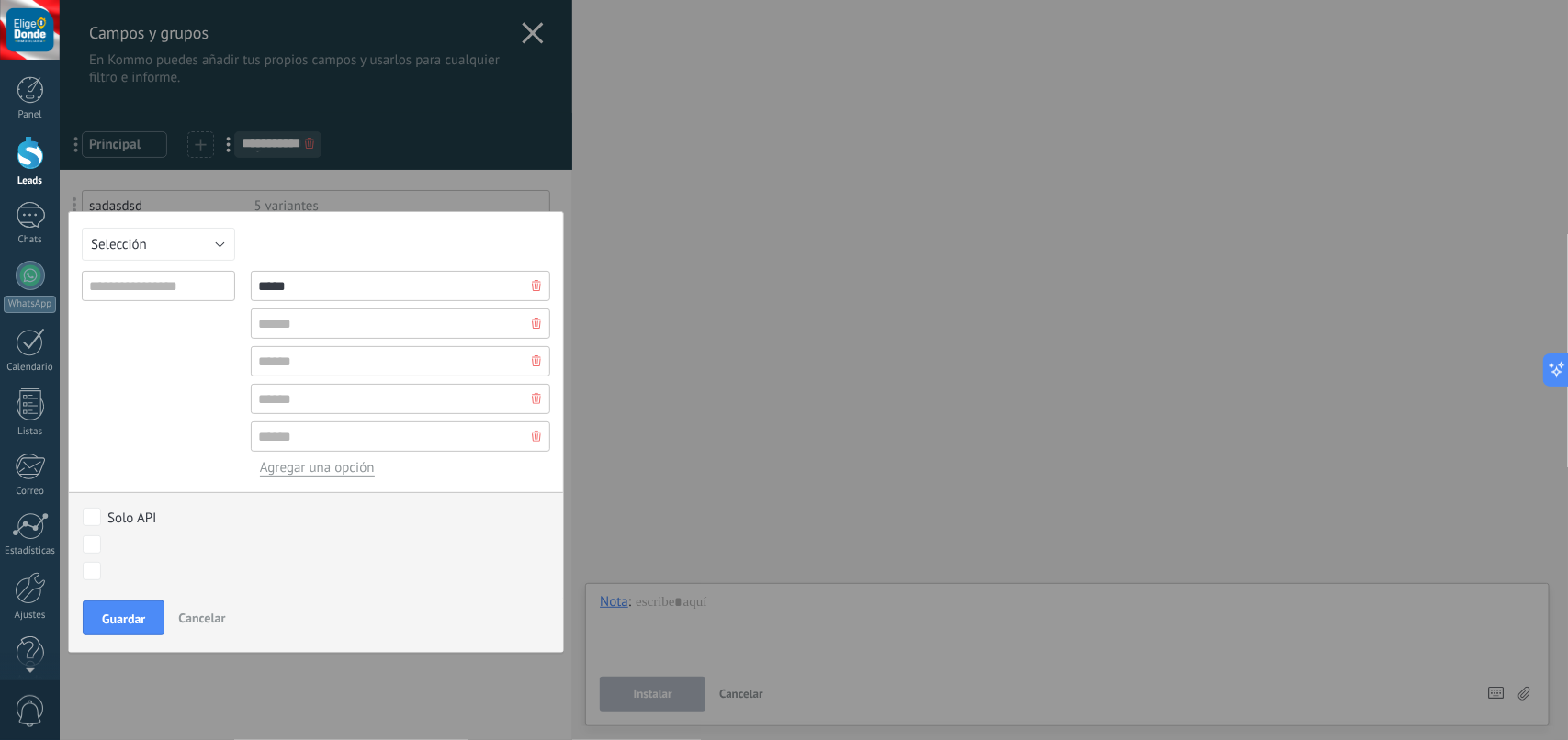 type on "*****" 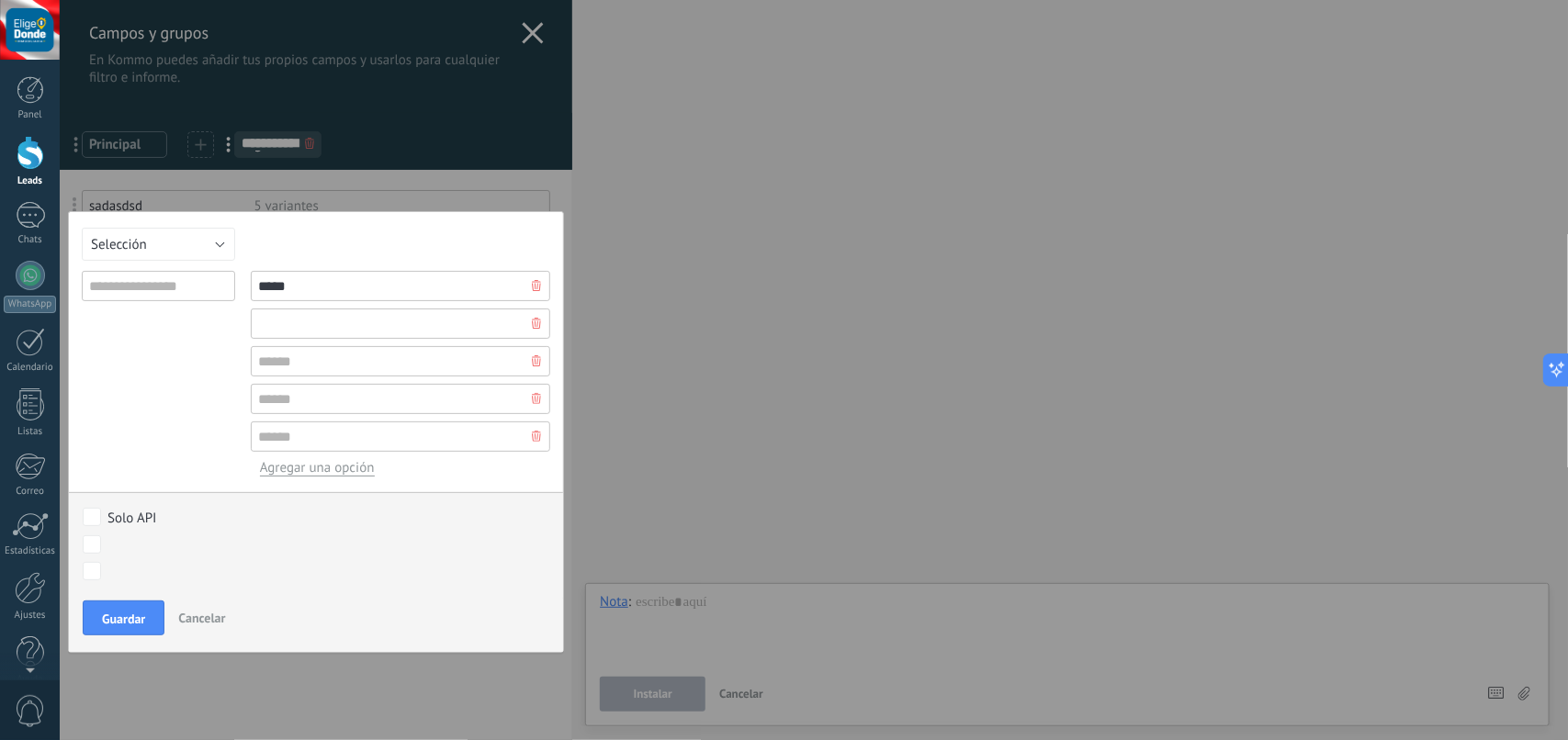 click at bounding box center (400, 323) 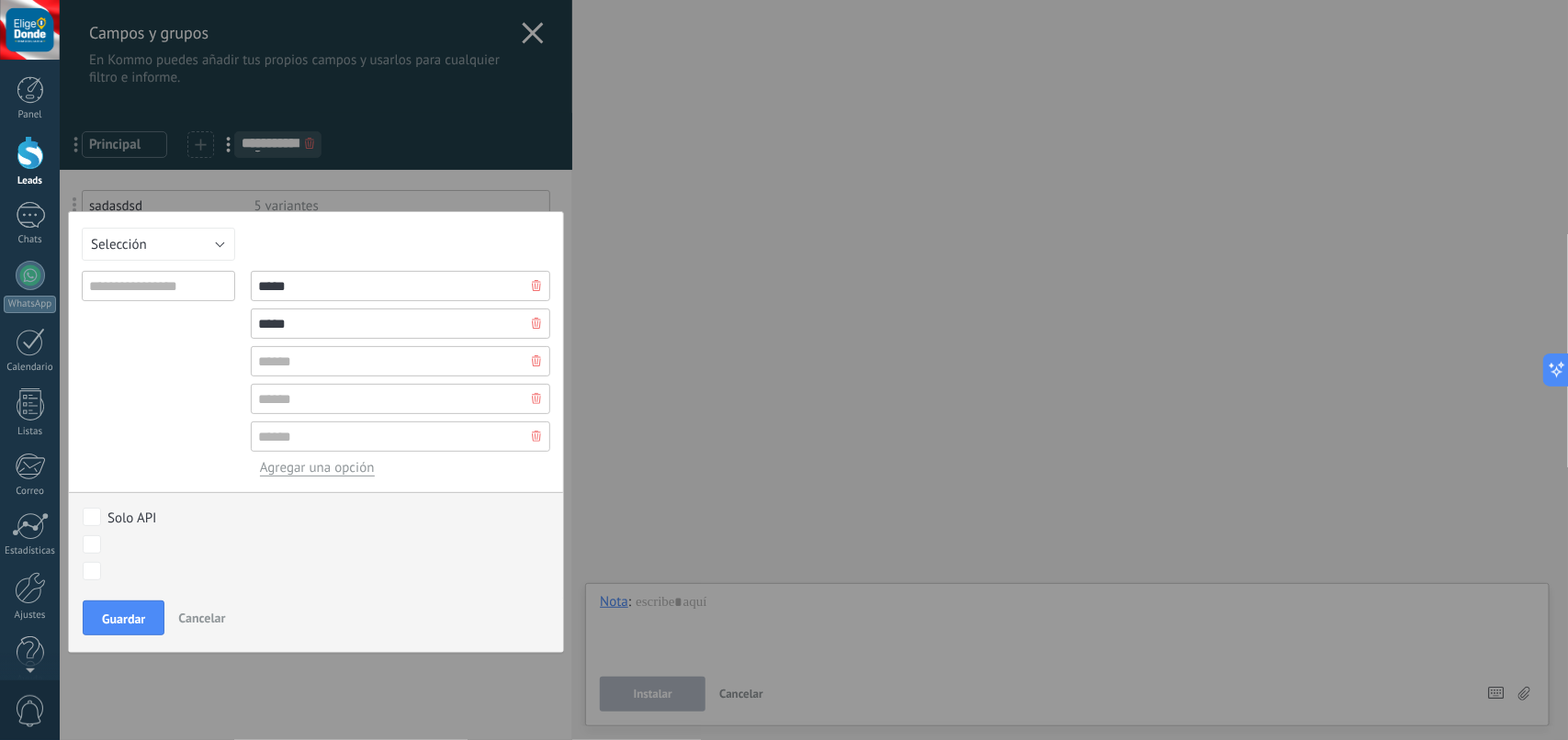 type on "*****" 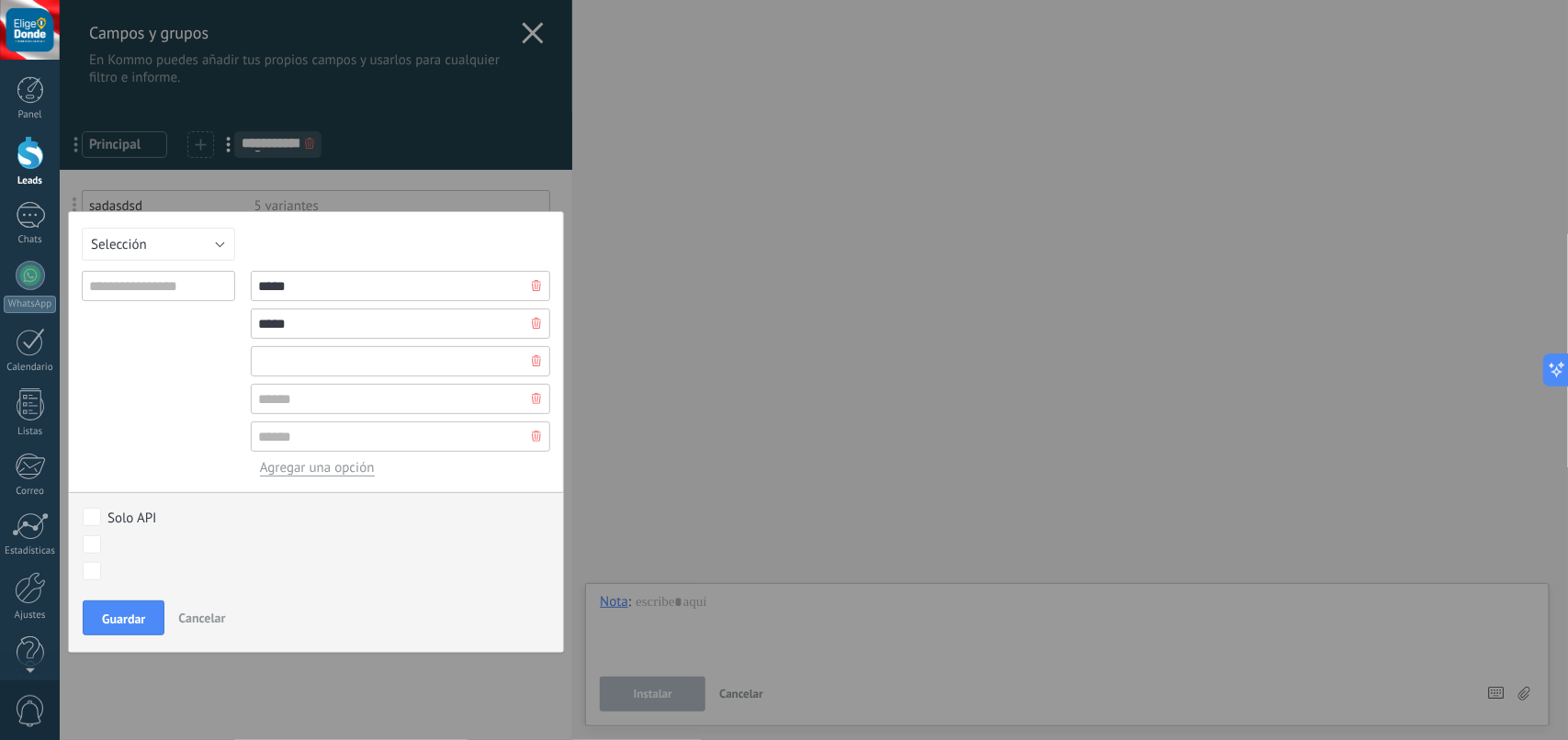 click at bounding box center (400, 361) 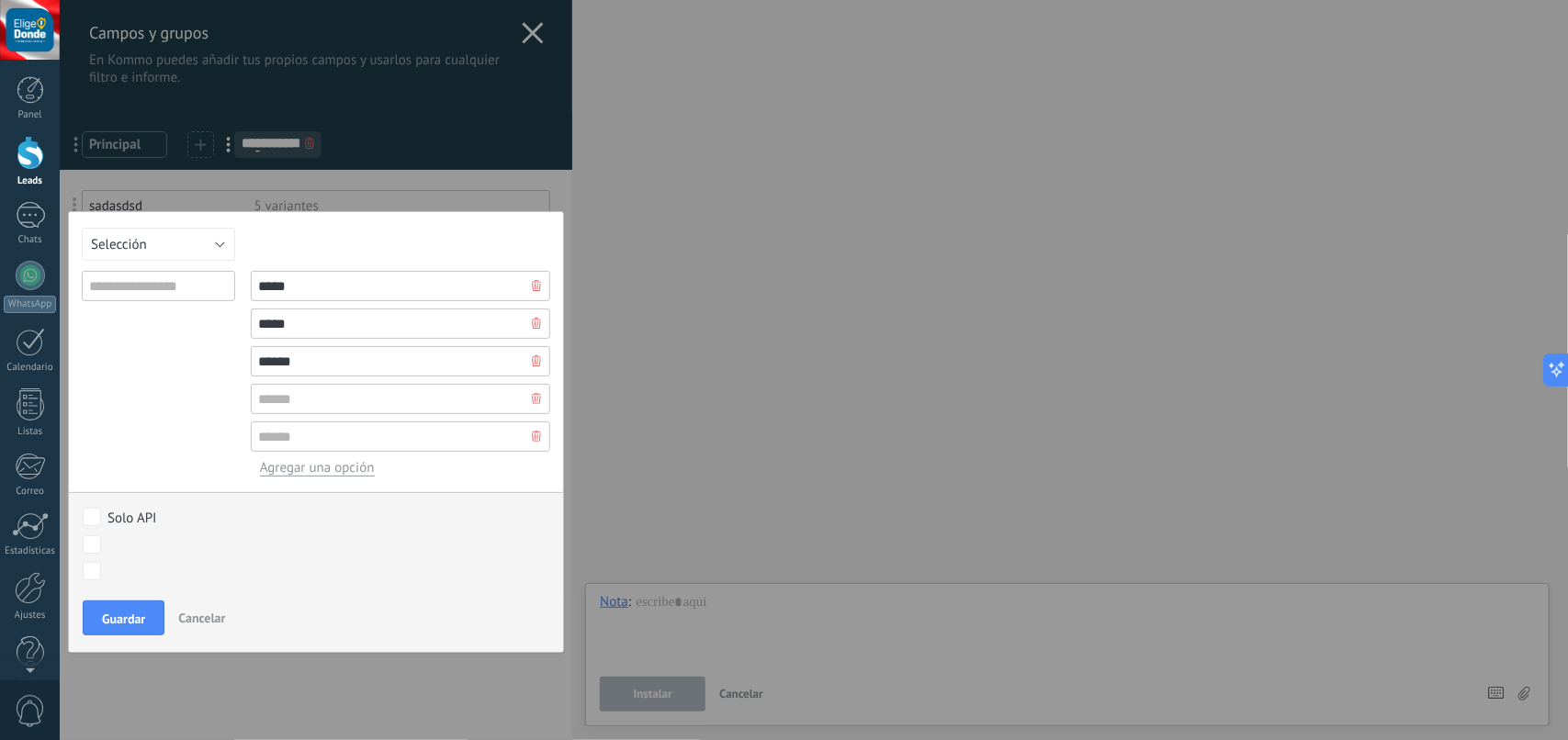 type on "******" 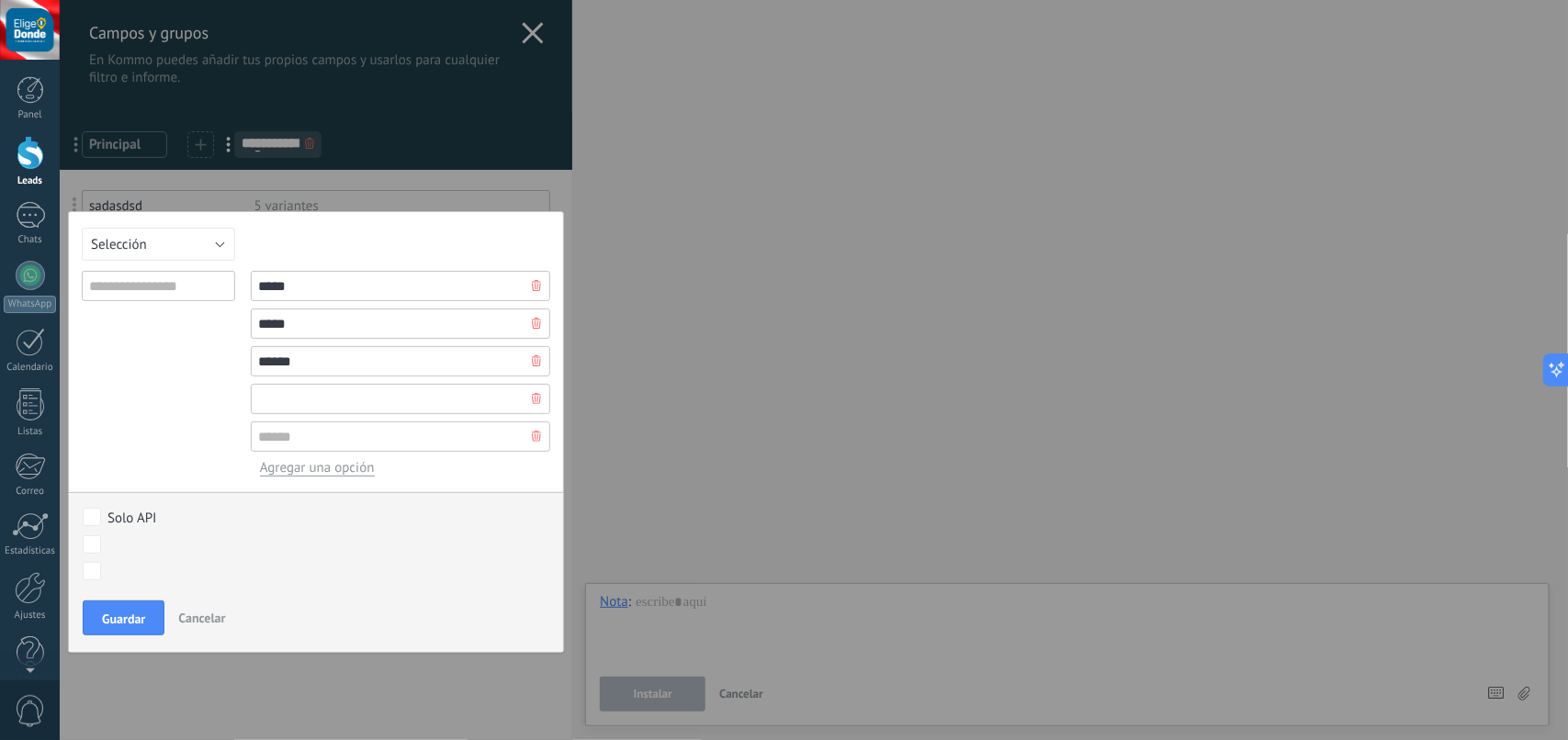 click at bounding box center [400, 398] 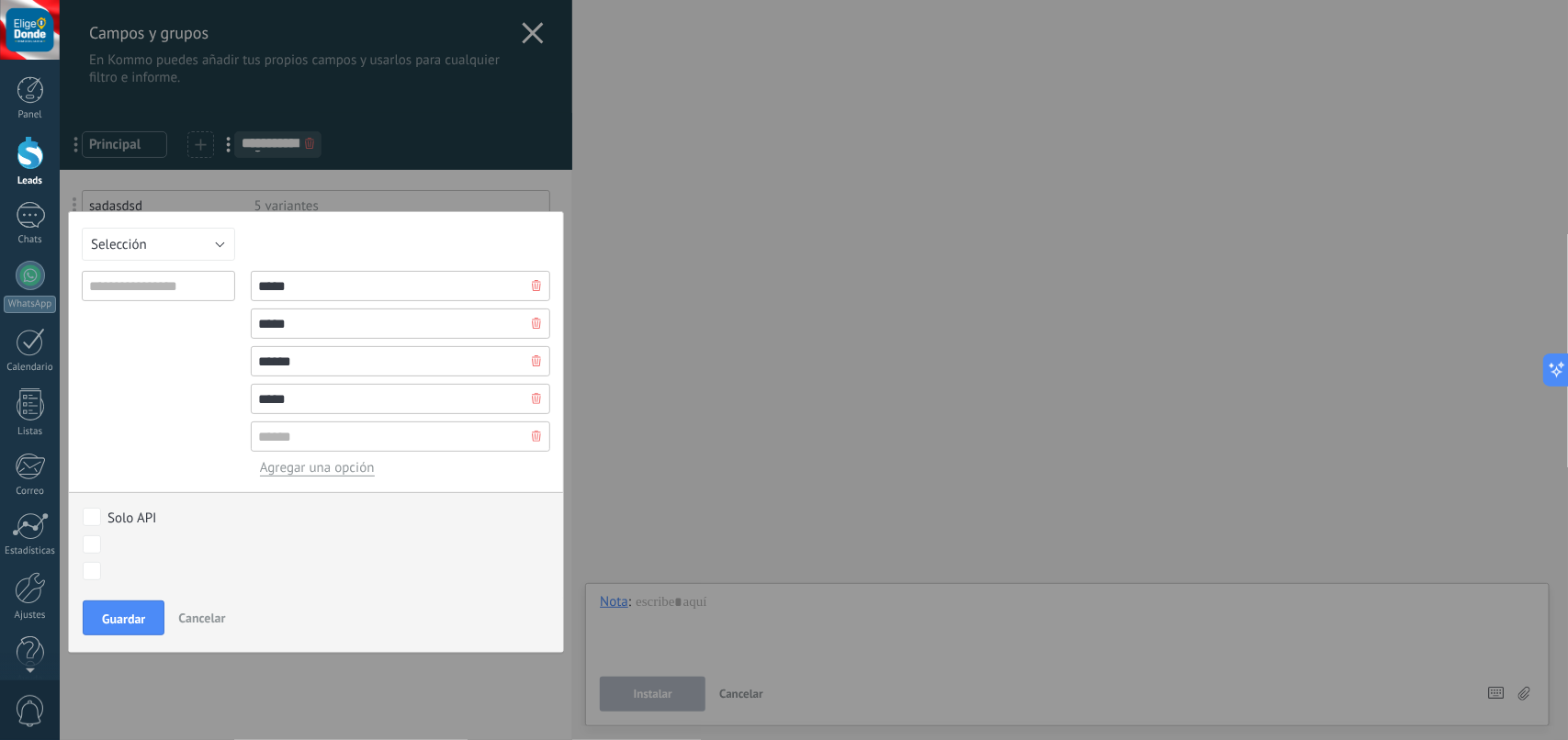 type on "*****" 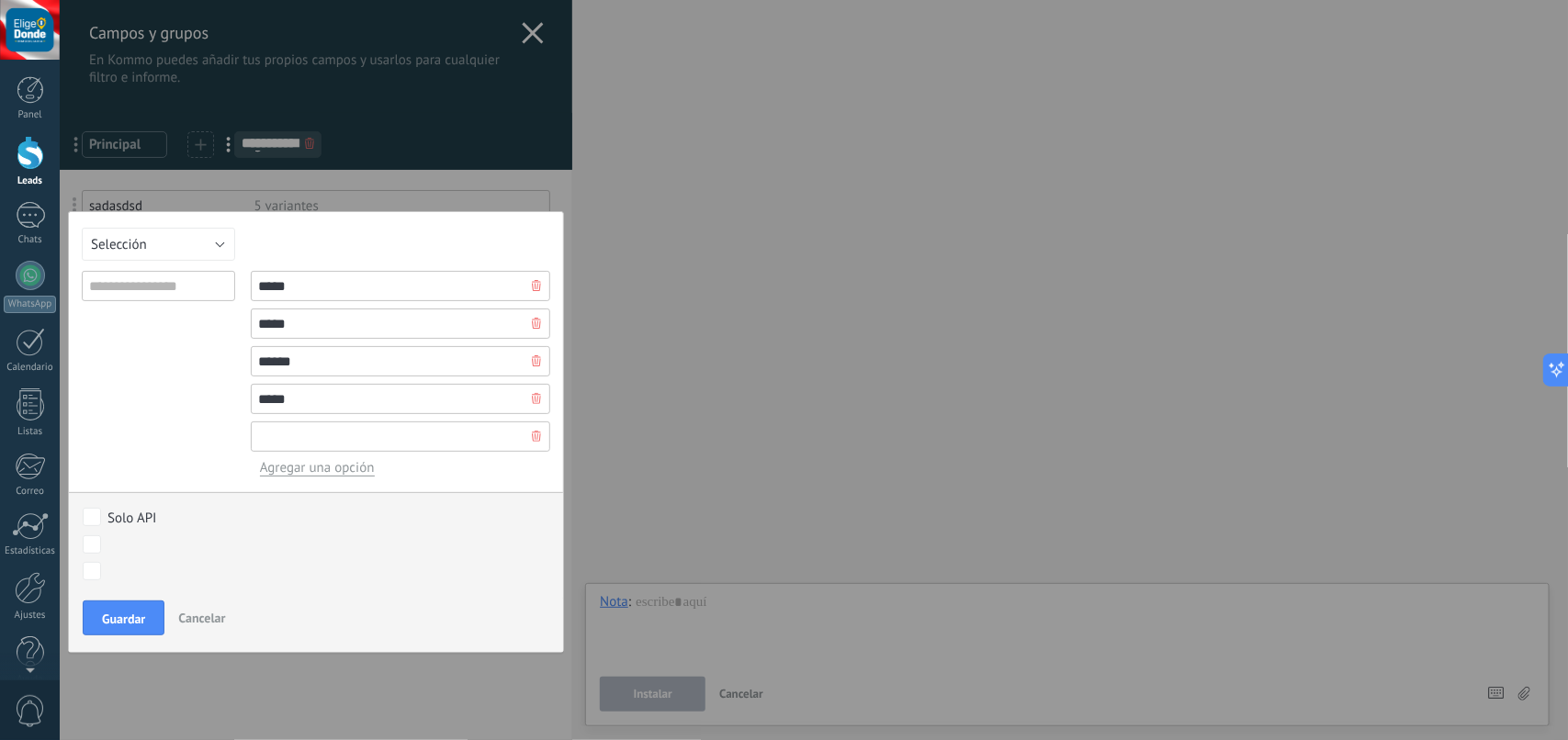 click at bounding box center [400, 436] 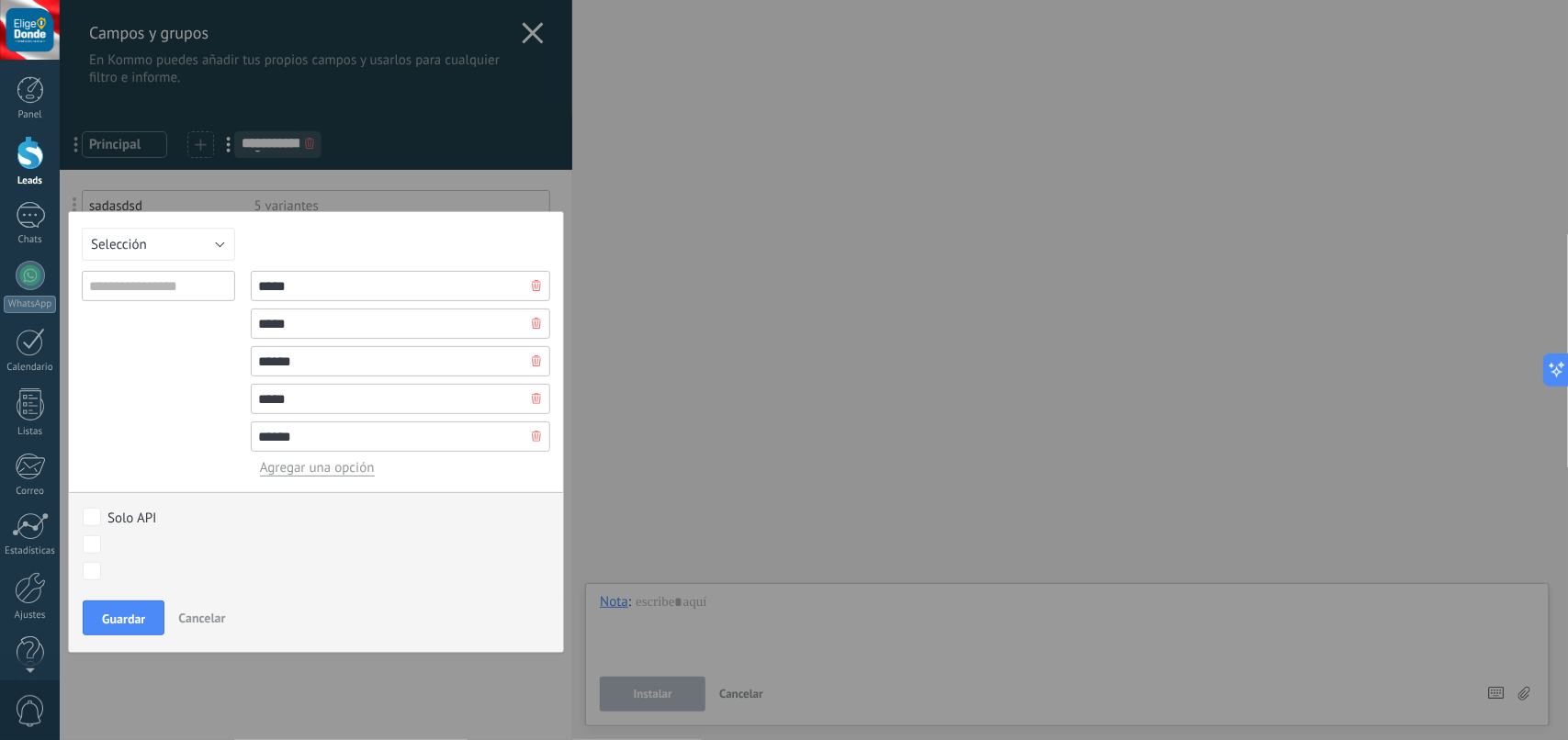type on "******" 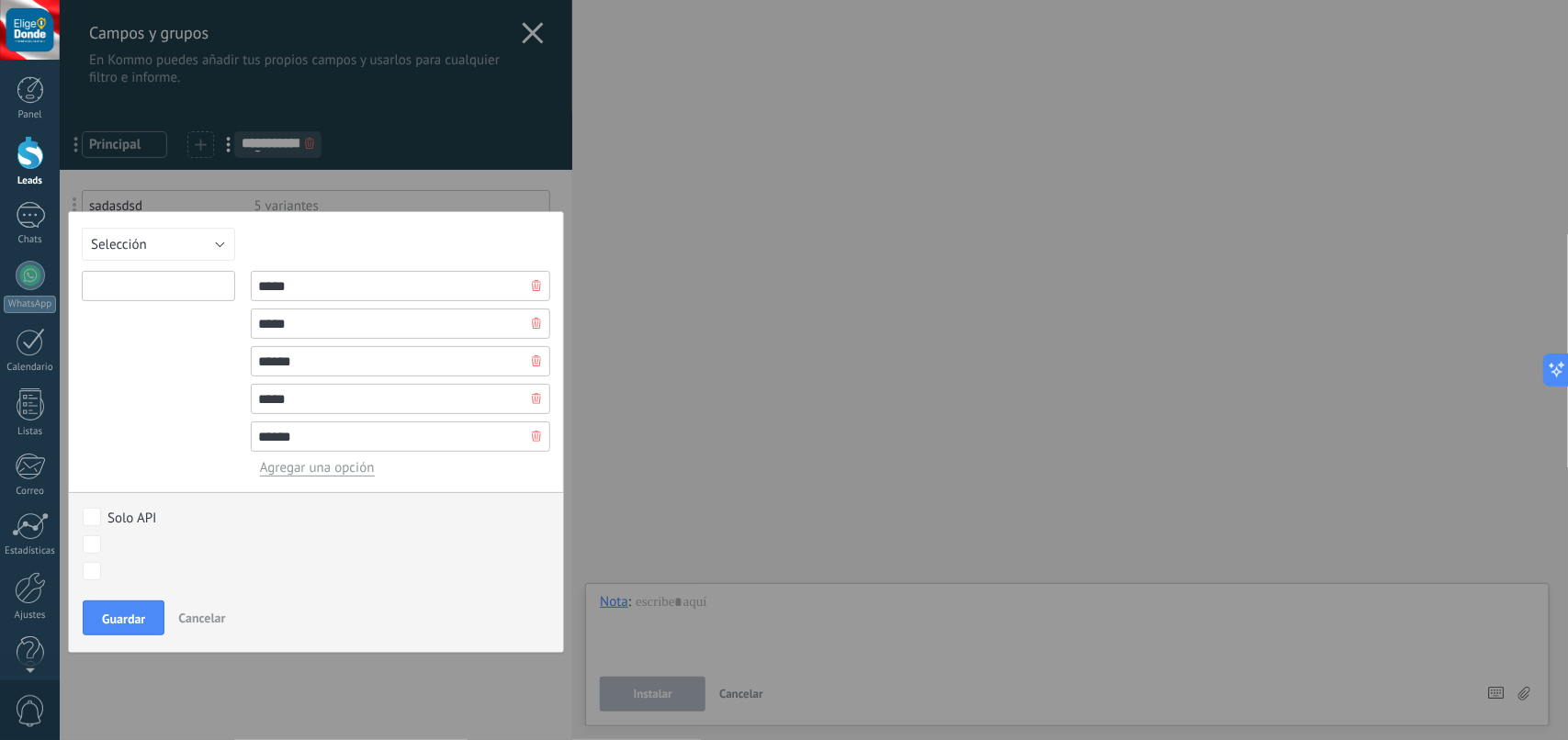 click at bounding box center (158, 286) 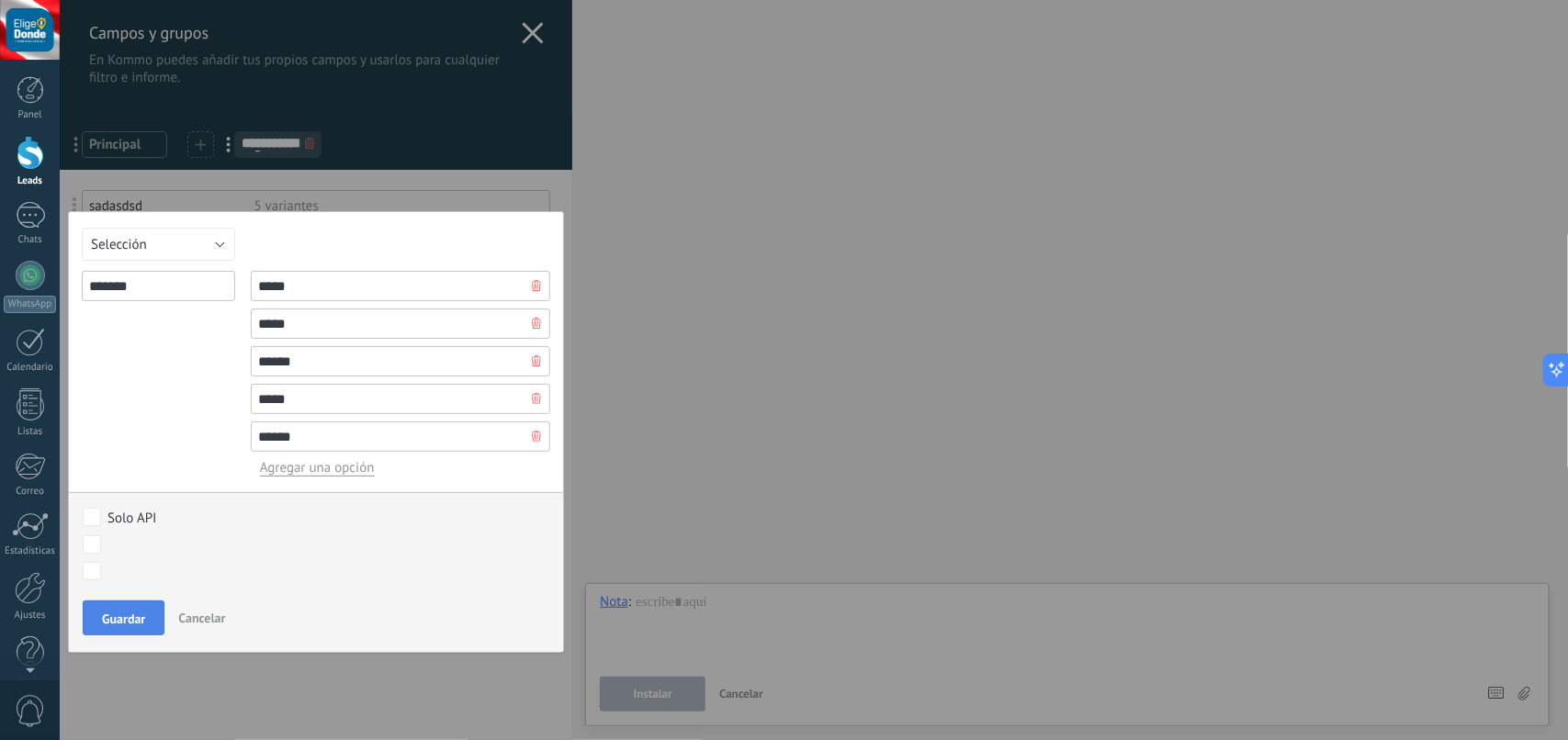 type on "*******" 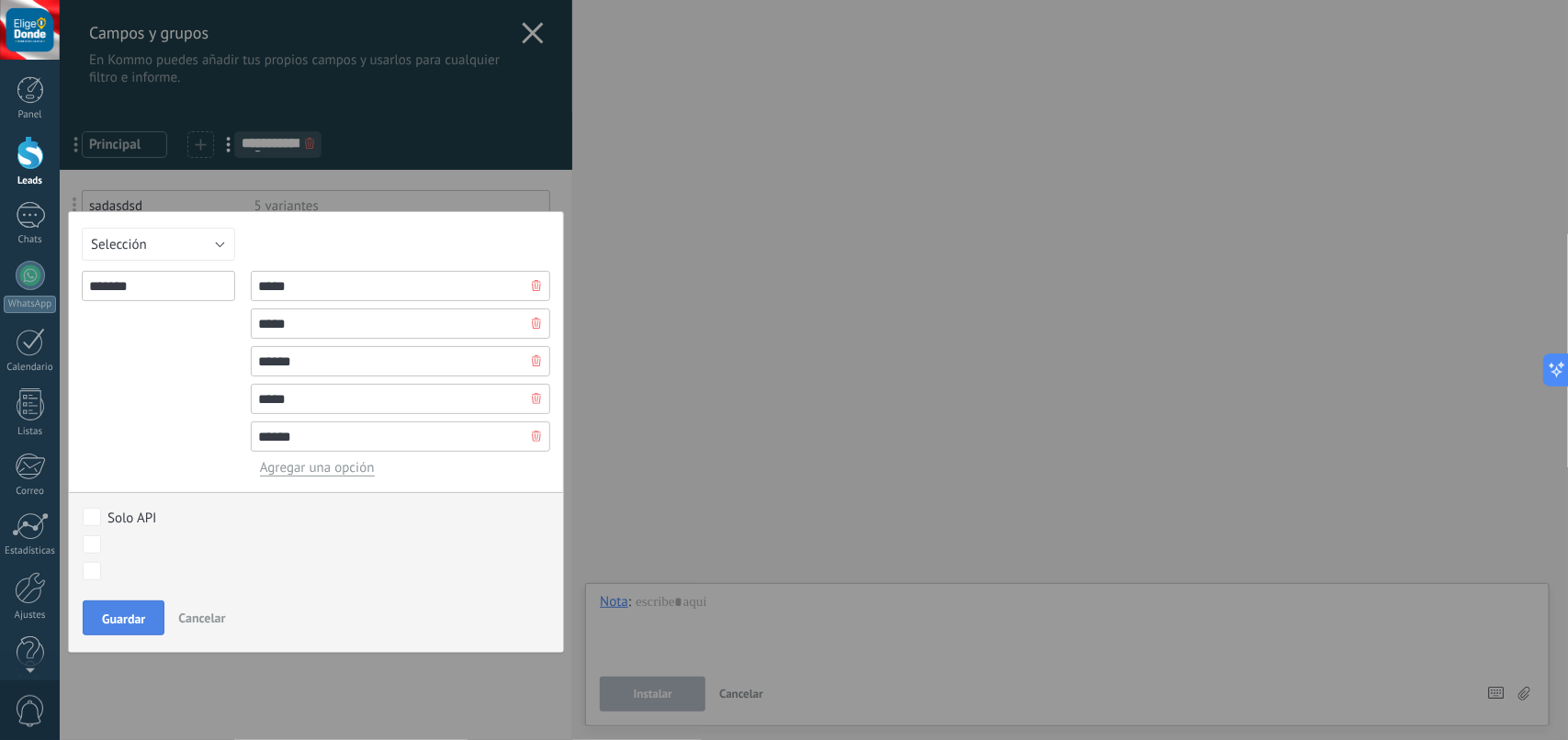 click on "Guardar" at bounding box center (123, 618) 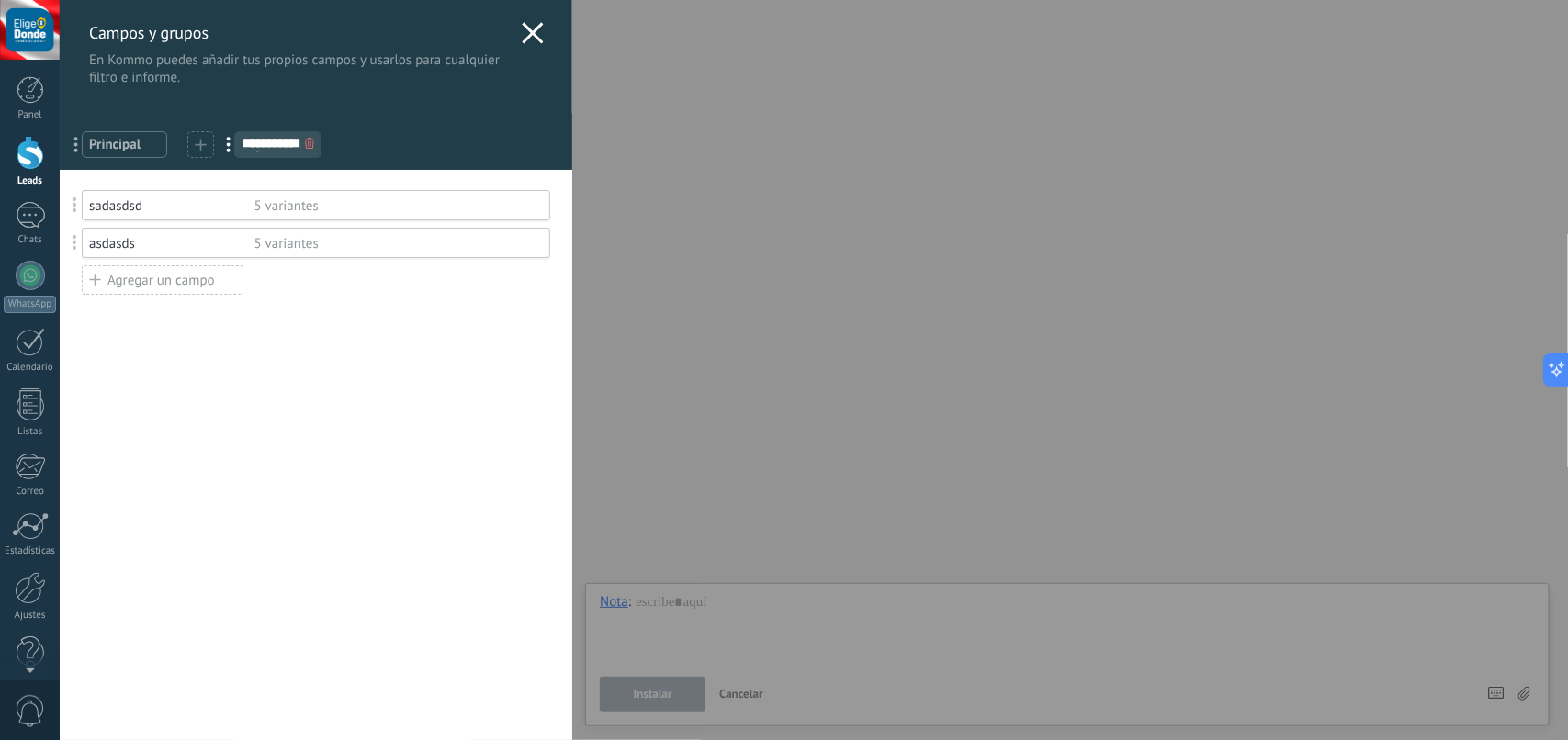 click on "Agregar un campo" at bounding box center (163, 280) 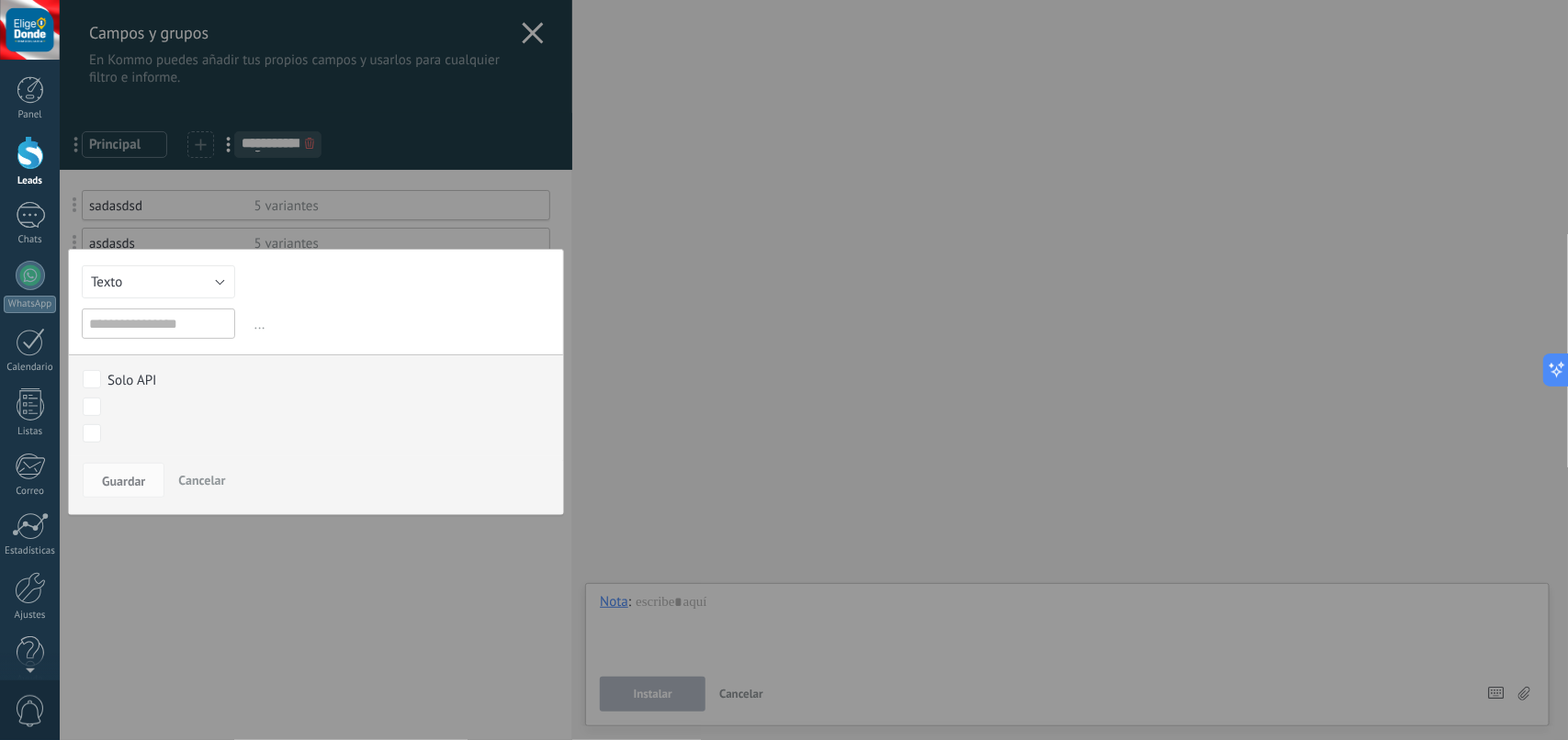 click at bounding box center (158, 323) 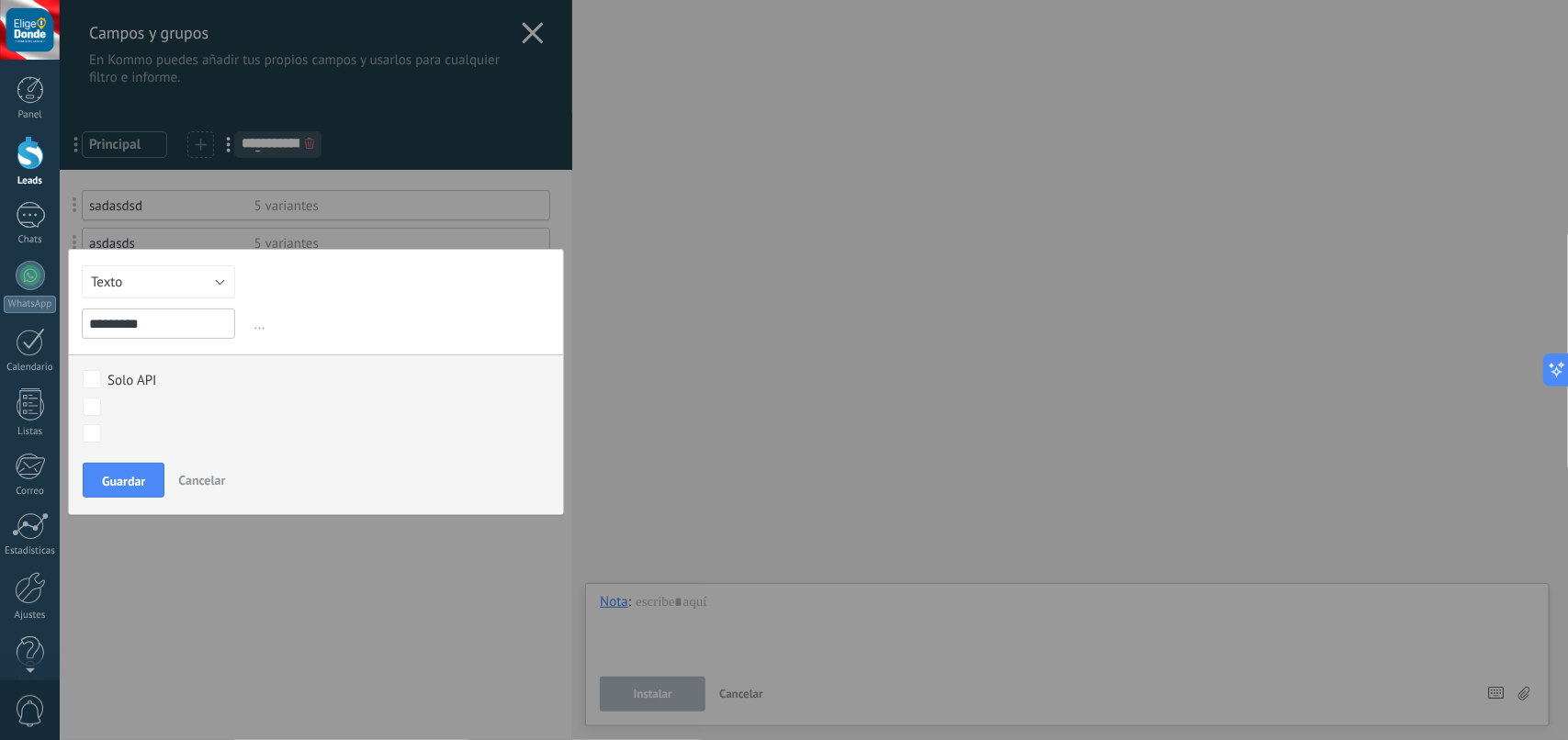 type on "*********" 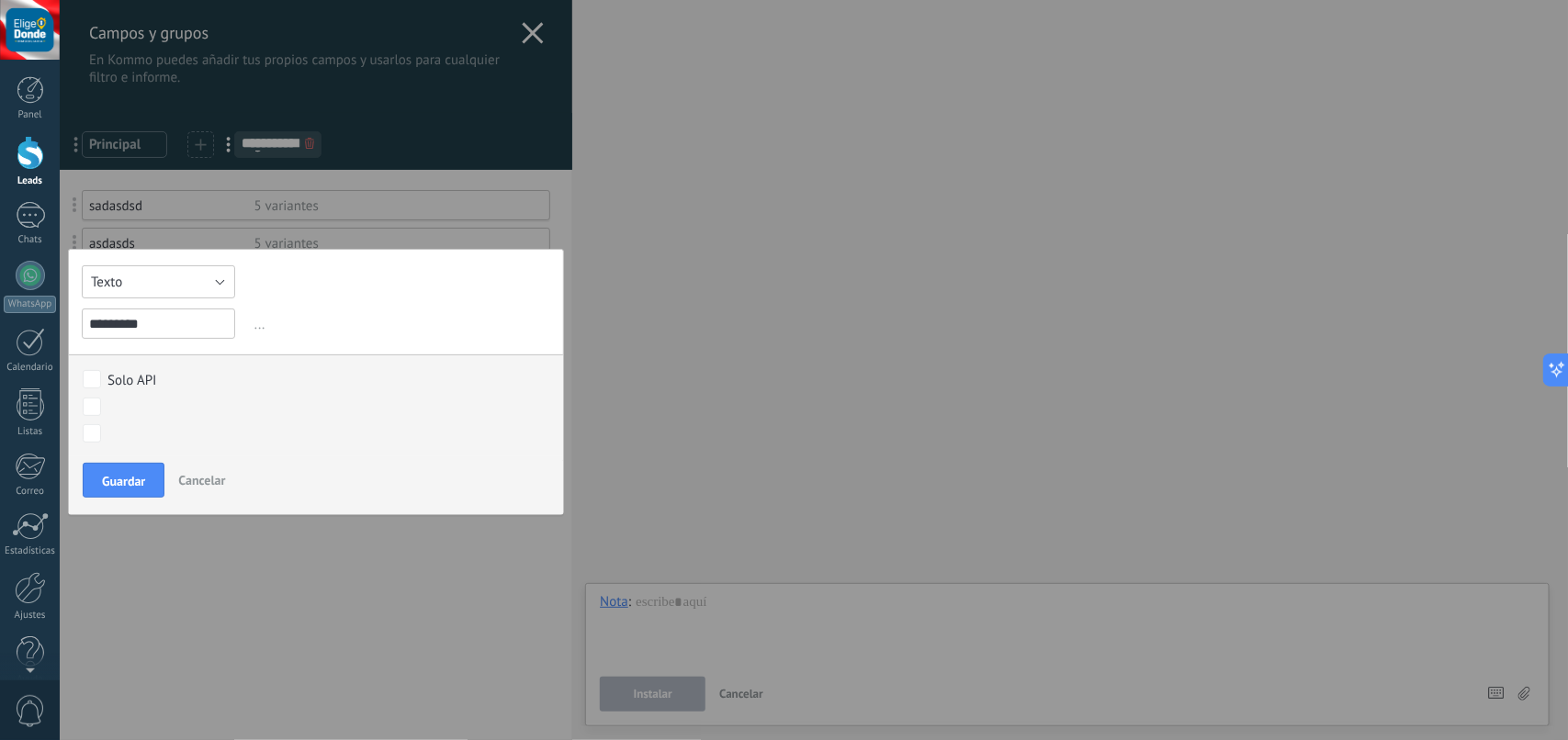 click on "Texto" at bounding box center (158, 282) 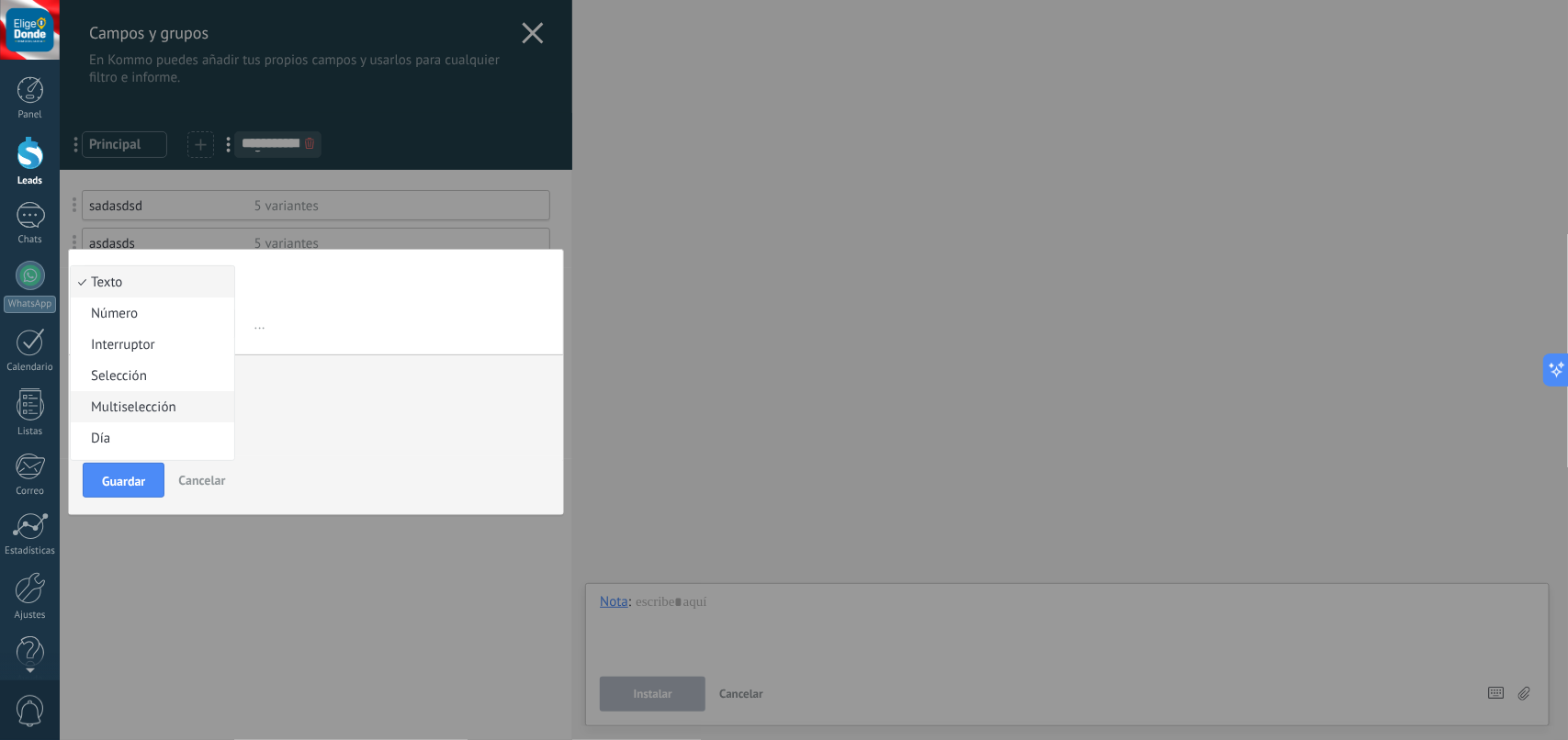 click on "Multiselección" at bounding box center [150, 407] 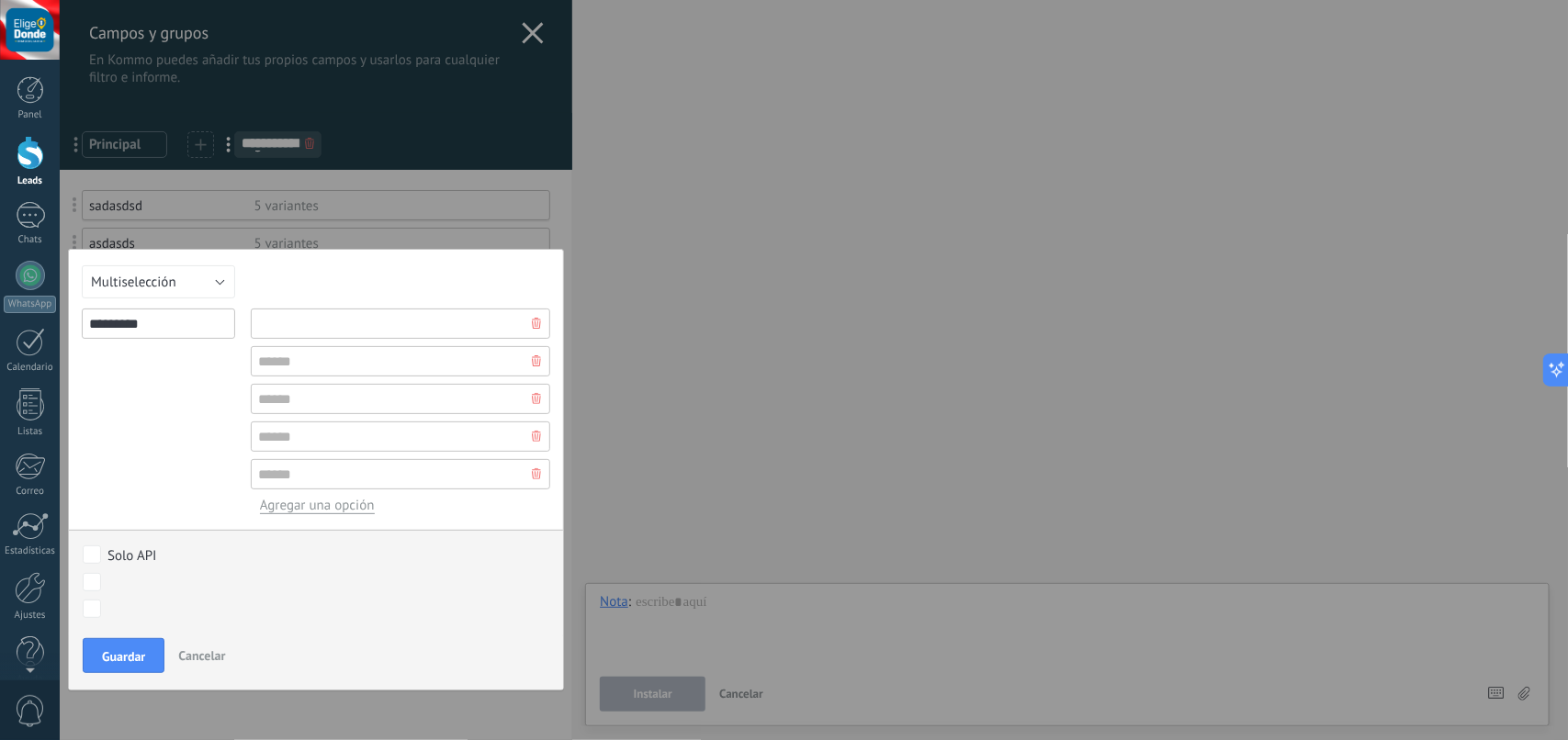 click at bounding box center [400, 323] 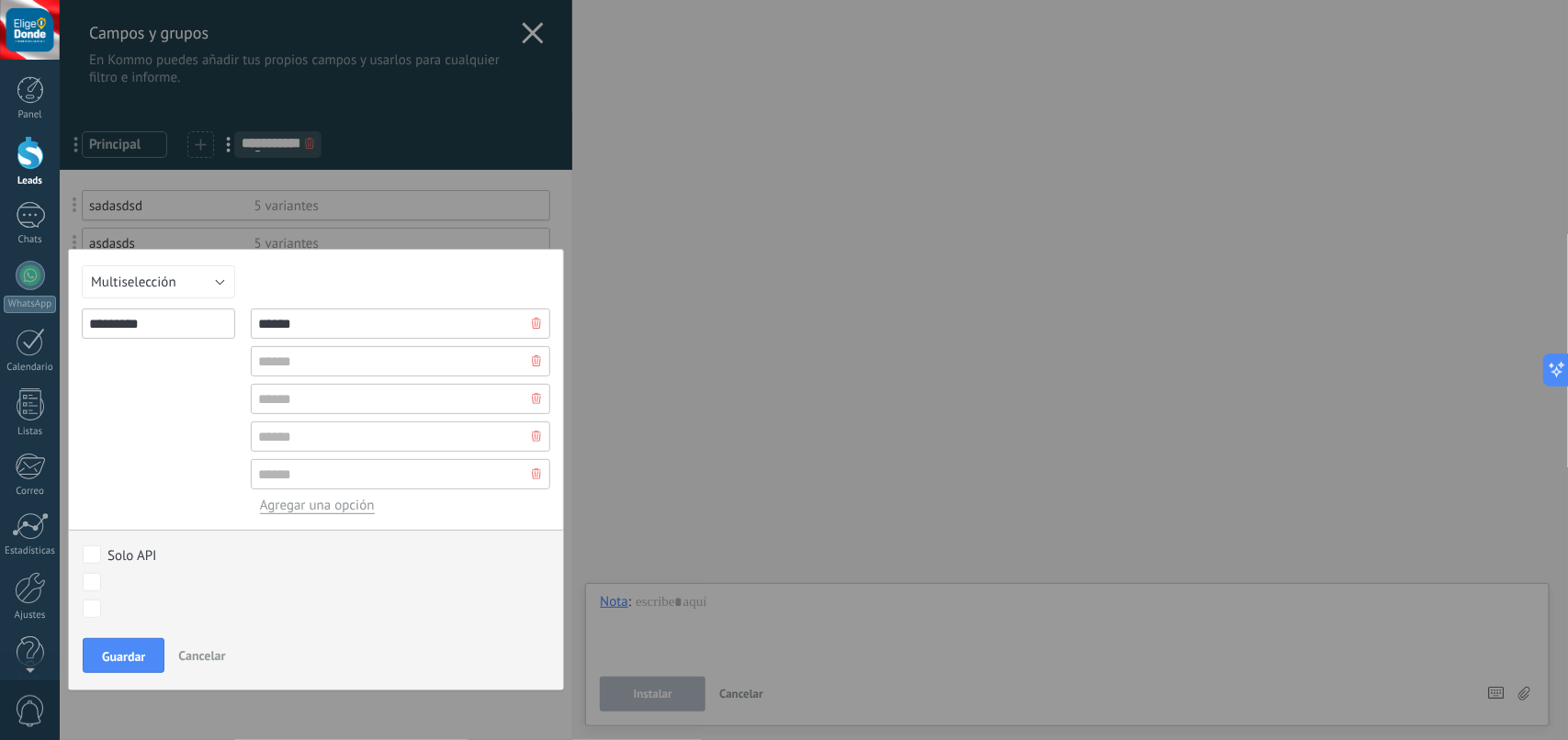 type on "******" 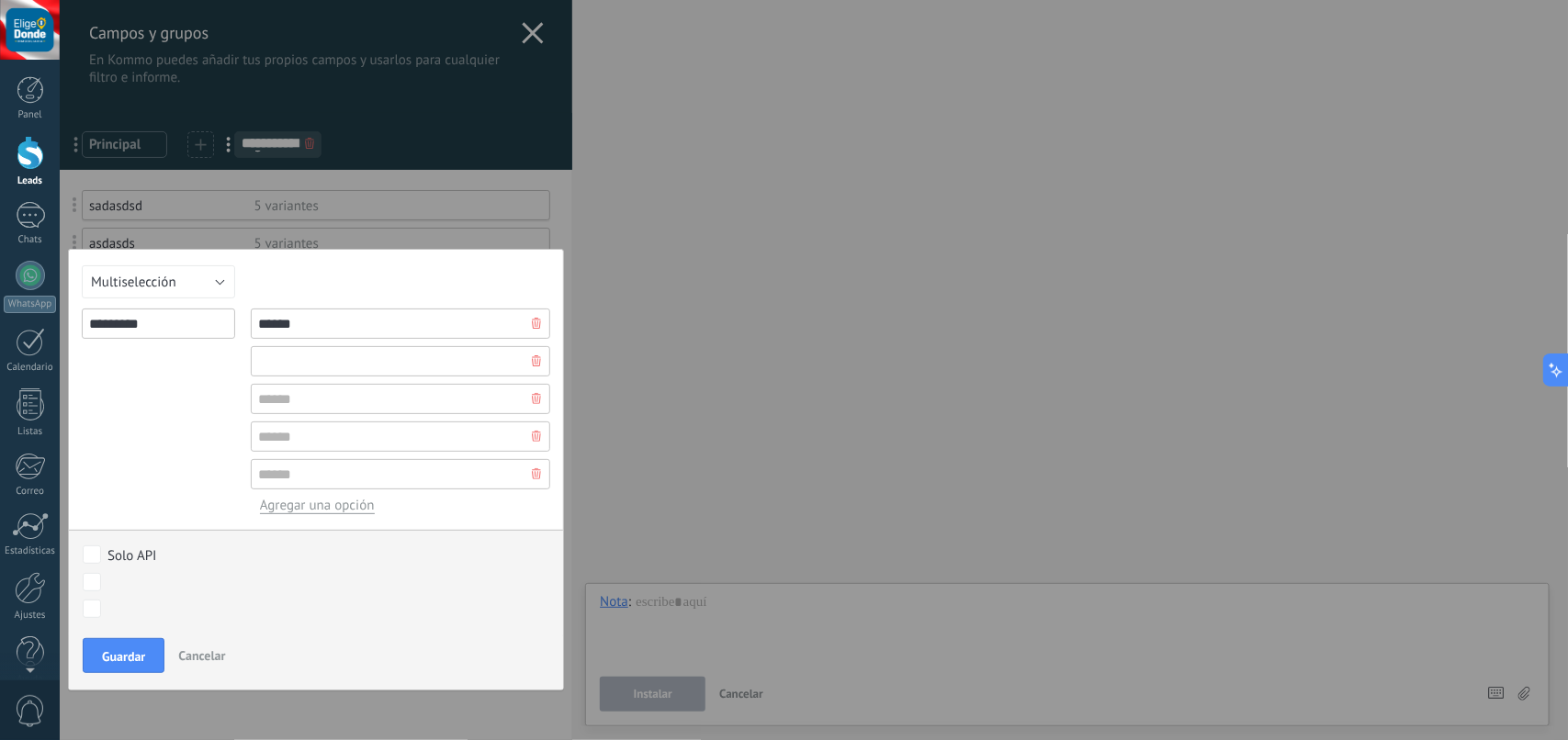 click at bounding box center (400, 361) 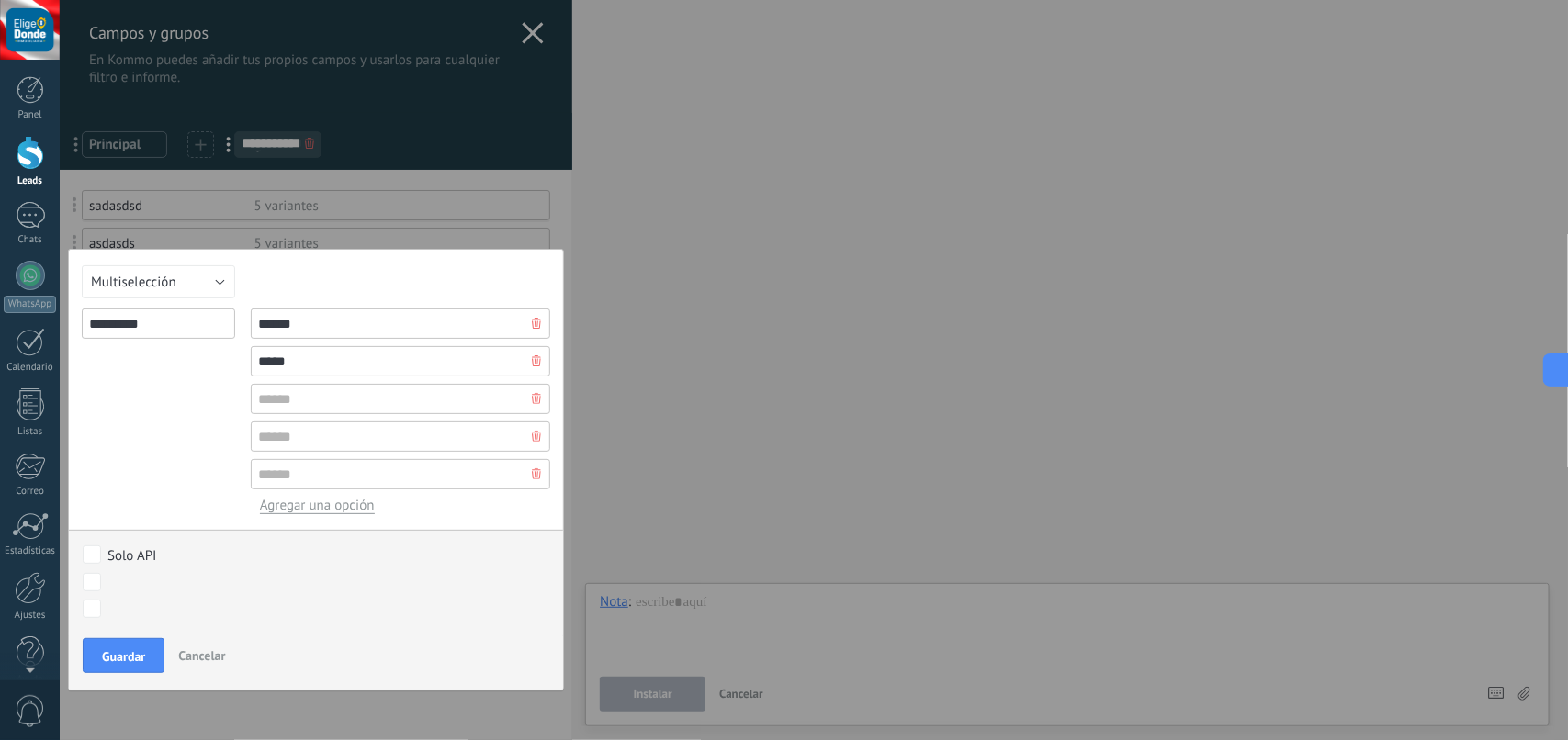 type on "*****" 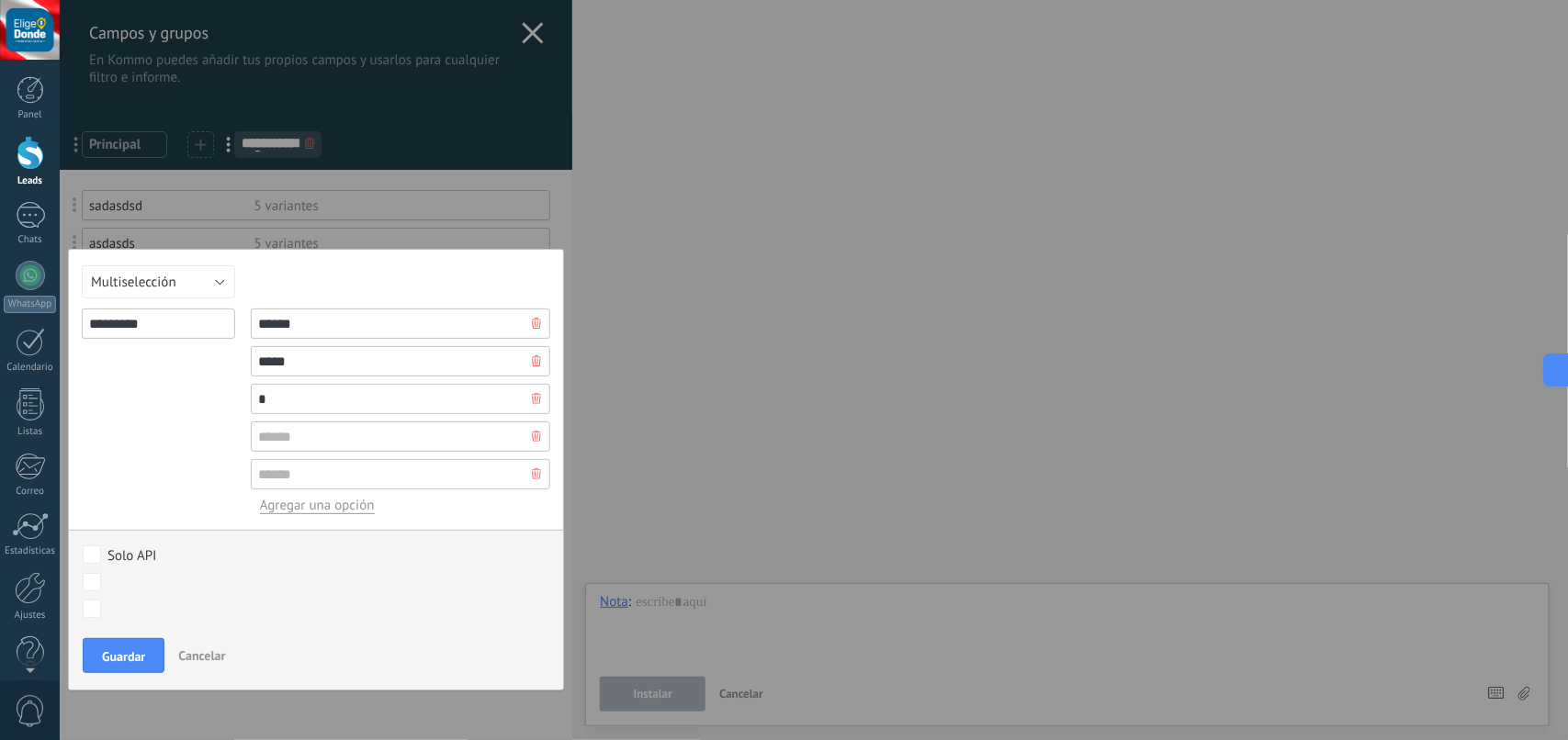 click on "*" at bounding box center [400, 398] 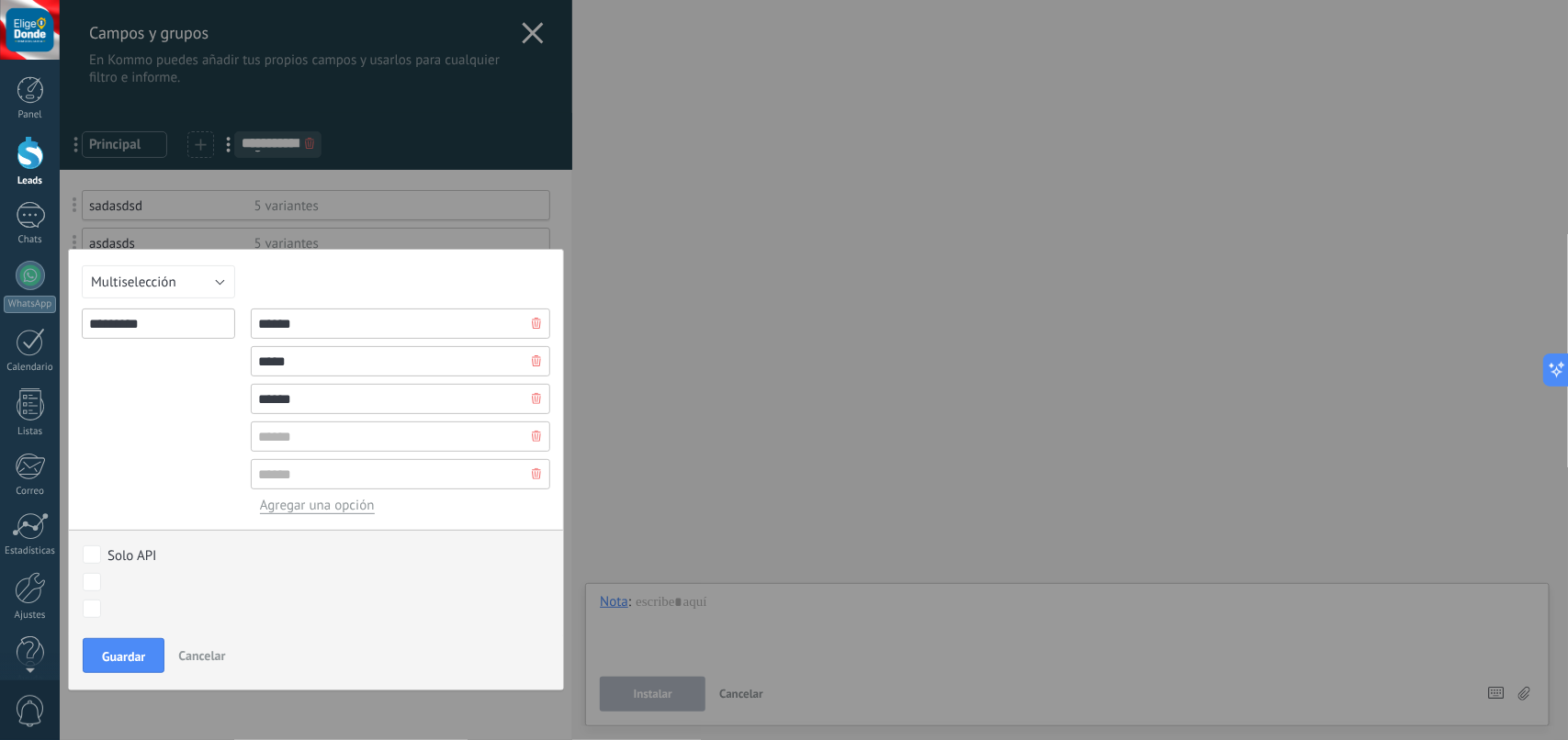 type on "******" 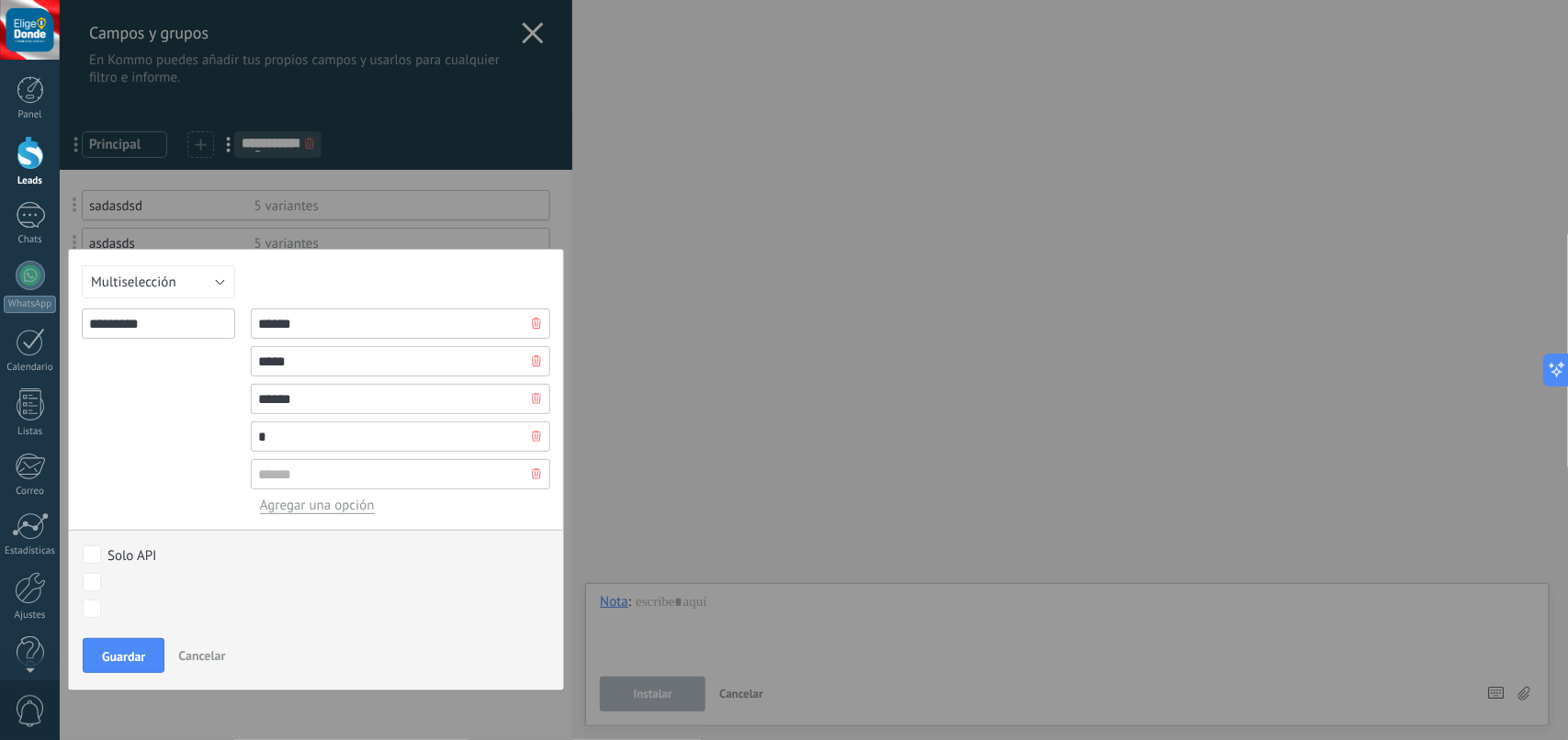 click on "*" at bounding box center (400, 436) 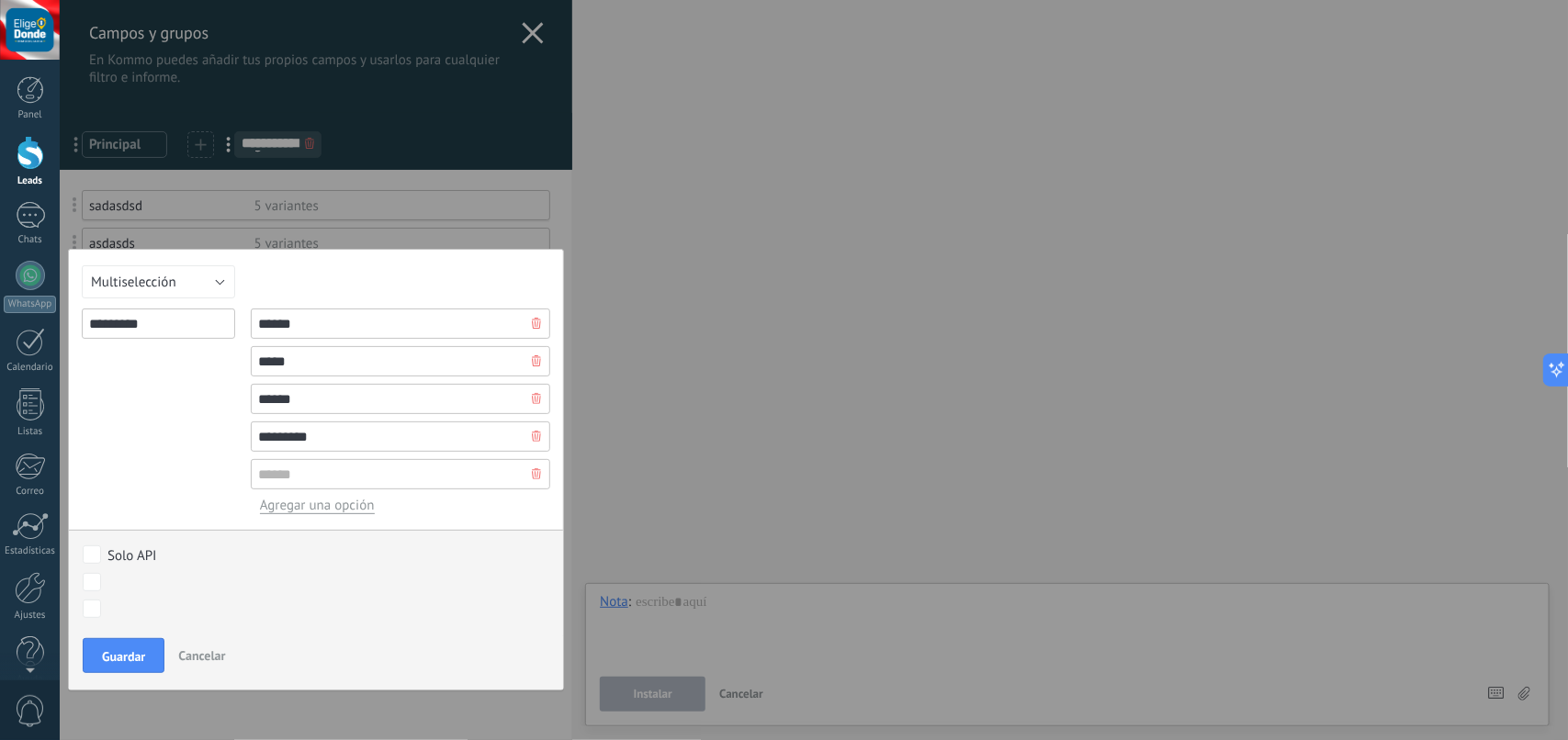 type on "*********" 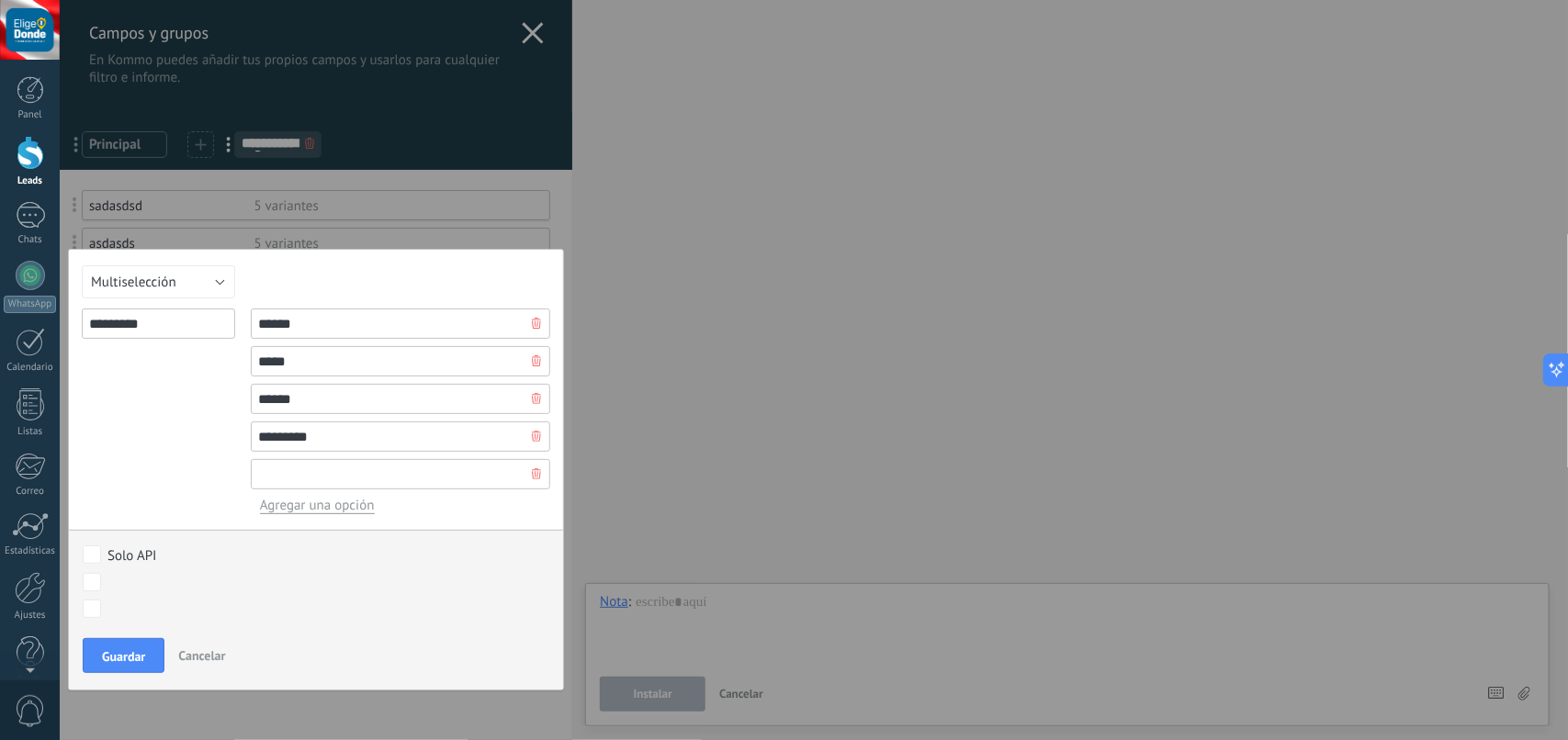 click at bounding box center (400, 474) 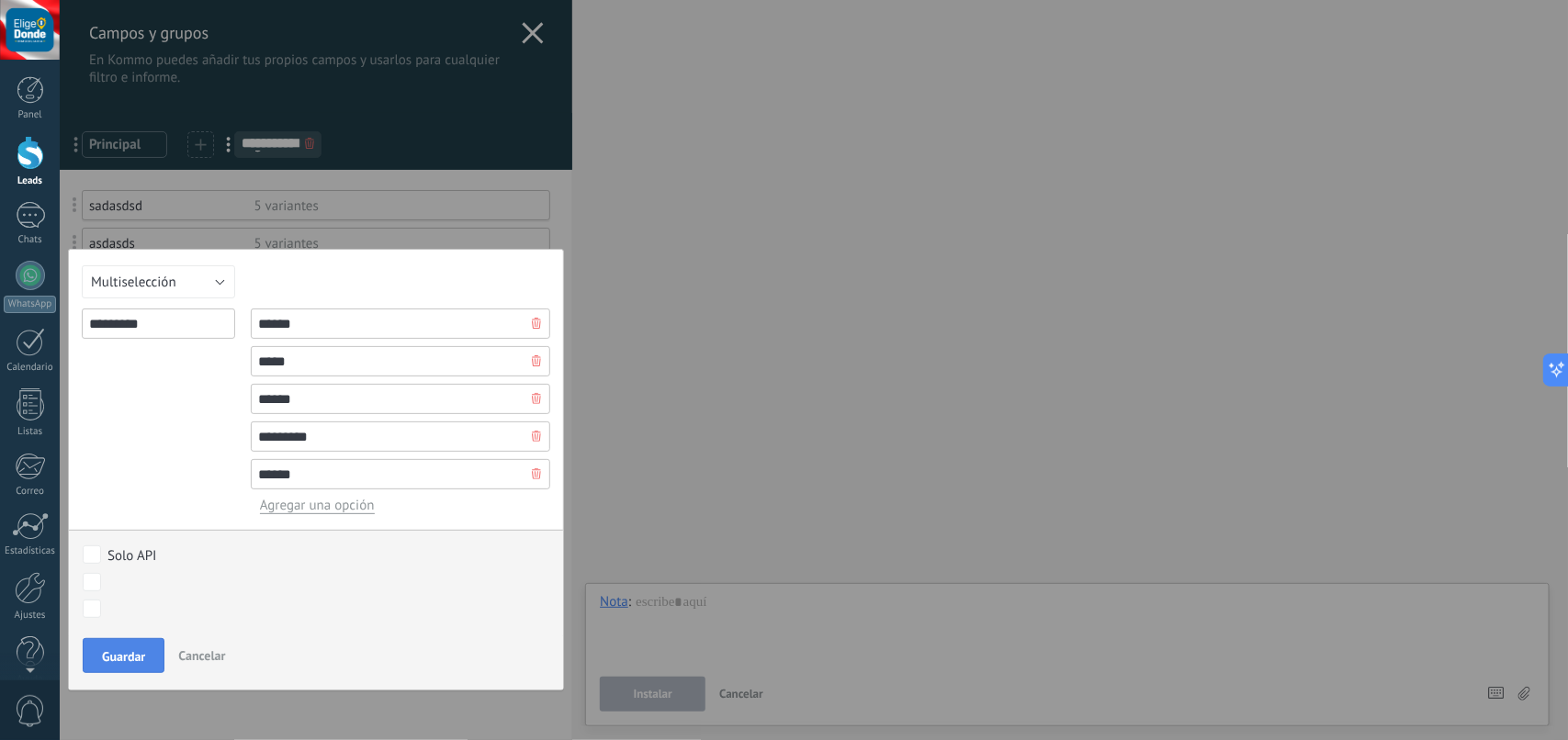 type on "******" 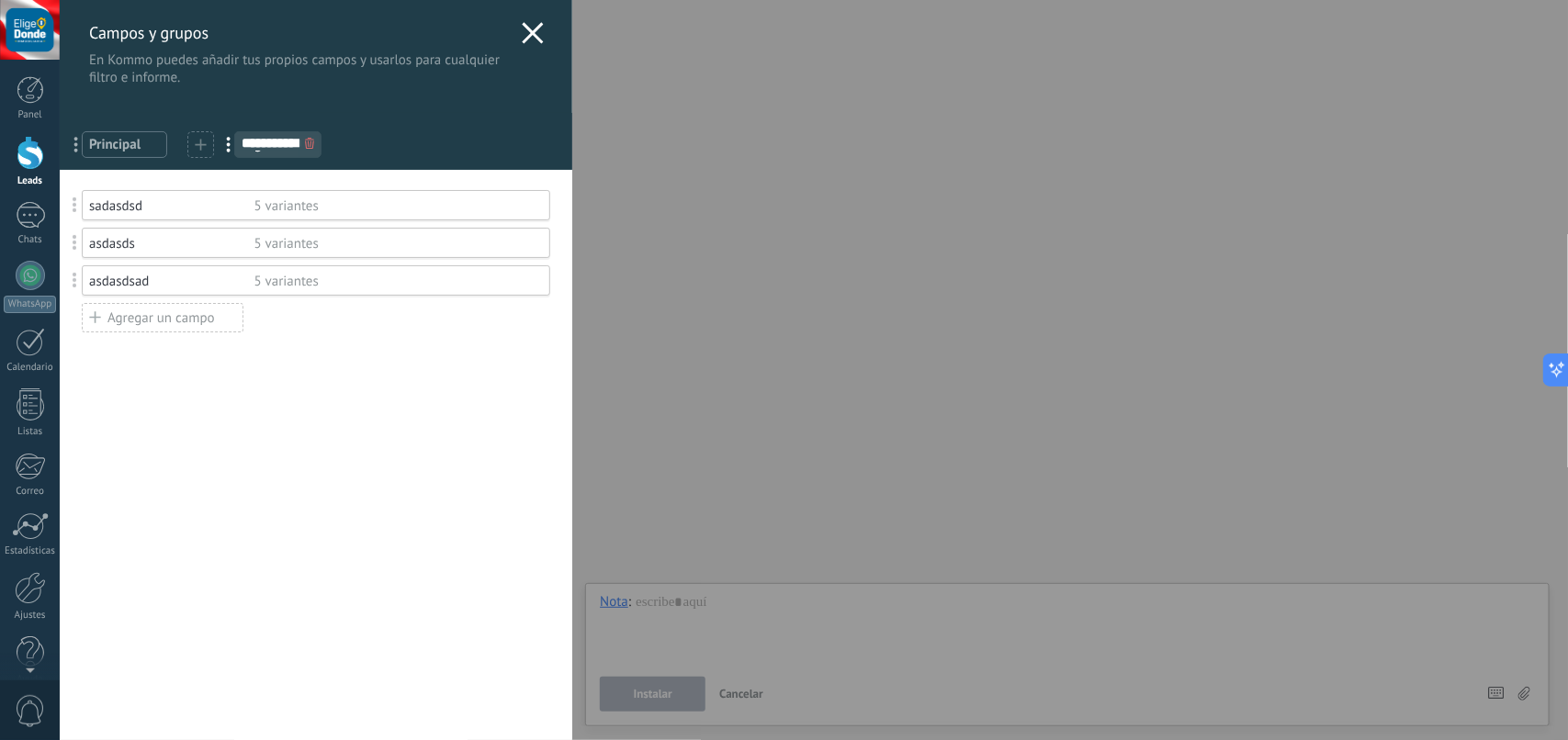 click on "Agregar un campo" at bounding box center (163, 318) 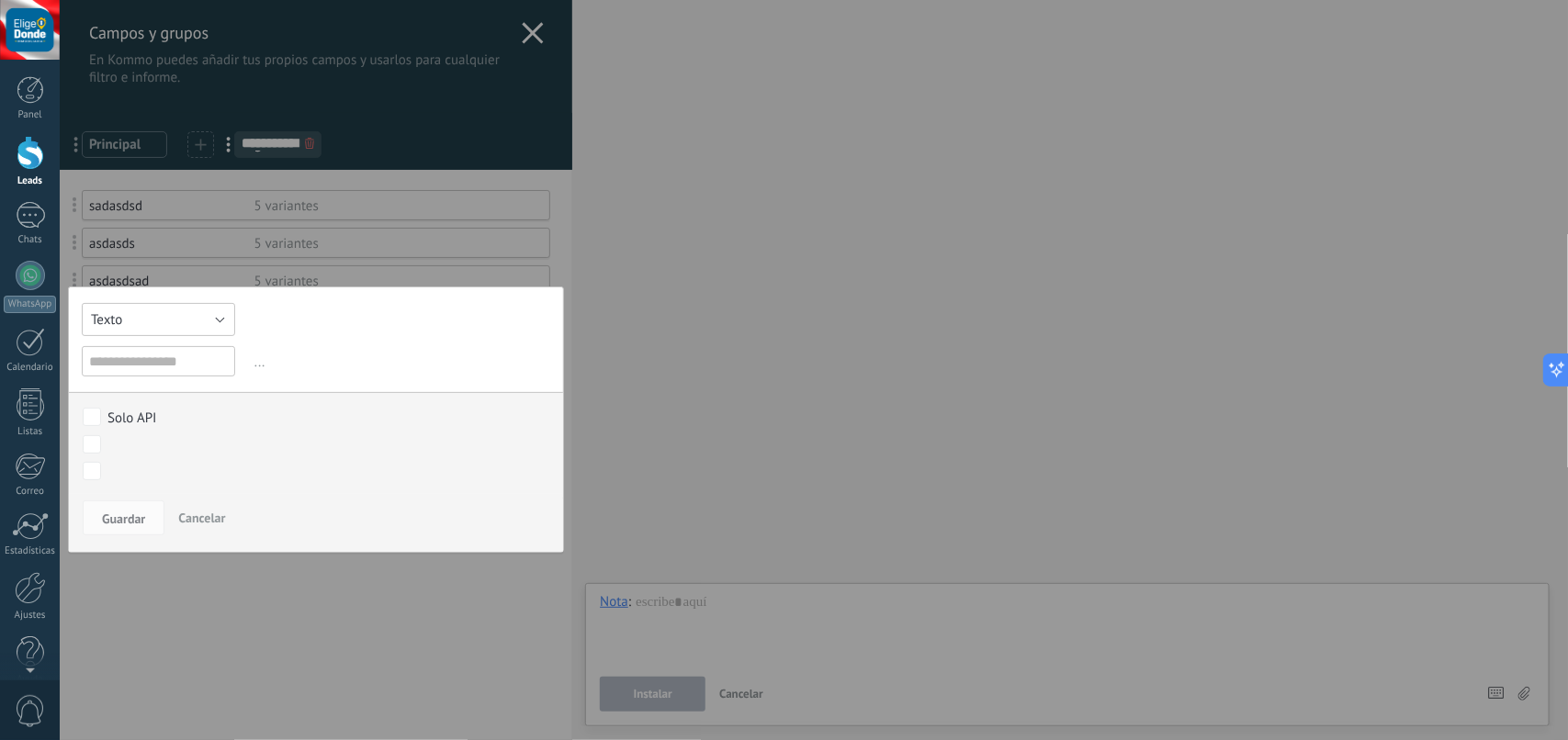 click on "Texto" at bounding box center [158, 320] 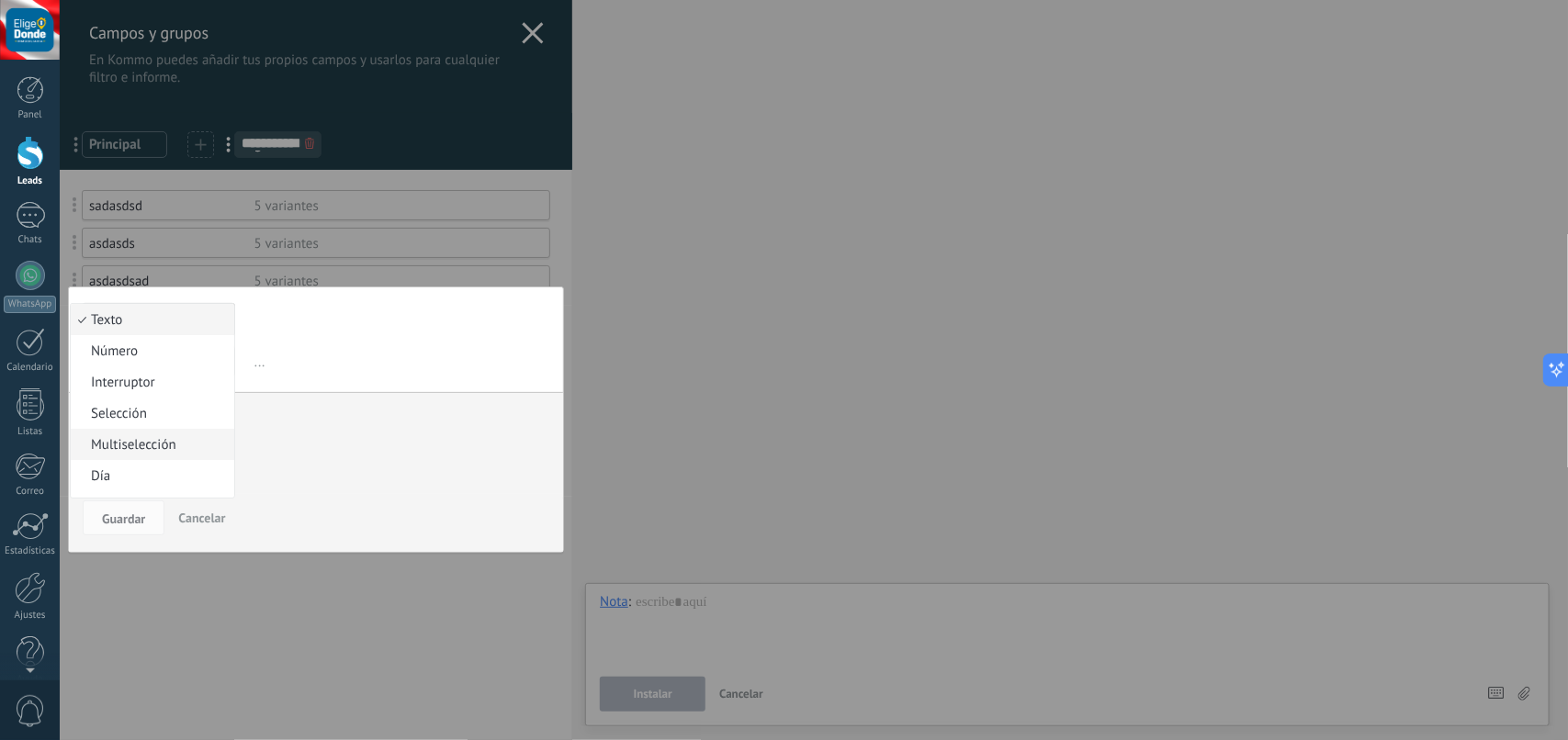 scroll, scrollTop: 115, scrollLeft: 0, axis: vertical 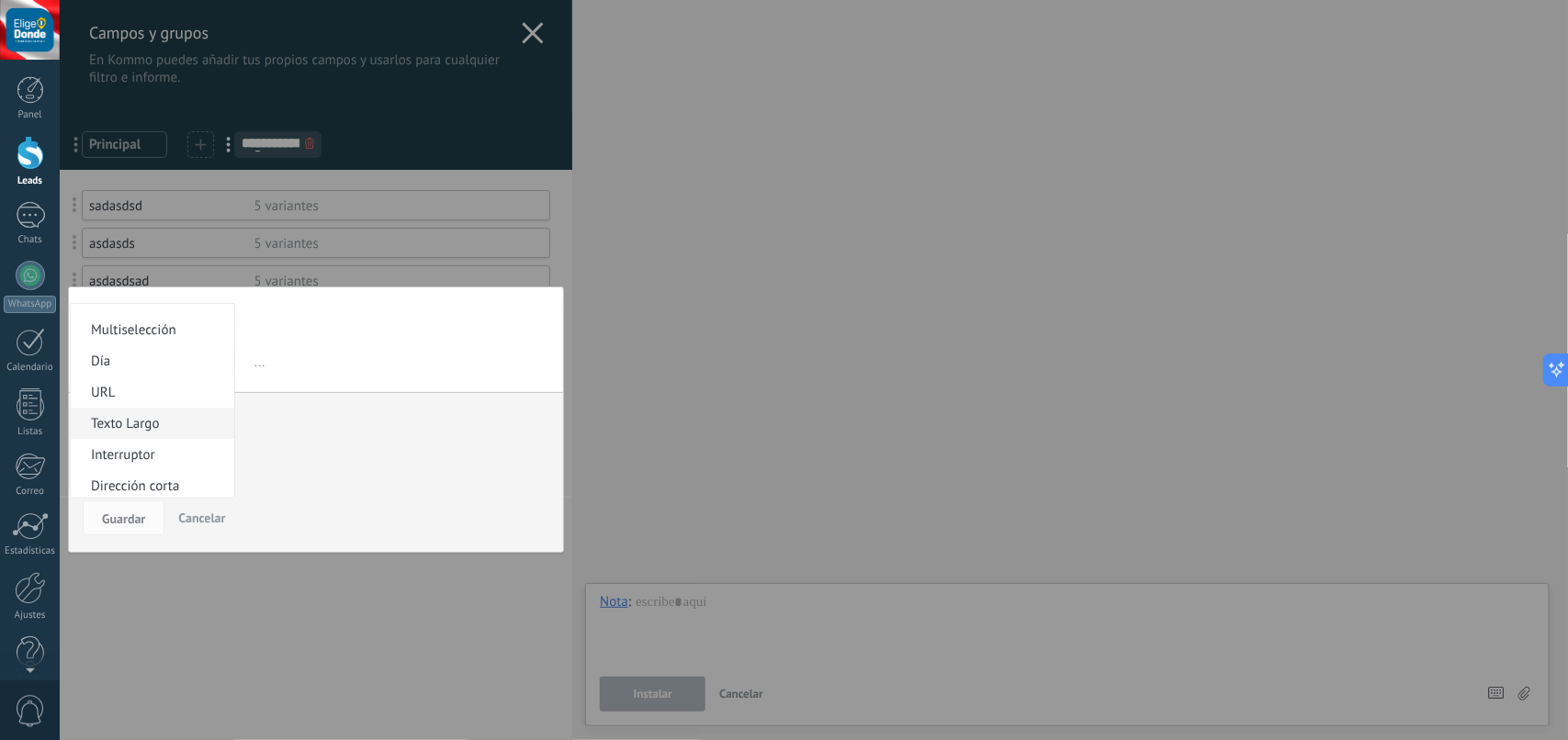 click on "Texto Largo" at bounding box center (150, 423) 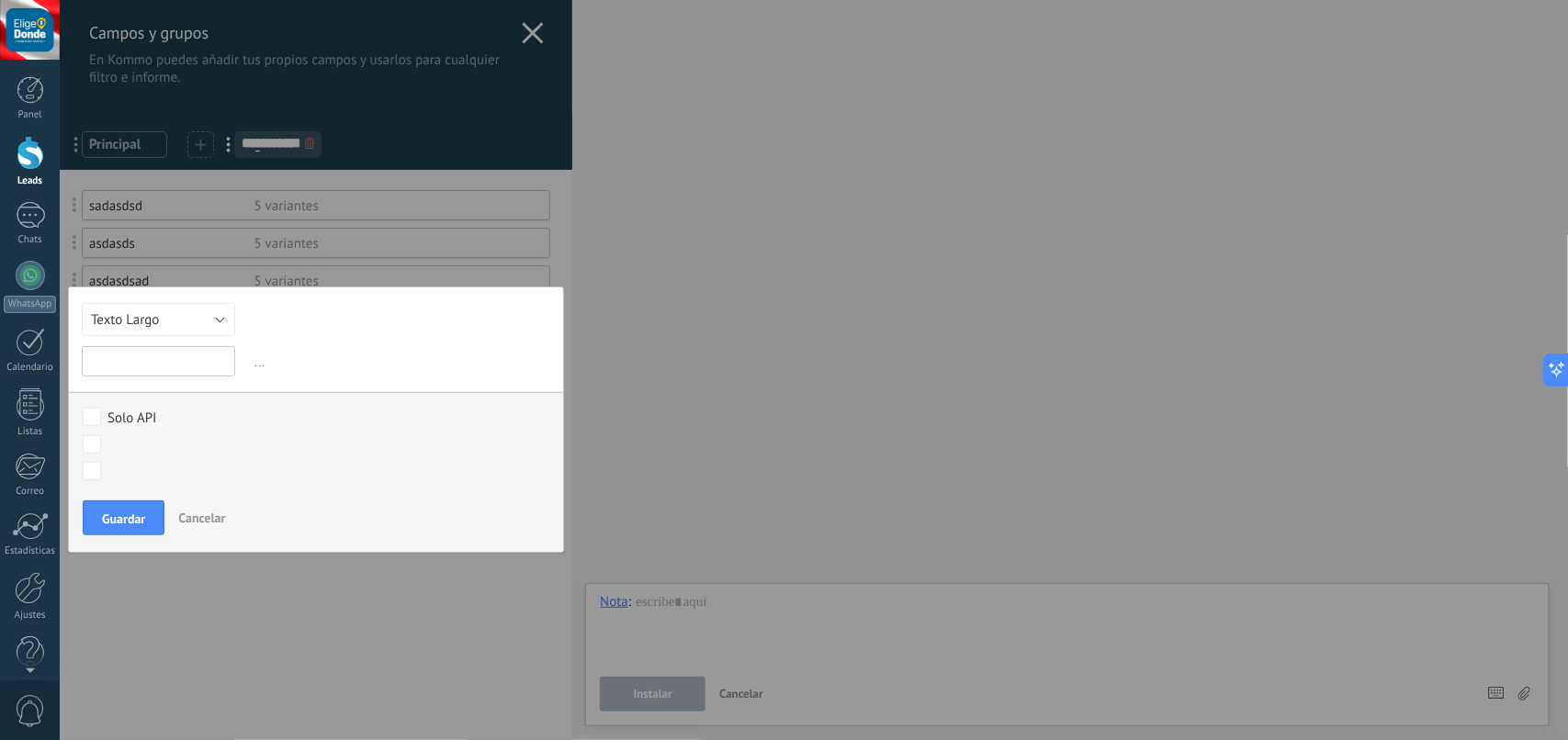 click at bounding box center (158, 361) 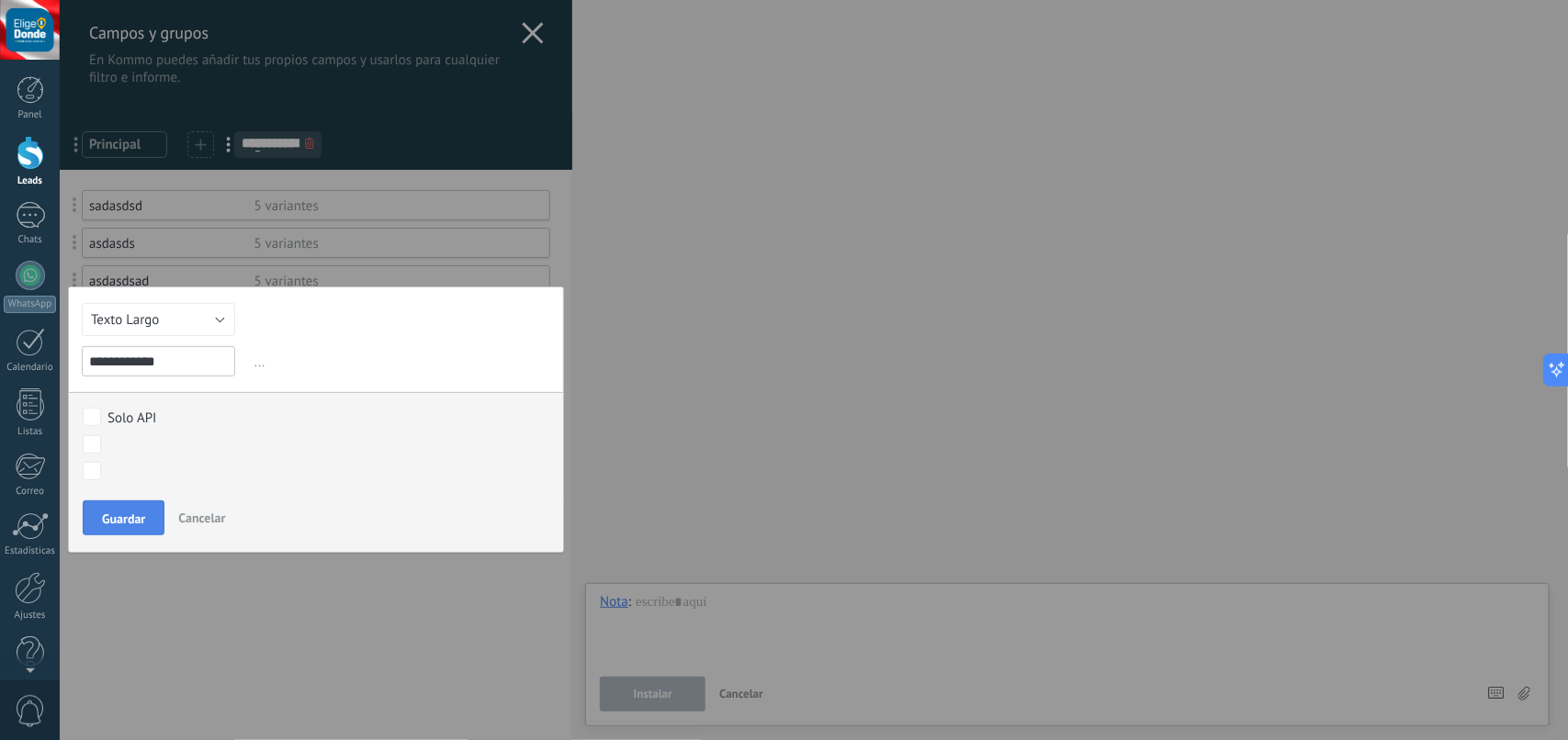 type on "**********" 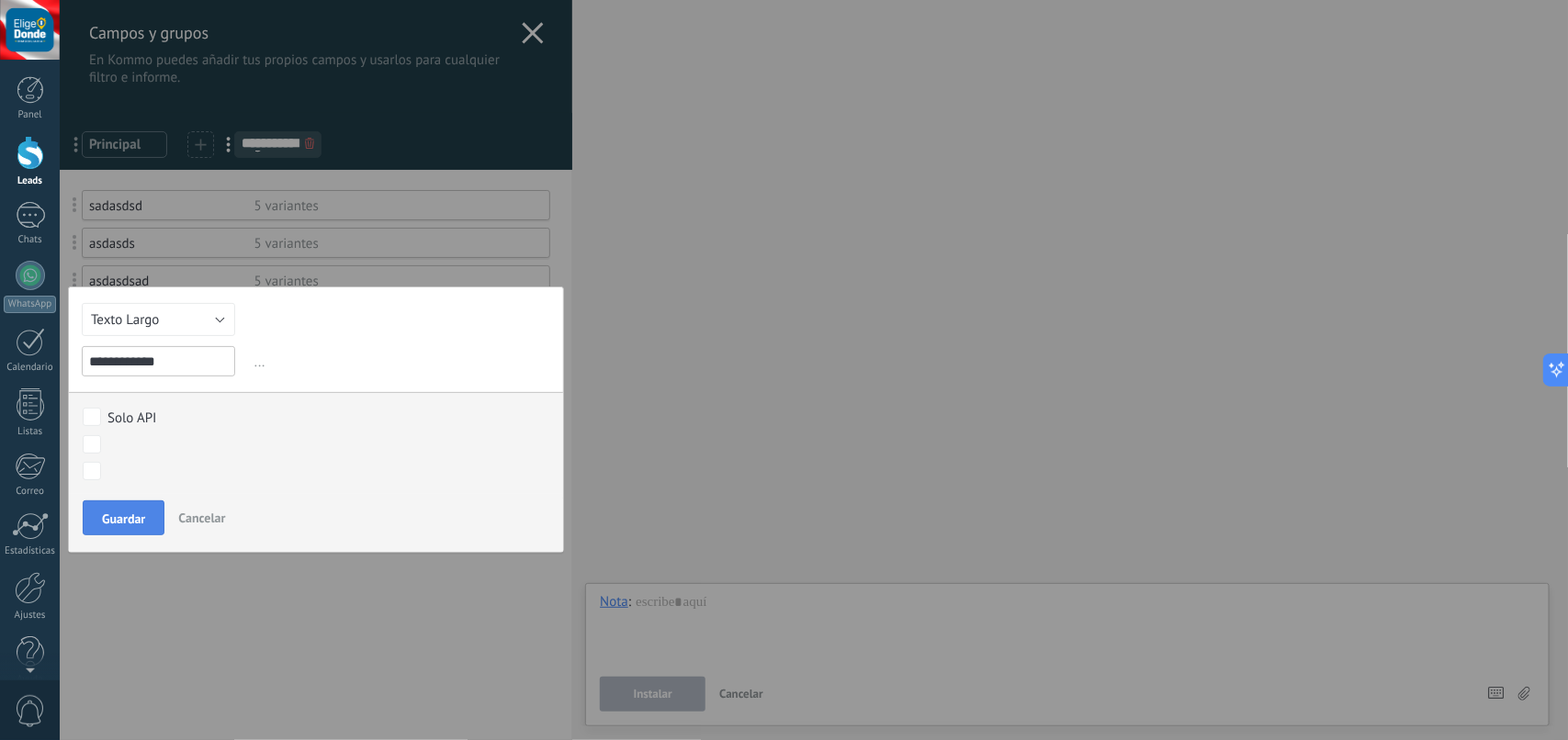 click on "Guardar" at bounding box center [123, 519] 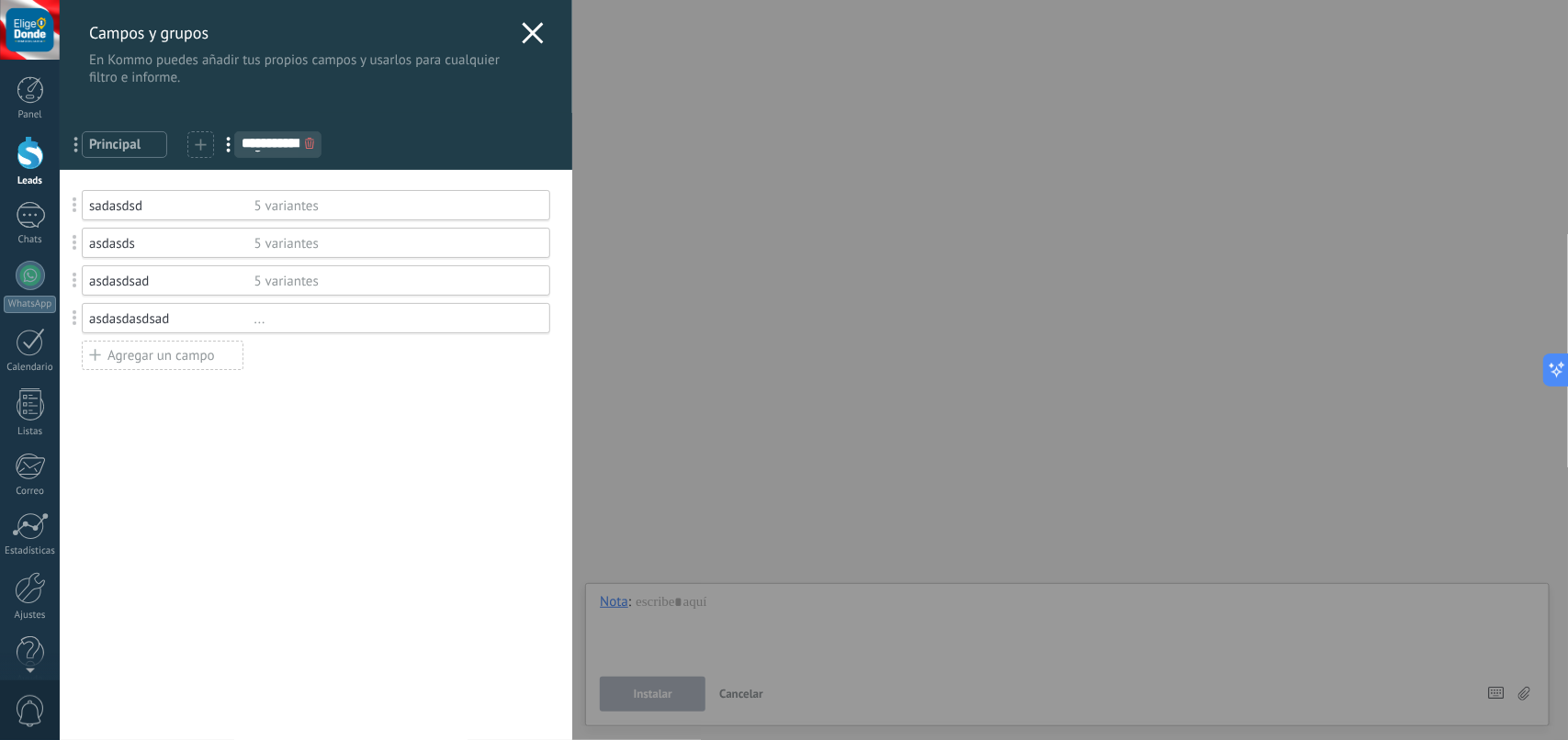 click on "Agregar un campo" at bounding box center (163, 355) 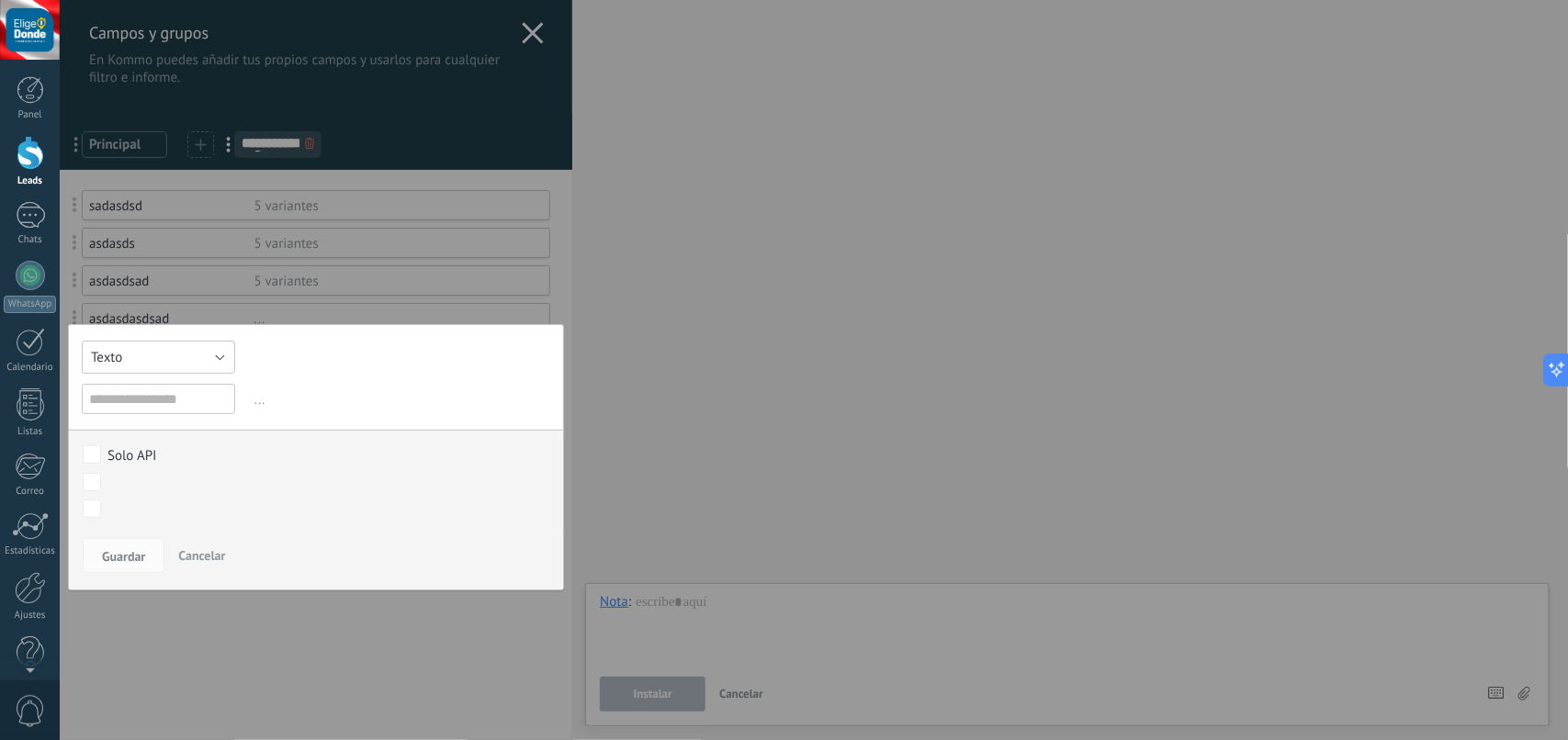 click on "Texto" at bounding box center [158, 357] 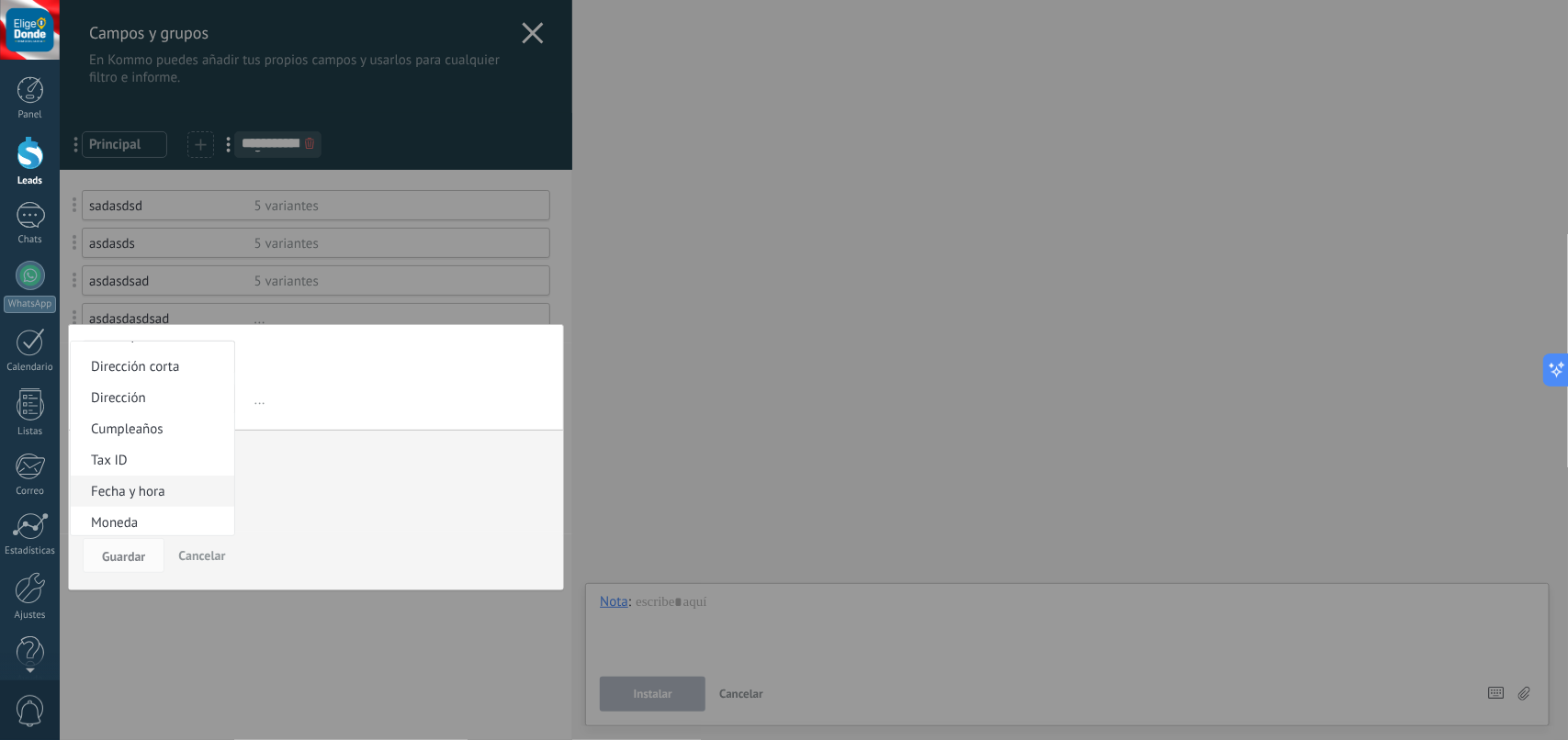 scroll, scrollTop: 218, scrollLeft: 0, axis: vertical 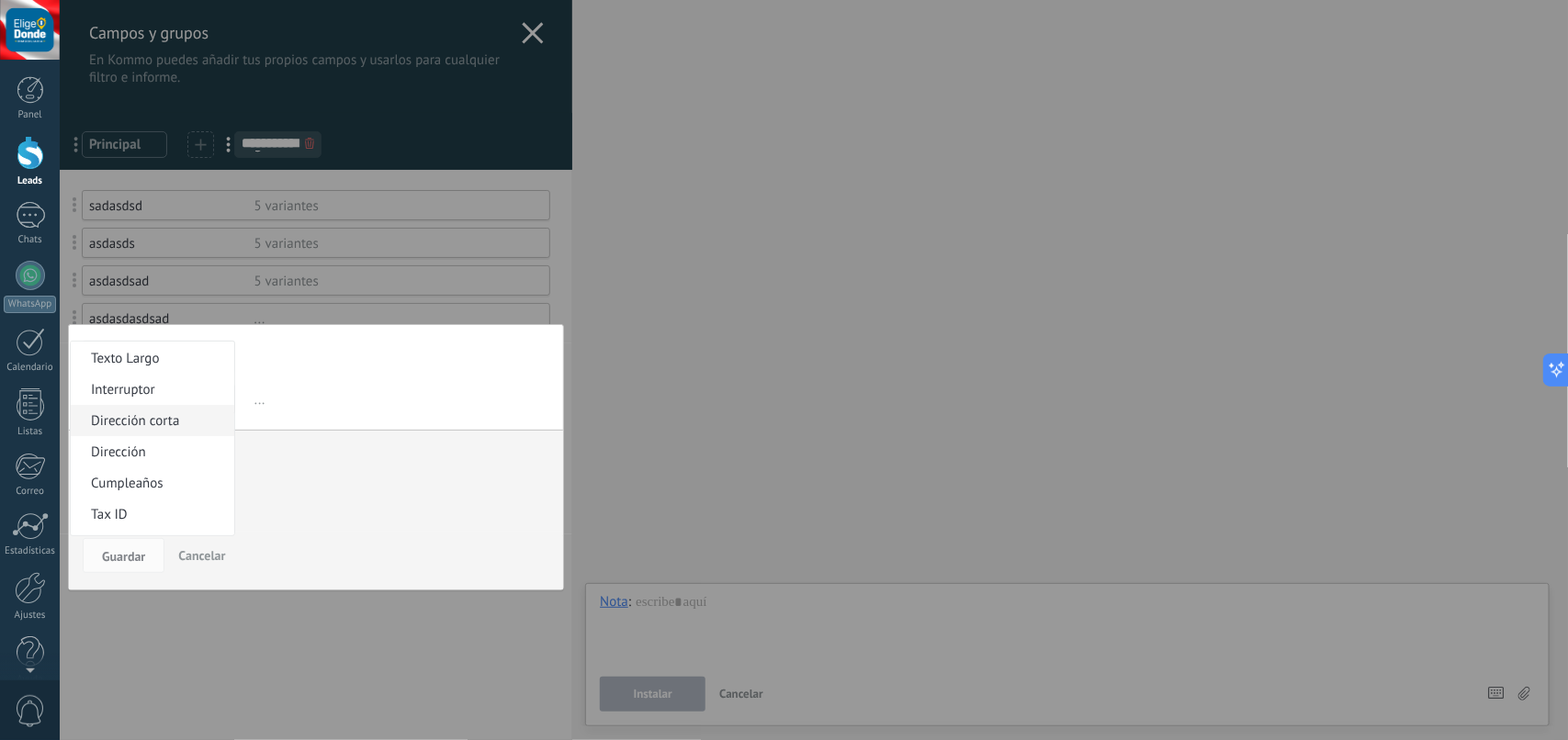 click on "Dirección corta" at bounding box center [150, 420] 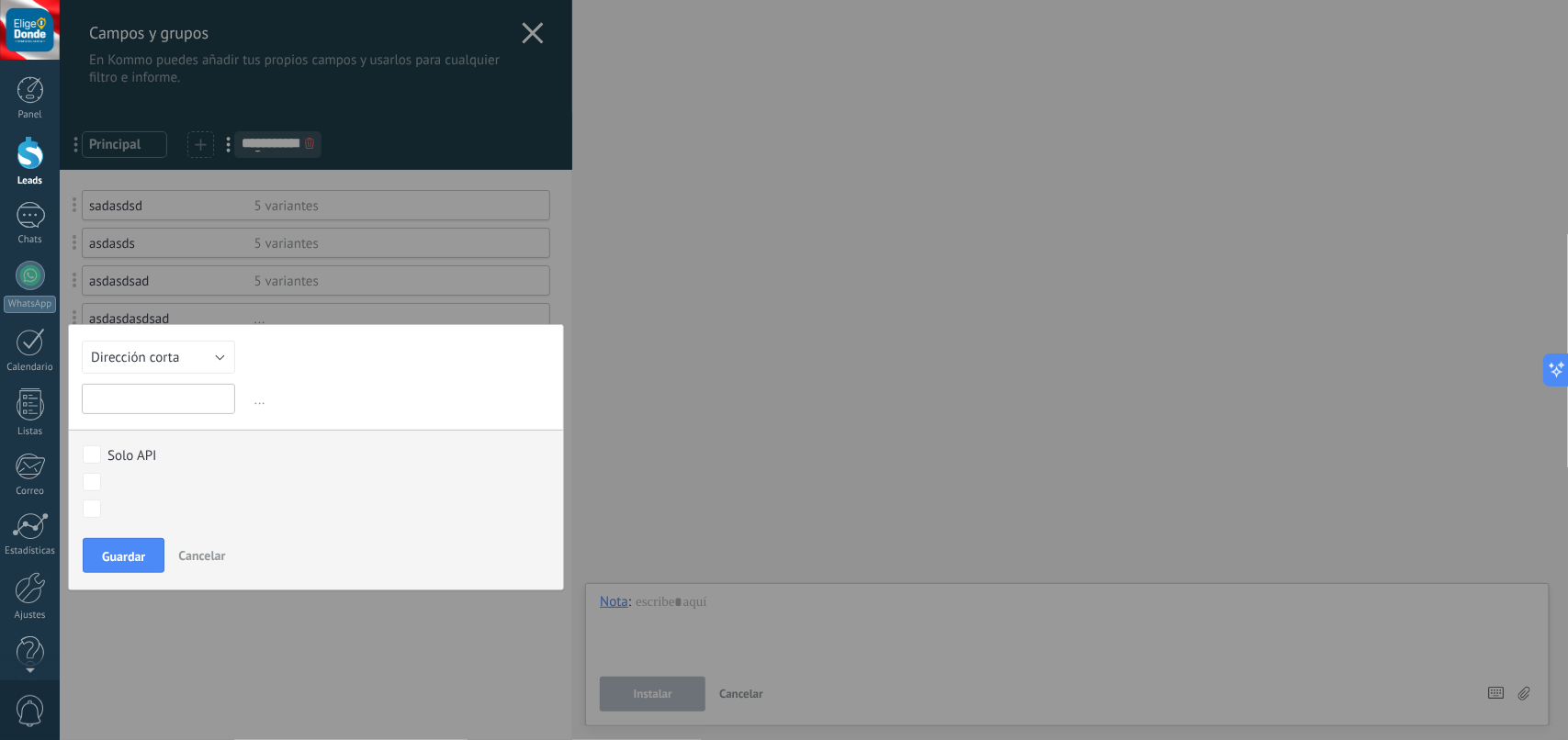 click at bounding box center (158, 398) 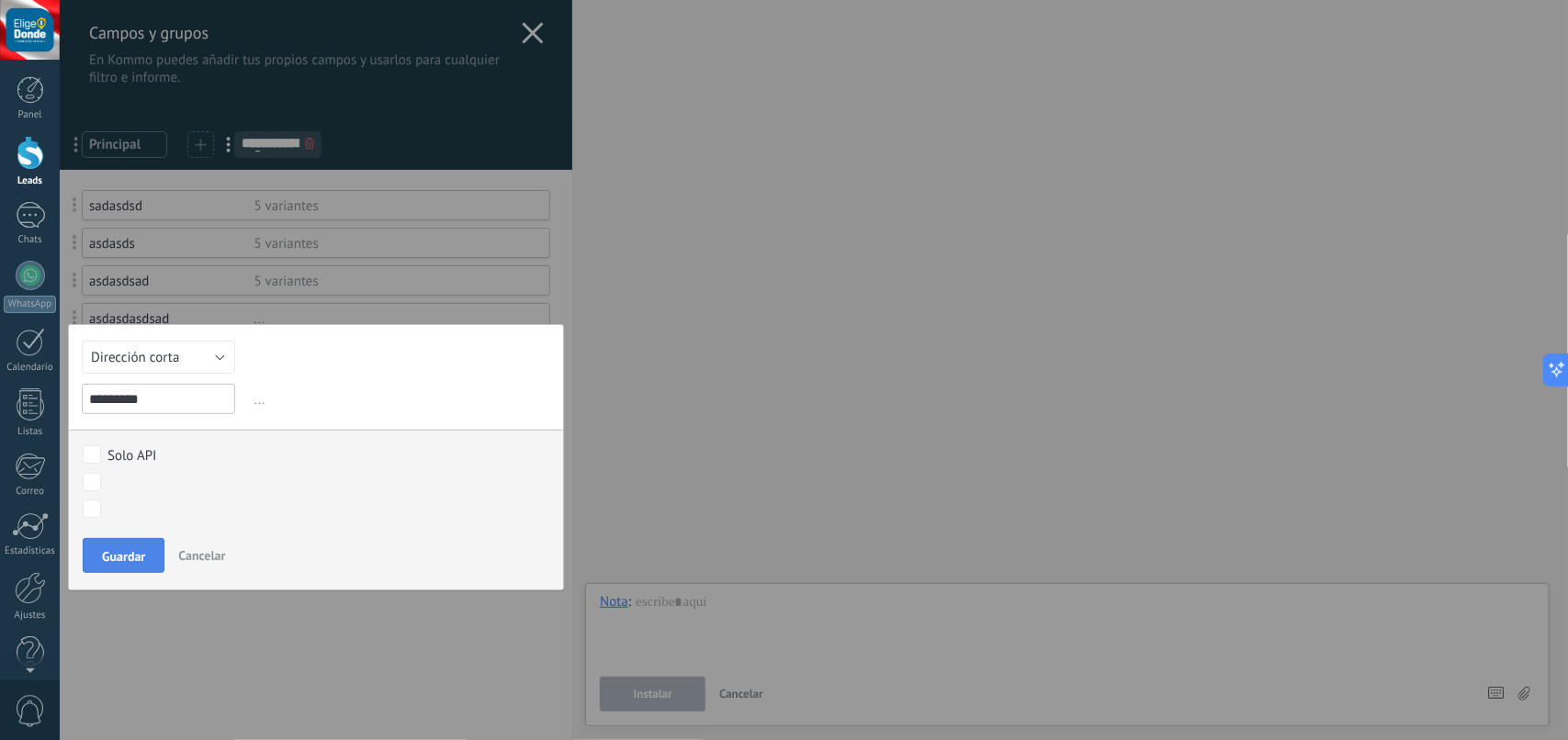 type on "*********" 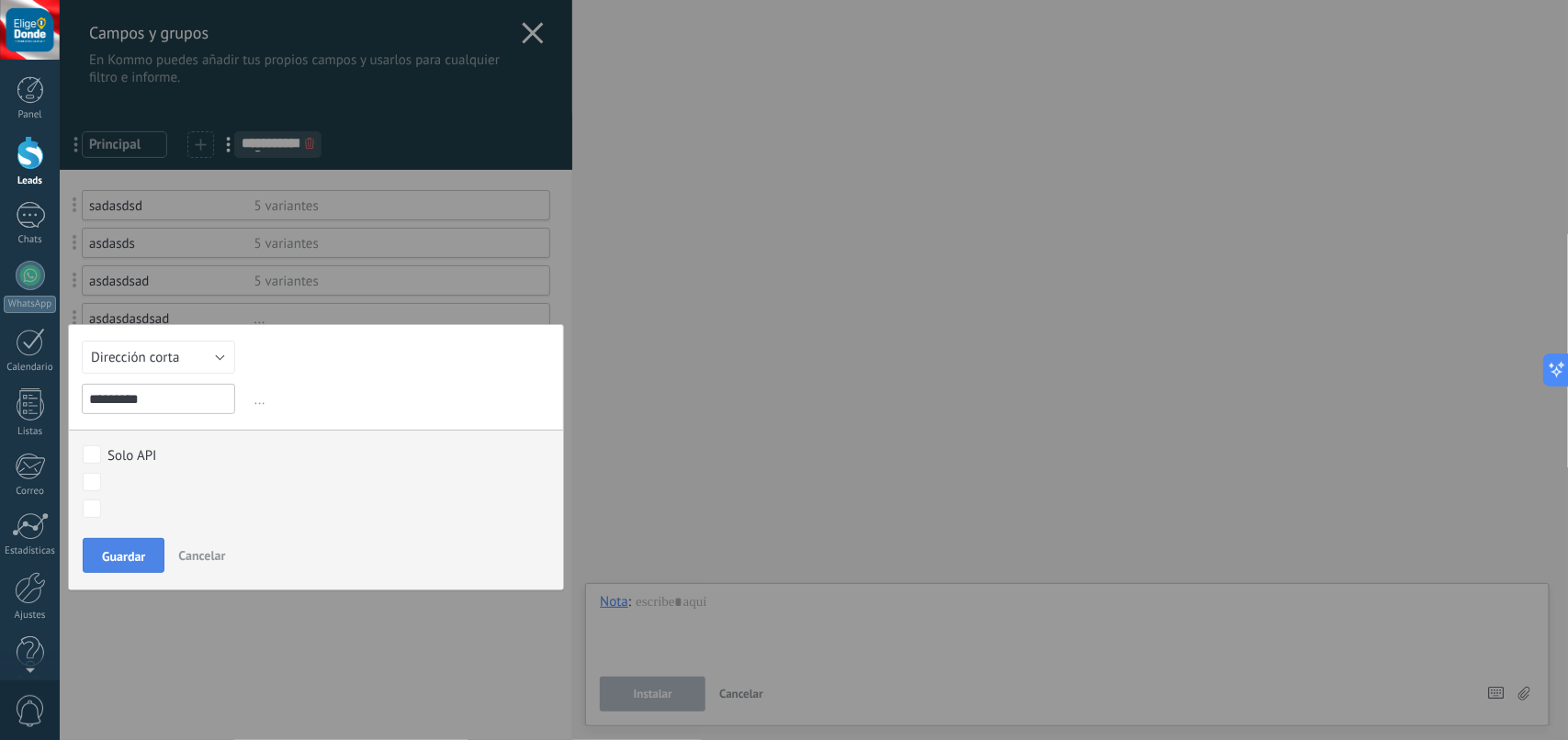 click on "Guardar" at bounding box center [123, 556] 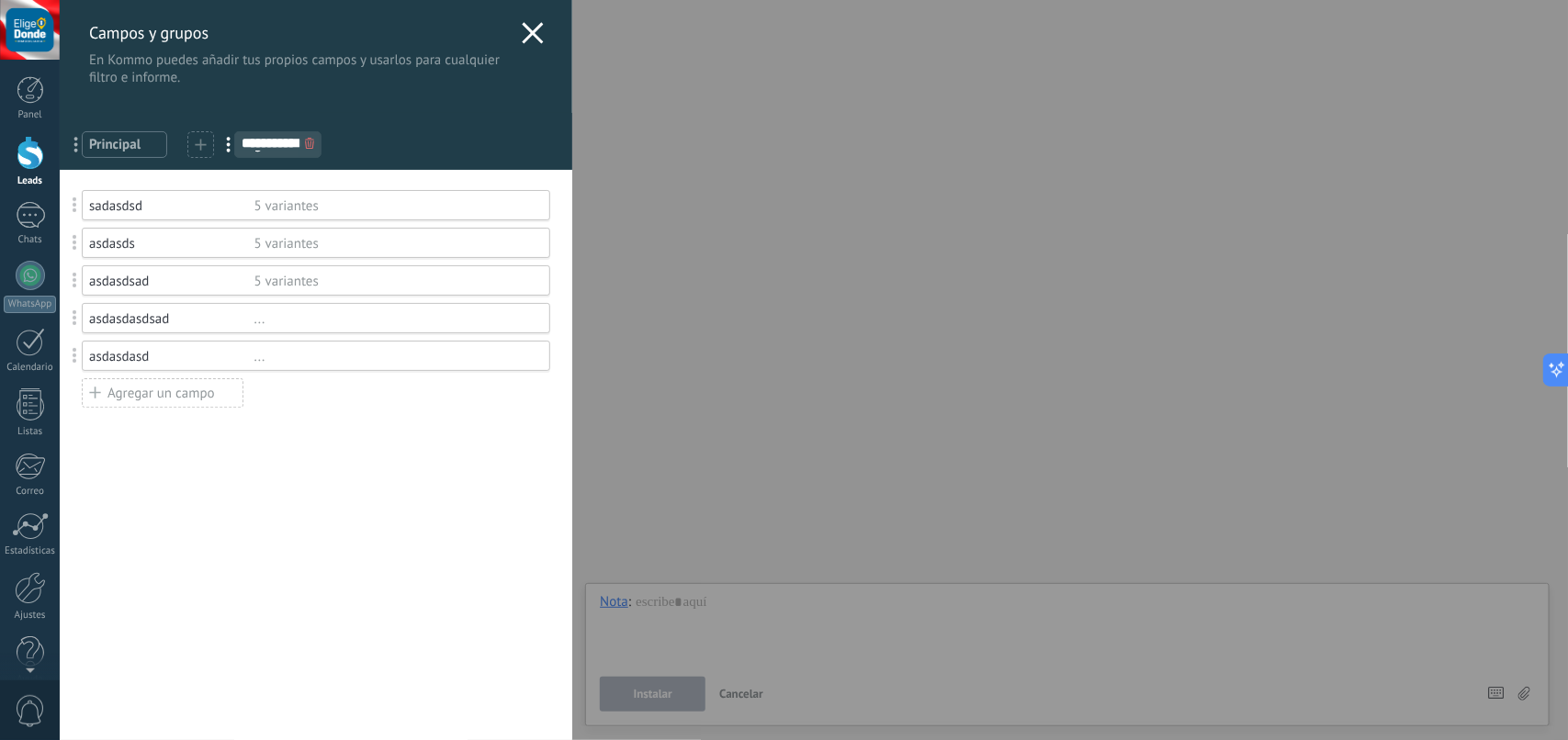 click on "Agregar un campo" at bounding box center (163, 393) 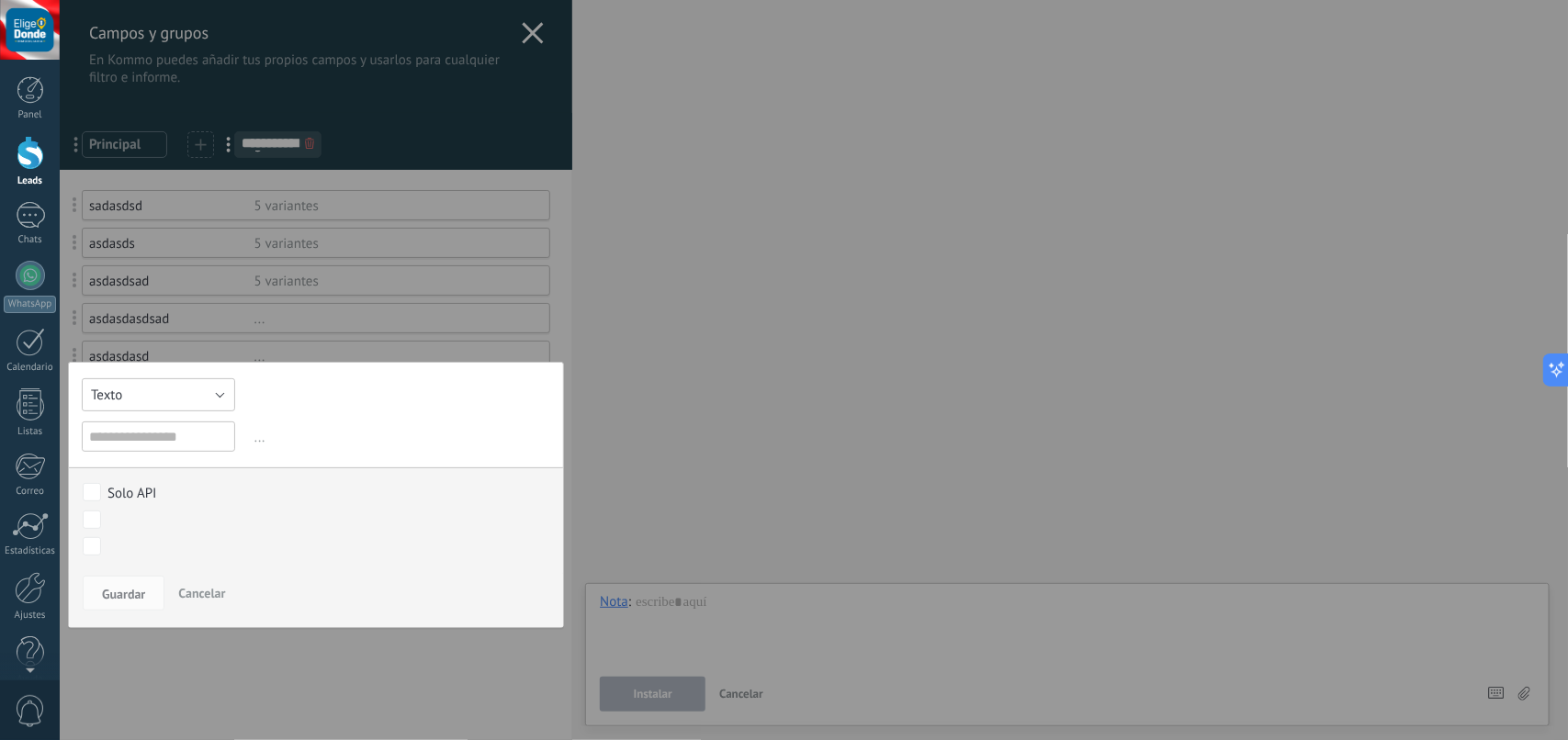 click on "Texto" at bounding box center [158, 395] 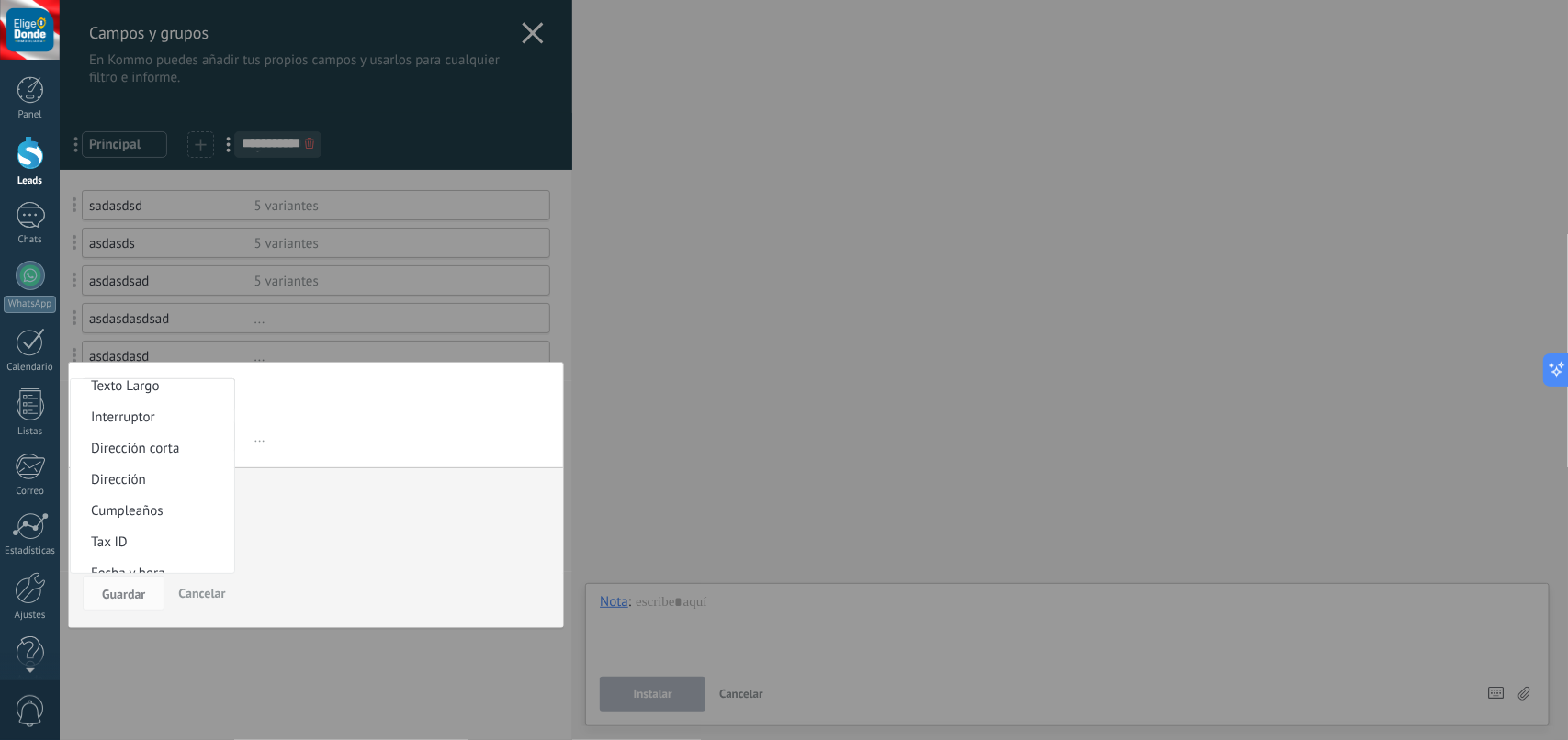 scroll, scrollTop: 230, scrollLeft: 0, axis: vertical 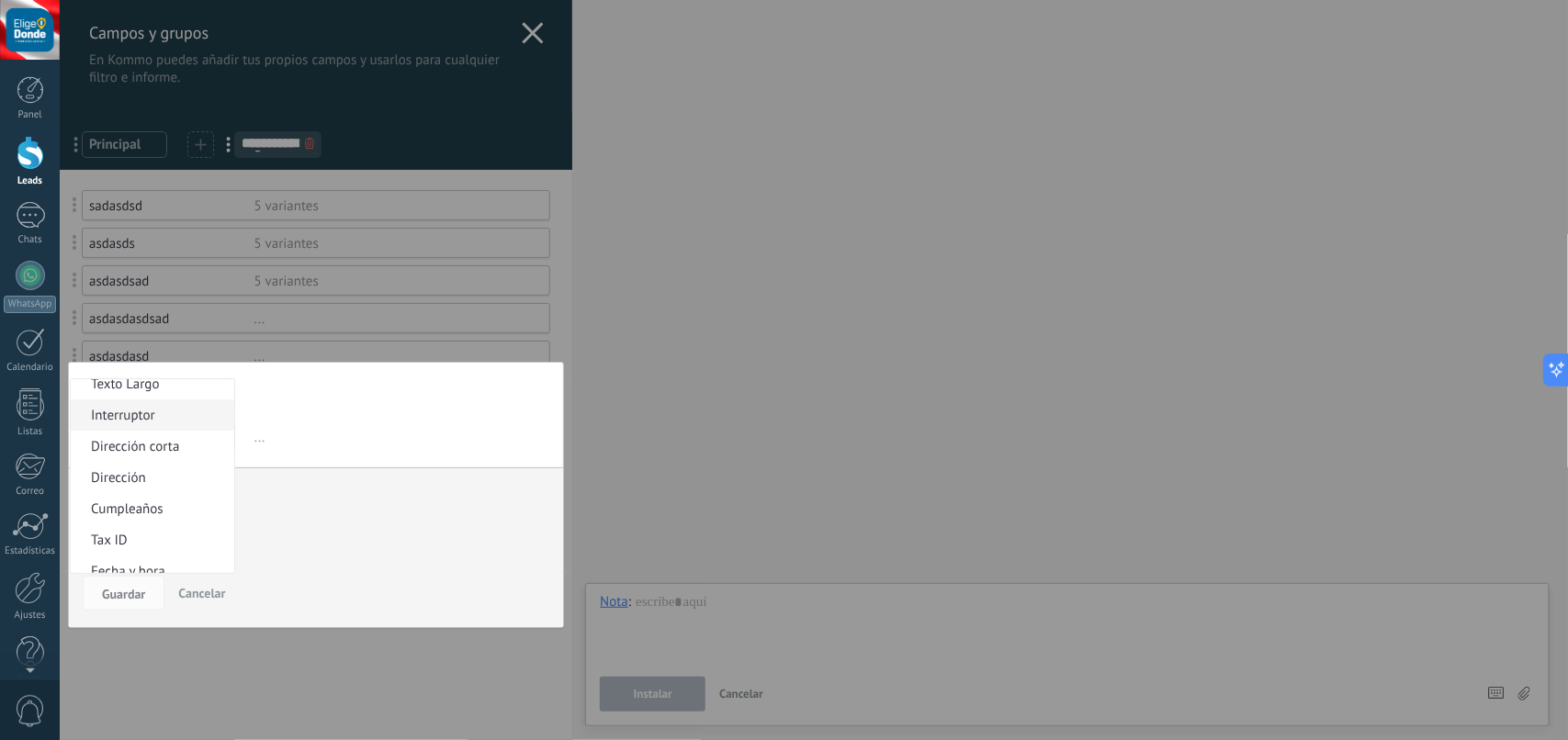 click on "Interruptor" at bounding box center (150, 415) 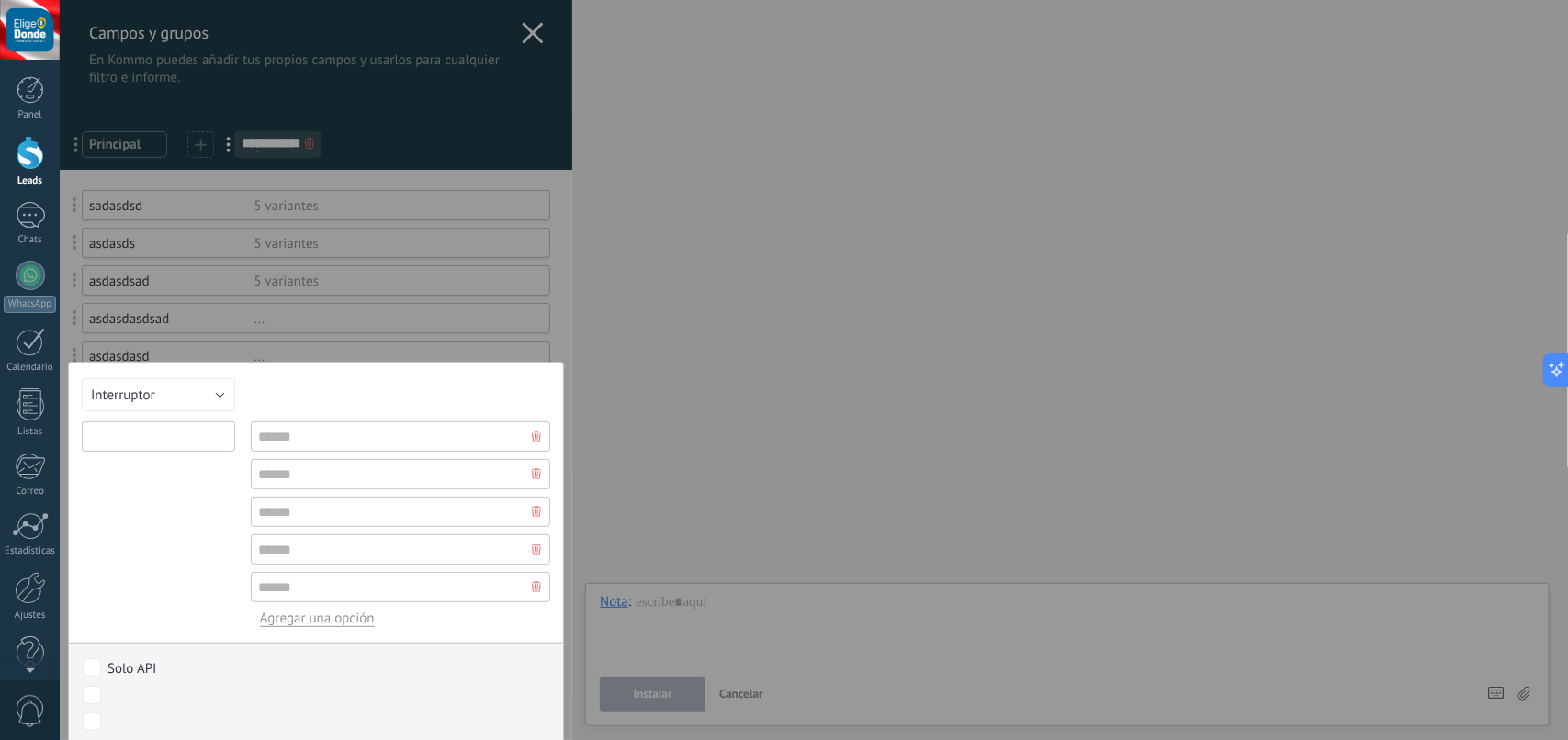 click at bounding box center [158, 436] 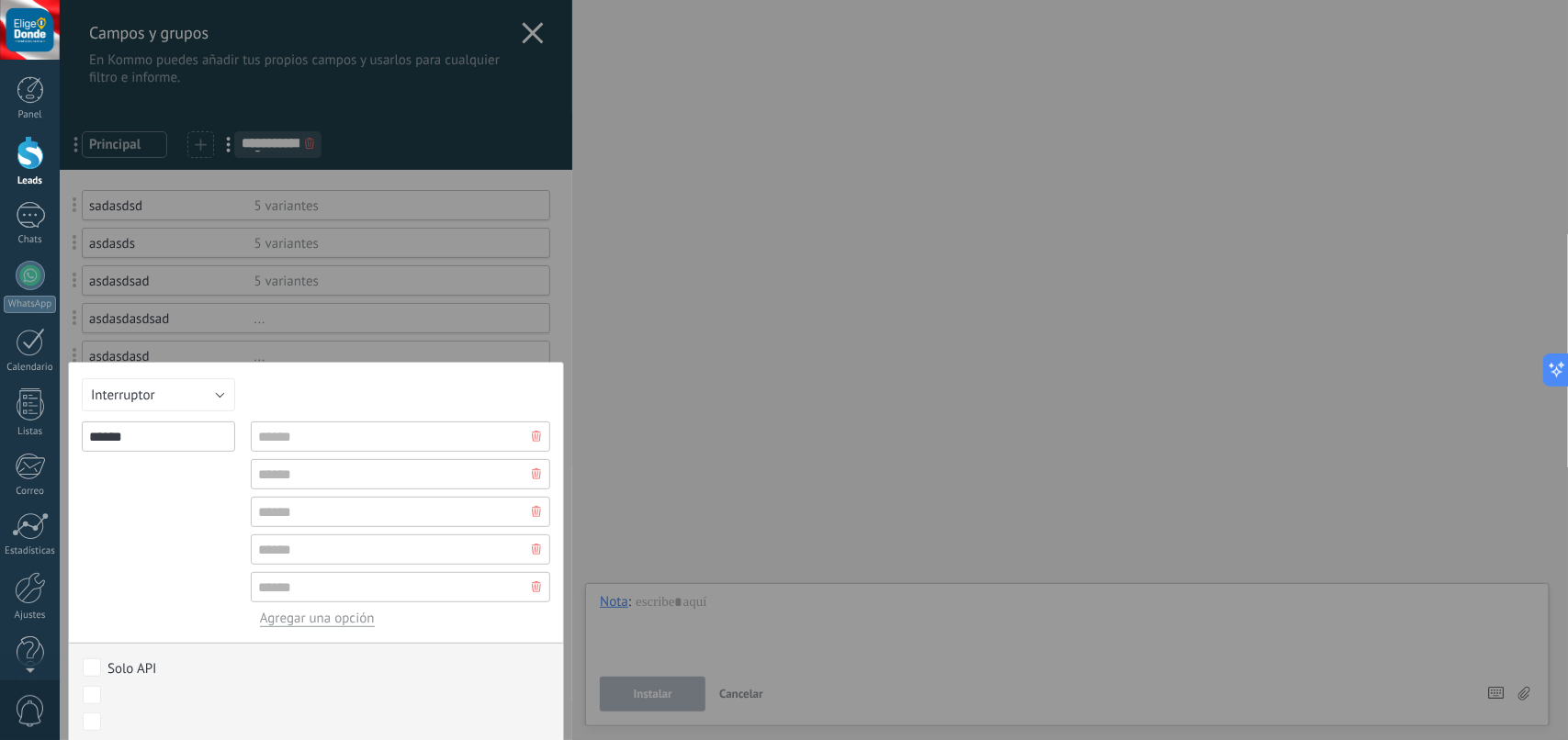 type on "******" 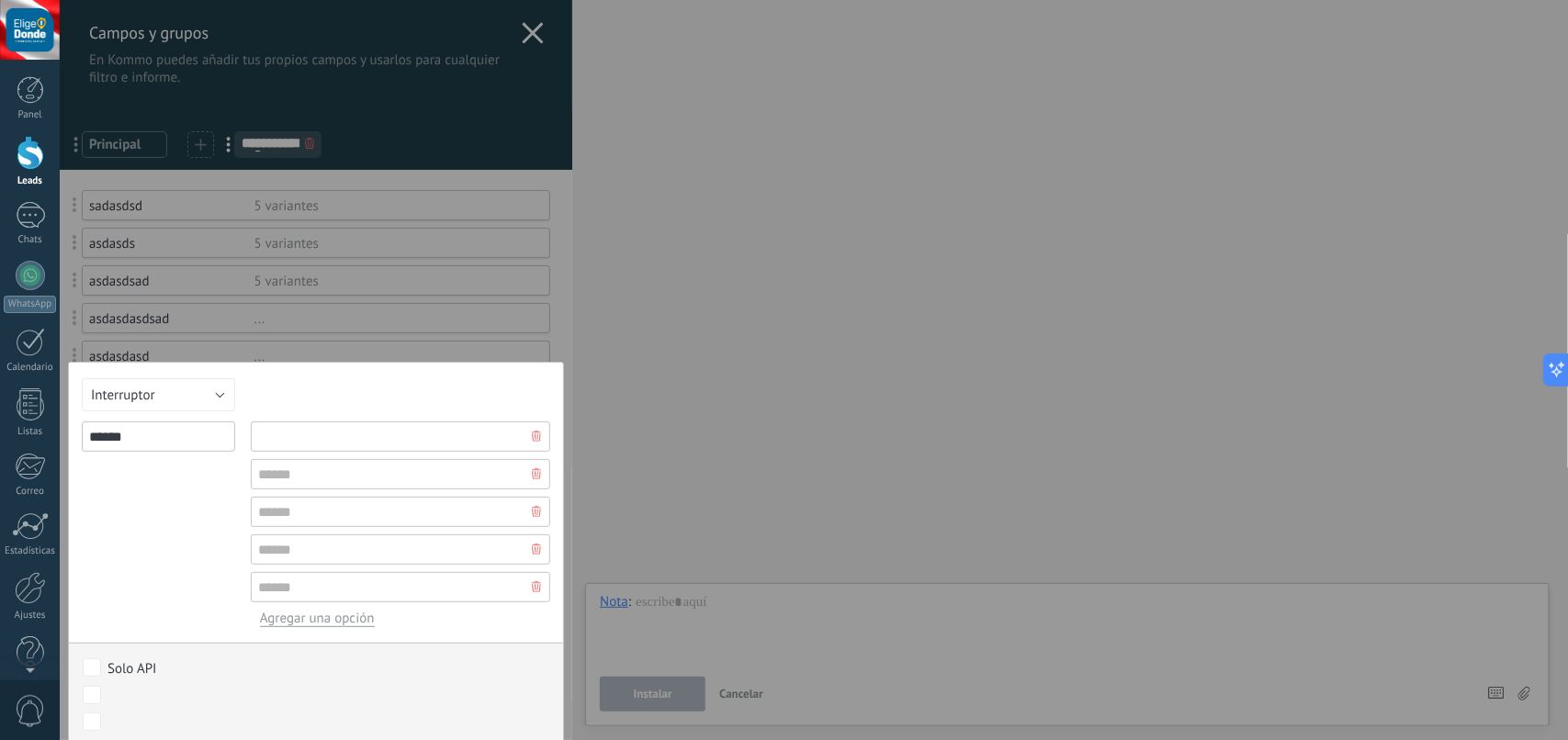 click at bounding box center [400, 436] 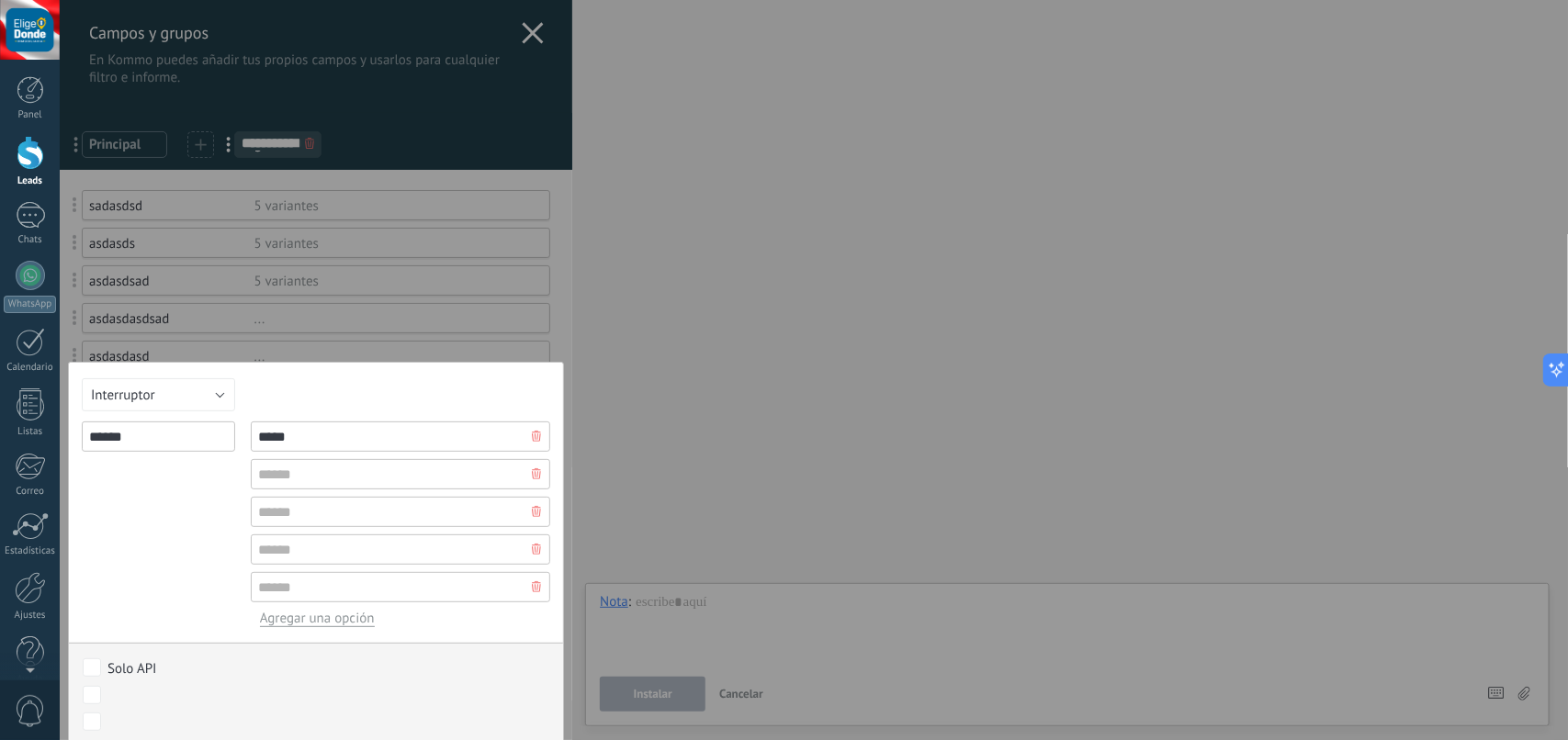type on "*****" 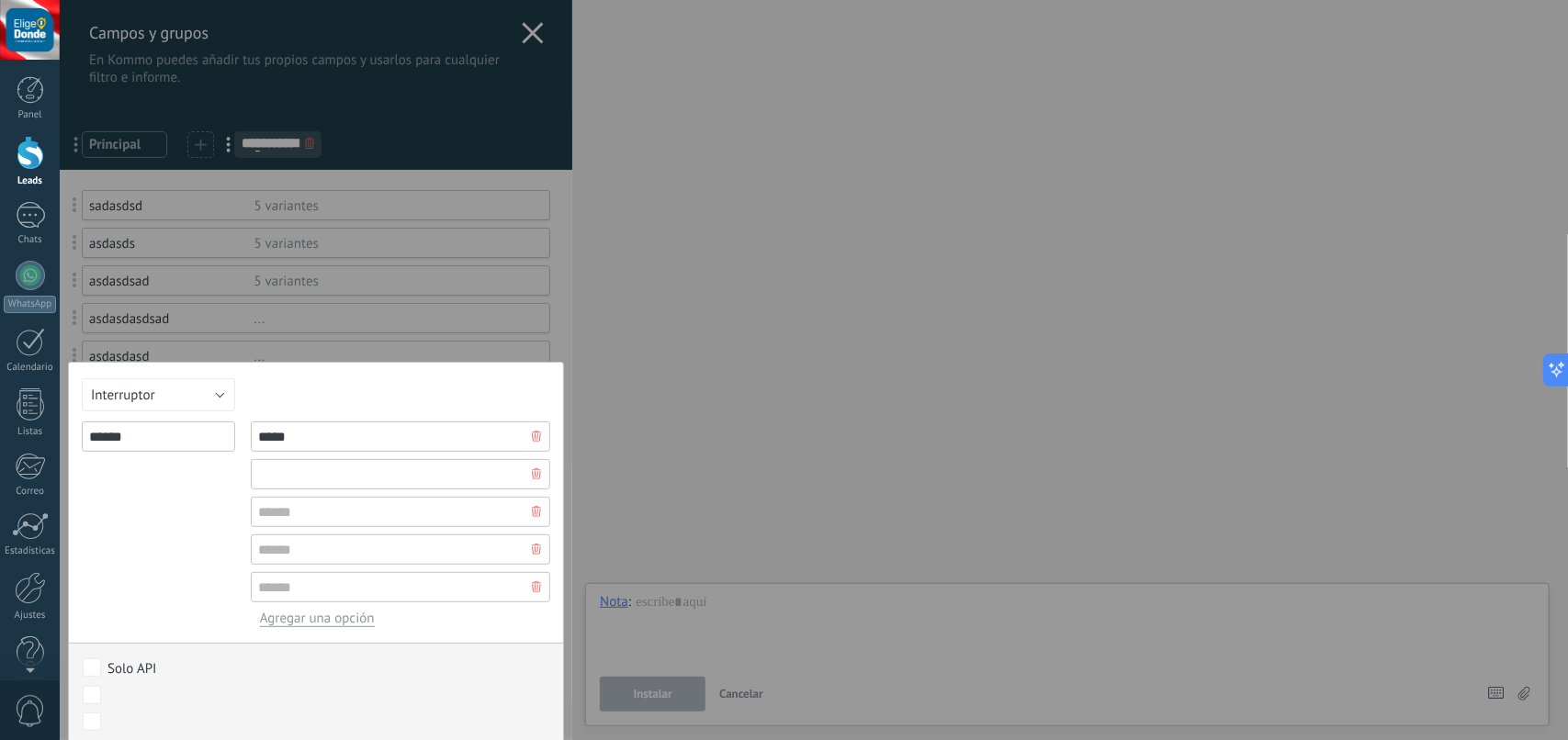 click at bounding box center [400, 474] 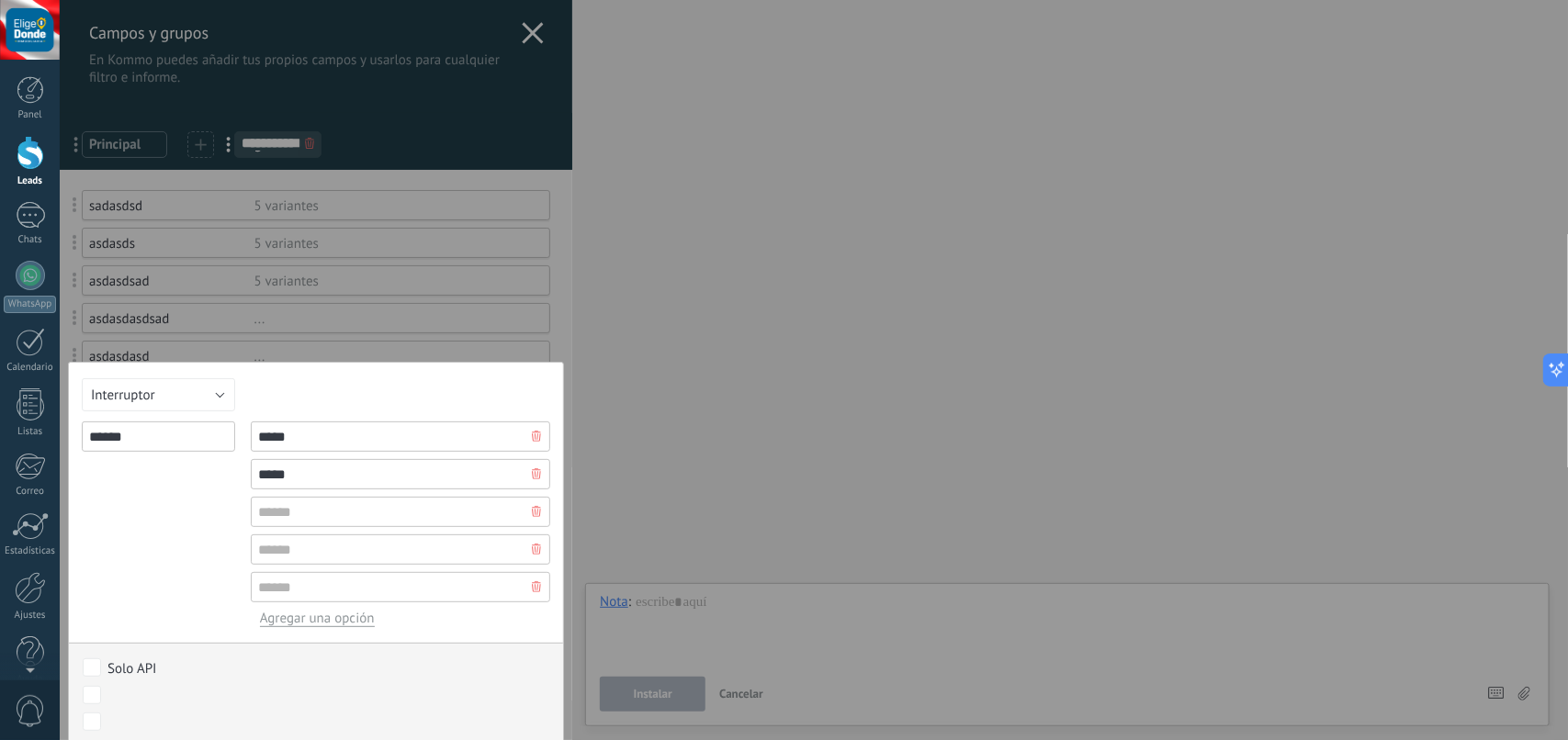 type on "*****" 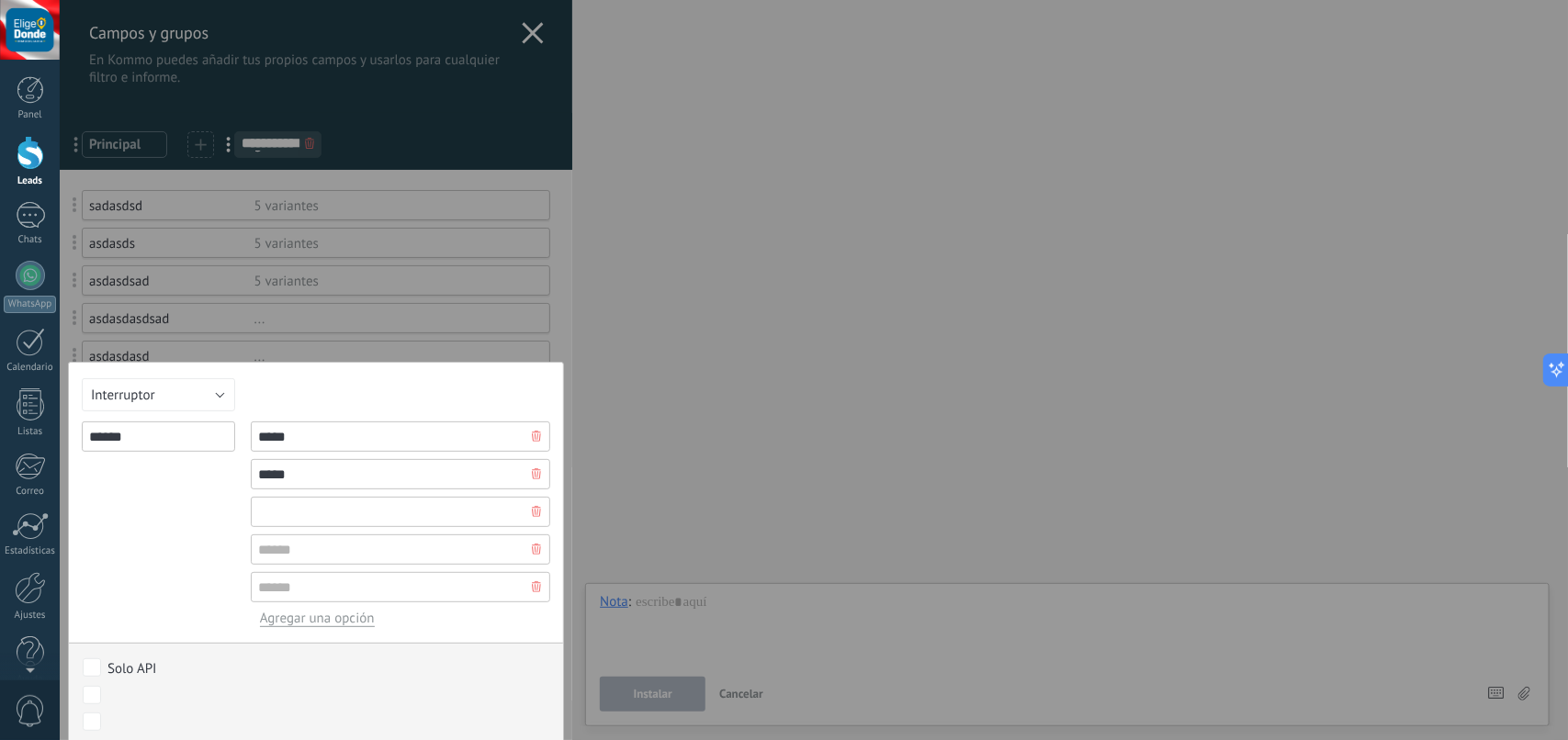 click at bounding box center [400, 511] 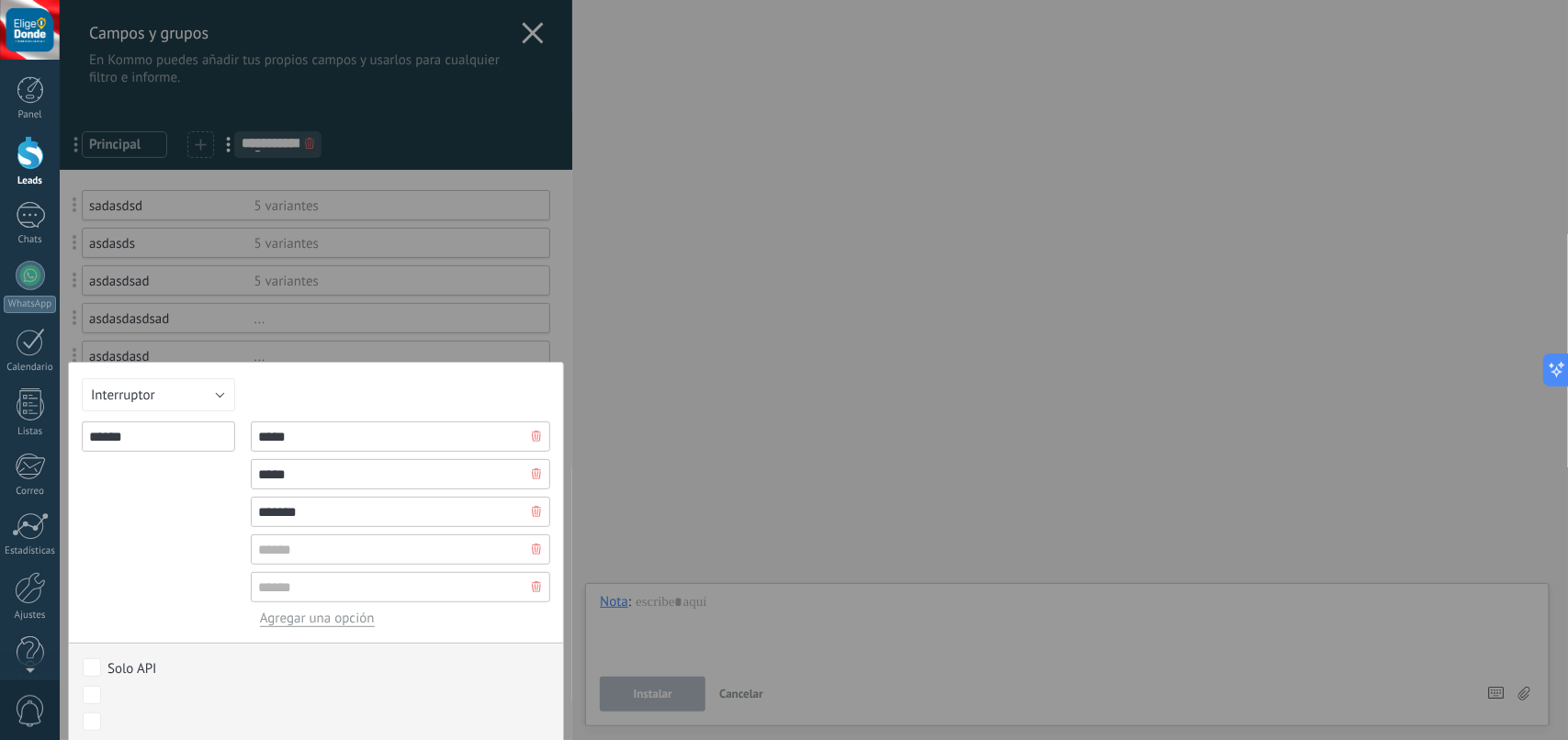 type on "*******" 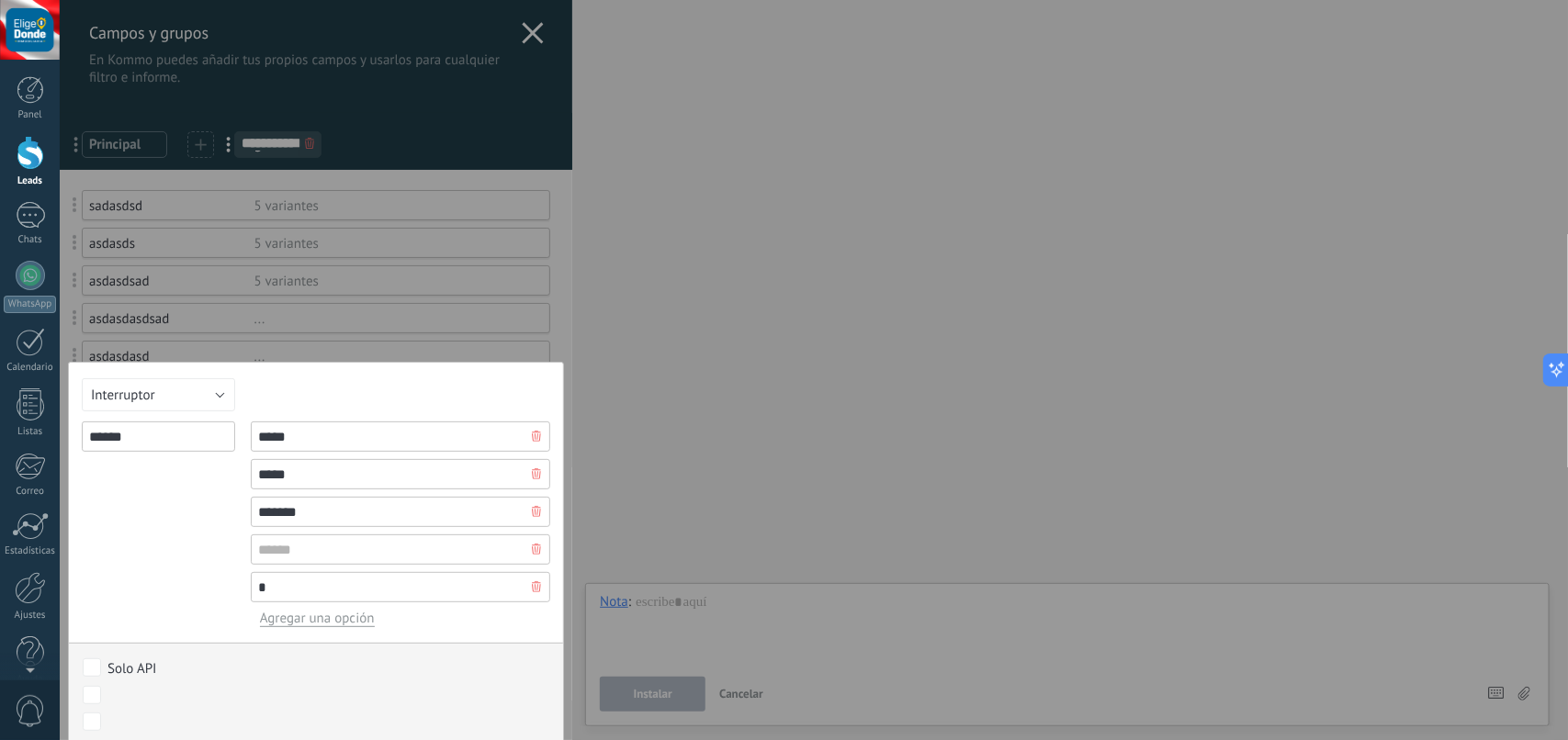 click on "*" at bounding box center (400, 587) 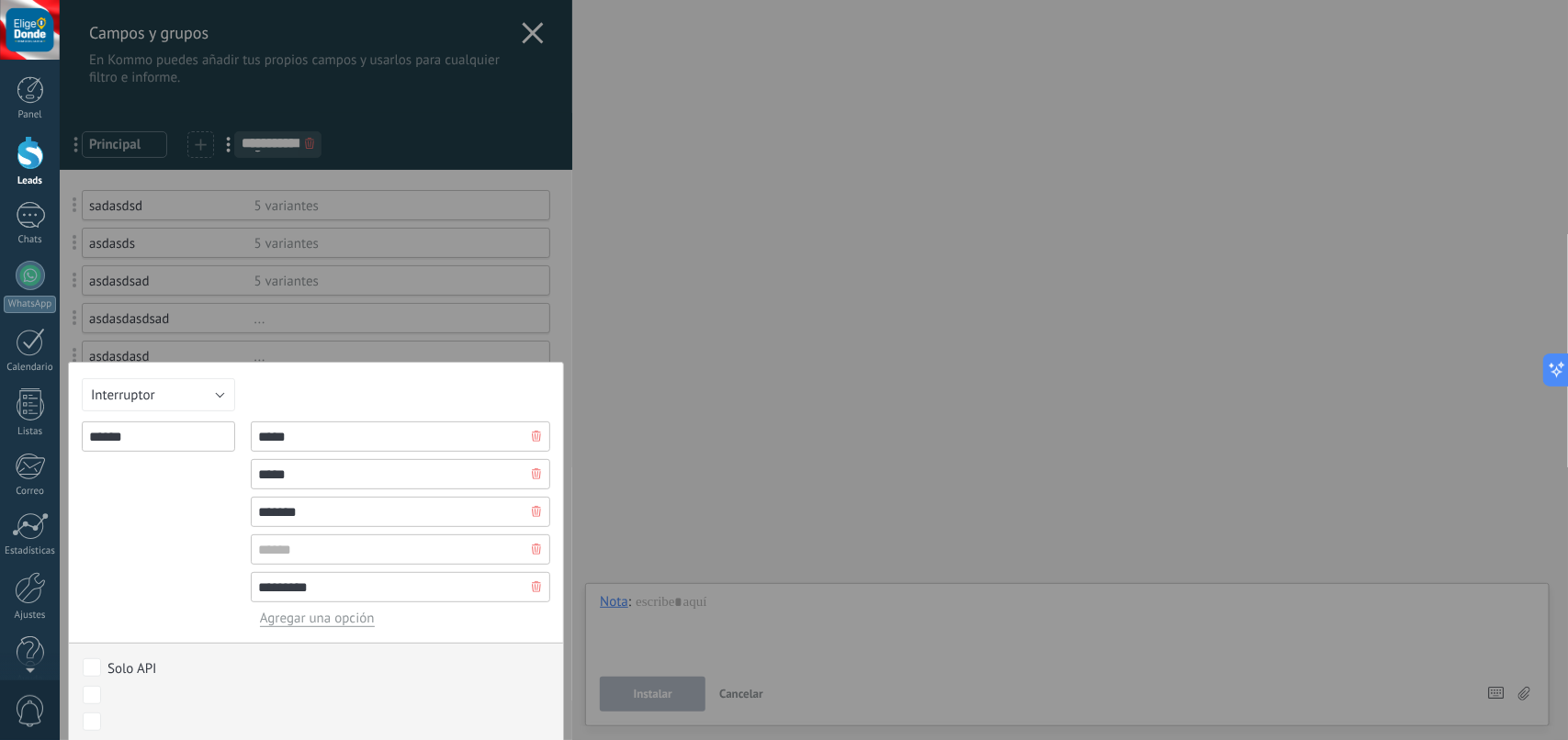 type on "**********" 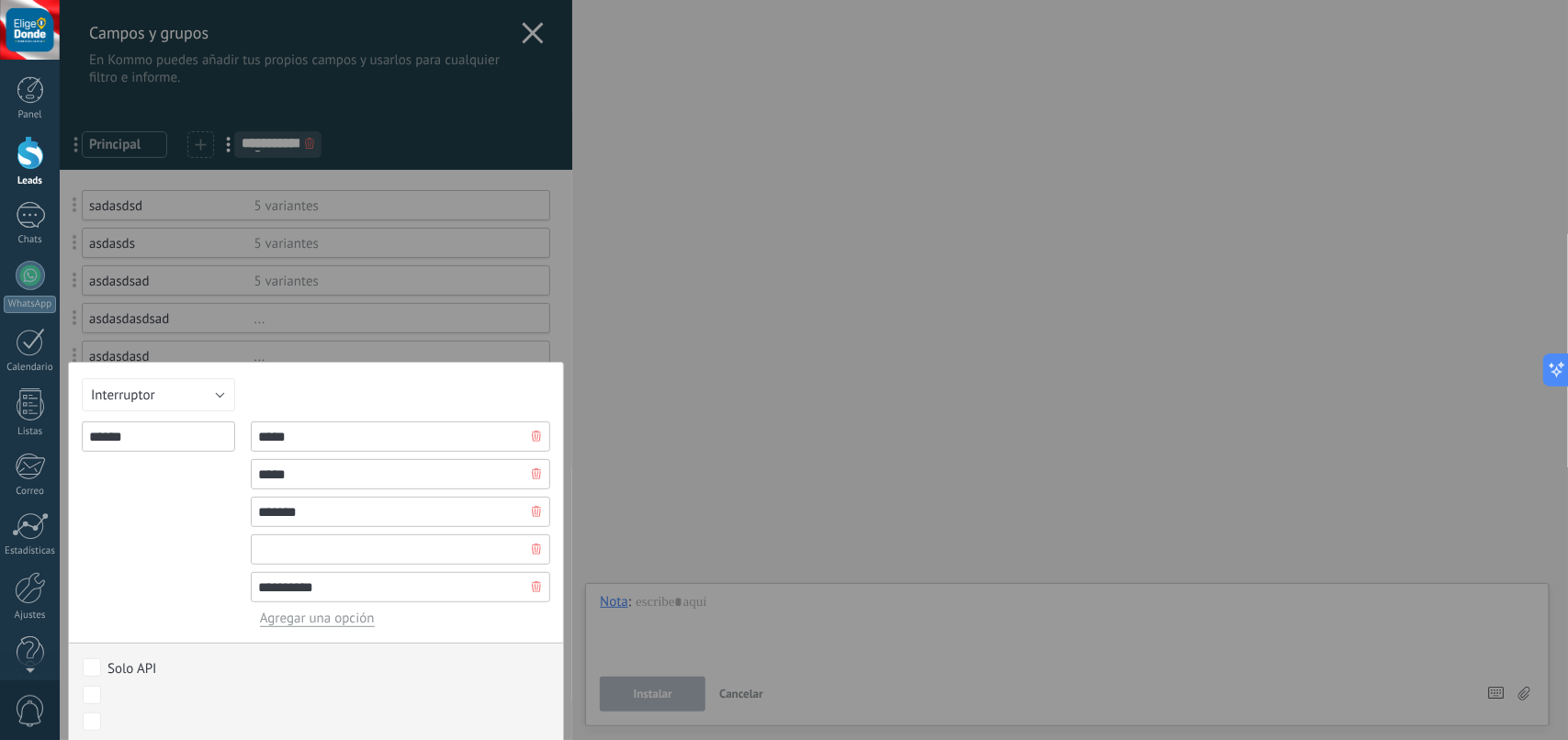 click at bounding box center (400, 549) 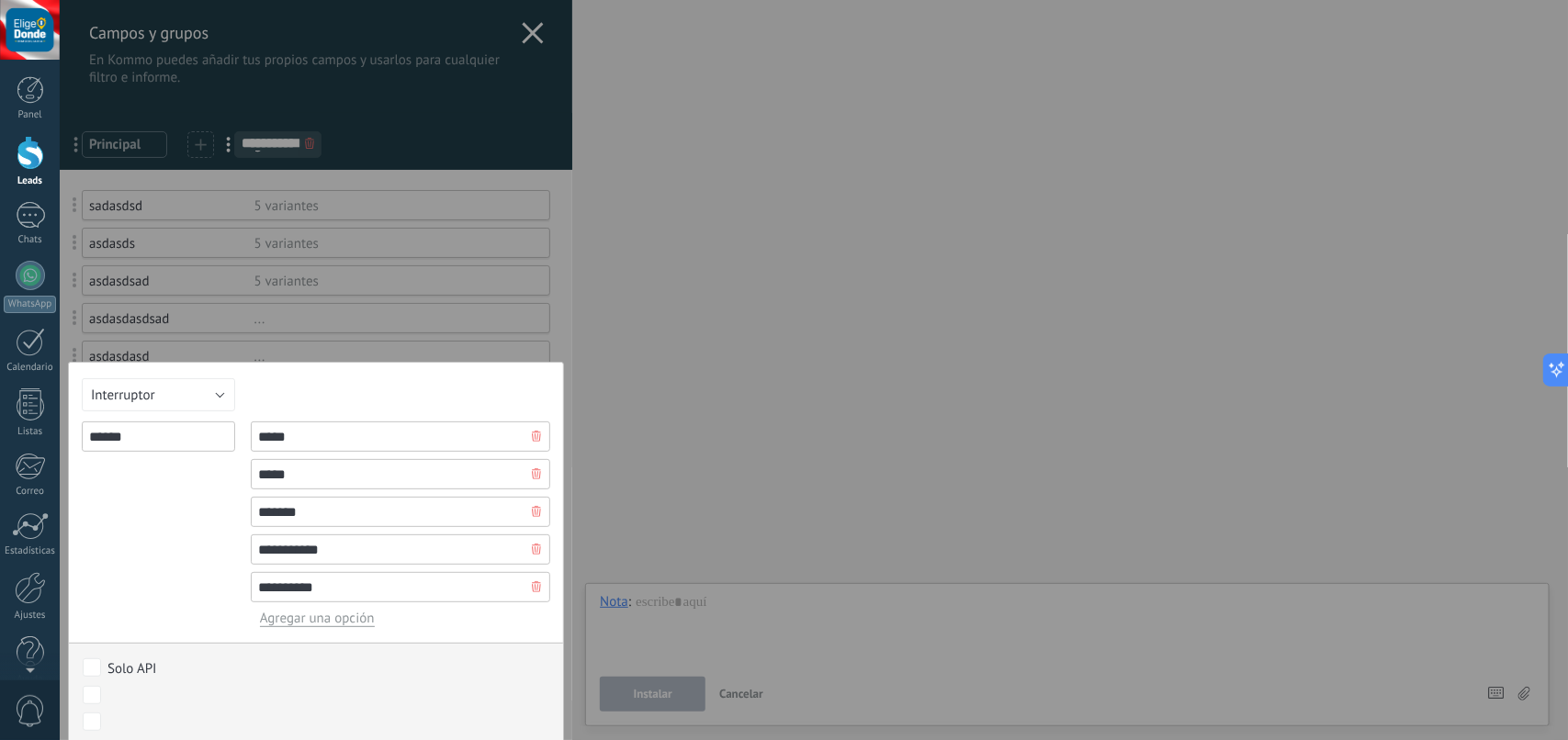 scroll, scrollTop: 65, scrollLeft: 0, axis: vertical 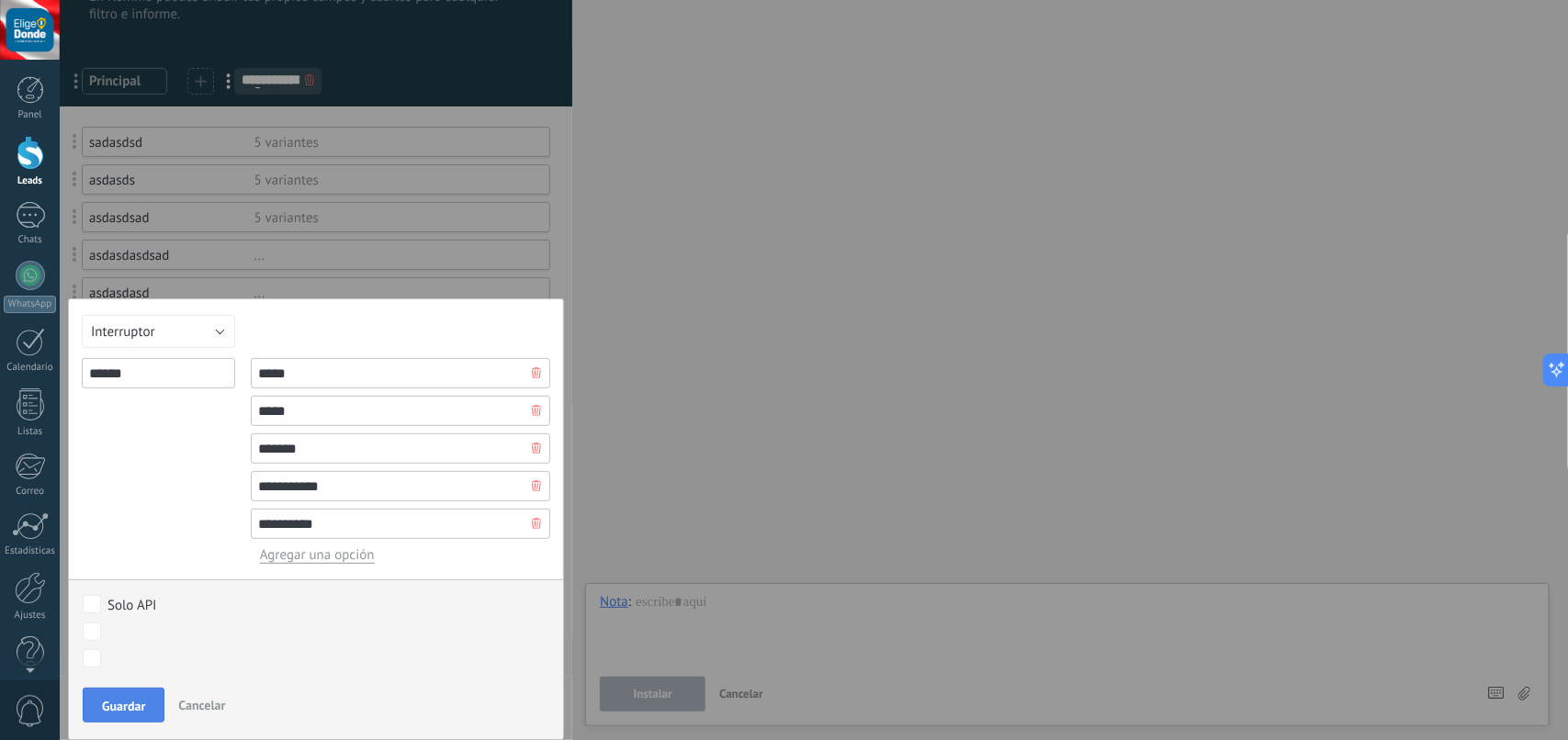 type on "**********" 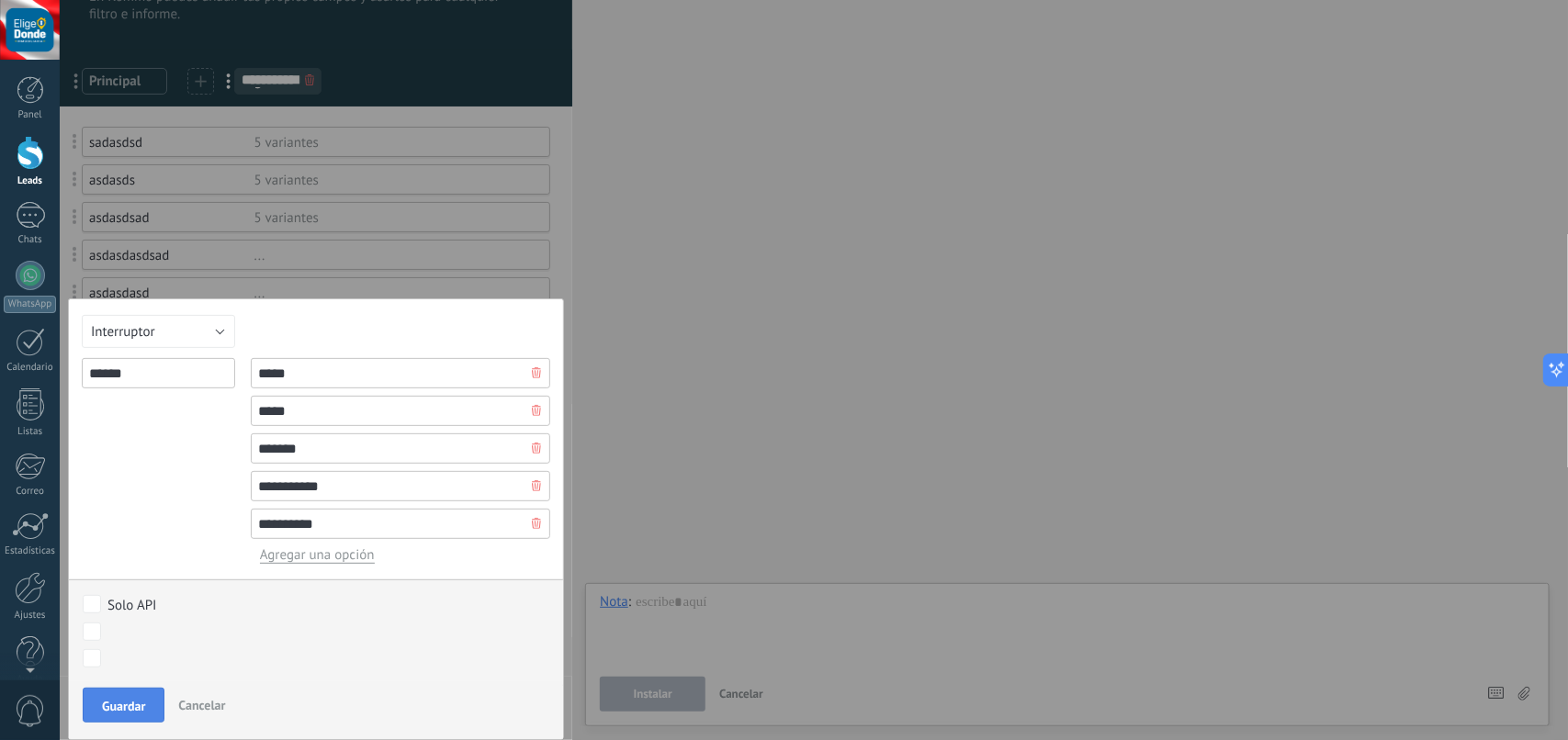 click on "Guardar" at bounding box center [123, 706] 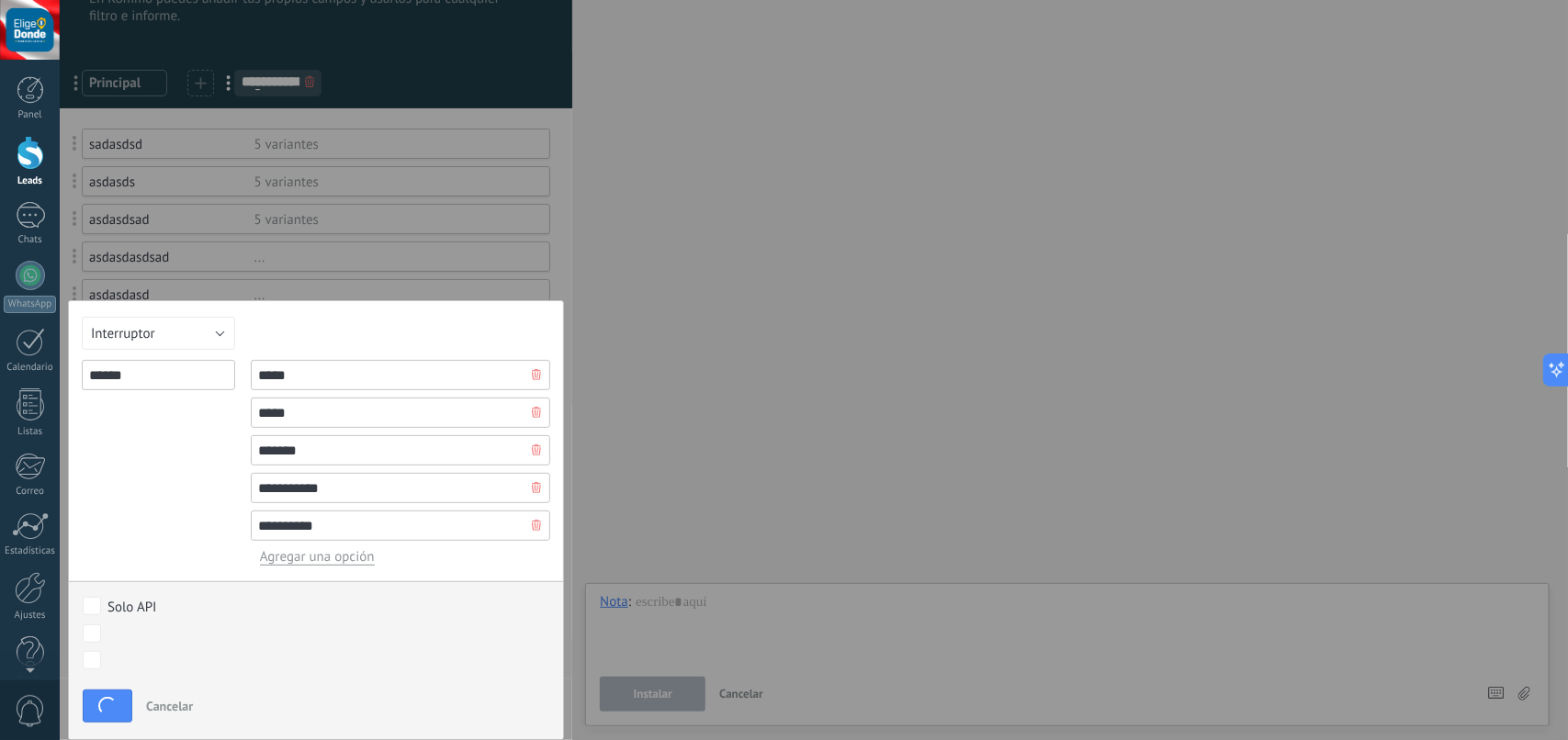 scroll, scrollTop: 0, scrollLeft: 0, axis: both 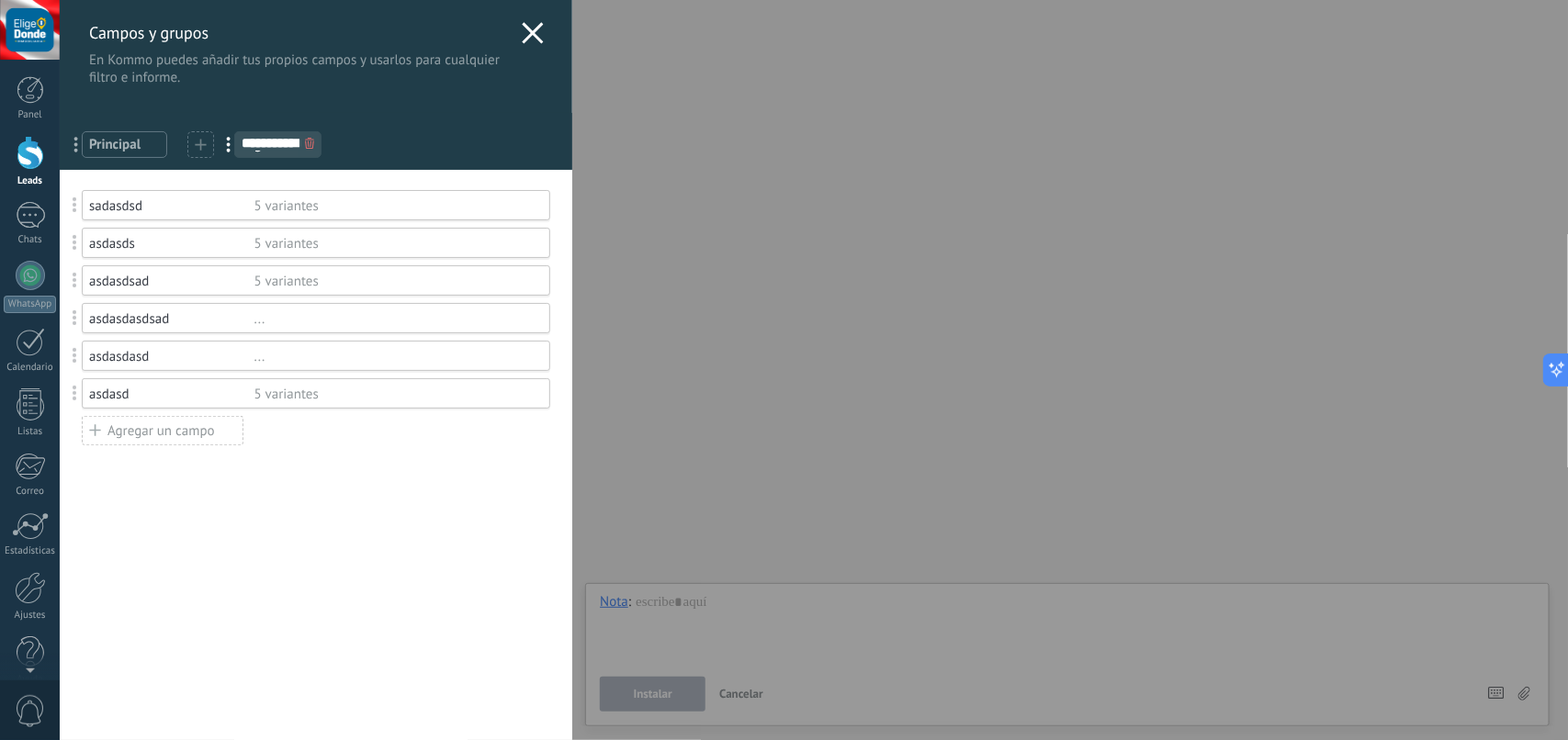 click on "Agregar un campo" at bounding box center [163, 431] 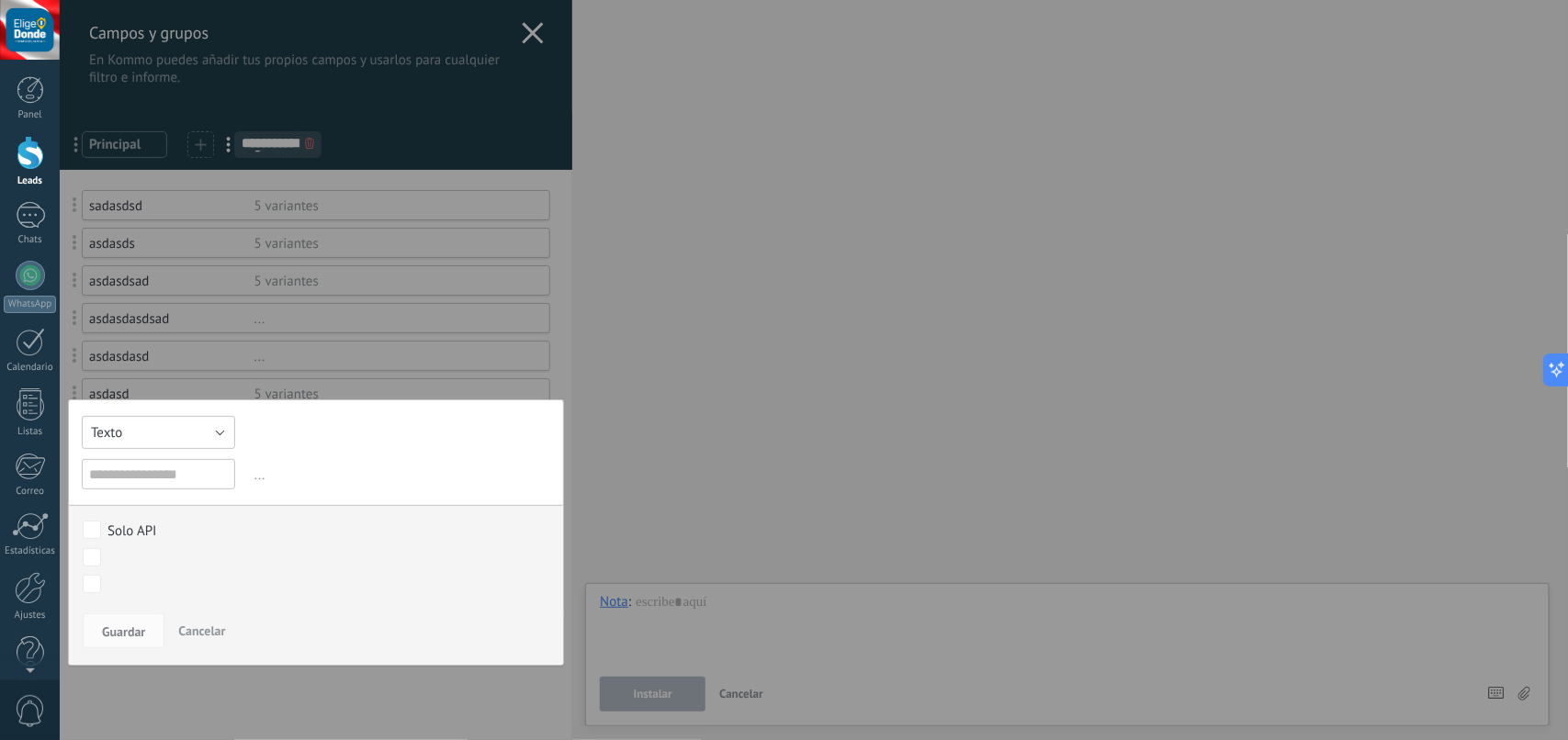 click on "Texto" at bounding box center [158, 432] 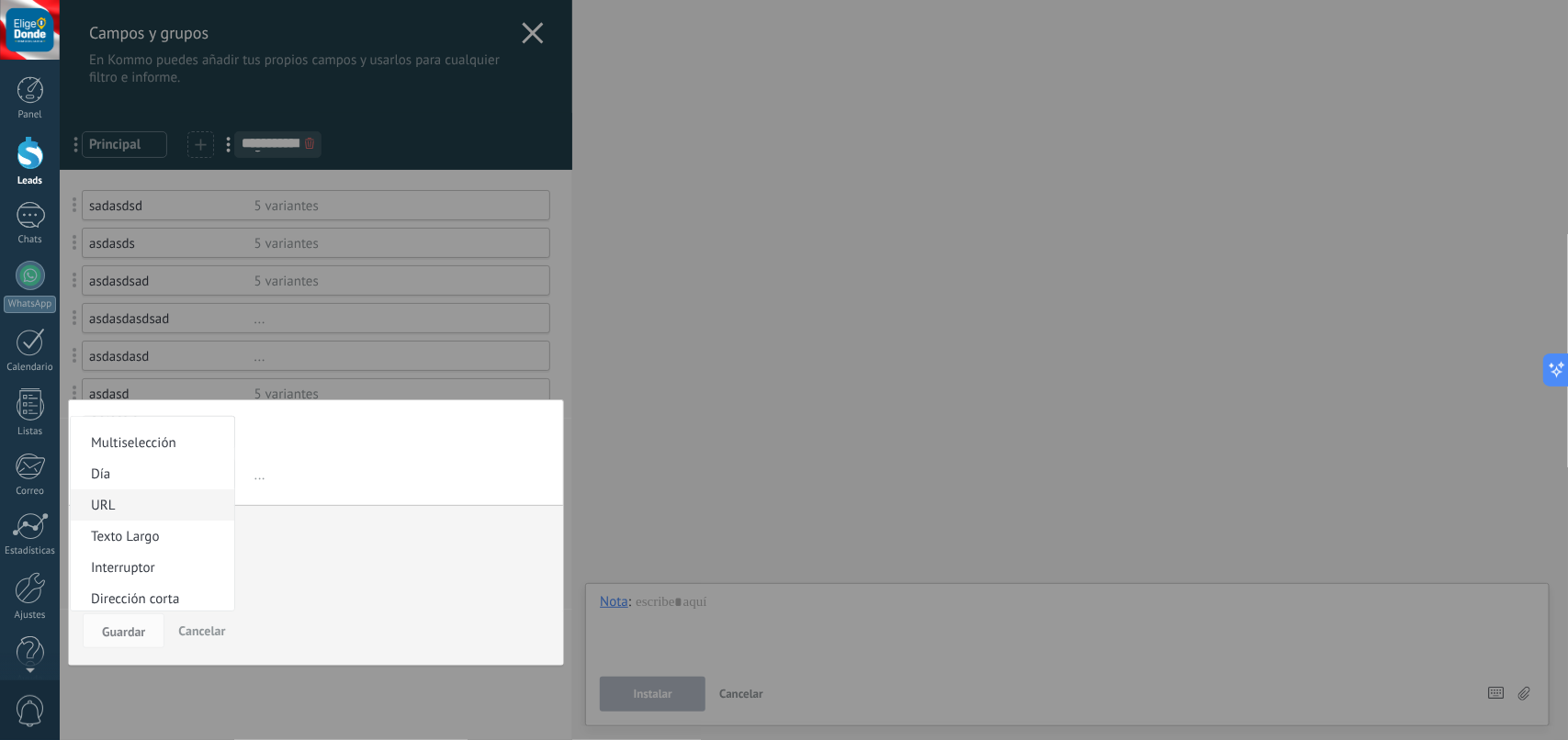 scroll, scrollTop: 230, scrollLeft: 0, axis: vertical 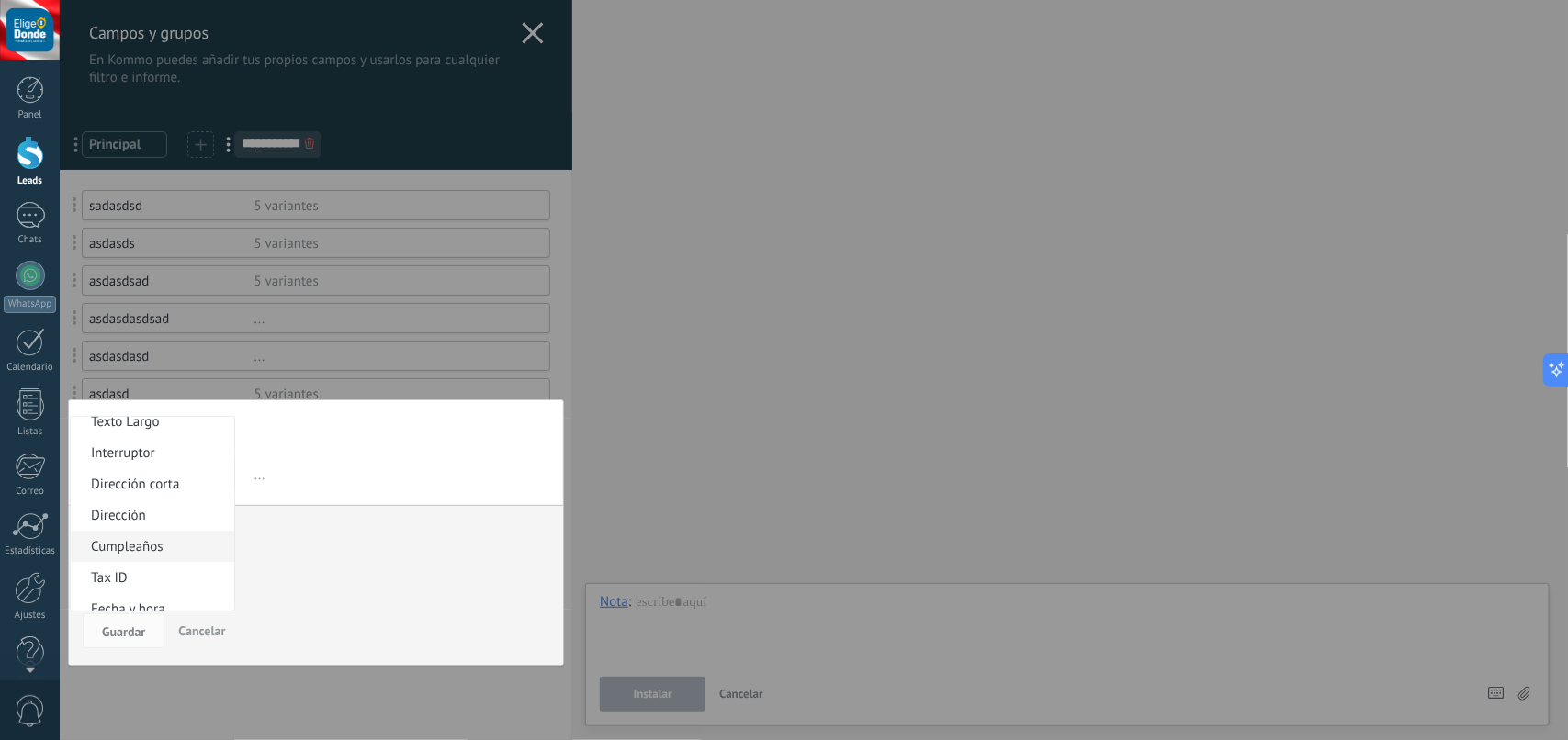 click on "Cumpleaños" at bounding box center (150, 546) 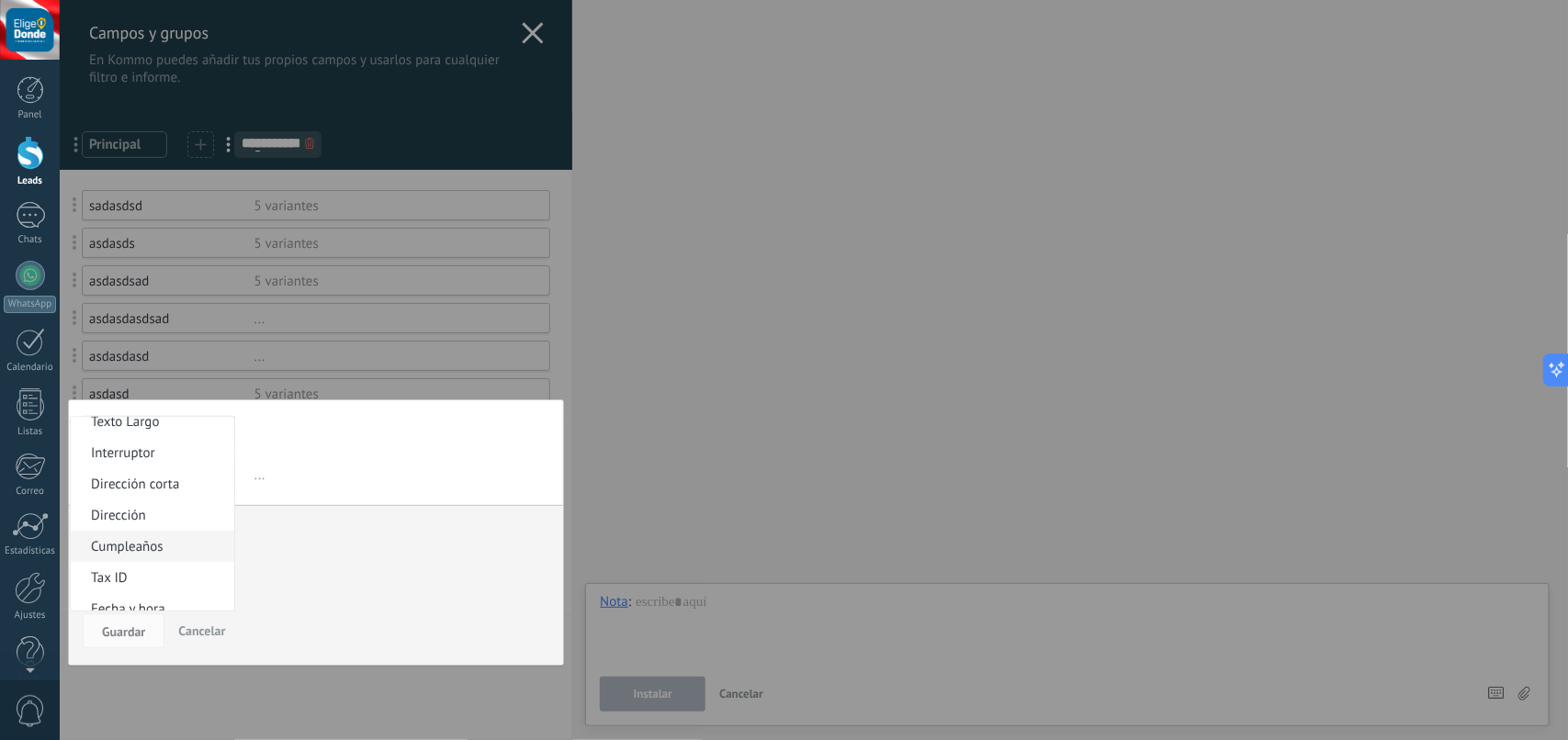 type on "**********" 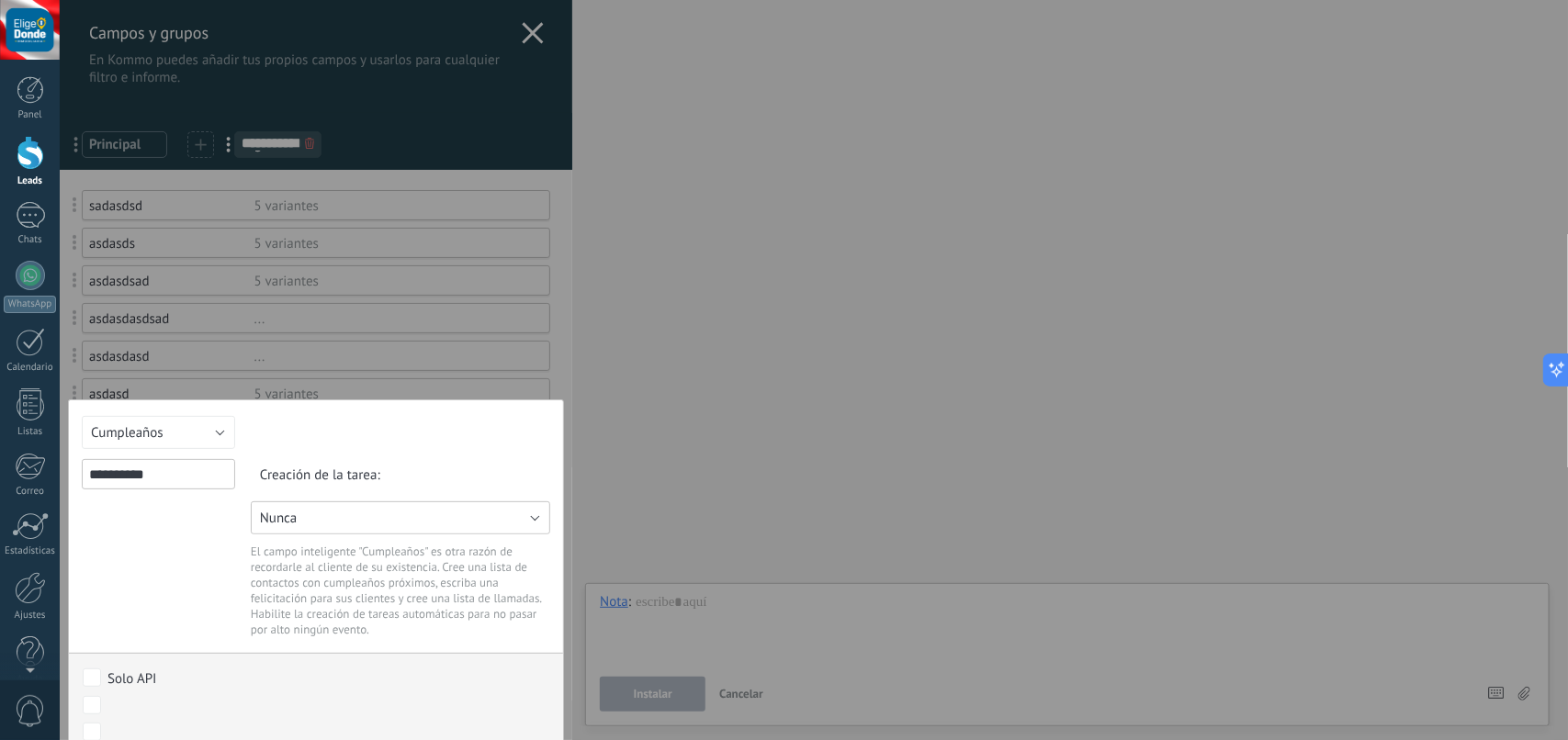 click on "Nunca" at bounding box center (400, 518) 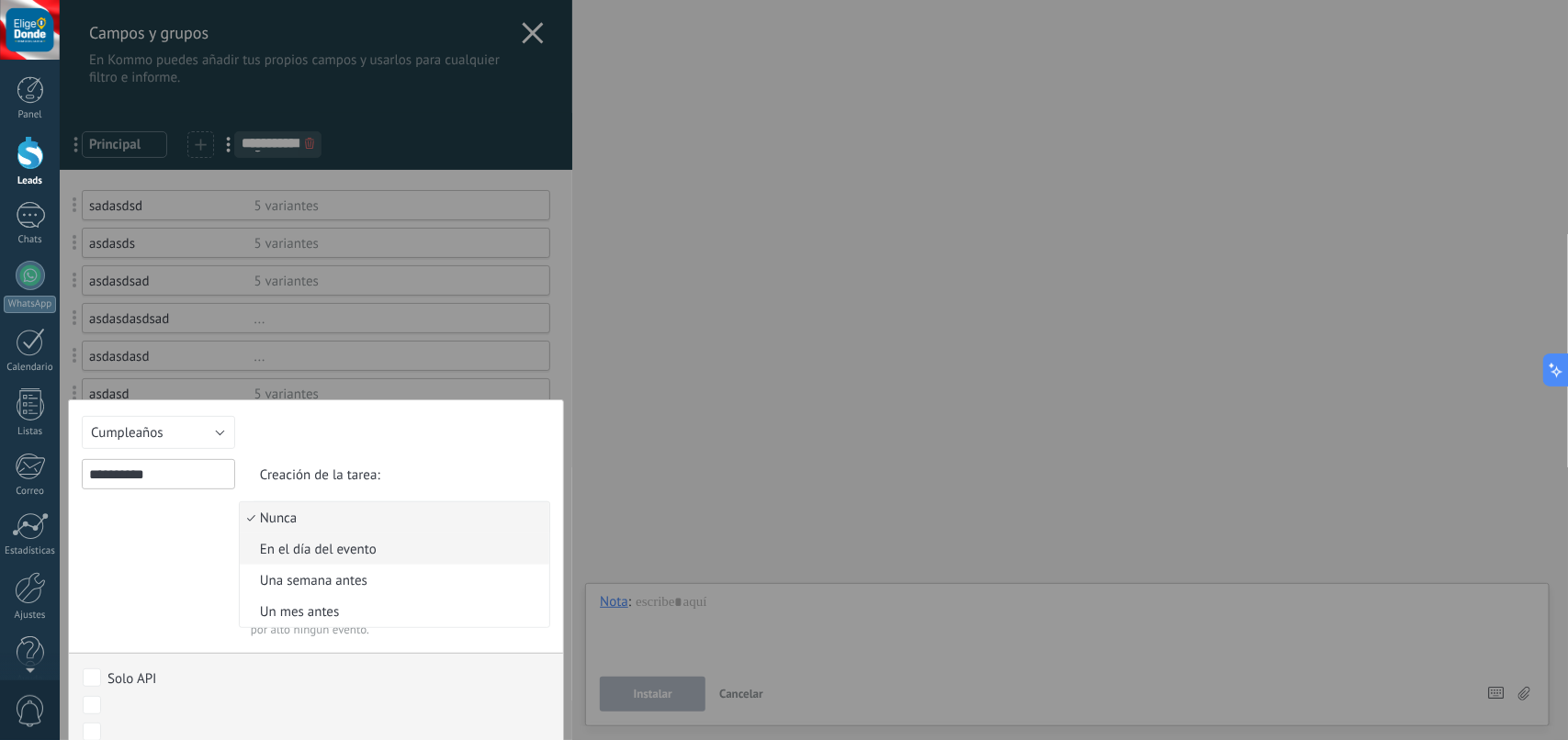 click on "En el día del evento" at bounding box center [391, 549] 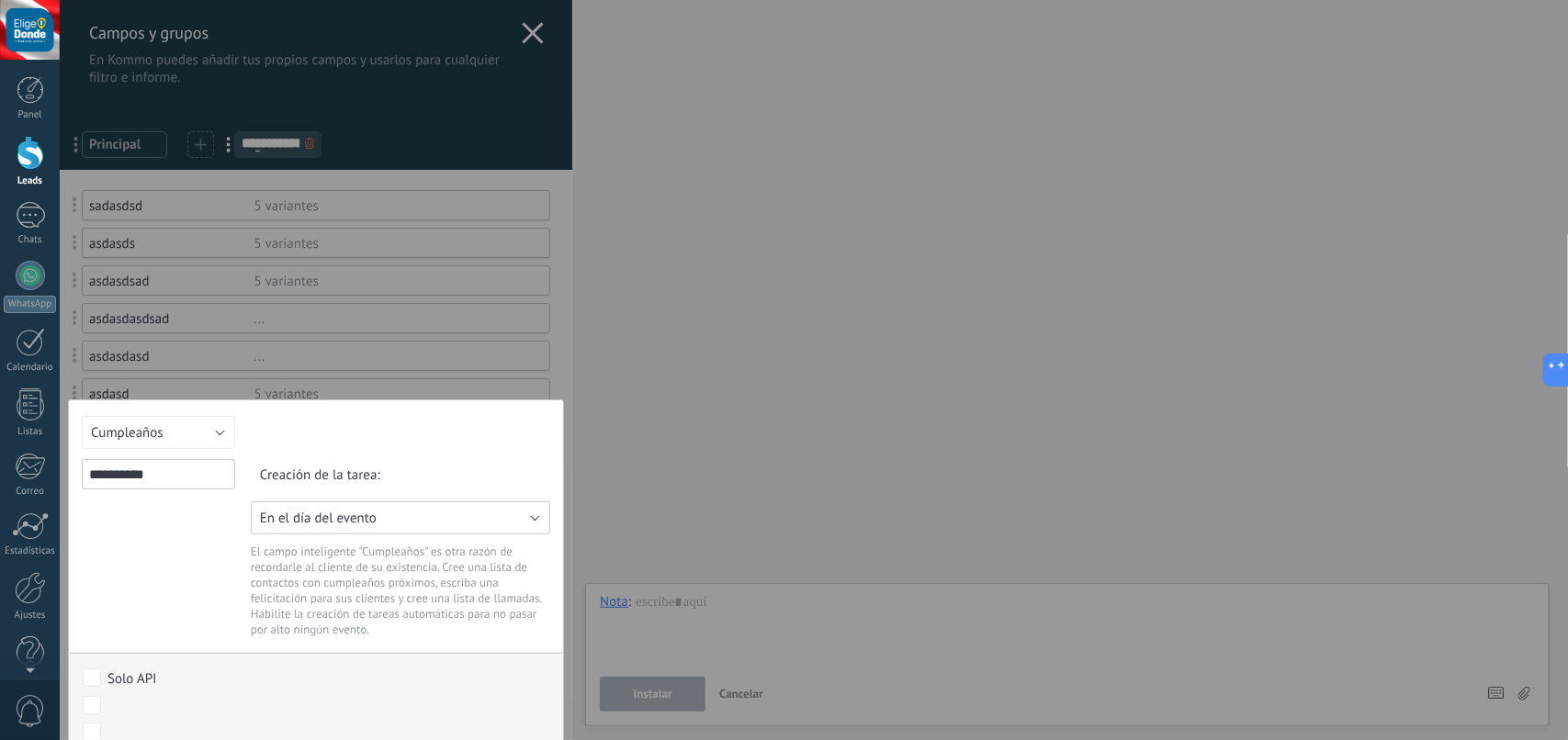 scroll, scrollTop: 79, scrollLeft: 0, axis: vertical 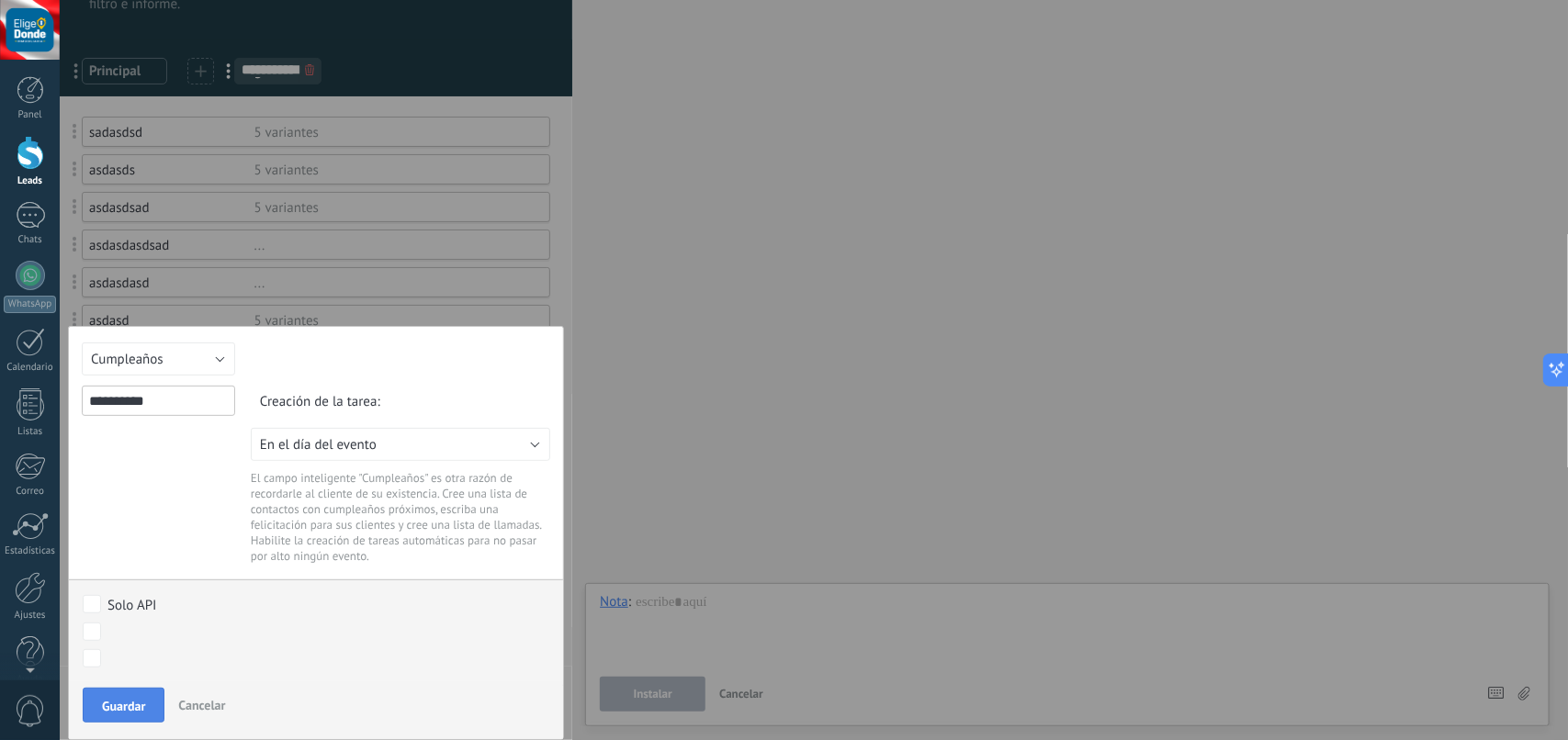 click on "Guardar" at bounding box center [123, 706] 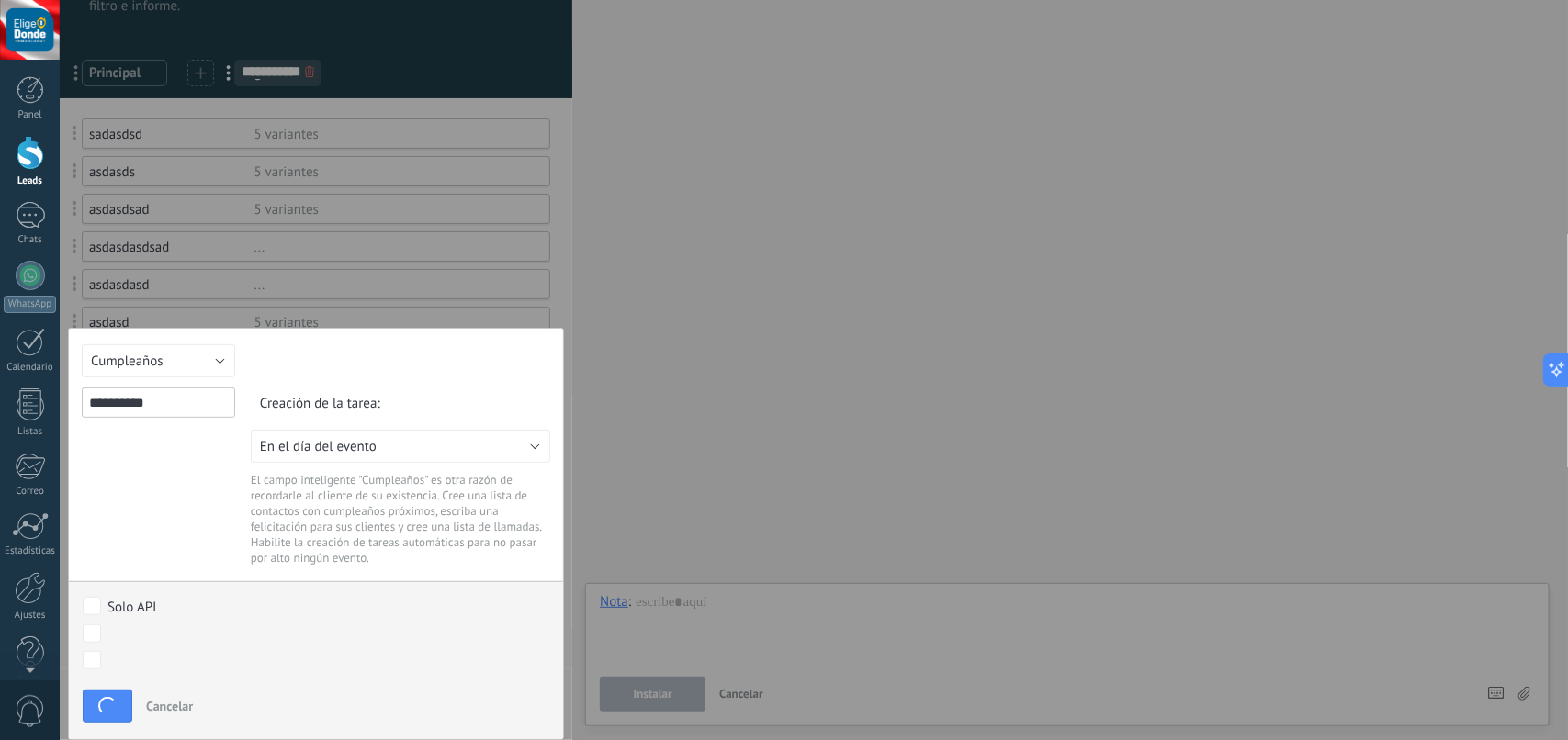 scroll, scrollTop: 0, scrollLeft: 0, axis: both 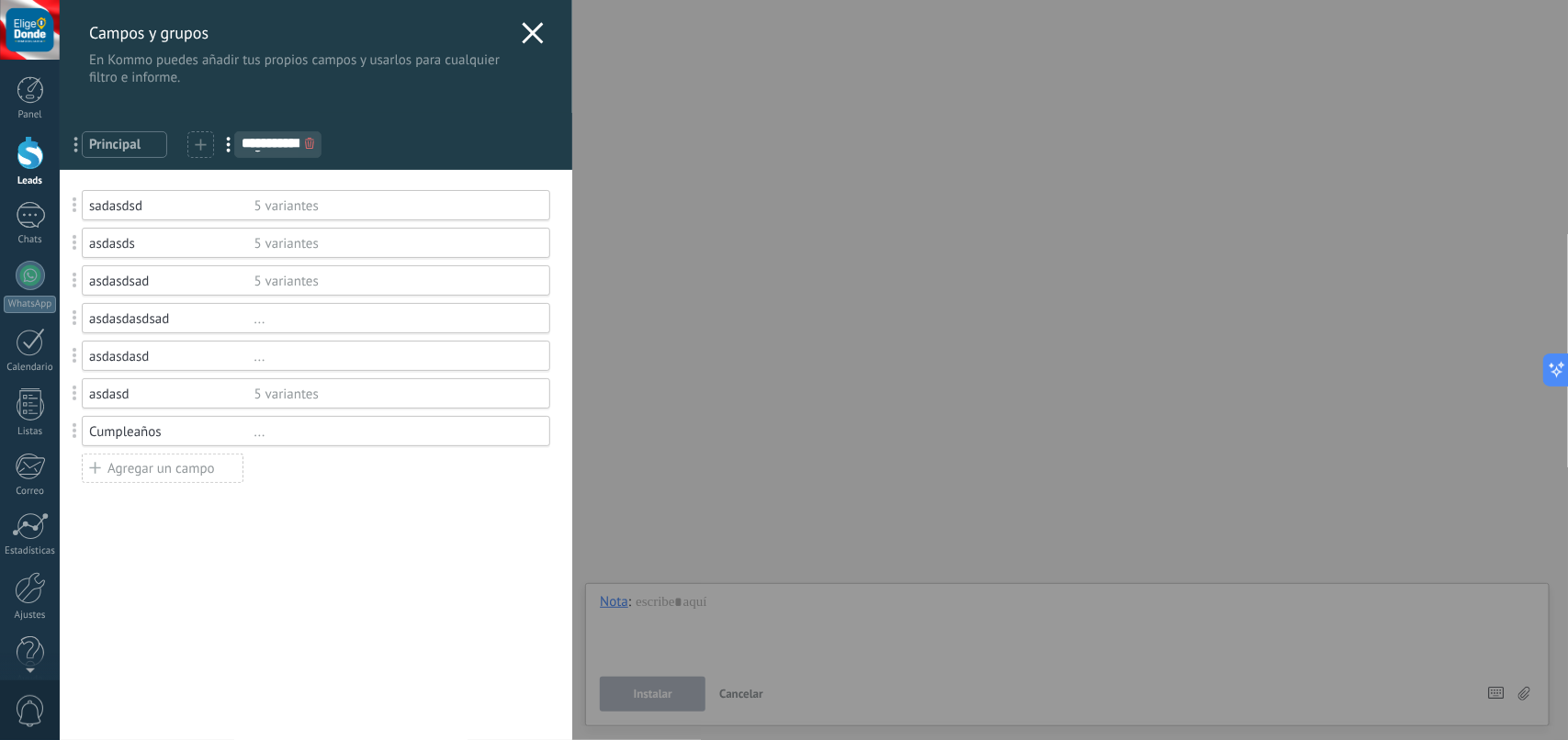 click on "Agregar un campo" at bounding box center (163, 468) 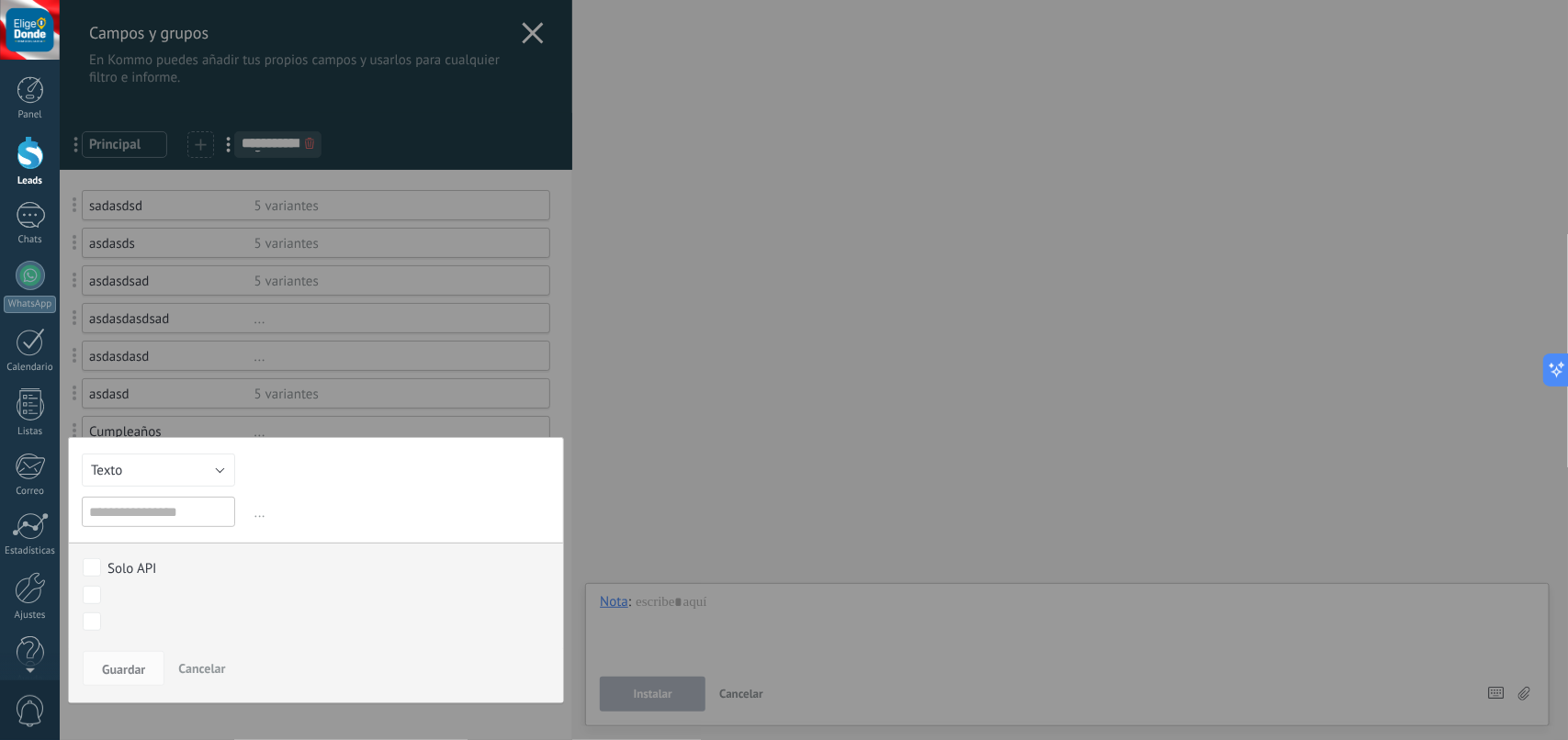 click at bounding box center (158, 511) 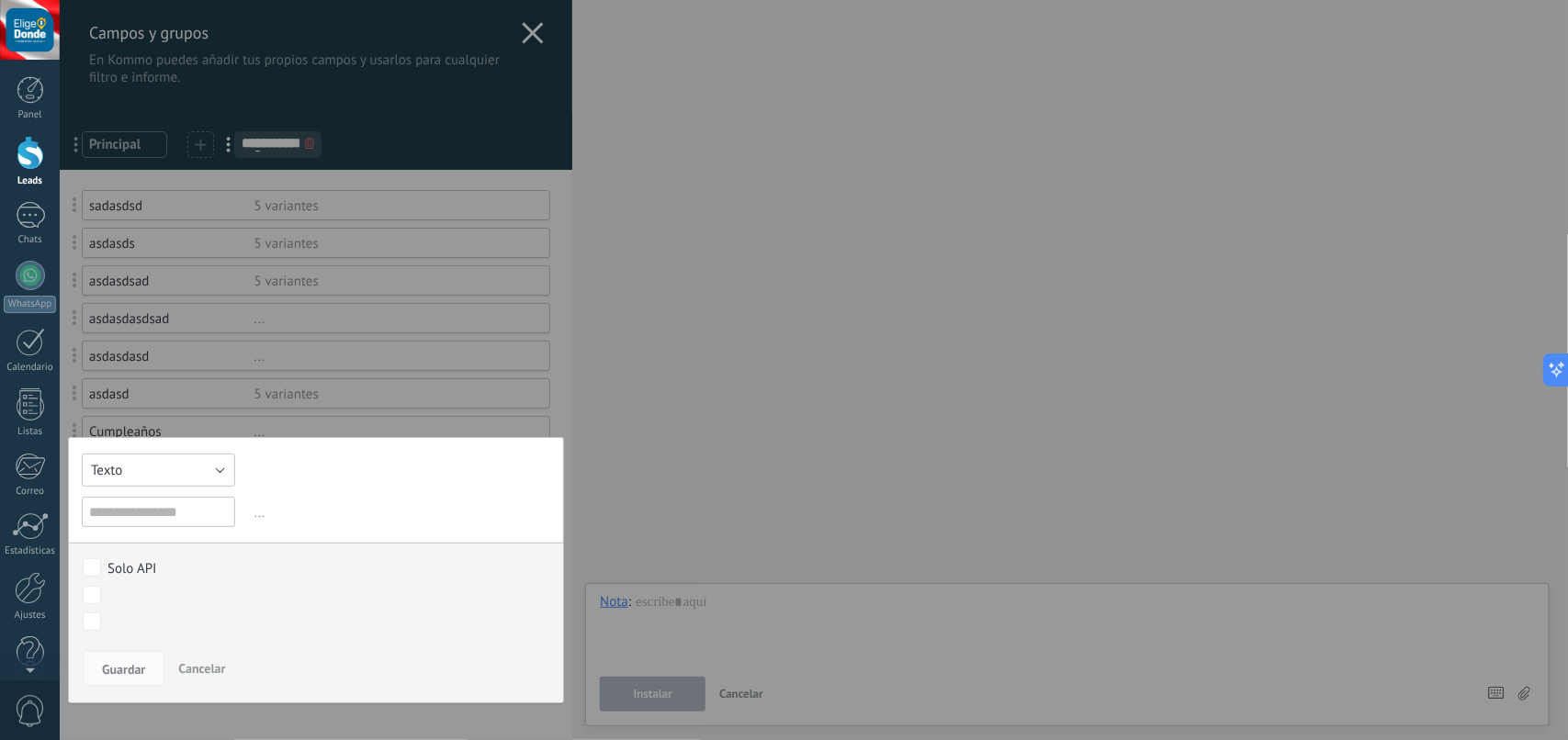 click on "Texto" at bounding box center (158, 470) 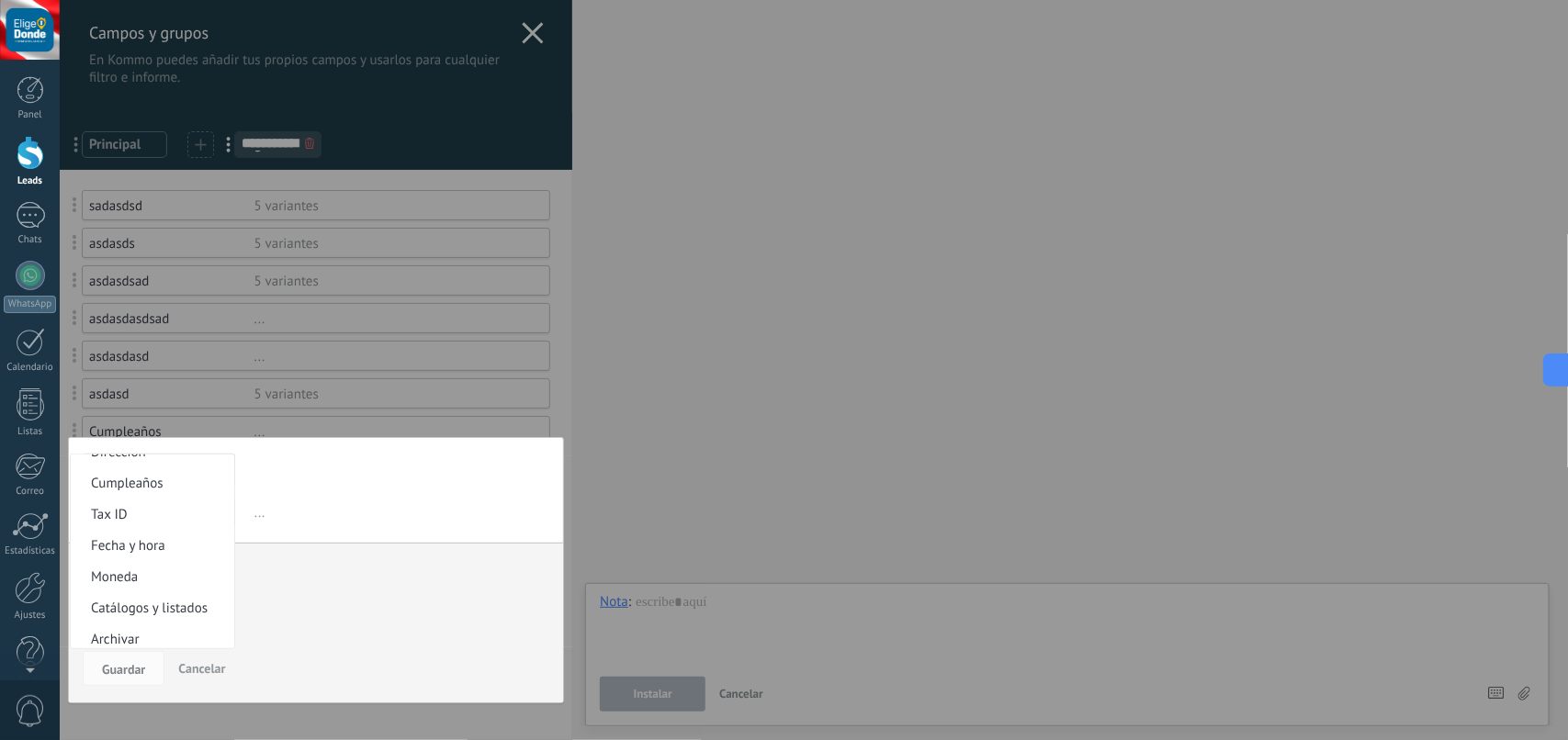 scroll, scrollTop: 332, scrollLeft: 0, axis: vertical 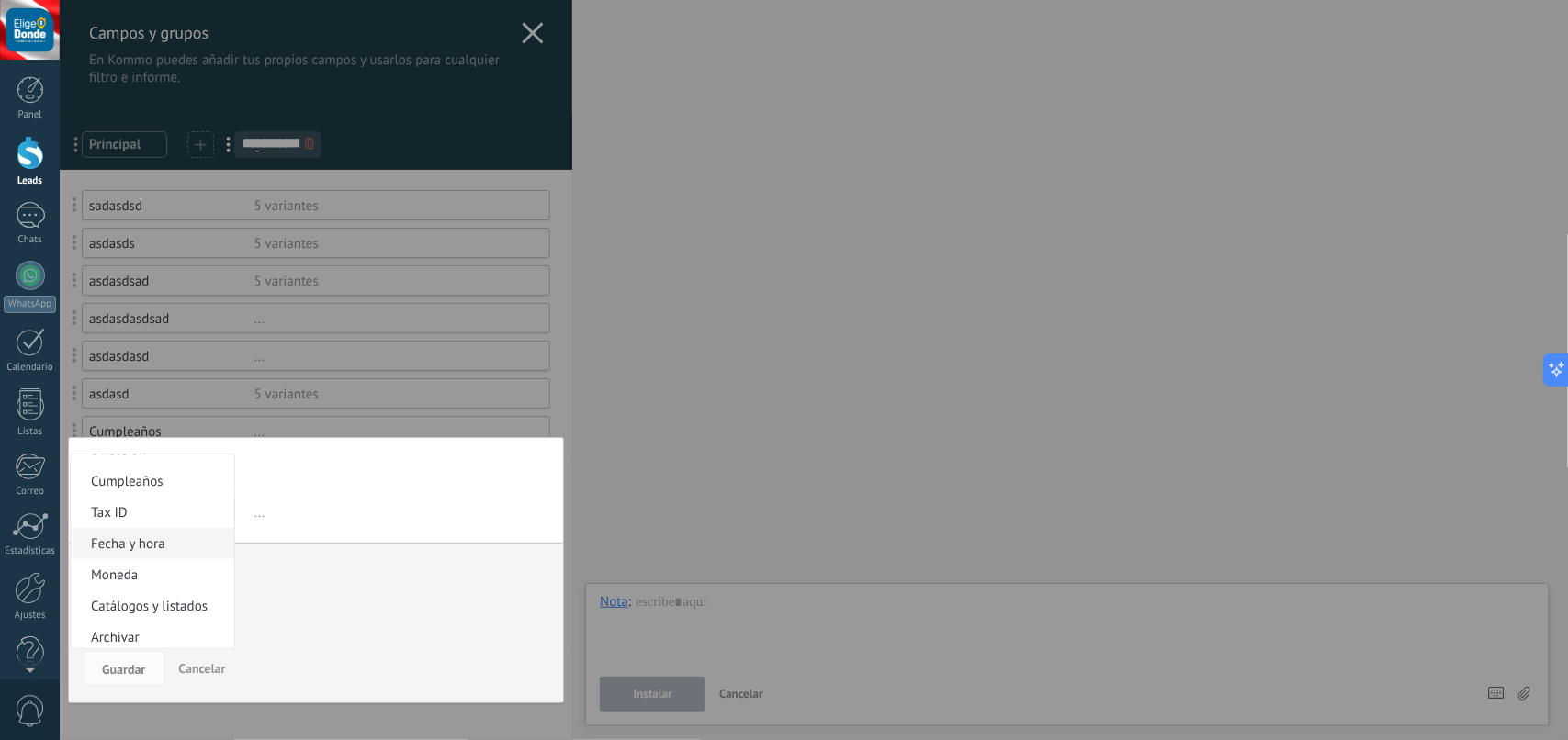 click on "Fecha y hora" at bounding box center [150, 544] 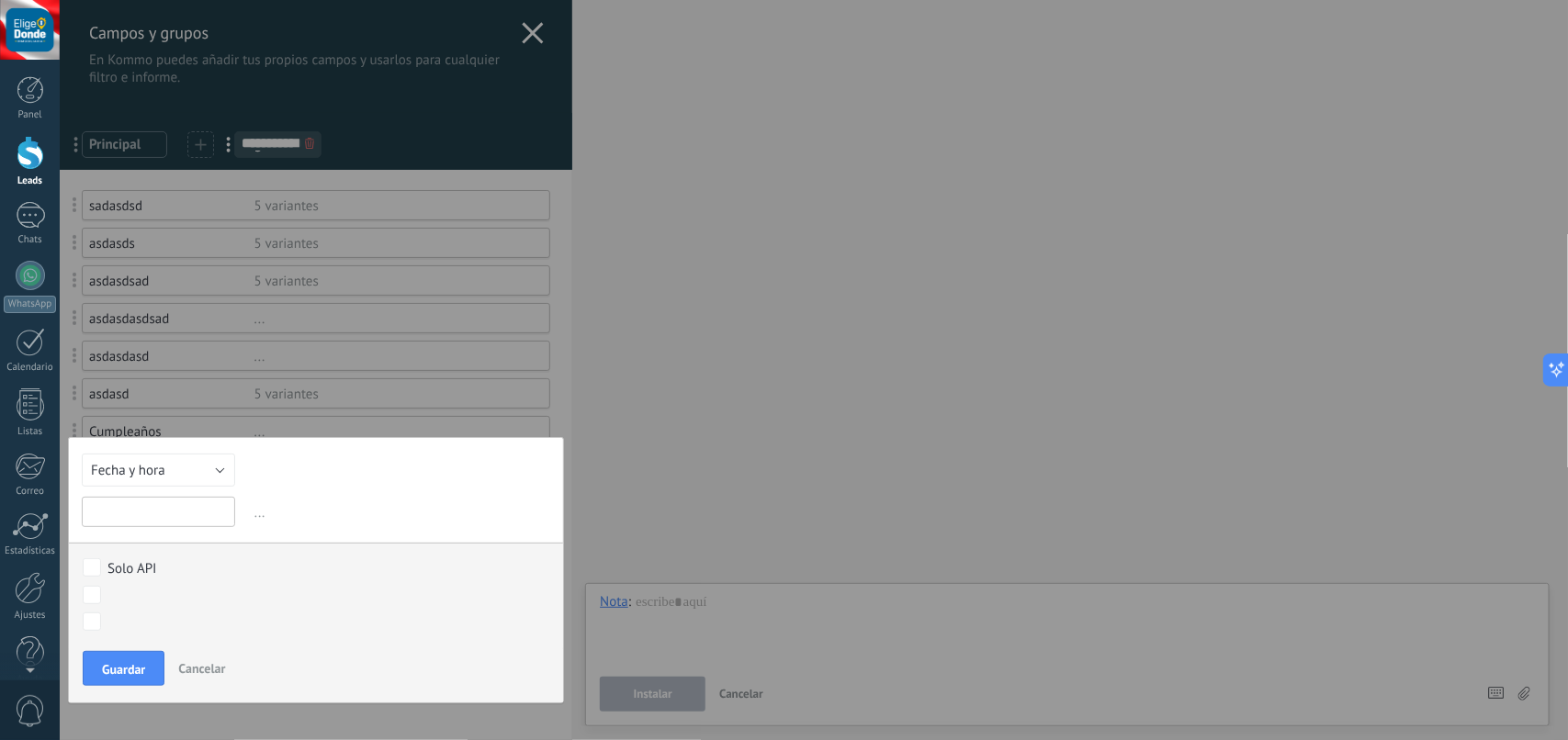 click at bounding box center [158, 511] 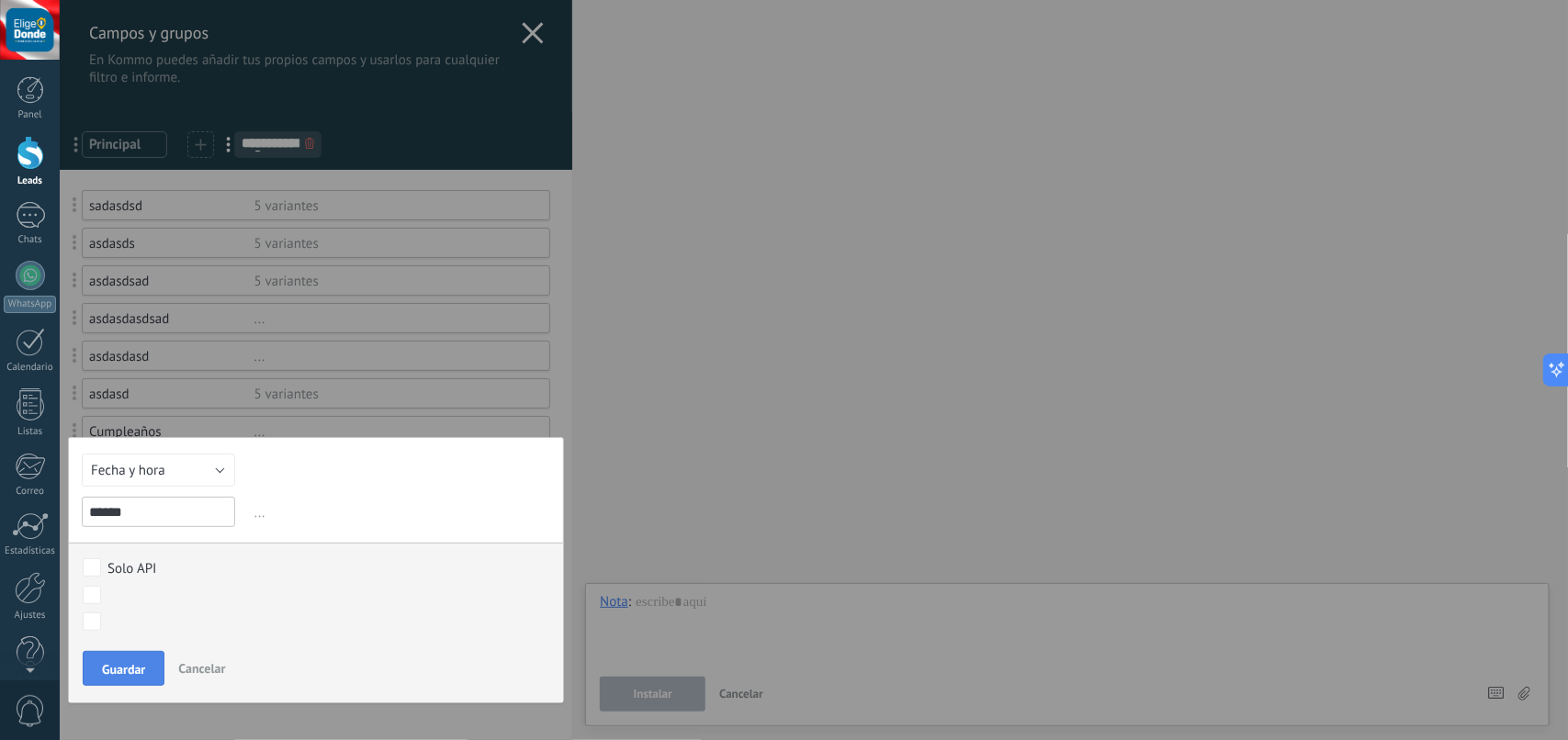 type on "******" 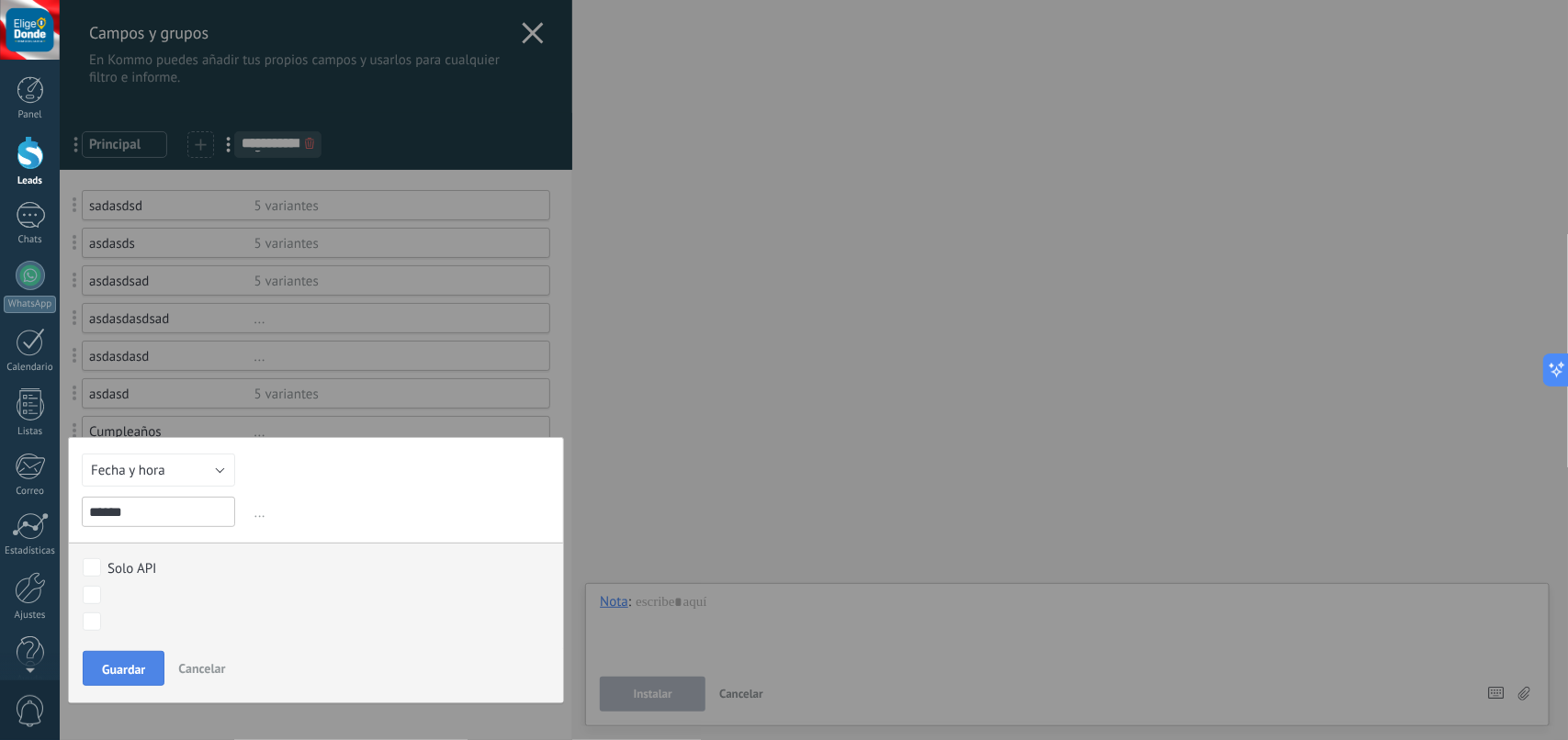 click on "Guardar" at bounding box center (123, 669) 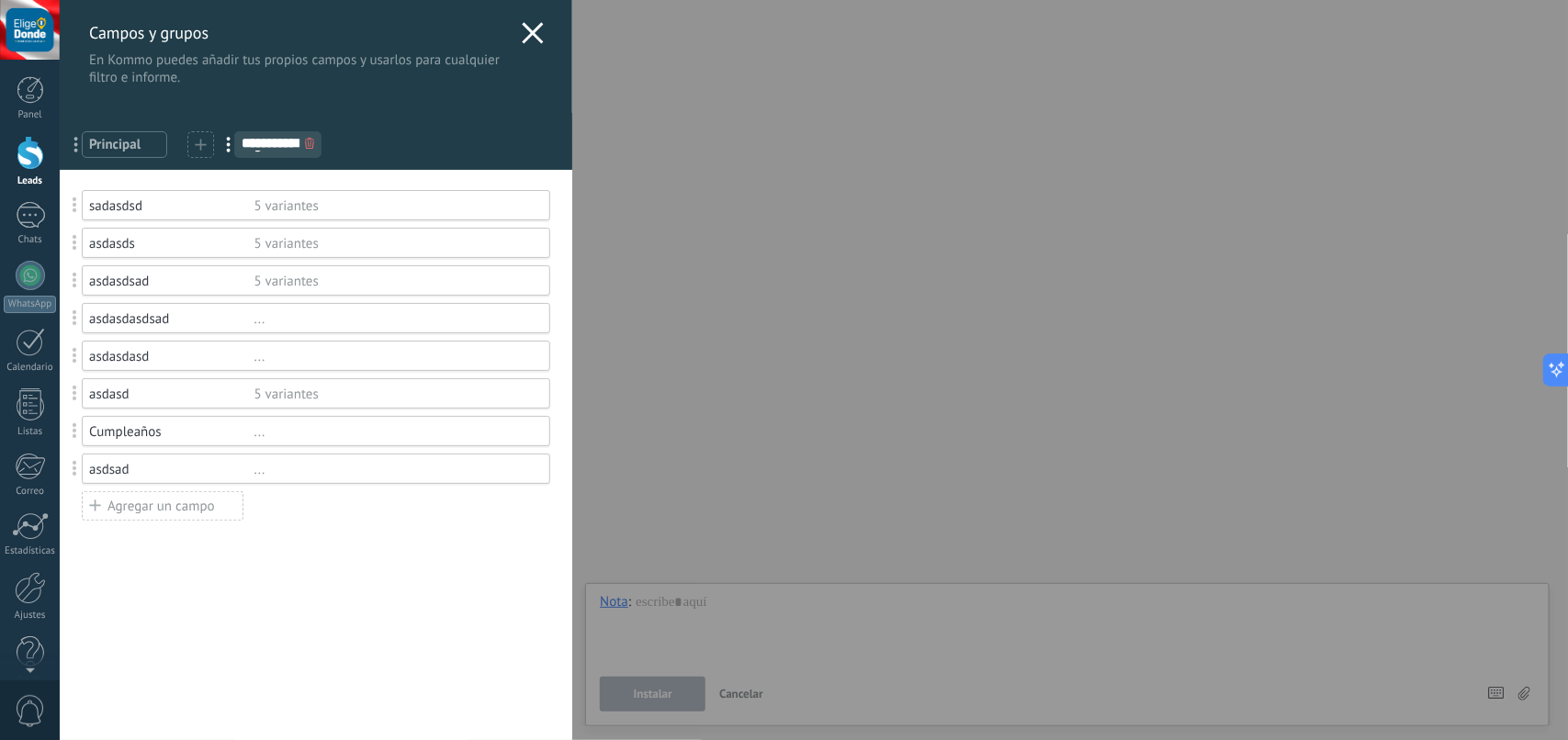 click on "Agregar un campo" at bounding box center [163, 506] 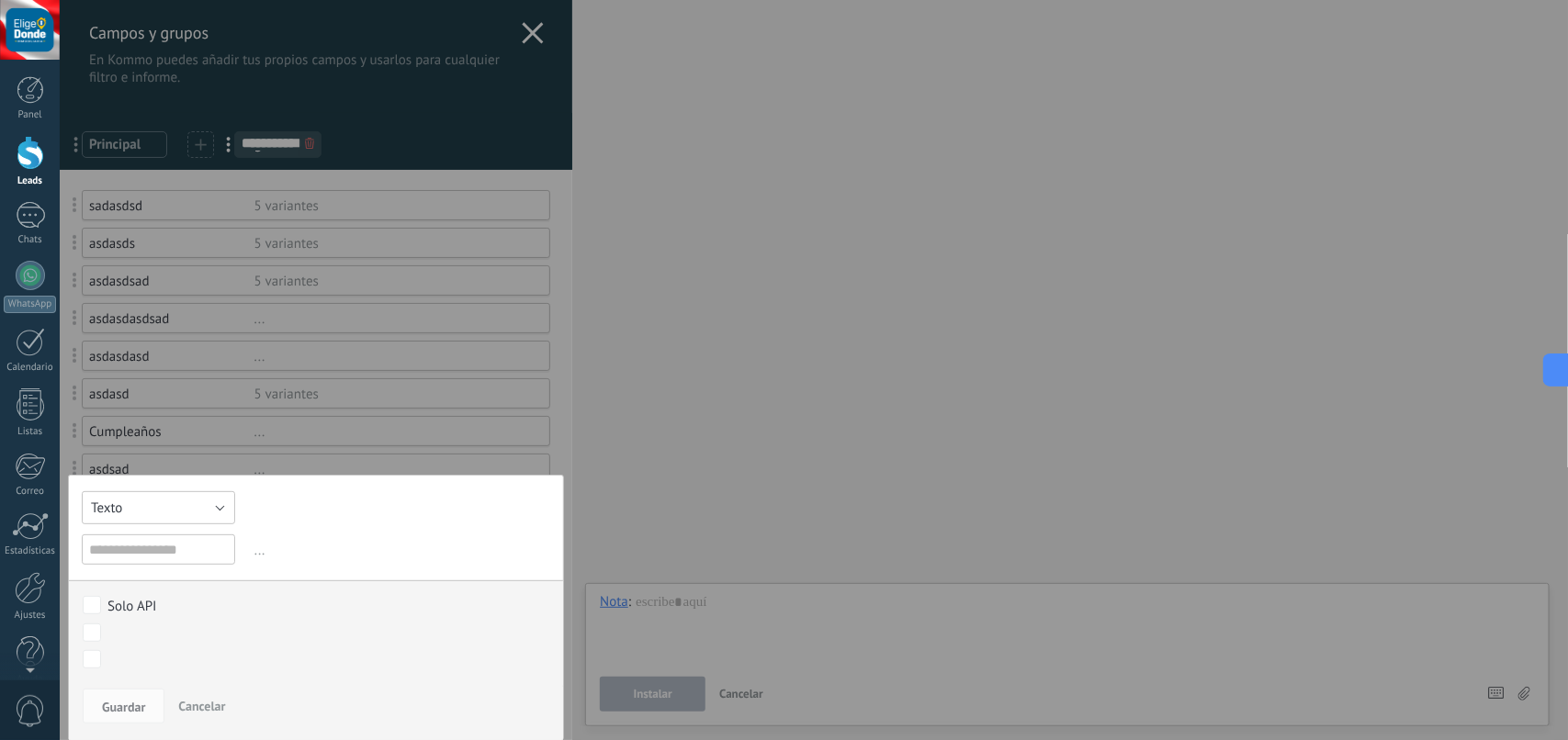 click on "Texto" at bounding box center (158, 508) 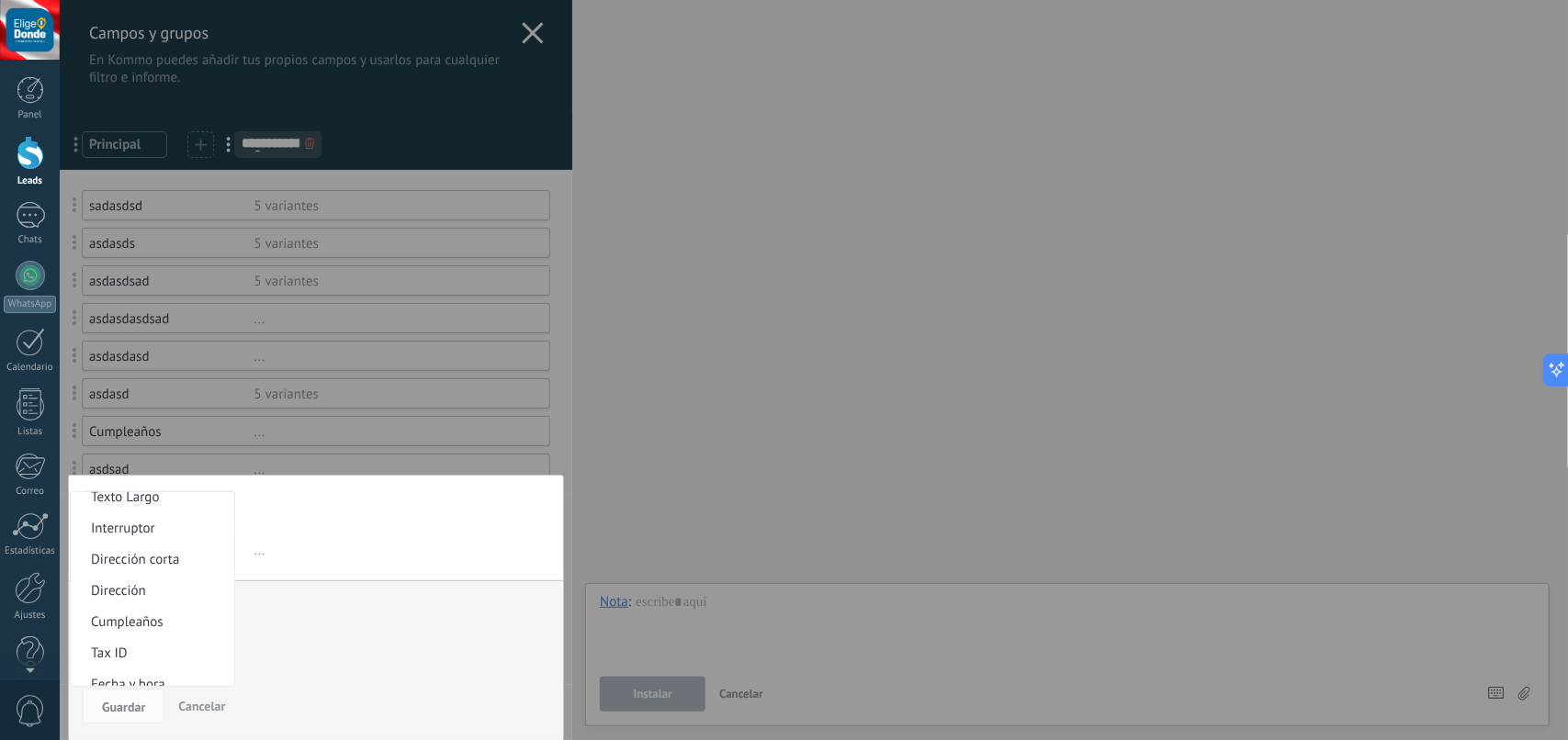 scroll, scrollTop: 332, scrollLeft: 0, axis: vertical 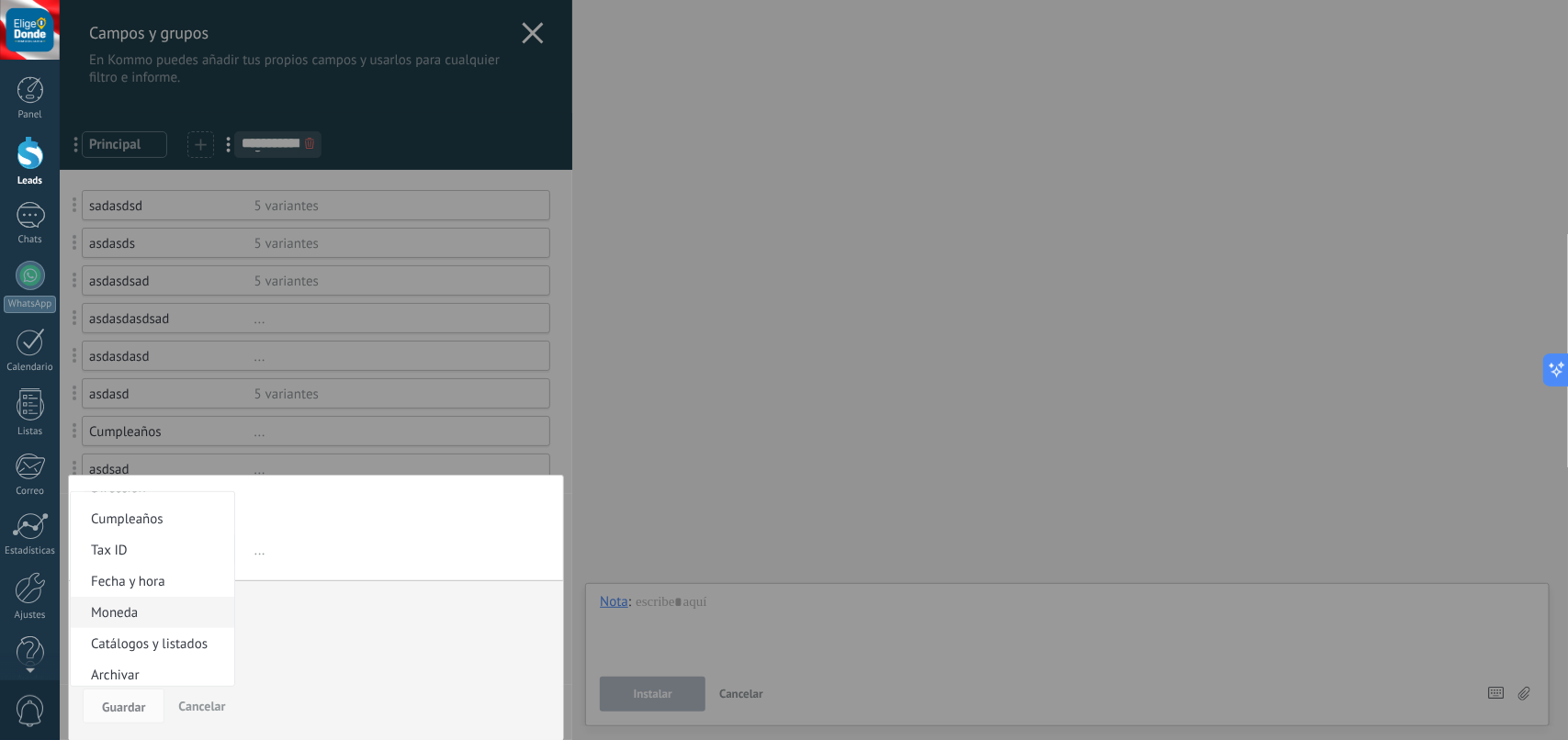 click on "Moneda" at bounding box center (150, 612) 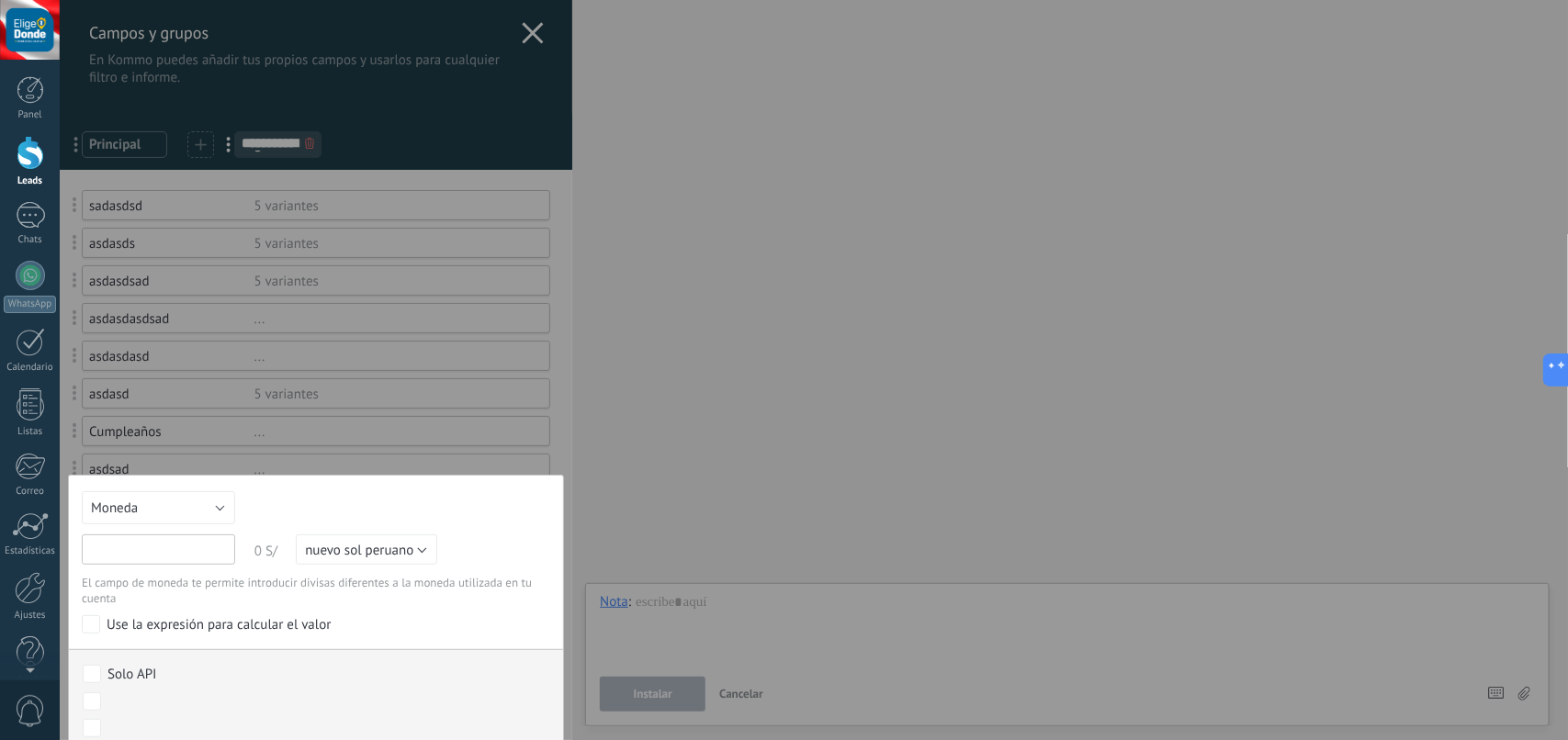 click at bounding box center (158, 549) 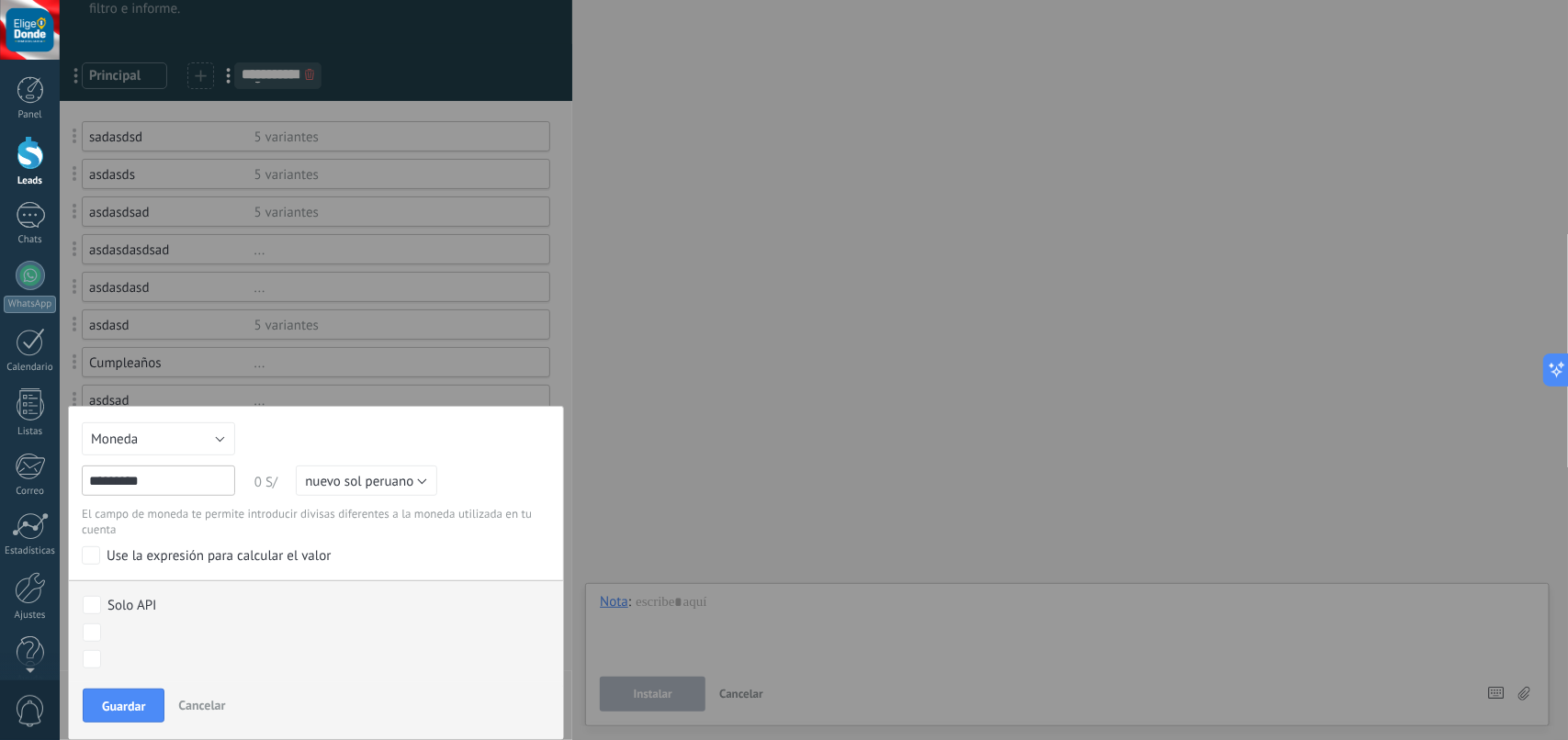 scroll, scrollTop: 74, scrollLeft: 0, axis: vertical 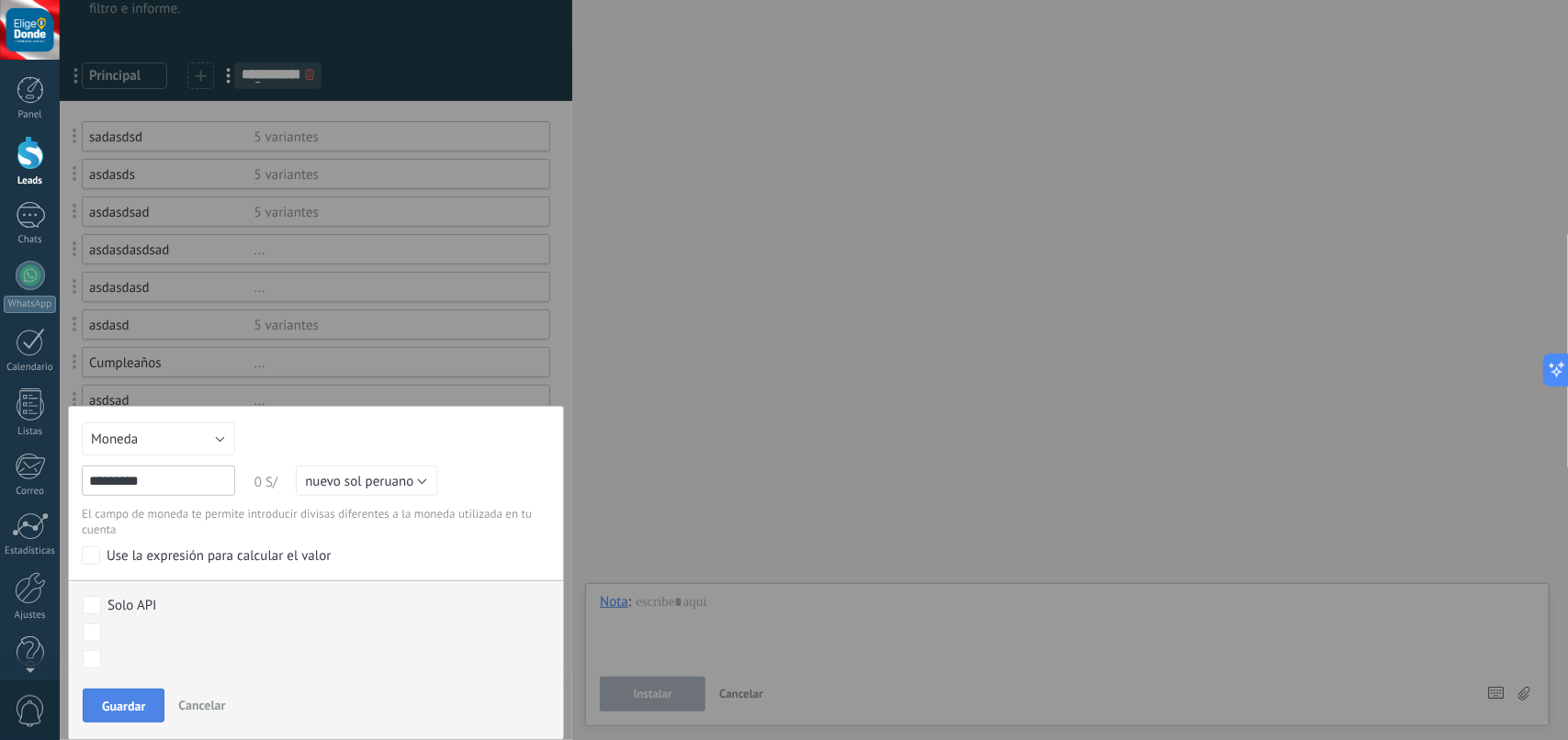 type on "*********" 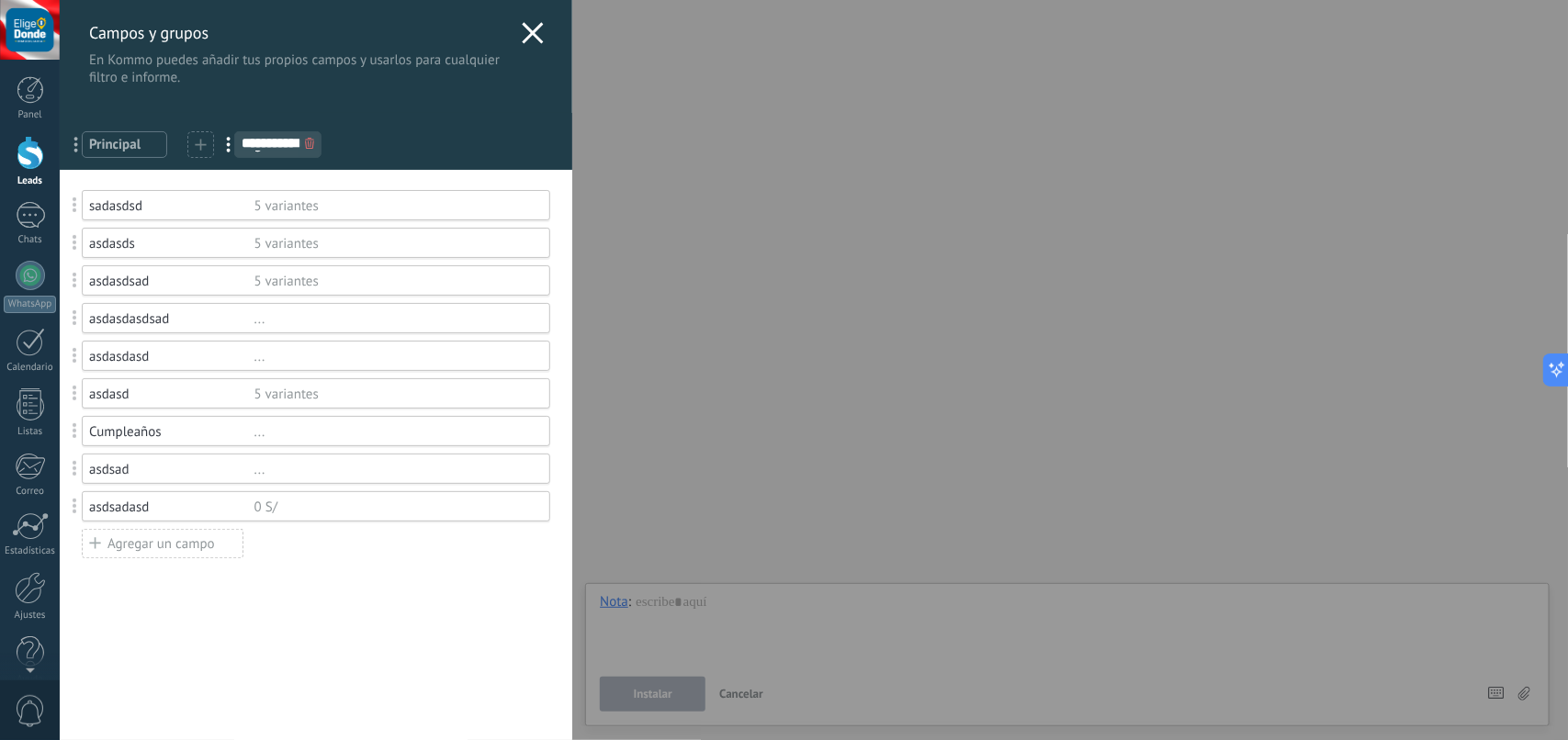 scroll, scrollTop: 0, scrollLeft: 0, axis: both 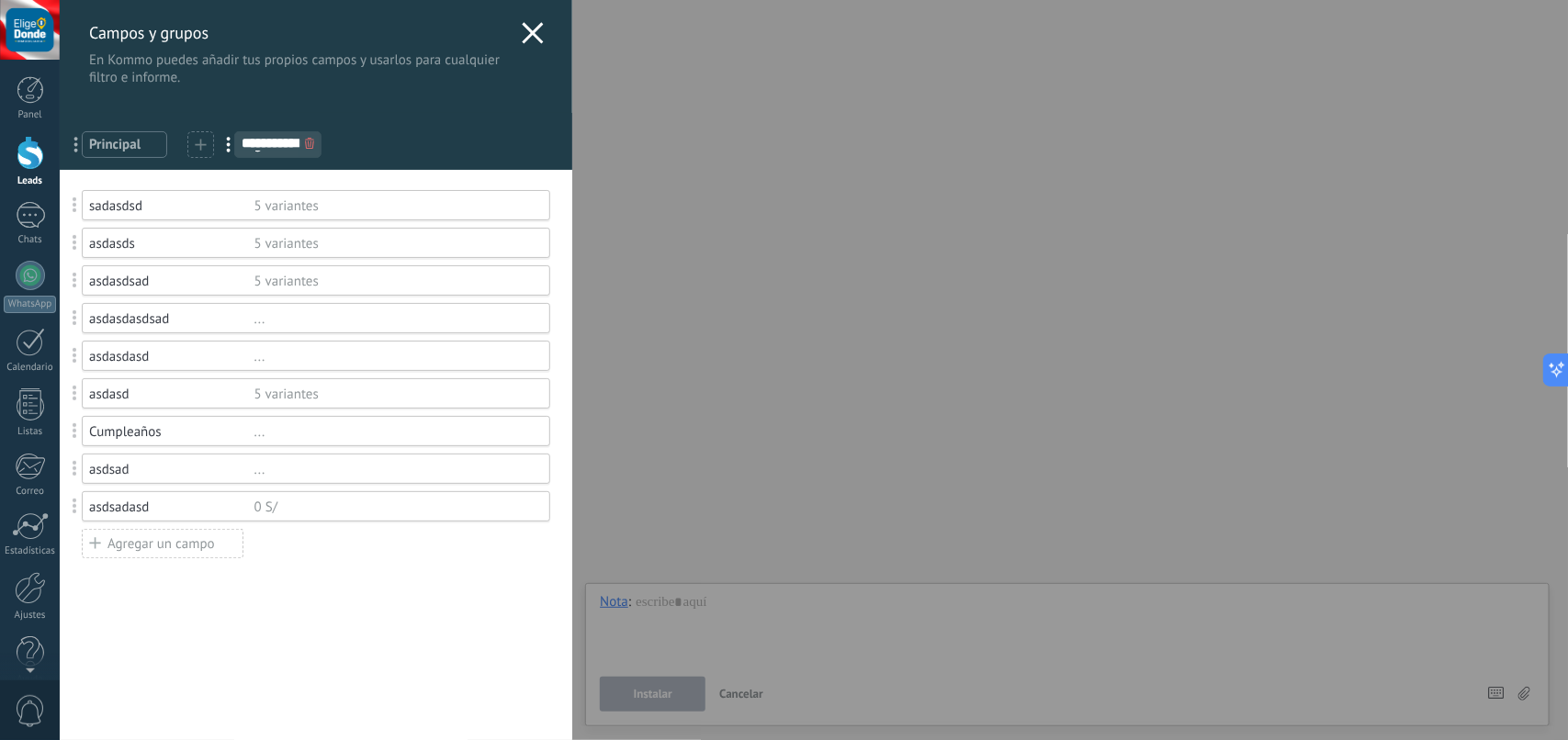 click on "Agregar un campo" at bounding box center (163, 544) 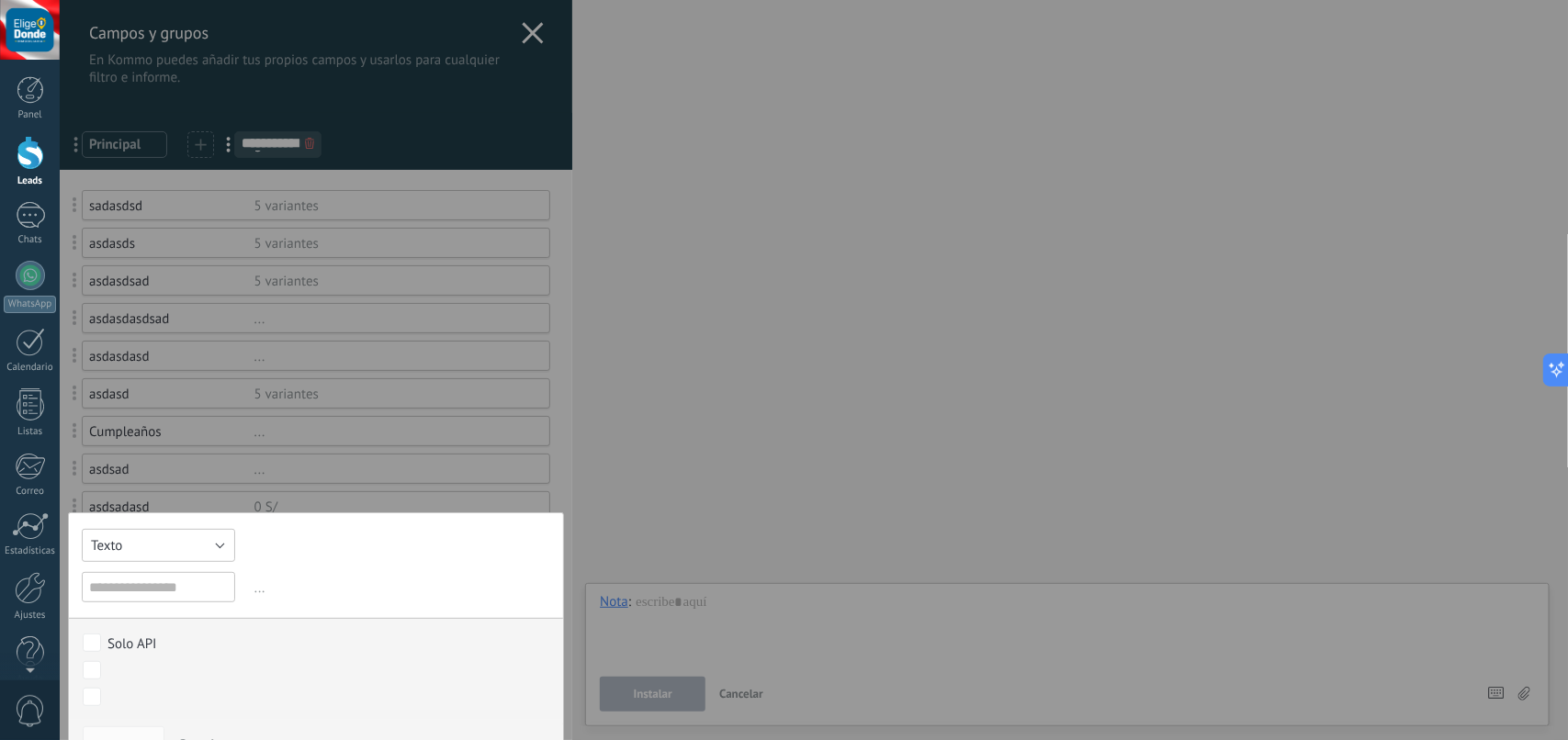 click on "Texto" at bounding box center (158, 545) 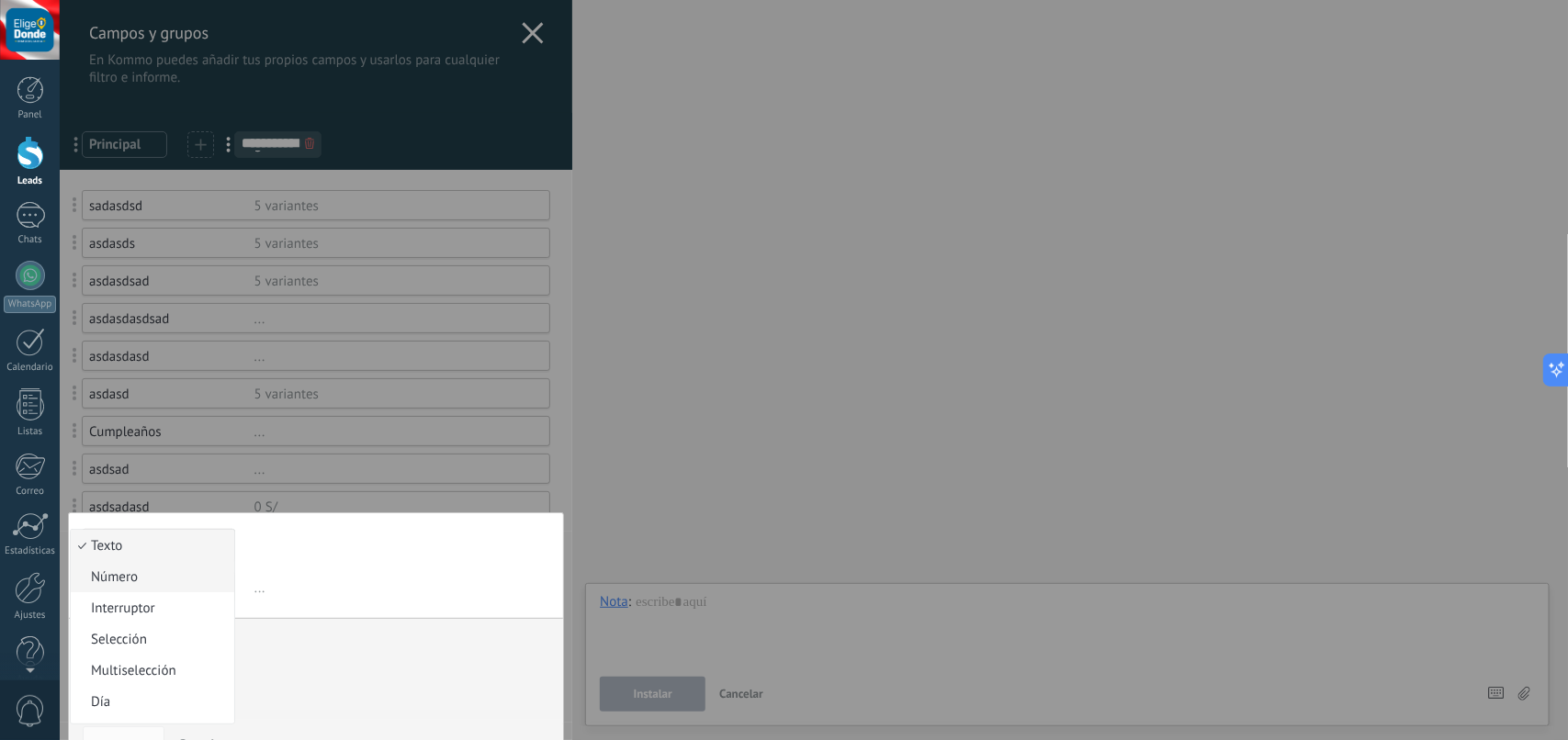 scroll, scrollTop: 115, scrollLeft: 0, axis: vertical 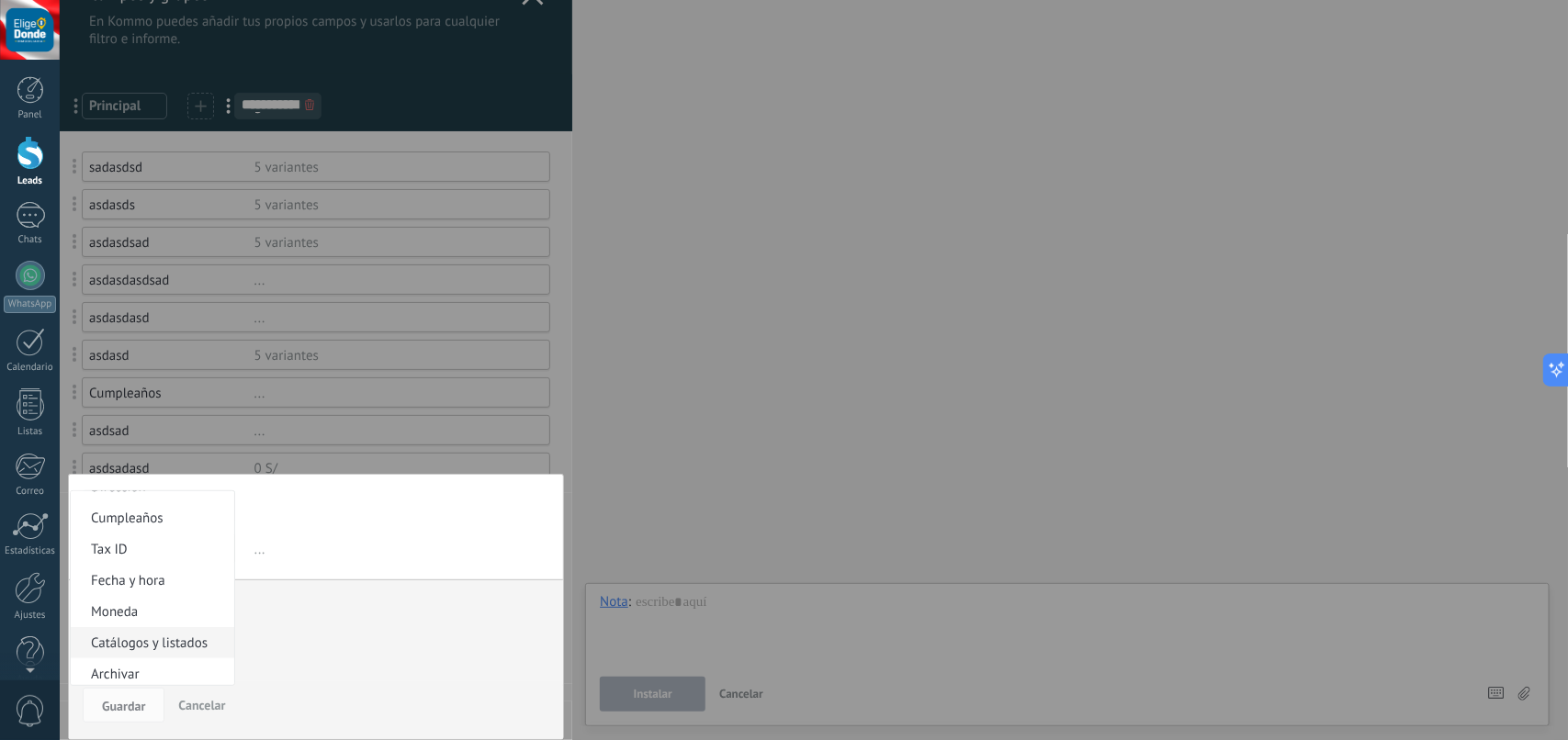 click on "Catálogos y listados" at bounding box center (150, 643) 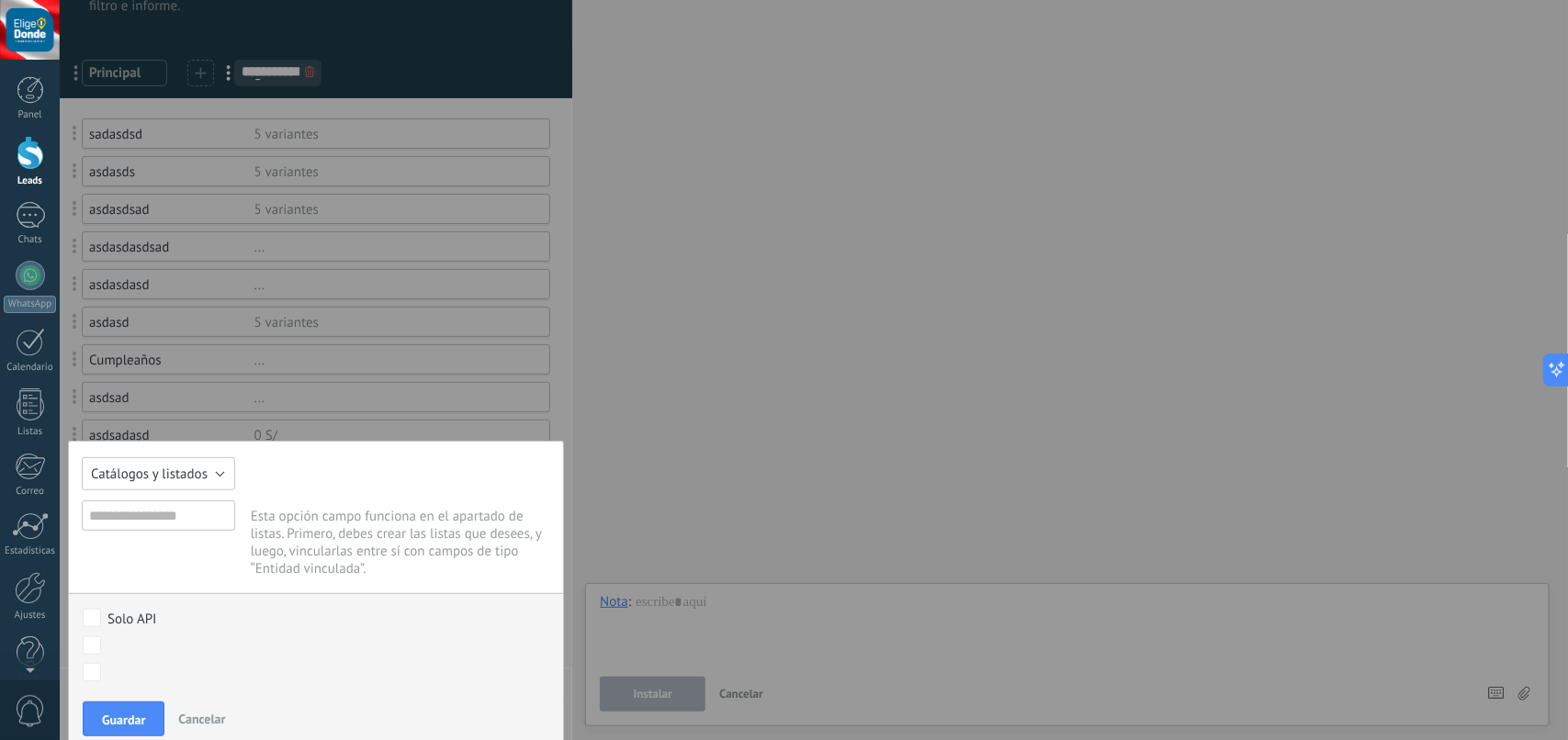 scroll, scrollTop: 88, scrollLeft: 0, axis: vertical 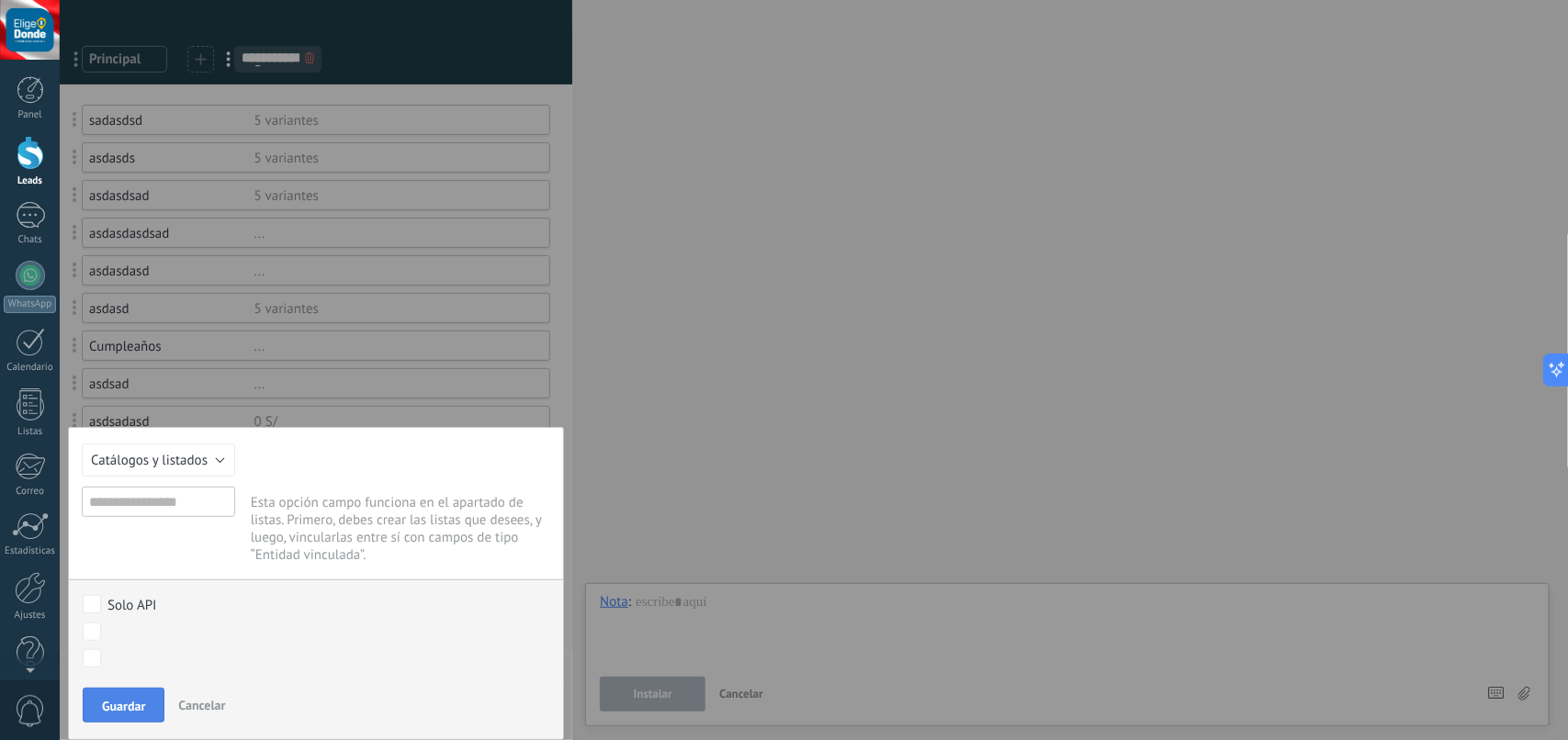 click on "Guardar" at bounding box center (123, 706) 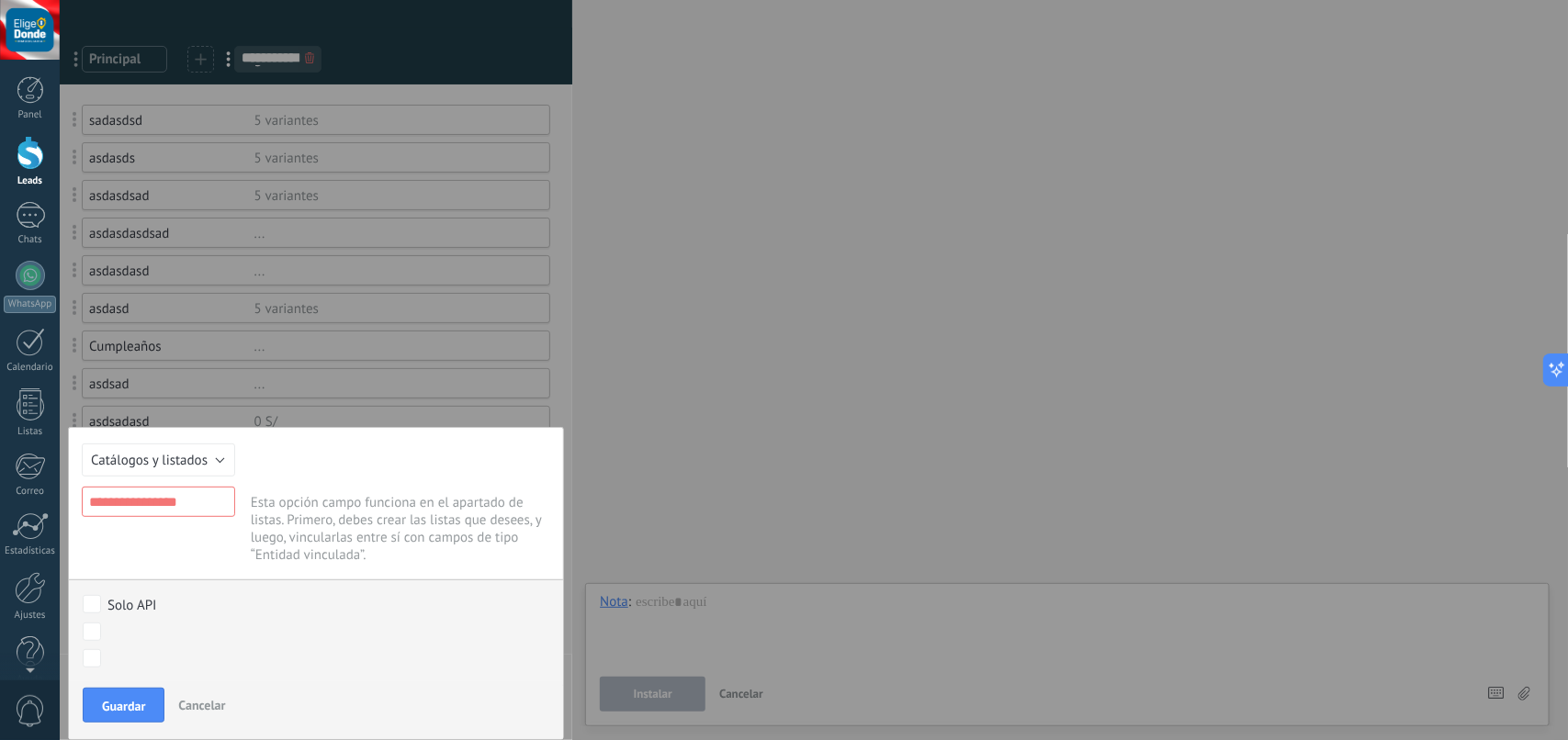 click at bounding box center (158, 501) 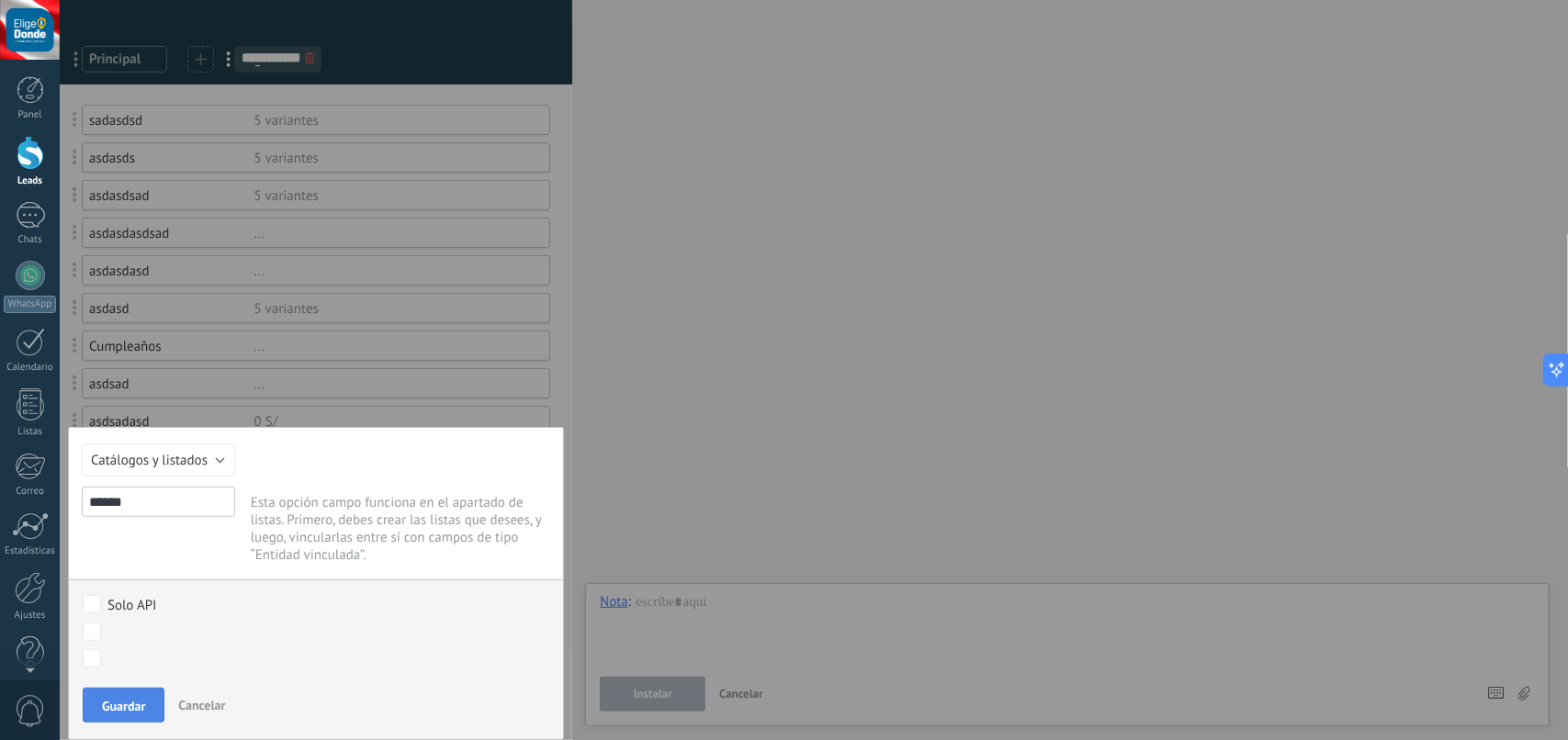 type on "******" 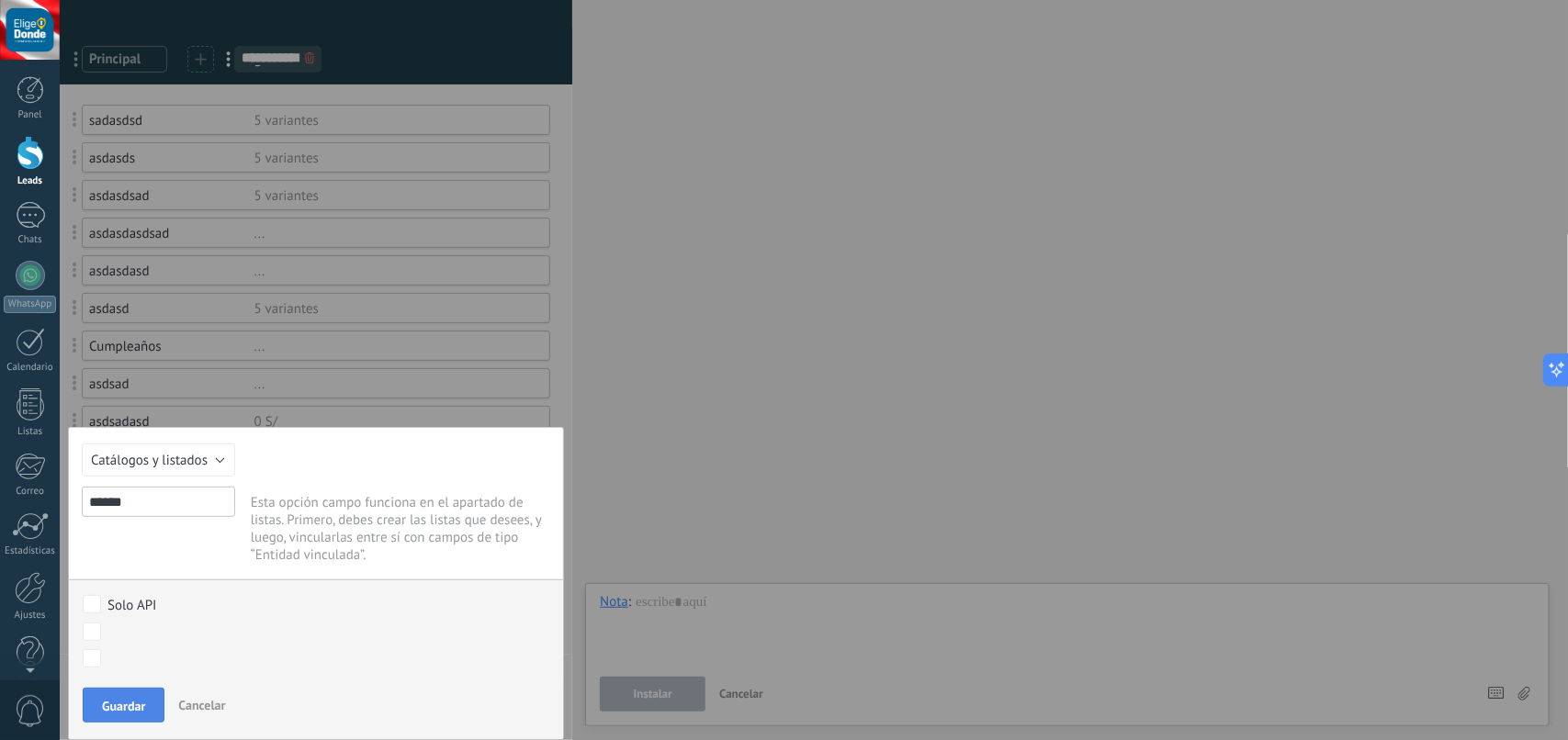 click on "Guardar" at bounding box center (123, 705) 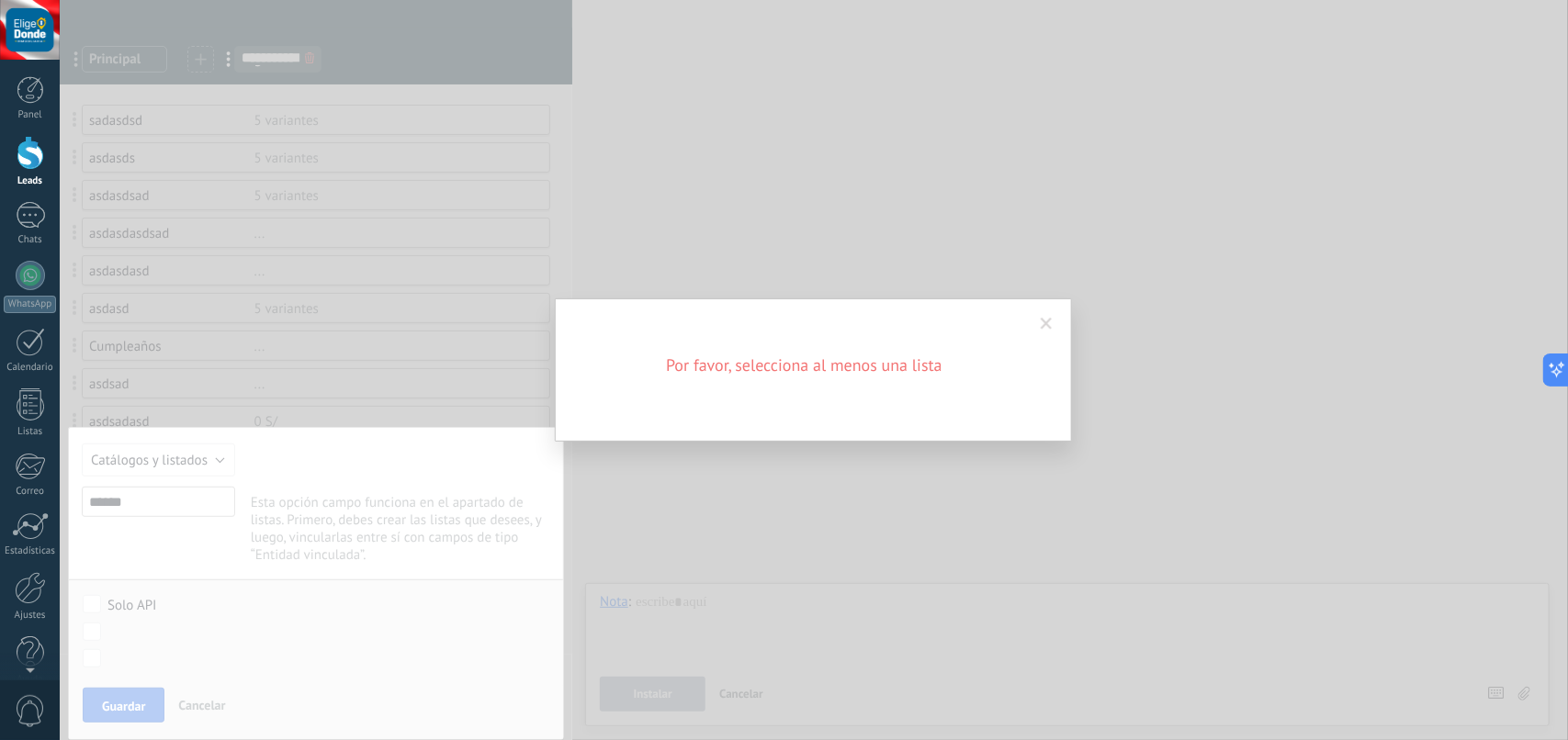 scroll, scrollTop: 88, scrollLeft: 0, axis: vertical 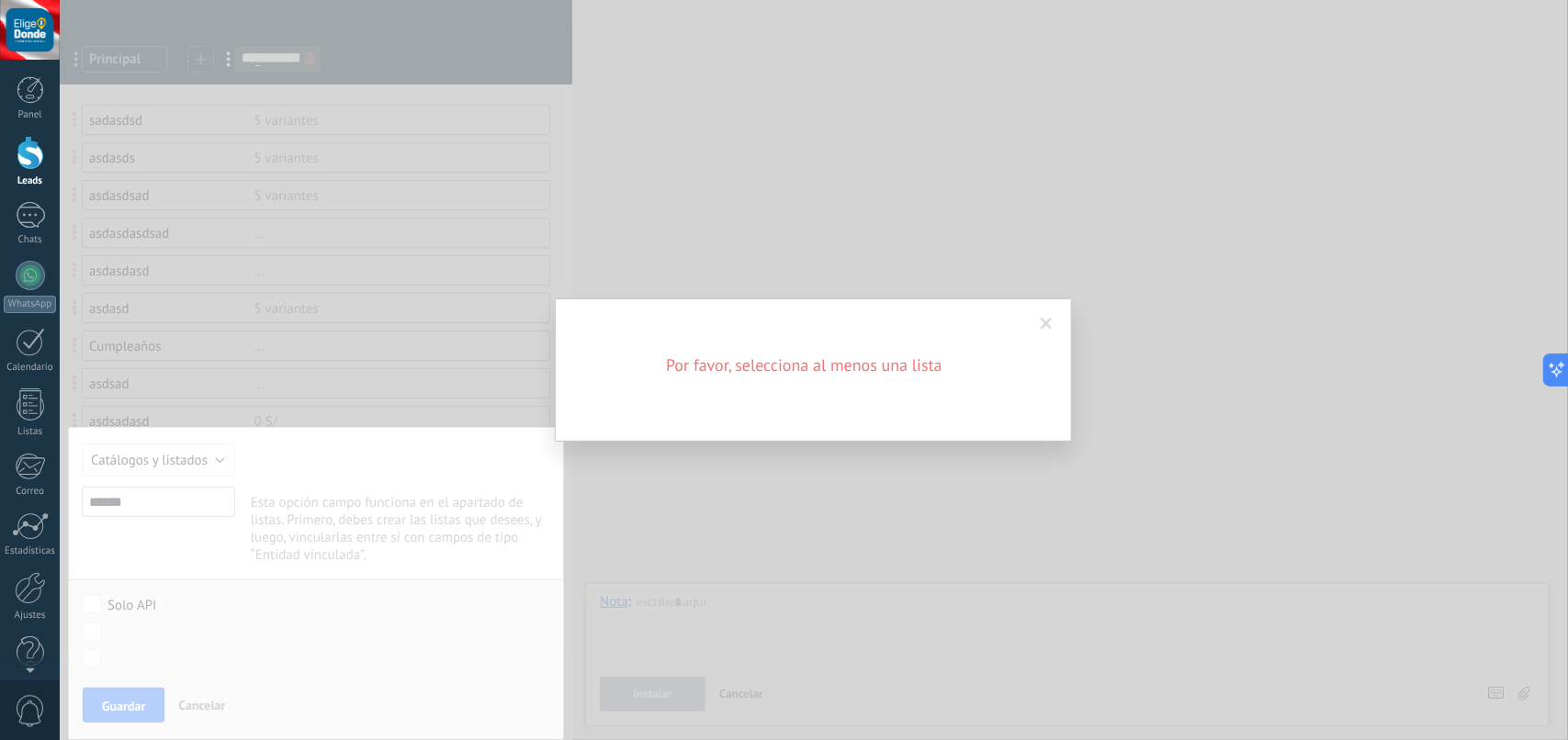 click at bounding box center (1046, 324) 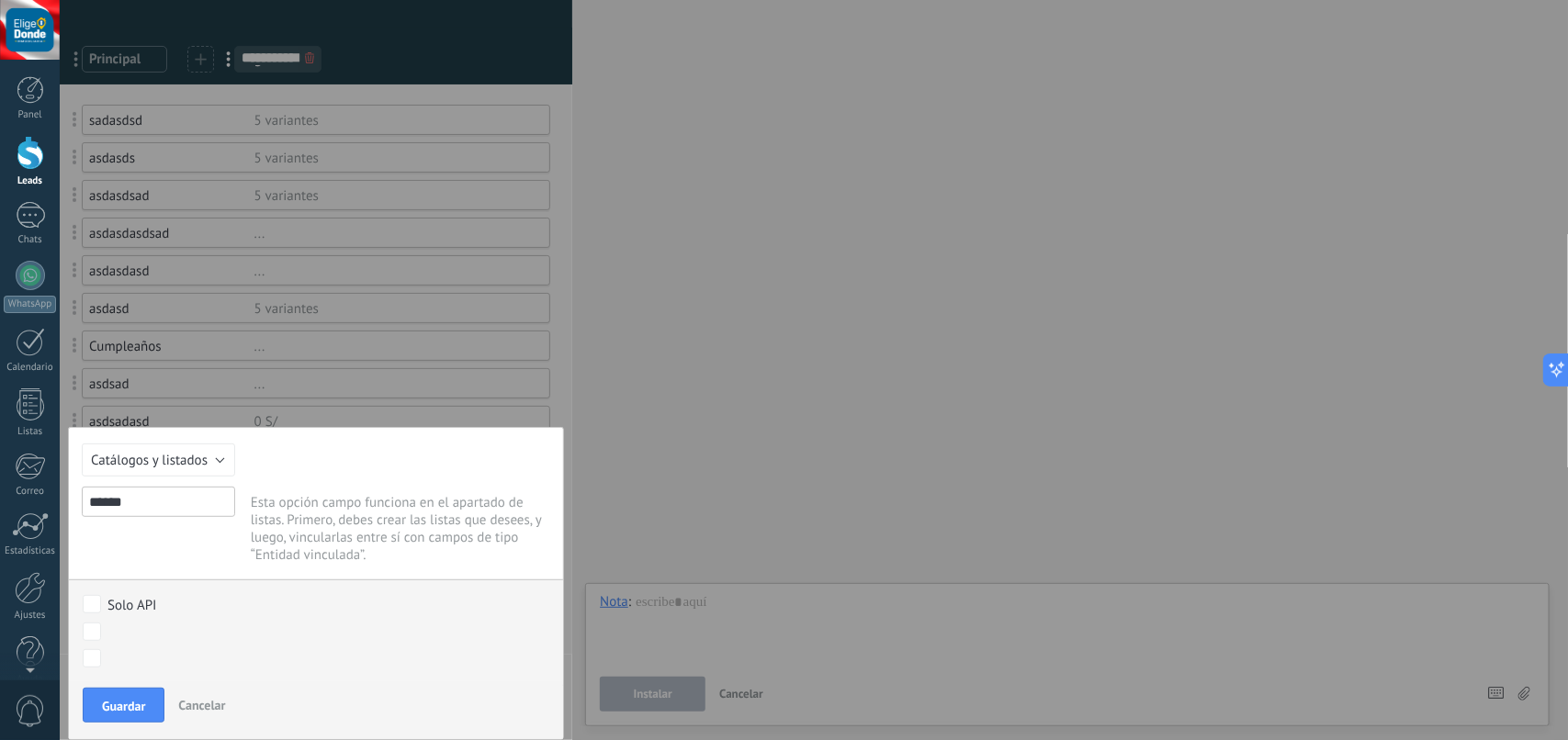 click on "Cancelar" at bounding box center [201, 705] 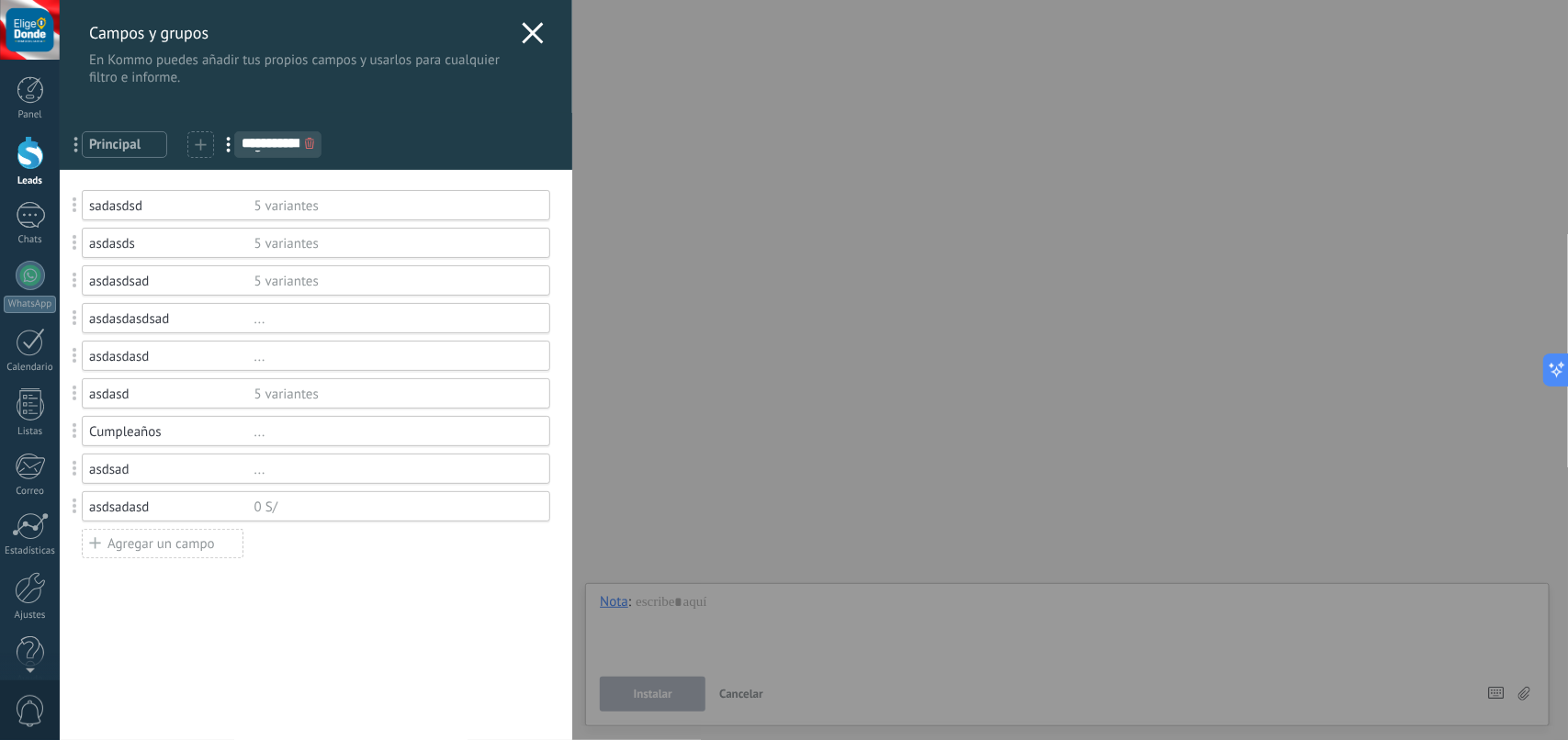 click on "Campos y grupos En Kommo puedes añadir tus propios campos y usarlos para cualquier filtro e informe." at bounding box center [316, 43] 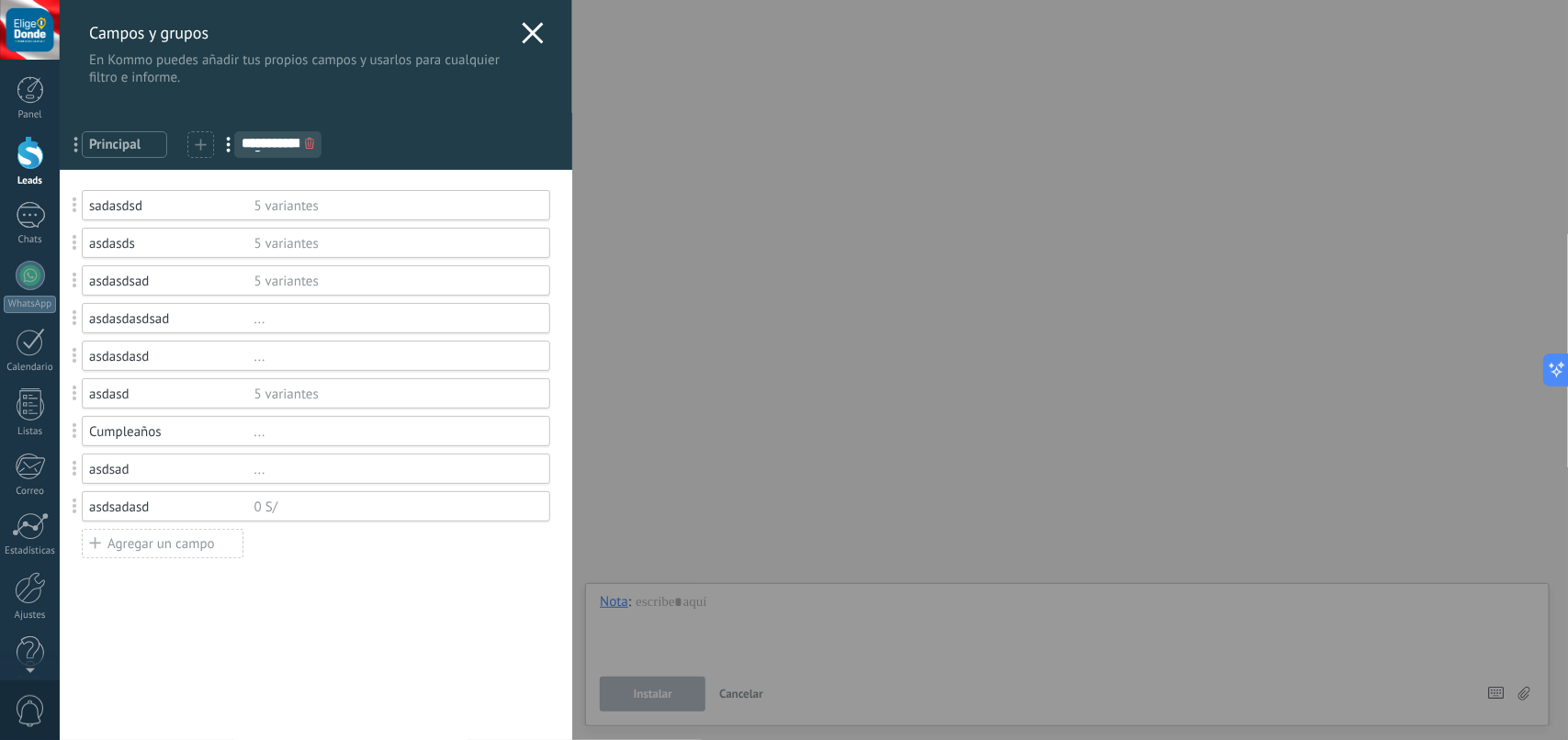 click 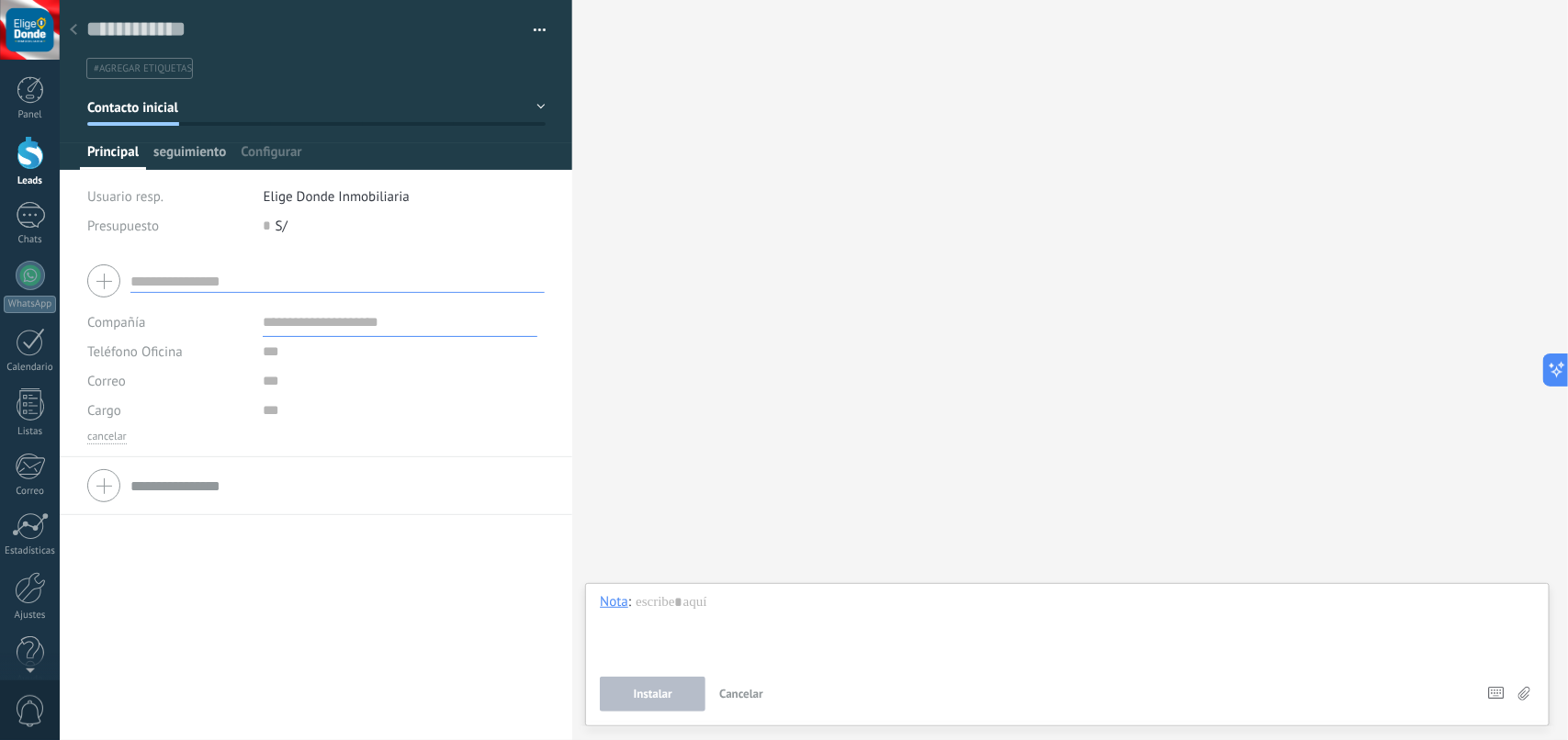 click on "seguimiento" at bounding box center [189, 156] 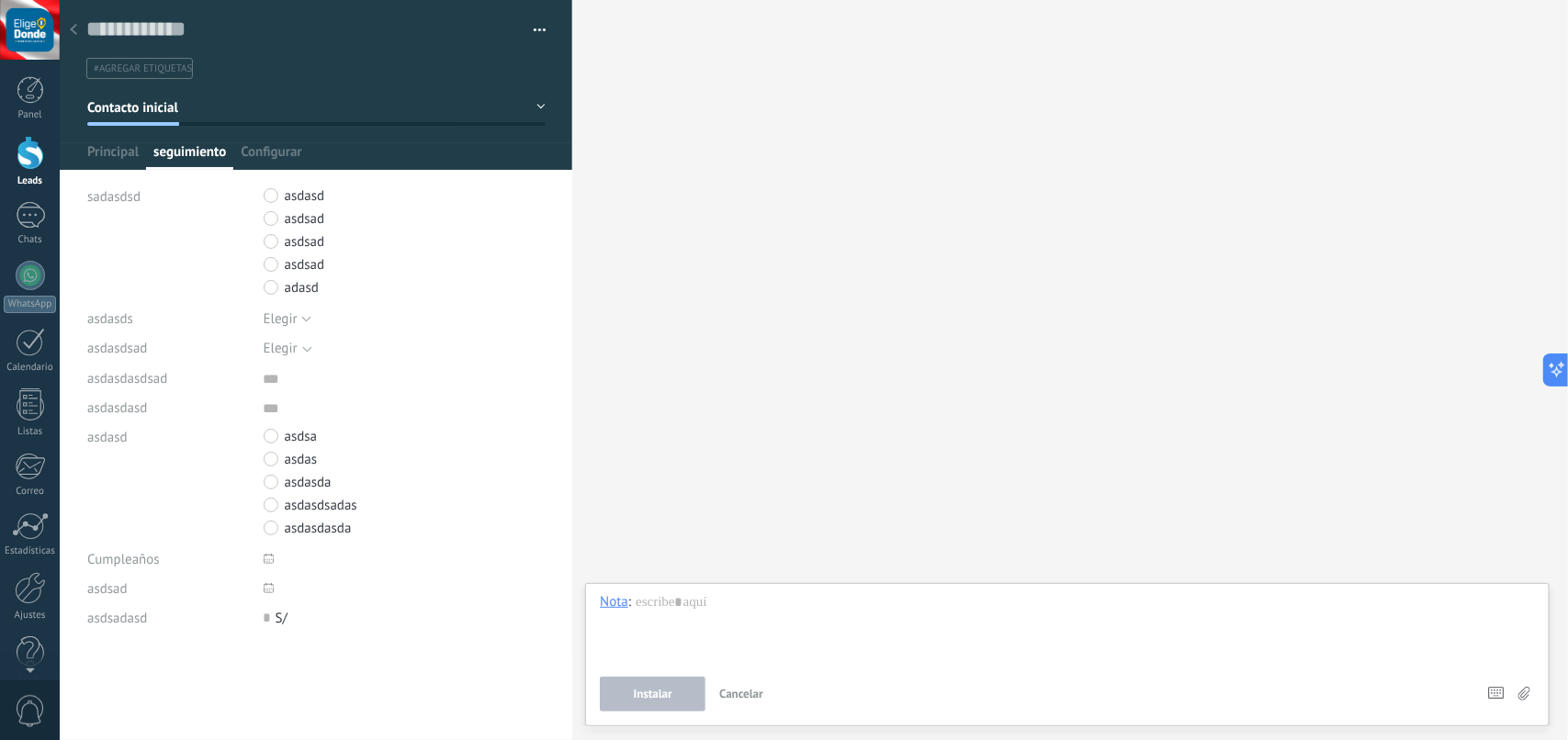 scroll, scrollTop: 18, scrollLeft: 0, axis: vertical 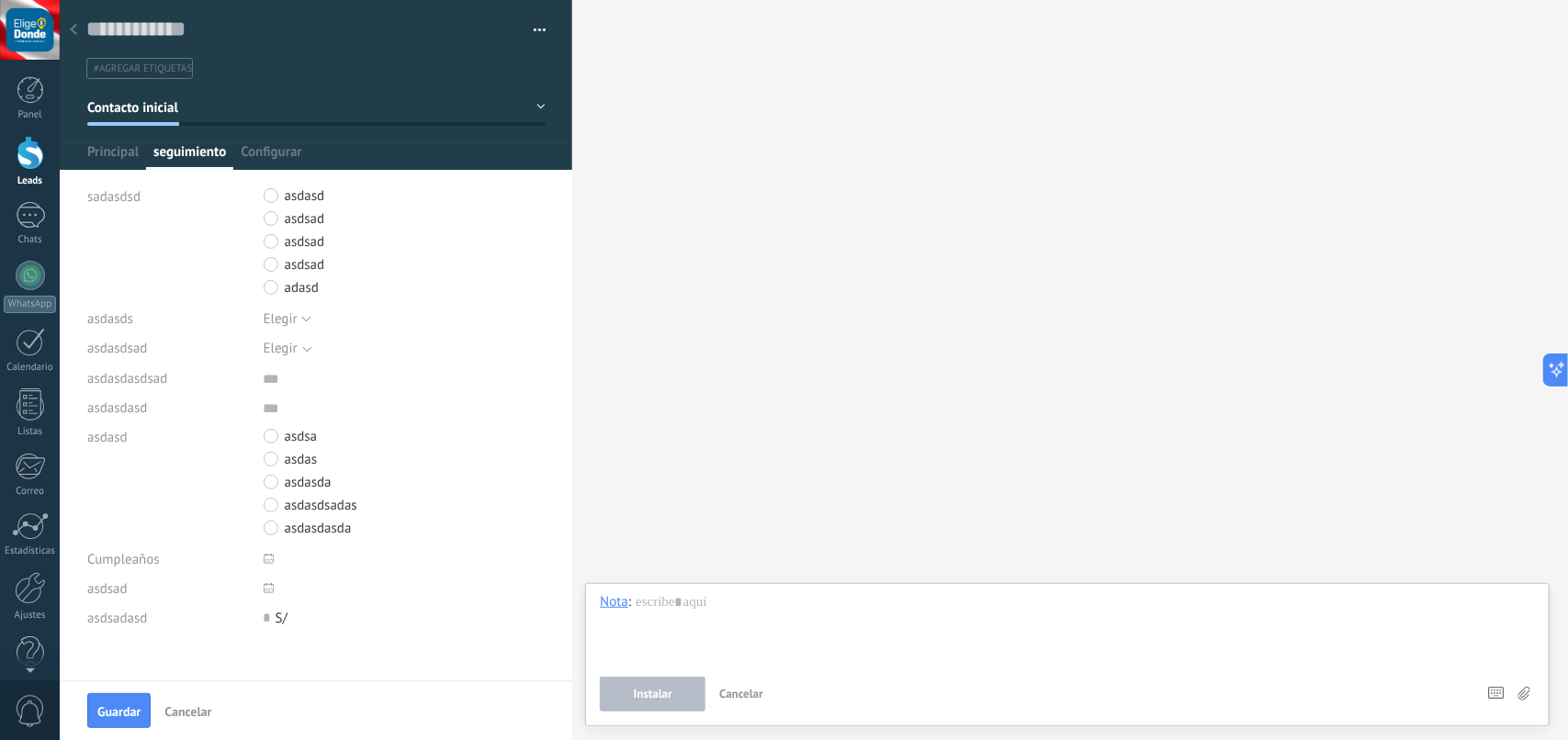 click on "asdsa
asdas
asdasda
asdasdsadas
asdasdasda" at bounding box center (405, 483) 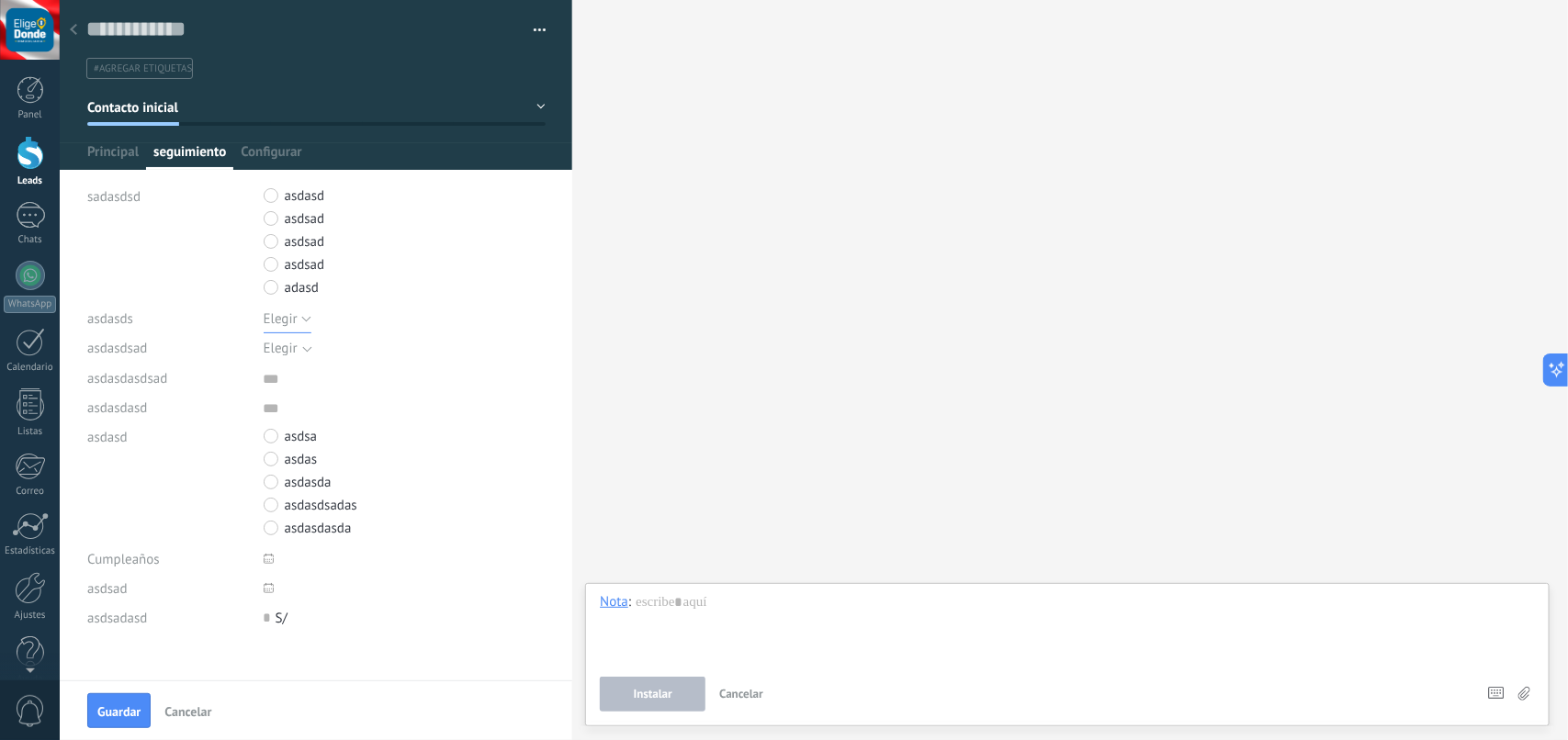 click on "Elegir" at bounding box center (288, 319) 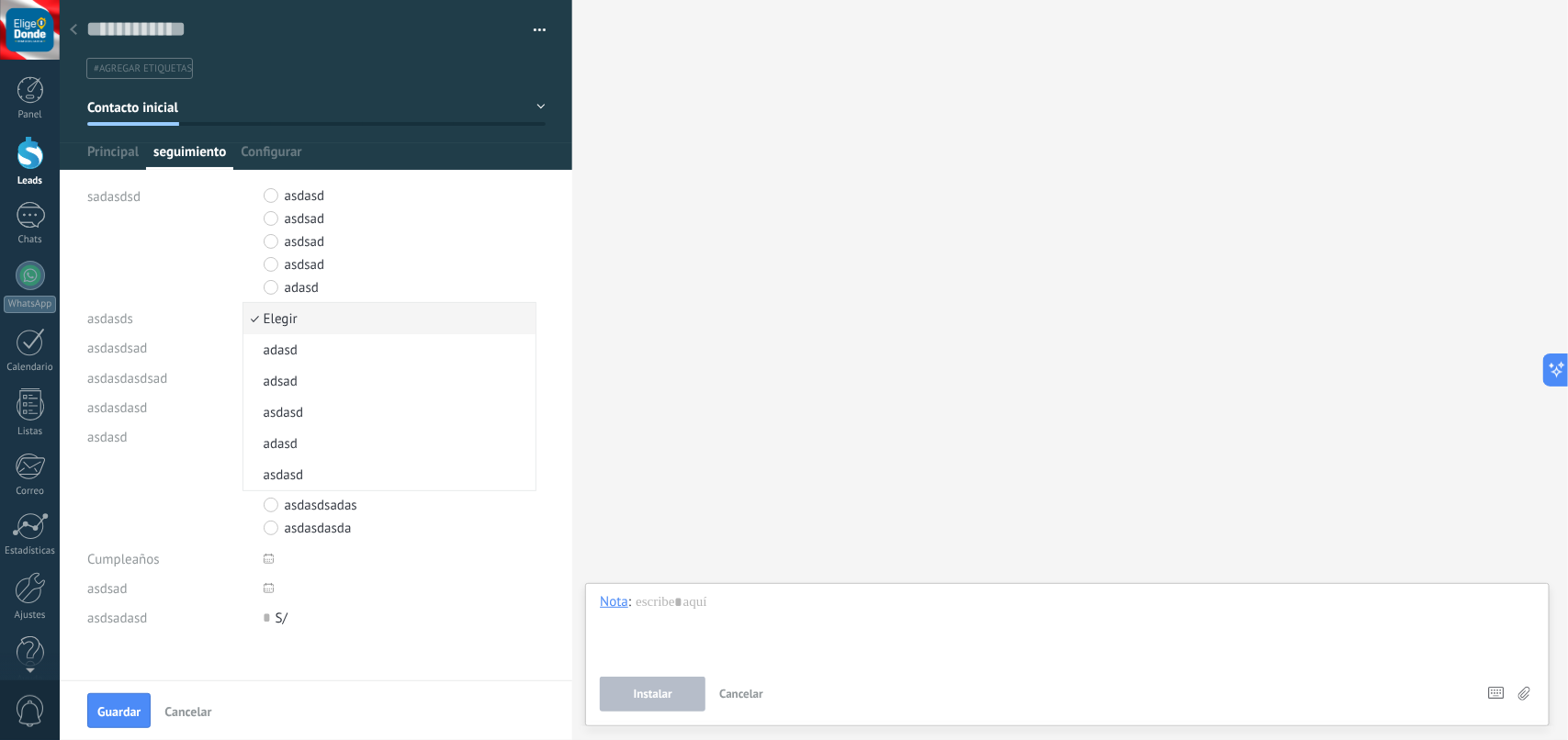 click on "Elegir" at bounding box center [387, 319] 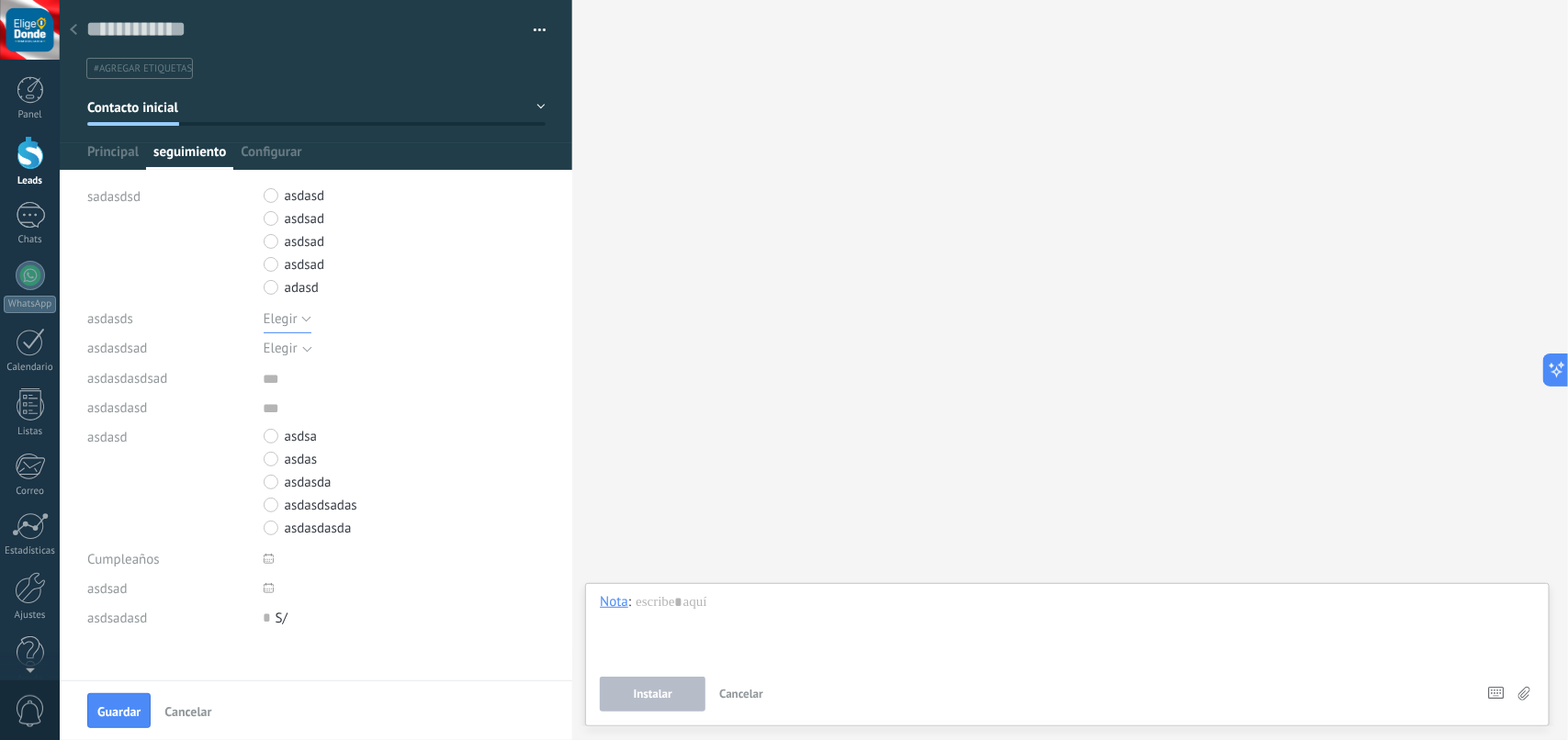 click on "Elegir" at bounding box center [288, 319] 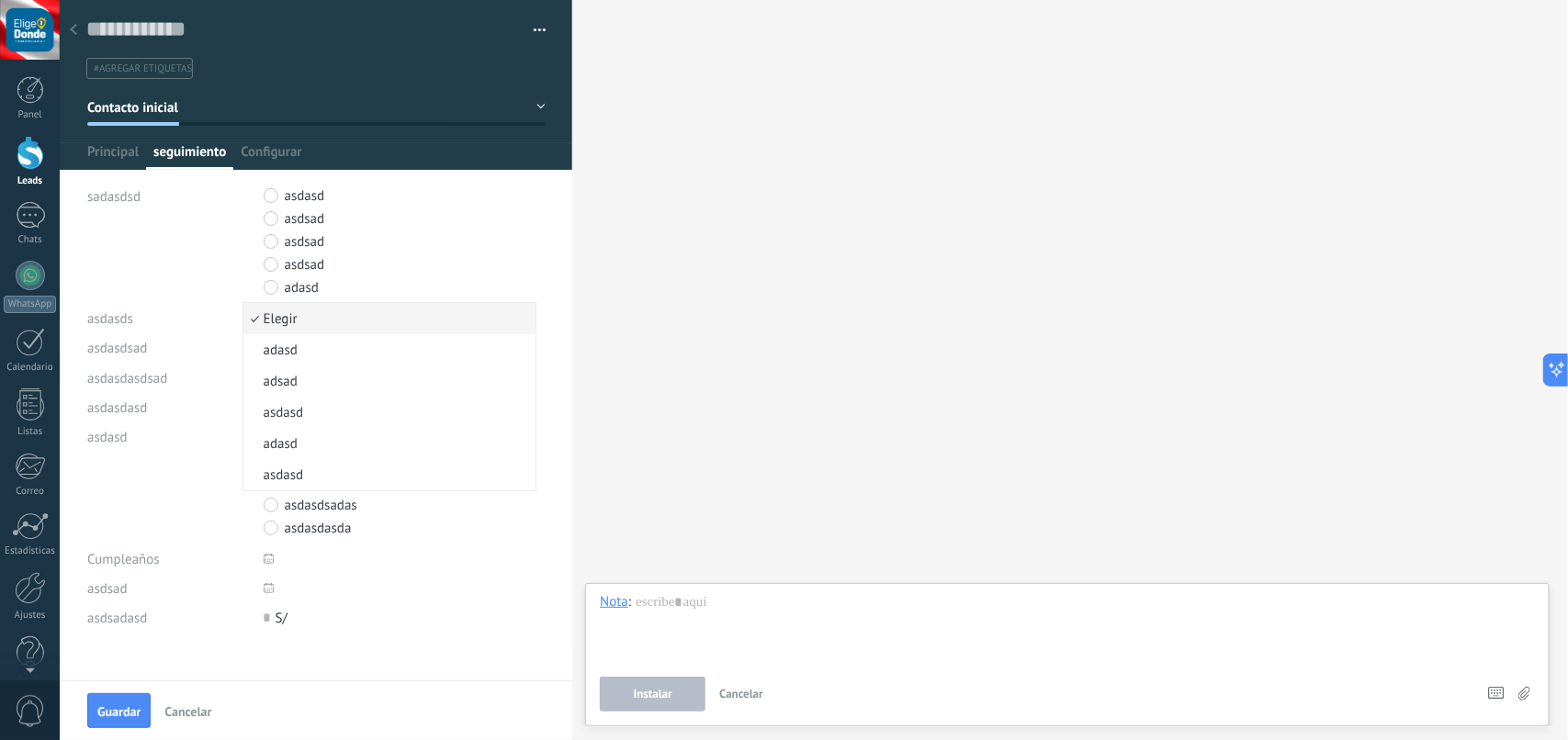 click on "Elegir" at bounding box center [387, 319] 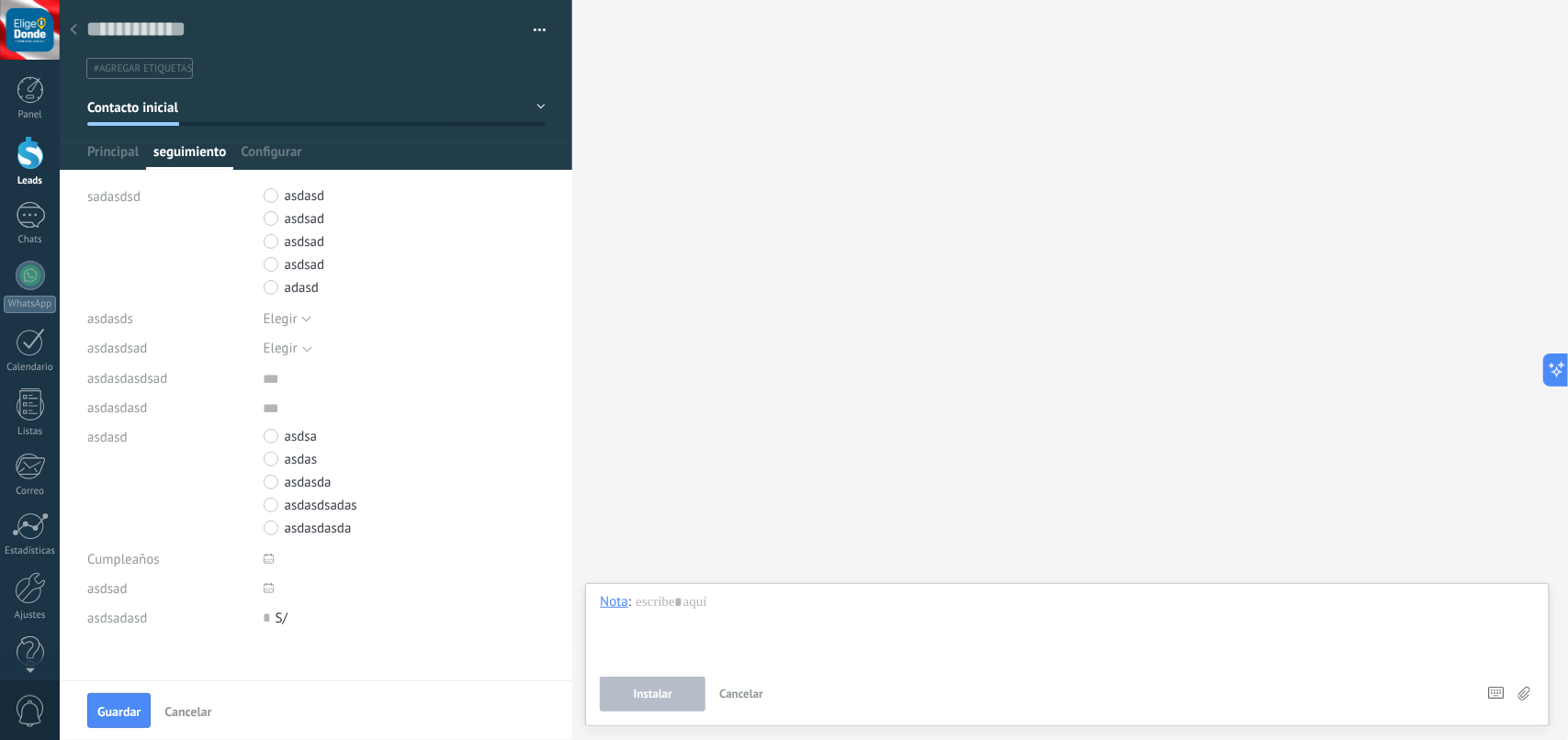 click on "Elegir" at bounding box center [280, 348] 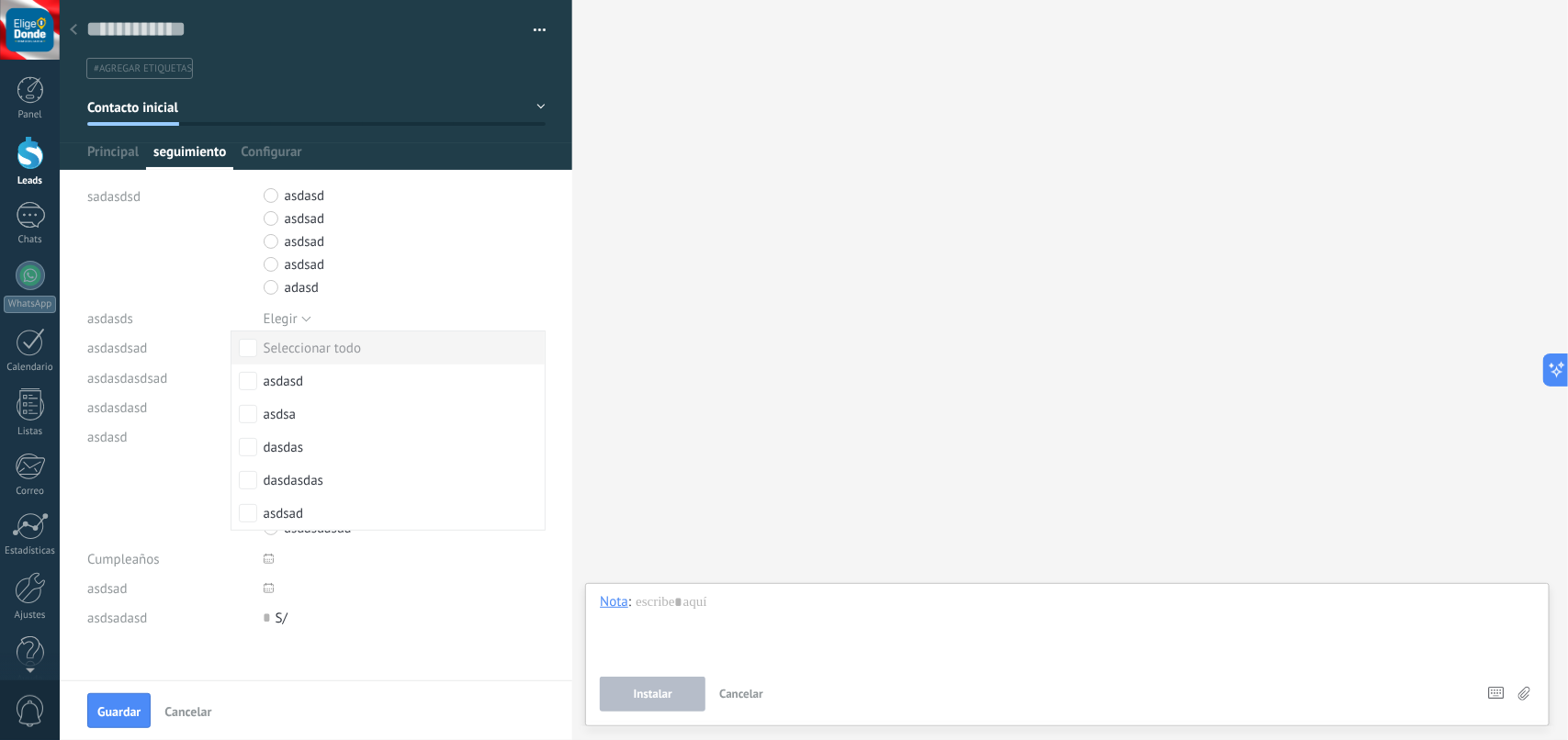 click on "Seleccionar todo" at bounding box center (312, 349) 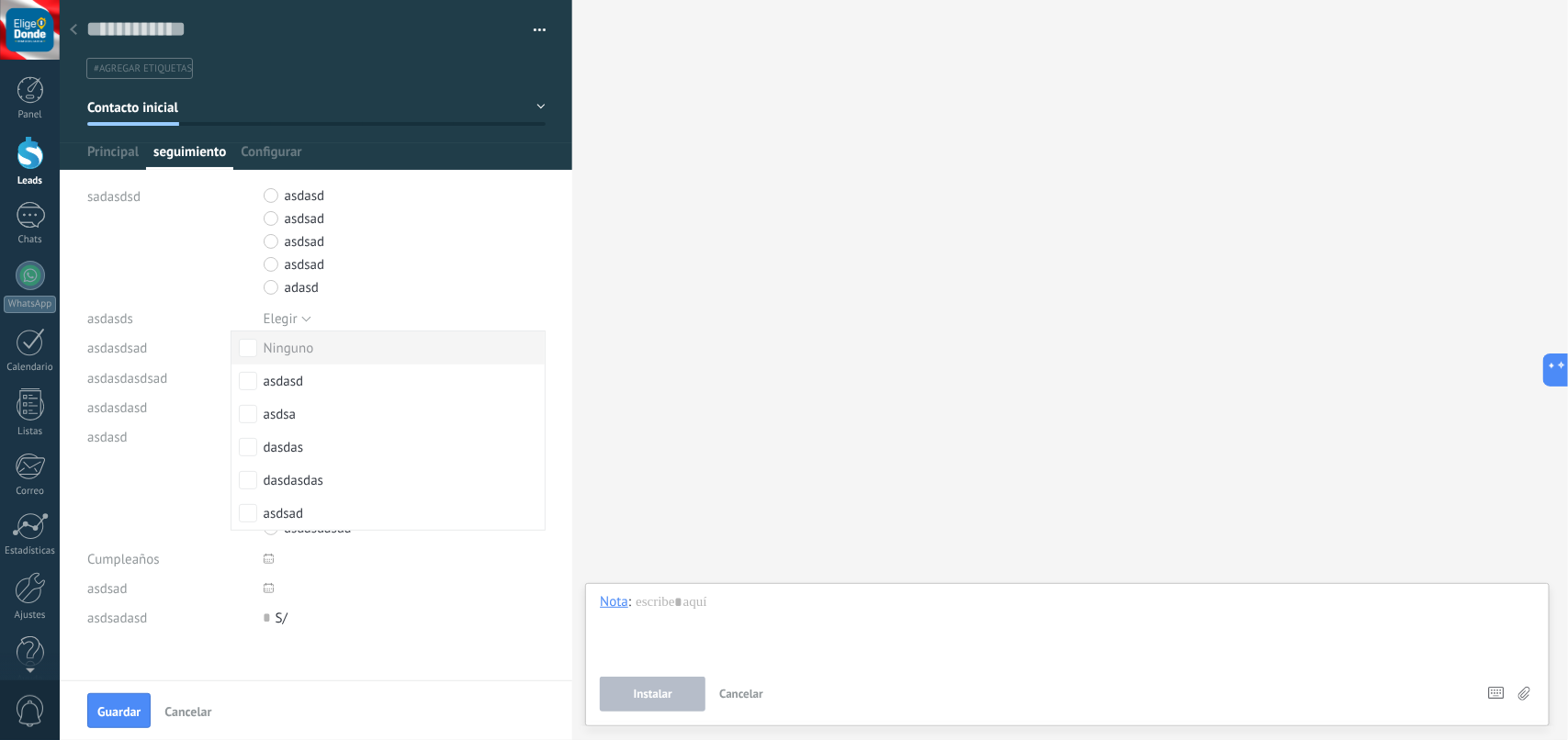 click on "Ninguno" at bounding box center (288, 349) 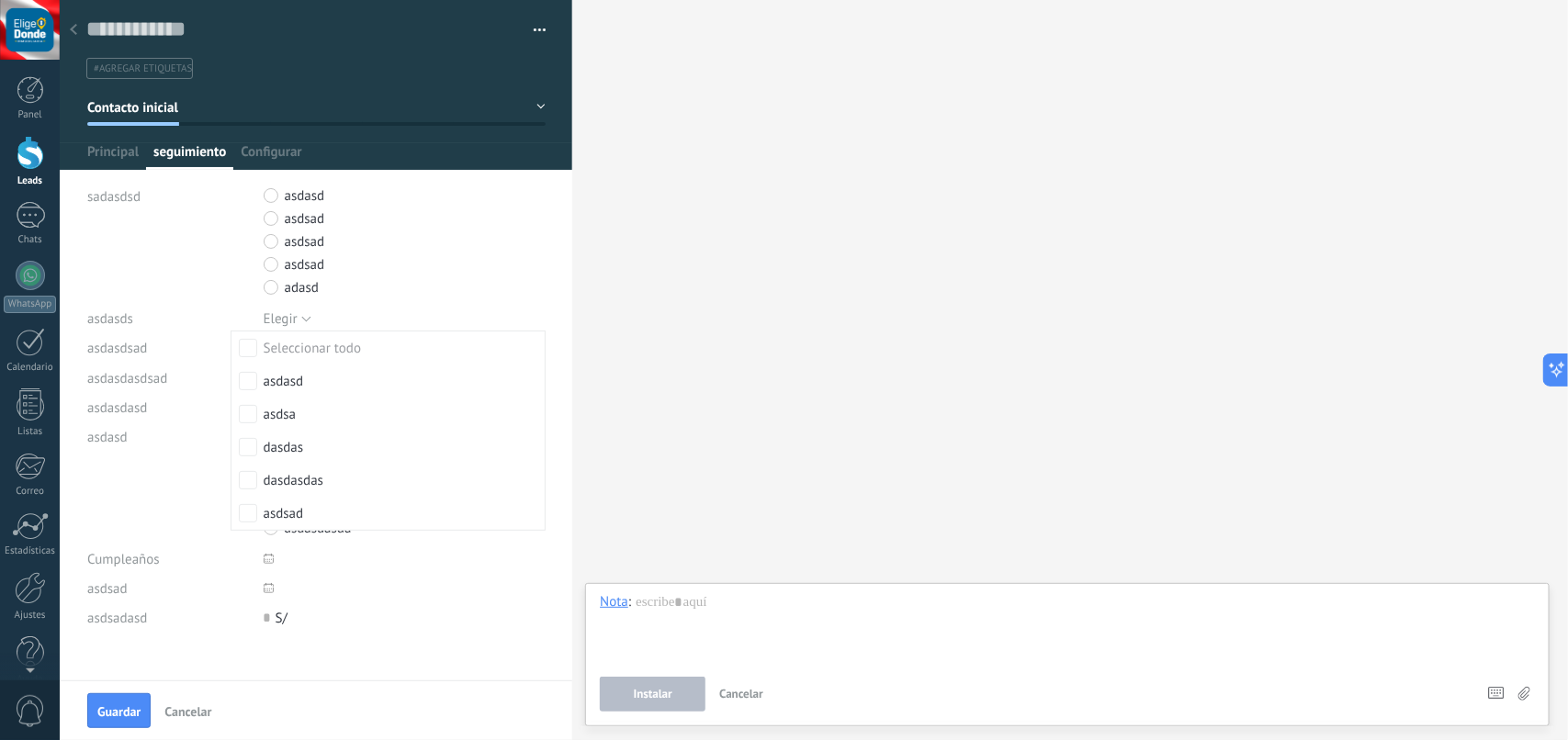 click on "asdasdsad" at bounding box center [168, 348] 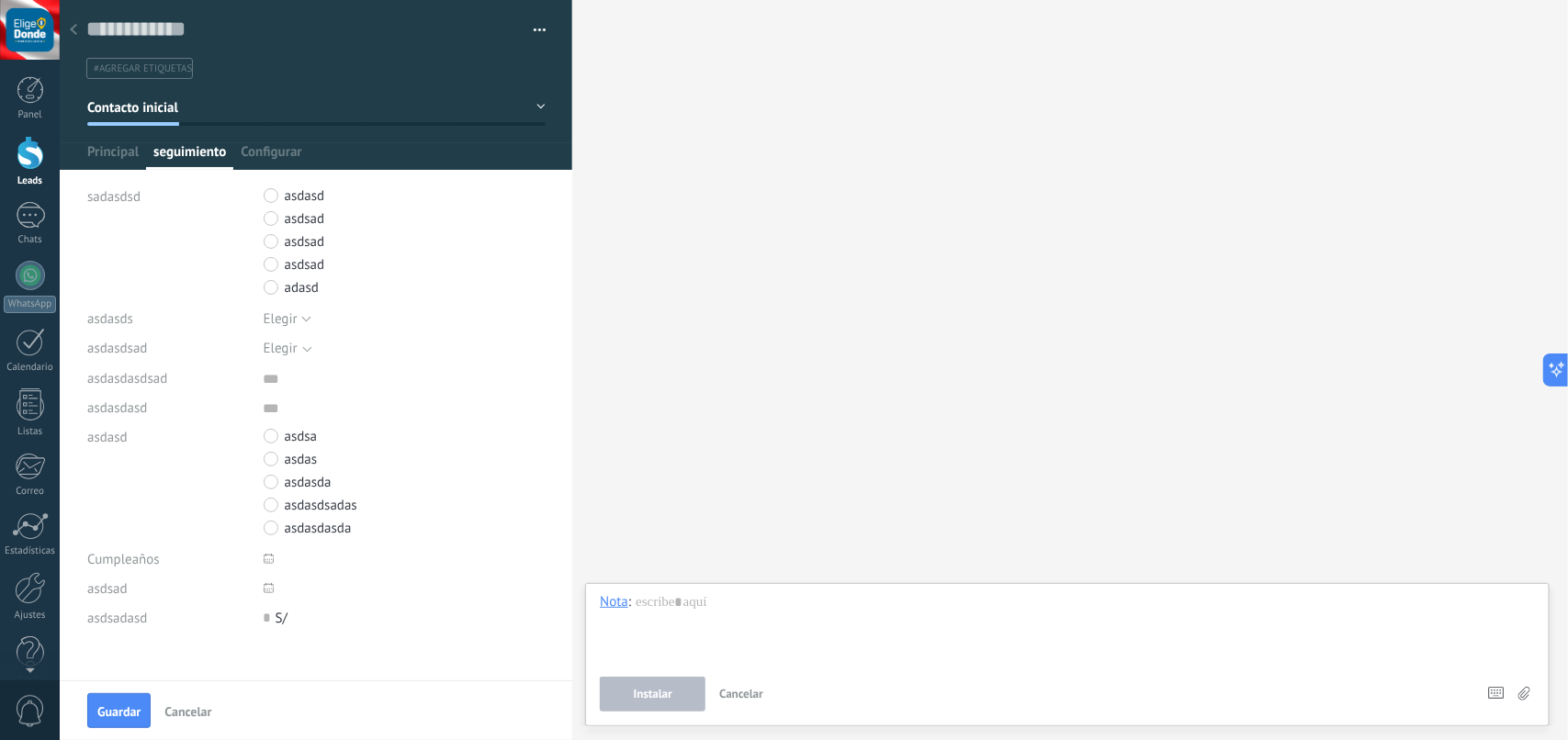click on "Elegir" at bounding box center (393, 348) 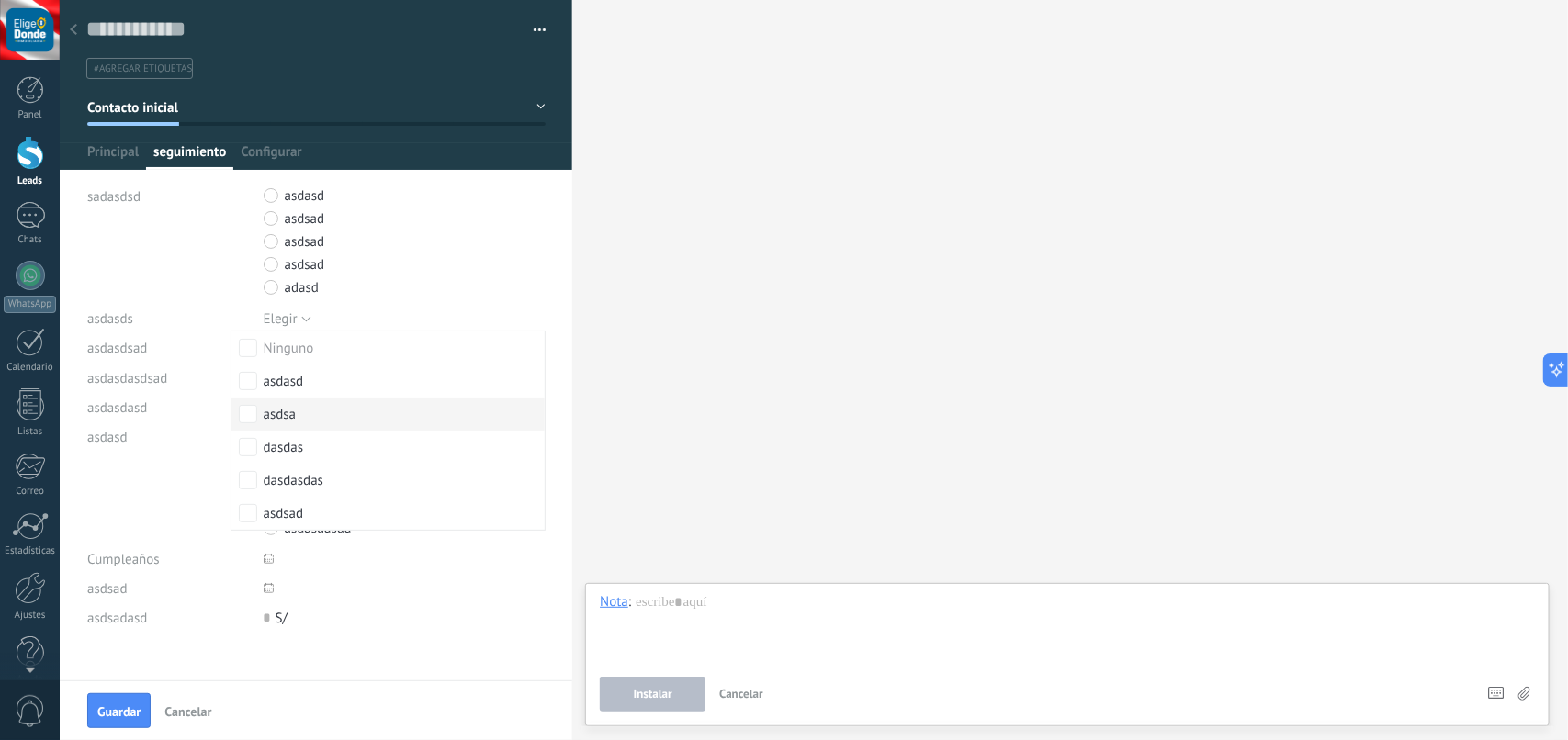 click on "asdsa" at bounding box center [389, 414] 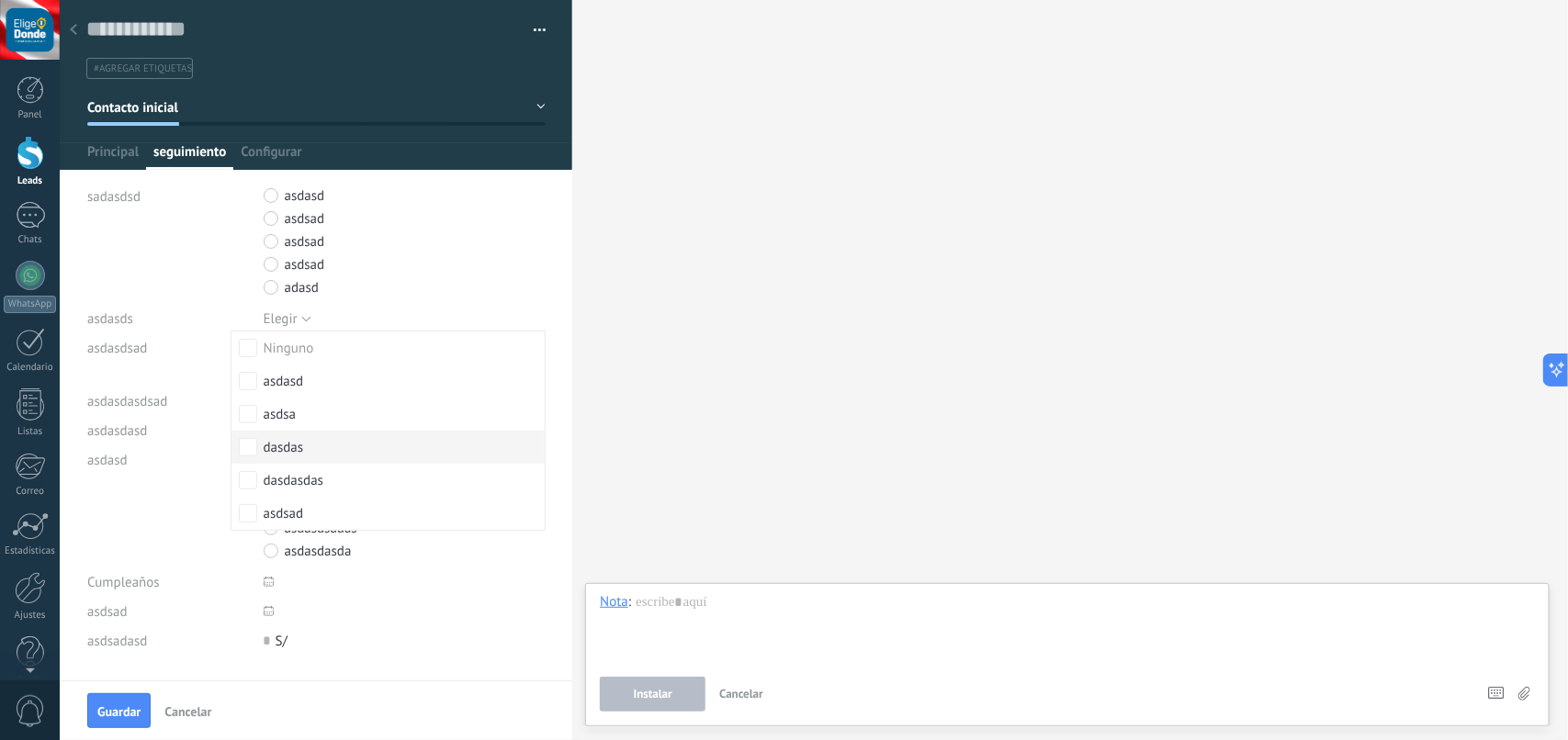 click on "dasdas" at bounding box center [389, 447] 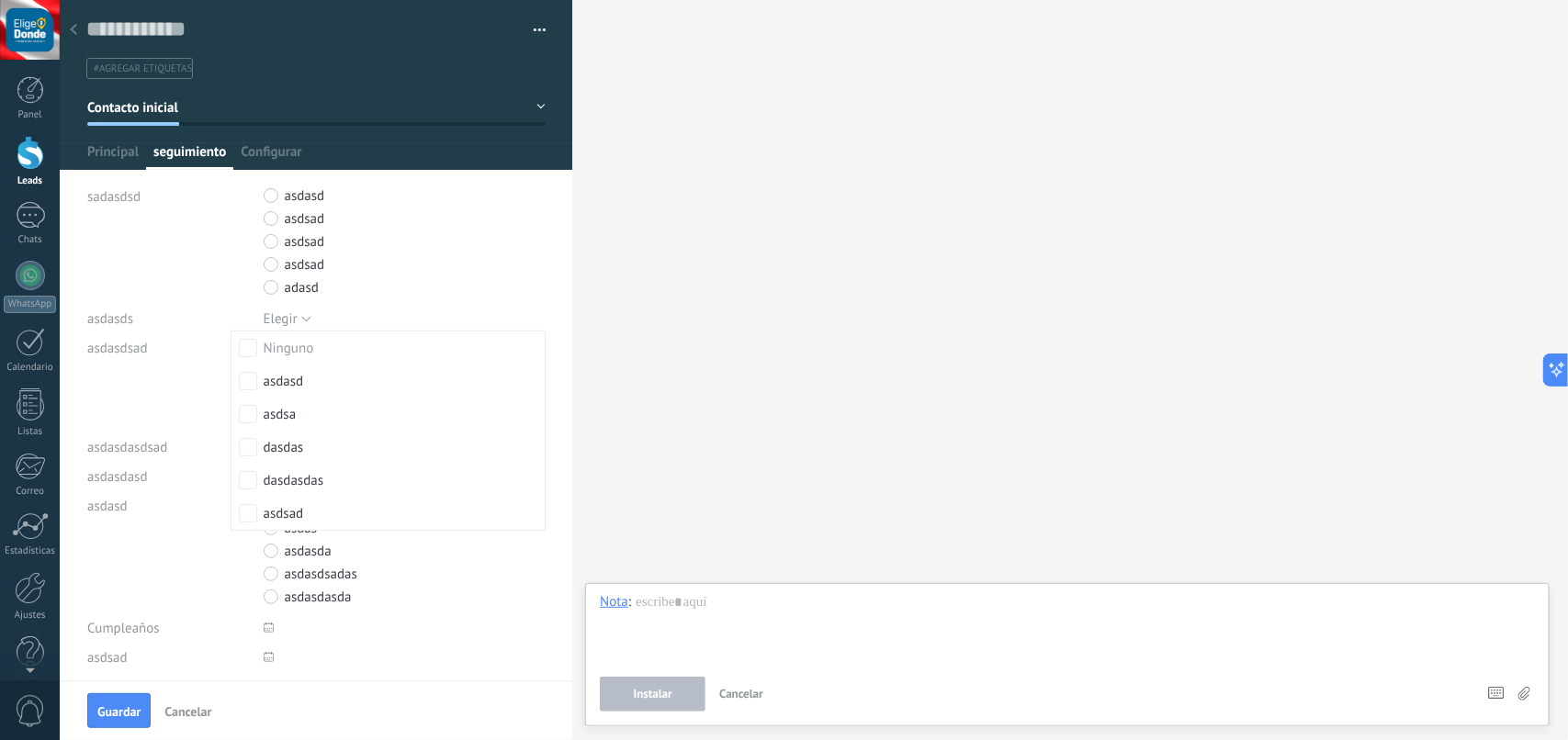 click on "asdasdsad Ninguno
asdasd
asdsa
dasdas
dasdasdas
asdsad
asdasd asdsa dasdas dasdasdas" at bounding box center [316, 383] 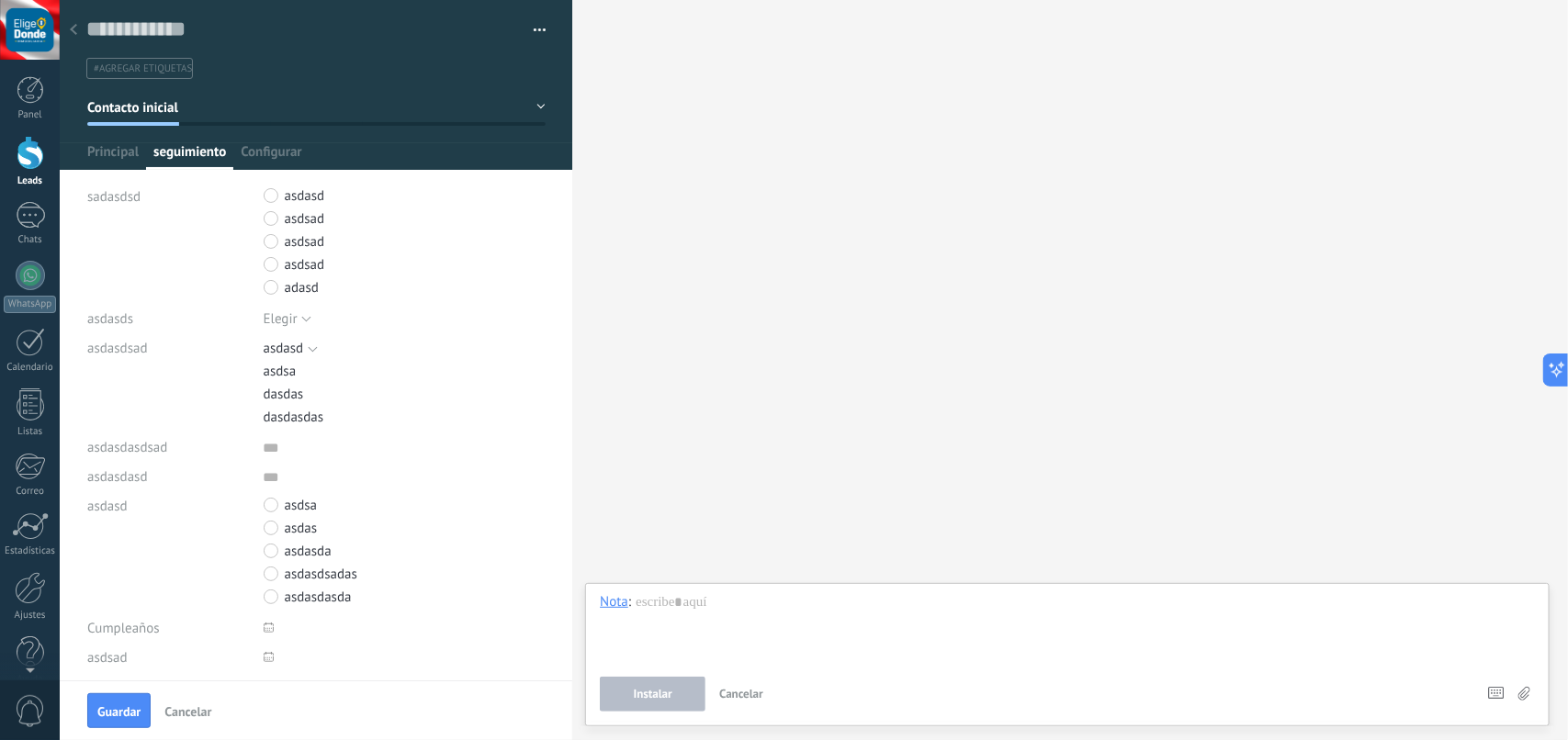 click on "asdasd" at bounding box center (293, 348) 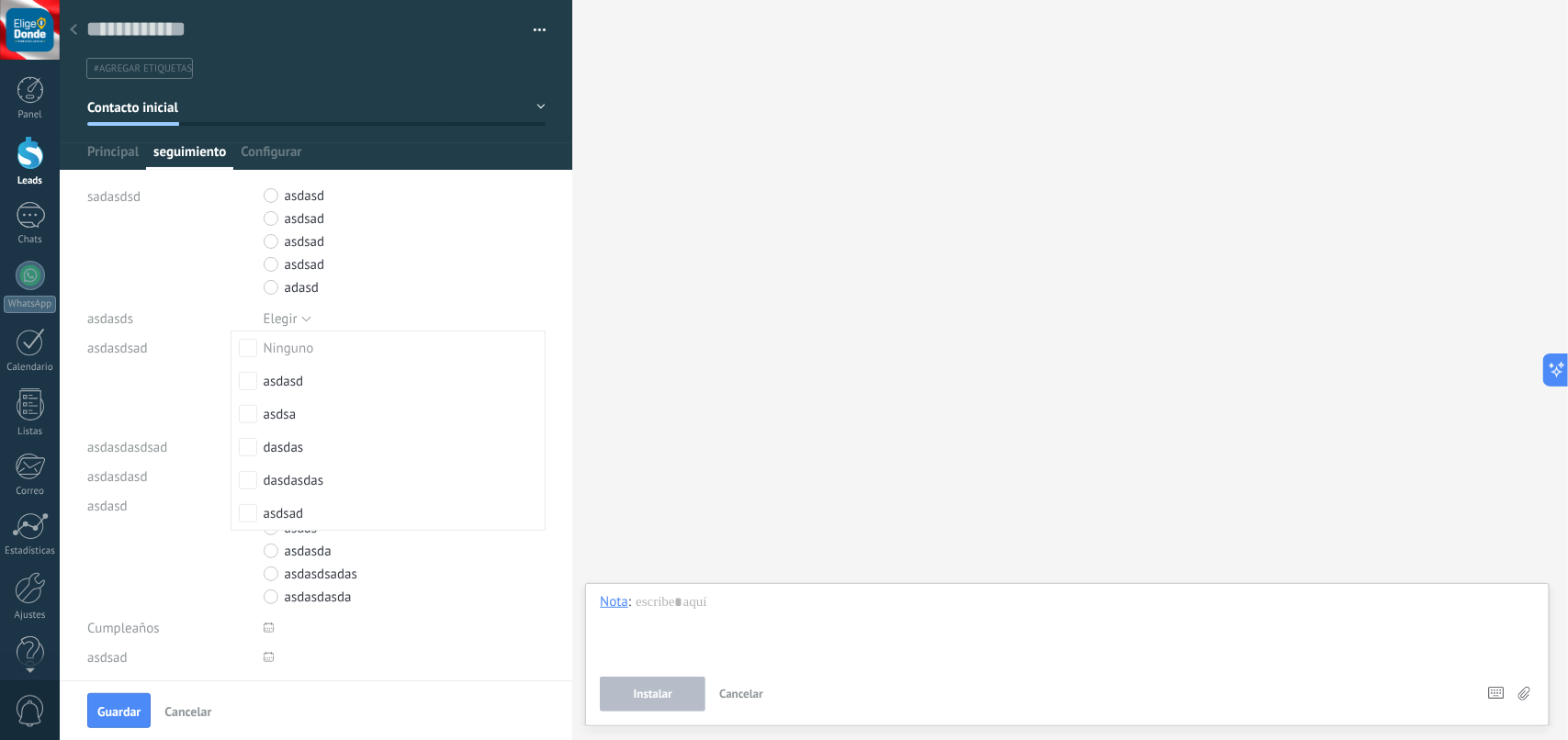 click on "asdasdsad" at bounding box center (168, 348) 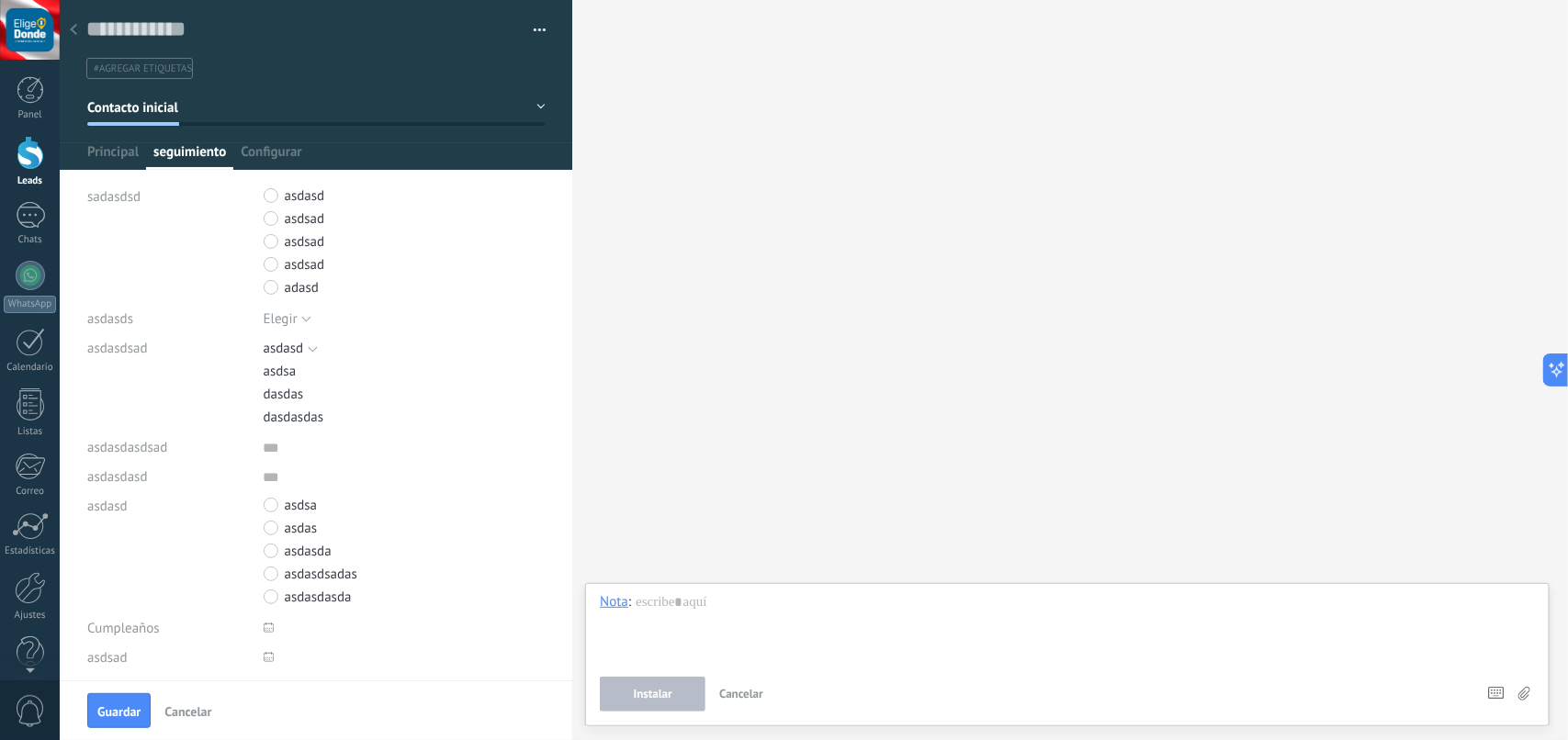 click on "asdasd" at bounding box center [293, 348] 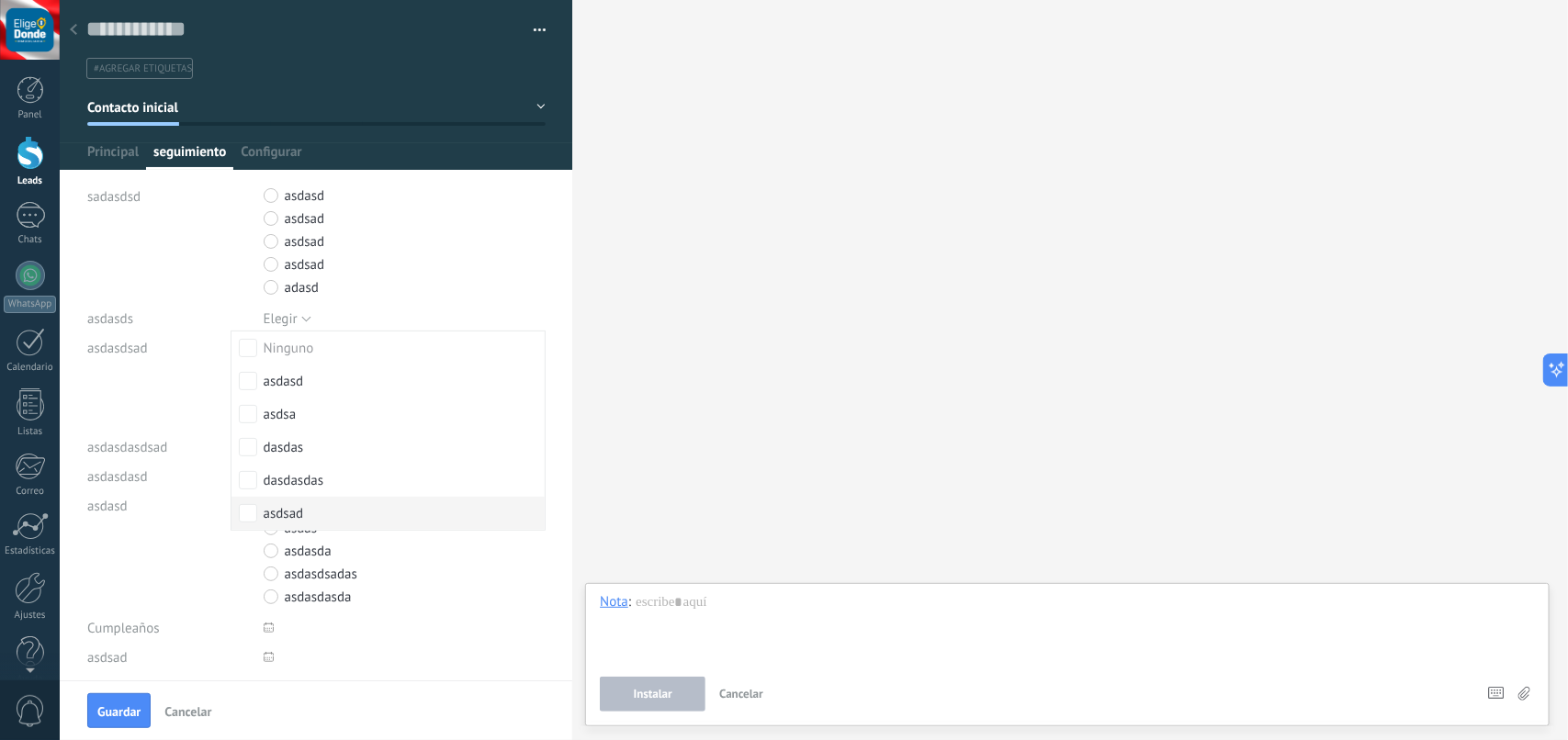 click on "asdsad" at bounding box center [284, 514] 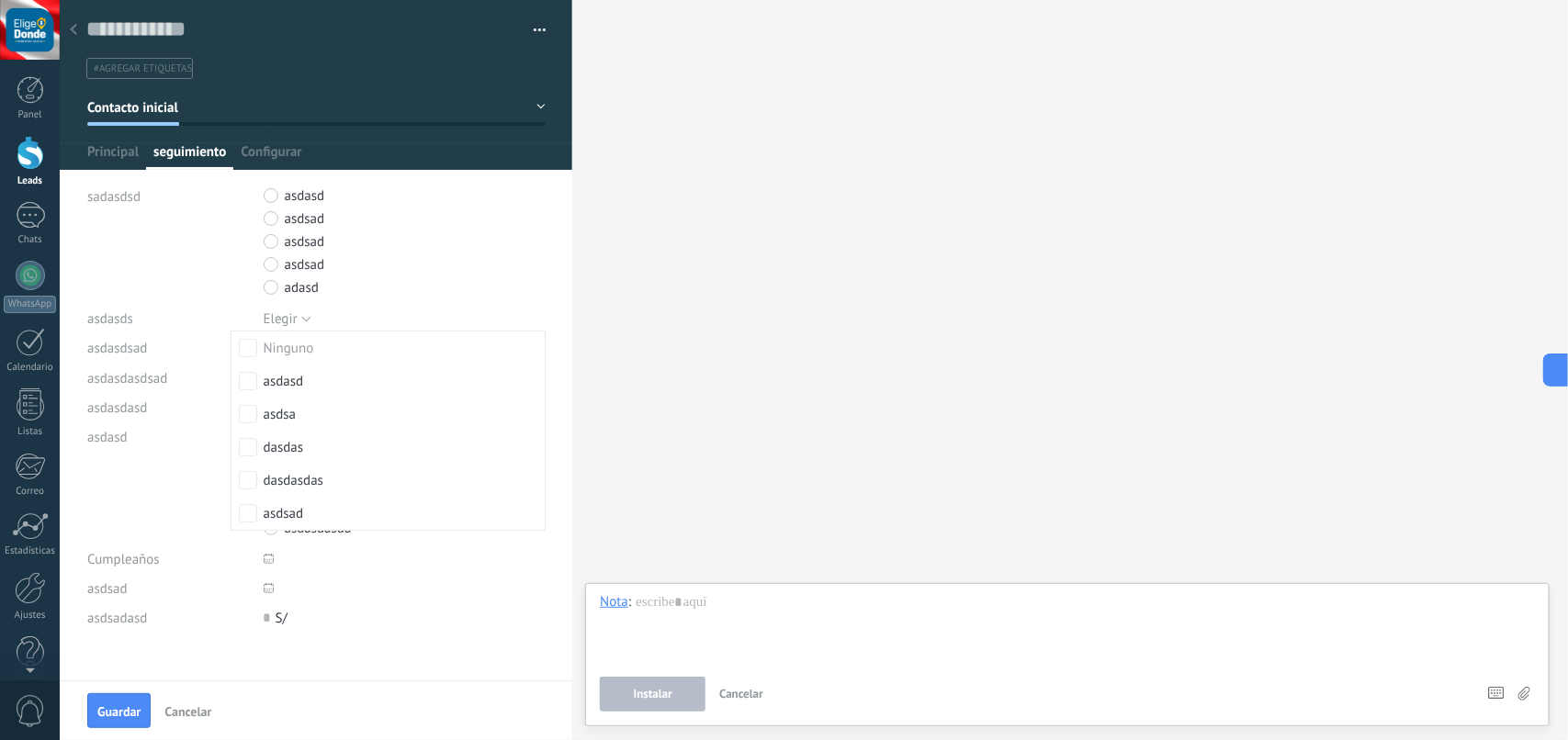 click on "asdasd
asdsa
asdas
asdasda
asdasdsadas
asdasdasda" at bounding box center [316, 483] 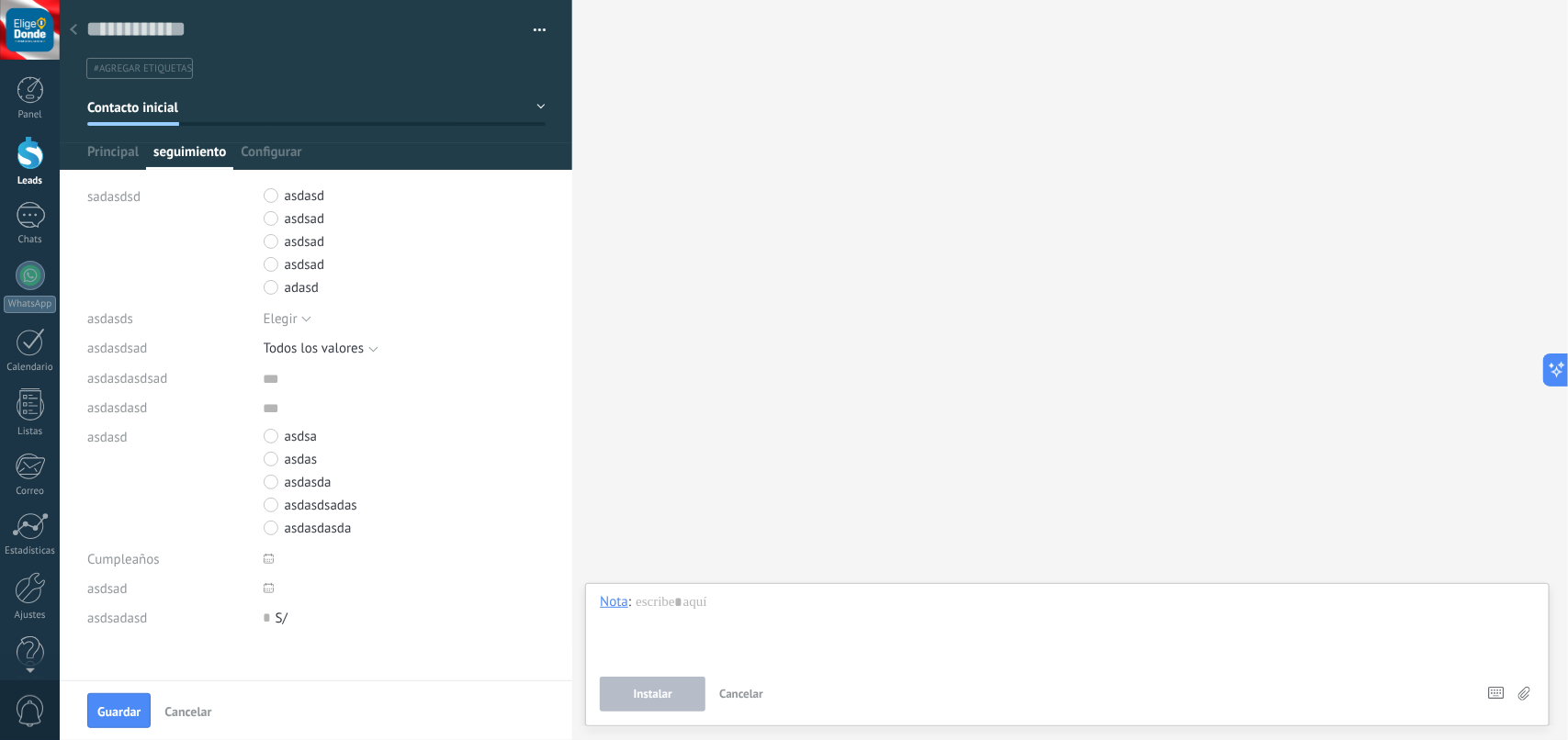 click on "Todos los  valores" at bounding box center (314, 348) 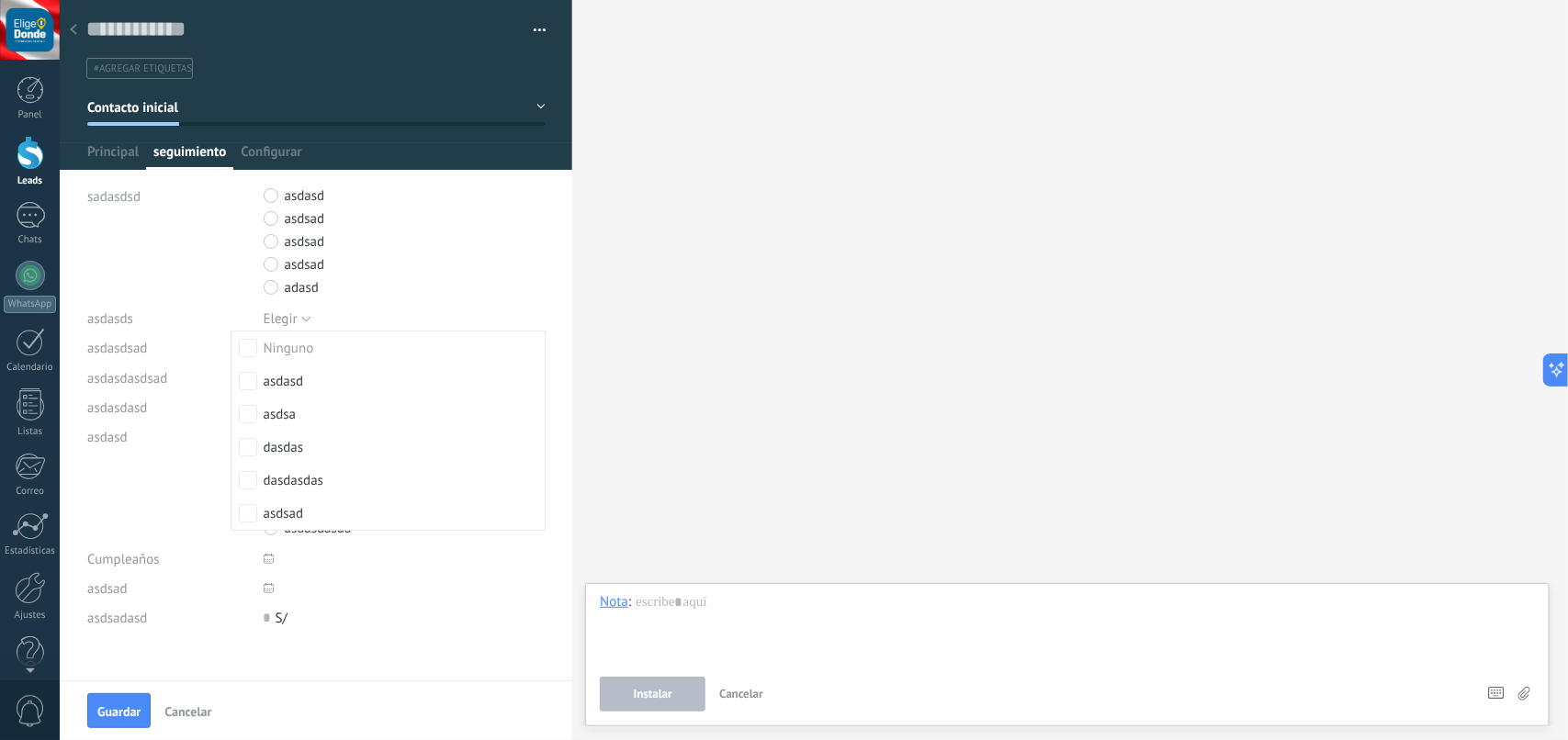 click on "asdasdasdsad" at bounding box center [168, 378] 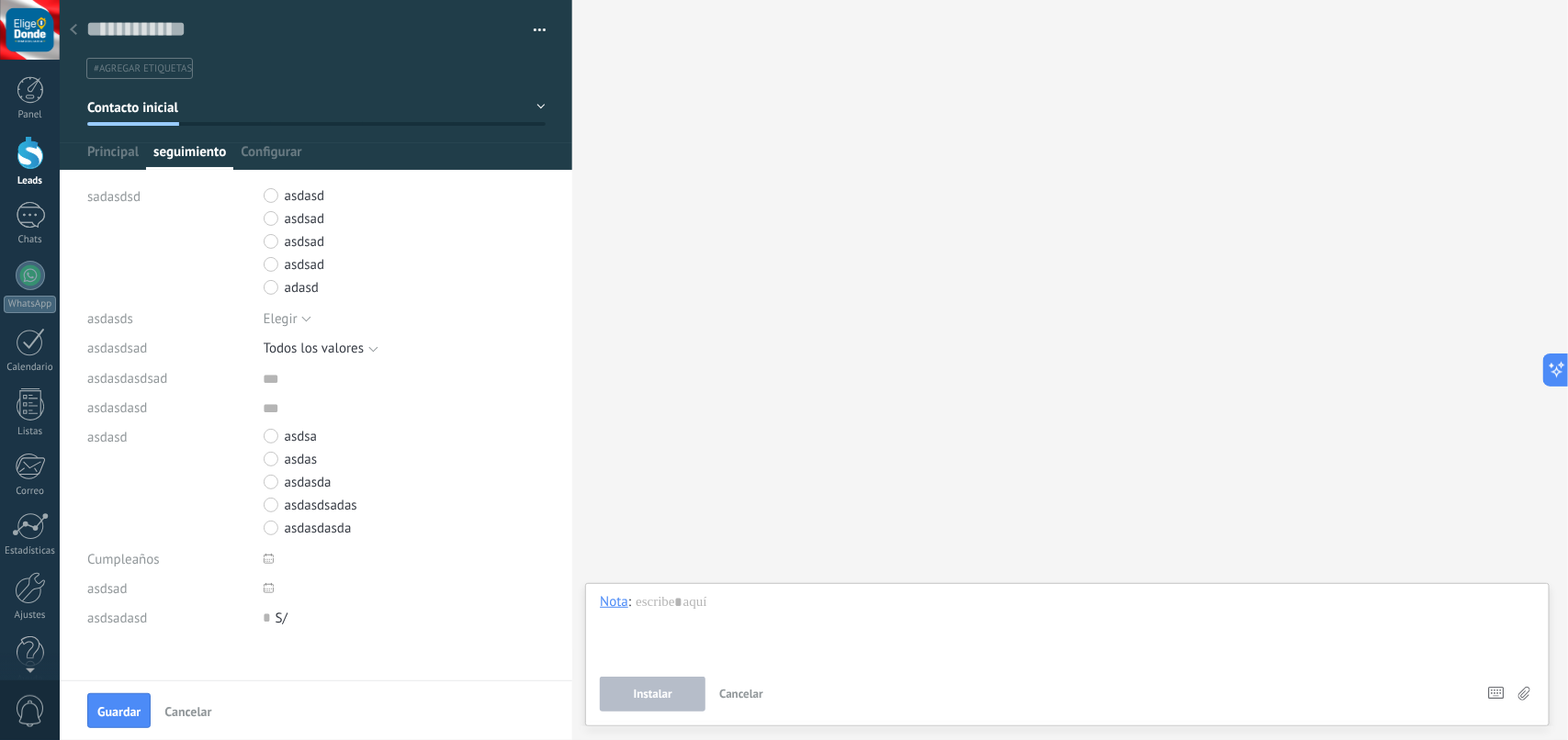 click on "Todos los  valores" at bounding box center (314, 348) 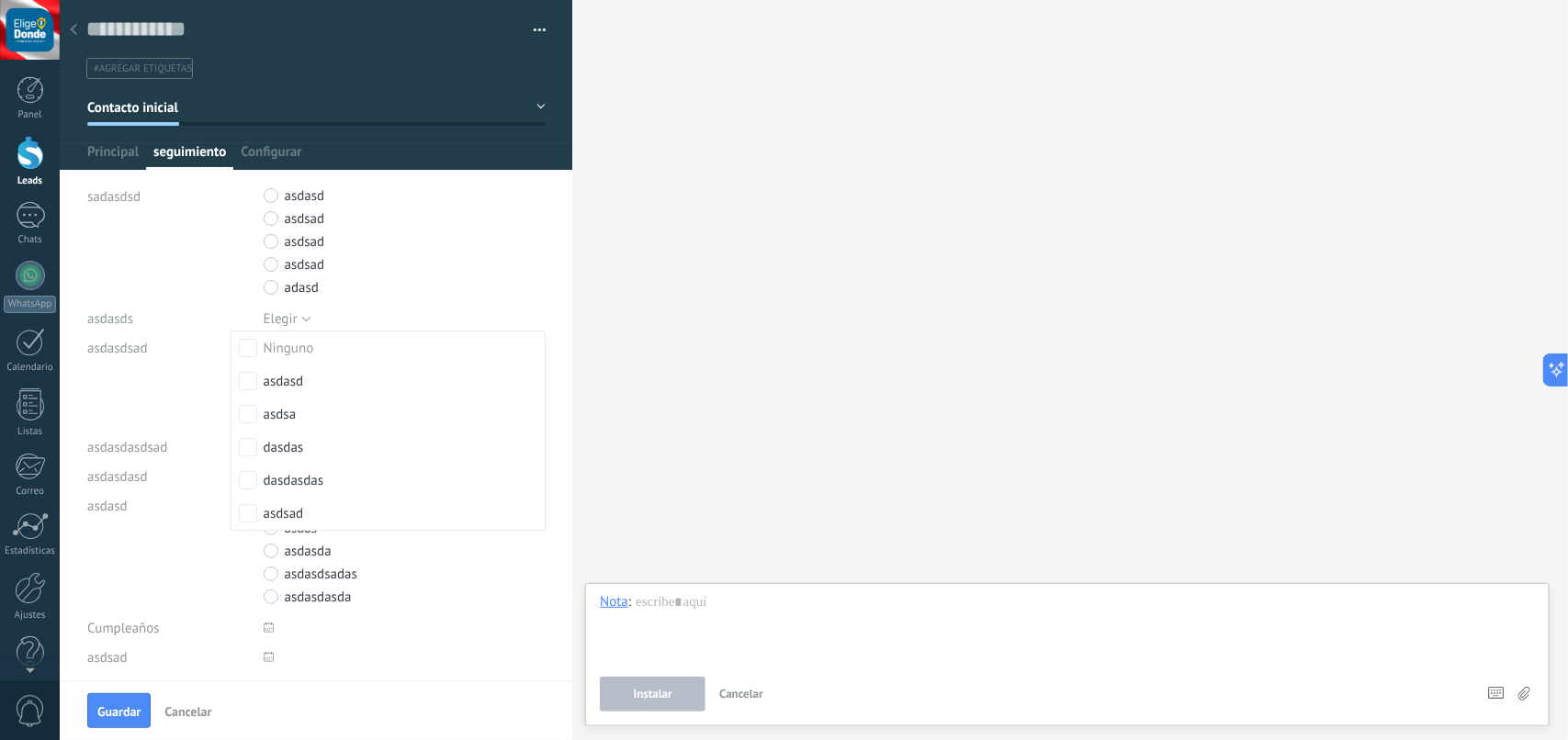 click on "asdasdsad Ninguno
asdasd
asdsa
dasdas
dasdasdas
asdsad
asdsa dasdas dasdasdas asdsad" at bounding box center [316, 383] 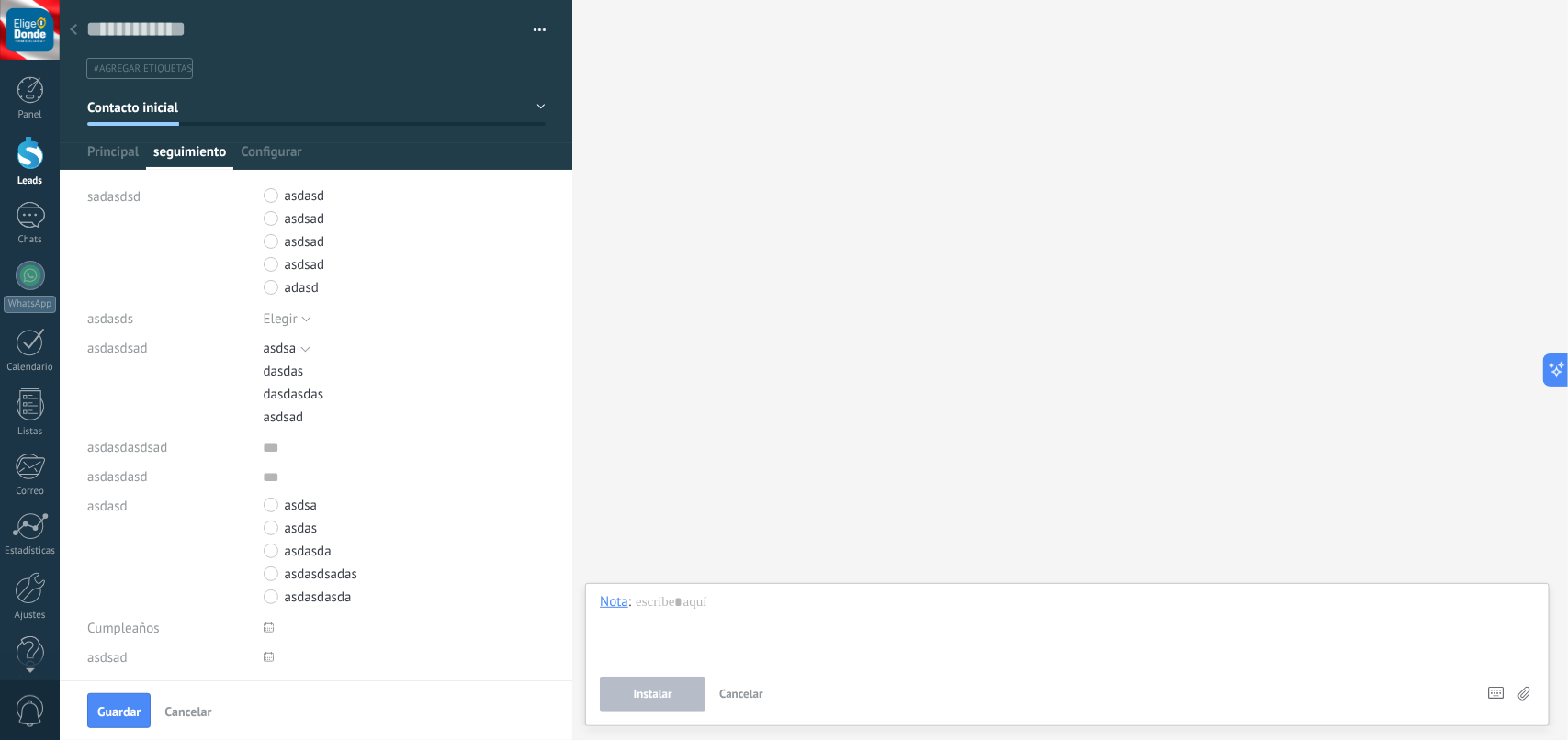 click on "asdsa" at bounding box center [293, 348] 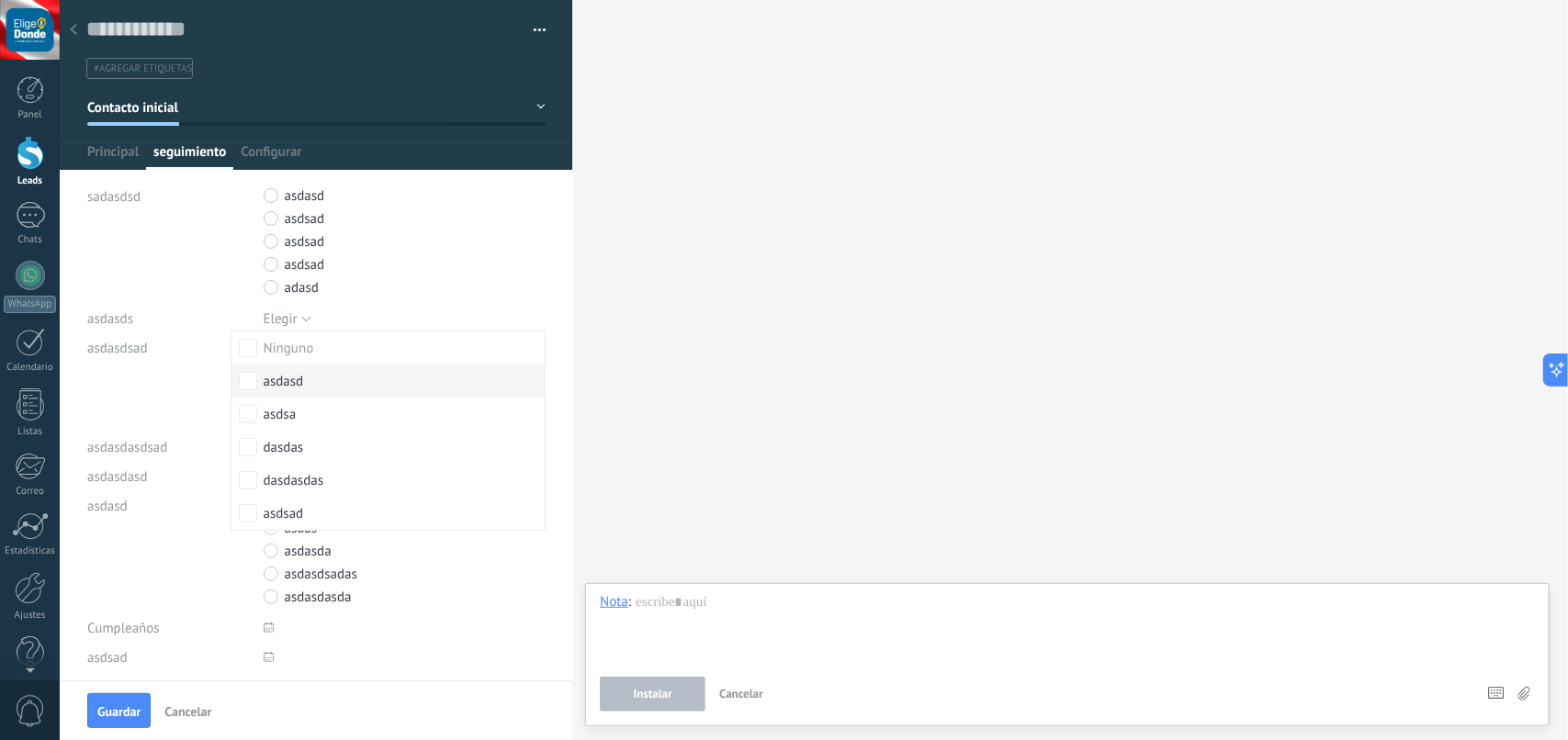 click on "asdasd" at bounding box center (284, 382) 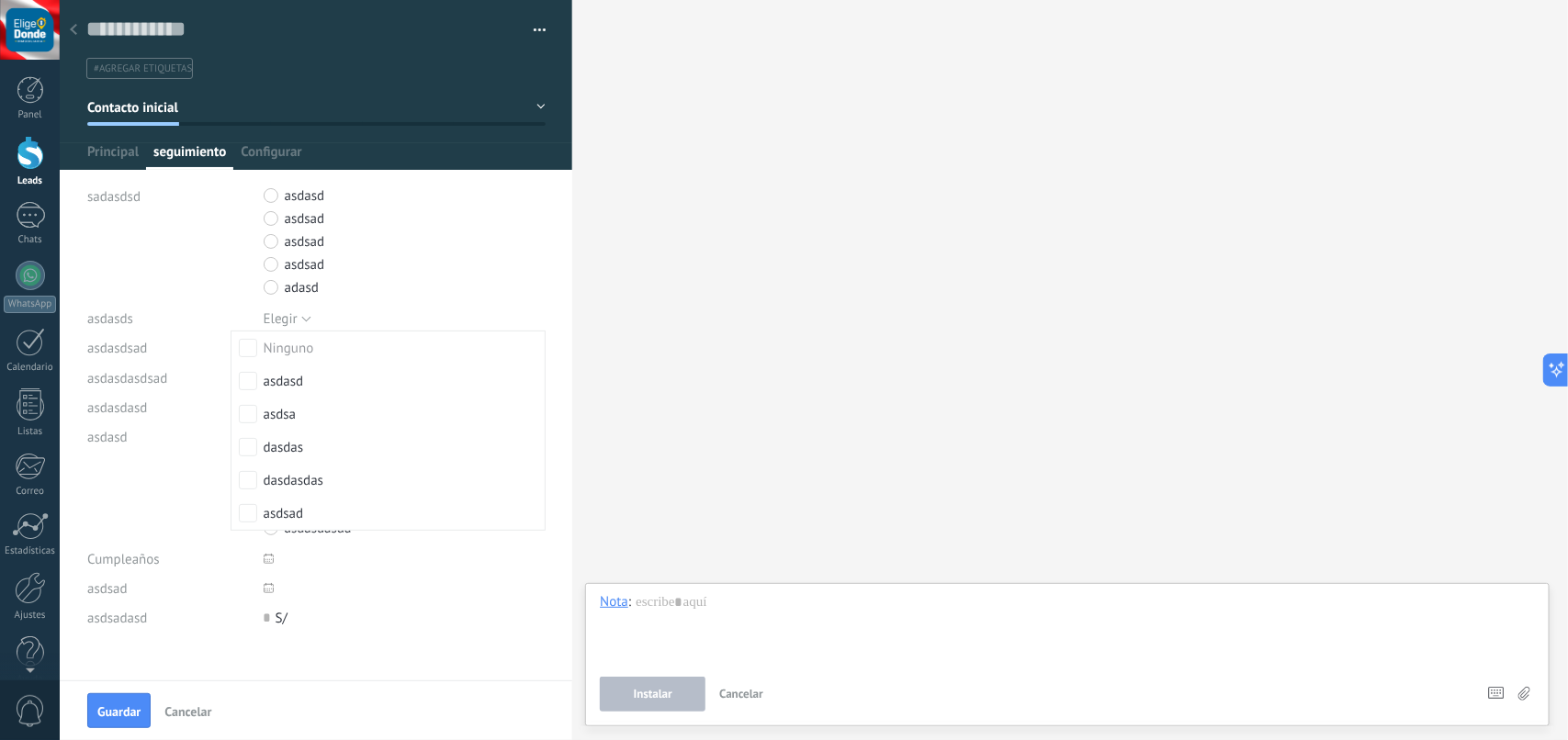 click on "asdasdasdsad" at bounding box center [168, 378] 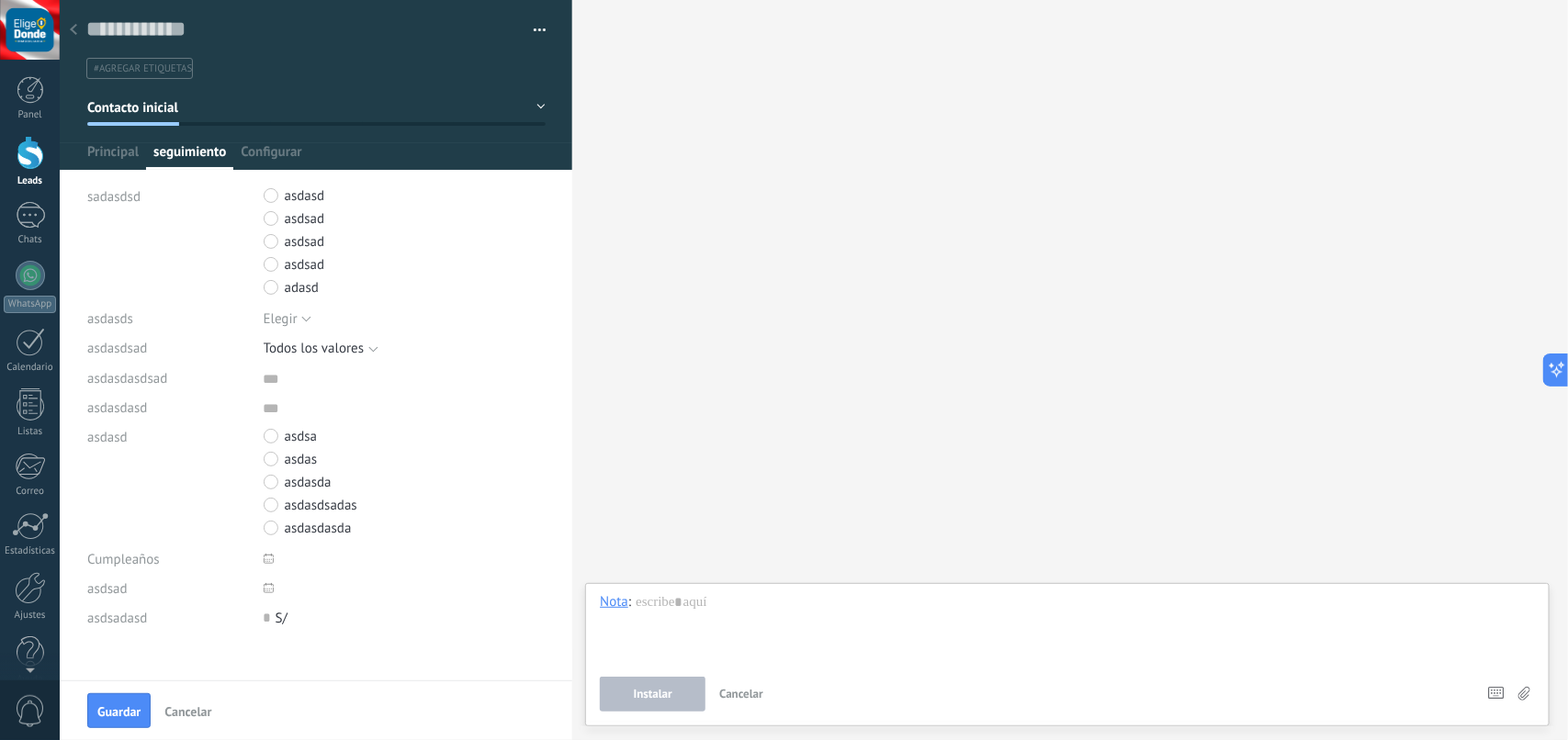 click on "Todos los  valores" at bounding box center (314, 348) 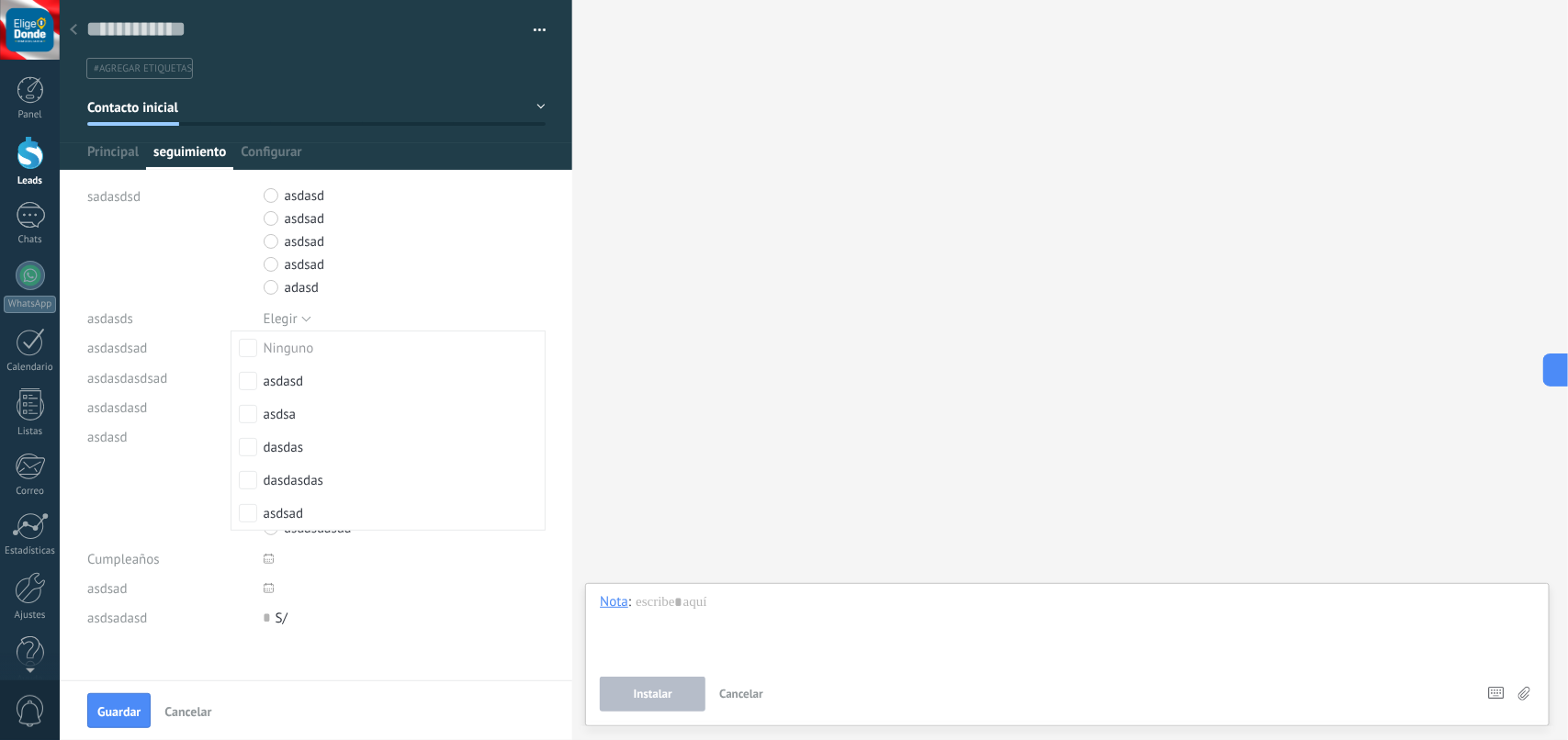 click on "asdasdasd" at bounding box center (168, 408) 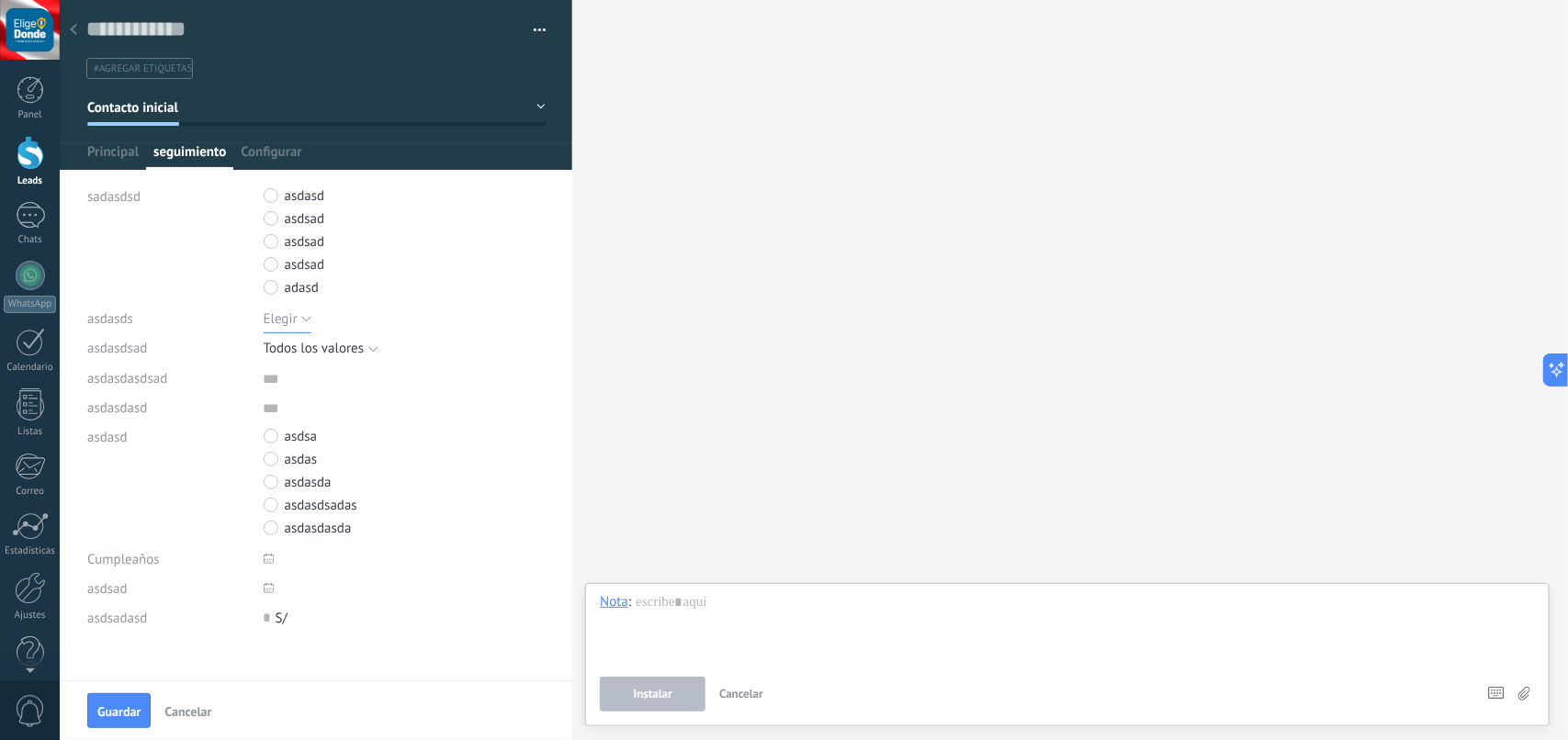 click on "Elegir" at bounding box center (288, 319) 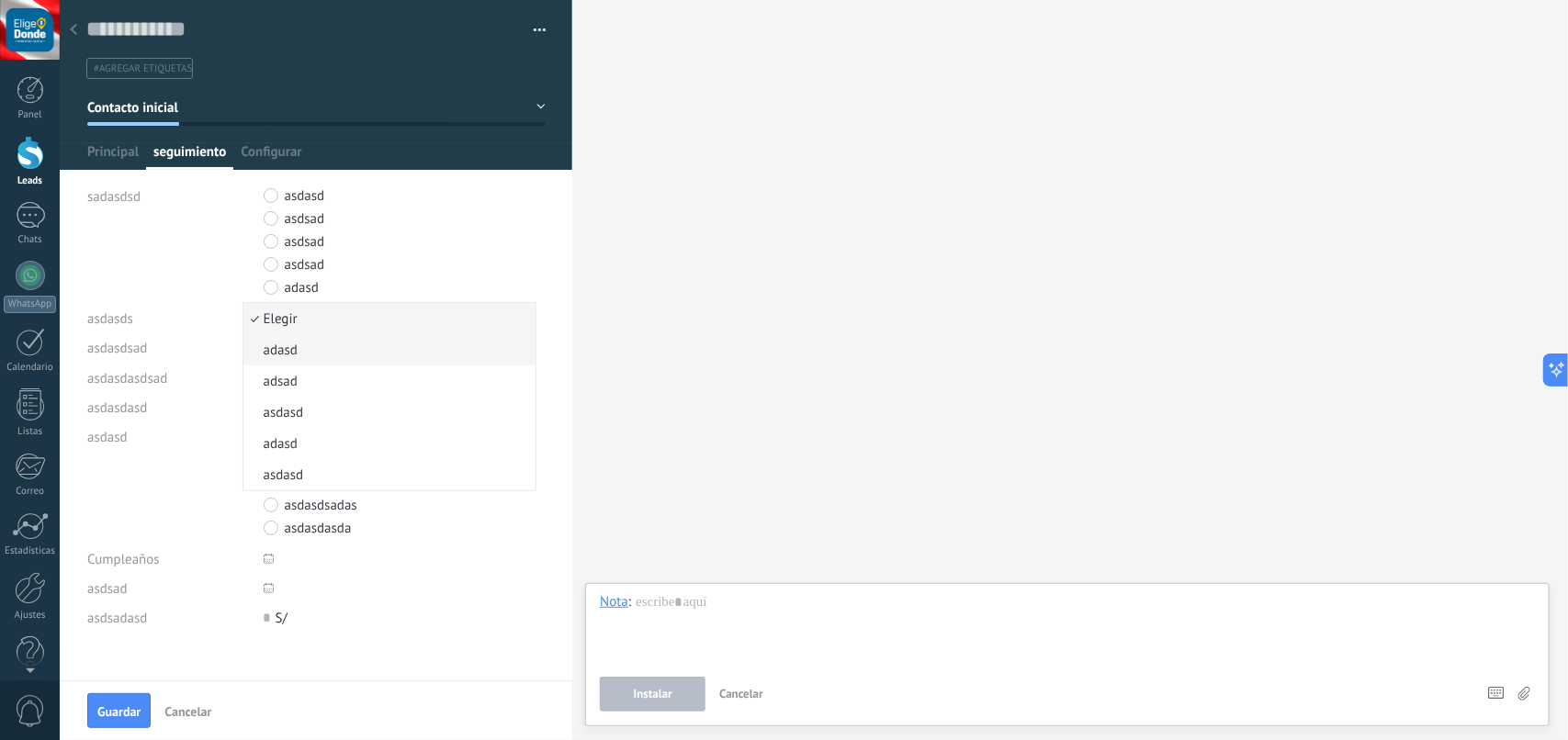 click on "adasd" at bounding box center (387, 350) 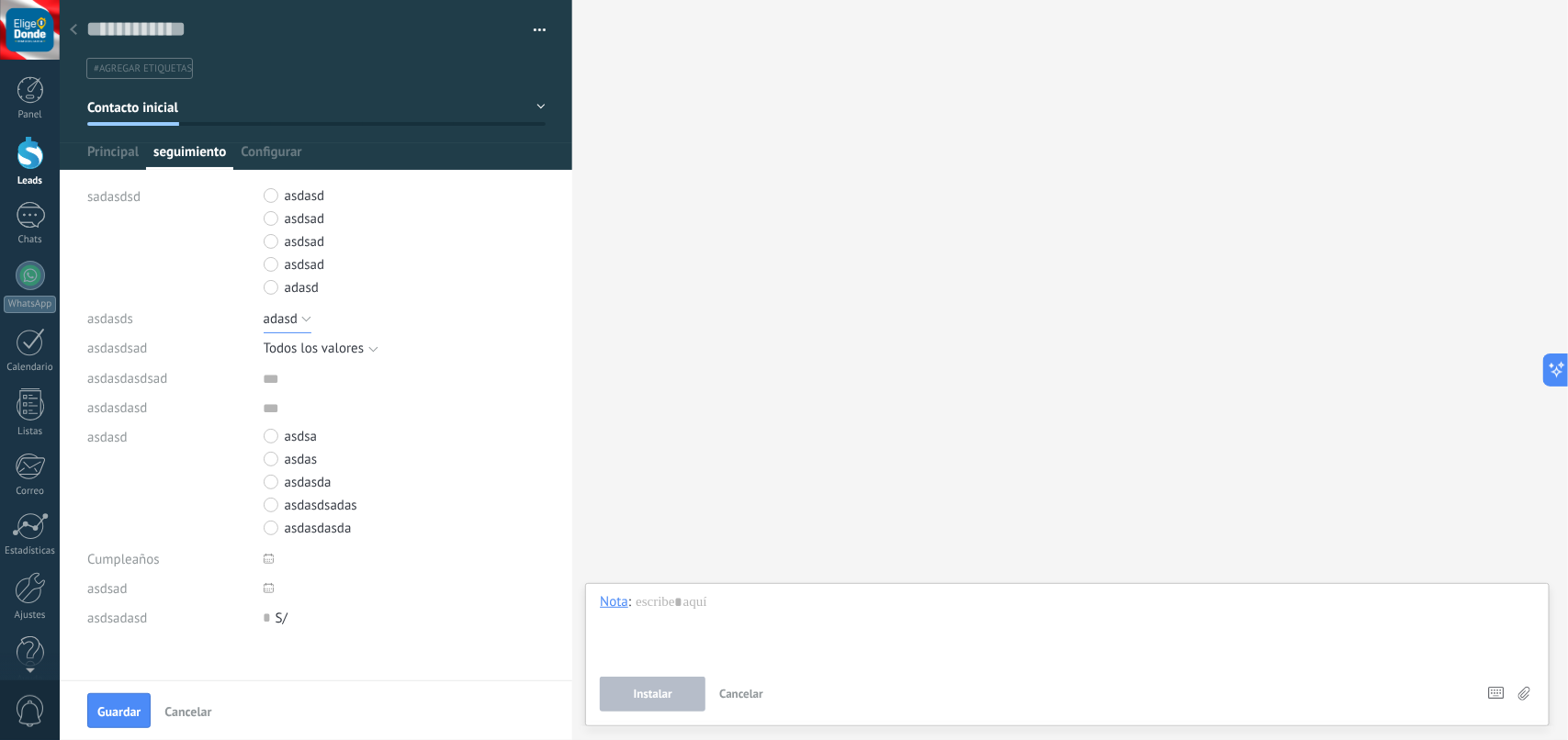 click on "adasd" at bounding box center (288, 319) 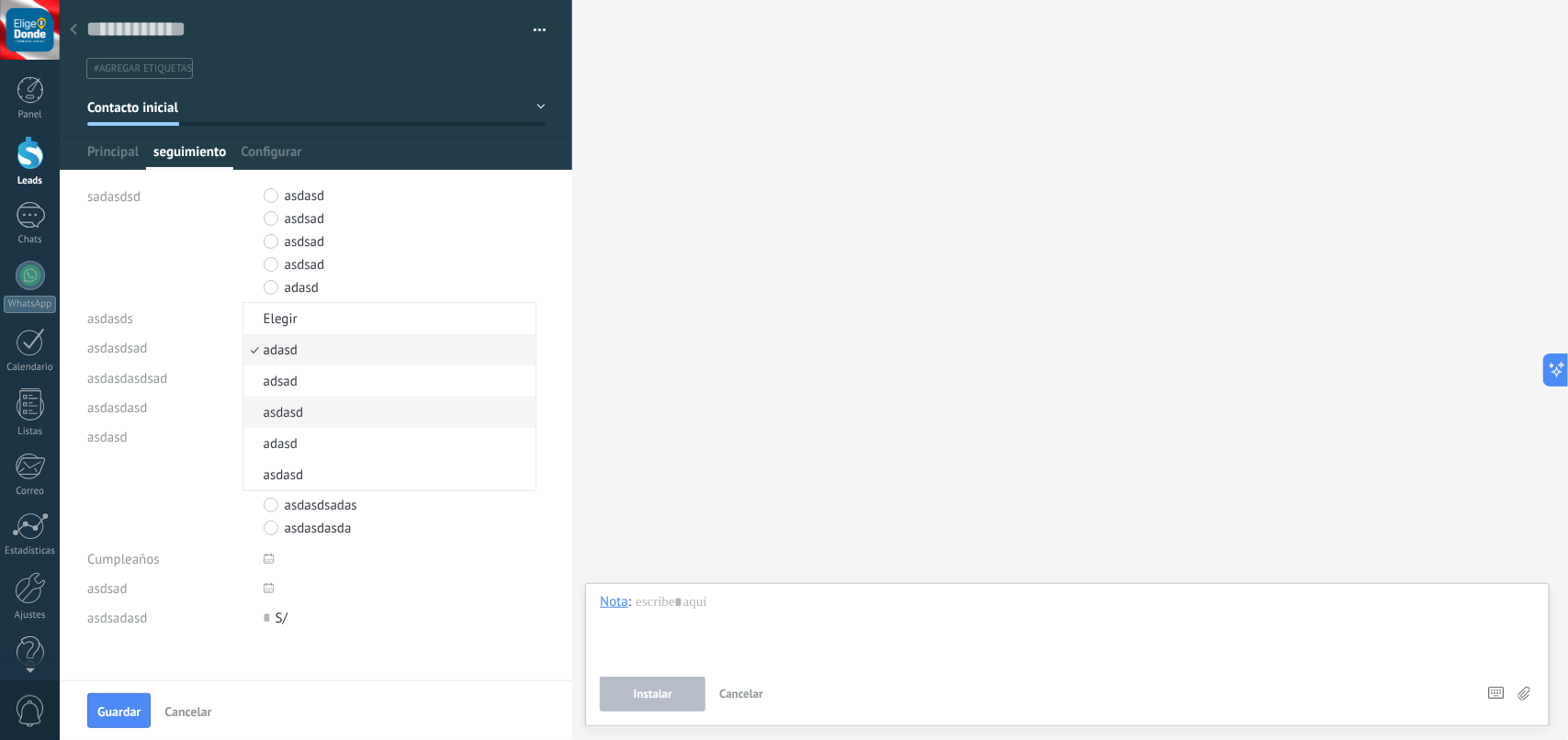 click on "asdasd" at bounding box center [389, 412] 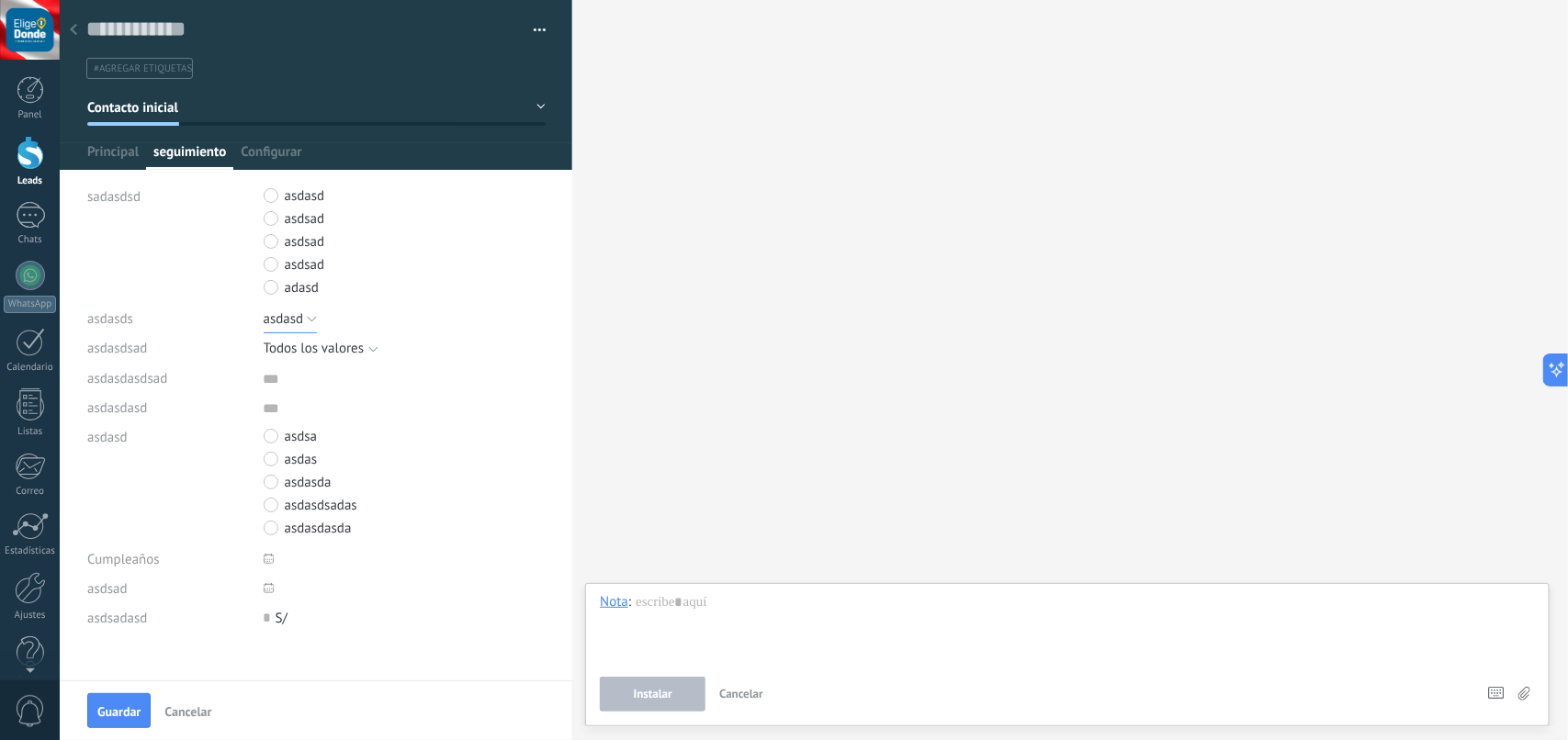click on "asdasd" at bounding box center [284, 319] 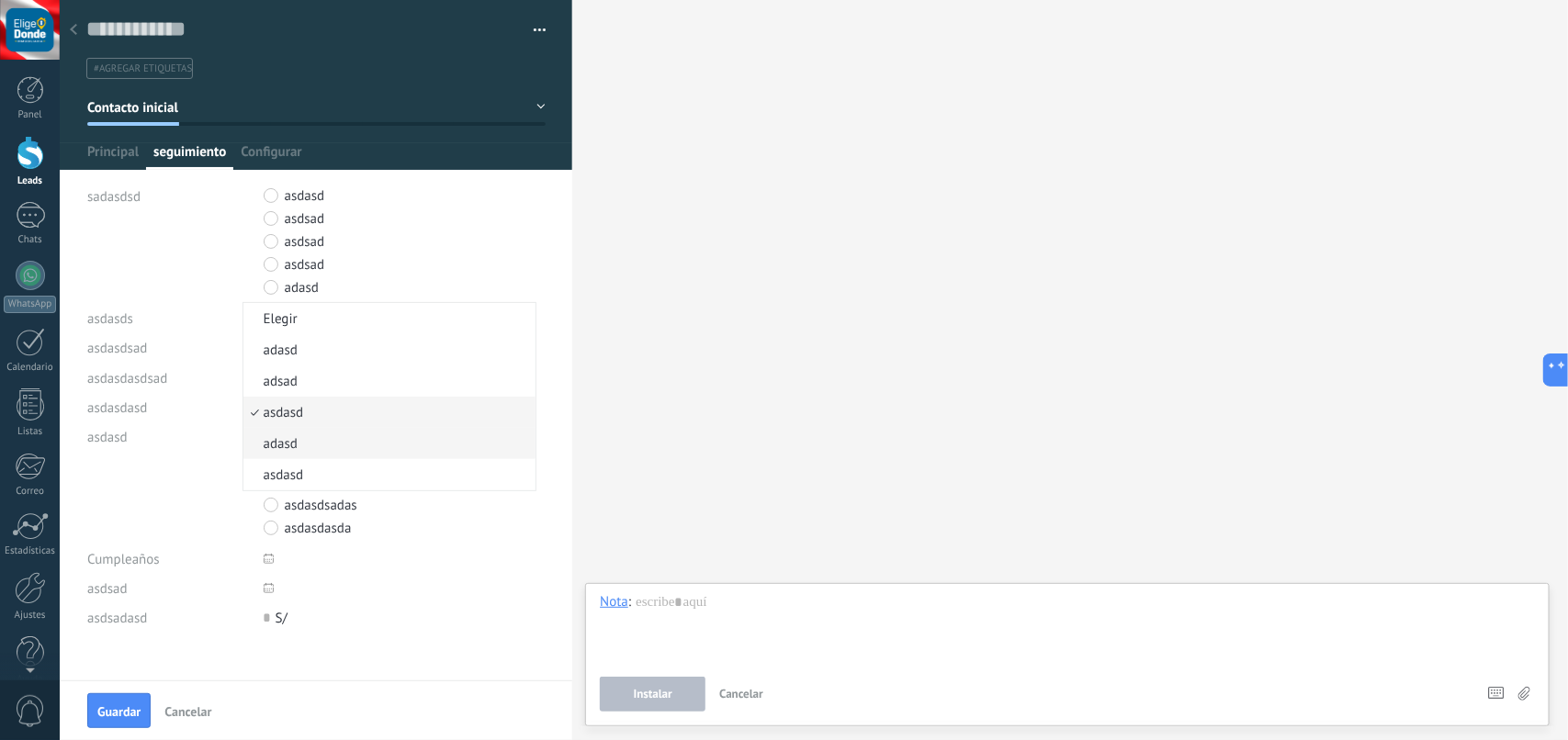 click on "adasd" at bounding box center [389, 443] 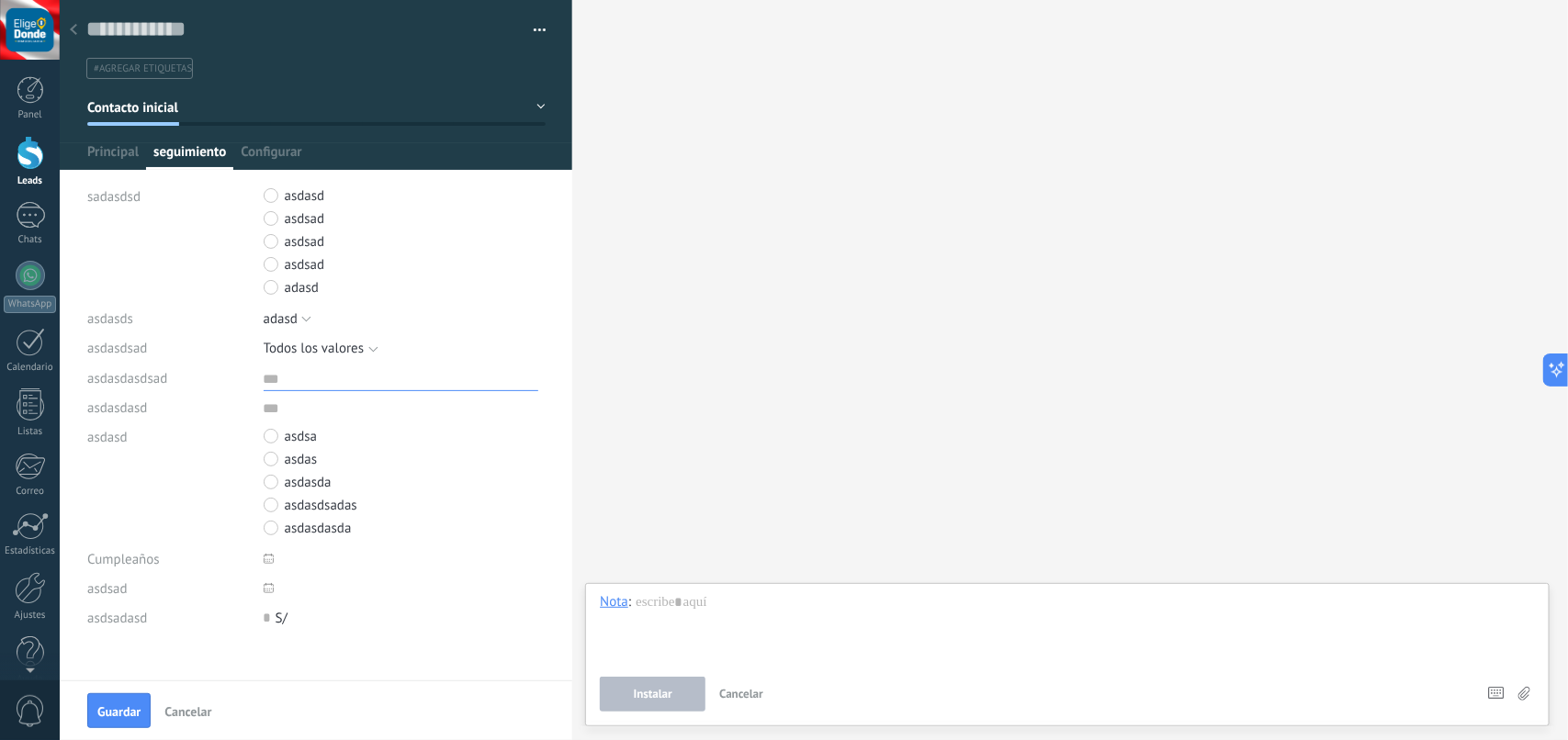 click at bounding box center (400, 377) 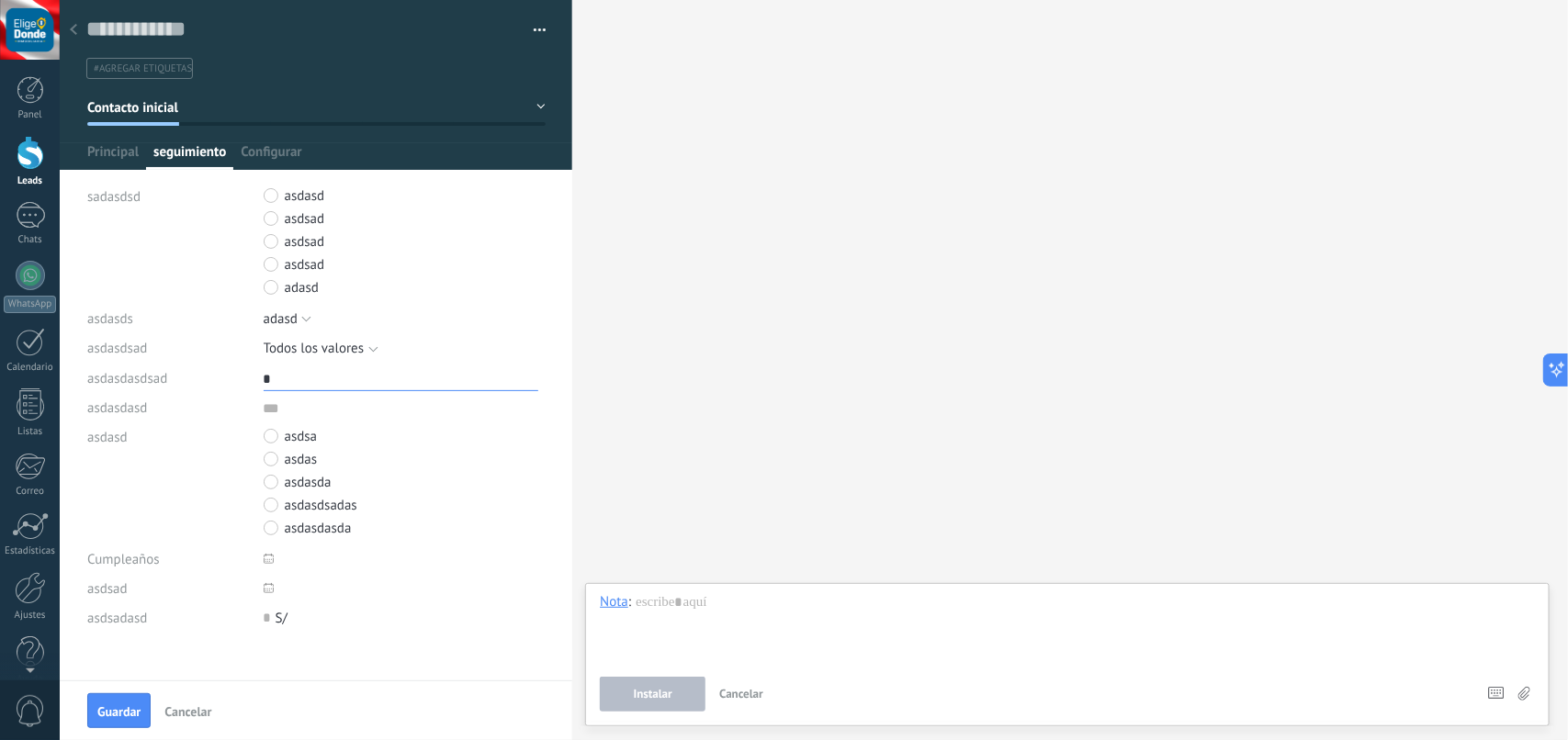 type on "**" 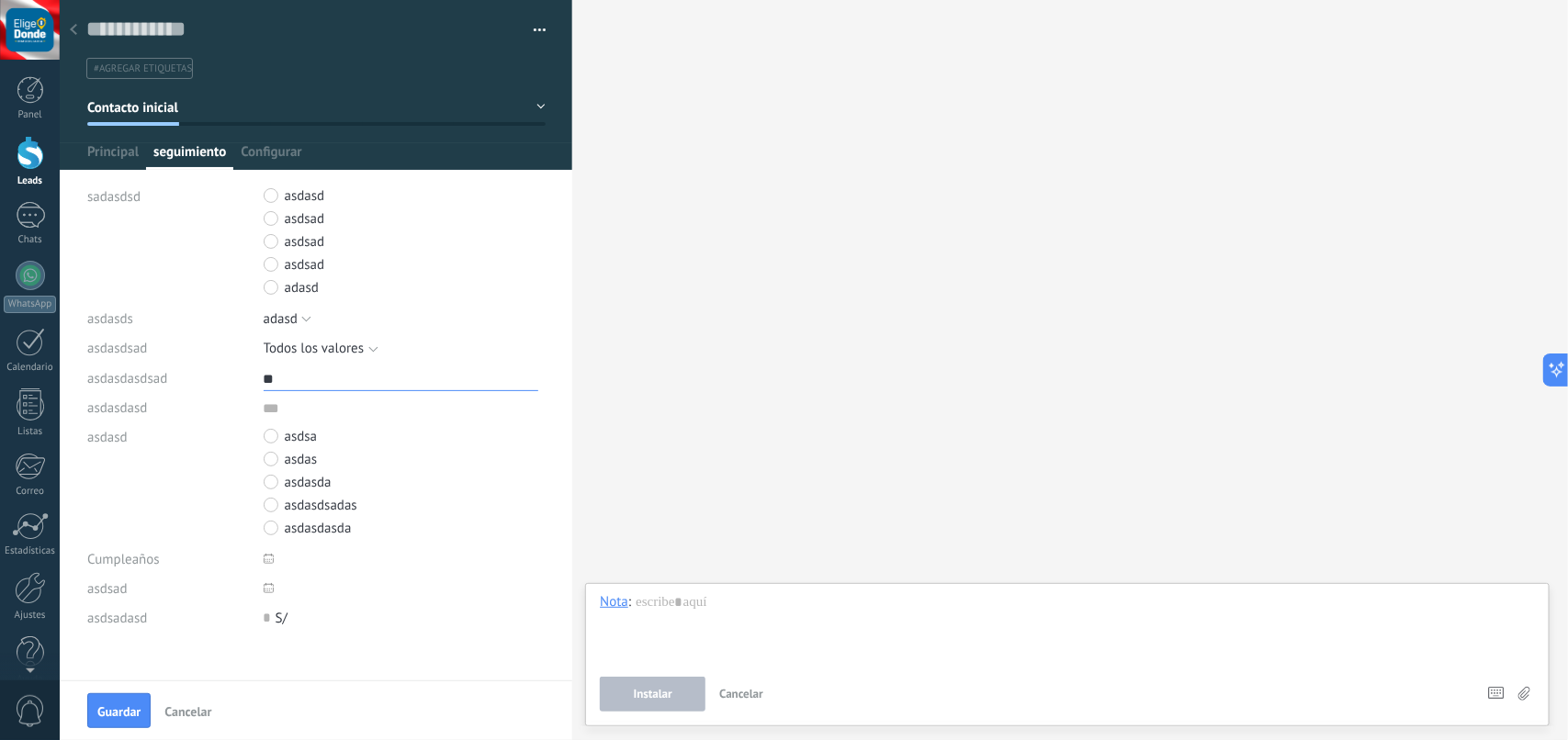 type on "***" 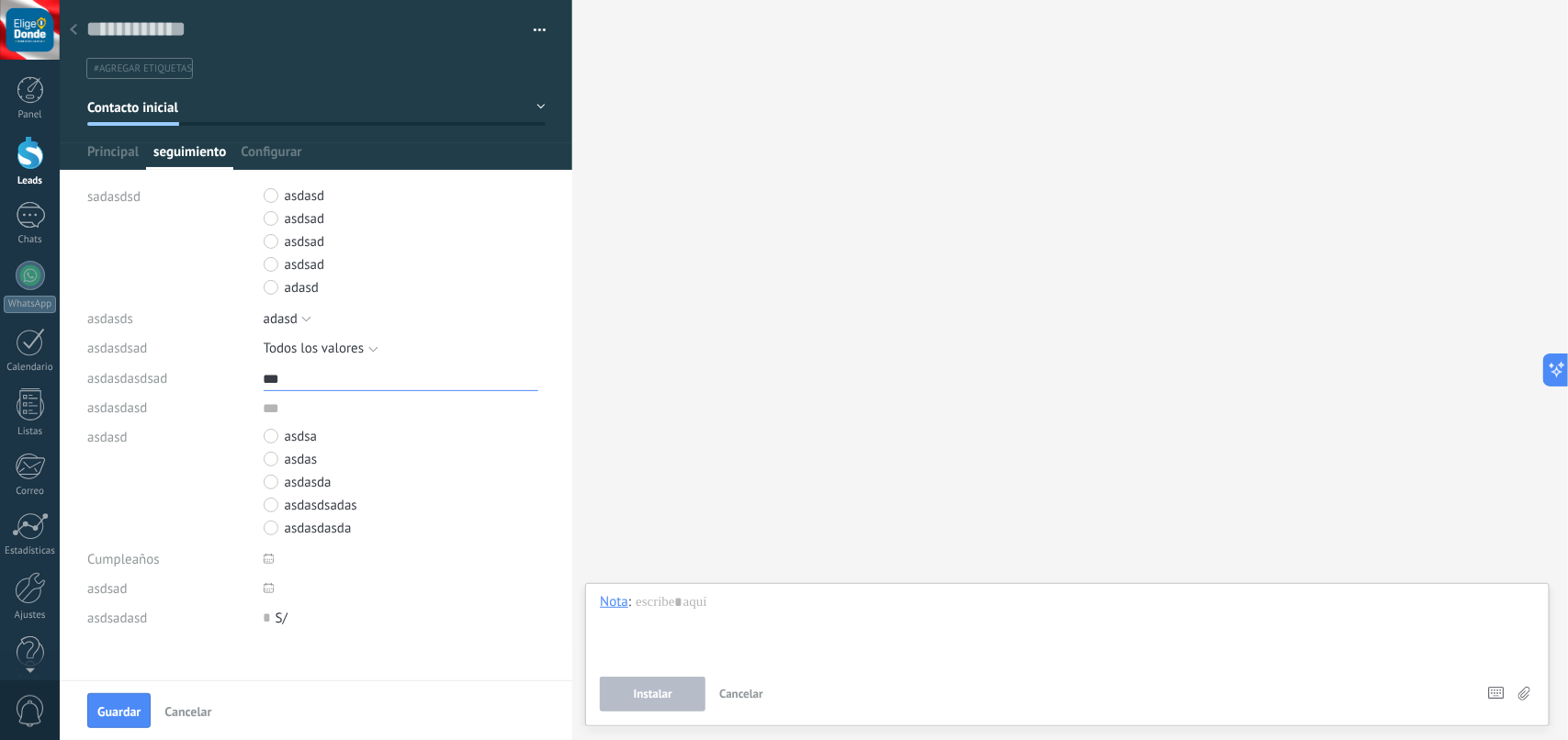 type on "****" 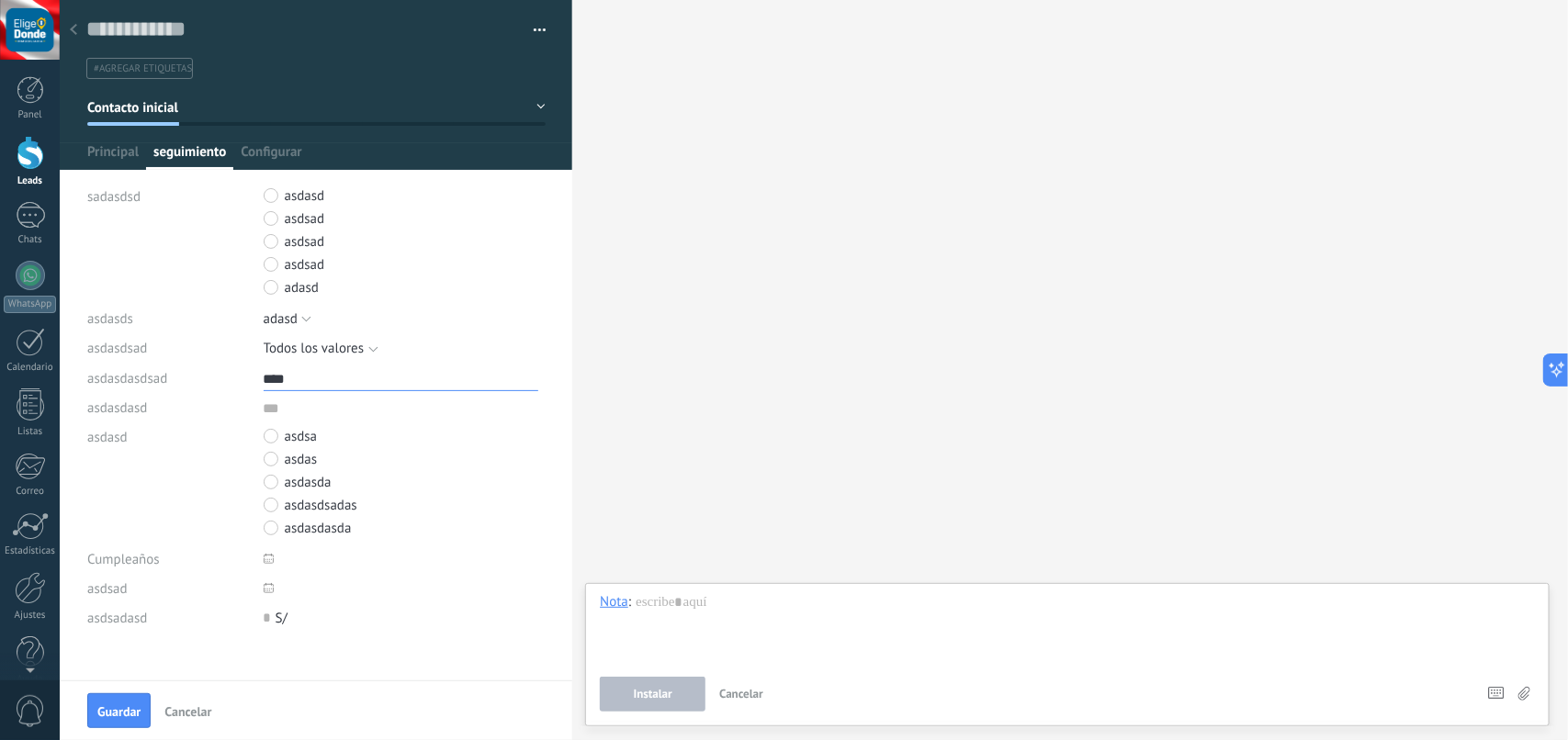 type on "****" 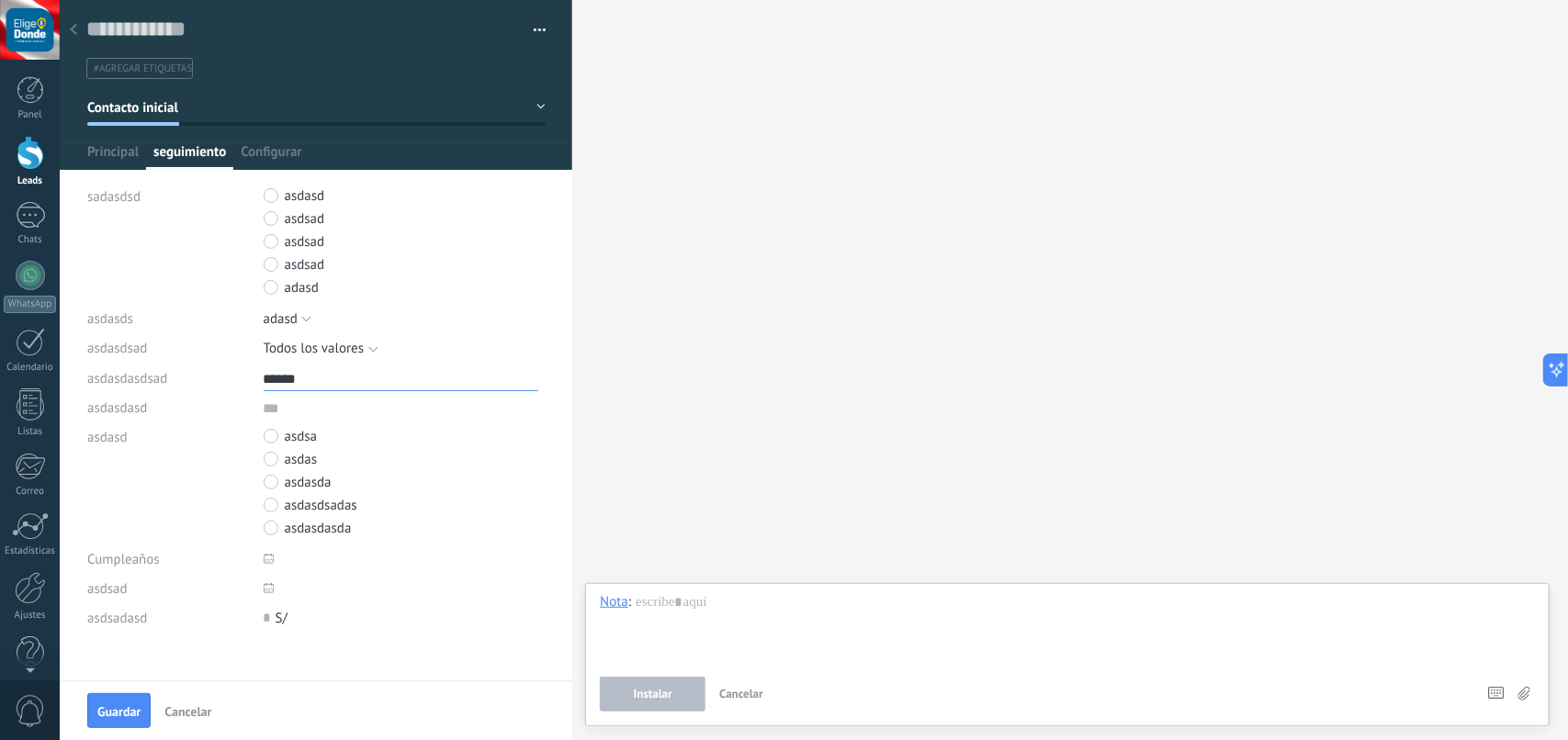 type on "*******" 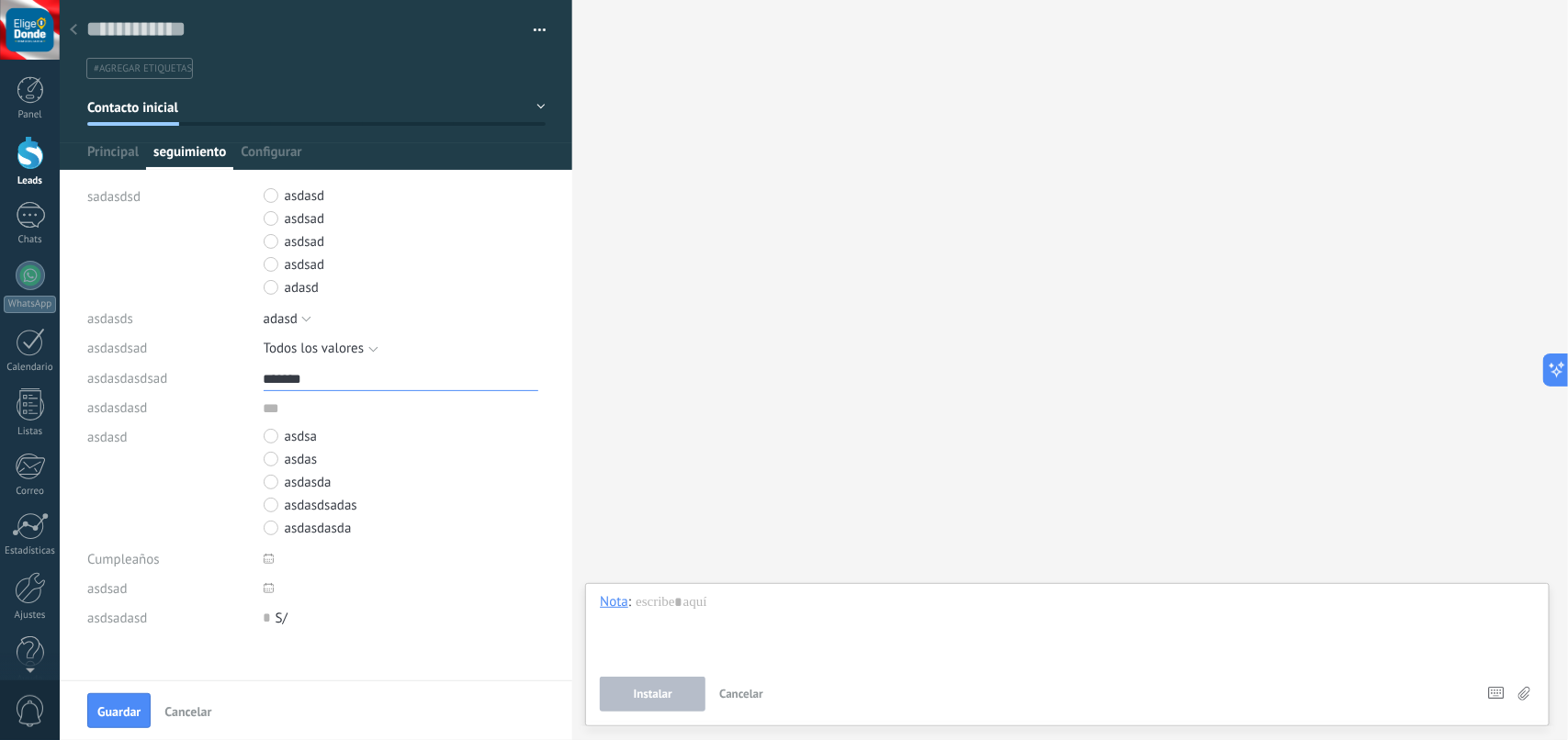 type on "*******" 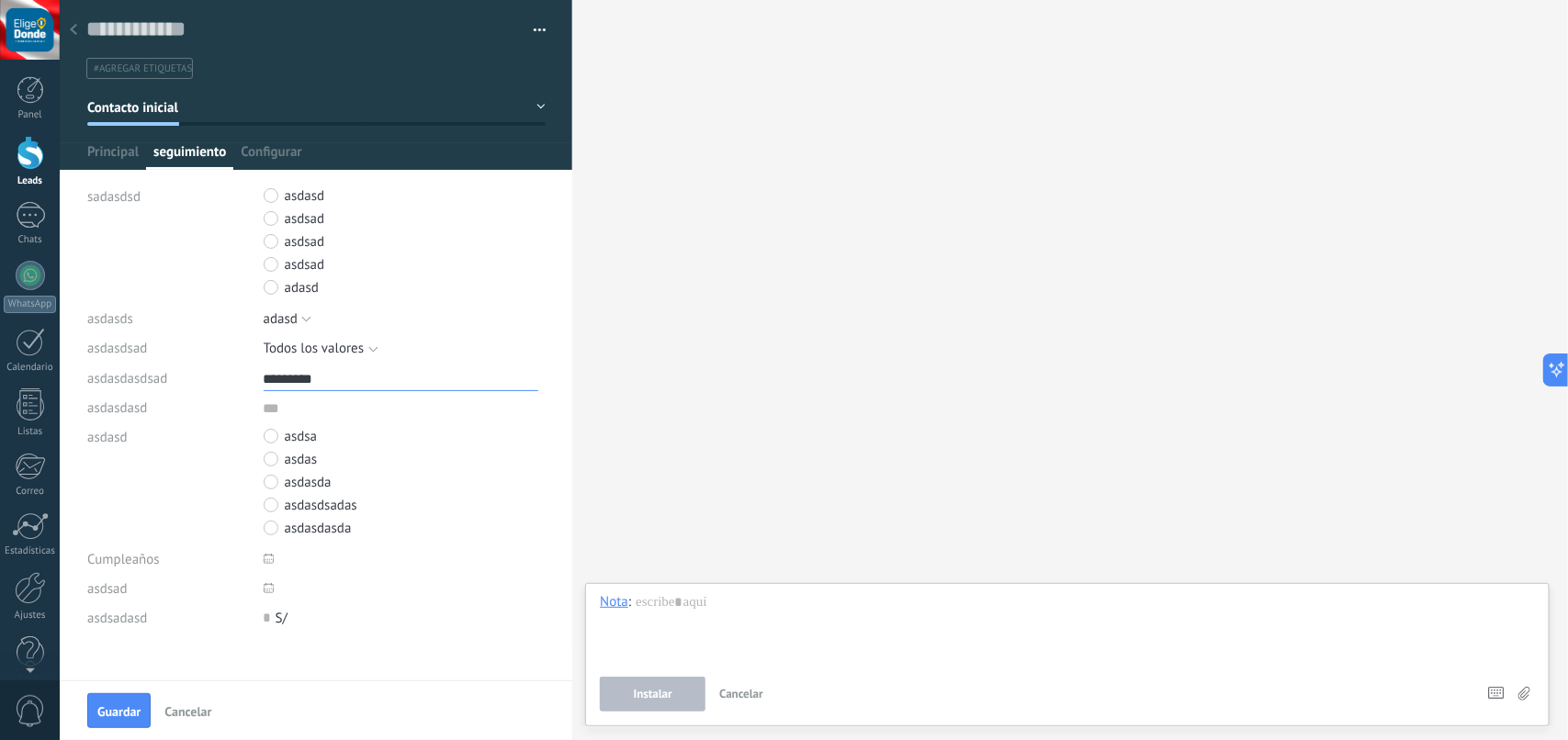 type on "**********" 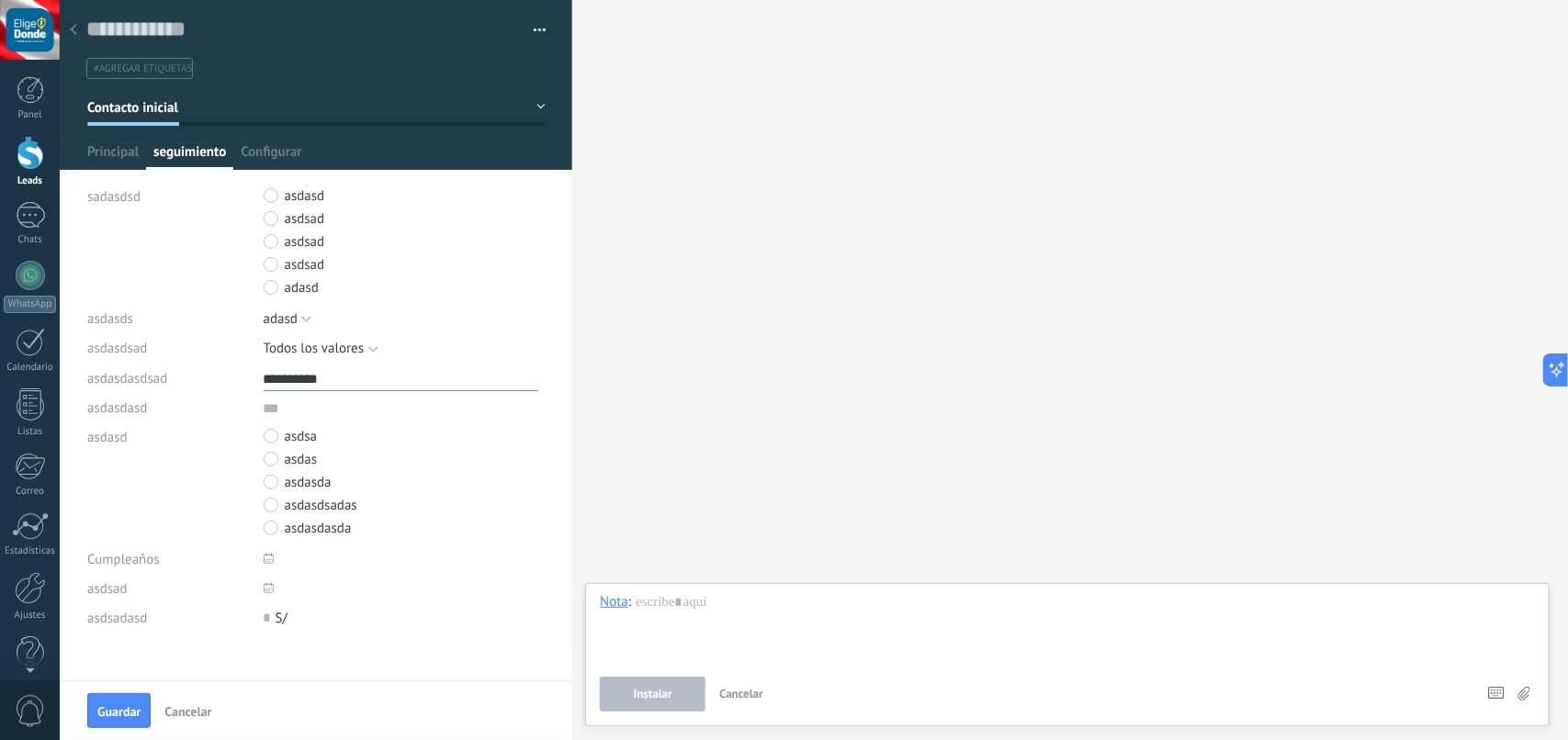 type on "**********" 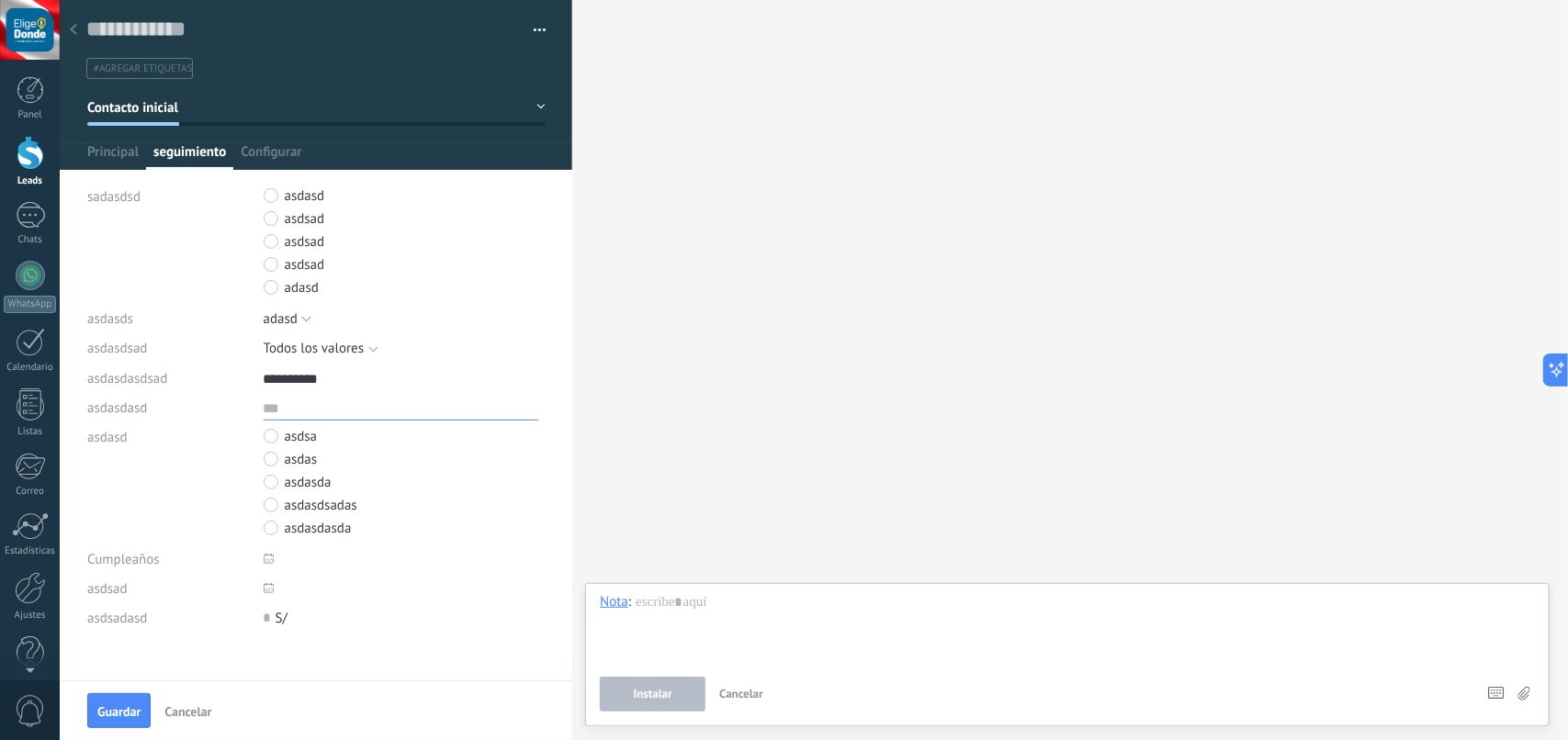 click at bounding box center (400, 407) 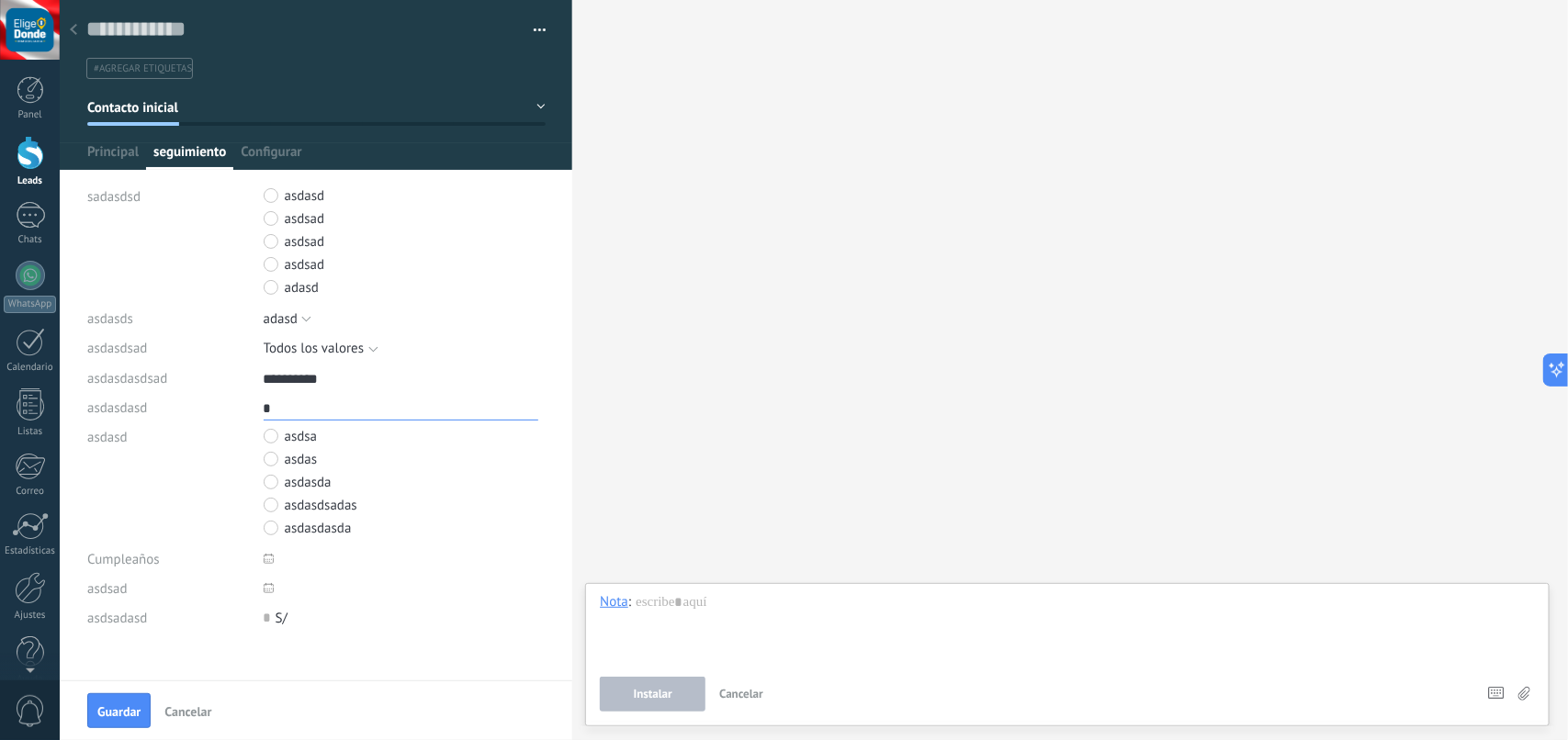type on "**" 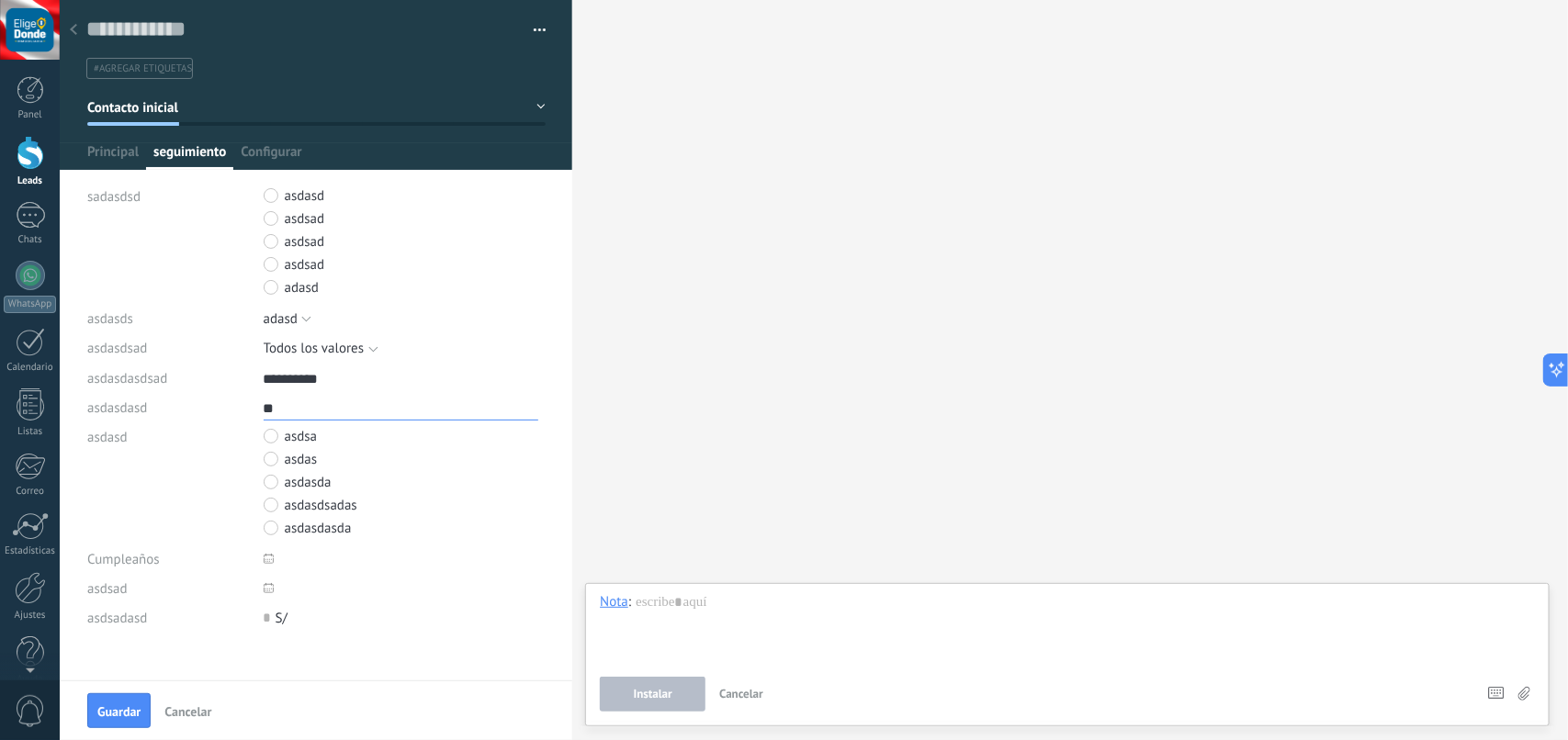 type on "***" 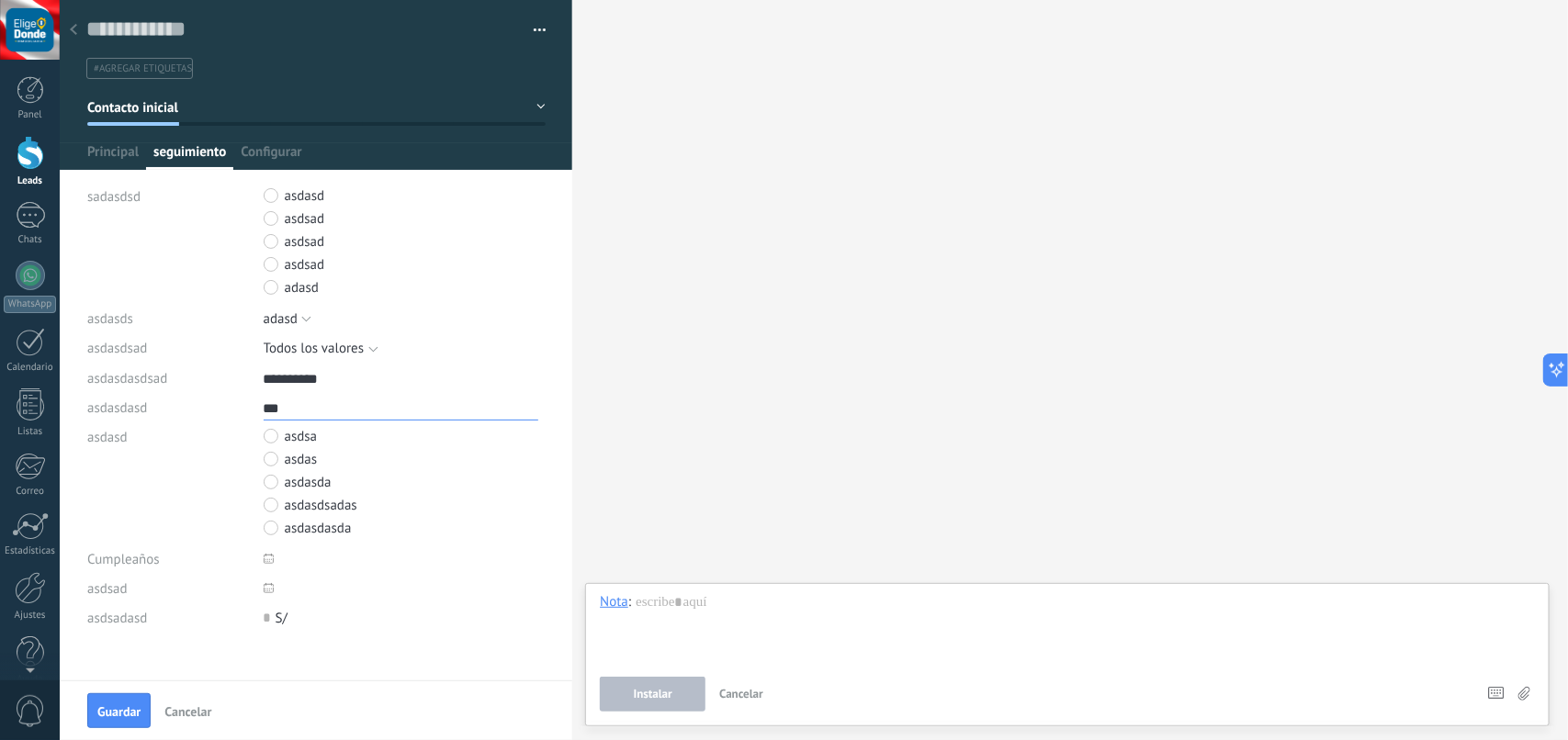 type on "****" 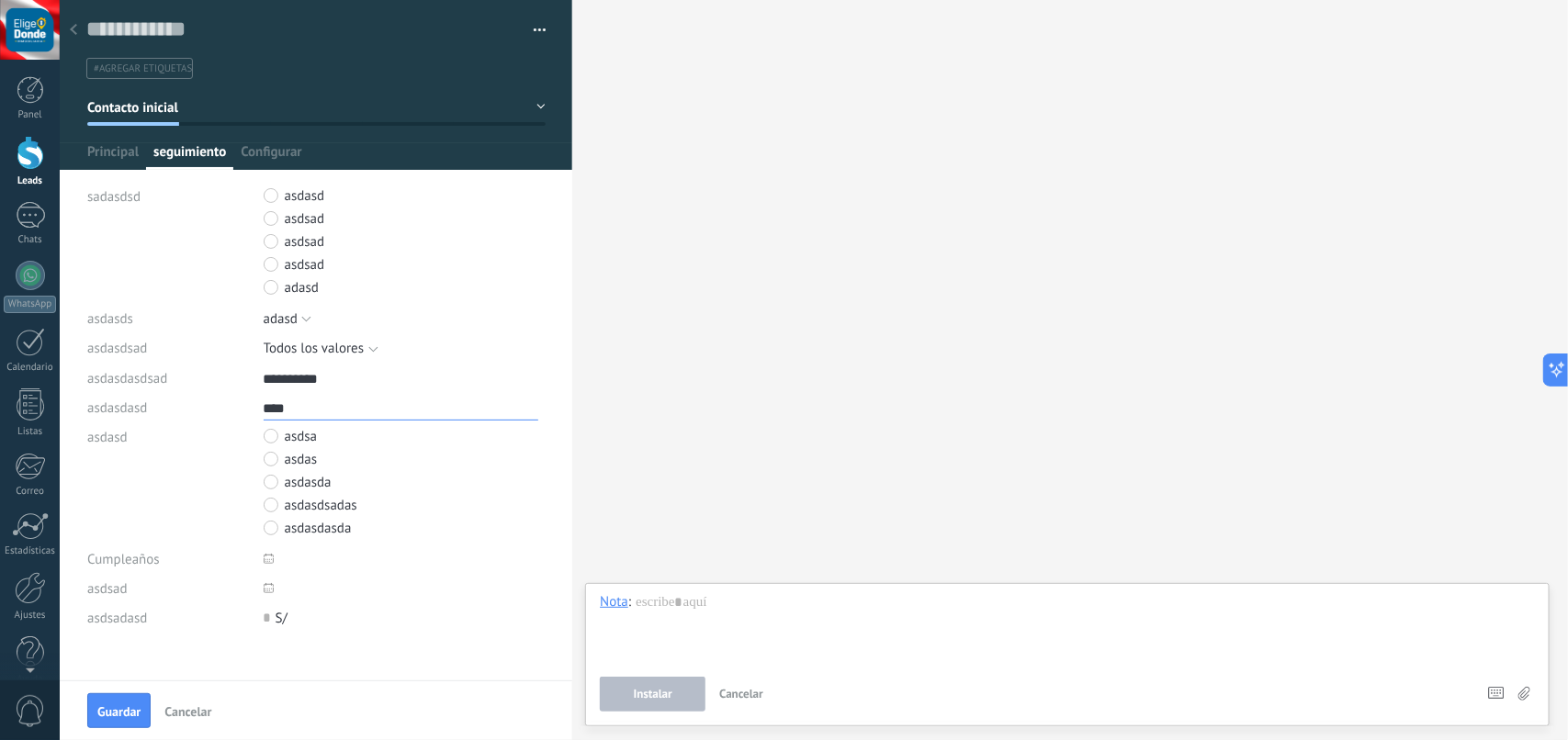 type on "****" 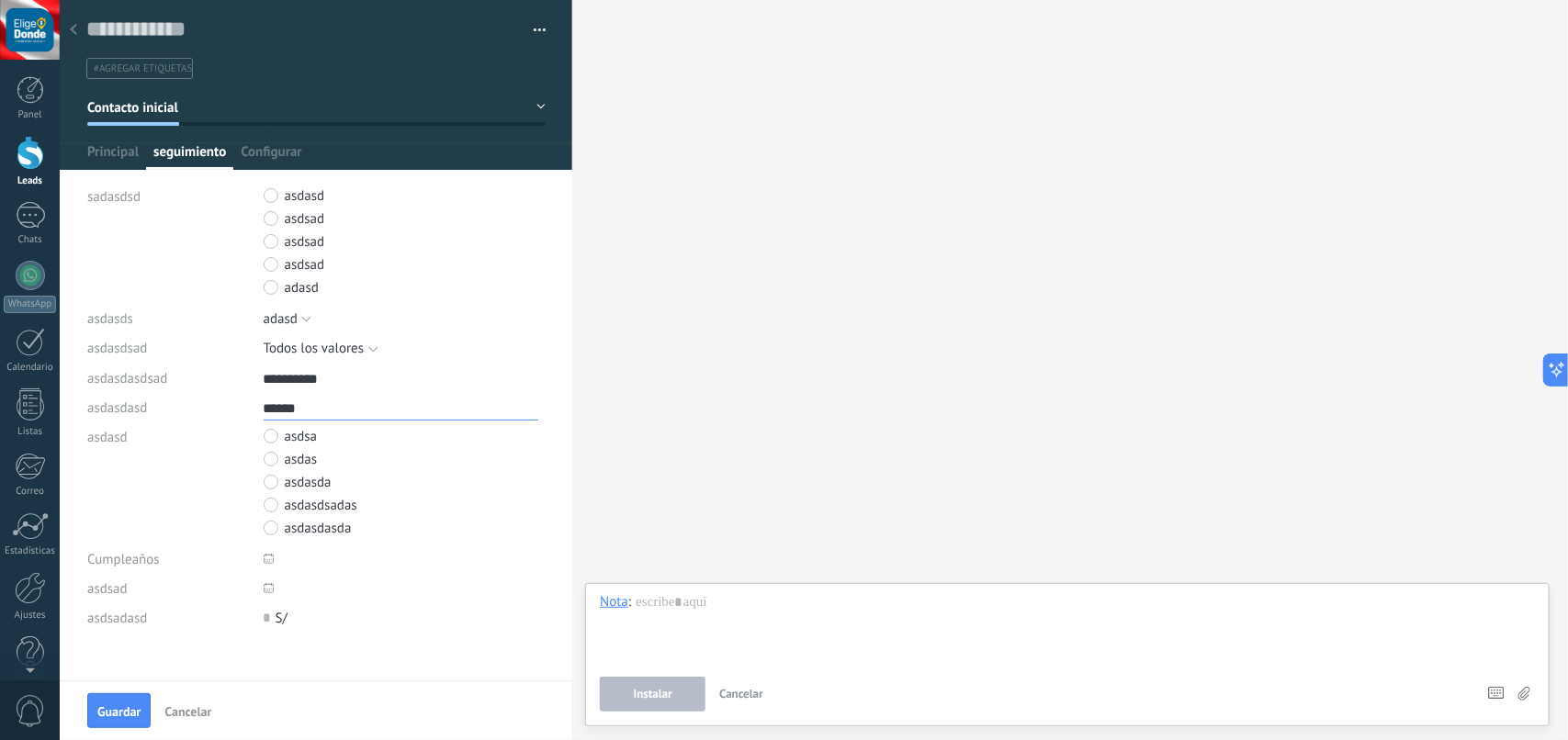 type on "*******" 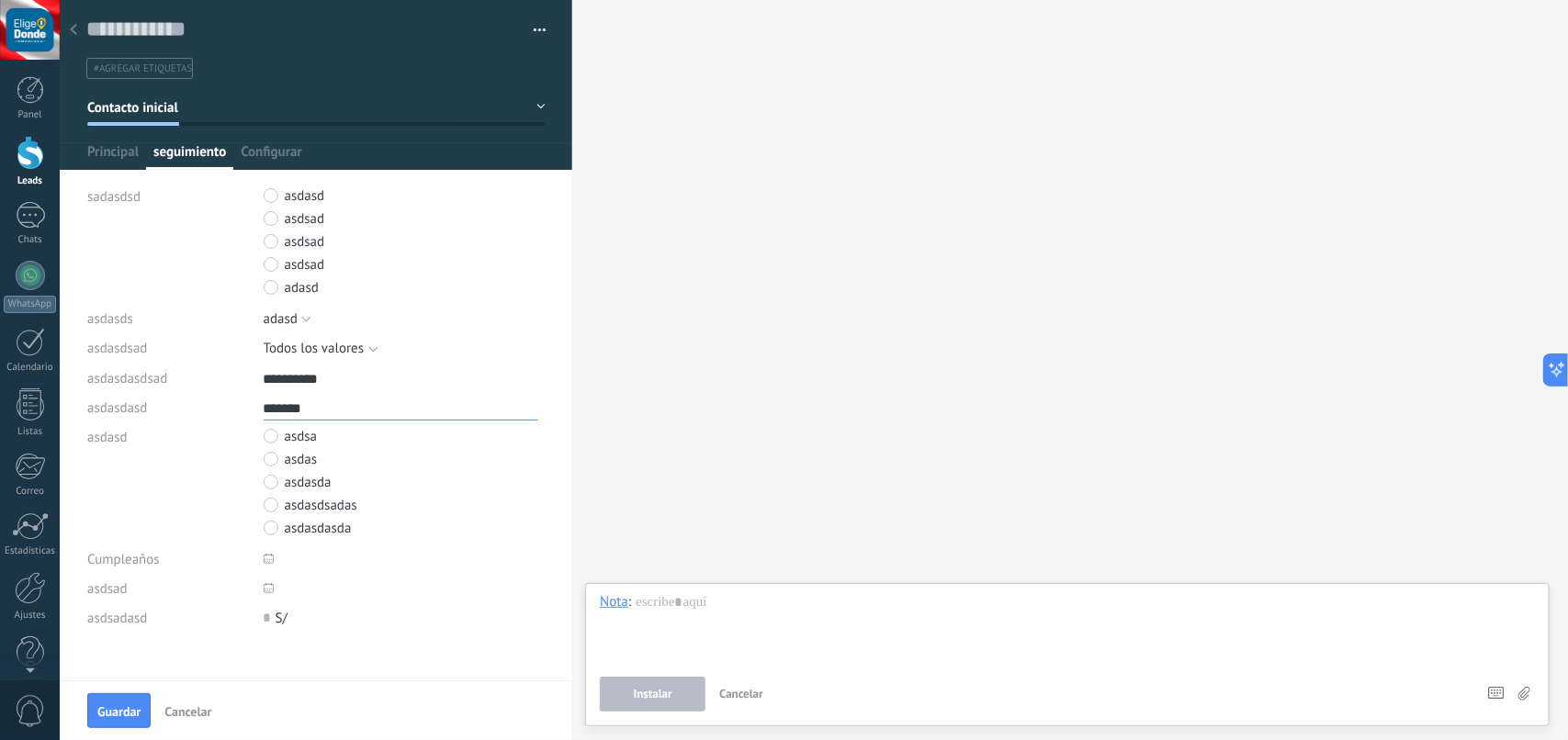 type on "*******" 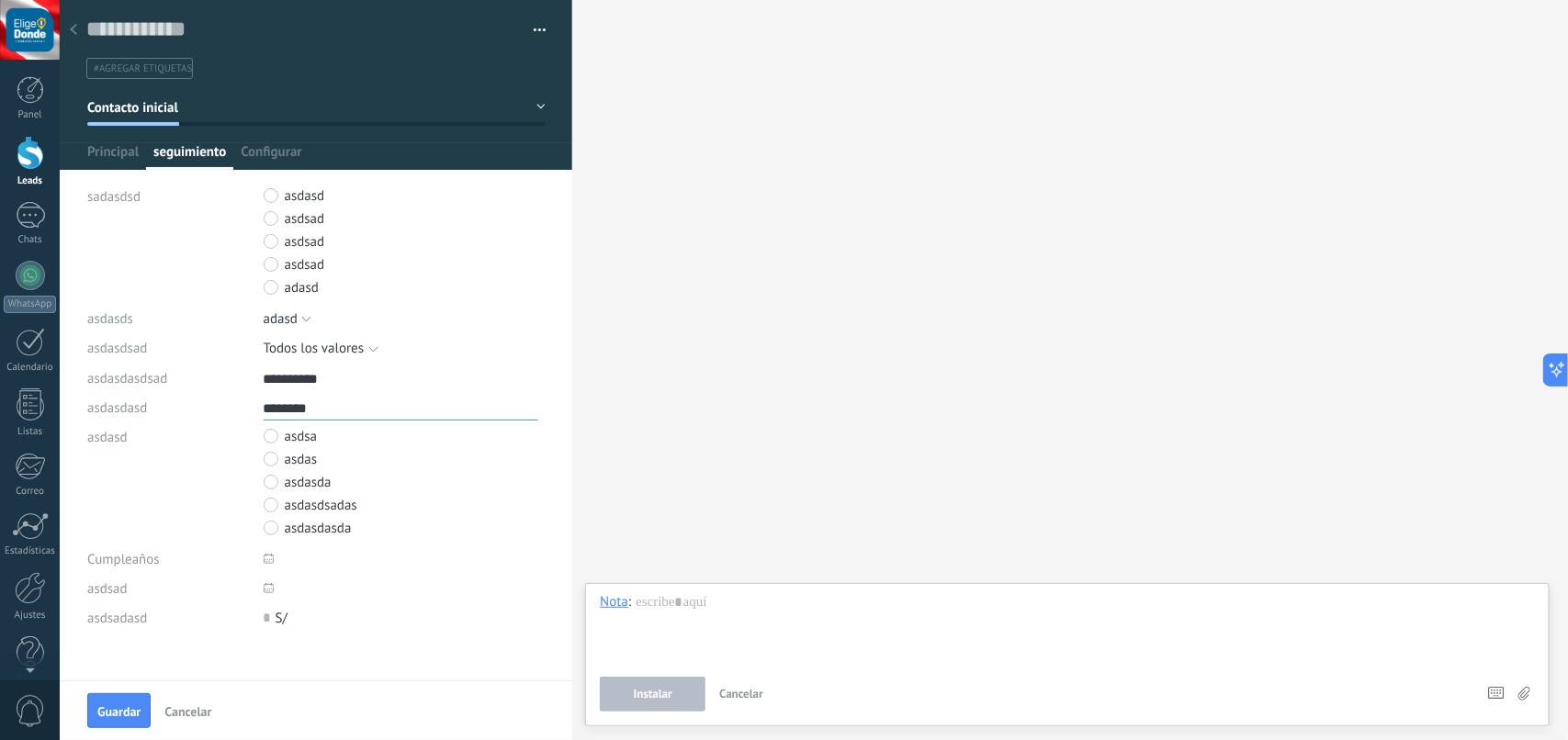 type on "*********" 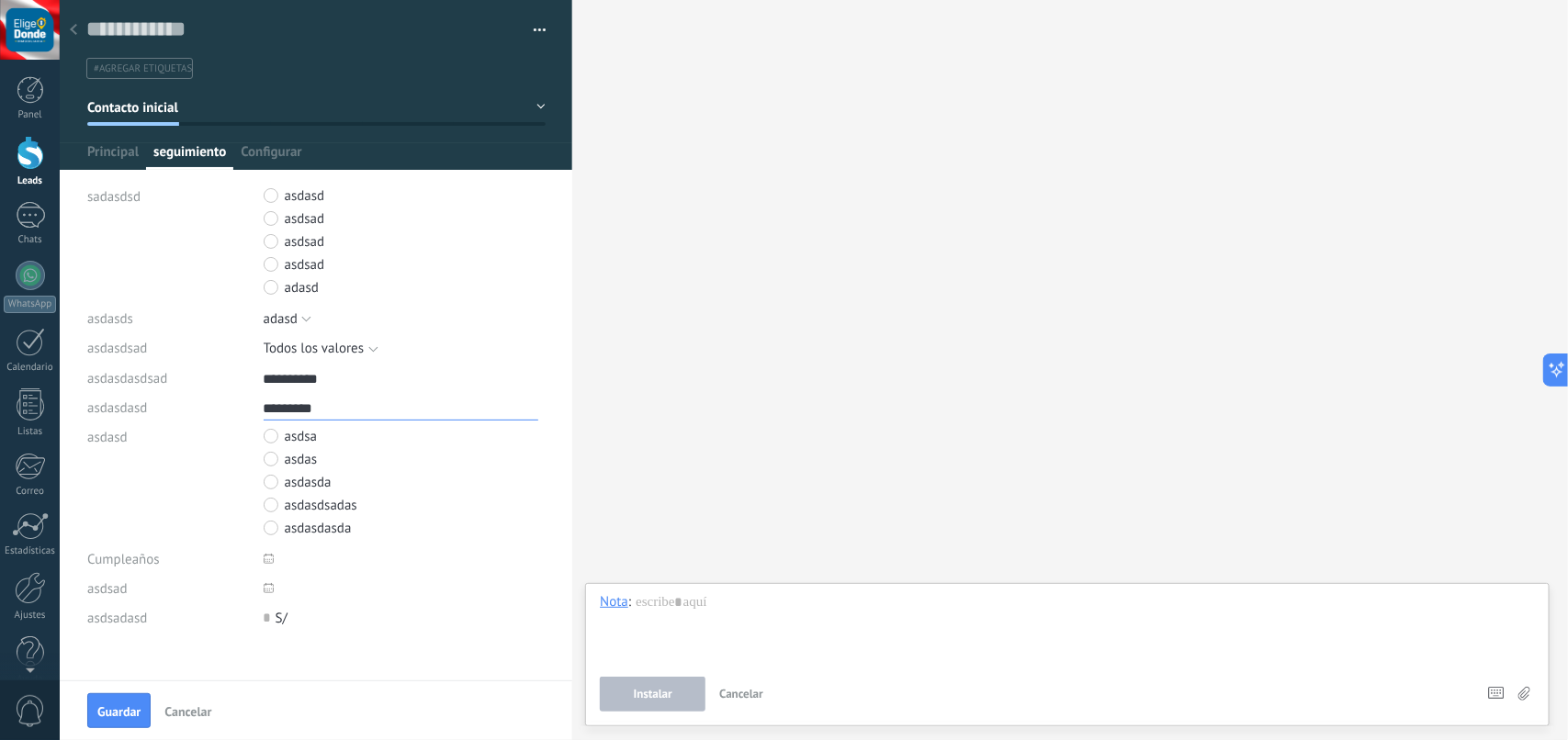 type on "**********" 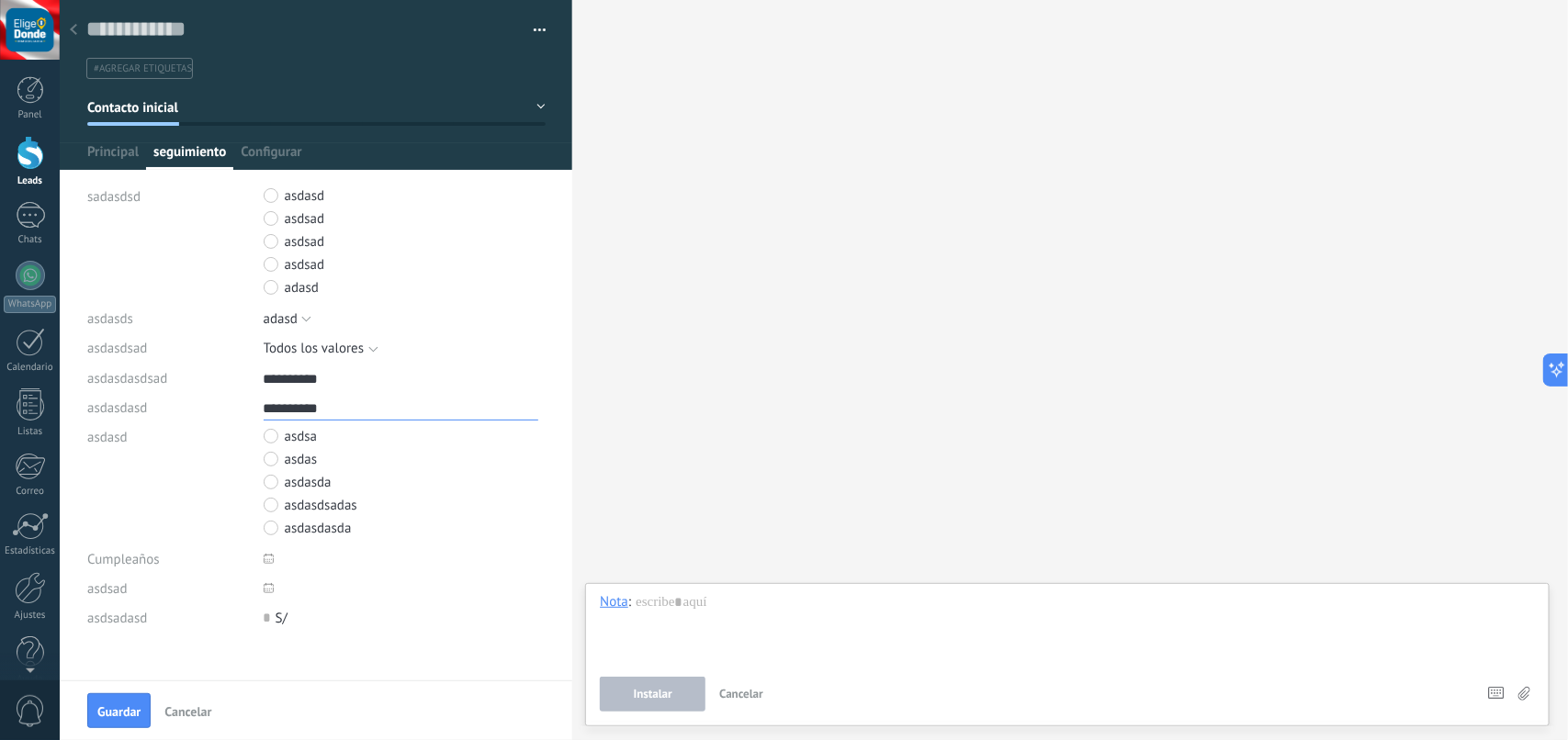 type on "**********" 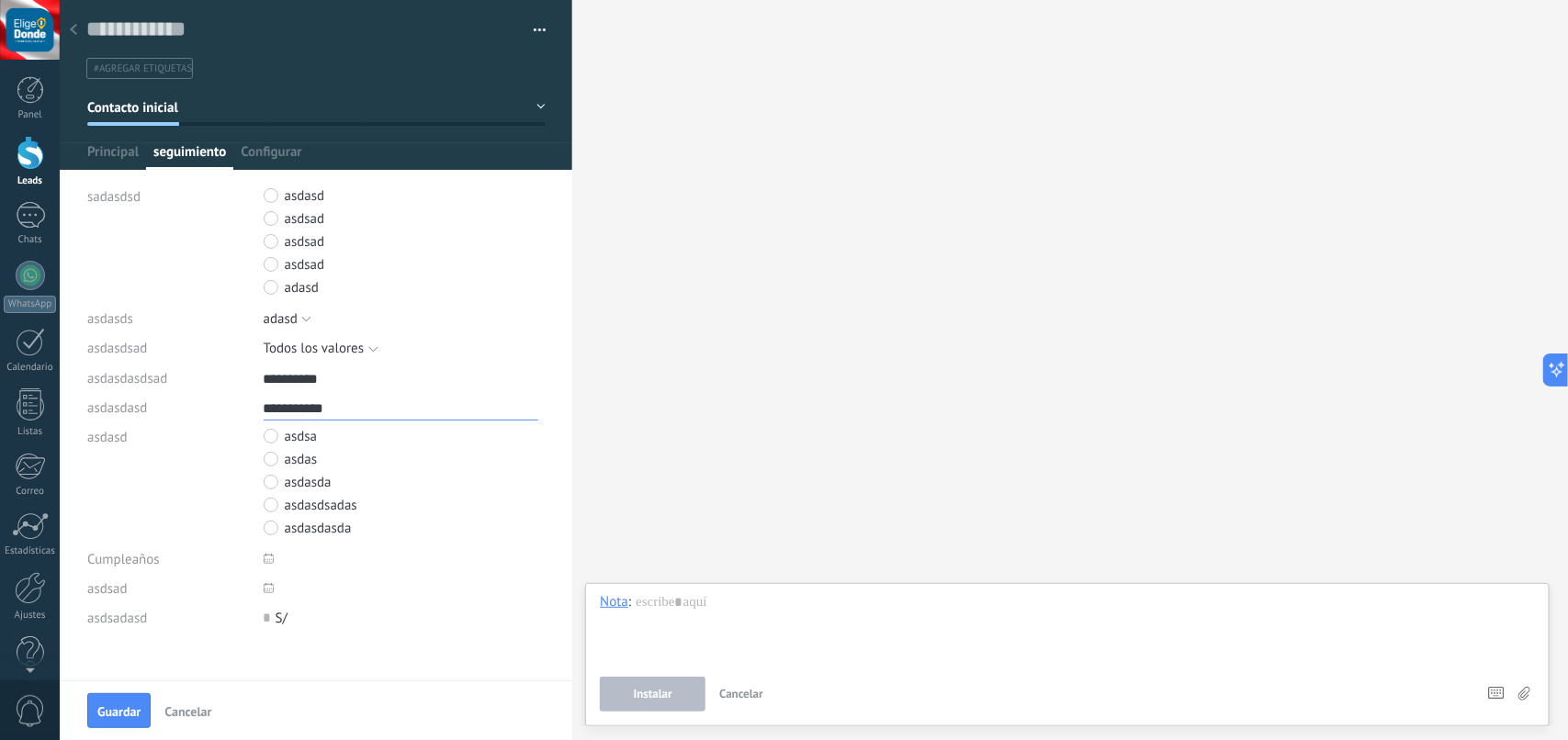 type on "**********" 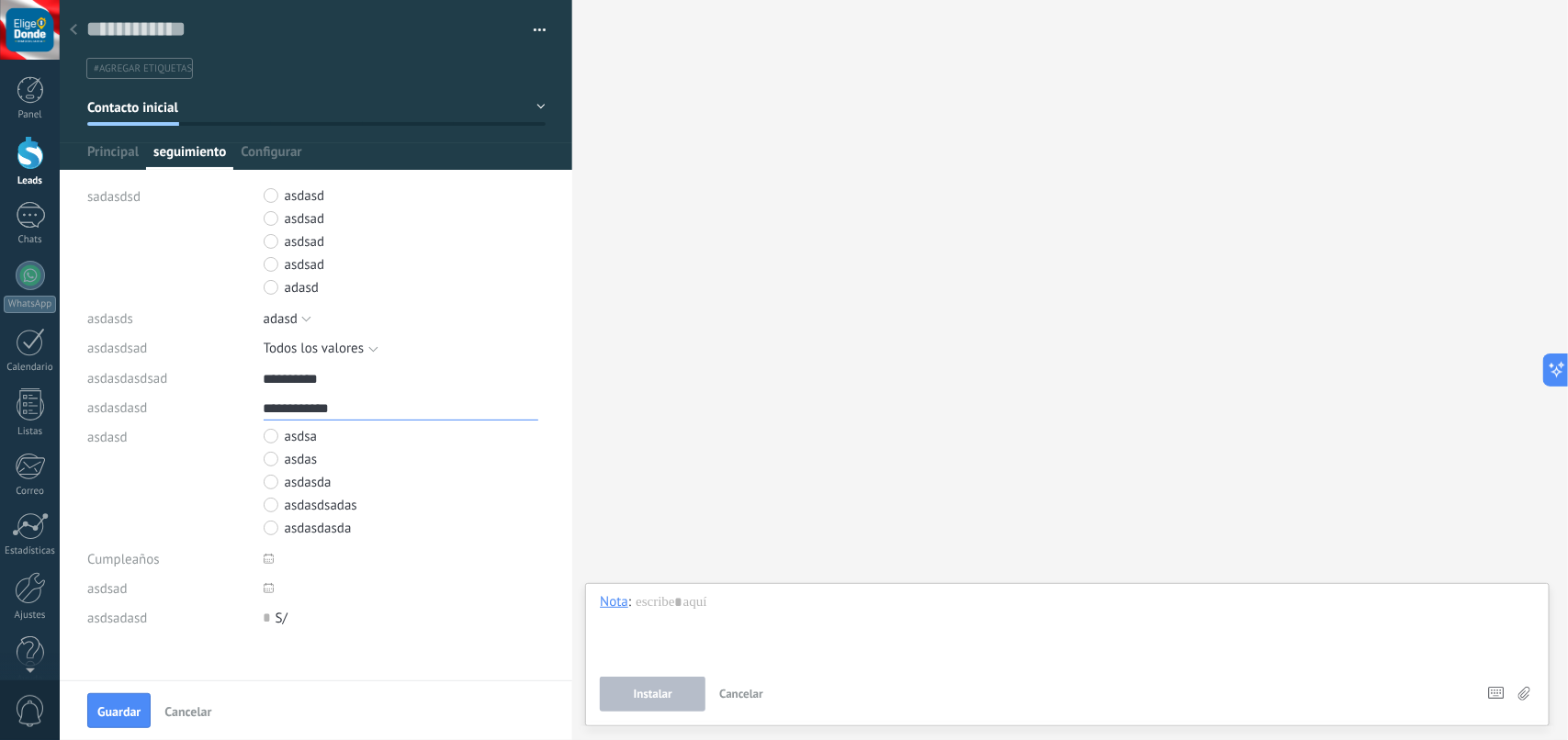 type on "**********" 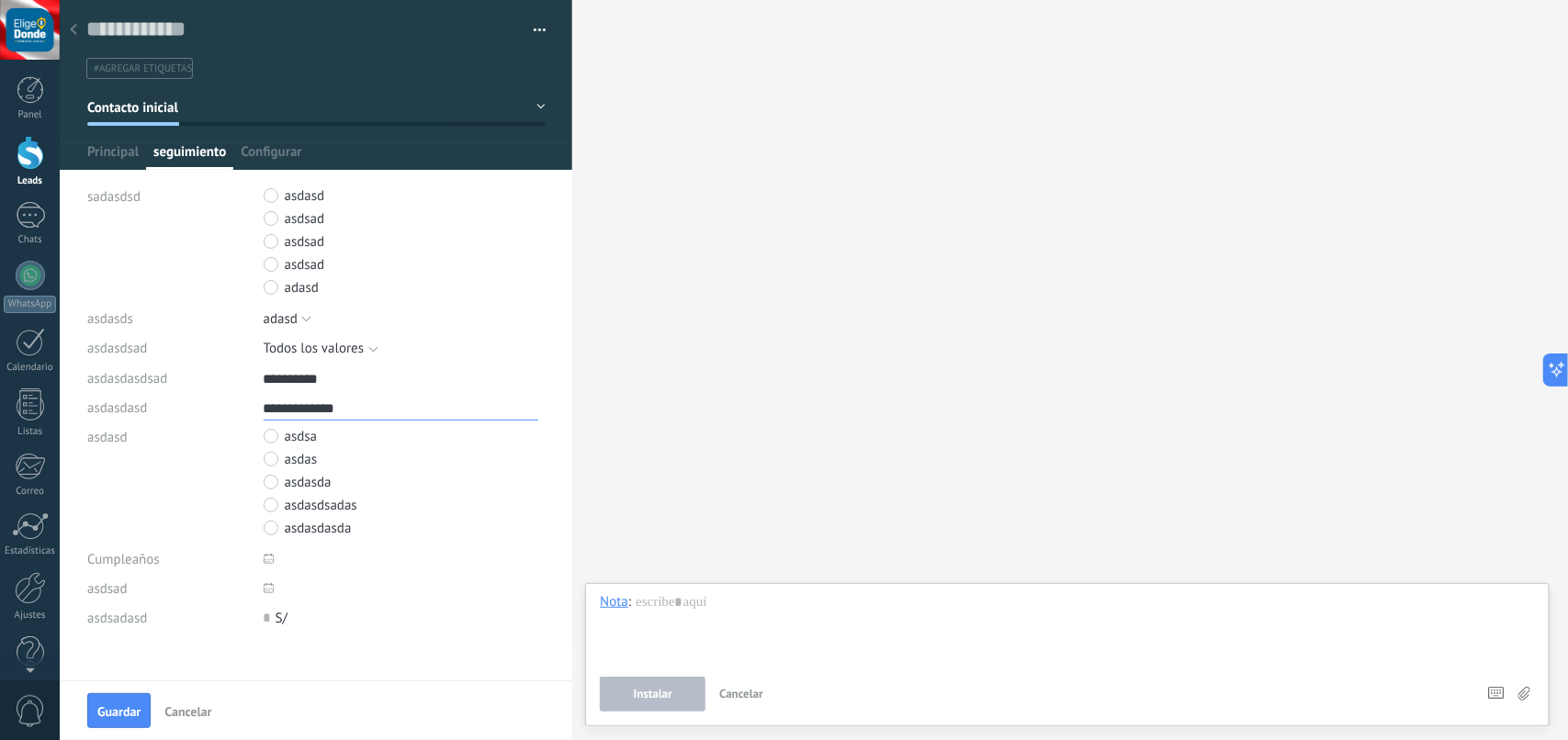 type on "**********" 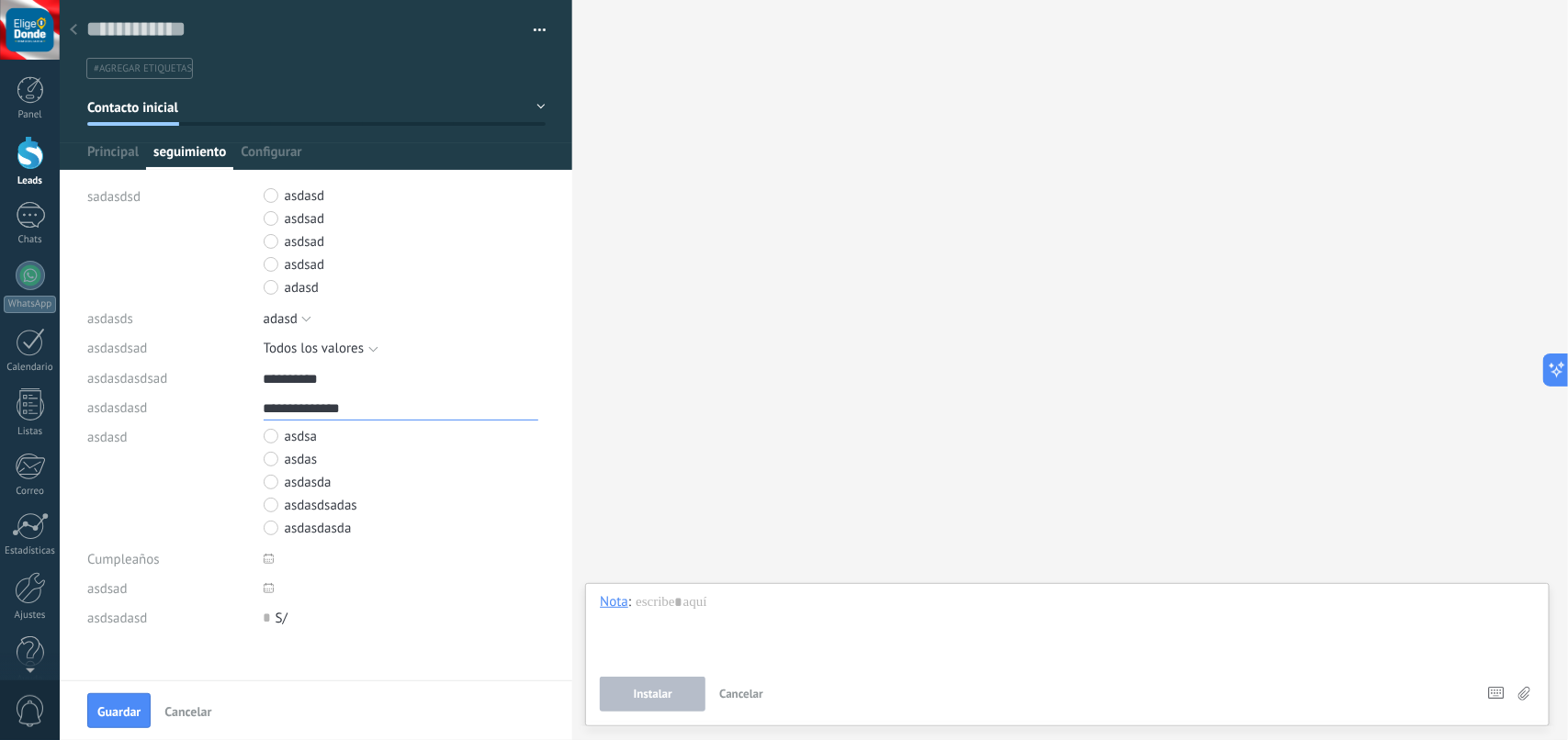 type on "**********" 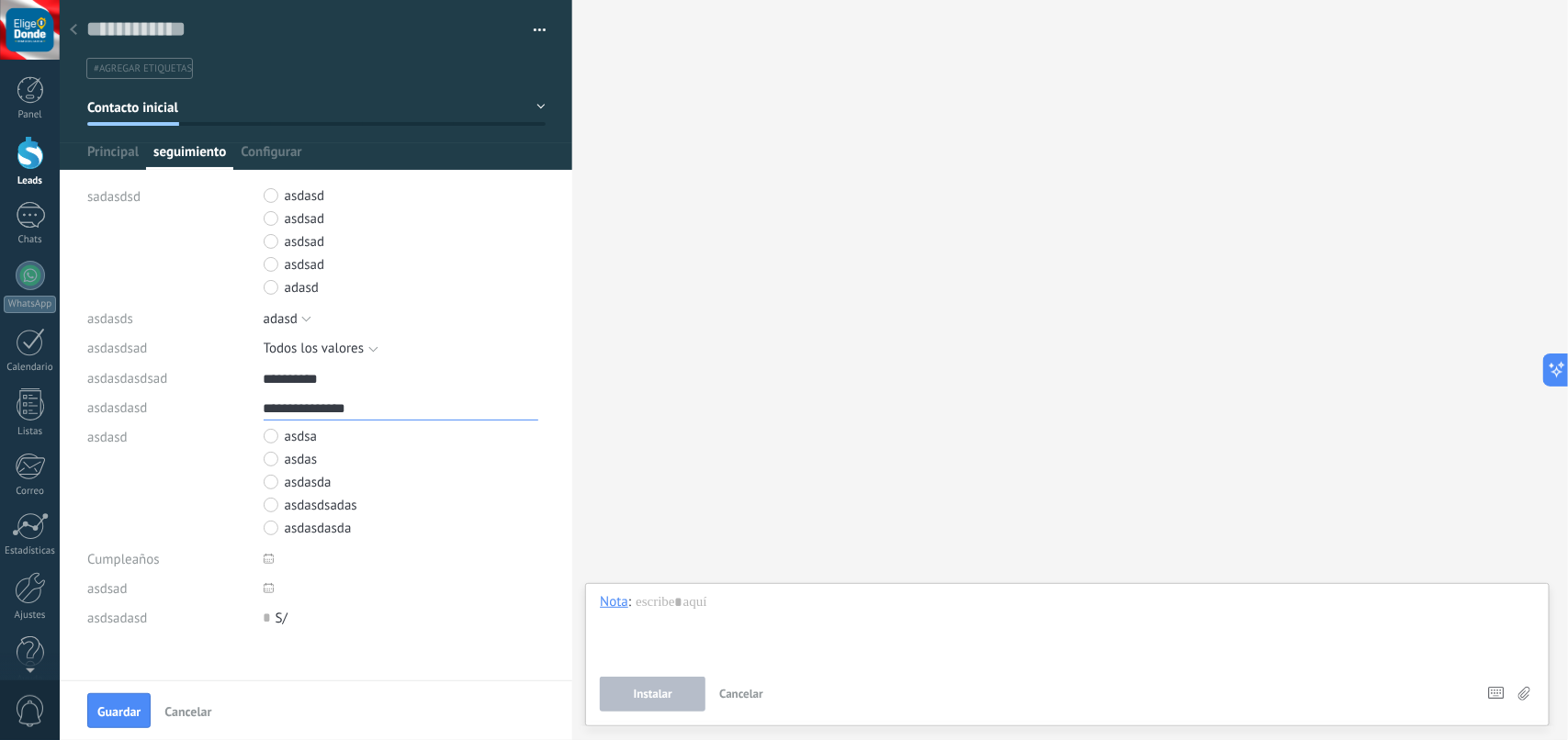 scroll, scrollTop: 18, scrollLeft: 0, axis: vertical 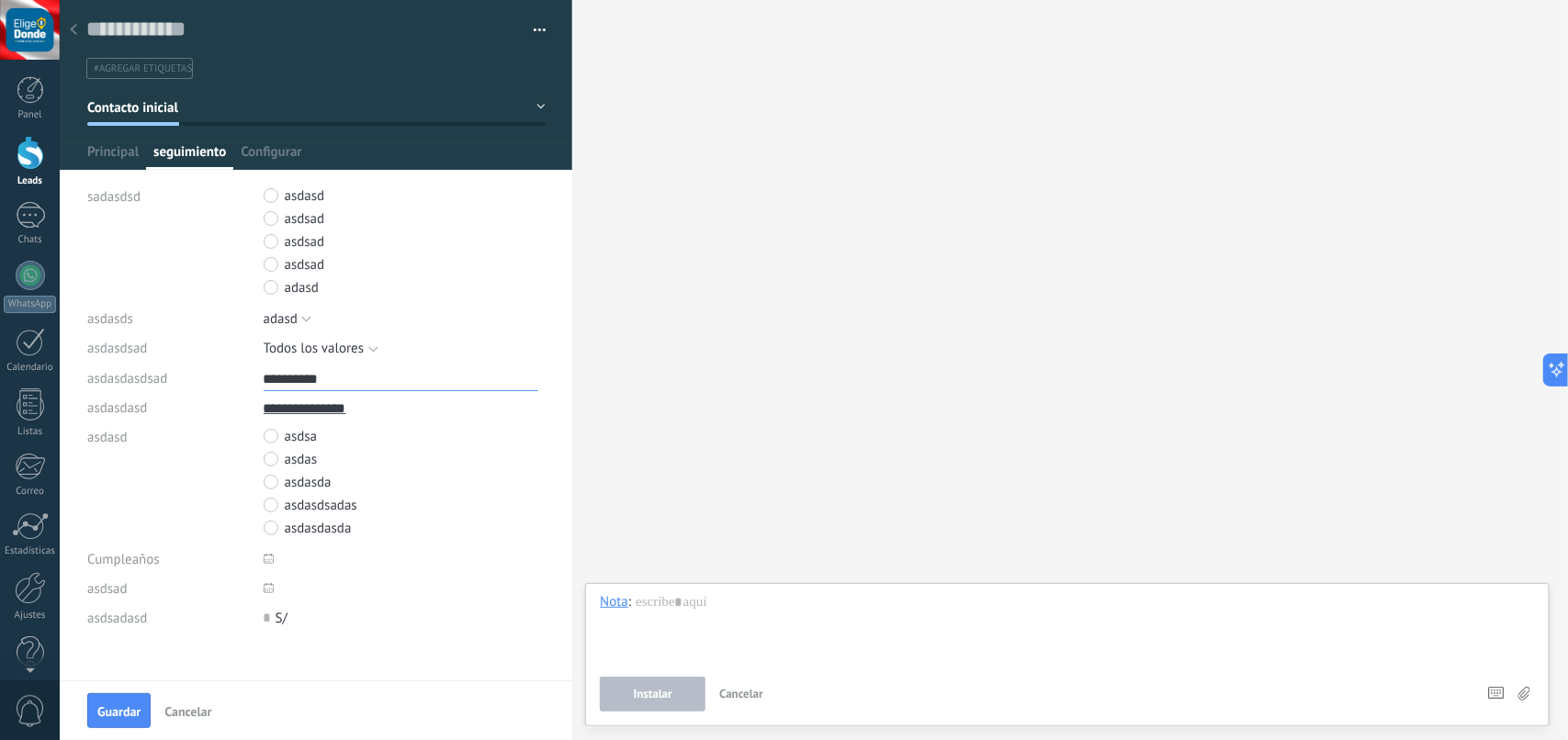 click on "**********" at bounding box center (400, 377) 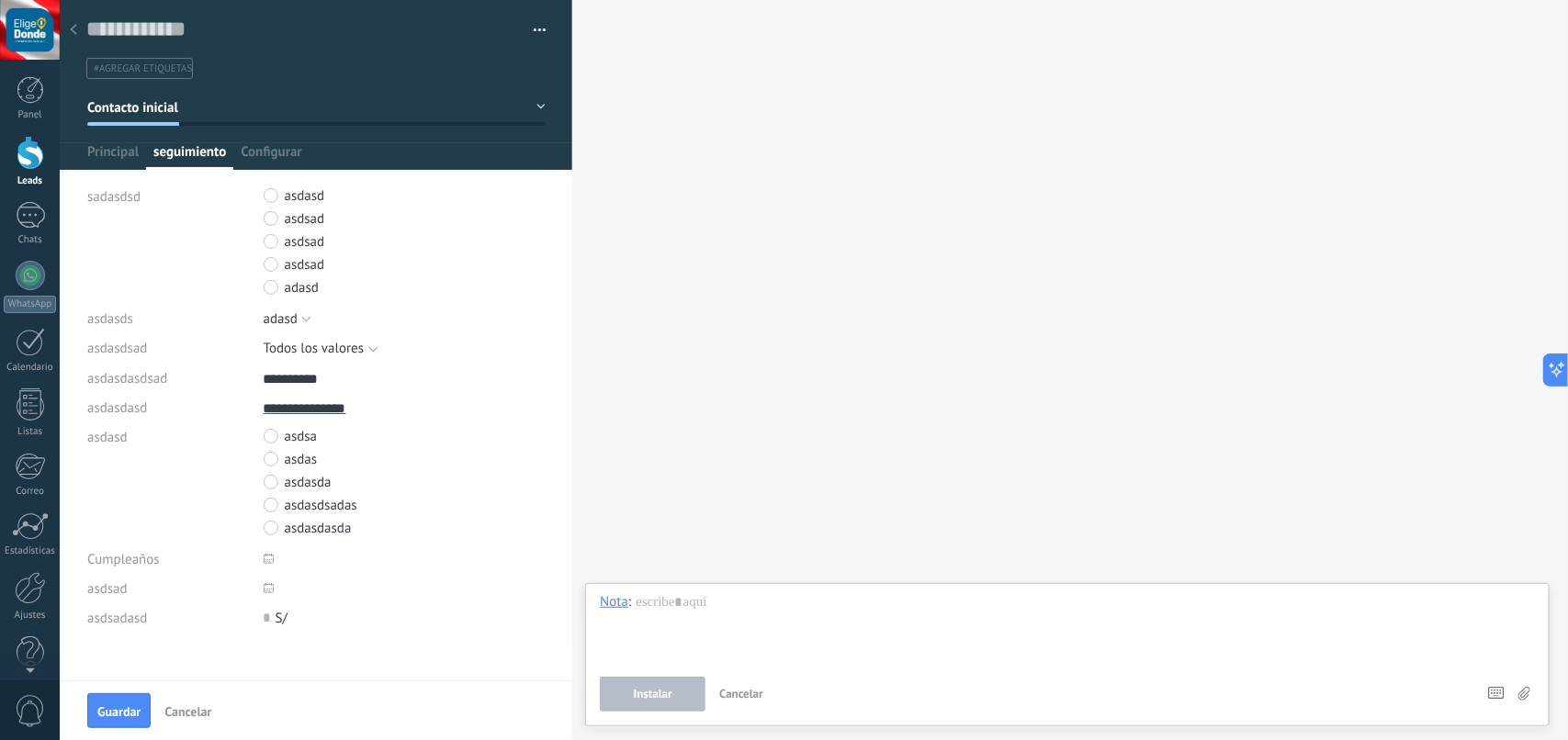click on "asdsa
asdas
asdasda
asdasdsadas
asdasdasda" at bounding box center [405, 483] 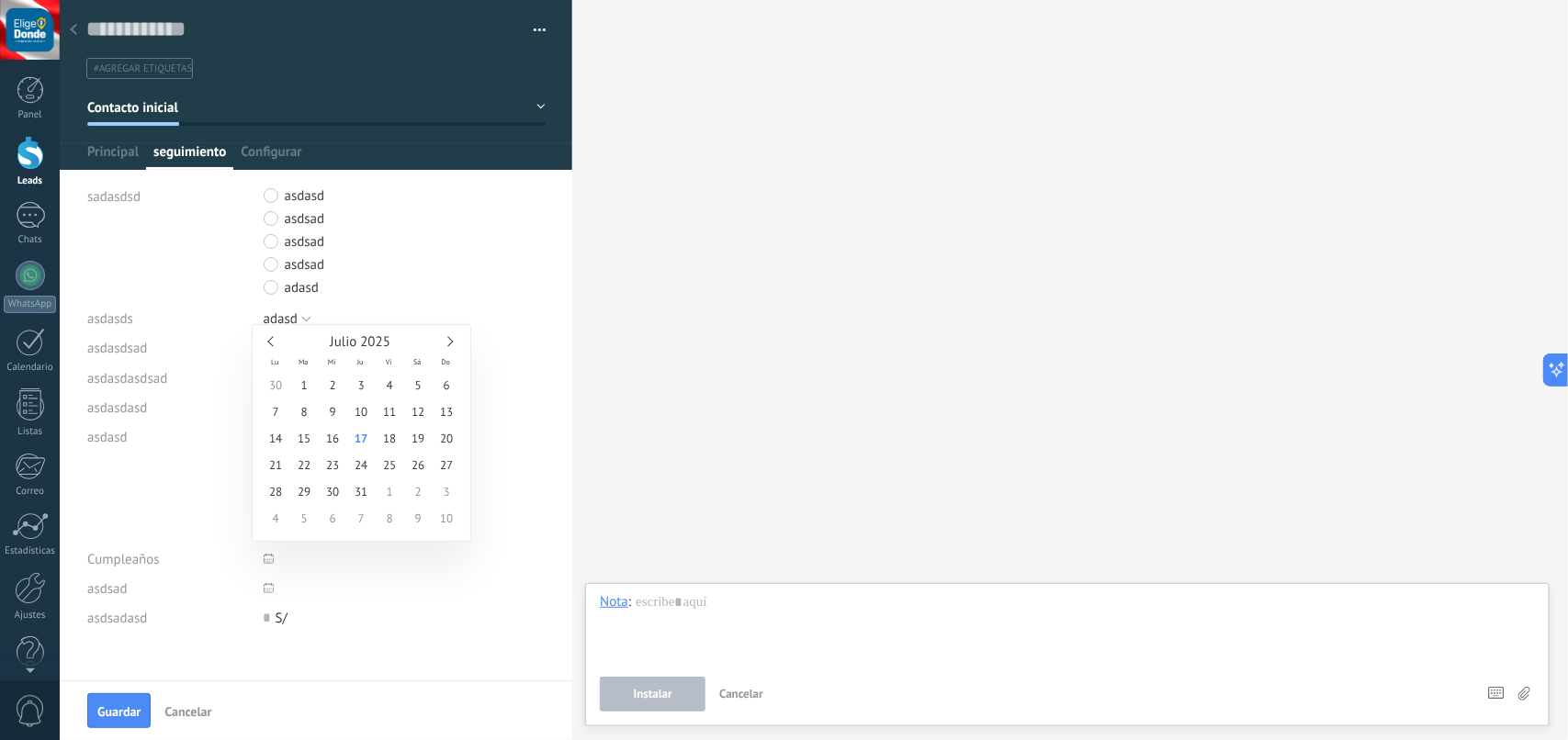 click at bounding box center [405, 589] 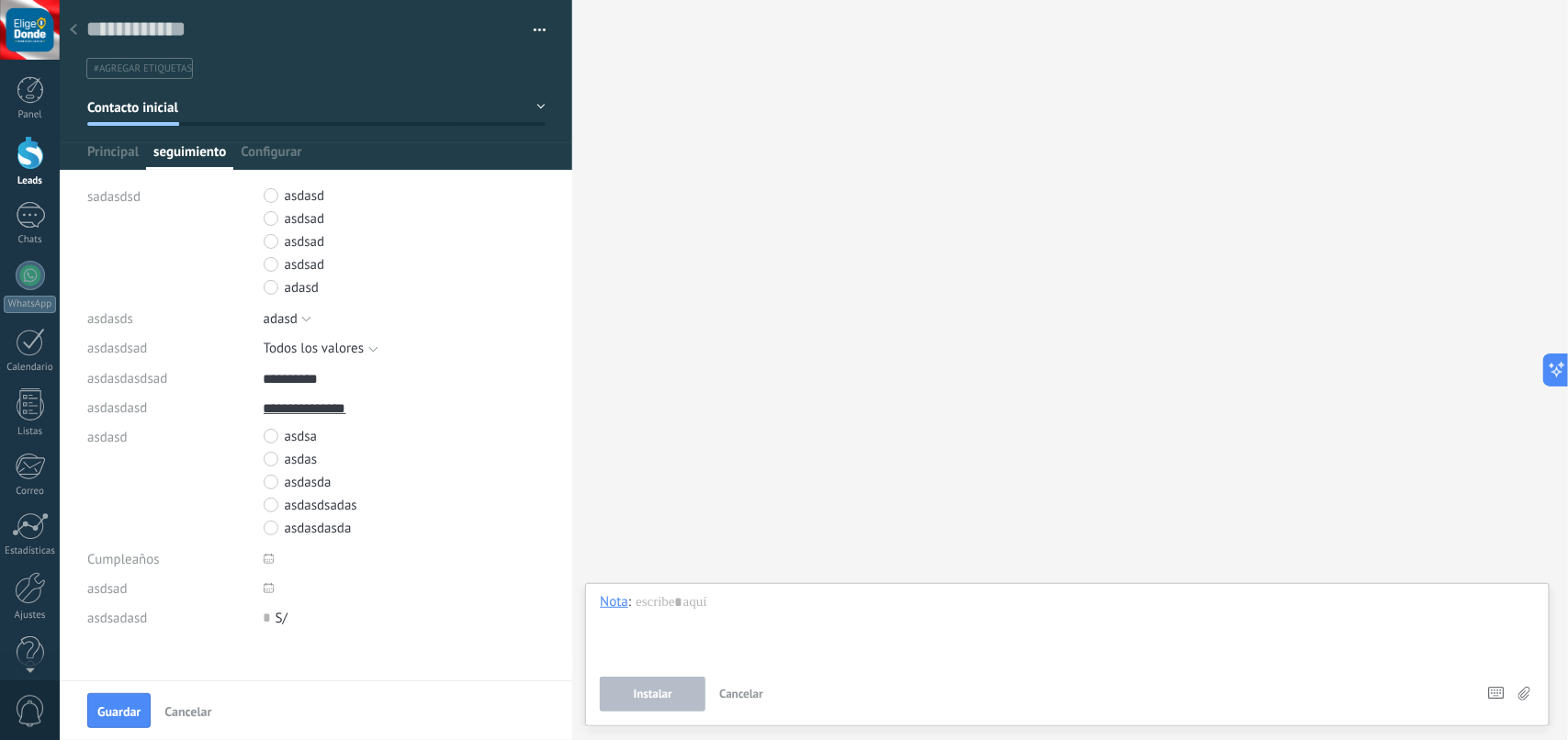 click at bounding box center (268, 588) 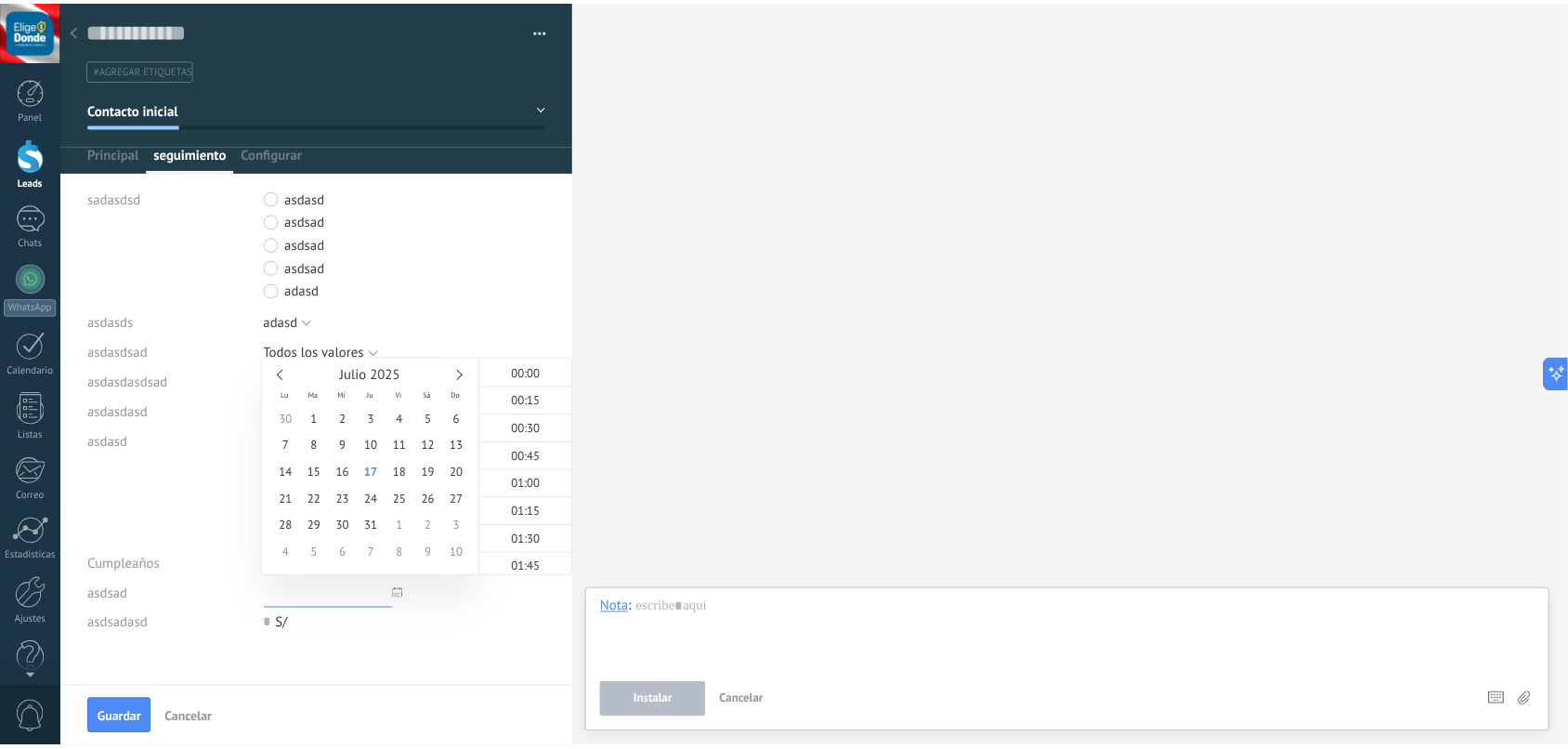 scroll, scrollTop: 217, scrollLeft: 0, axis: vertical 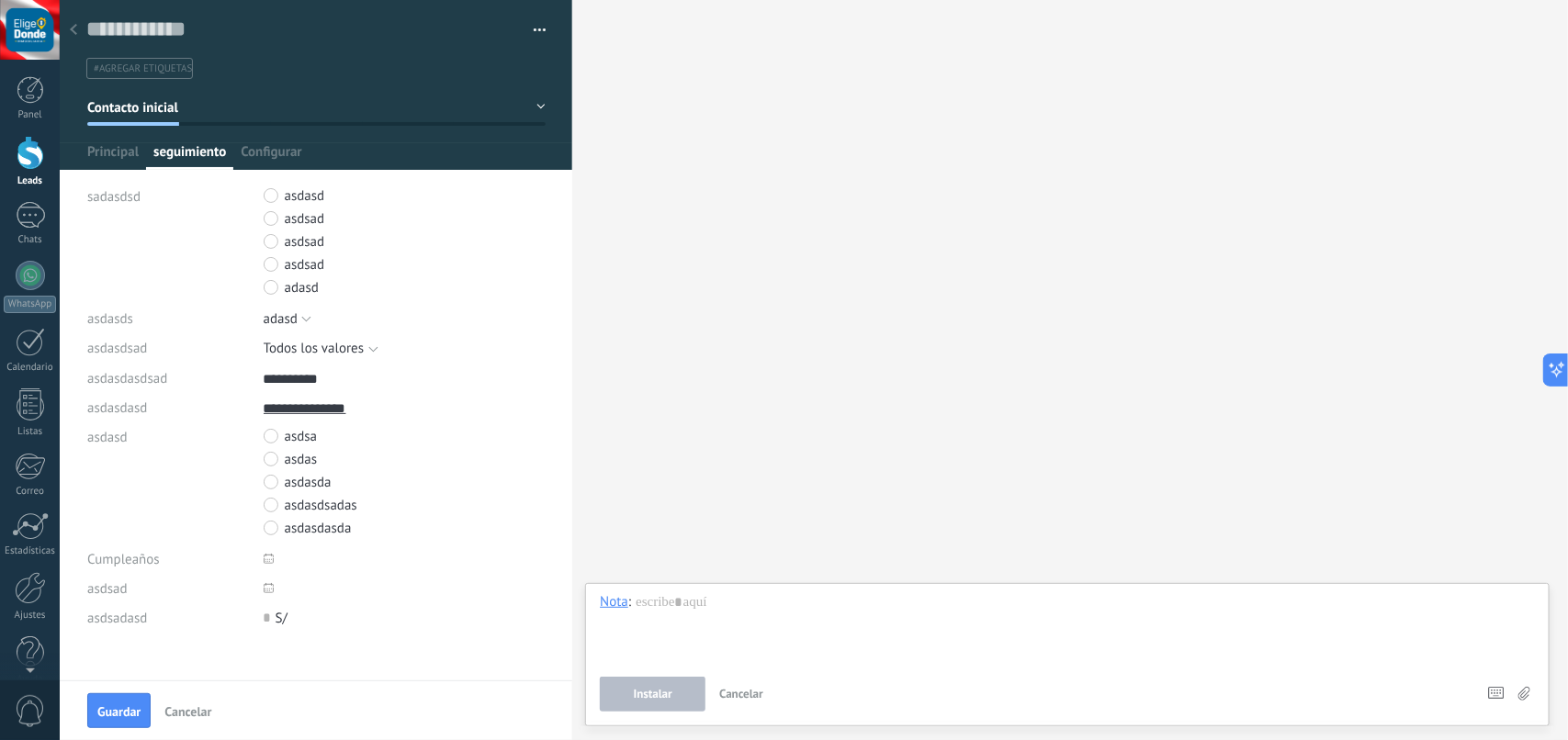 click on "0
S/" at bounding box center [405, 618] 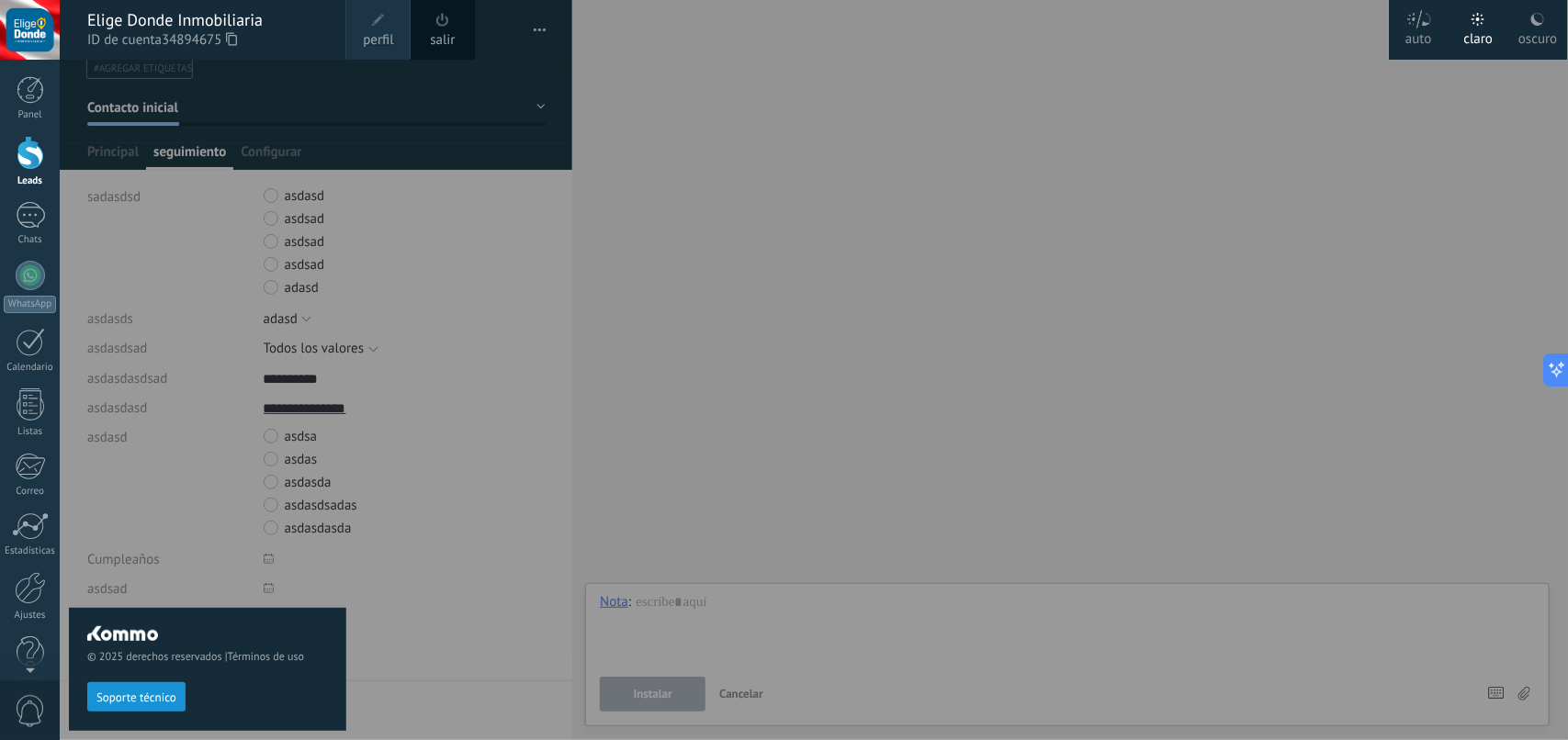 click at bounding box center [843, 370] 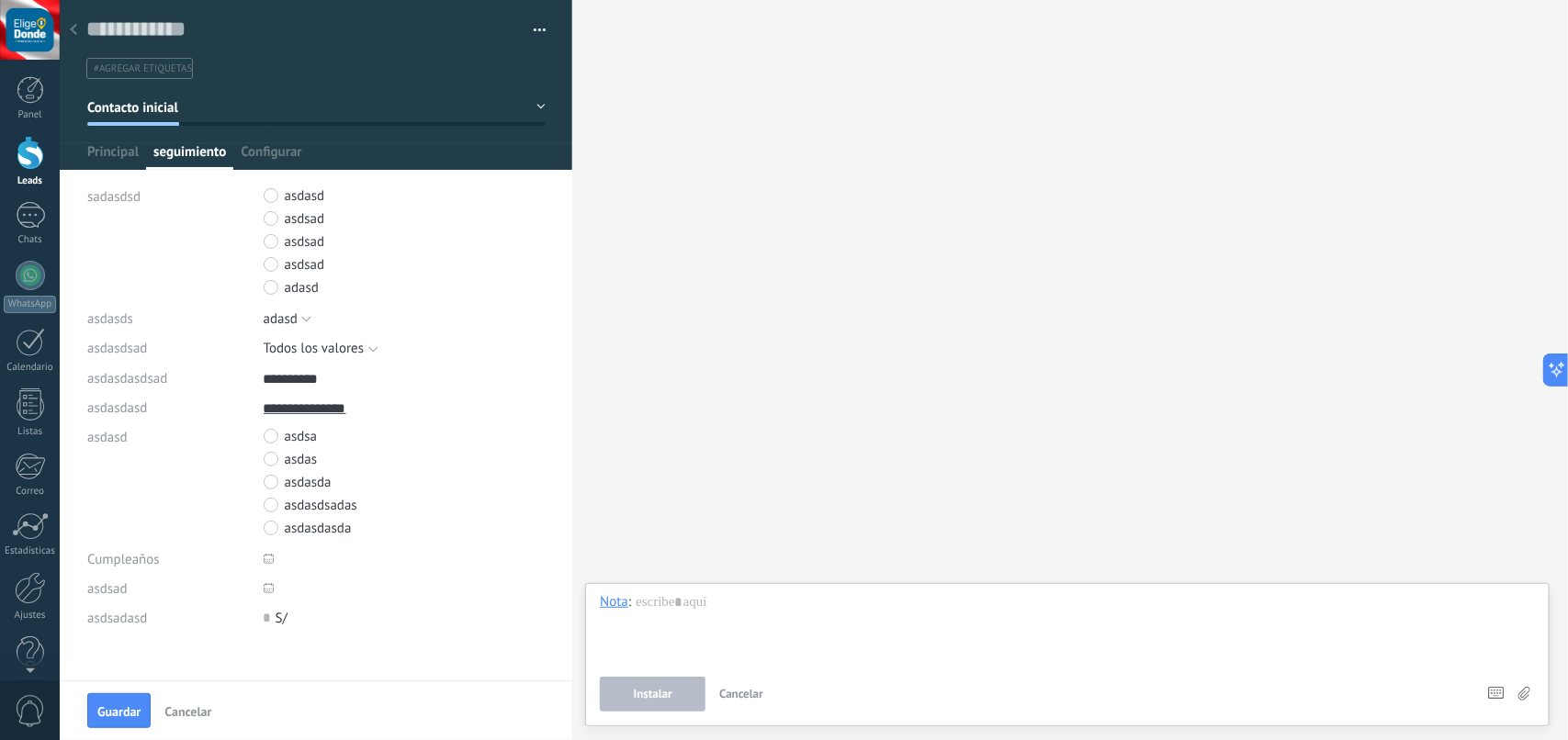 click at bounding box center [29, 29] 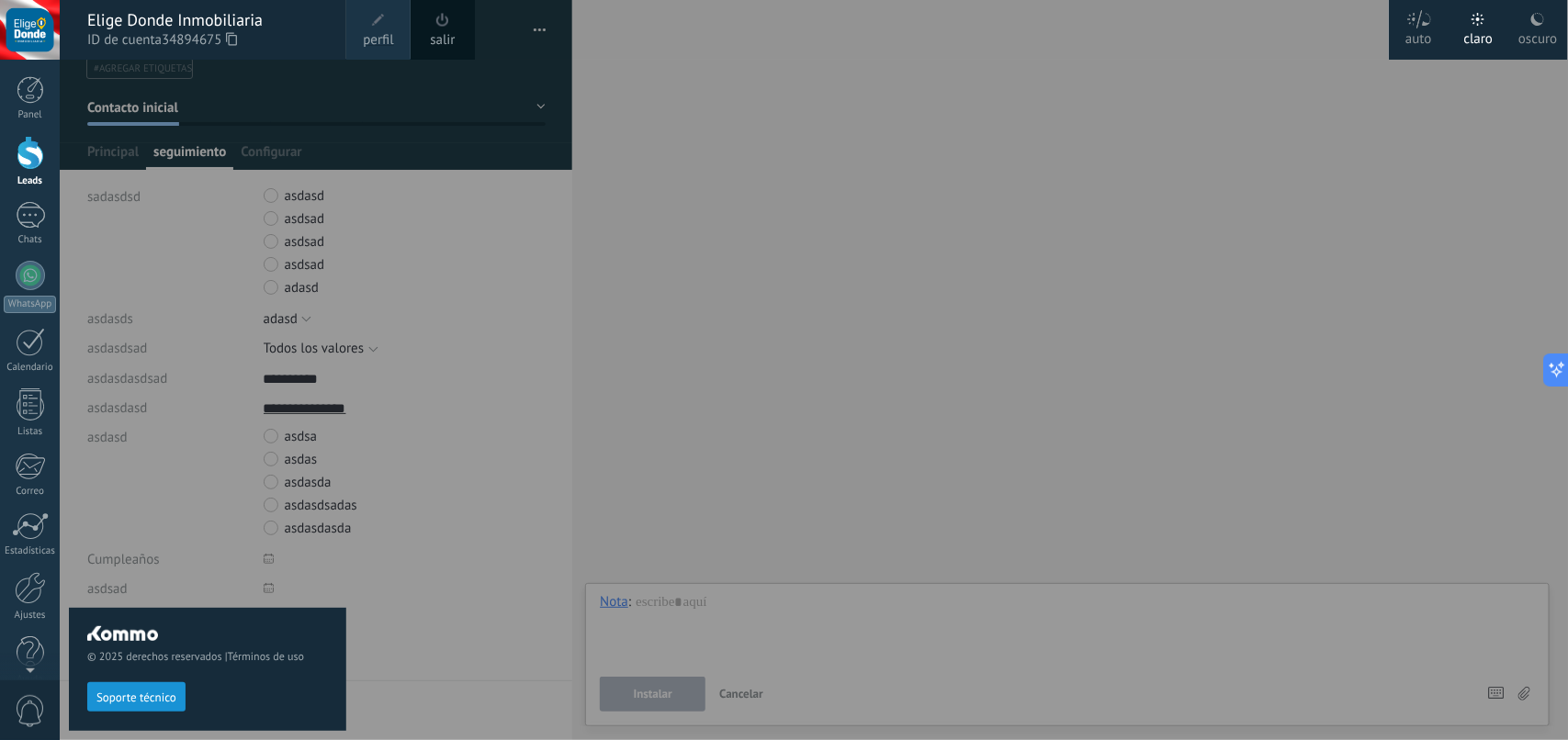 click on "perfil" at bounding box center [378, 40] 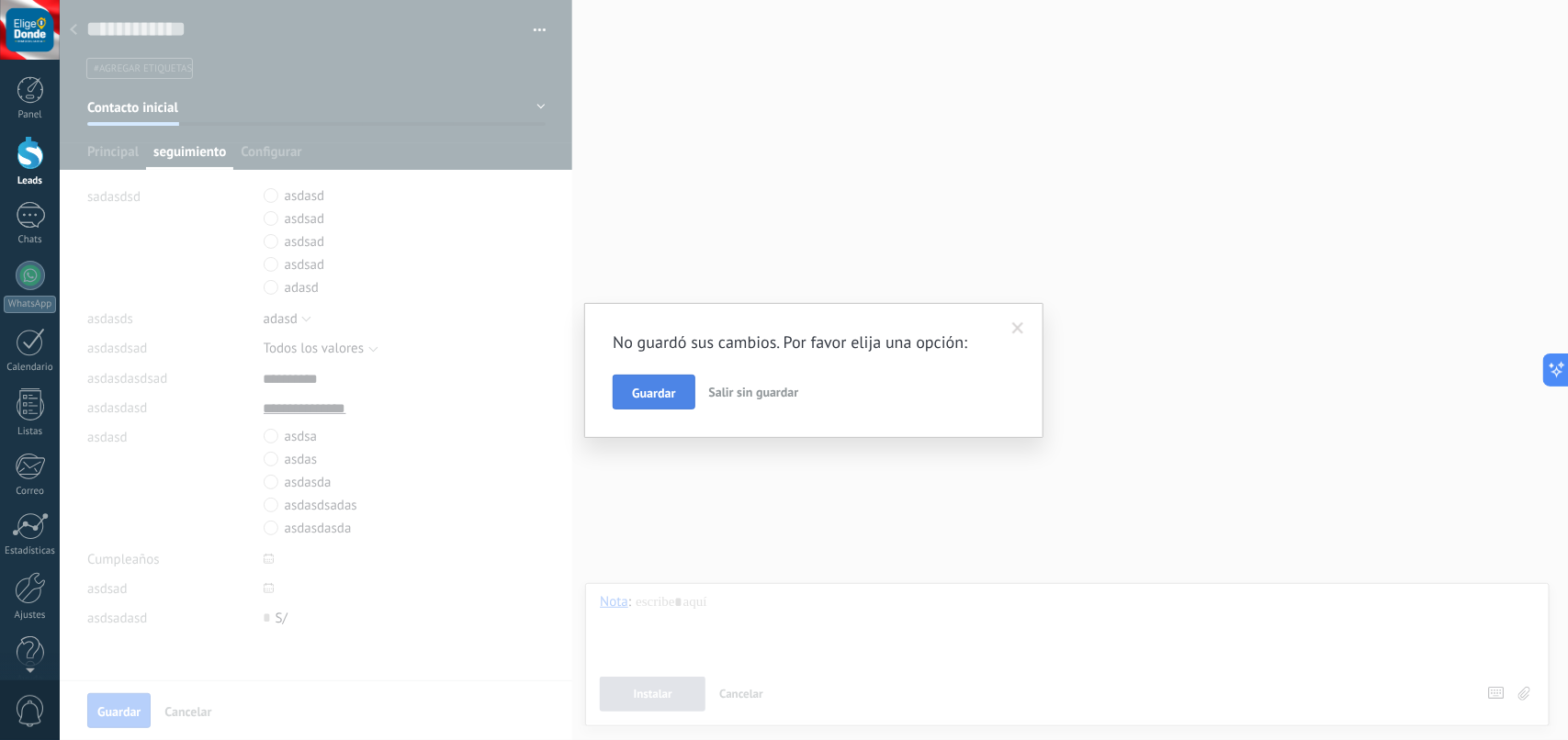 click on "Guardar" at bounding box center (653, 393) 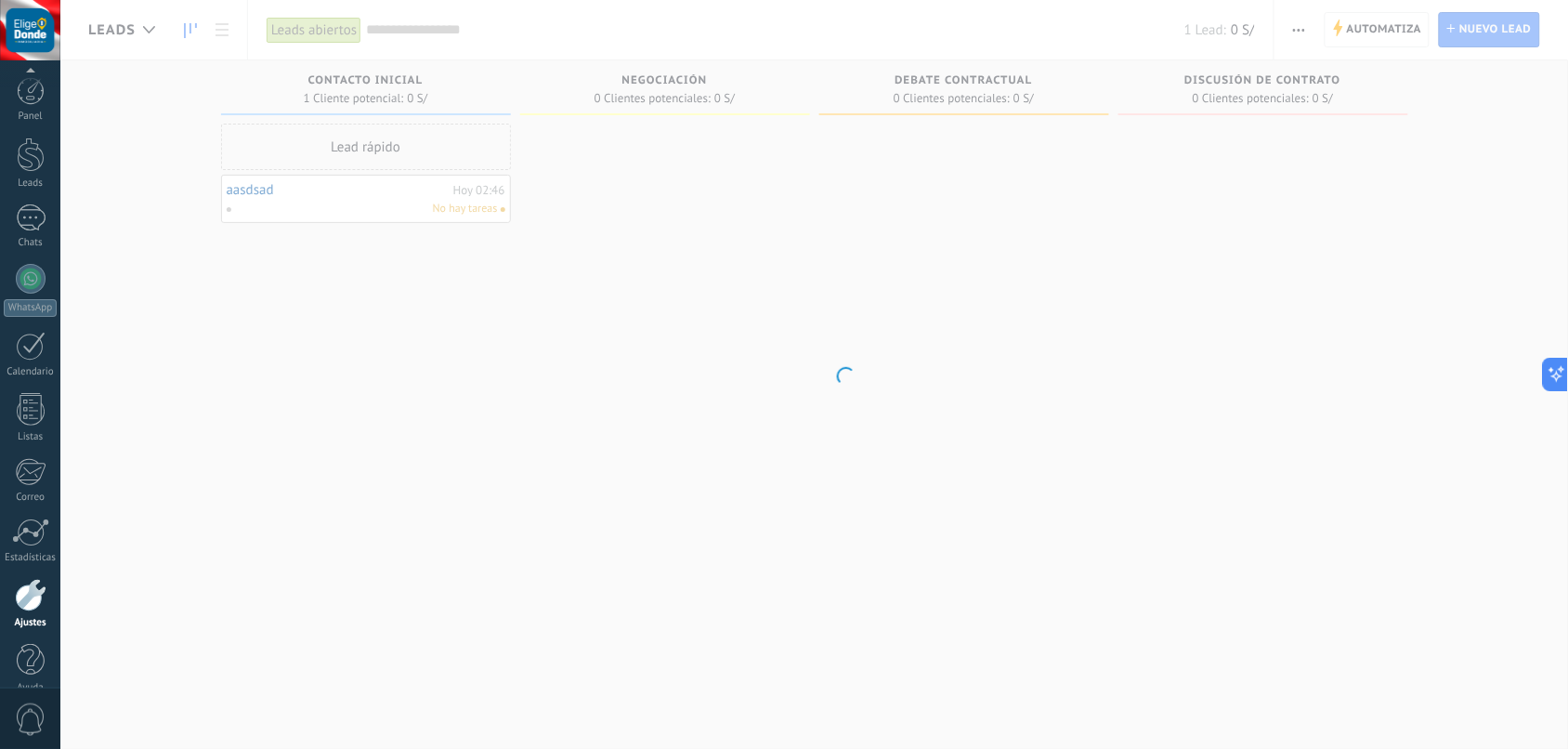 scroll, scrollTop: 24, scrollLeft: 0, axis: vertical 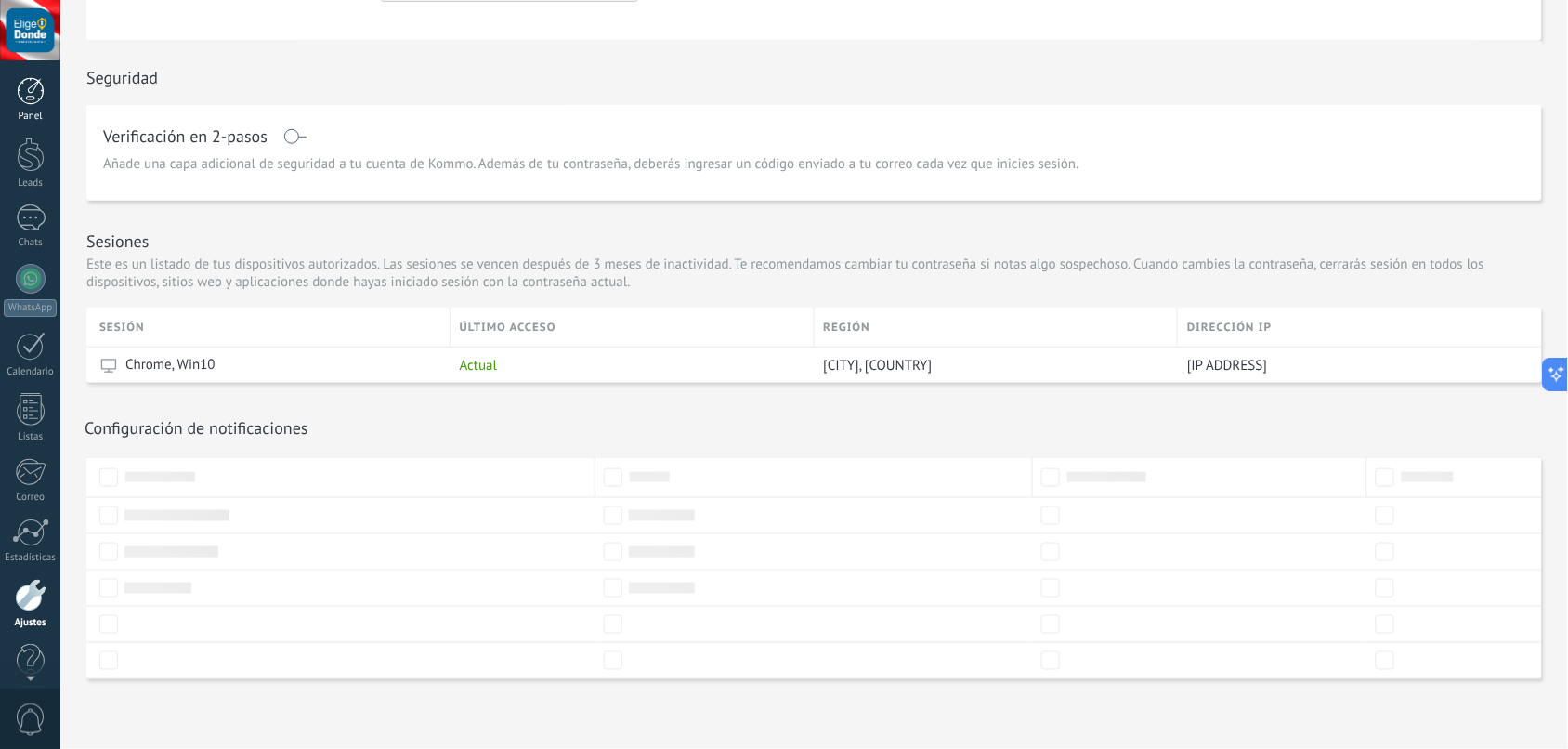 click at bounding box center [31, 91] 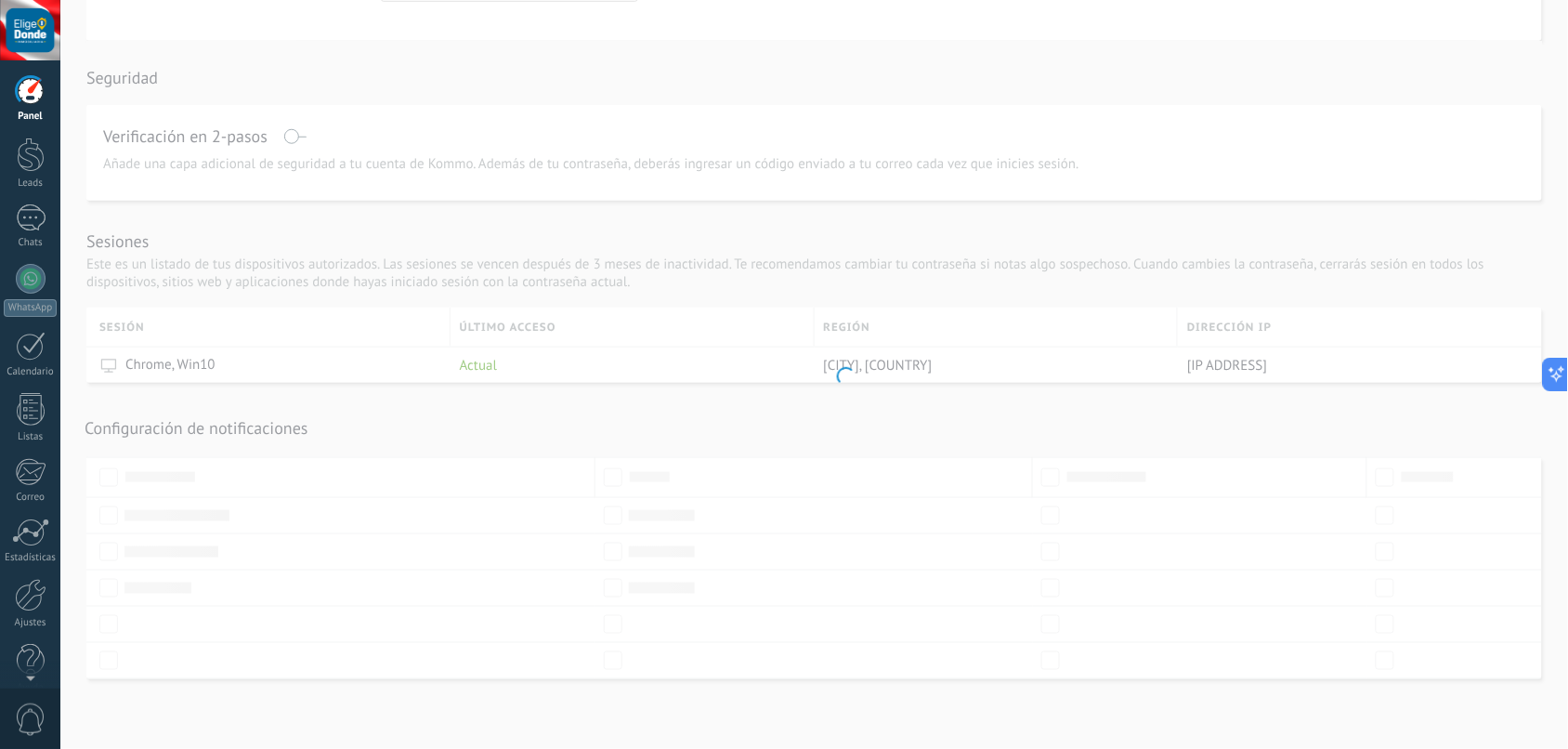 scroll, scrollTop: 0, scrollLeft: 0, axis: both 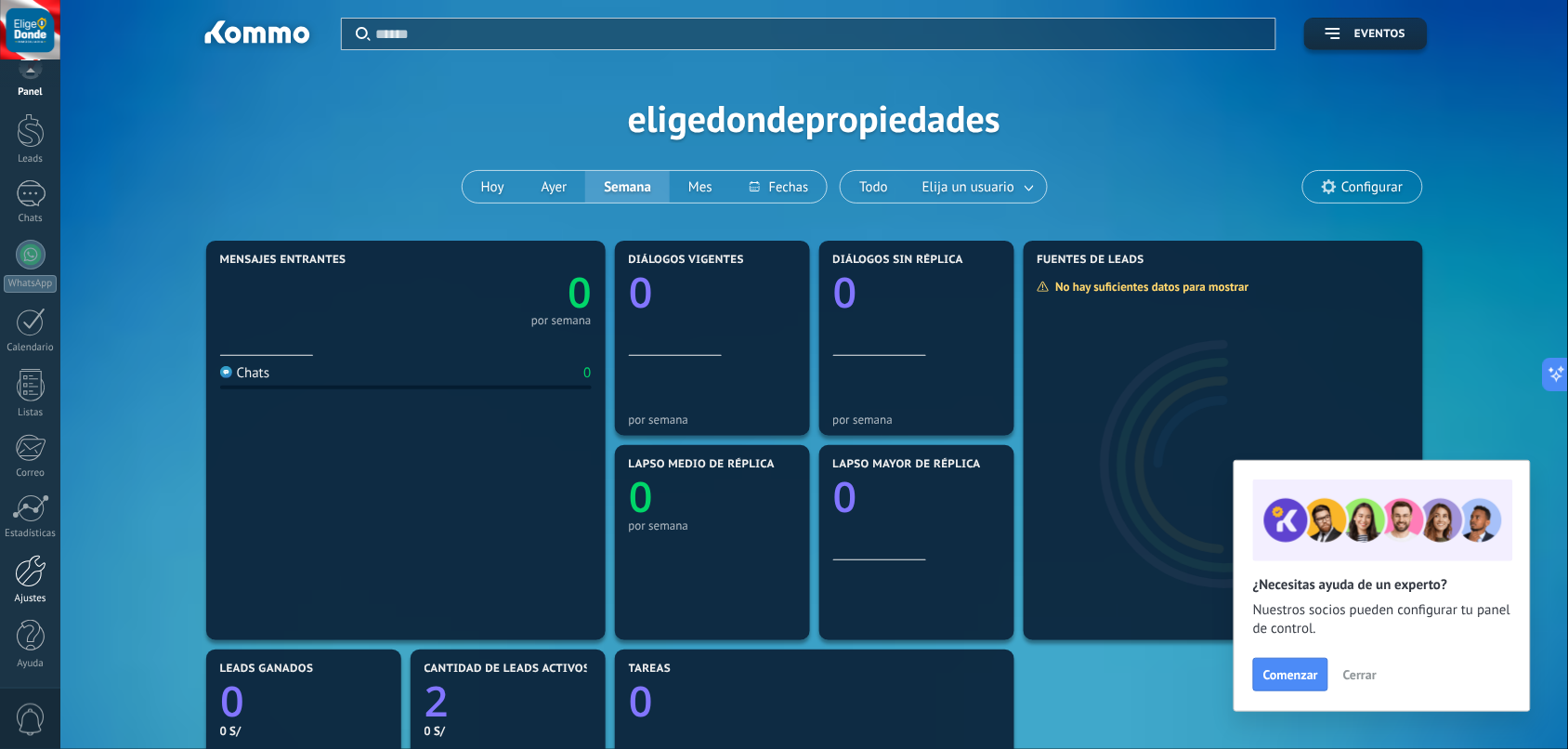 click at bounding box center (31, 571) 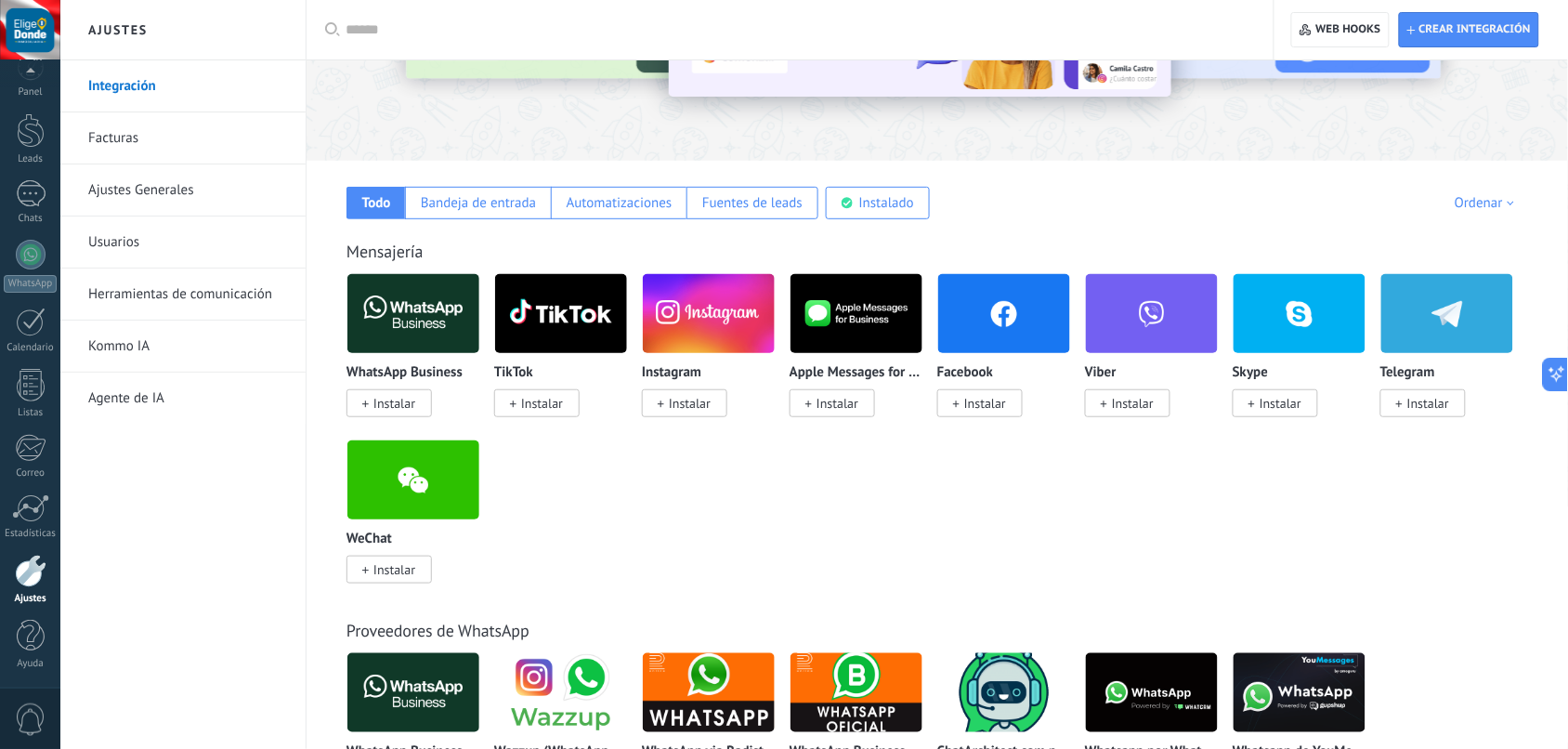scroll, scrollTop: 116, scrollLeft: 0, axis: vertical 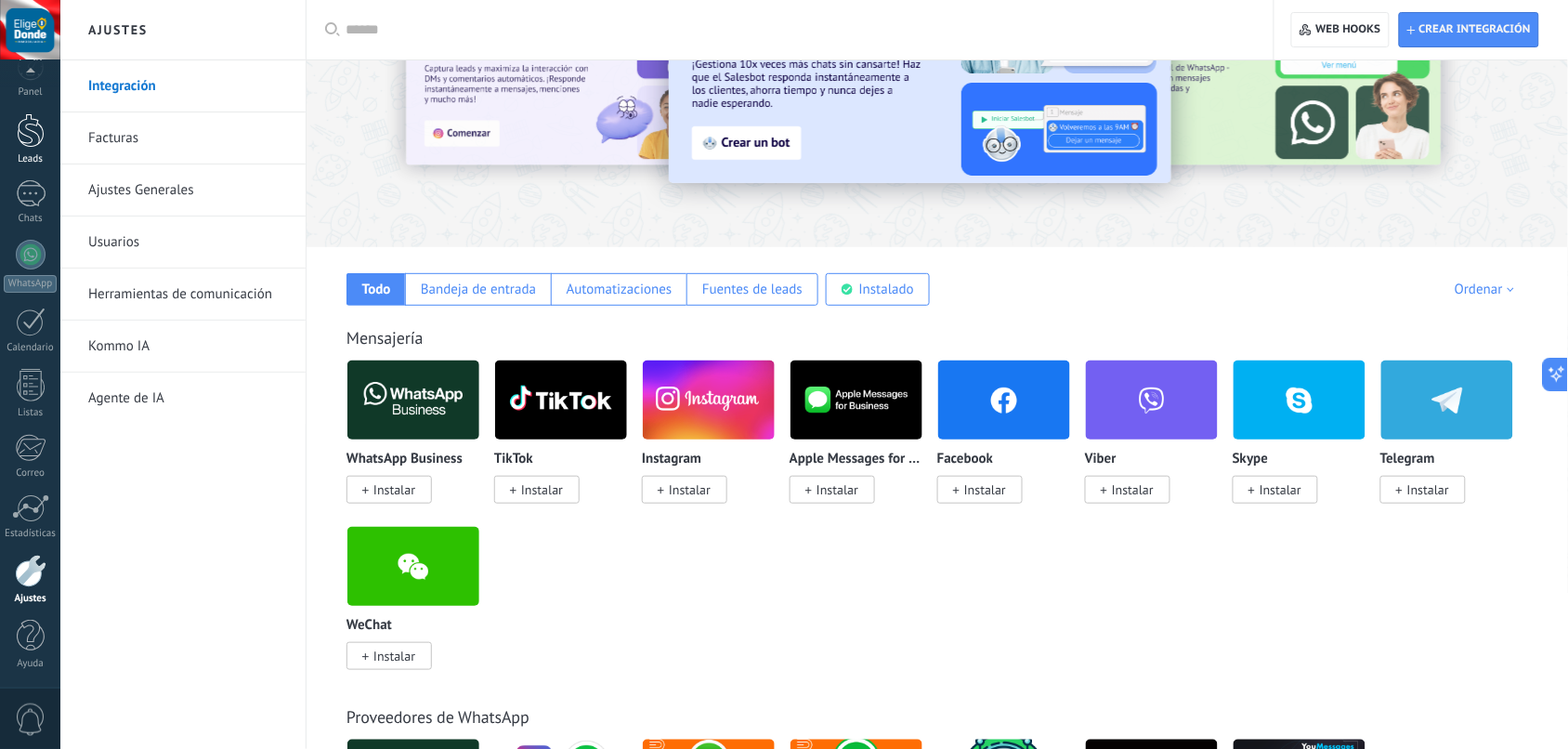 click at bounding box center [31, 130] 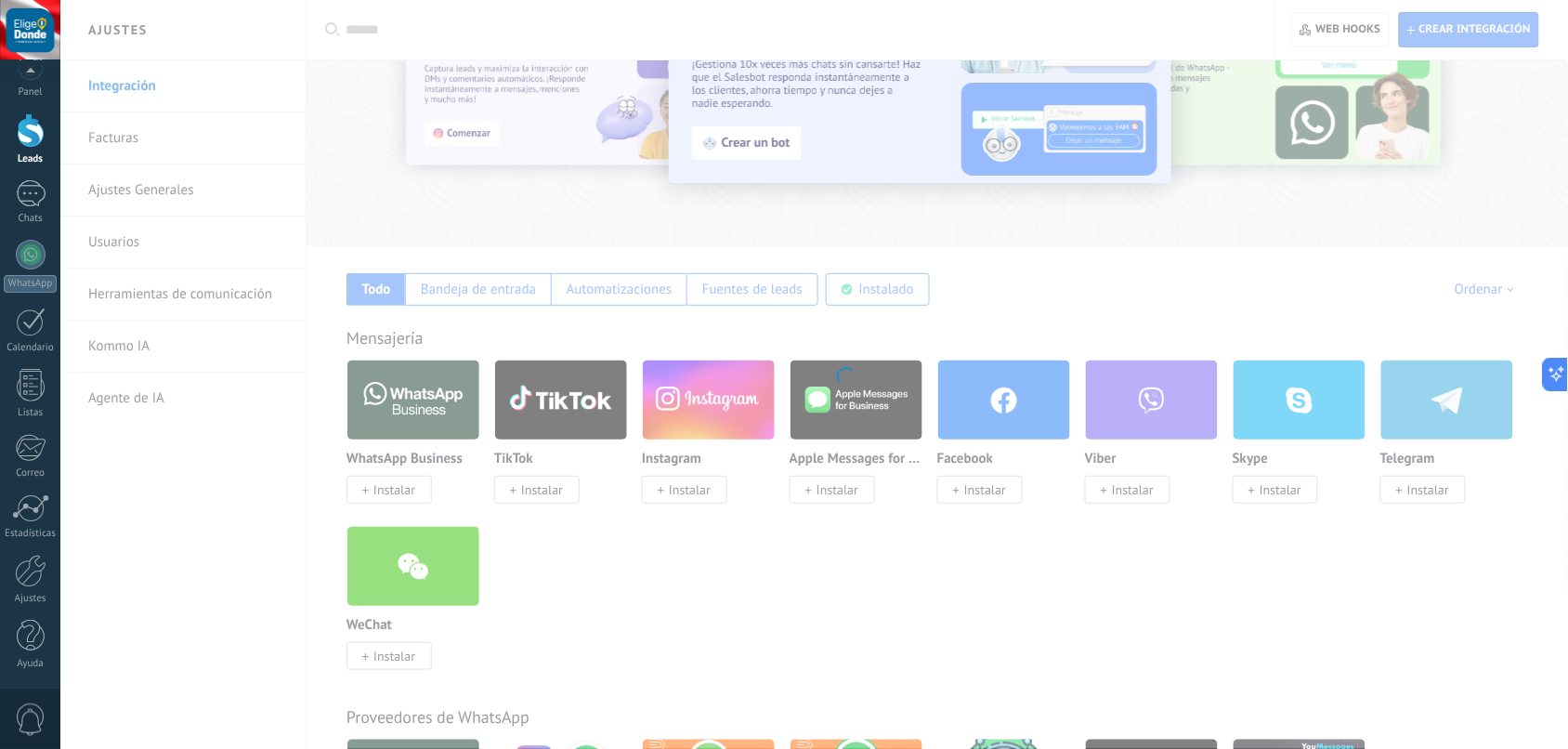 scroll, scrollTop: 0, scrollLeft: 0, axis: both 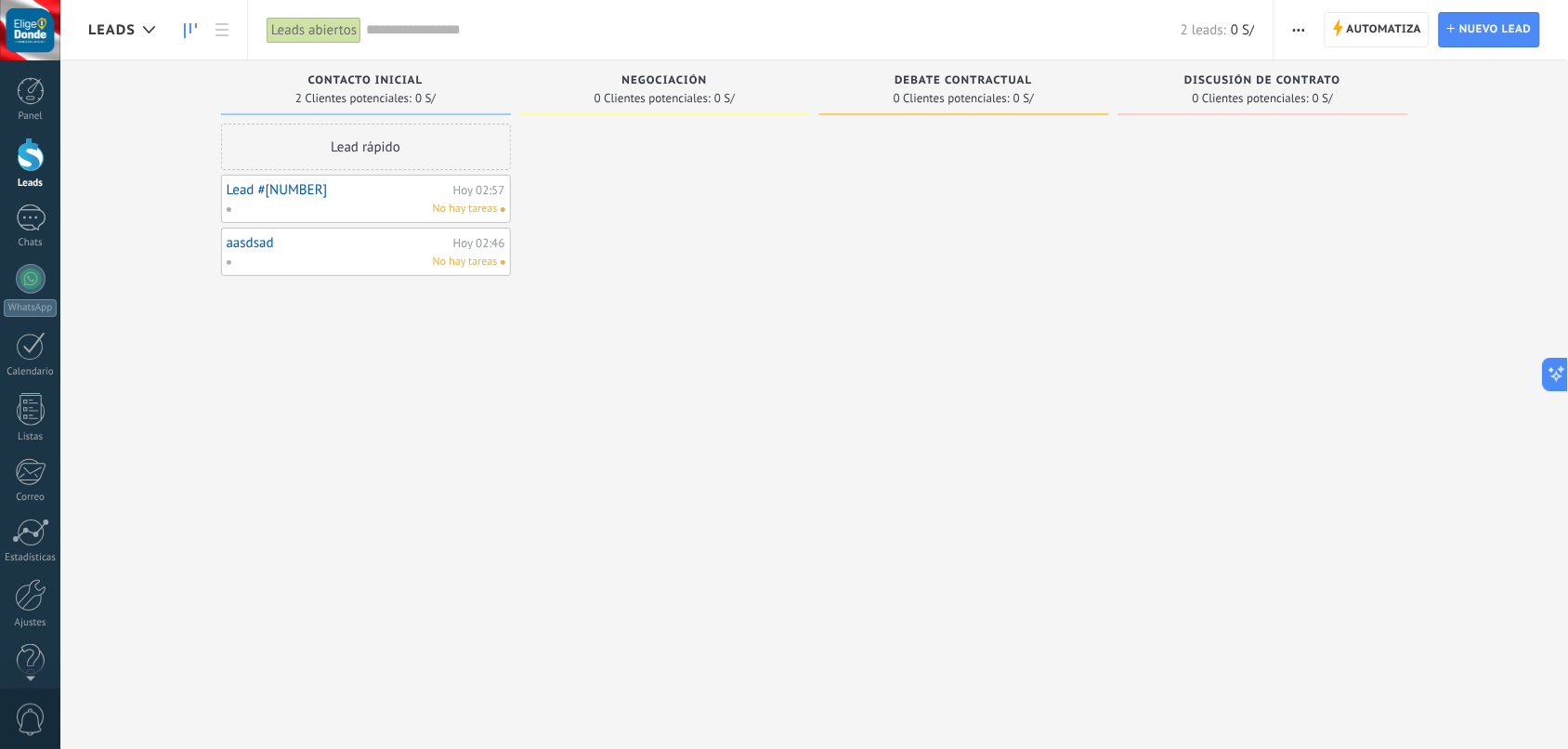 click on "No hay tareas" at bounding box center [361, 209] 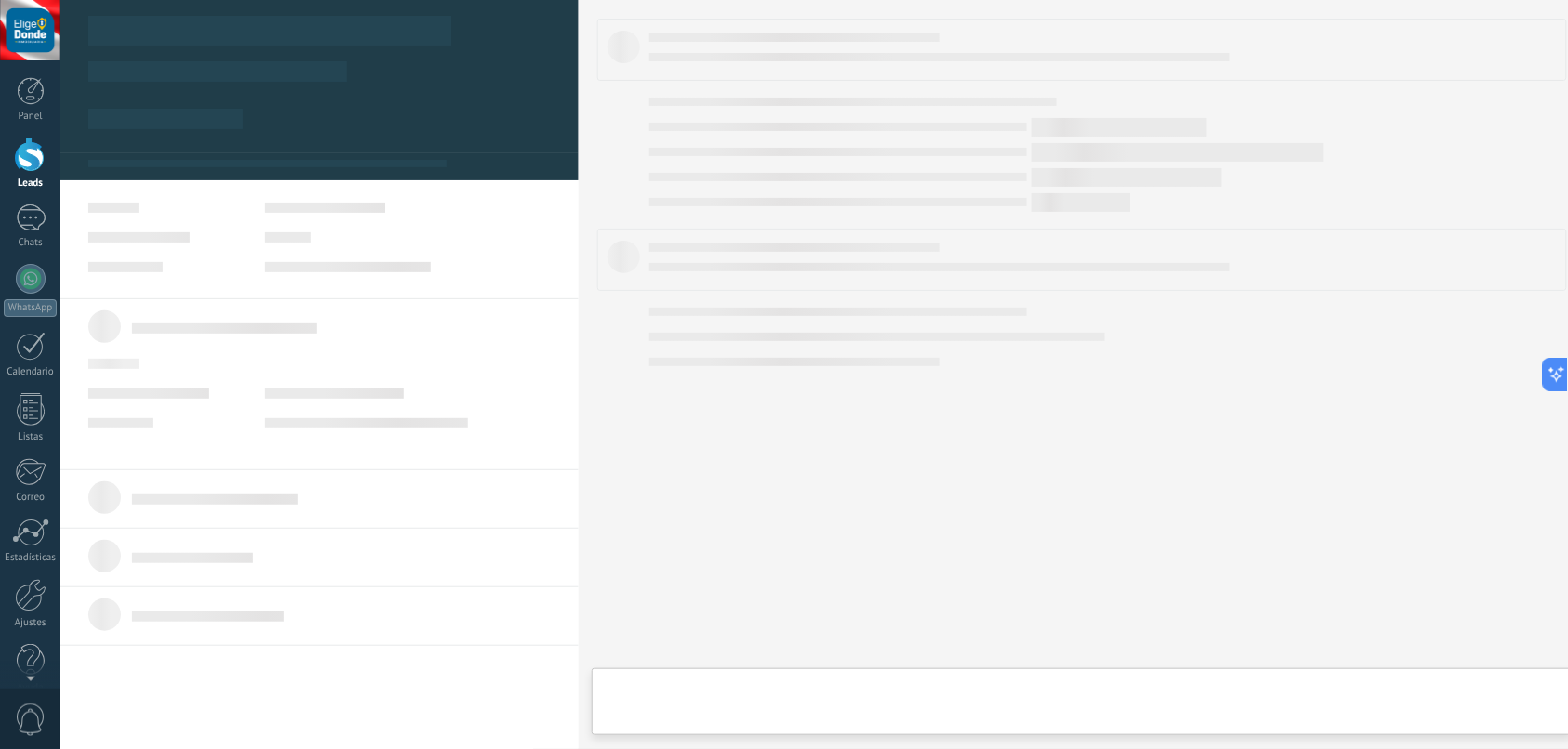 click on ".abccls-1,.abccls-2{fill-rule:evenodd}.abccls-2{fill:#fff} .abfcls-1{fill:none}.abfcls-2{fill:#fff} .abncls-1{isolation:isolate}.abncls-2{opacity:.06}.abncls-2,.abncls-3,.abncls-6{mix-blend-mode:multiply}.abncls-3{opacity:.15}.abncls-4,.abncls-8{fill:#fff}.abncls-5{fill:url(#abnlinear-gradient)}.abncls-6{opacity:.04}.abncls-7{fill:url(#abnlinear-gradient-2)}.abncls-8{fill-rule:evenodd} .abqst0{fill:#ffa200} .abwcls-1{fill:#252525} .cls-1{isolation:isolate} .acicls-1{fill:none} .aclcls-1{fill:#232323} .acnst0{display:none} .addcls-1,.addcls-2{fill:none;stroke-miterlimit:10}.addcls-1{stroke:#dfe0e5}.addcls-2{stroke:#a1a7ab} .adecls-1,.adecls-2{fill:none;stroke-miterlimit:10}.adecls-1{stroke:#dfe0e5}.adecls-2{stroke:#a1a7ab} .adqcls-1{fill:#8591a5;fill-rule:evenodd} .aeccls-1{fill:#5c9f37} .aeecls-1{fill:#f86161} .aejcls-1{fill:#8591a5;fill-rule:evenodd} .aekcls-1{fill-rule:evenodd} .aelcls-1{fill-rule:evenodd;fill:currentColor} .aemcls-1{fill-rule:evenodd;fill:currentColor} .aencls-2{fill:#f86161;opacity:.3}" at bounding box center (784, 374) 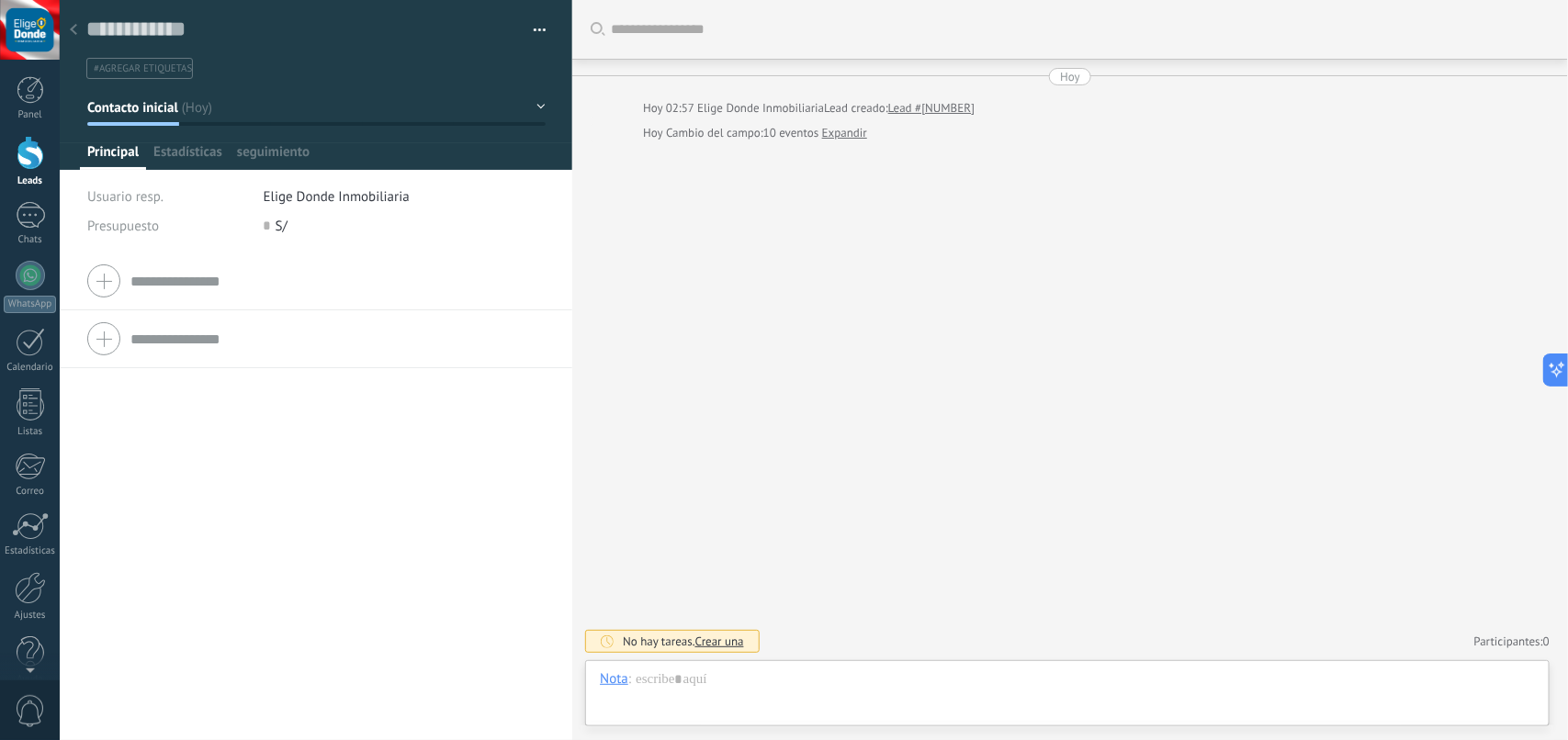 scroll, scrollTop: 28, scrollLeft: 0, axis: vertical 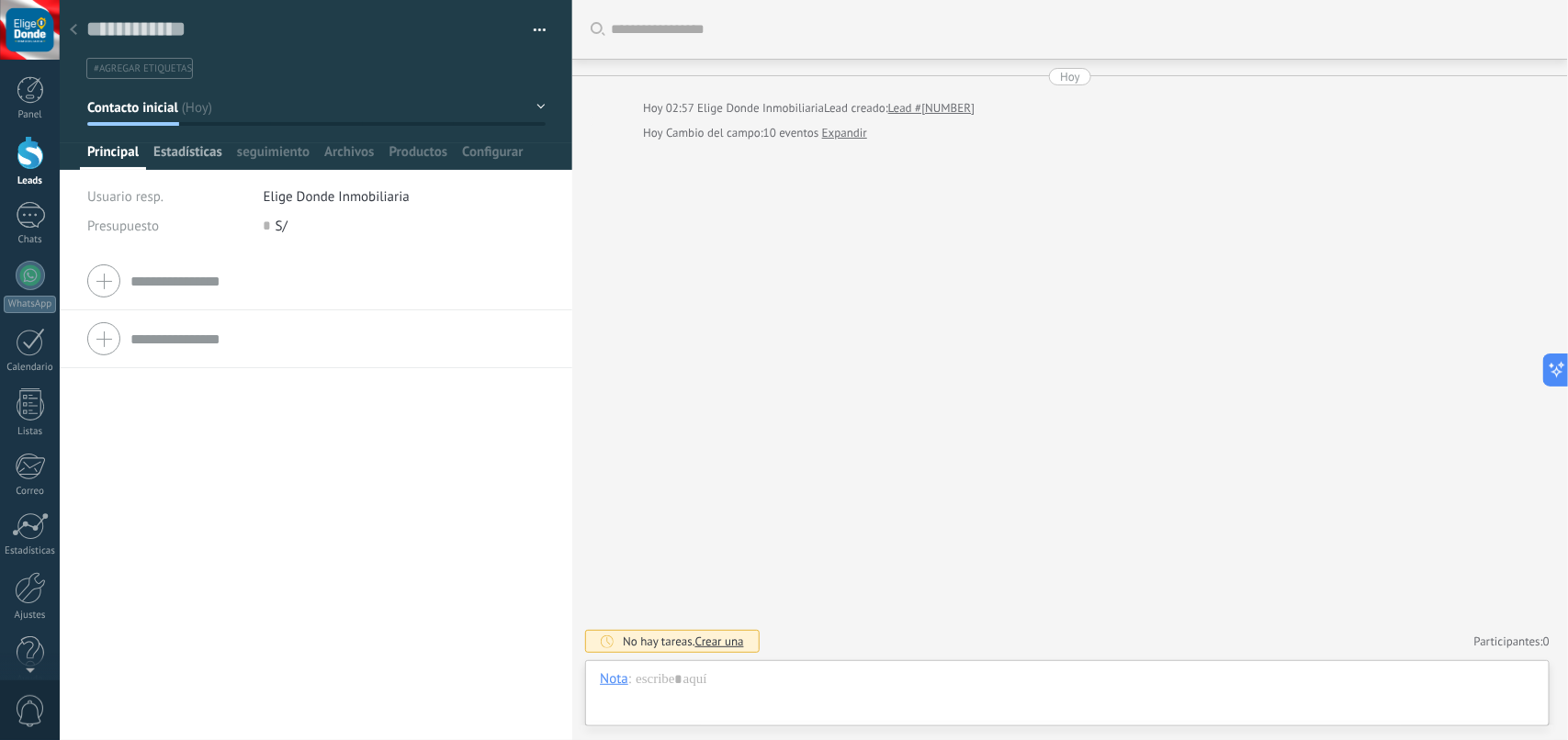 click on "Estadísticas" at bounding box center (187, 156) 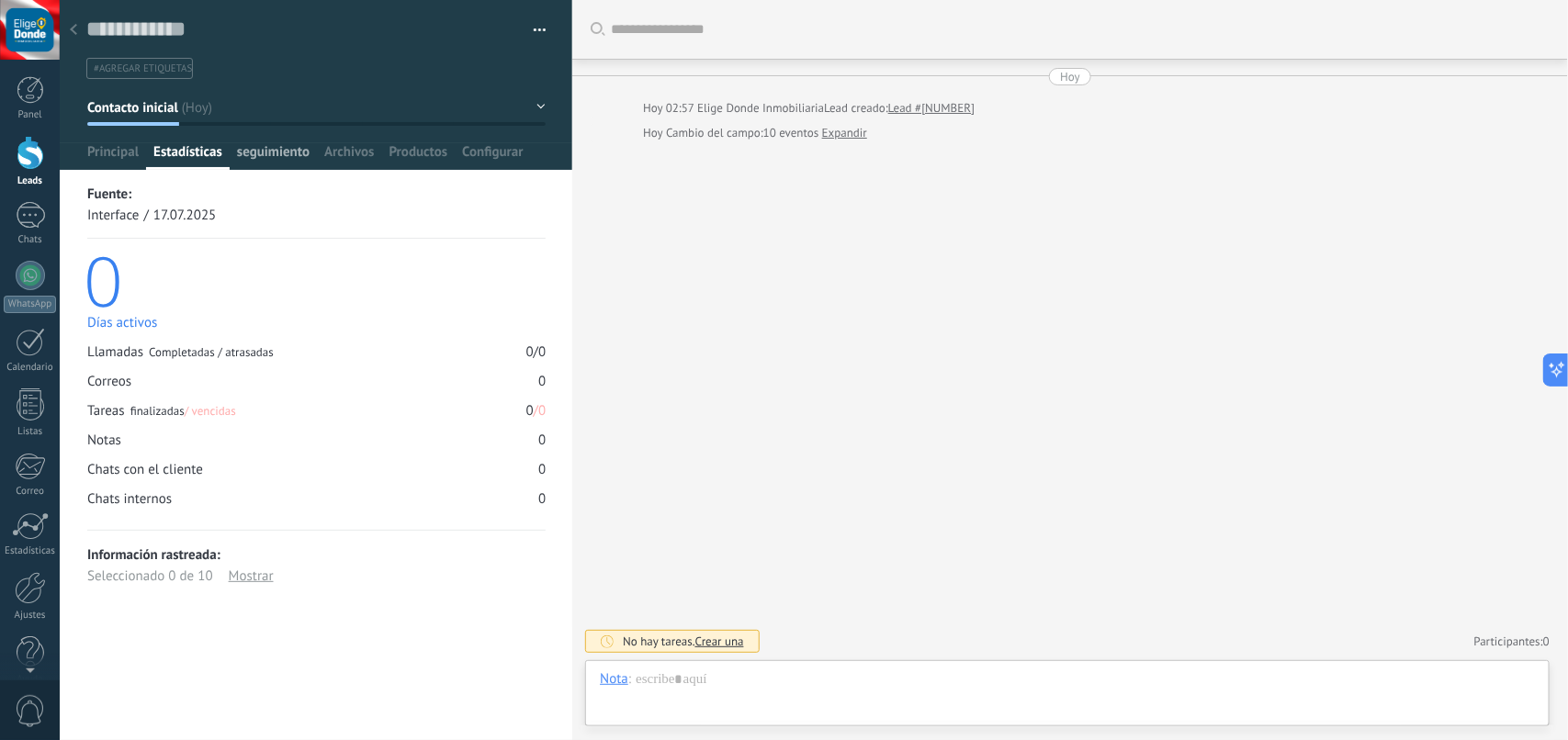 click on "seguimiento" at bounding box center (273, 156) 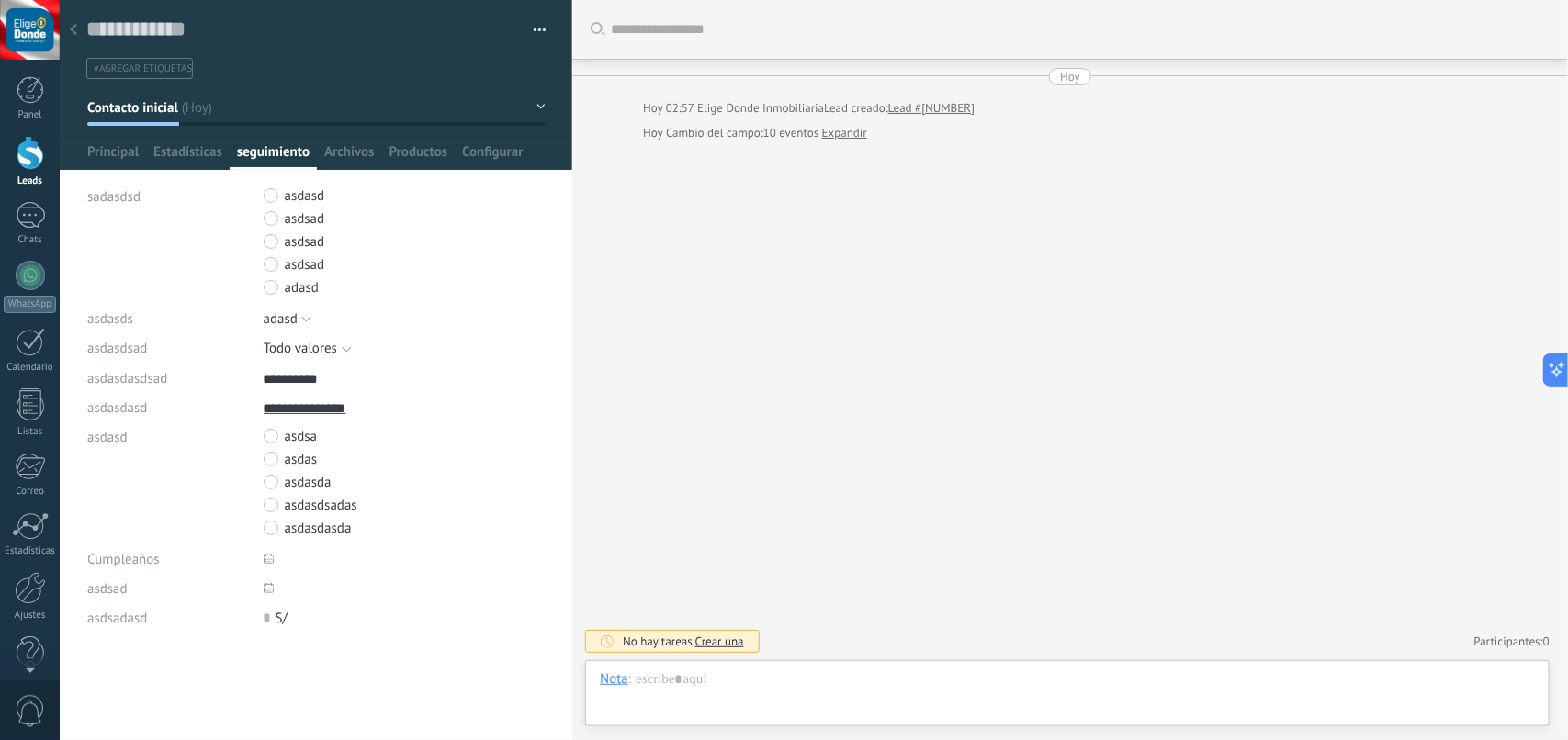 scroll, scrollTop: 18, scrollLeft: 0, axis: vertical 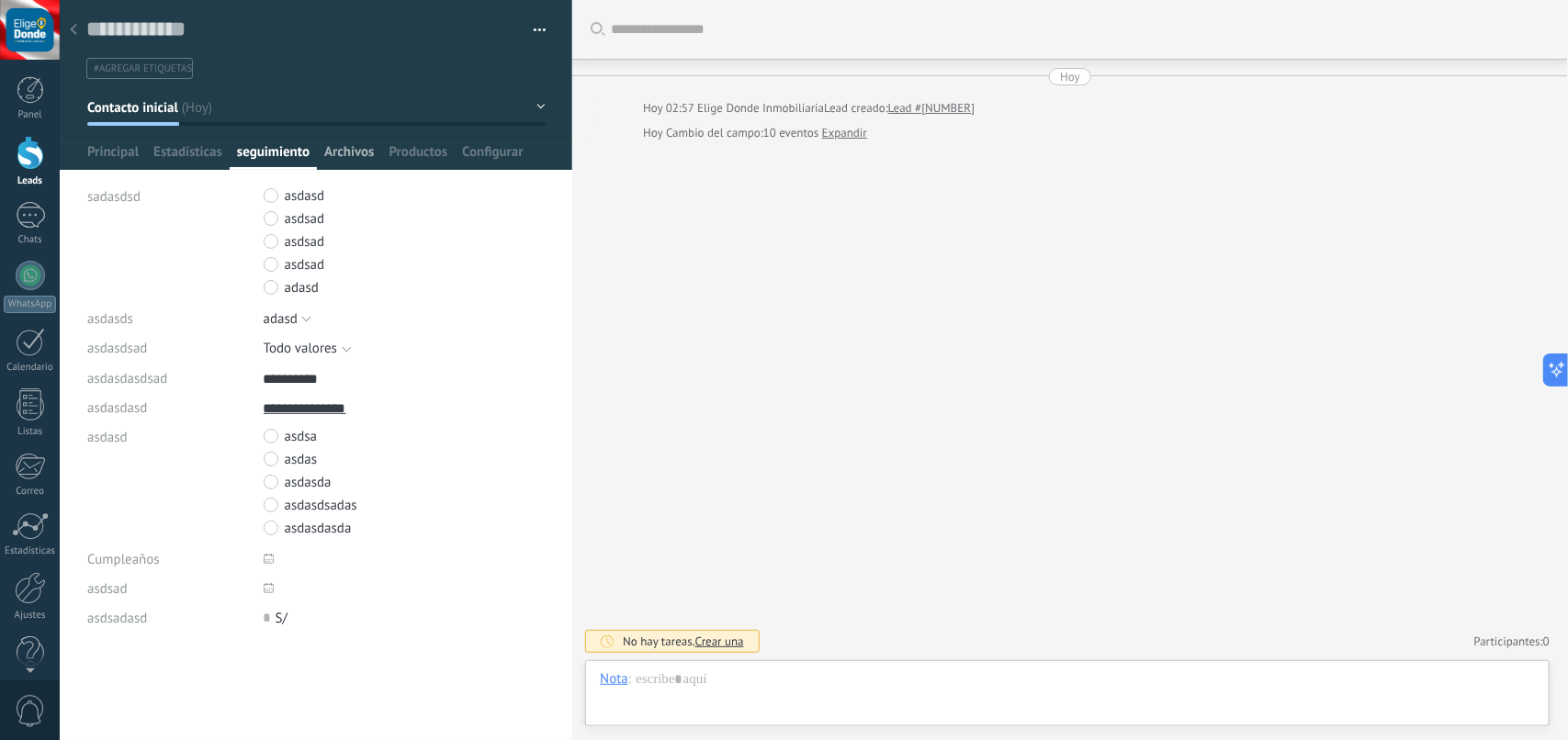 click on "Archivos" at bounding box center [349, 156] 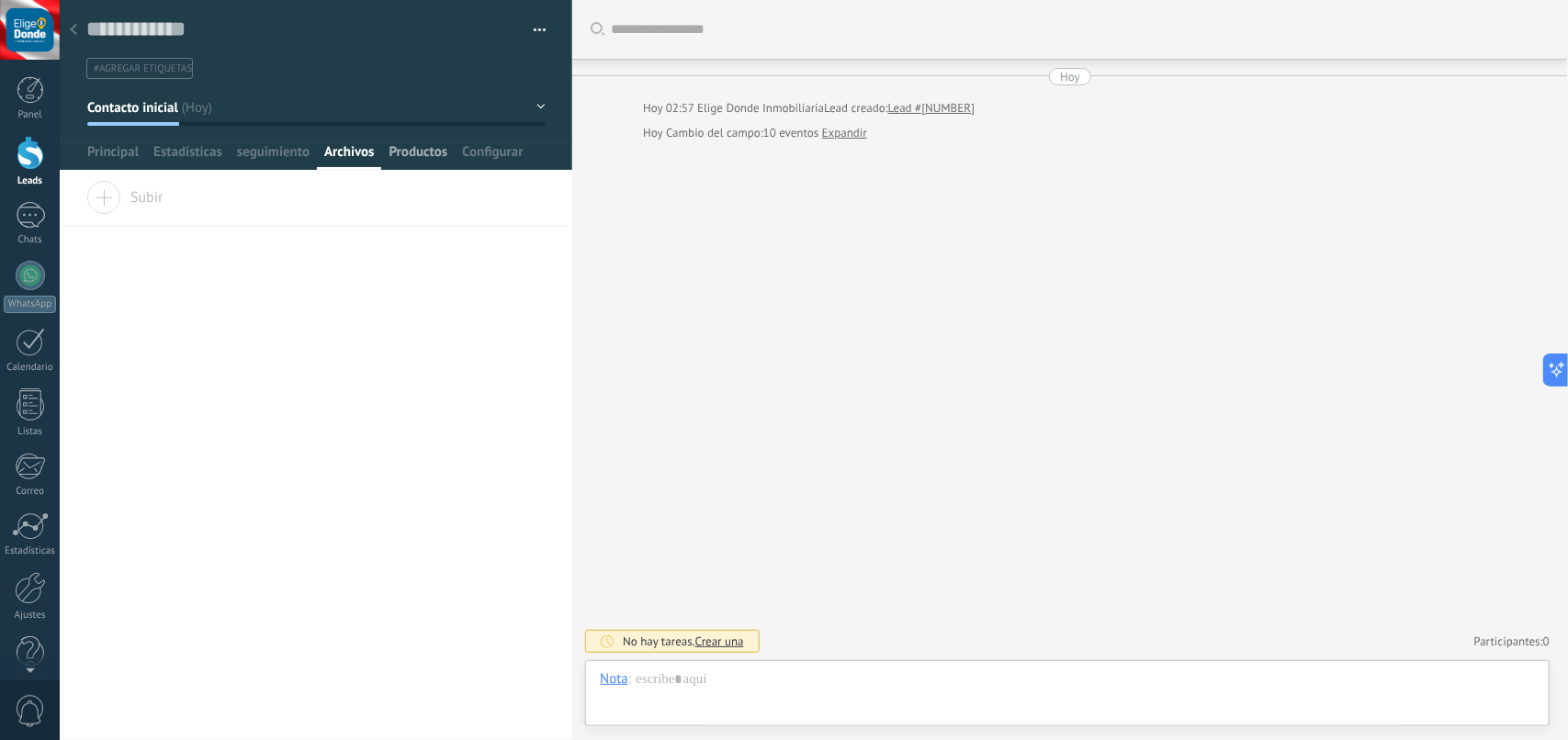 click on "Productos" at bounding box center (419, 156) 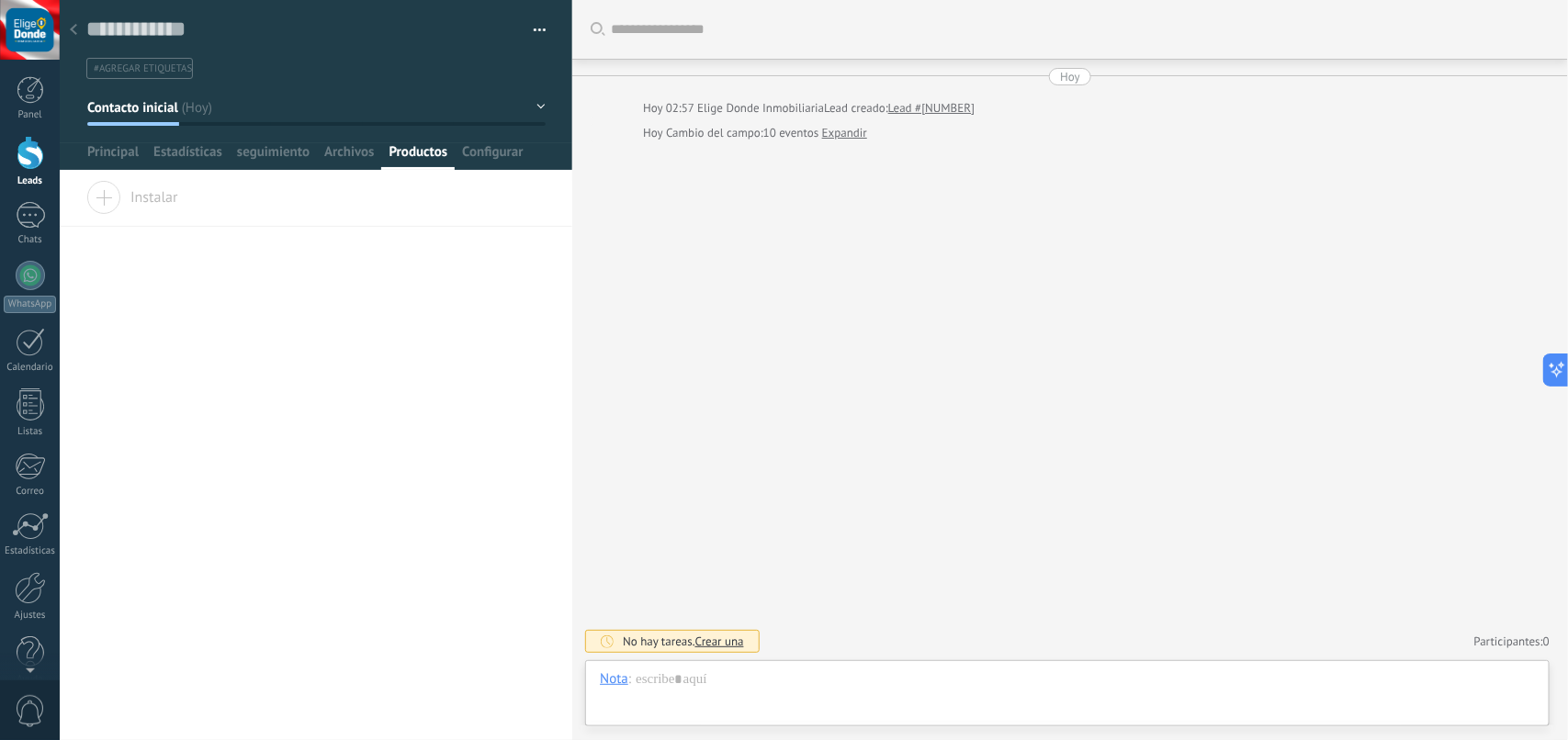 click 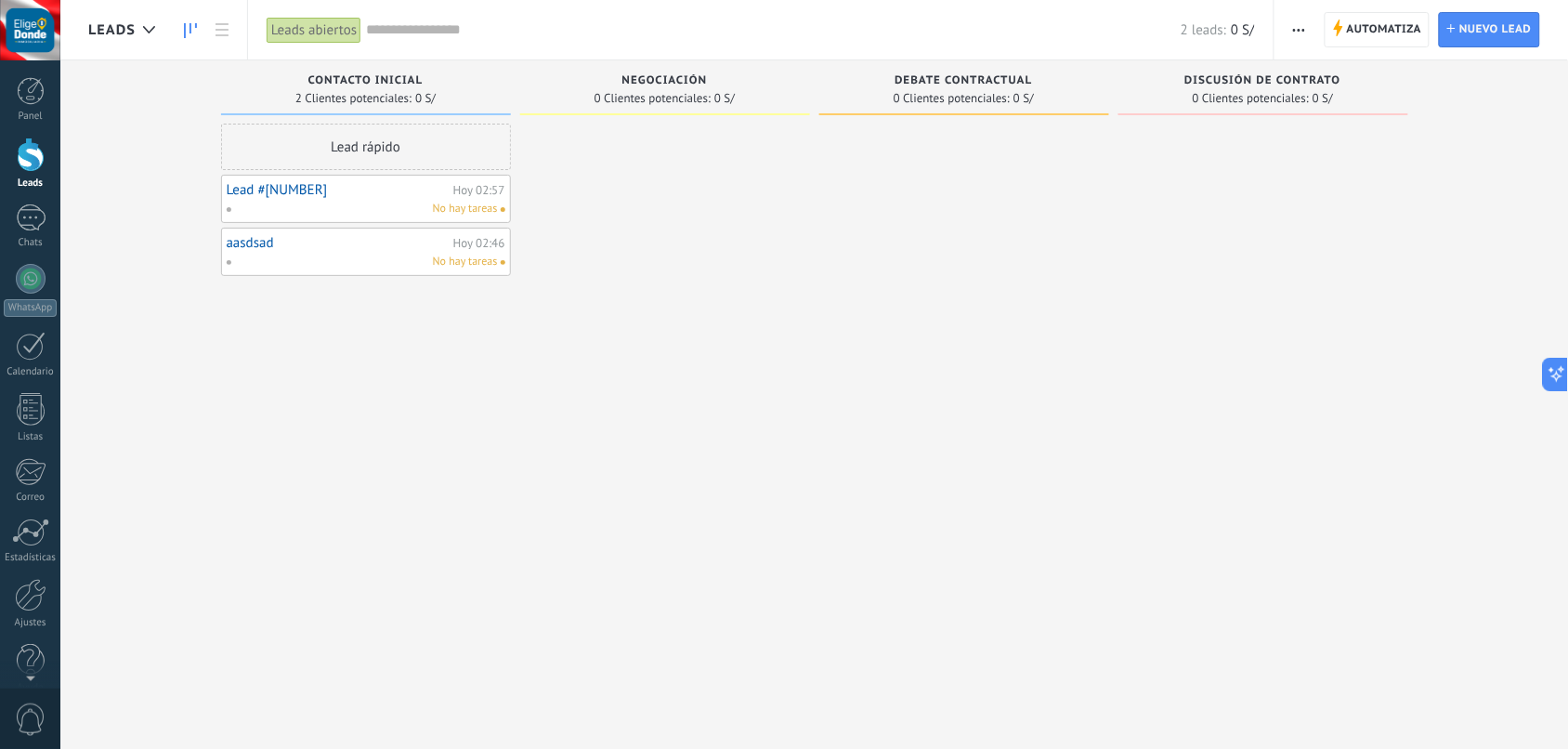 click at bounding box center (665, 376) 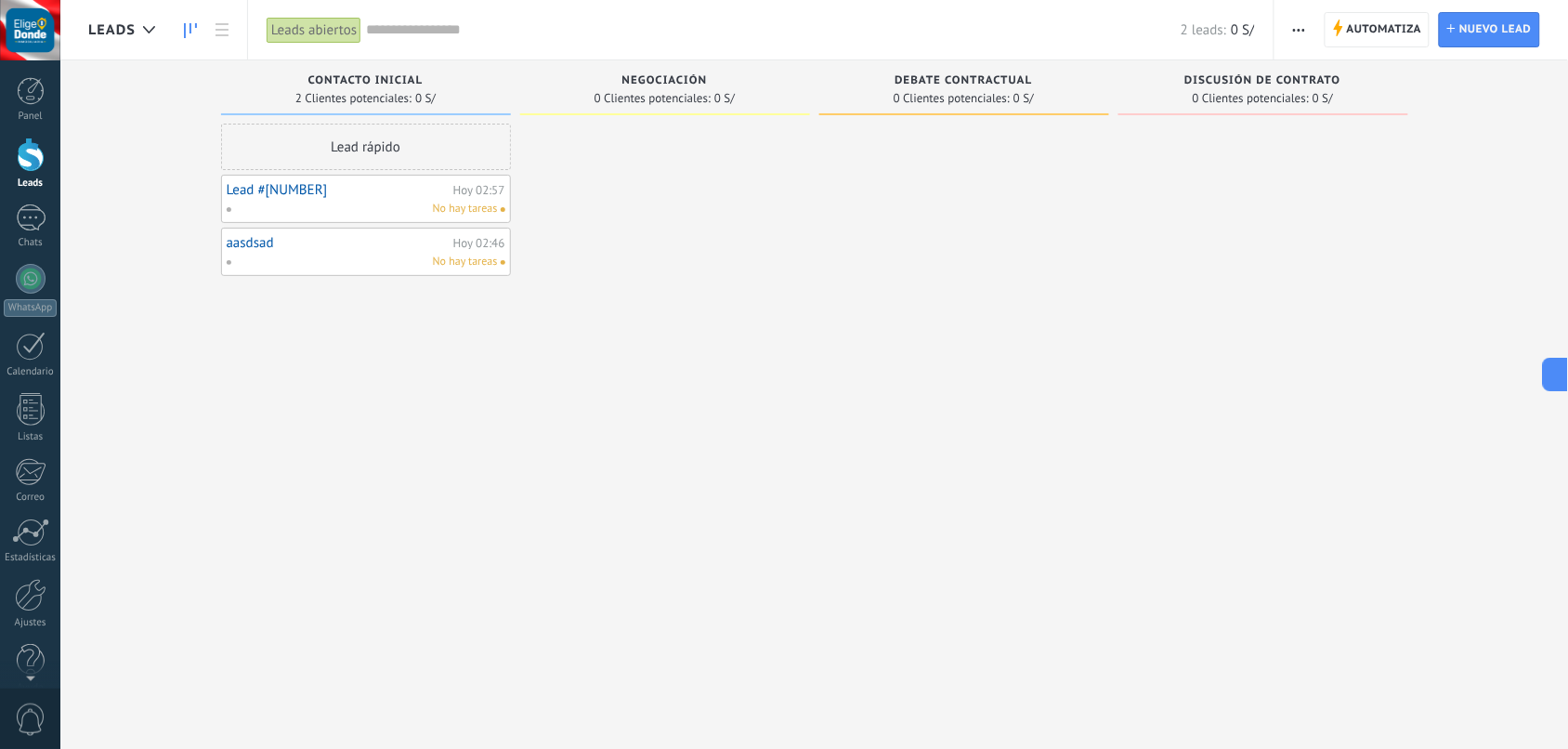 click on "aasdsad" at bounding box center (337, 243) 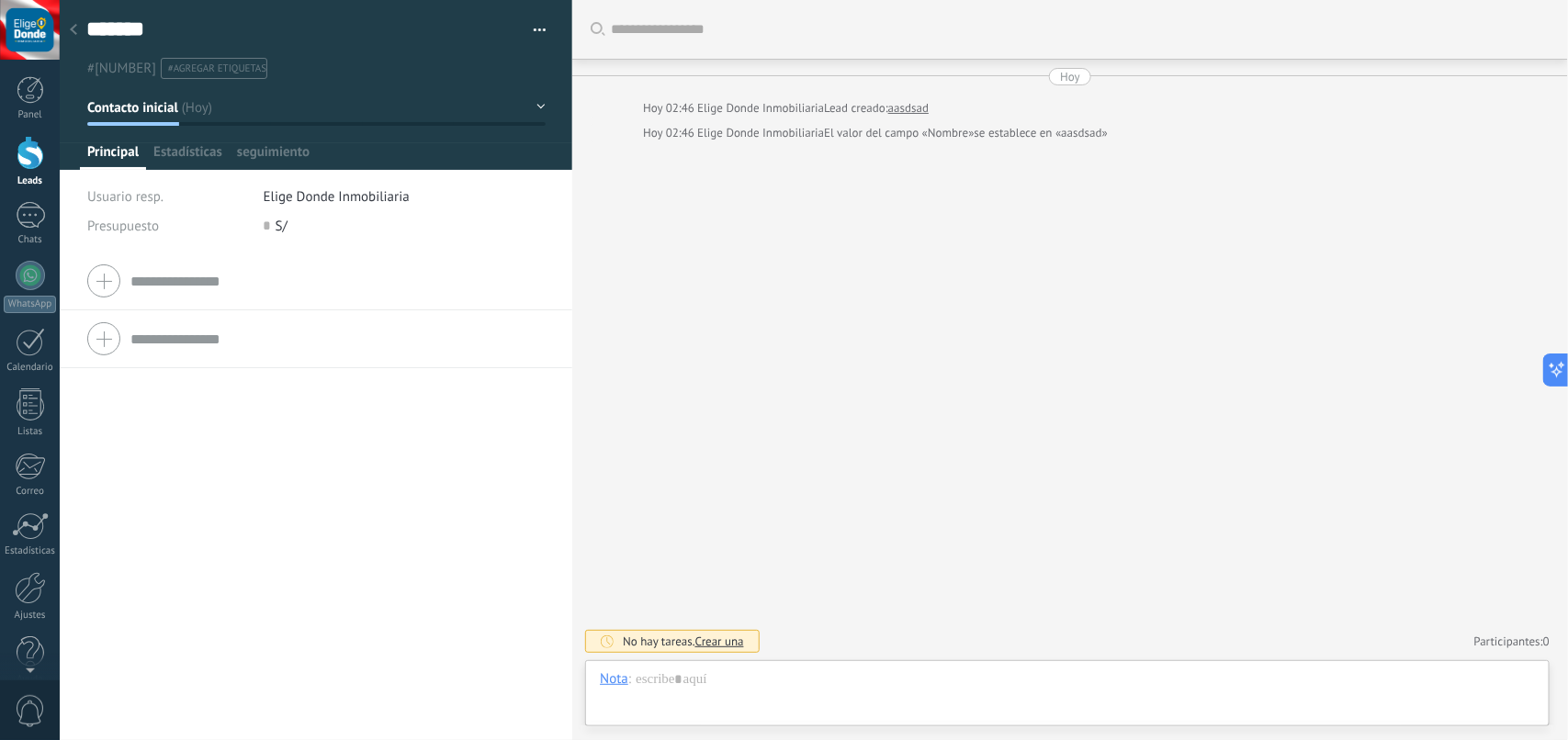 scroll, scrollTop: 28, scrollLeft: 0, axis: vertical 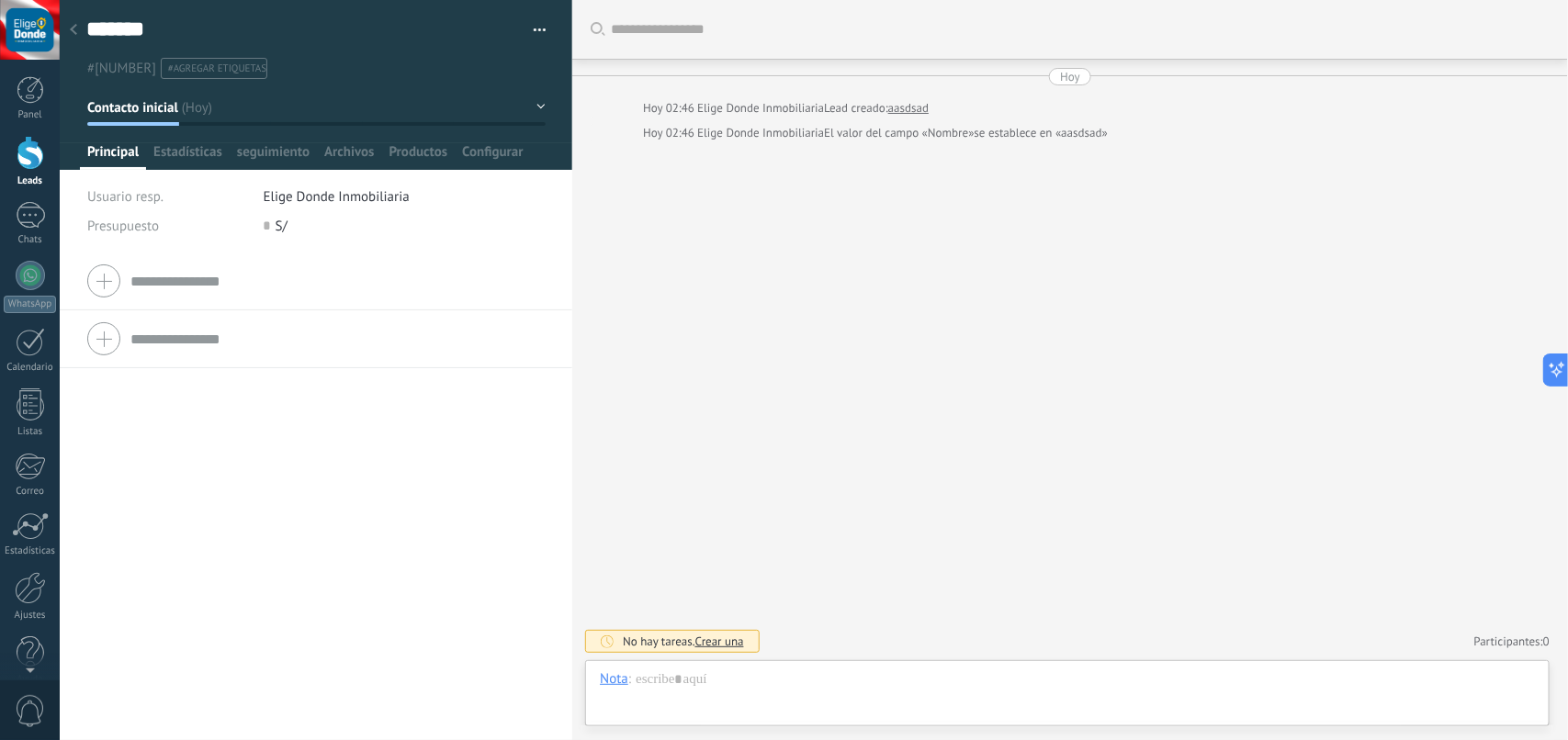 click 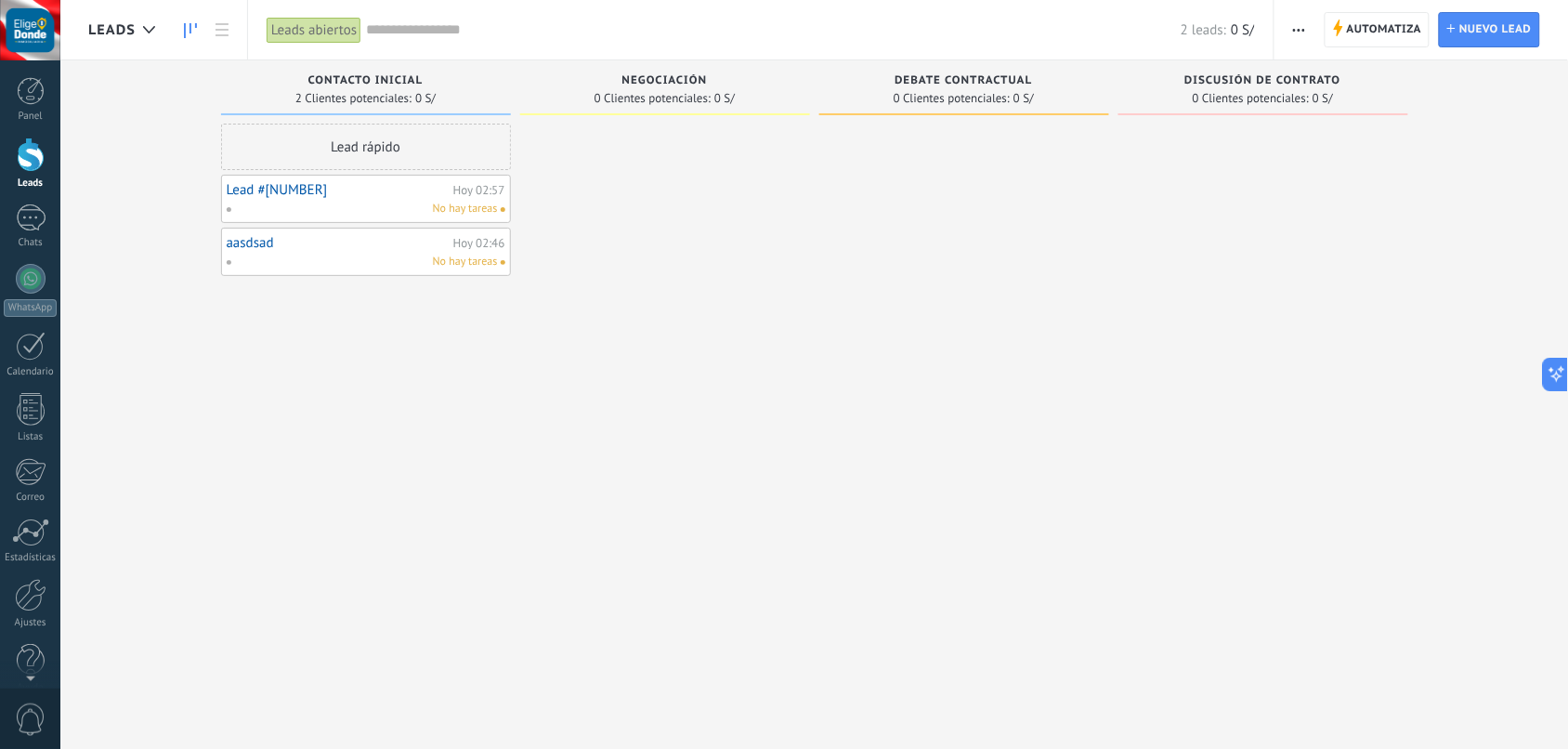 click on "No hay tareas" at bounding box center (361, 209) 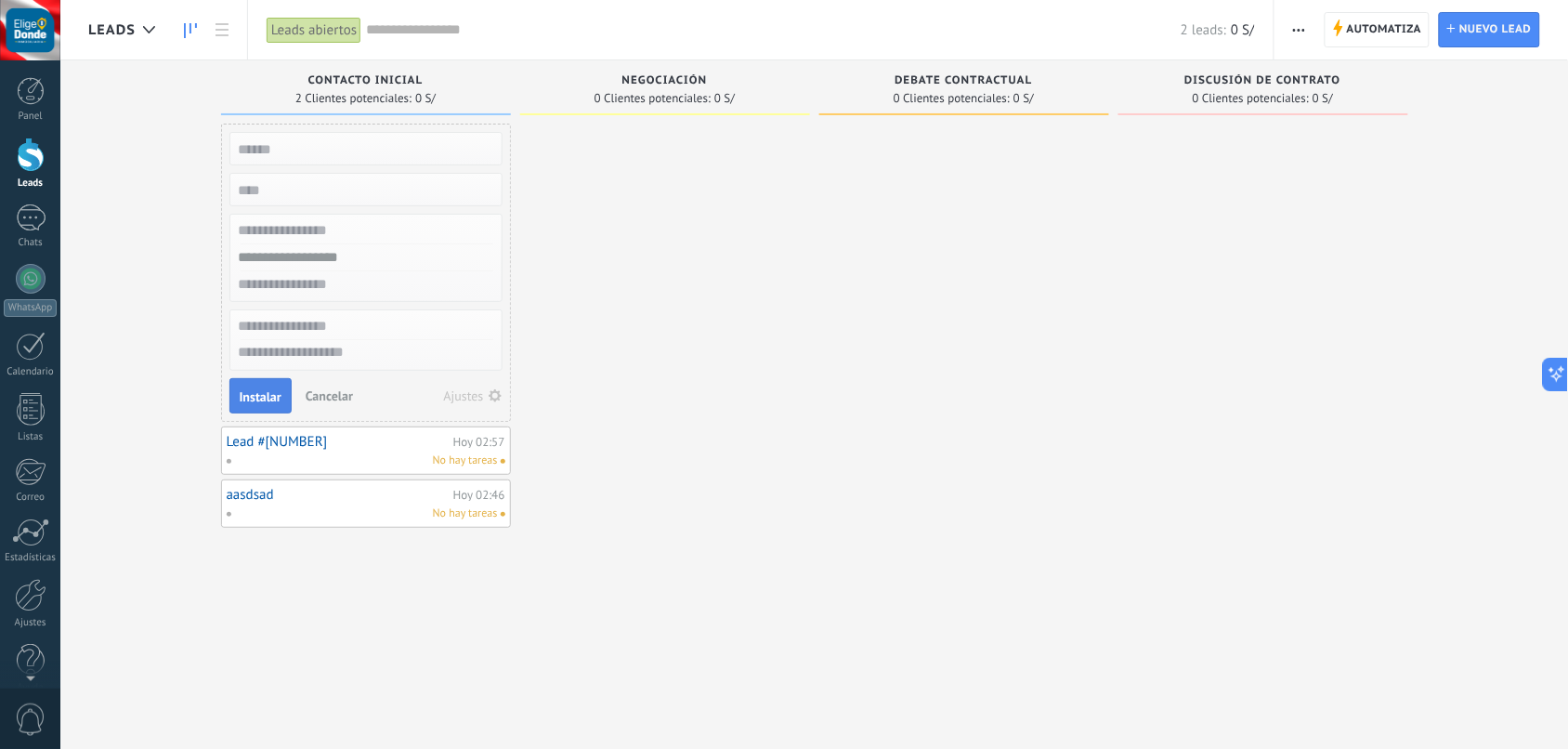 click on "Instalar" at bounding box center (260, 397) 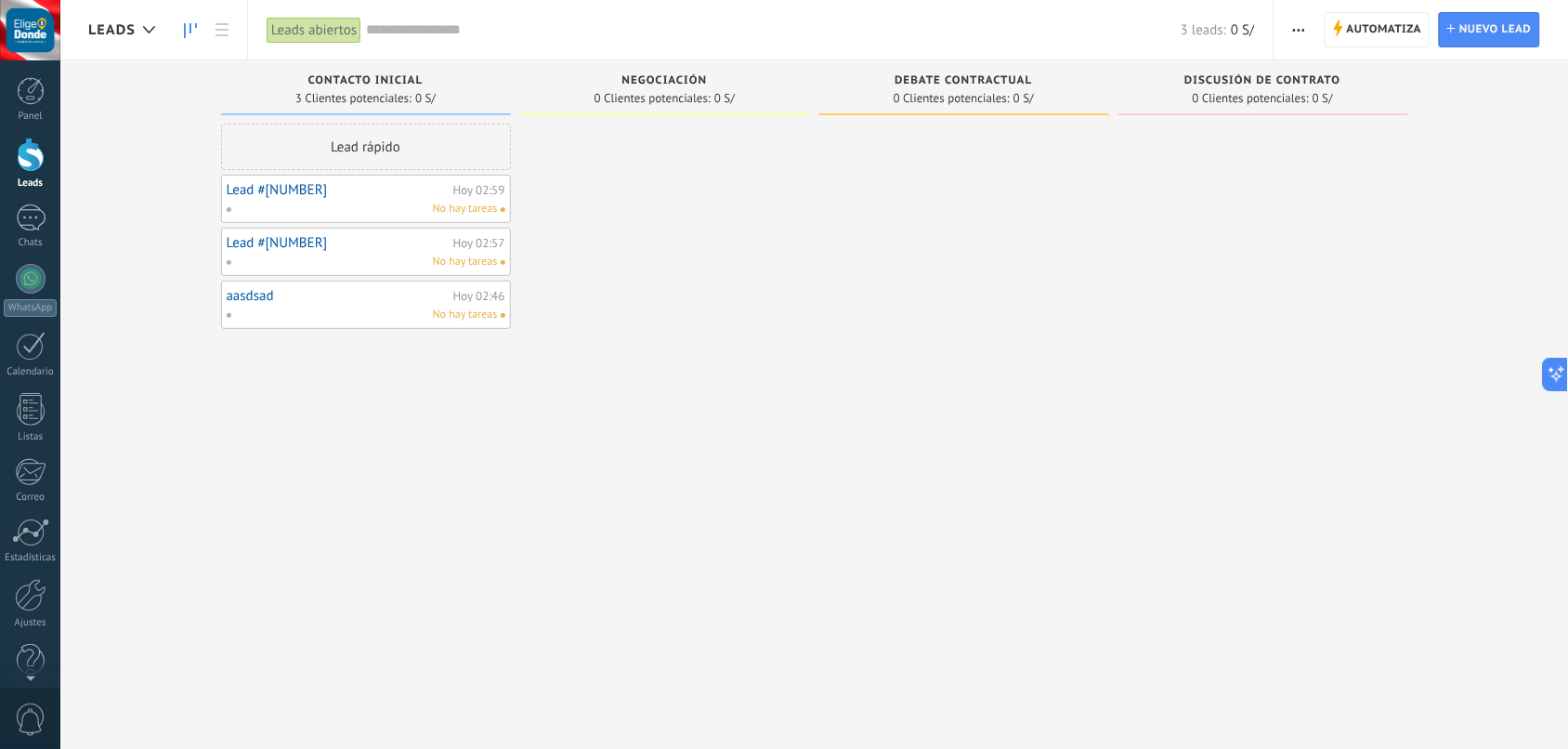 click on "Lead #707078" at bounding box center [337, 190] 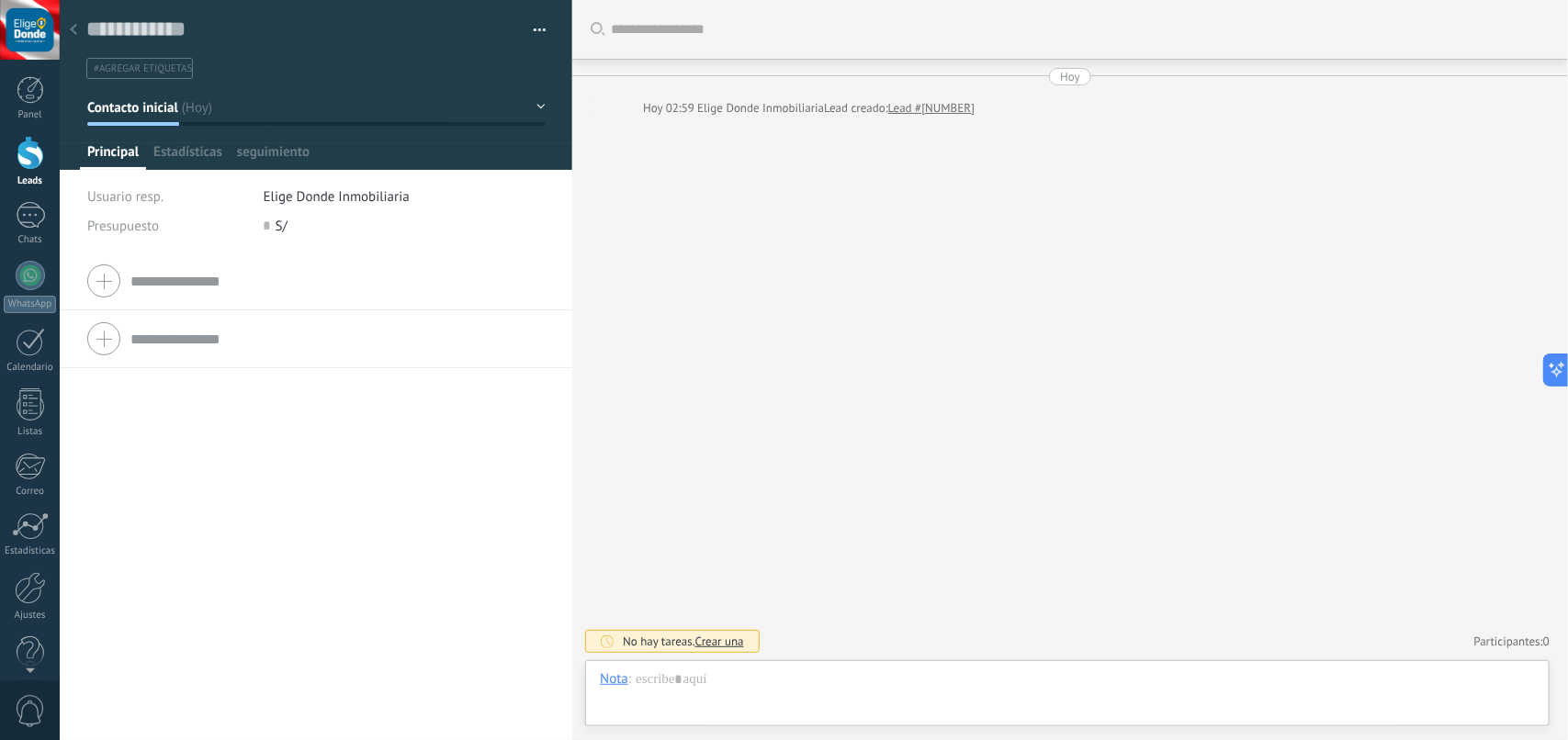 scroll, scrollTop: 28, scrollLeft: 0, axis: vertical 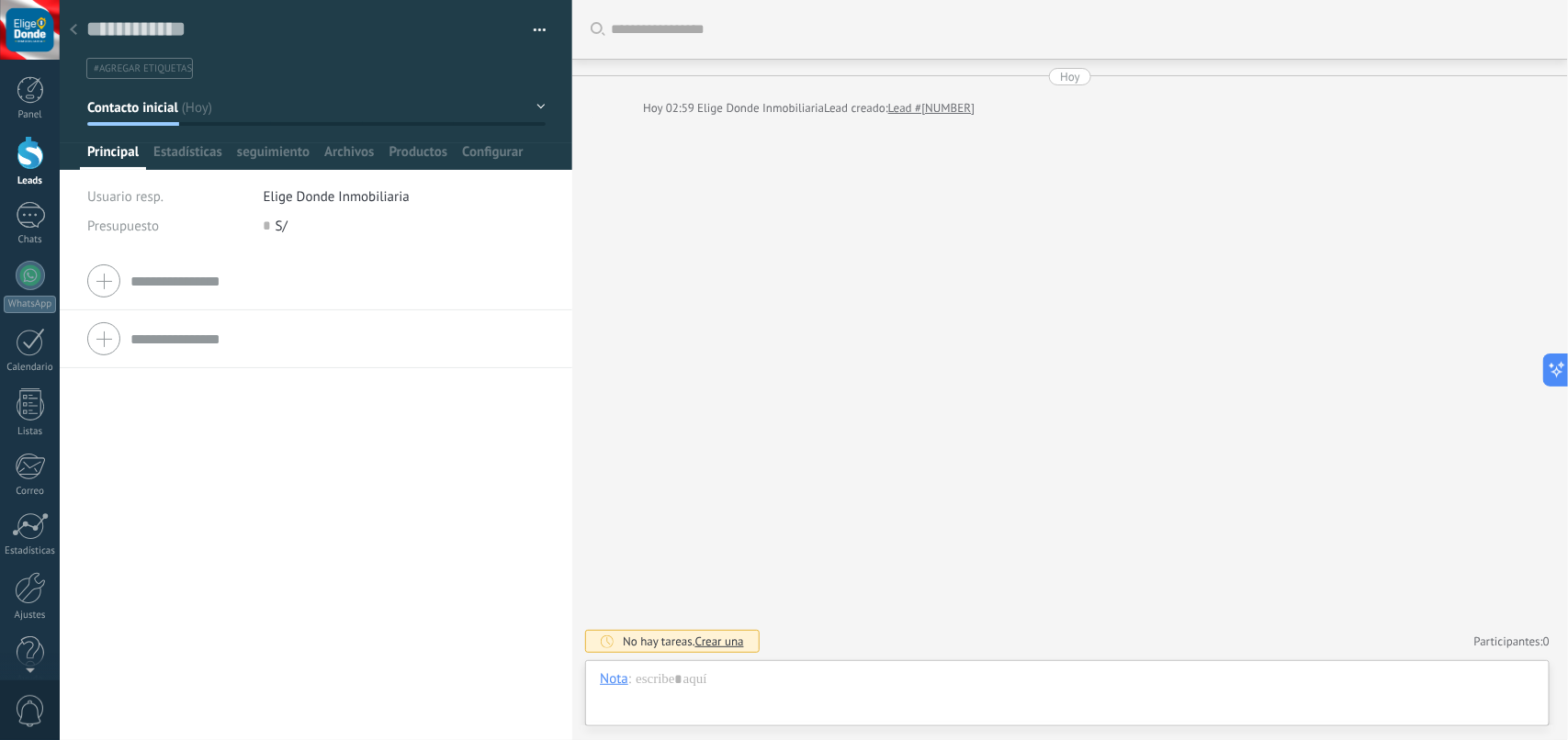 click 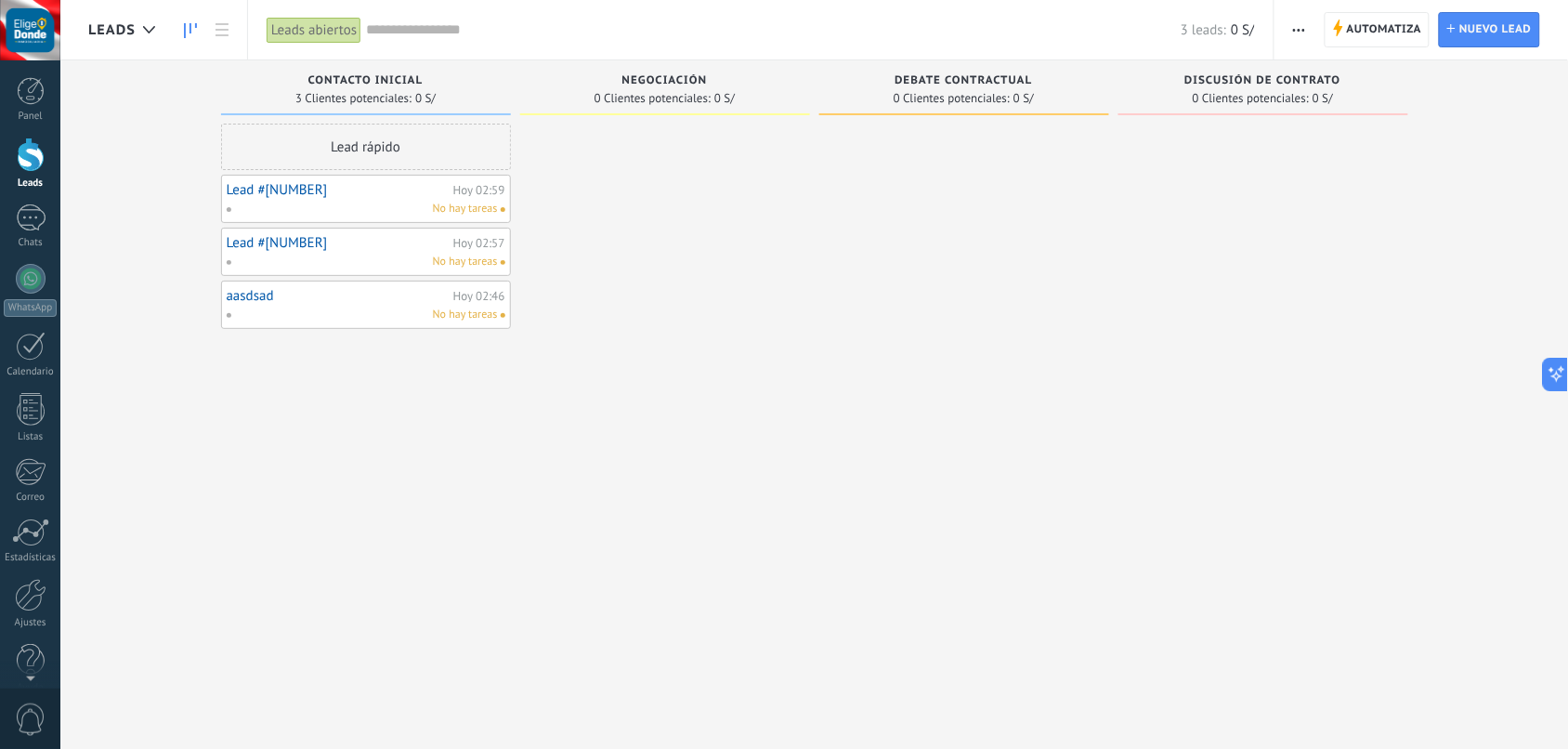 click on "Lead #707060" at bounding box center [337, 243] 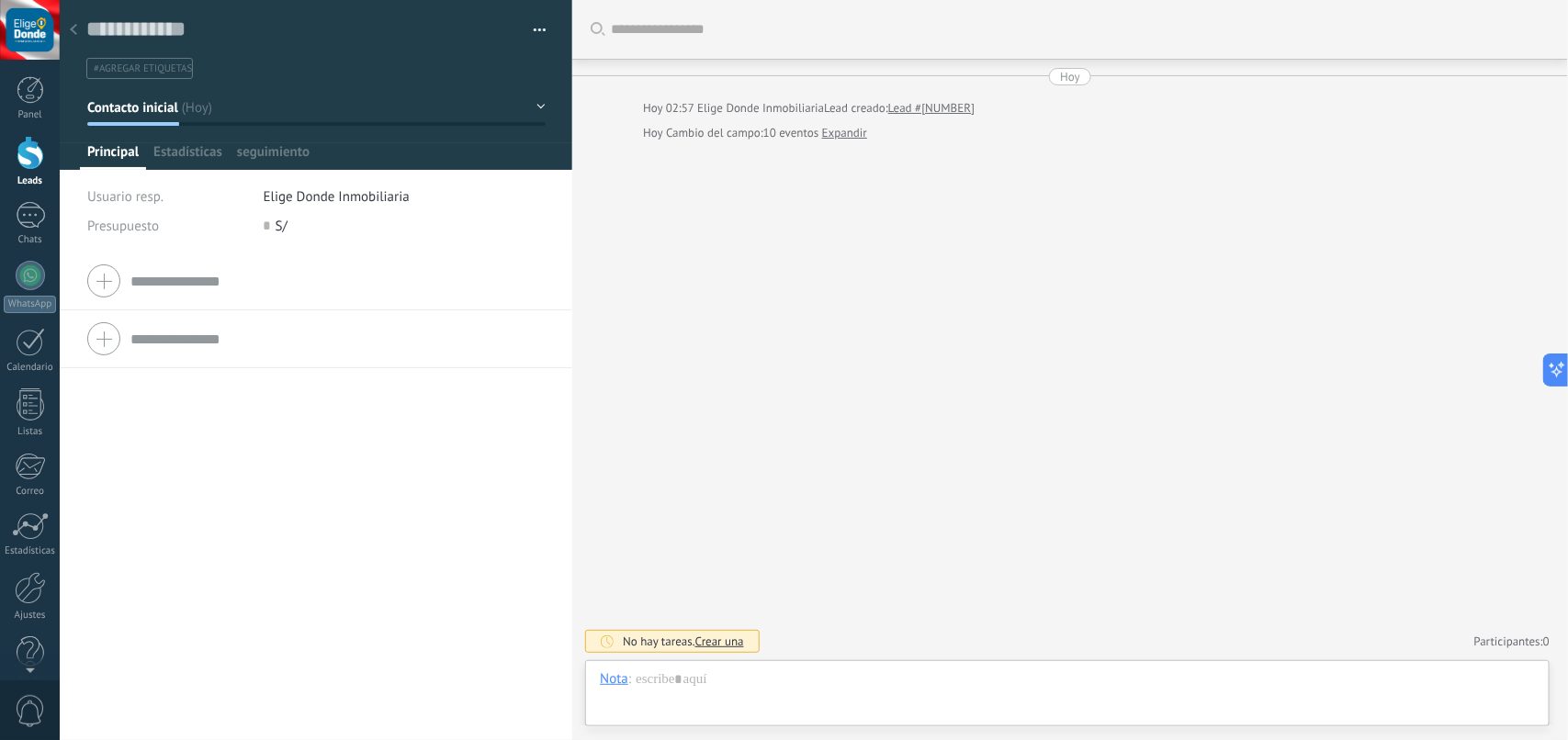 scroll, scrollTop: 28, scrollLeft: 0, axis: vertical 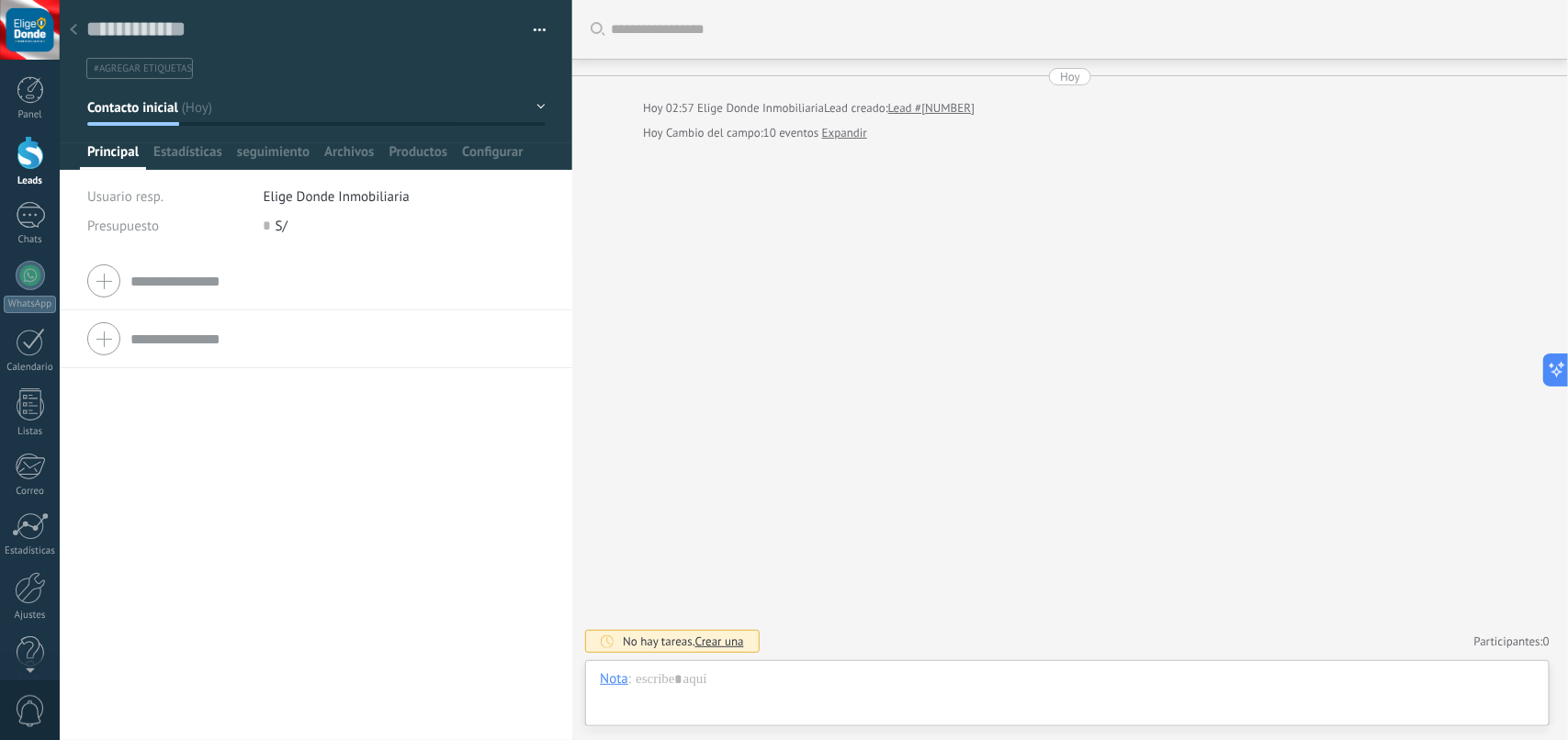 click 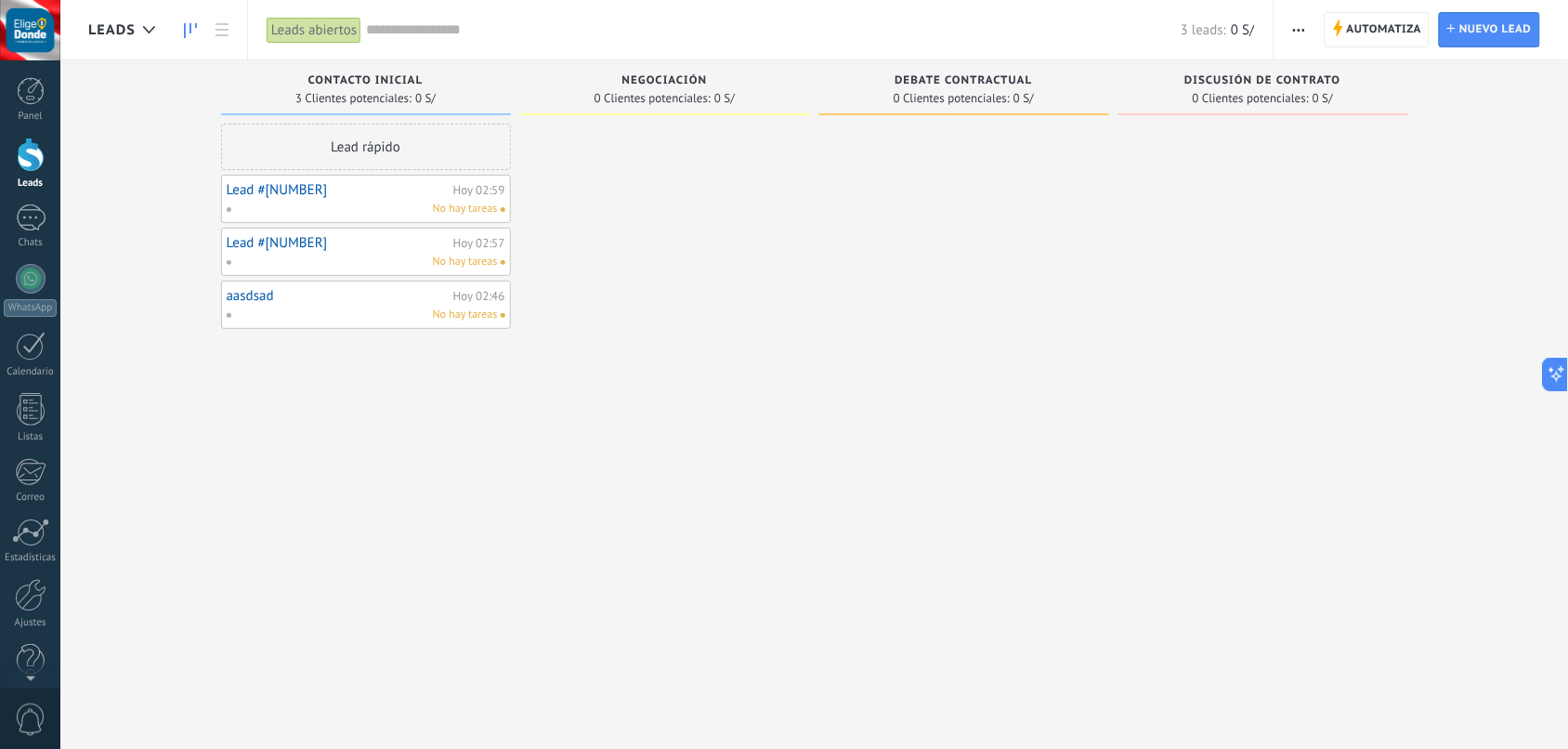 click on "aasdsad" at bounding box center [337, 296] 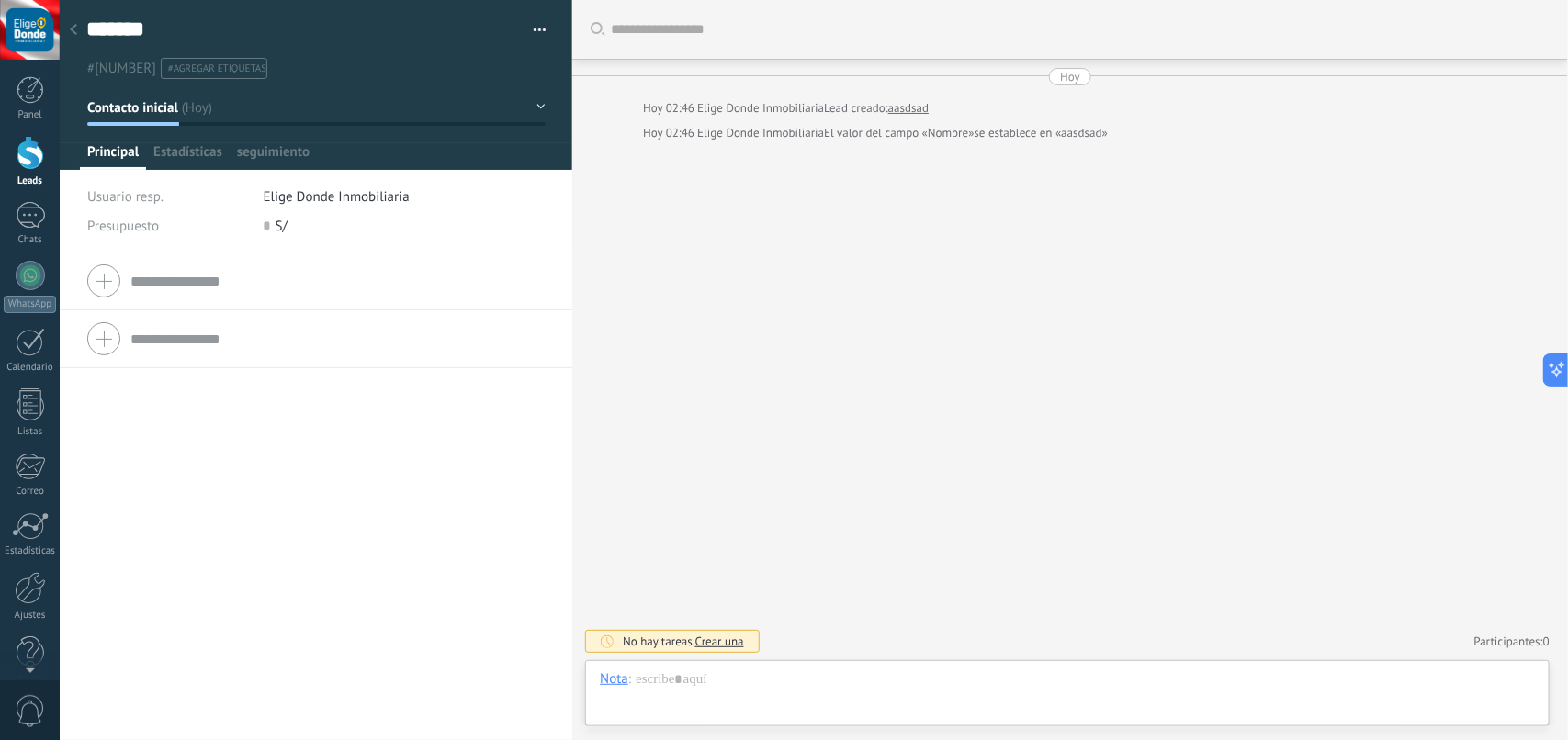 scroll, scrollTop: 28, scrollLeft: 0, axis: vertical 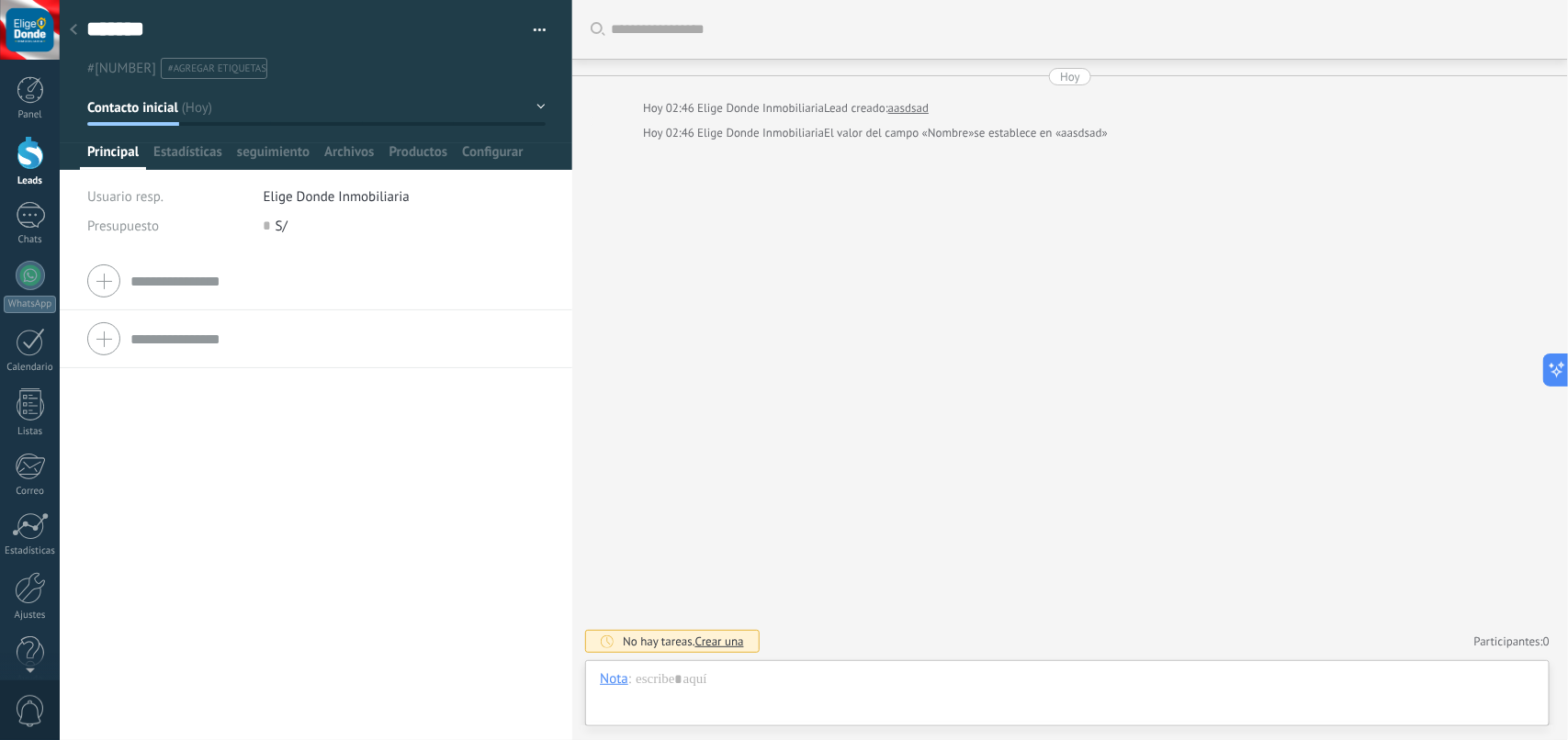 click at bounding box center [73, 30] 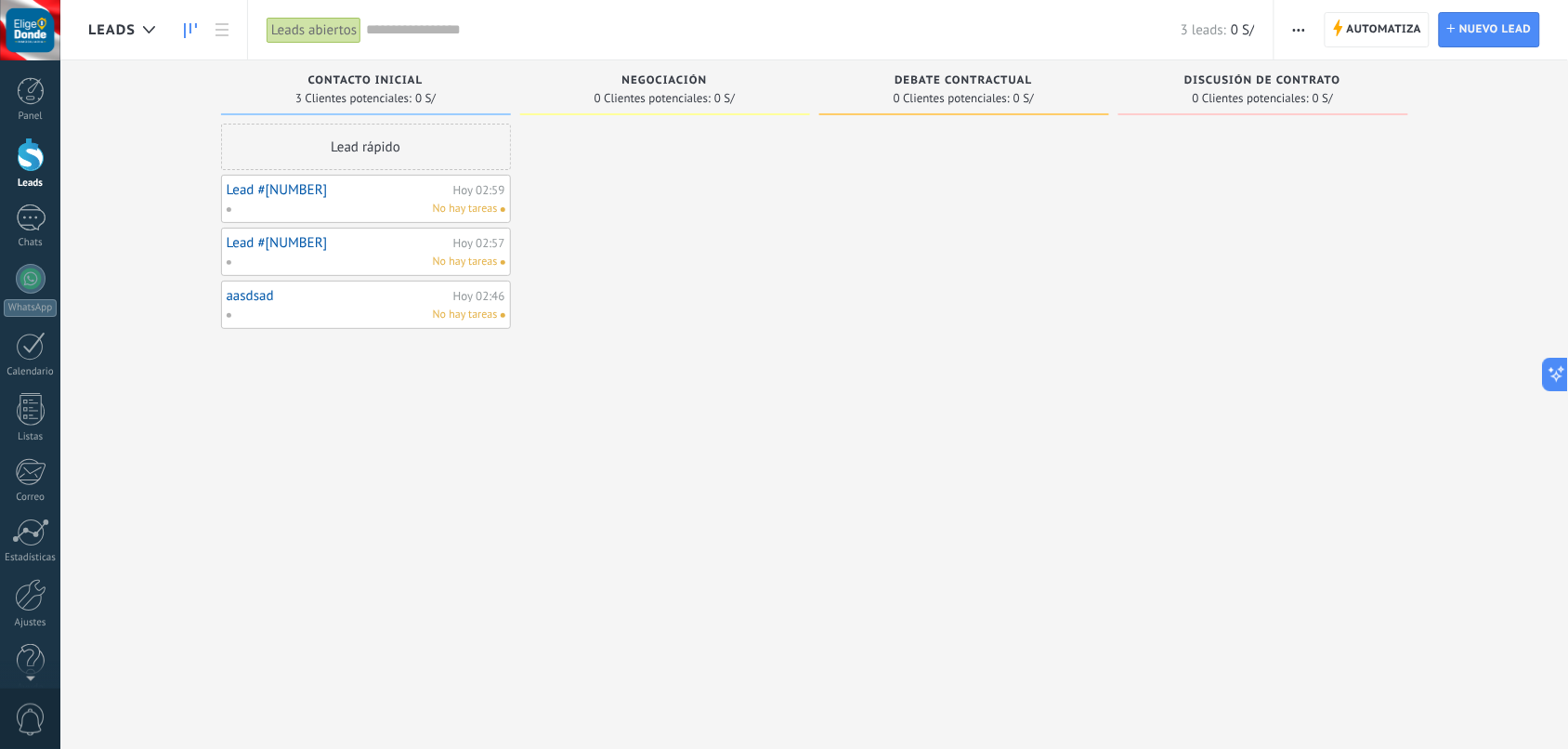 click on "Lead #707060" at bounding box center [337, 243] 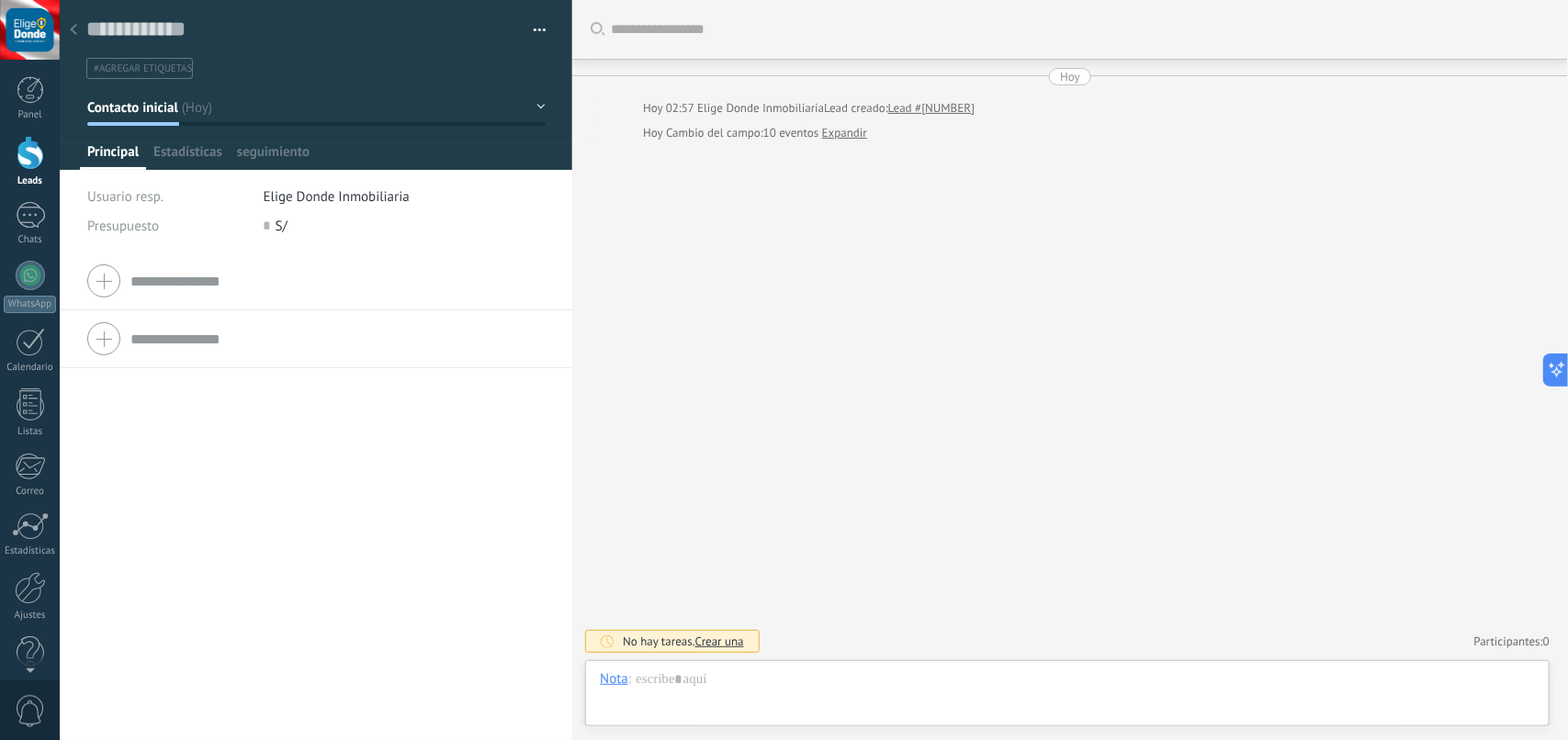 scroll, scrollTop: 28, scrollLeft: 0, axis: vertical 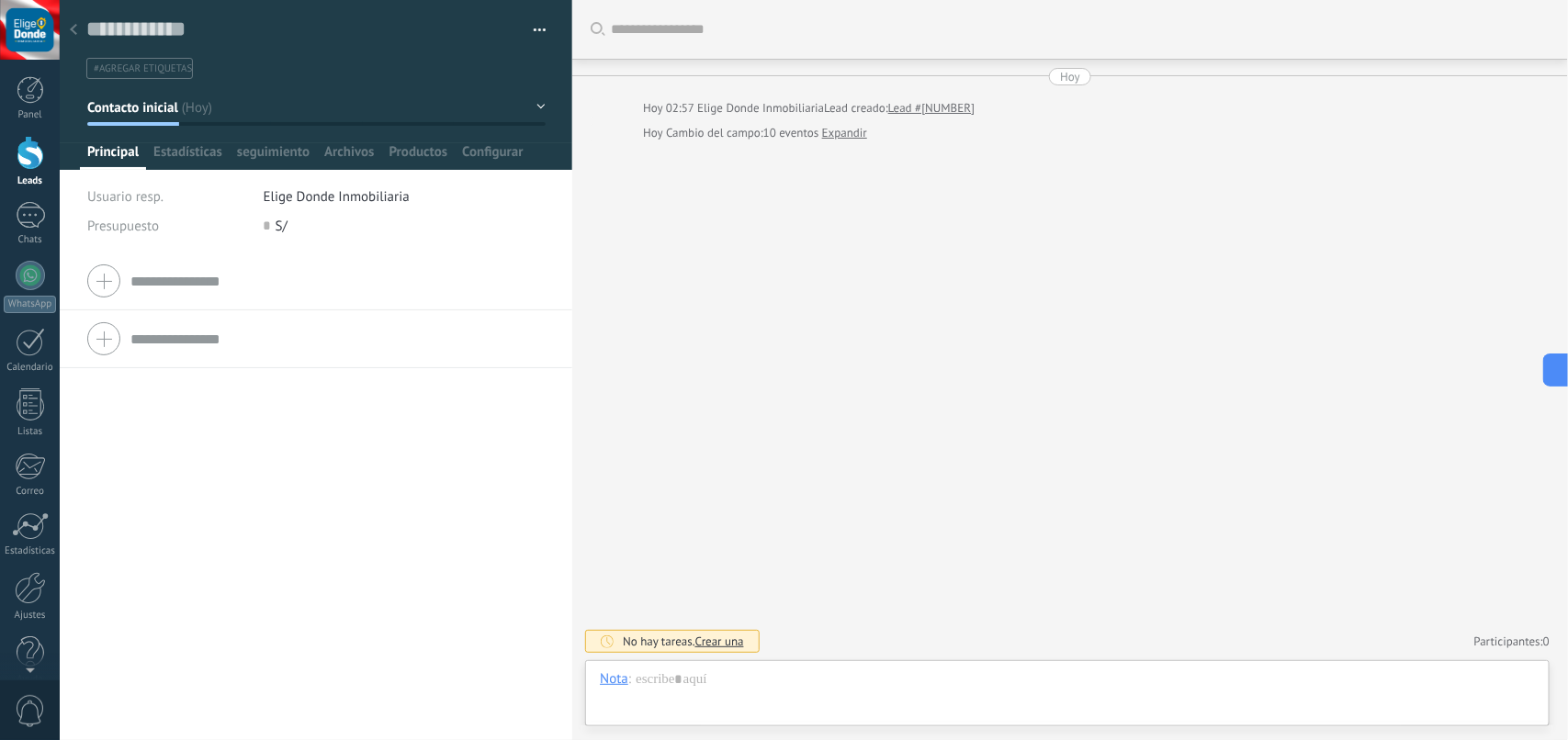 click 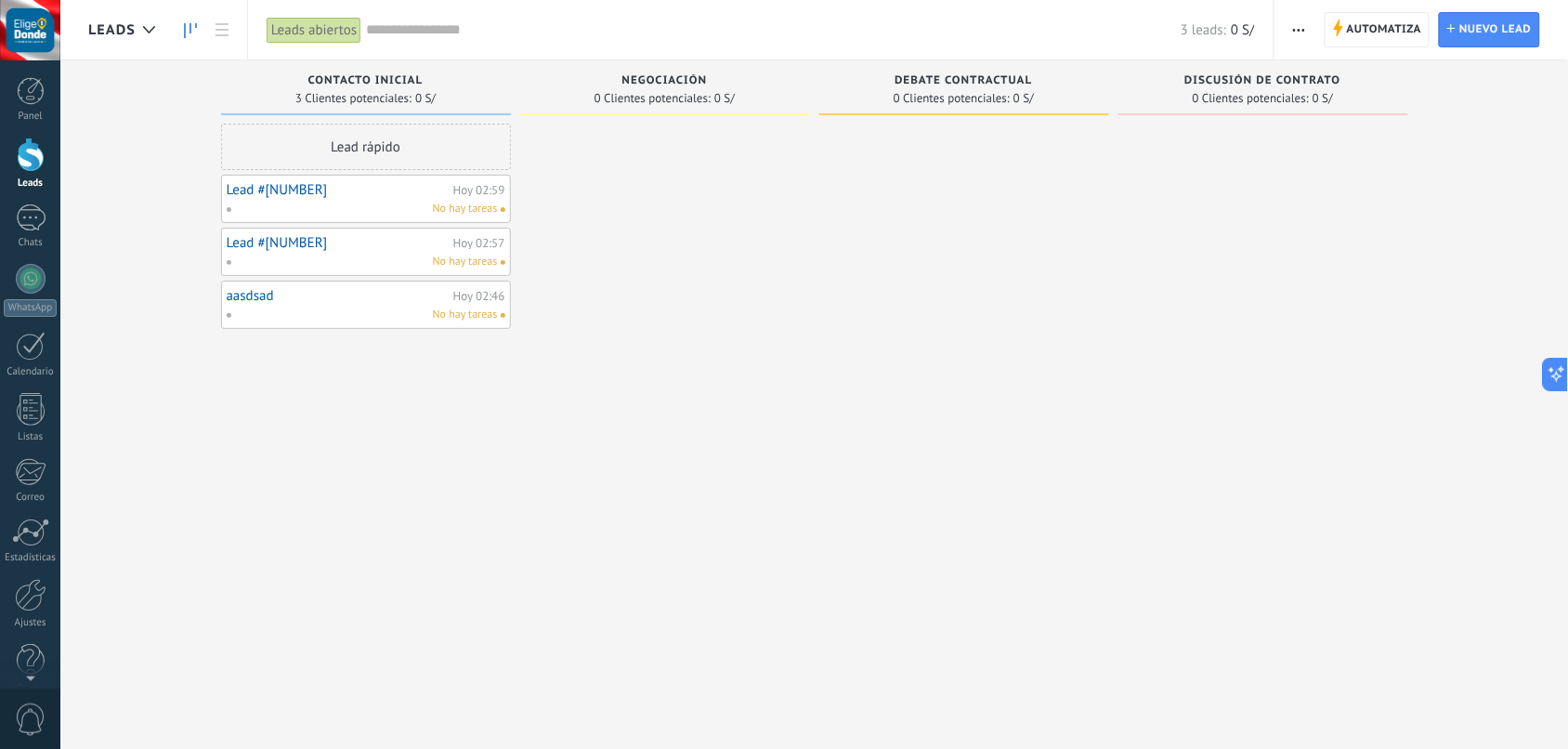 click on "Lead #707078" at bounding box center (337, 190) 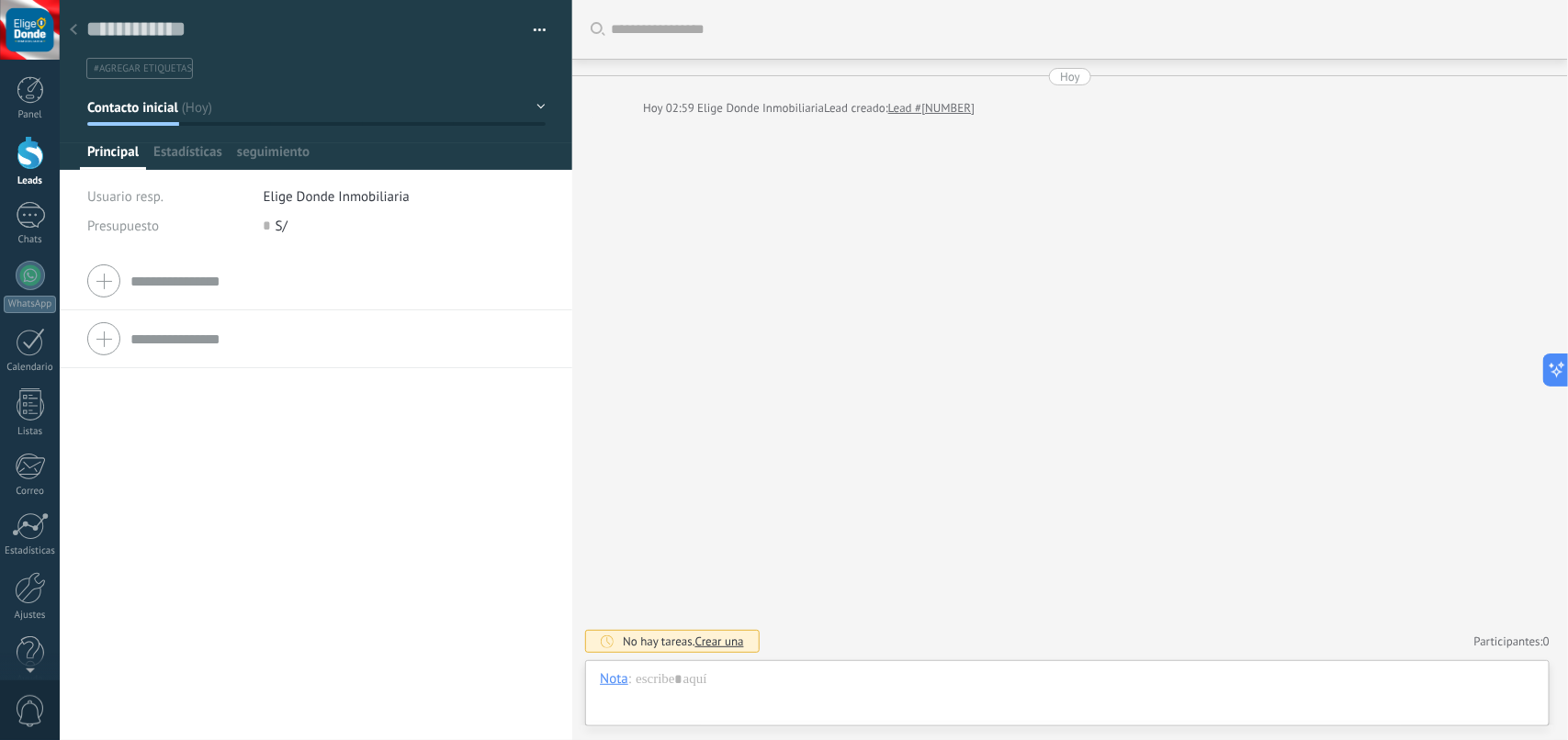 scroll, scrollTop: 28, scrollLeft: 0, axis: vertical 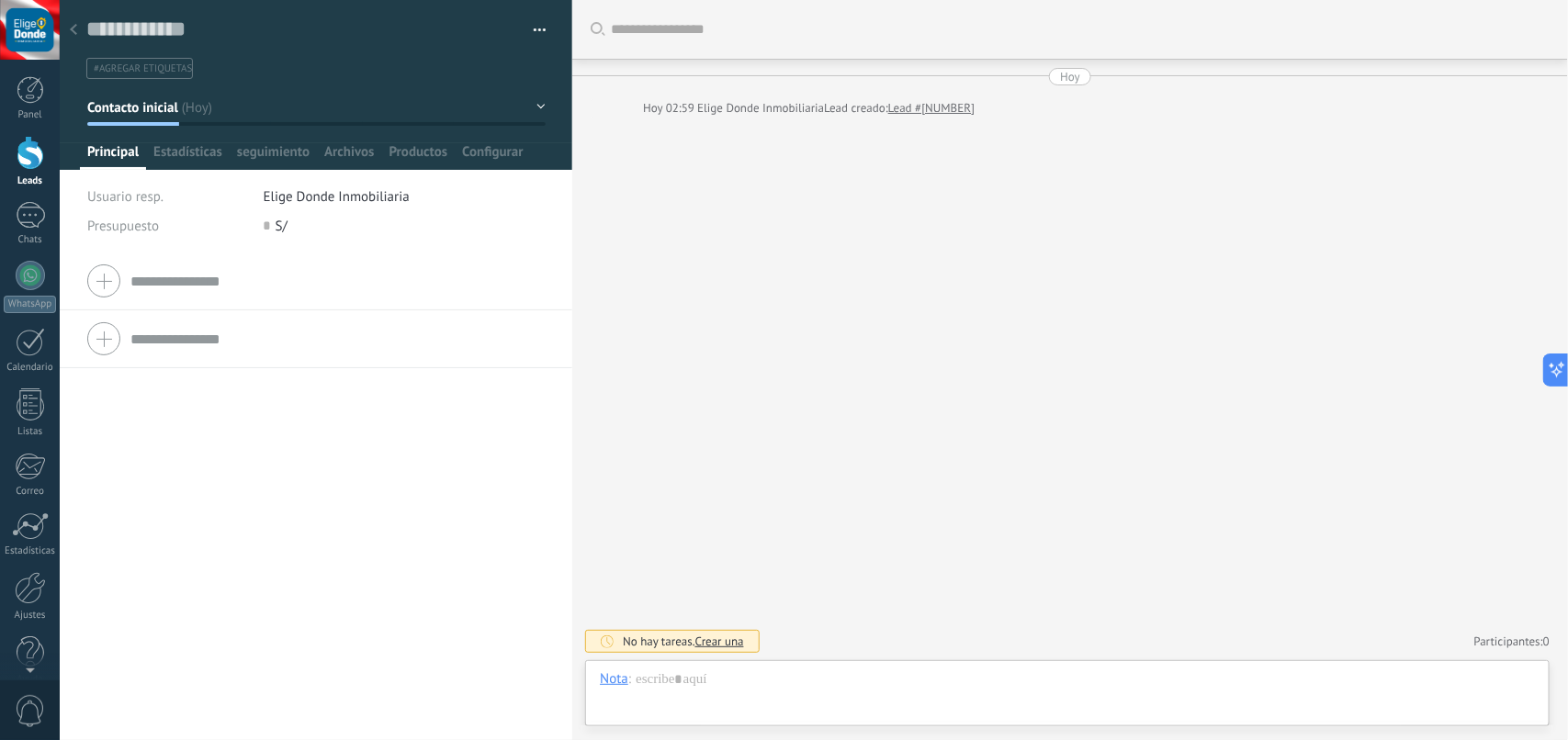 click 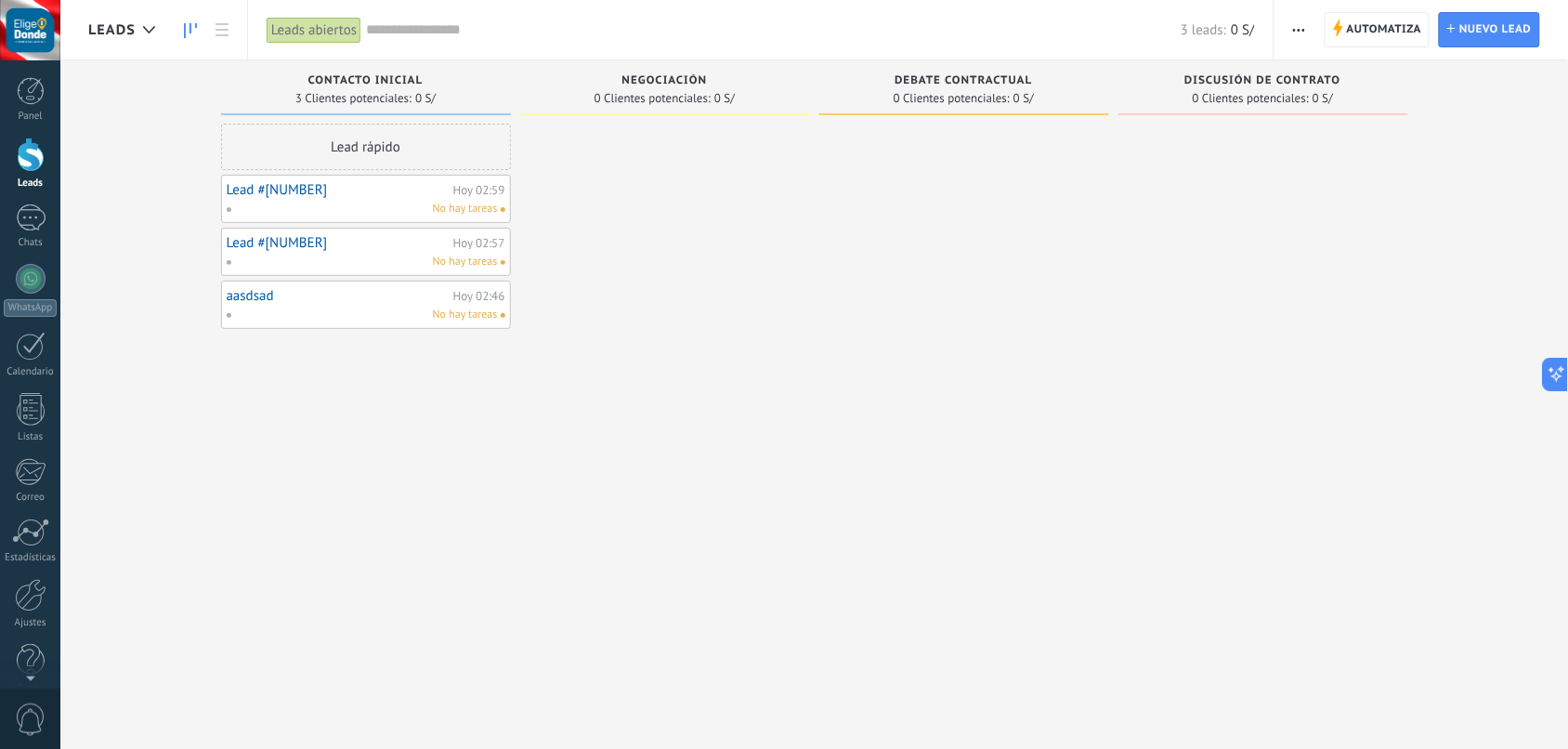 click on "aasdsad" at bounding box center (337, 296) 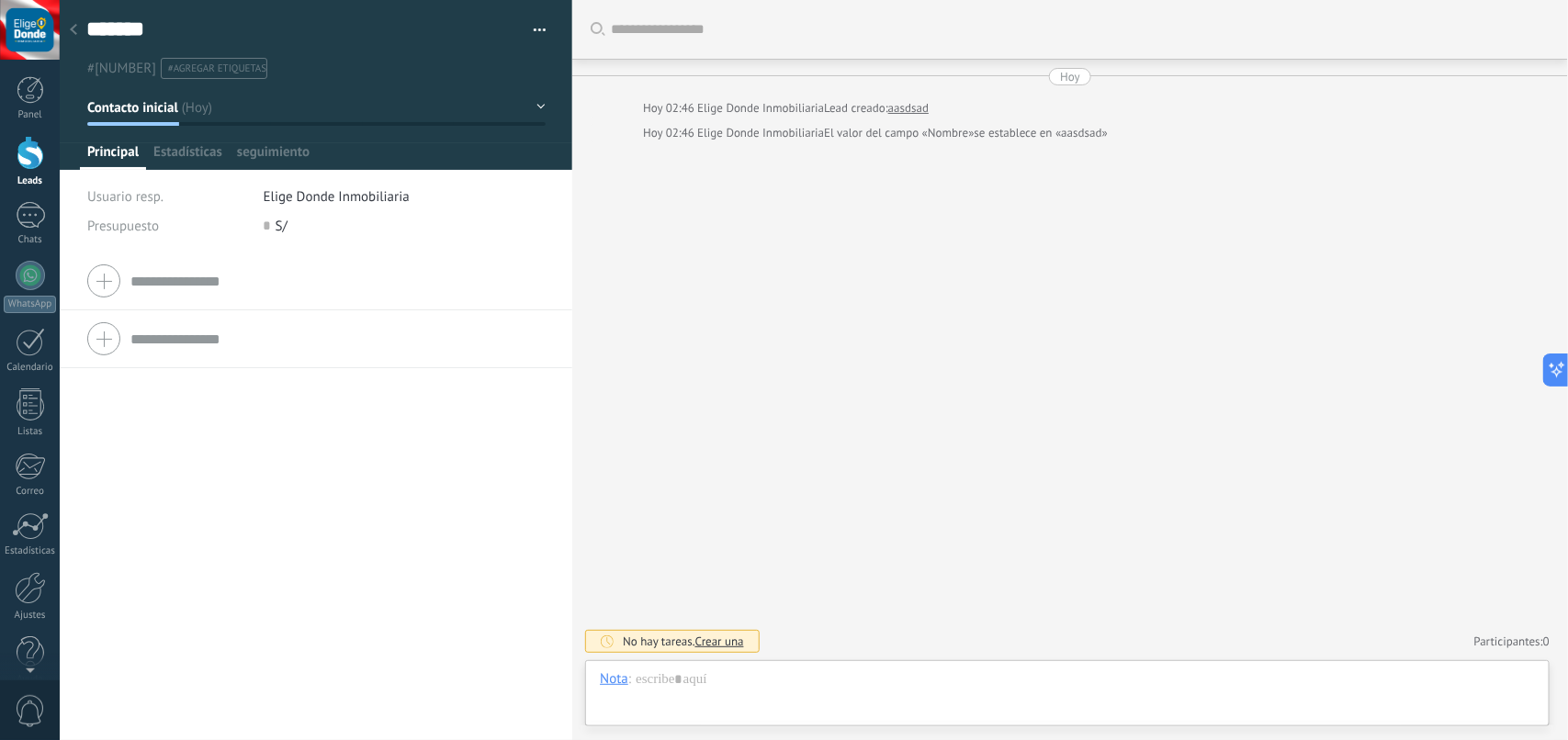 scroll, scrollTop: 28, scrollLeft: 0, axis: vertical 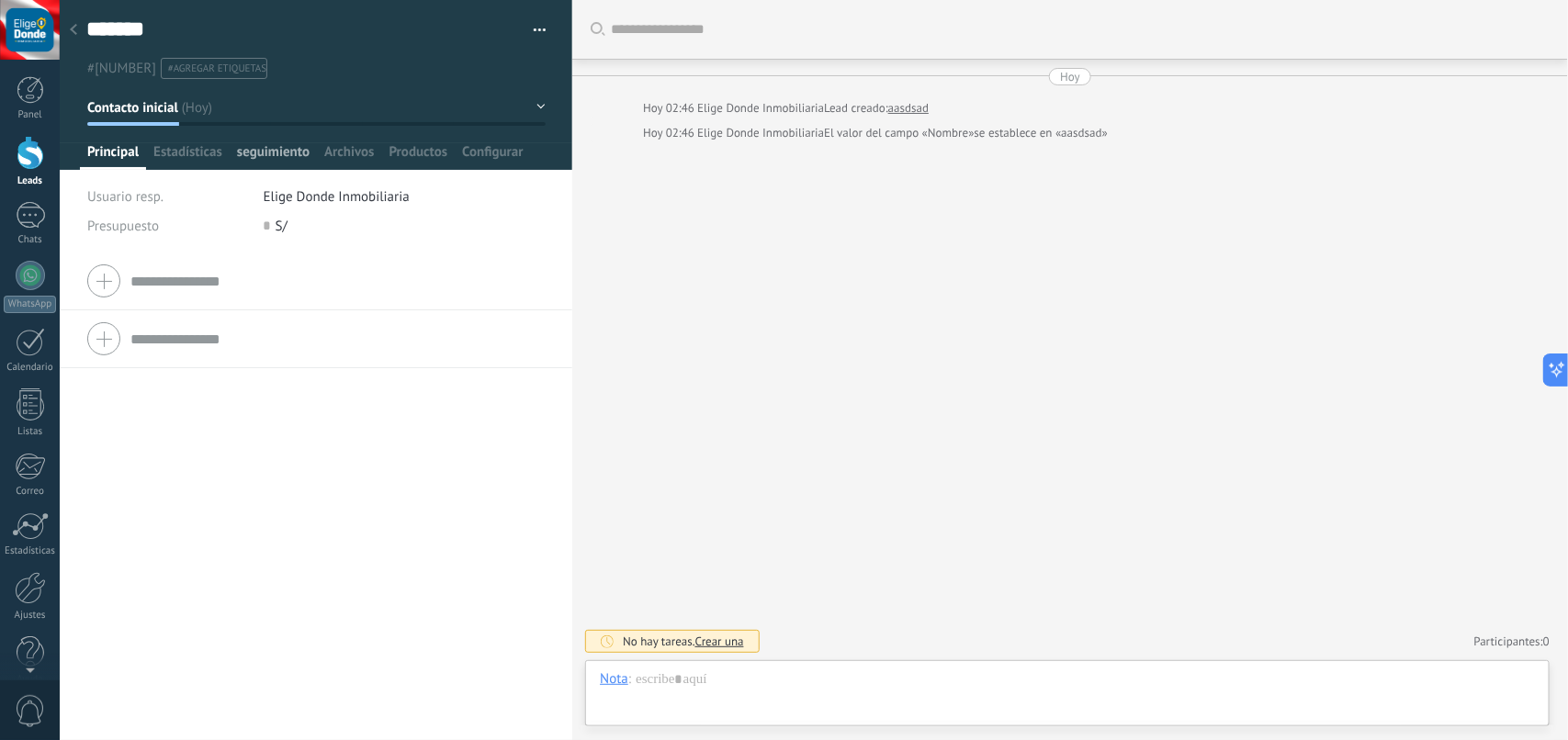 click on "seguimiento" at bounding box center (273, 156) 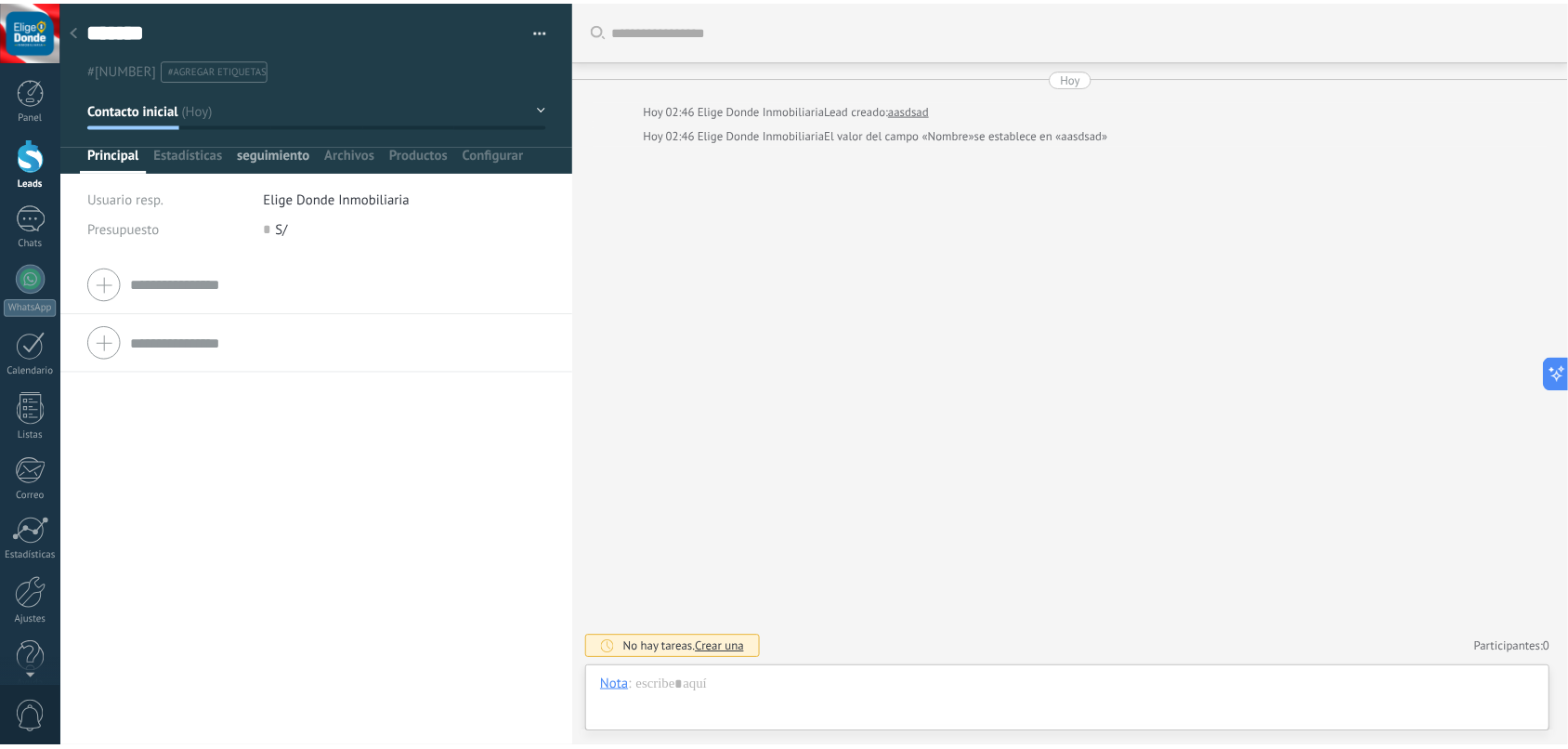 scroll, scrollTop: 19, scrollLeft: 0, axis: vertical 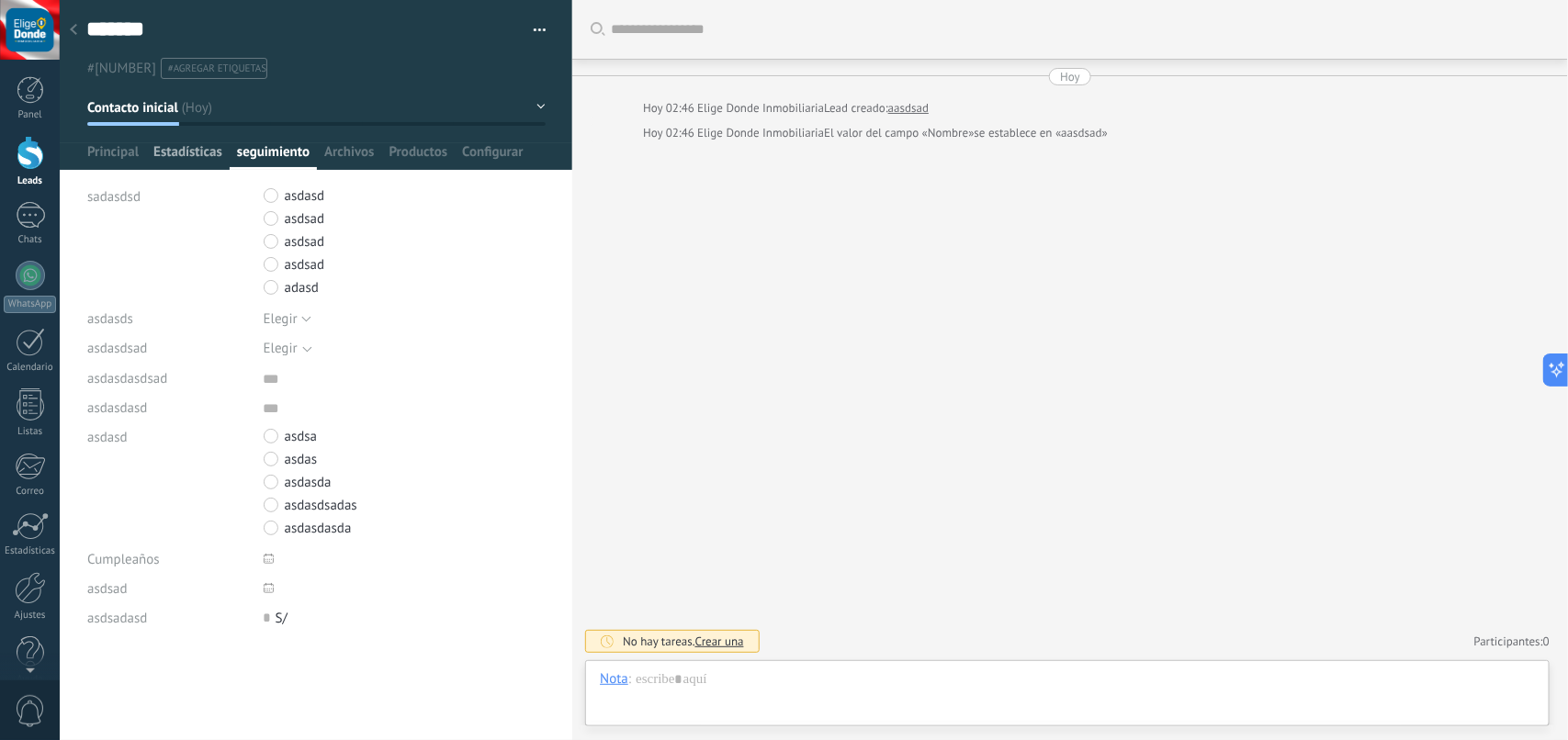 drag, startPoint x: 276, startPoint y: 151, endPoint x: 175, endPoint y: 153, distance: 101.0198 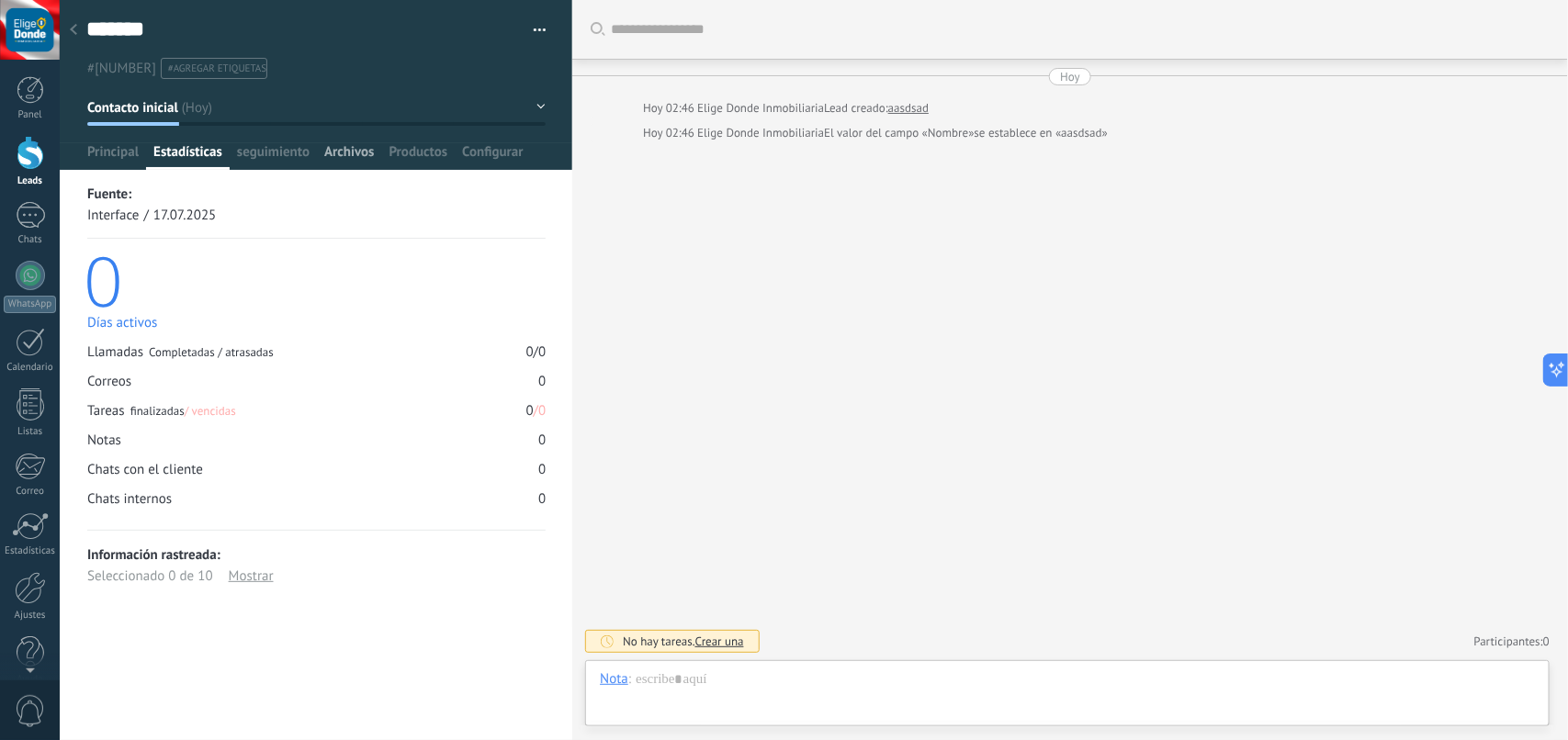 click on "Archivos" at bounding box center [349, 156] 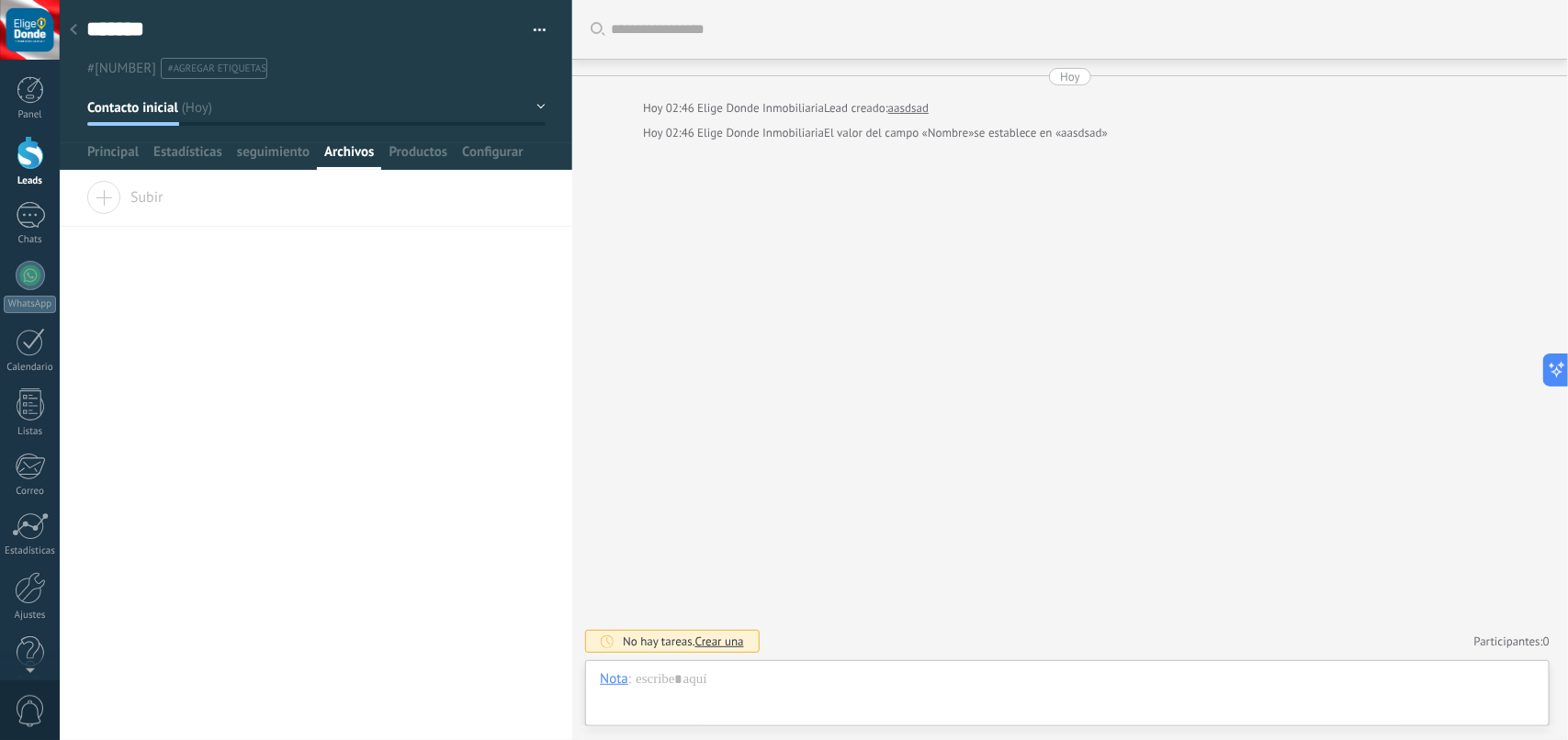 click on "Subir" at bounding box center [125, 194] 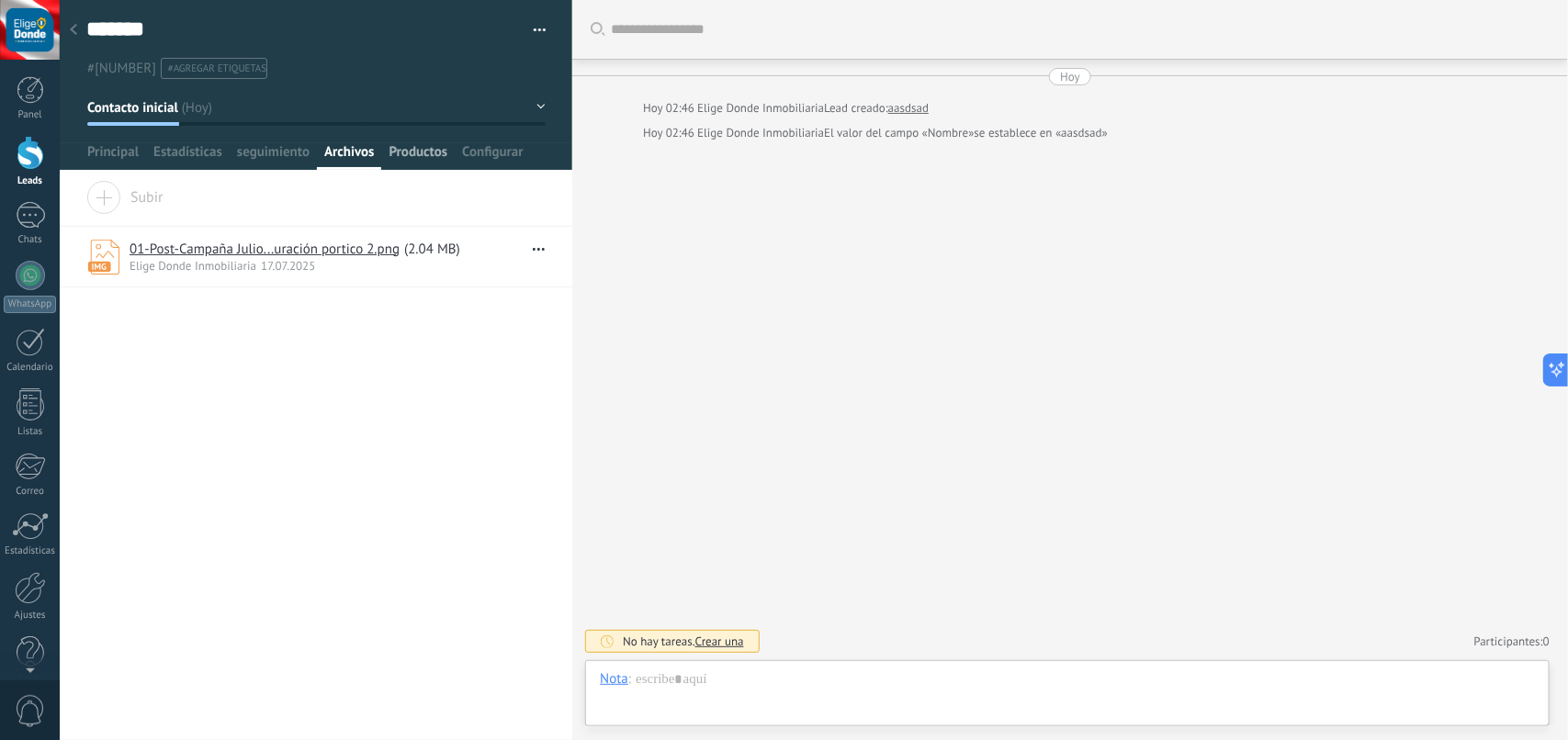 click on "Productos" at bounding box center [419, 156] 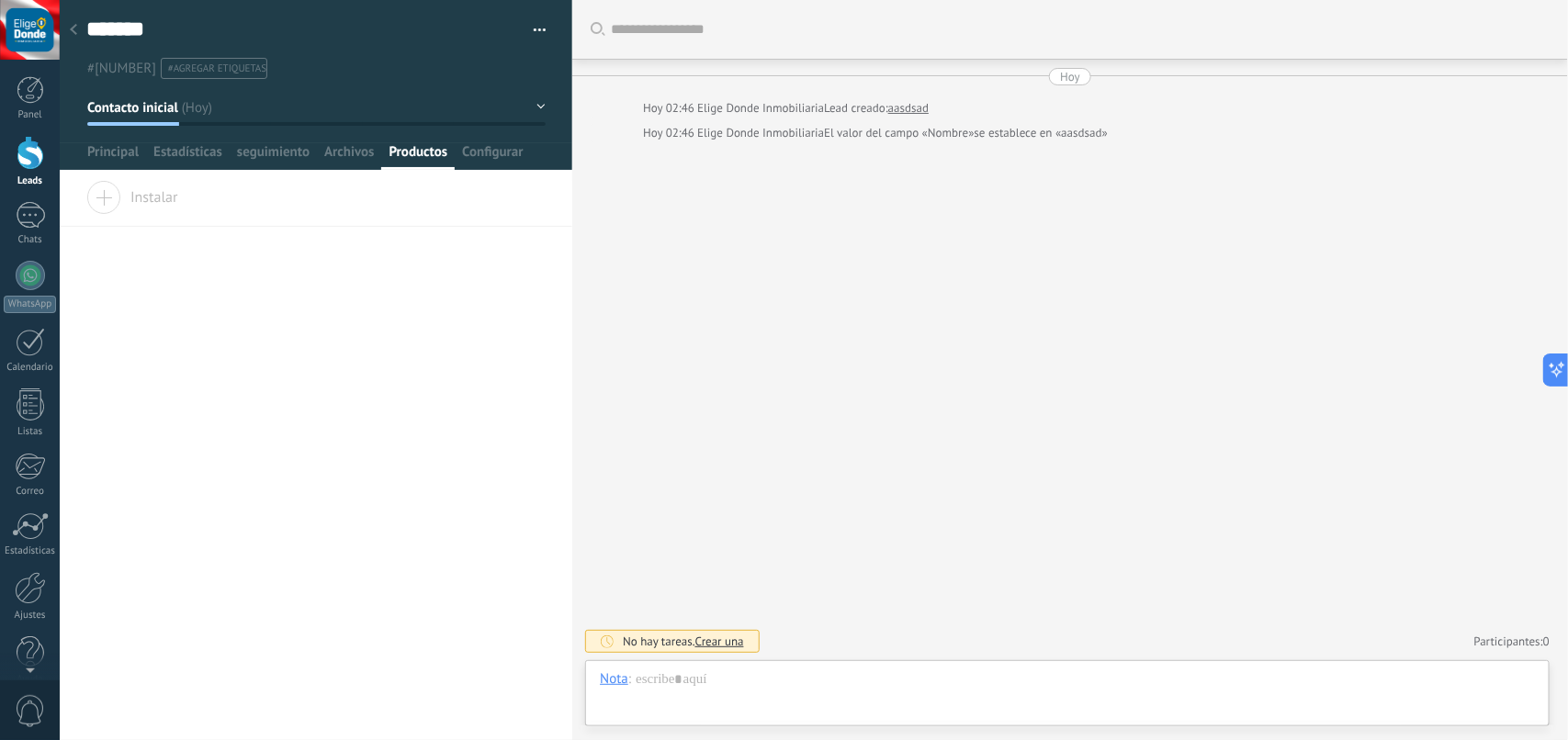 click on "Instalar" at bounding box center (132, 194) 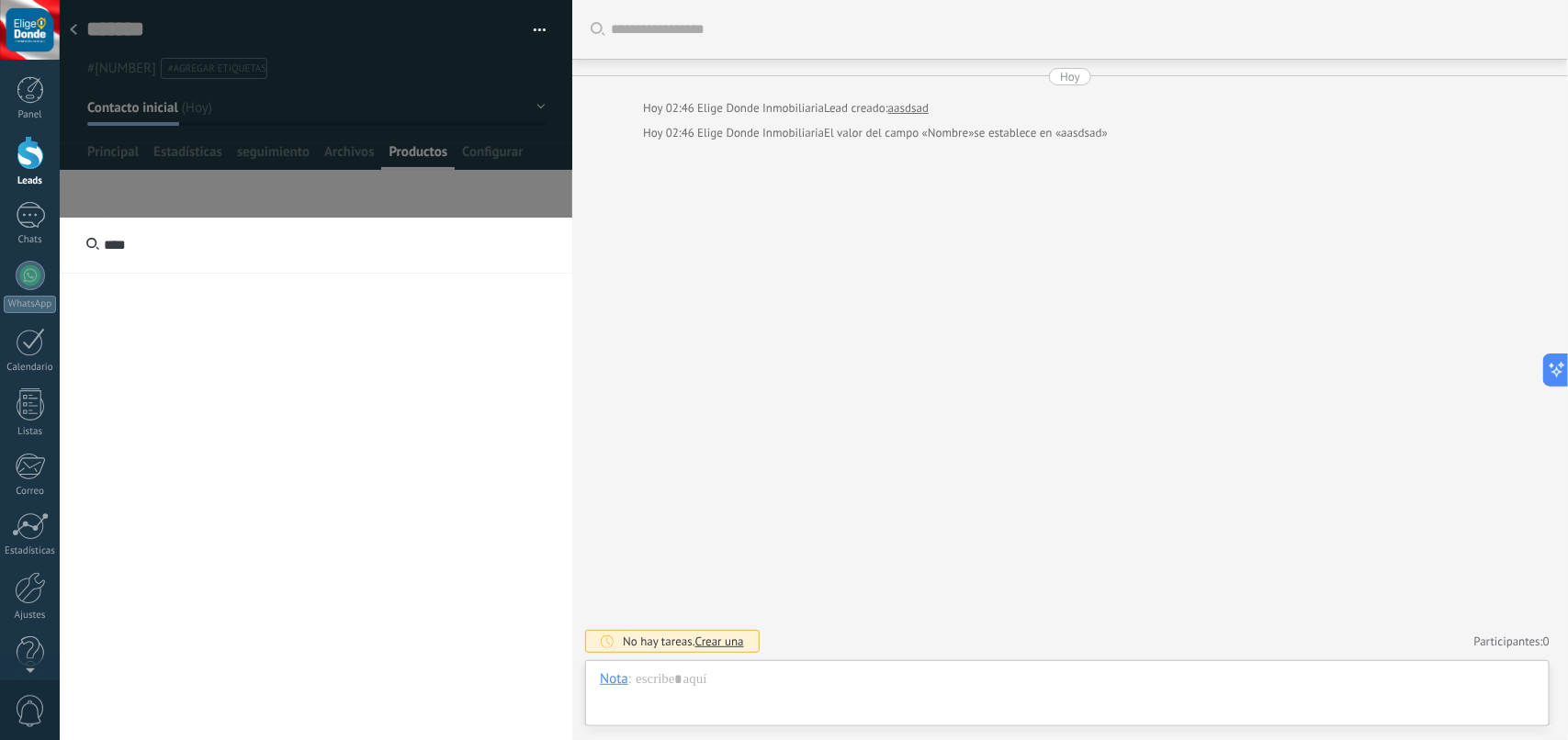 type on "****" 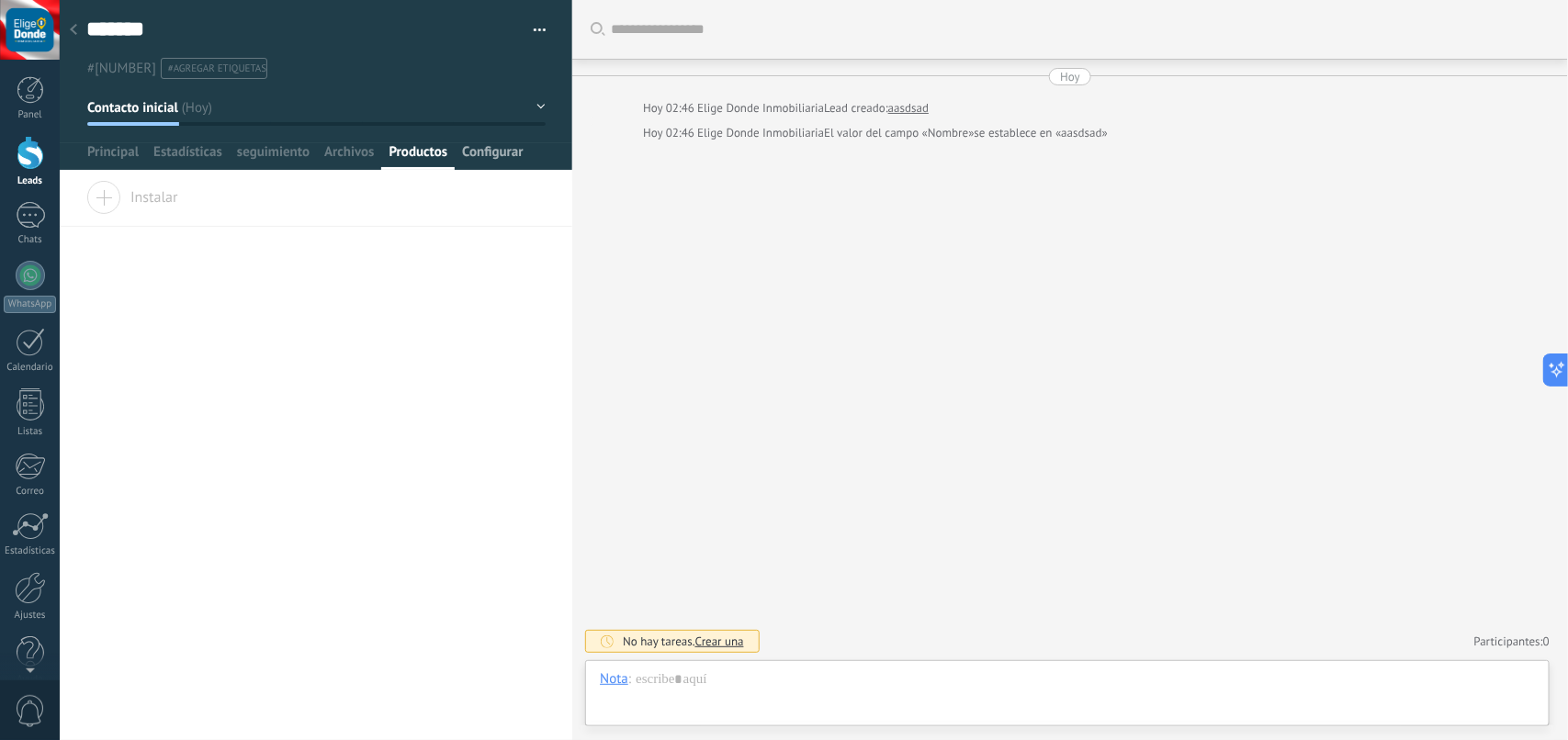 click on "Configurar" at bounding box center [492, 156] 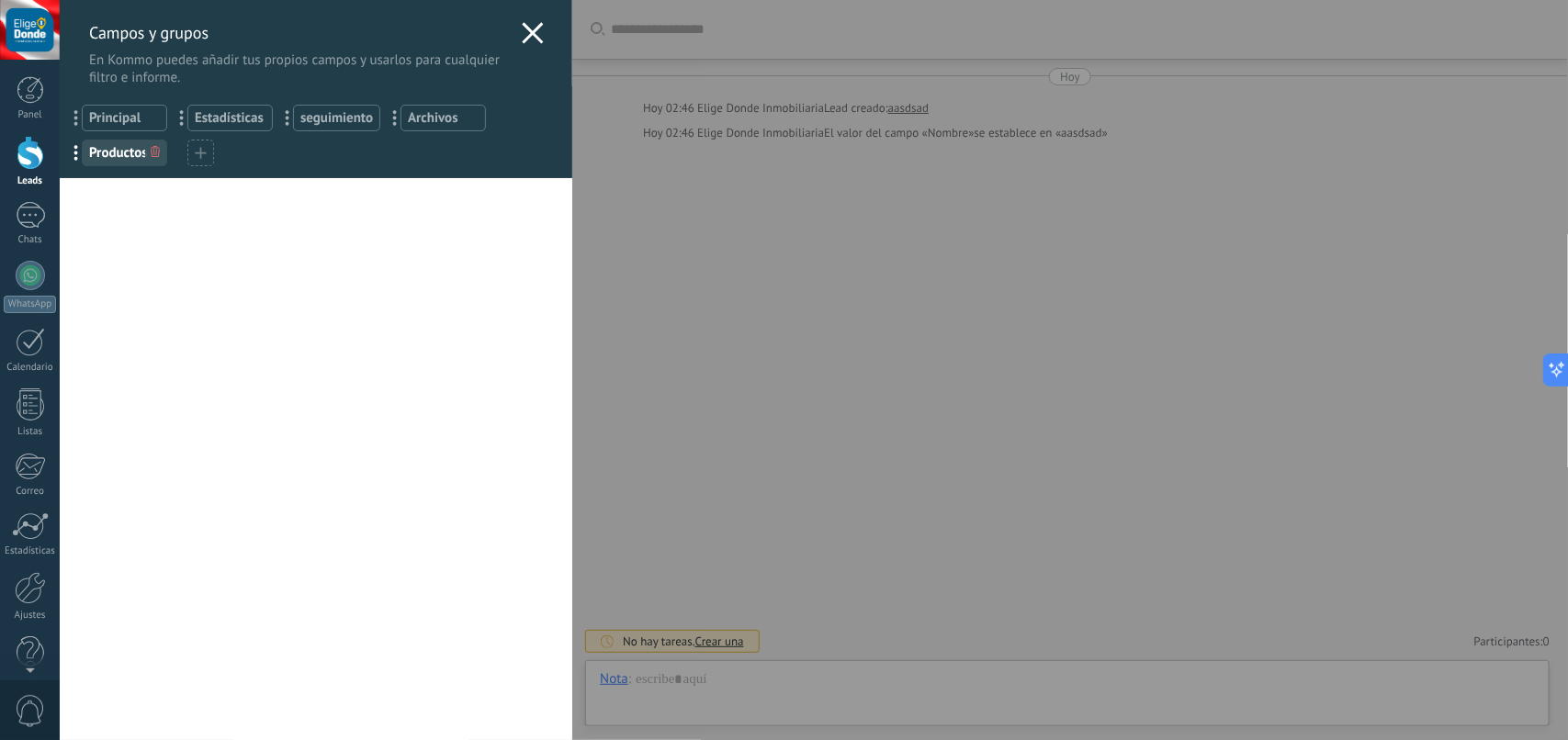 click 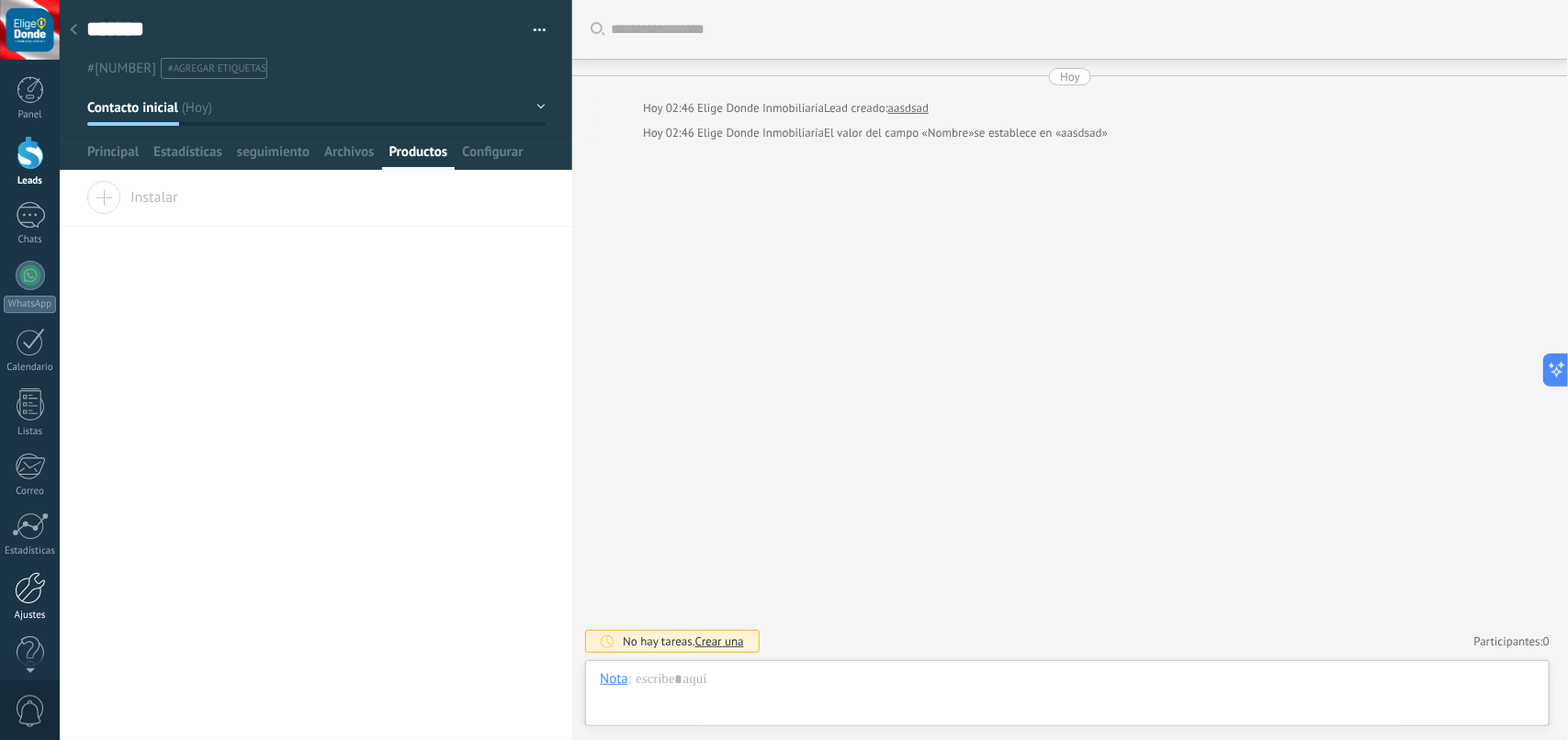 click at bounding box center [30, 588] 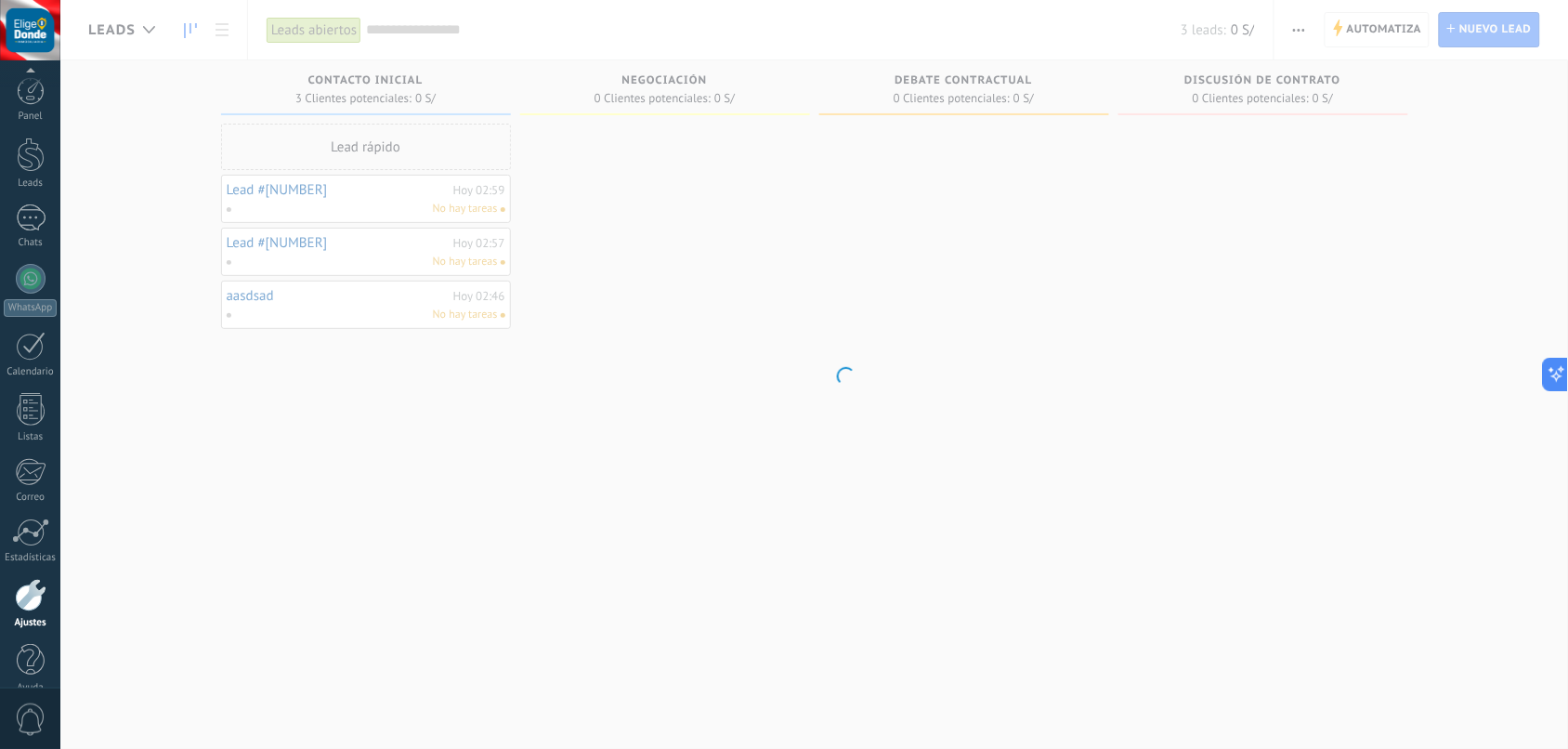 scroll, scrollTop: 24, scrollLeft: 0, axis: vertical 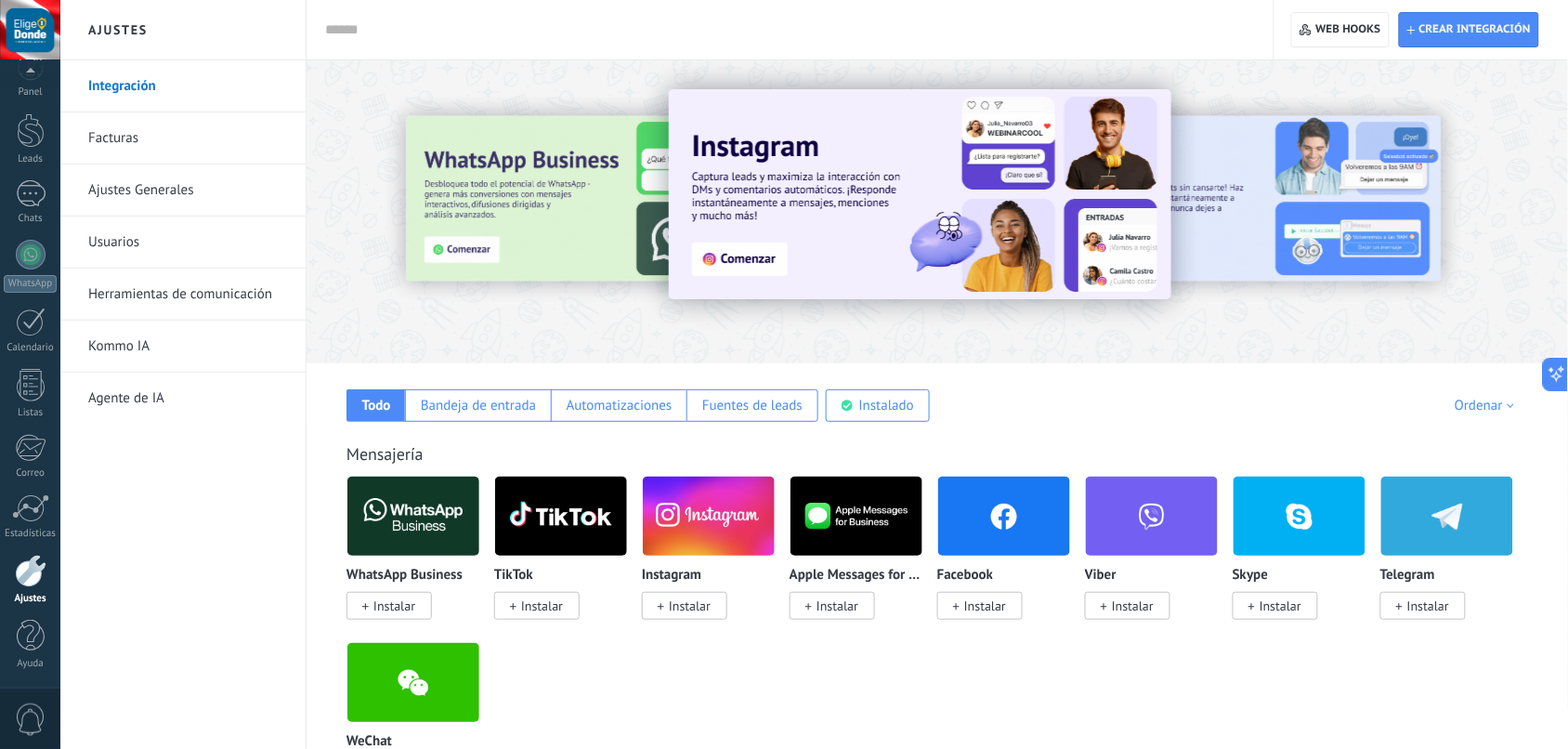 click on "Herramientas de comunicación" at bounding box center (188, 295) 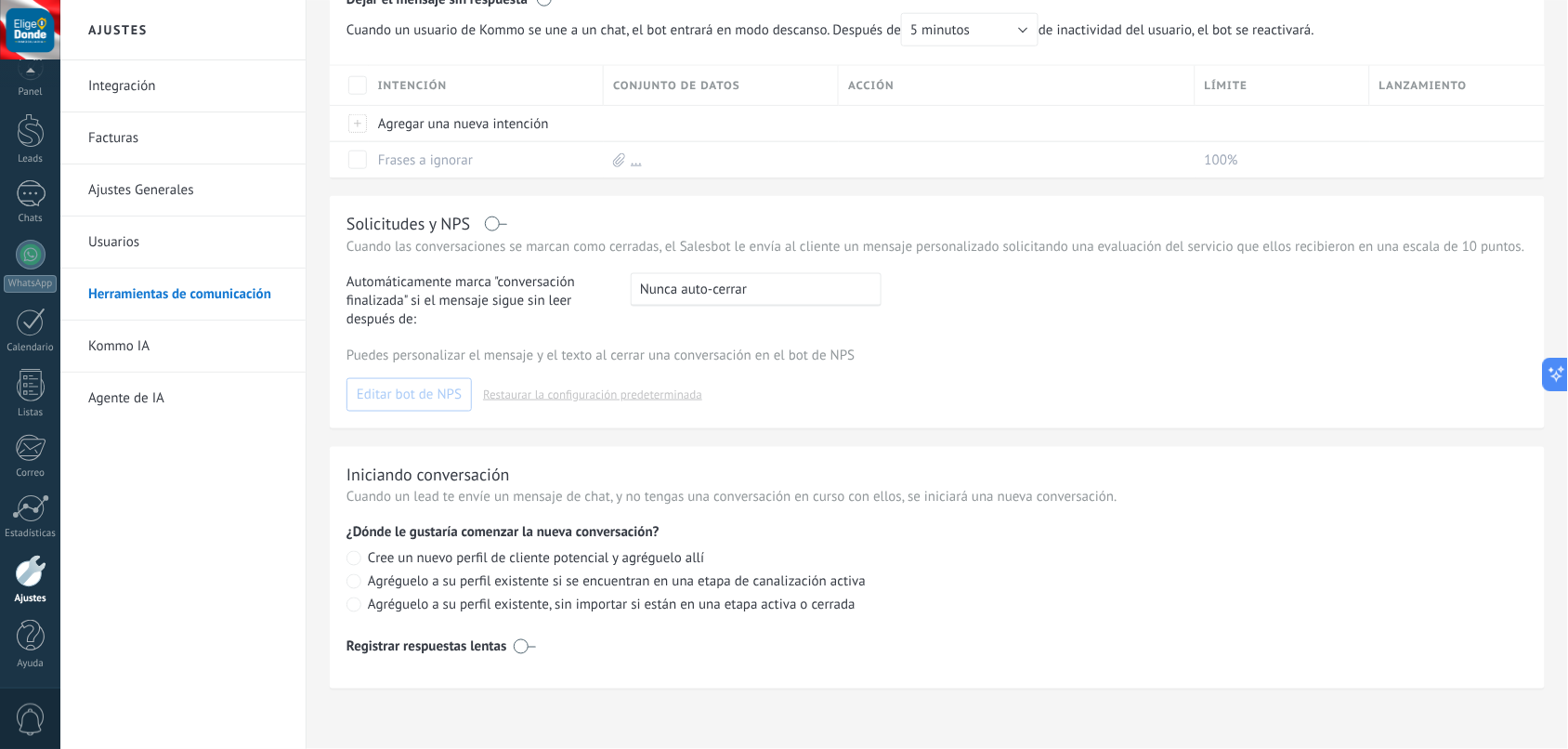 scroll, scrollTop: 555, scrollLeft: 0, axis: vertical 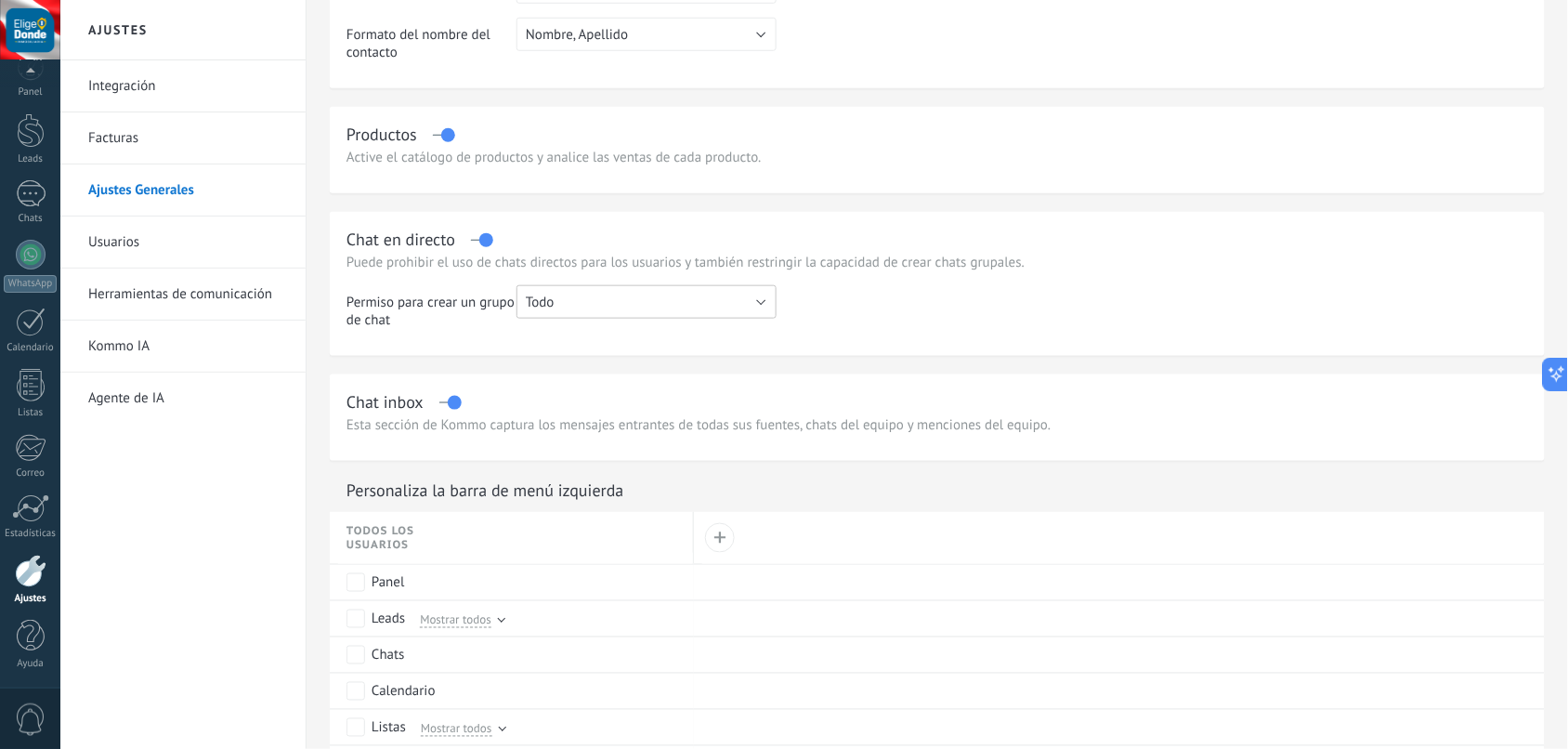 click on "Todo" at bounding box center [647, 302] 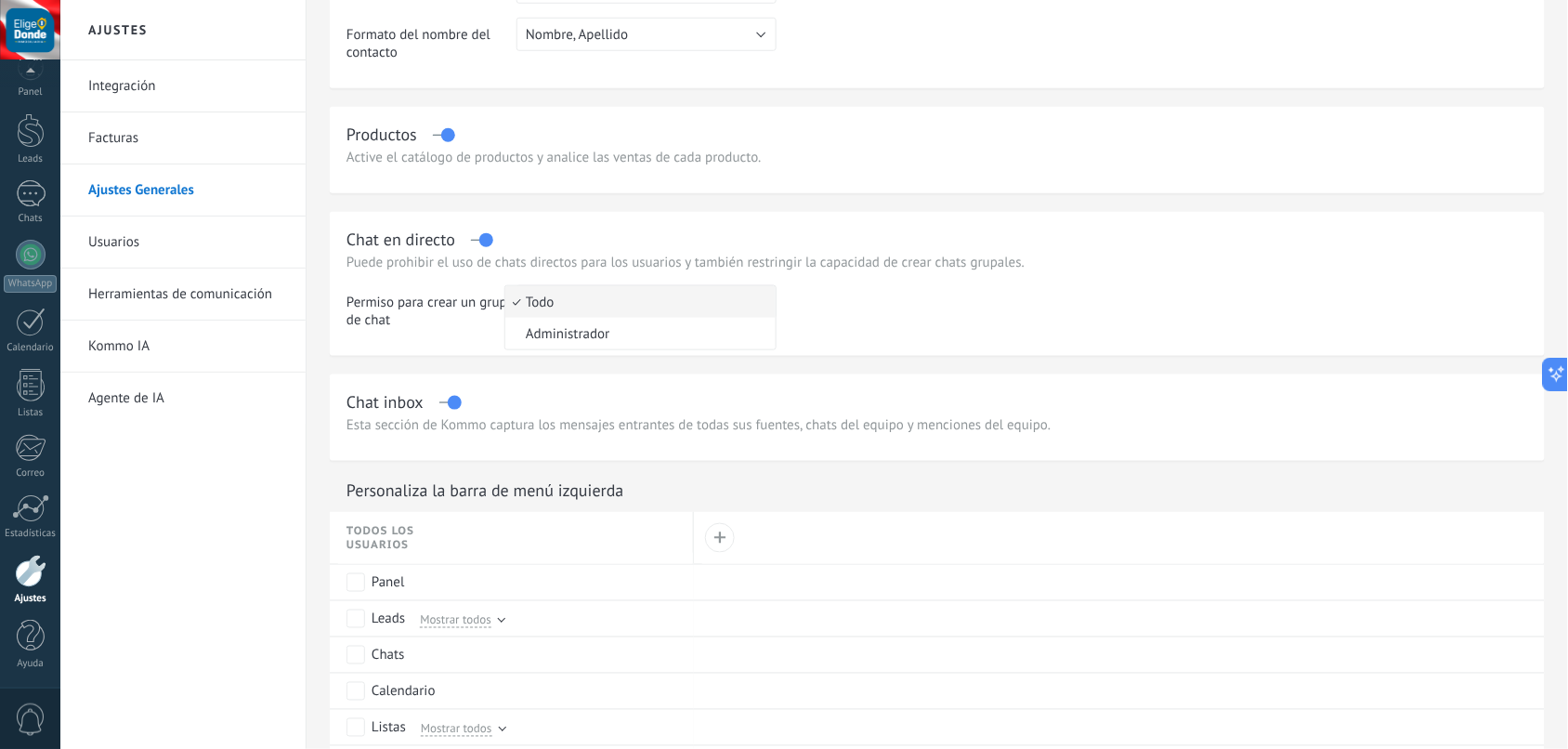 click on "Todo" at bounding box center [637, 302] 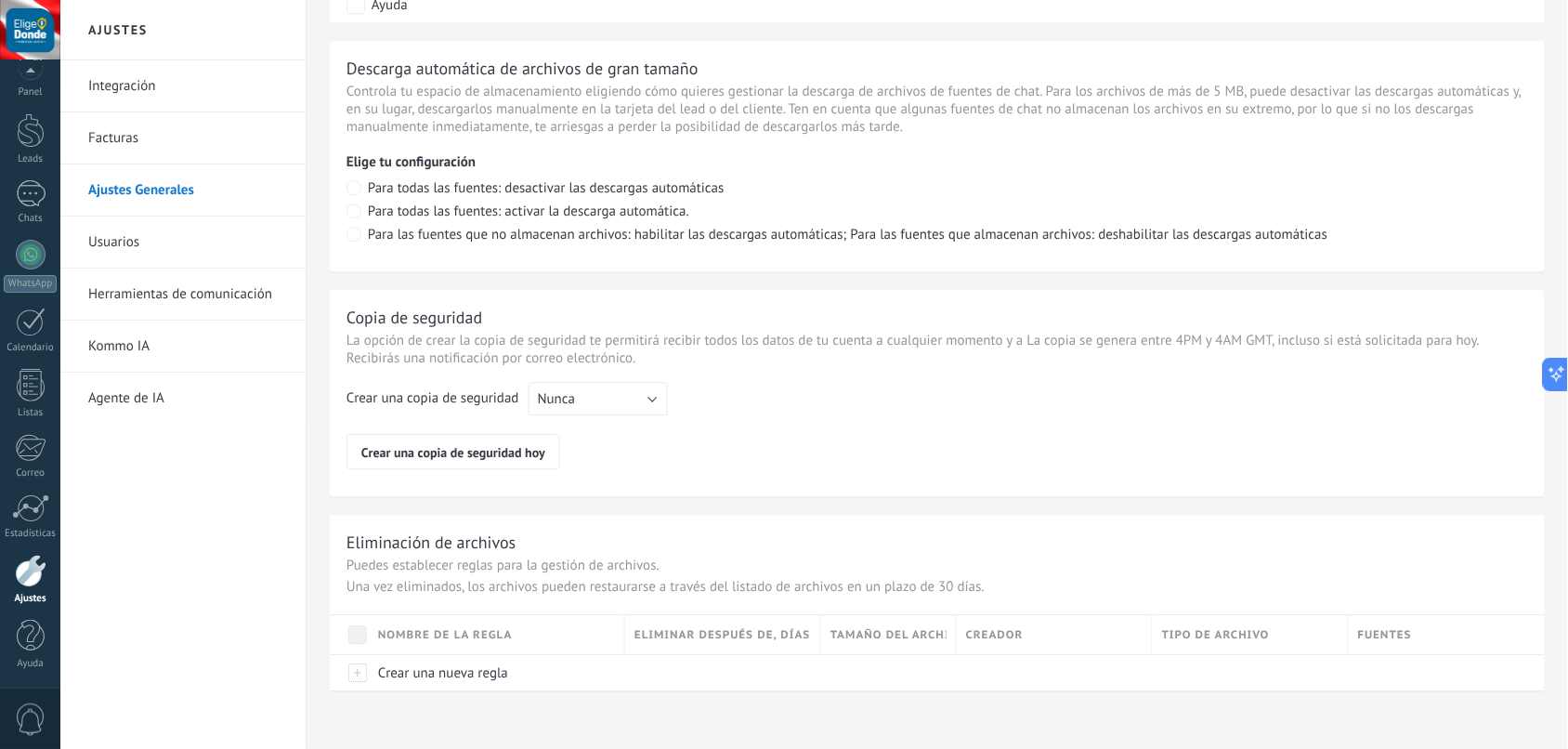 scroll, scrollTop: 1299, scrollLeft: 0, axis: vertical 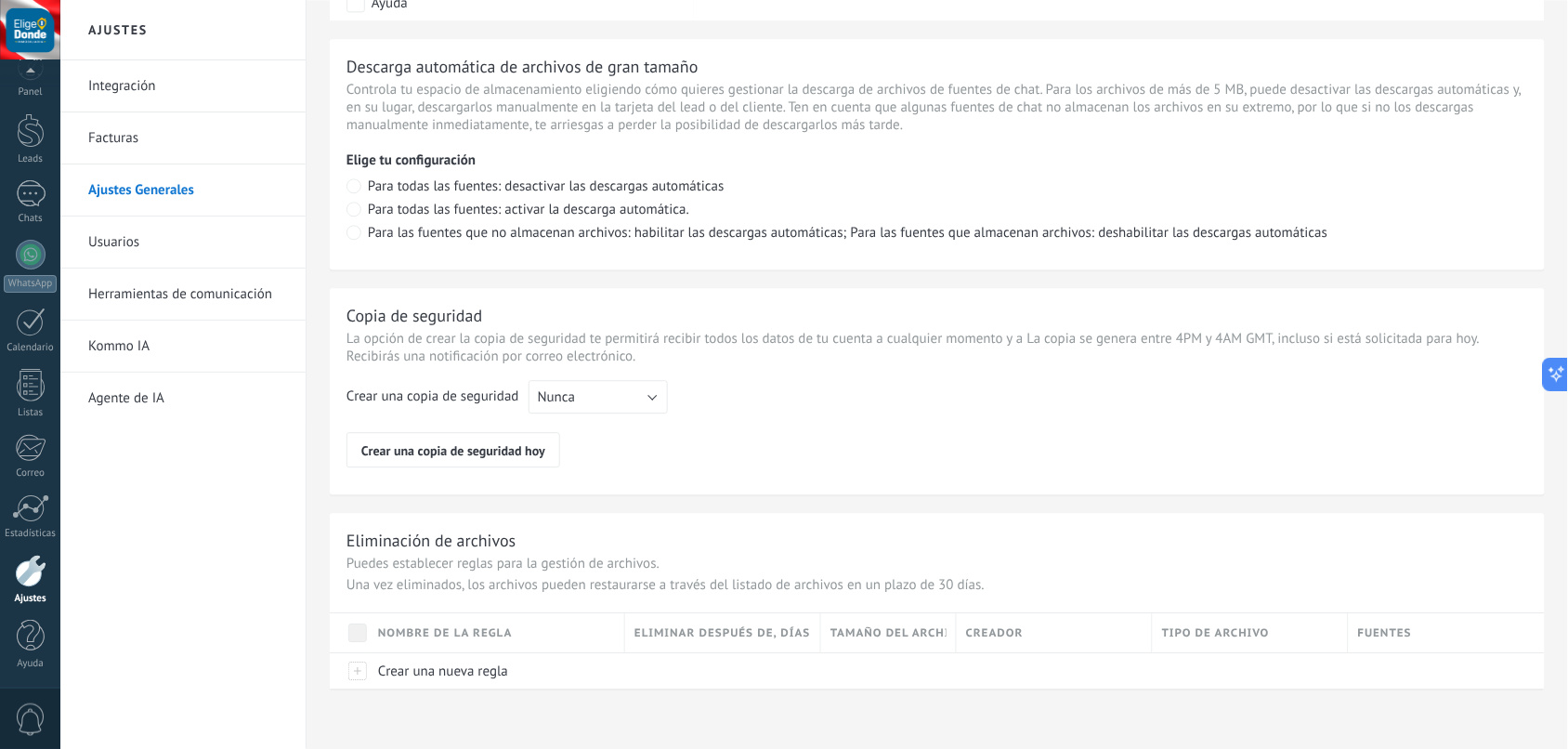 click on "Usuarios" at bounding box center (188, 243) 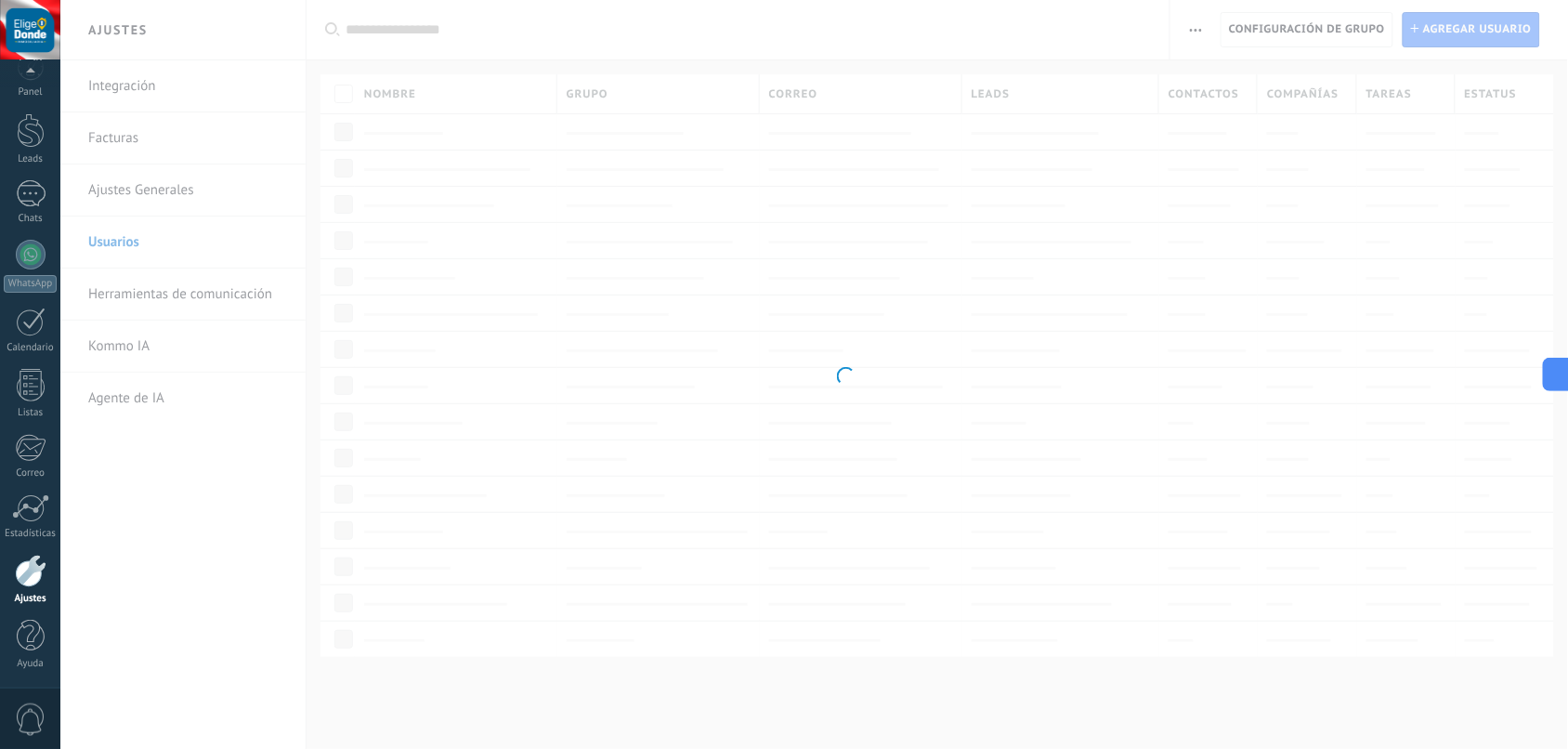 scroll, scrollTop: 0, scrollLeft: 0, axis: both 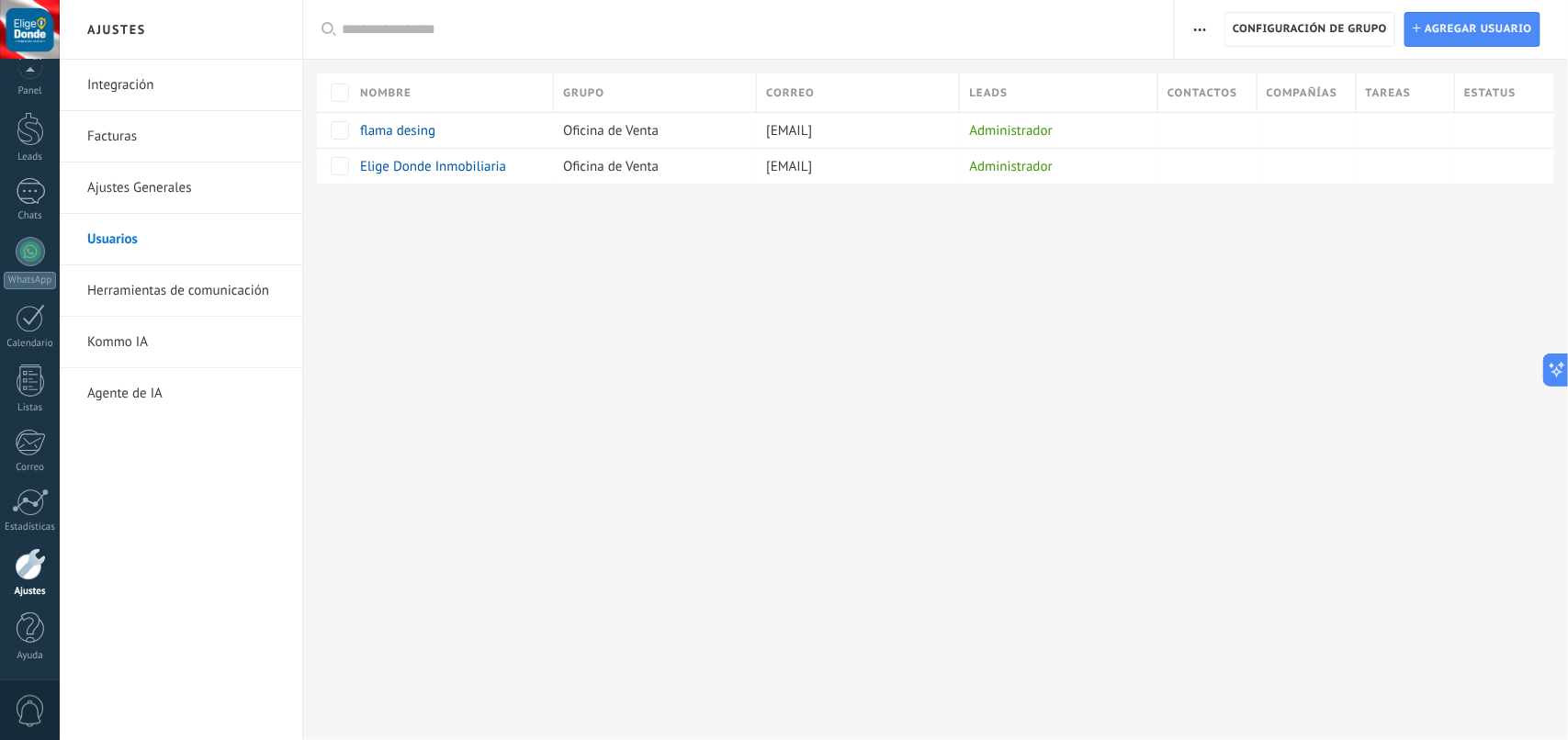 click on "Herramientas de comunicación" at bounding box center (186, 291) 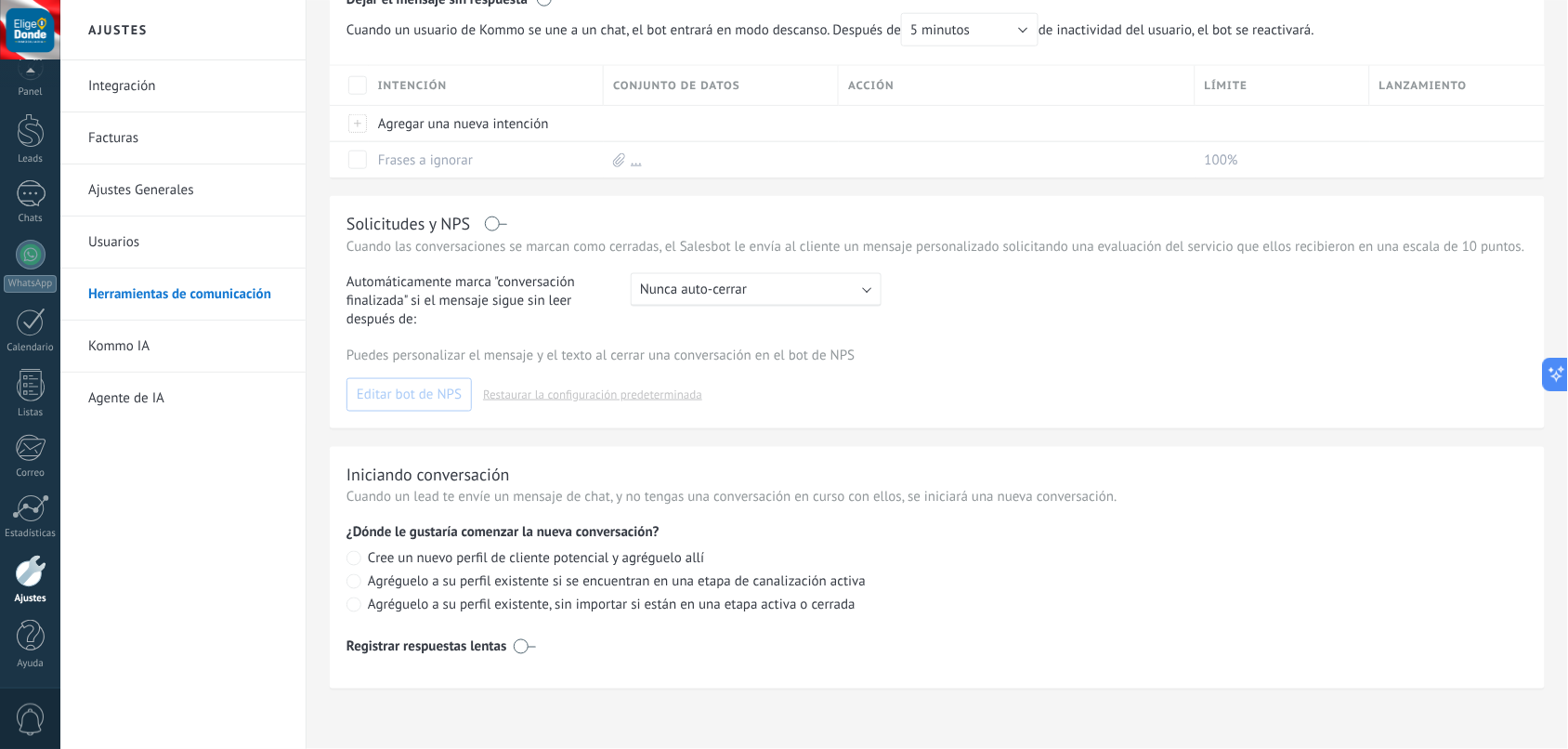 scroll, scrollTop: 555, scrollLeft: 0, axis: vertical 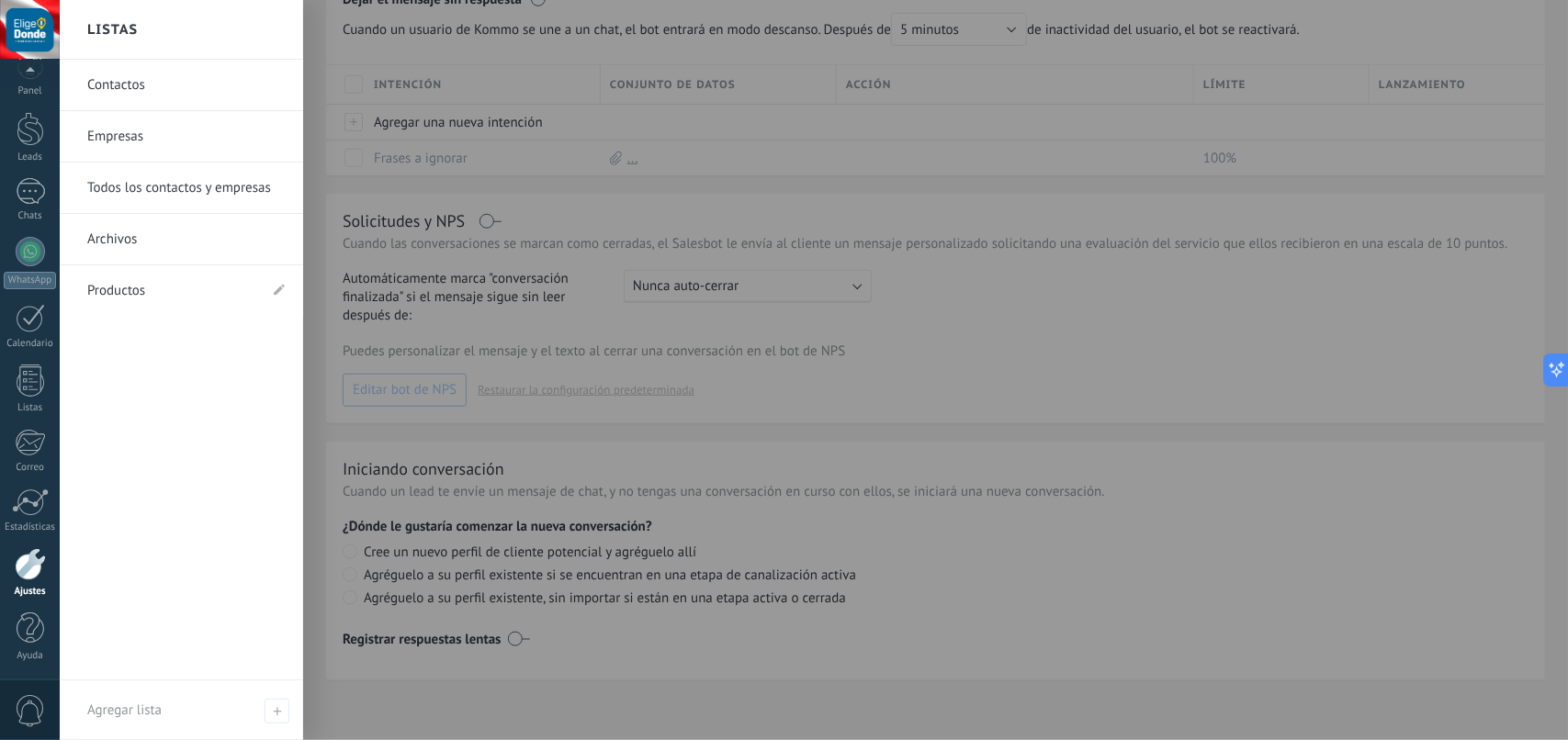 click on "Contactos Empresas Todos los contactos y empresas Archivos Productos" at bounding box center (181, 370) 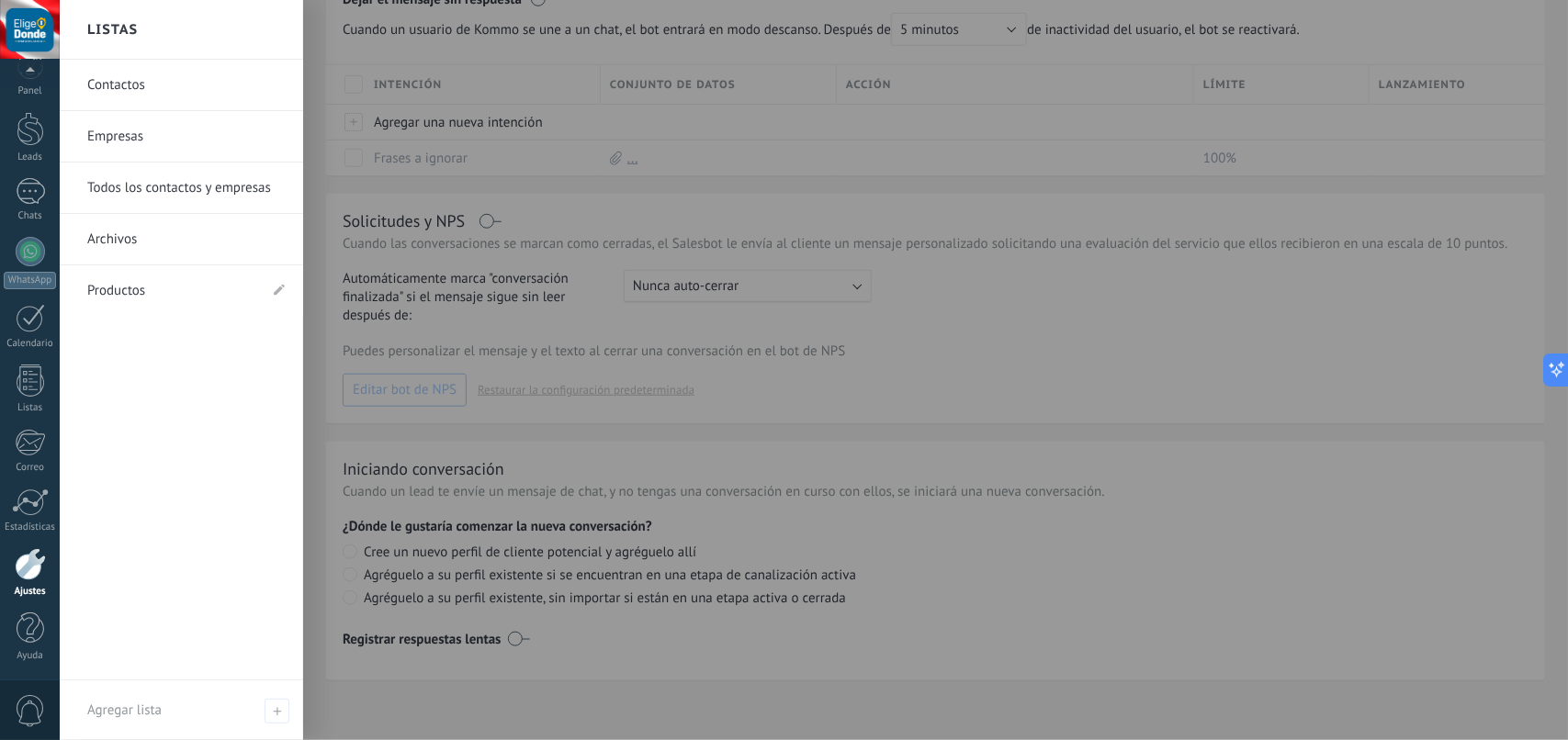 click on "Productos" at bounding box center [172, 291] 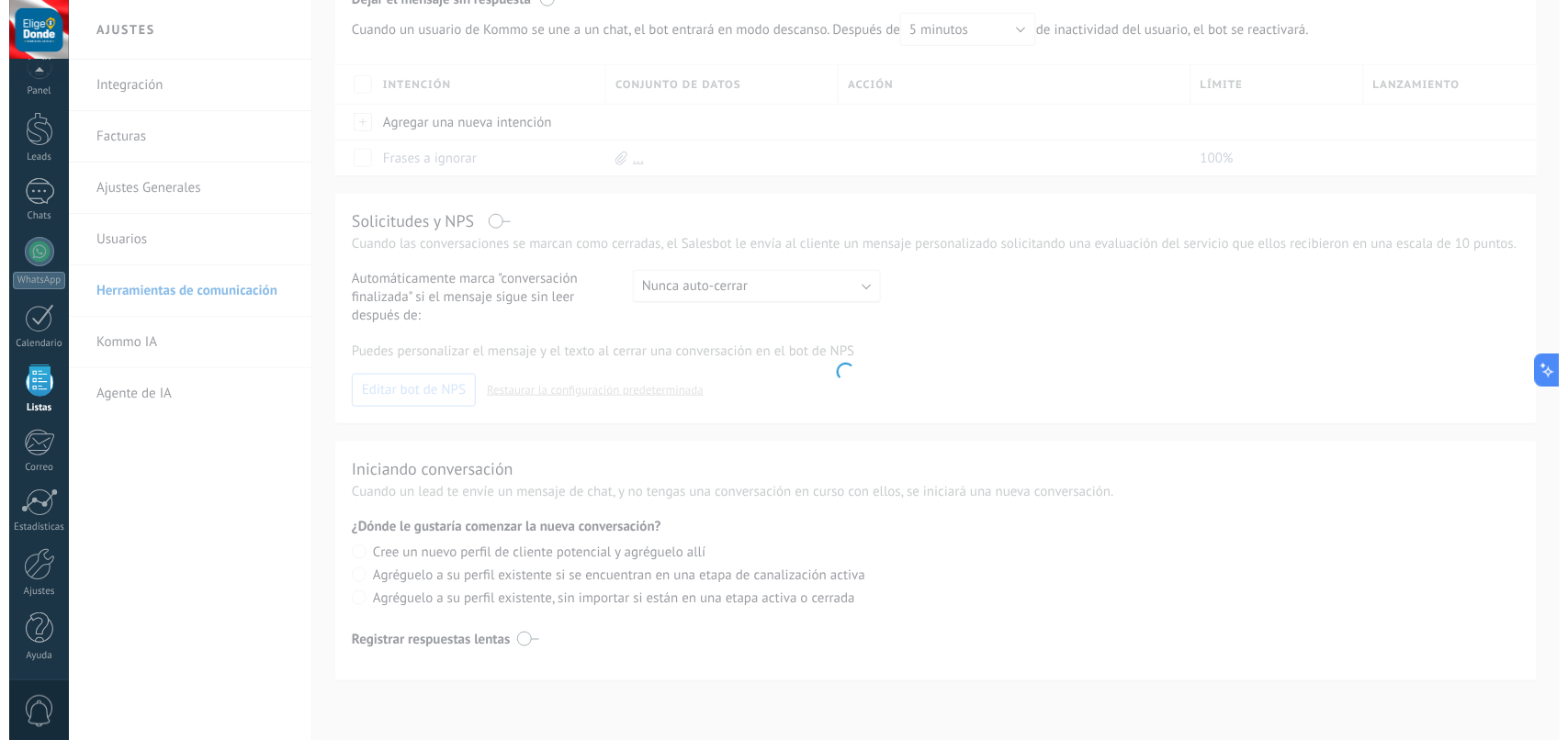 scroll, scrollTop: 0, scrollLeft: 0, axis: both 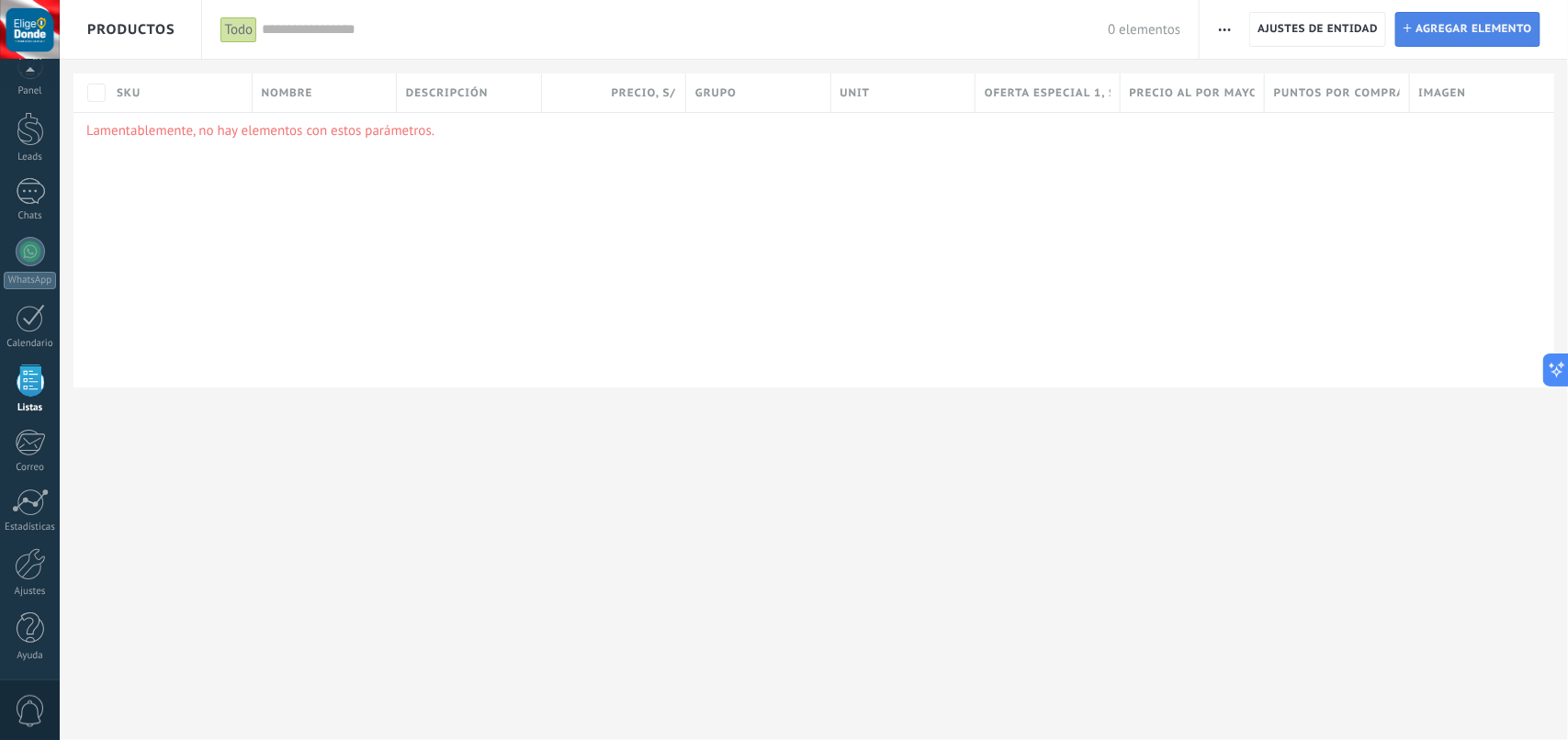 click on "Agregar elemento" at bounding box center (1473, 29) 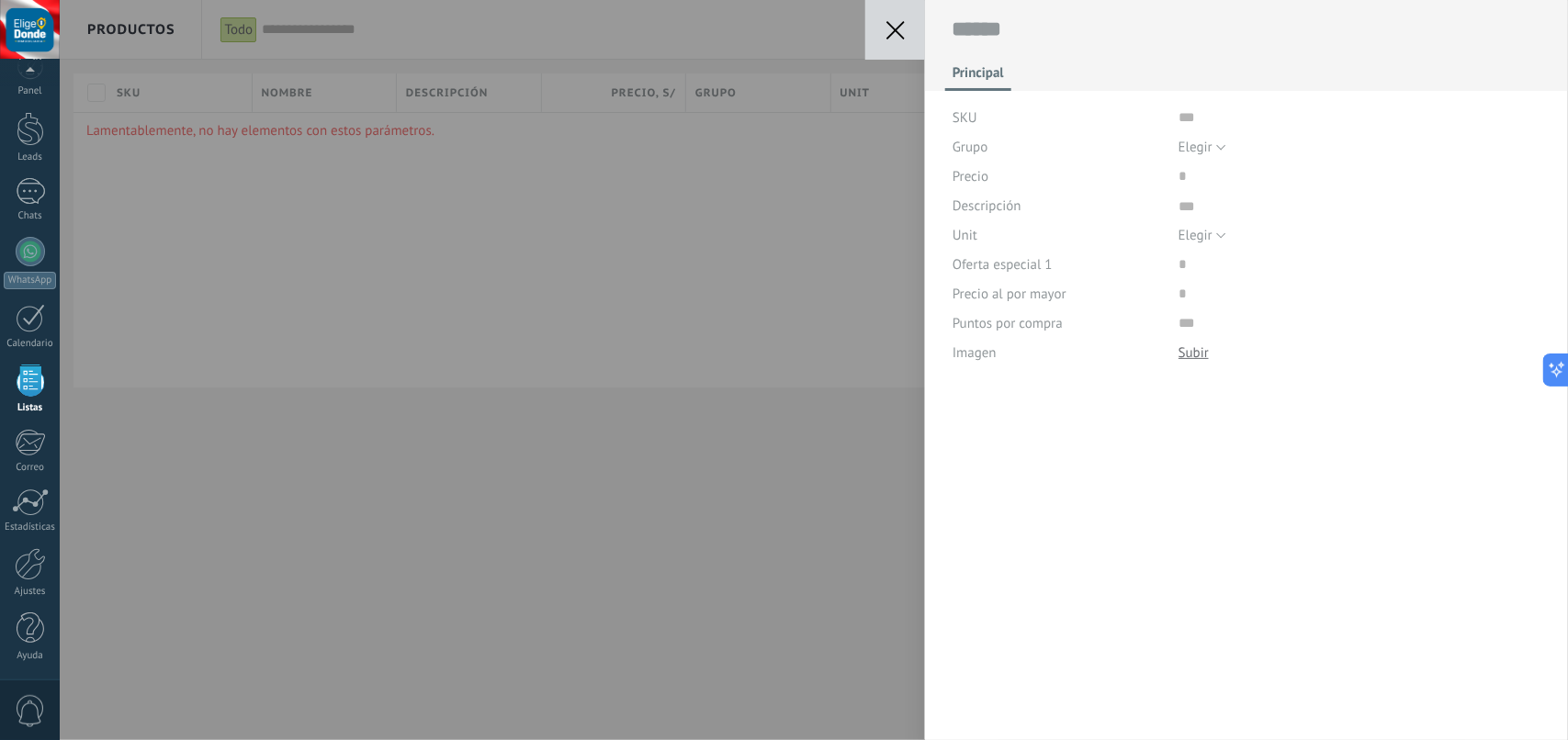 scroll, scrollTop: 18, scrollLeft: 0, axis: vertical 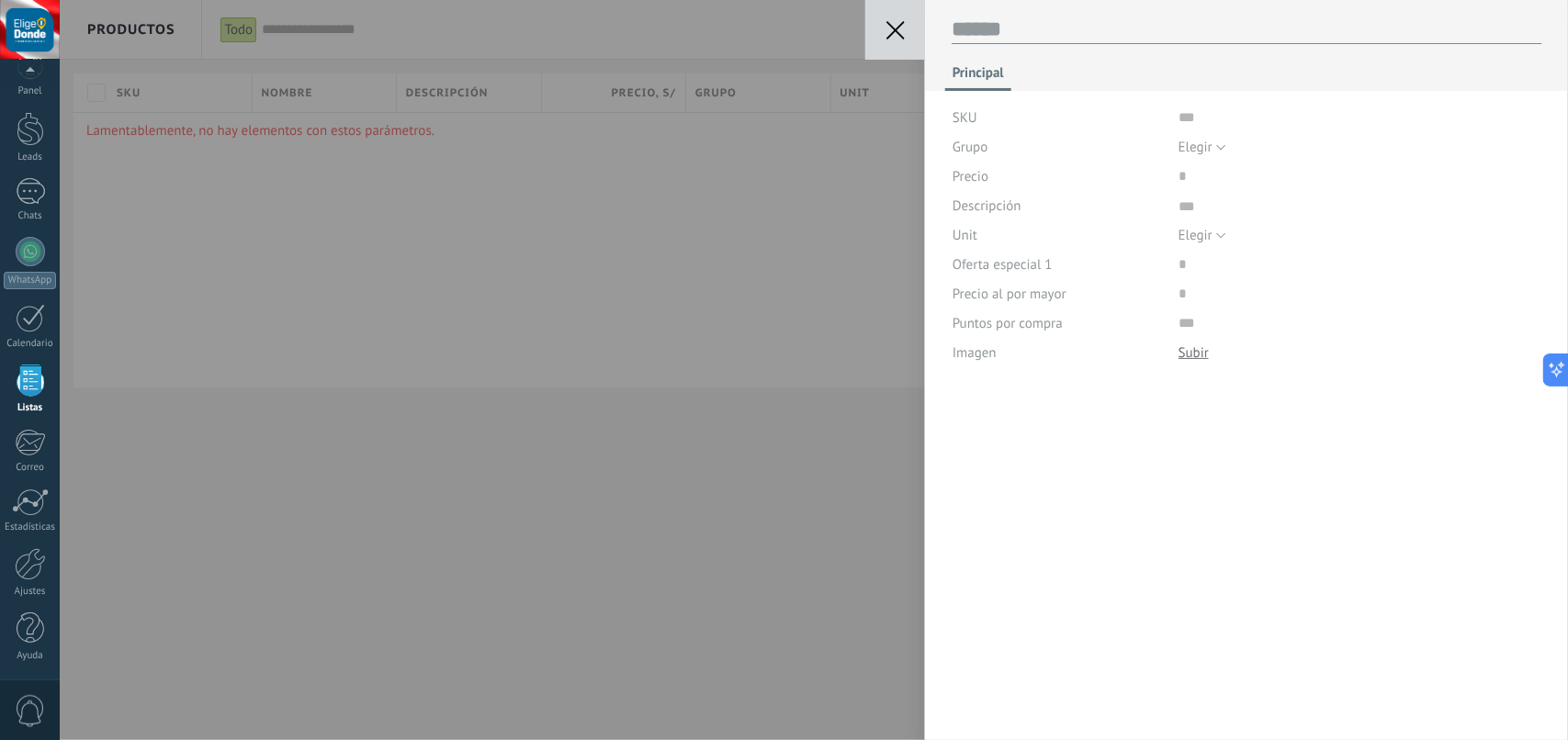 click at bounding box center (1247, 29) 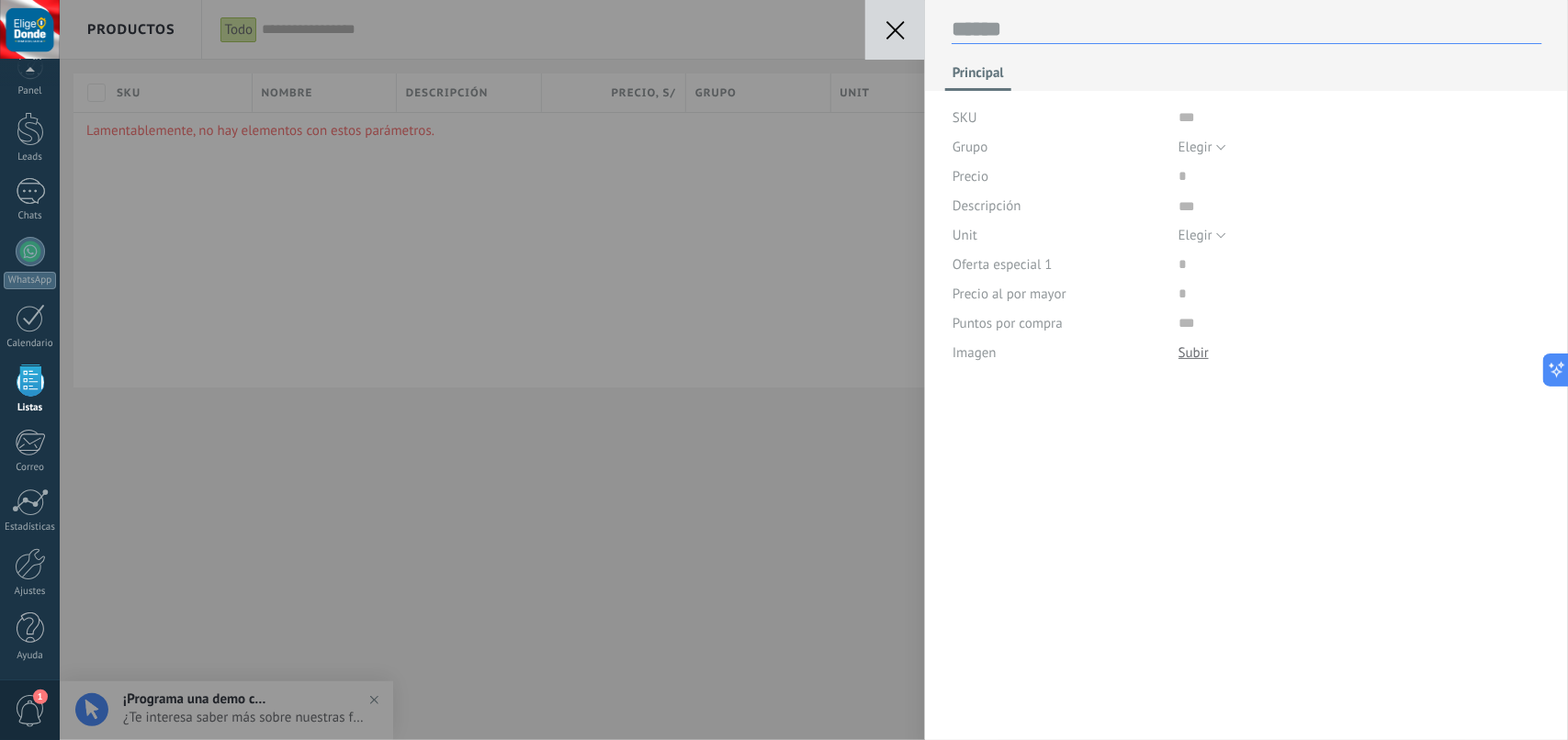 type on "*" 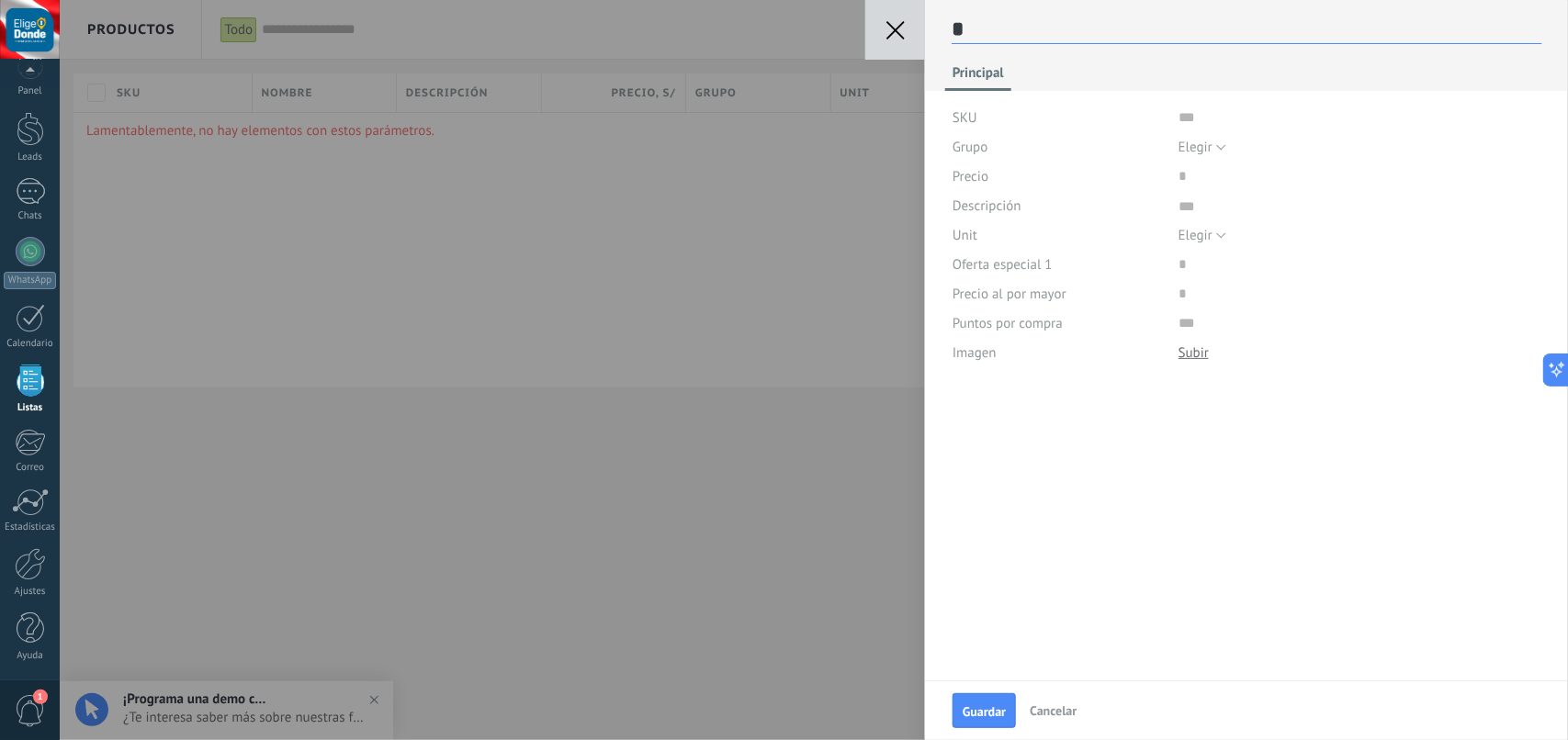 type on "**" 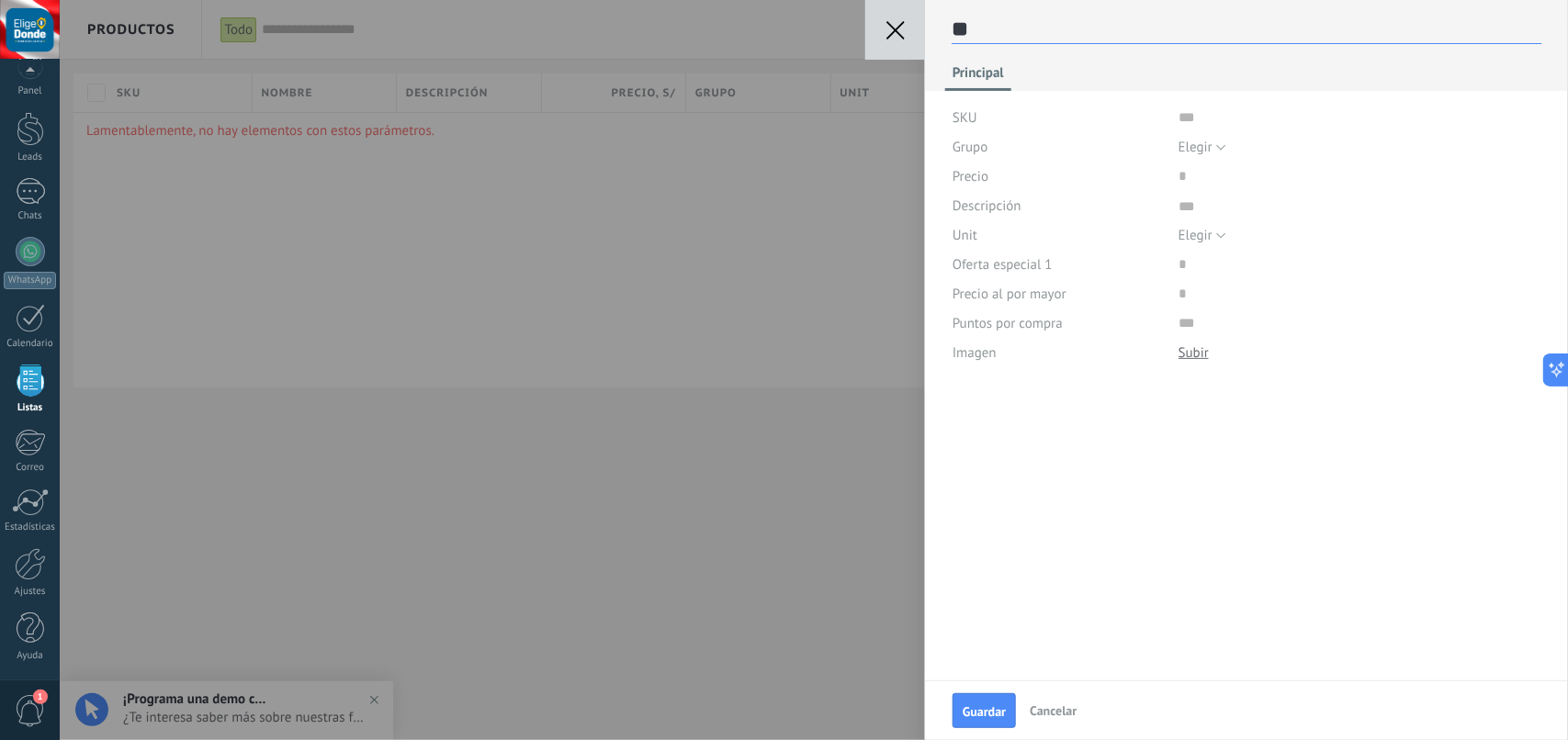 type on "***" 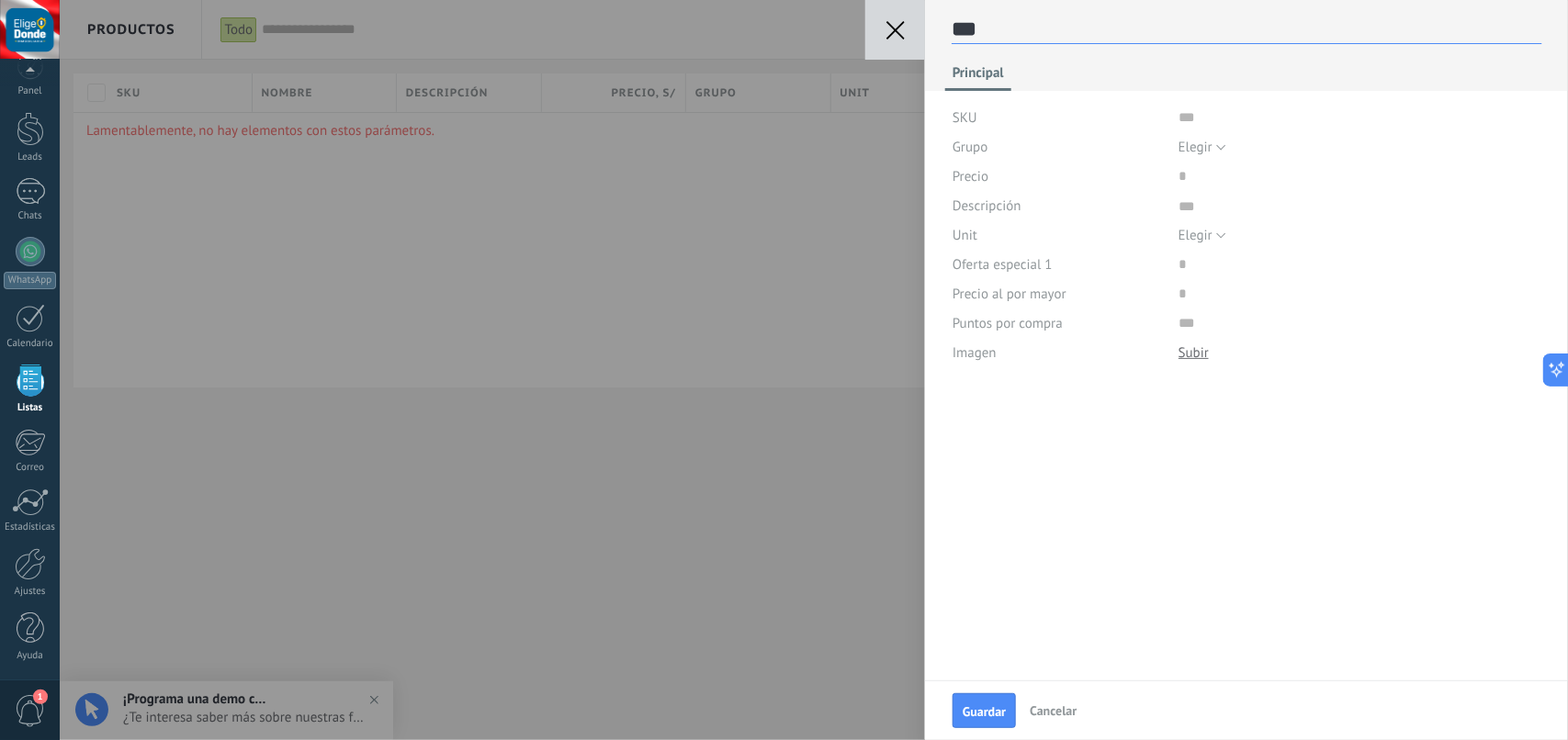type on "***" 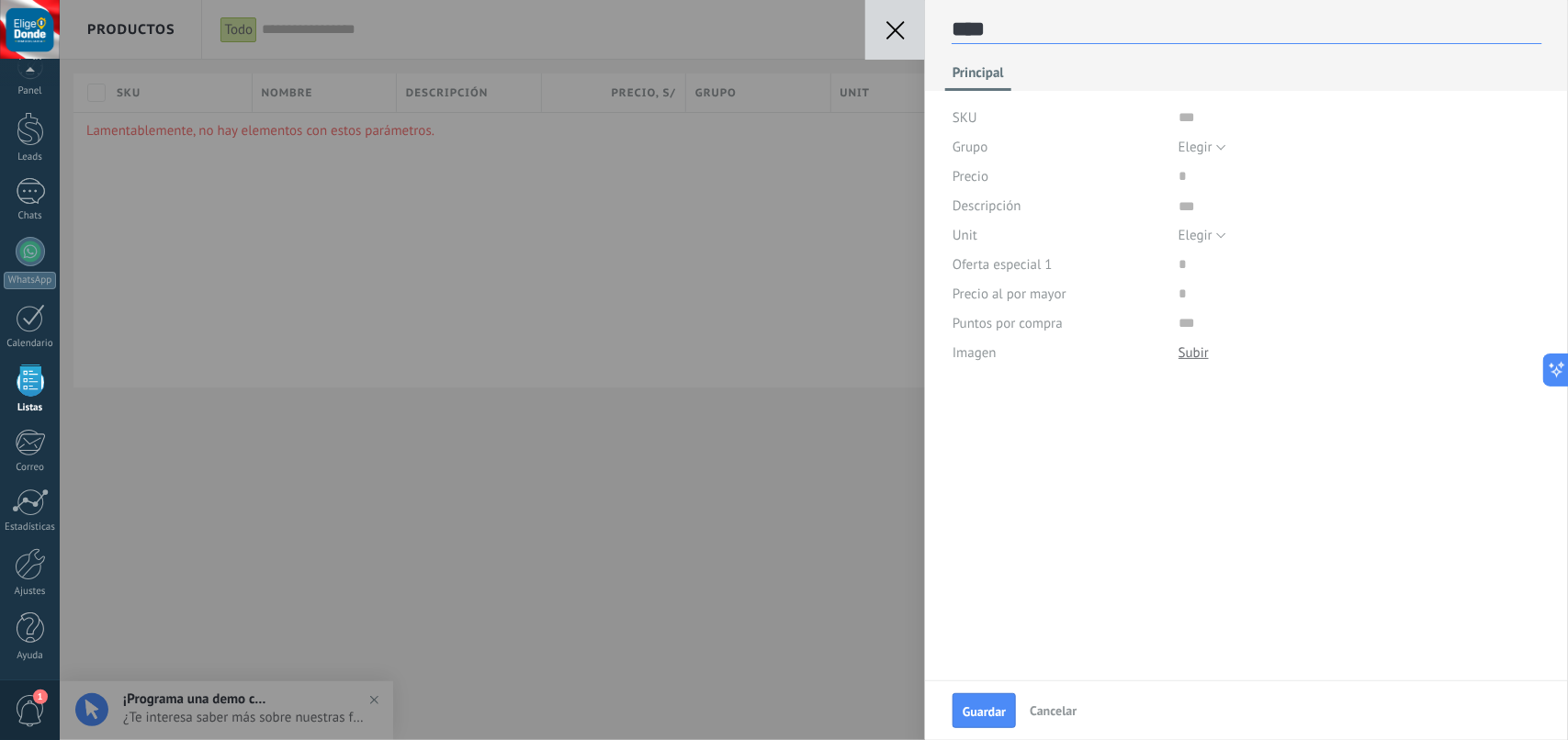 type on "*****" 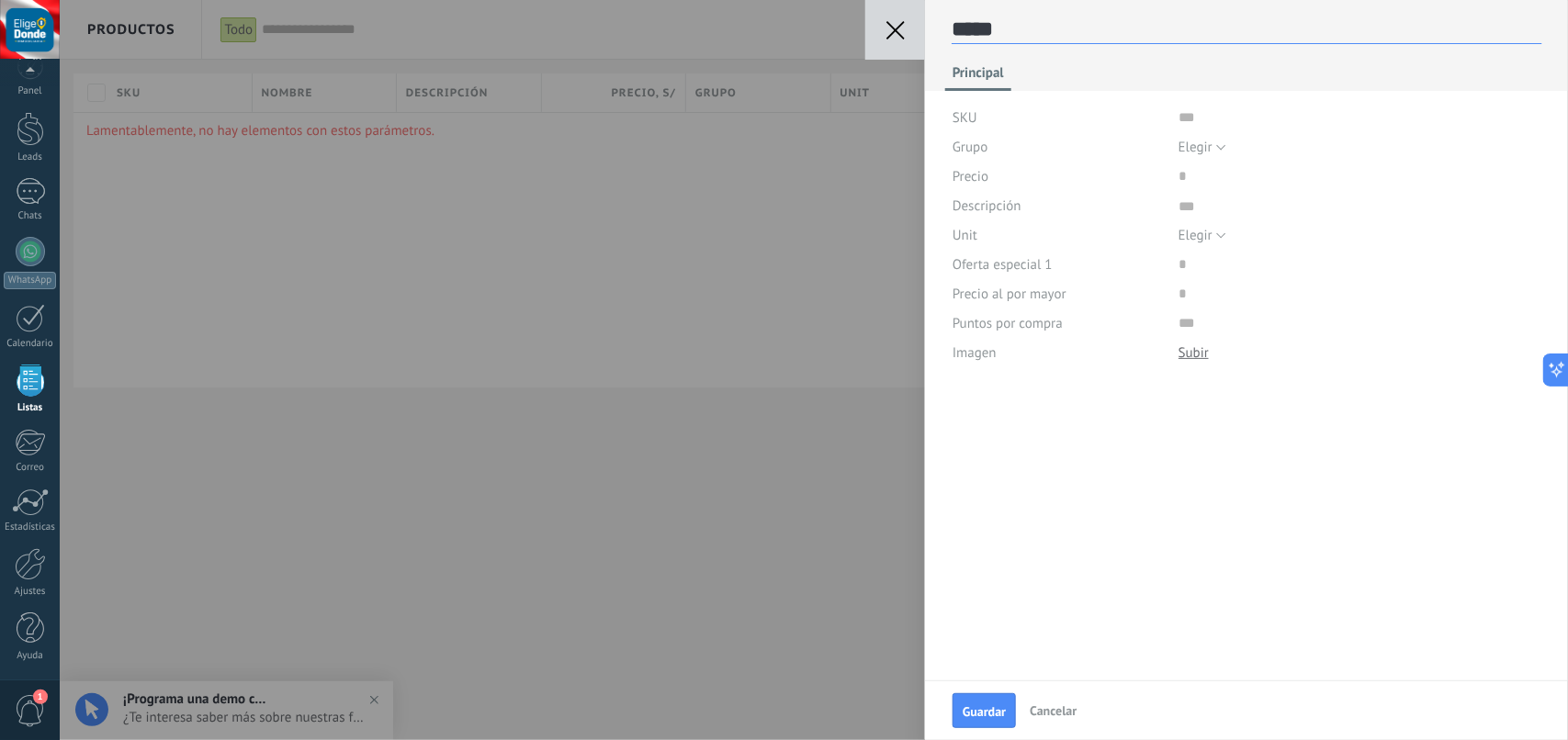 type on "******" 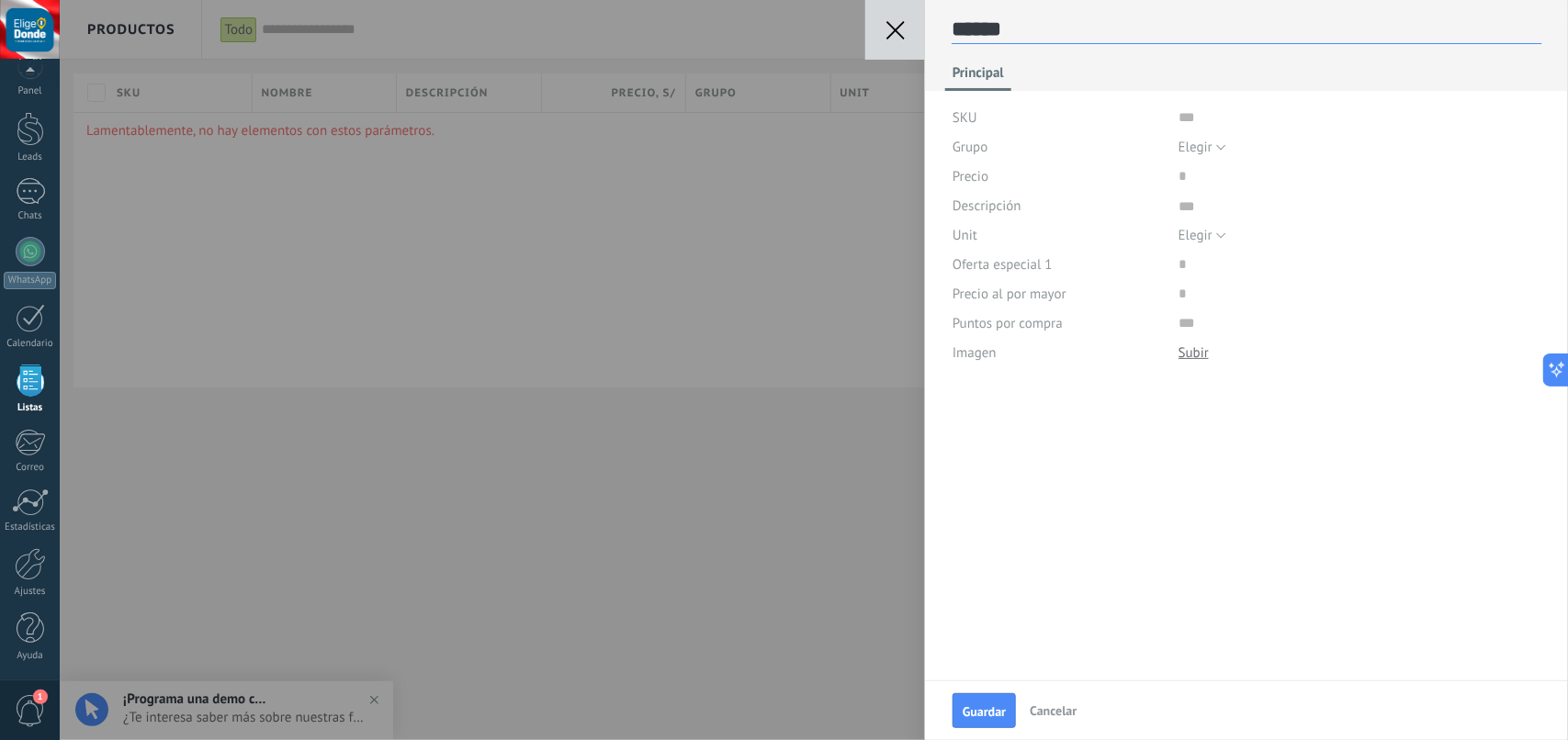 type on "*******" 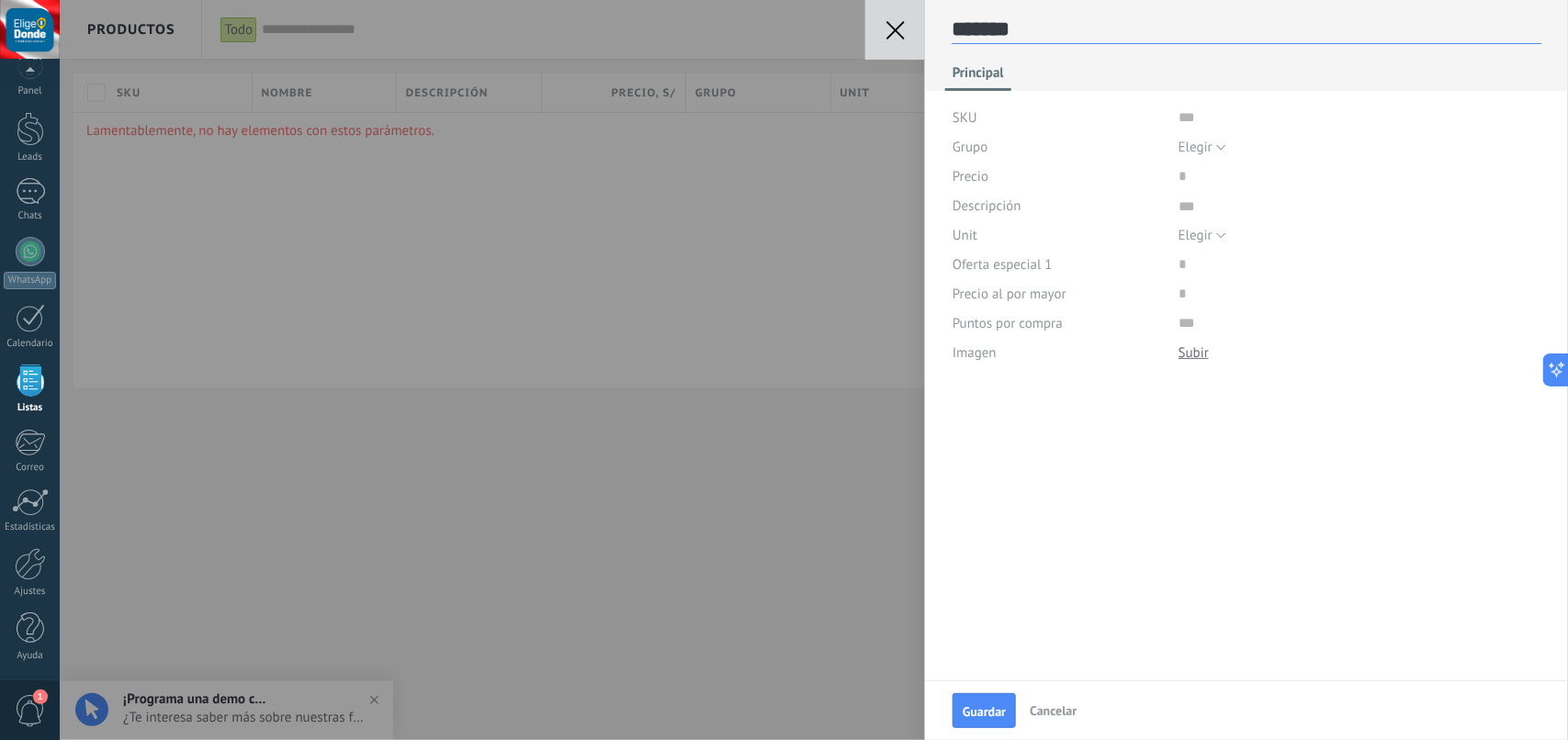 type on "******" 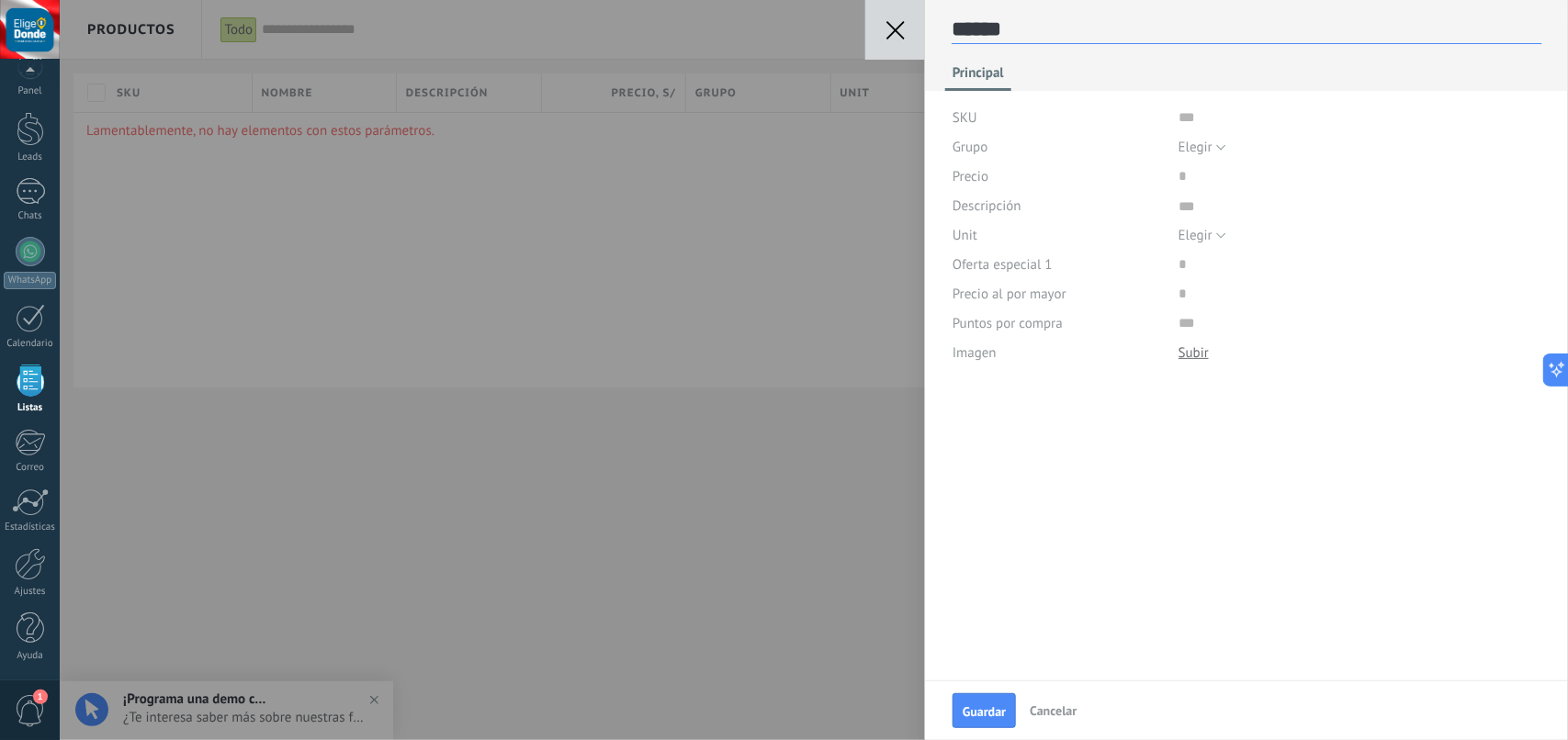 type on "*****" 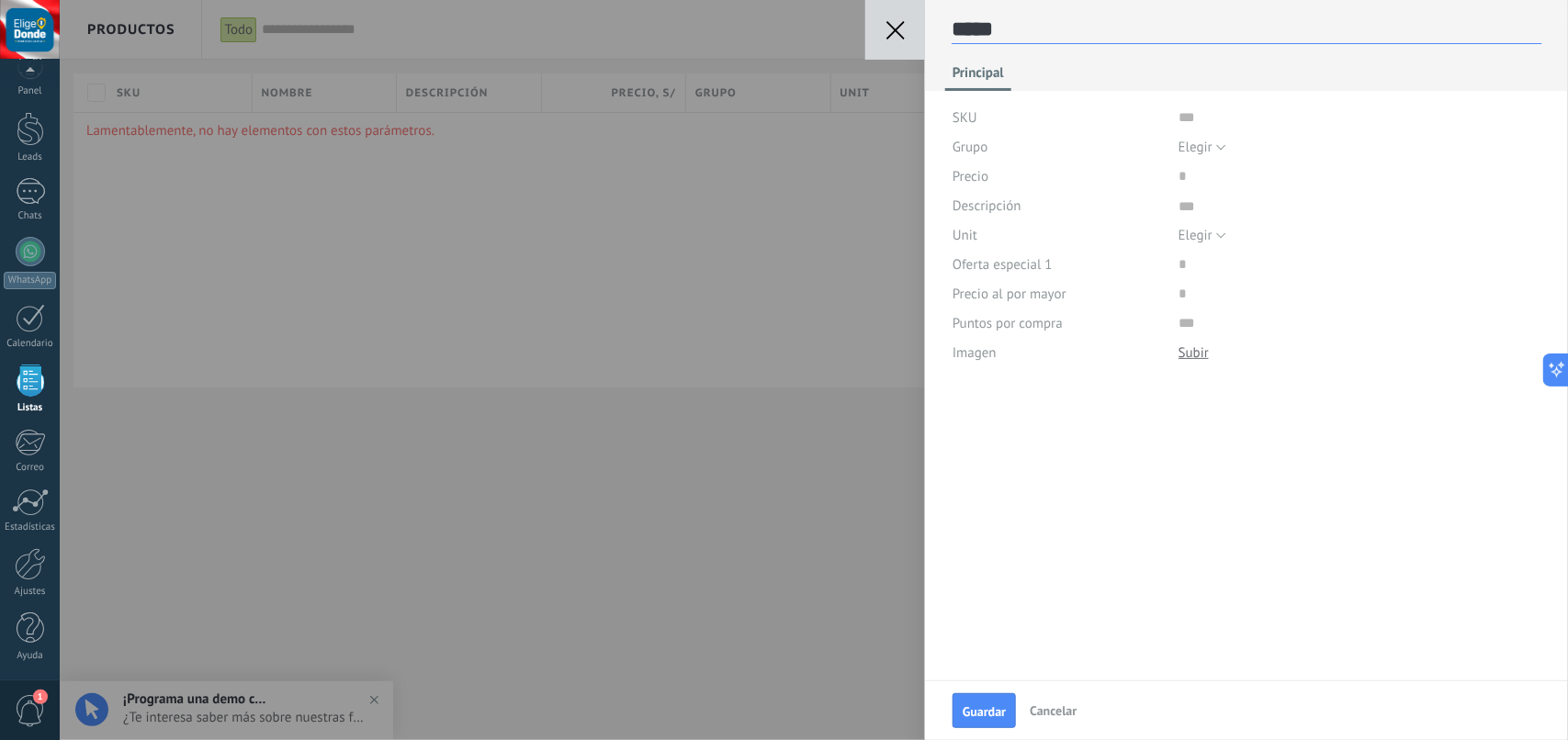 type on "******" 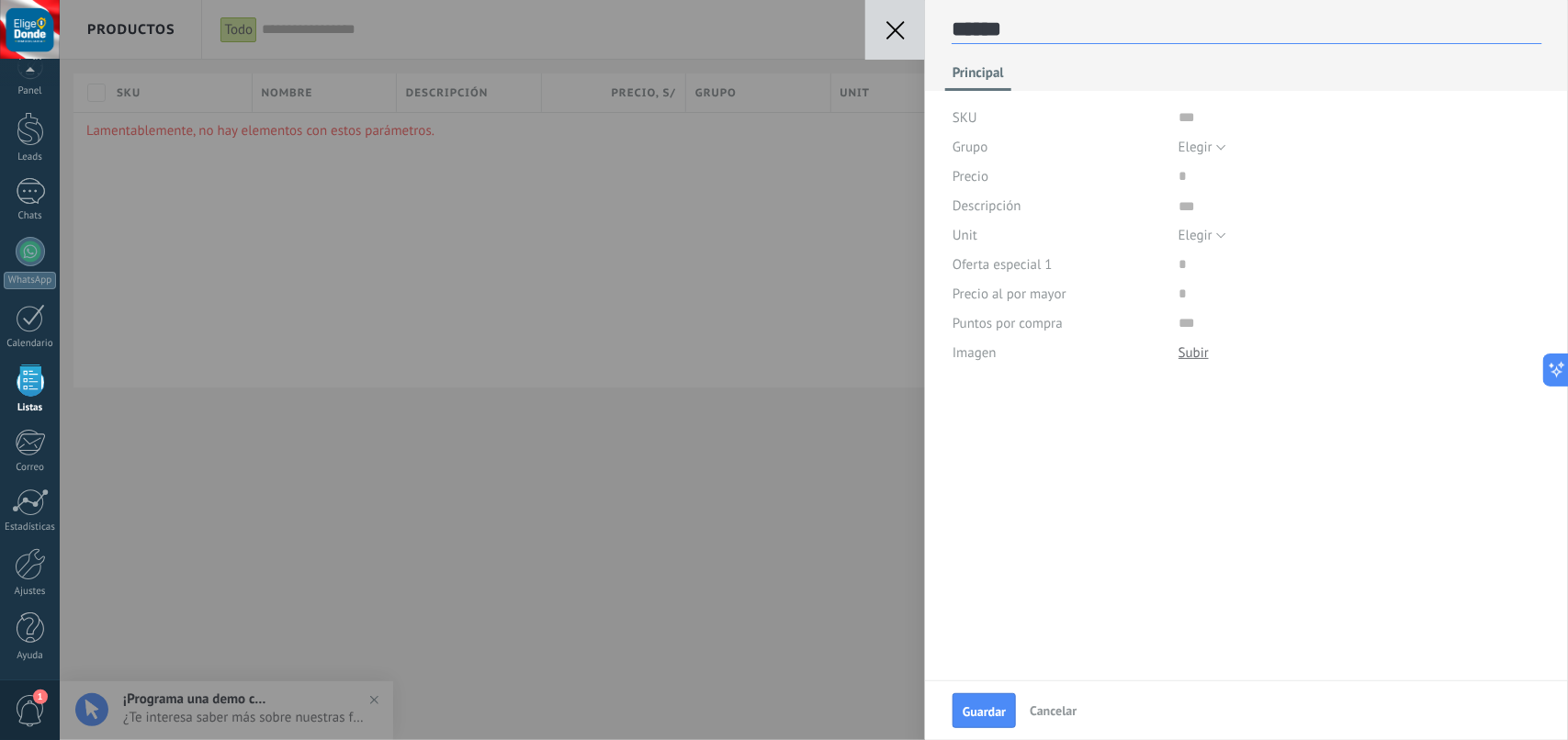 type on "*******" 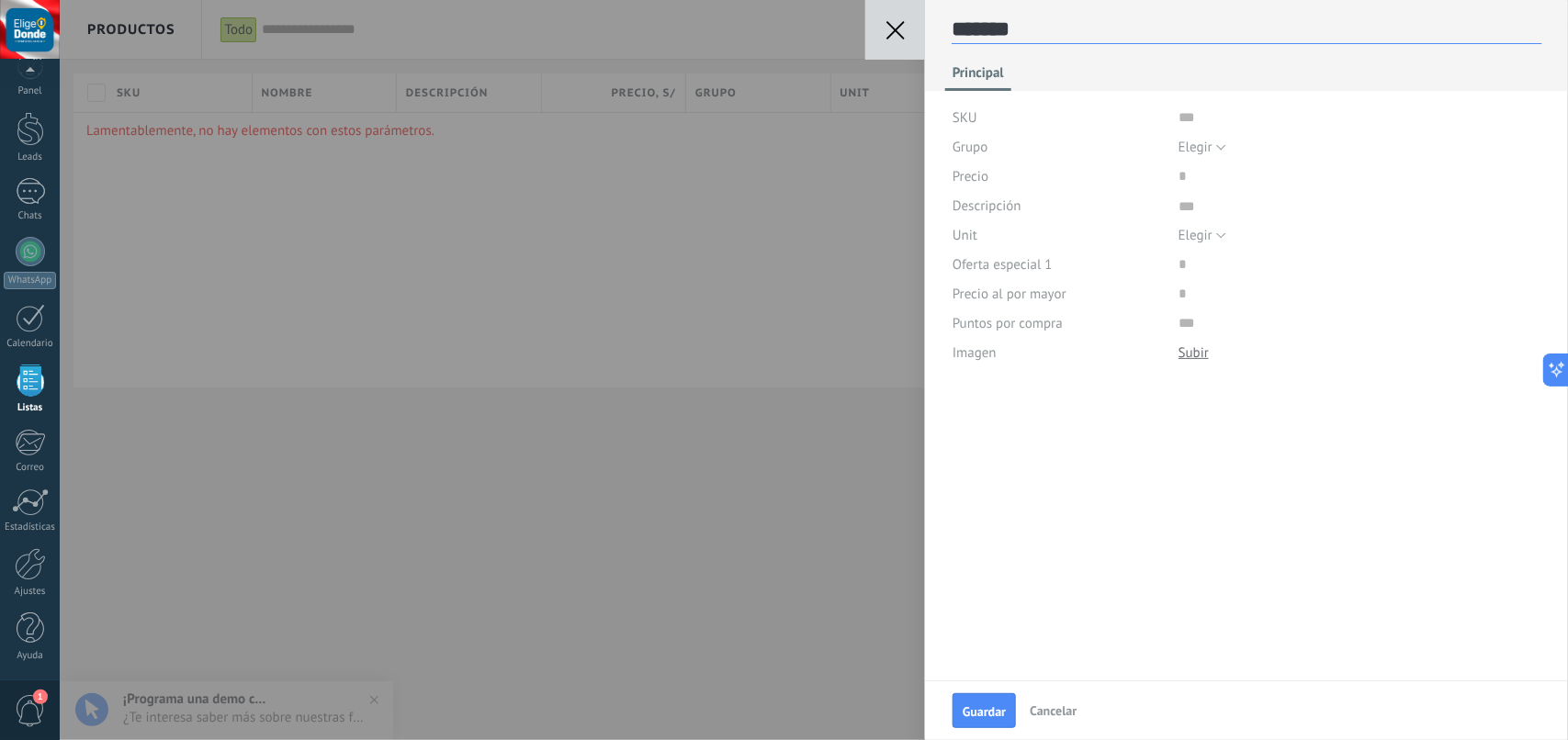 type on "********" 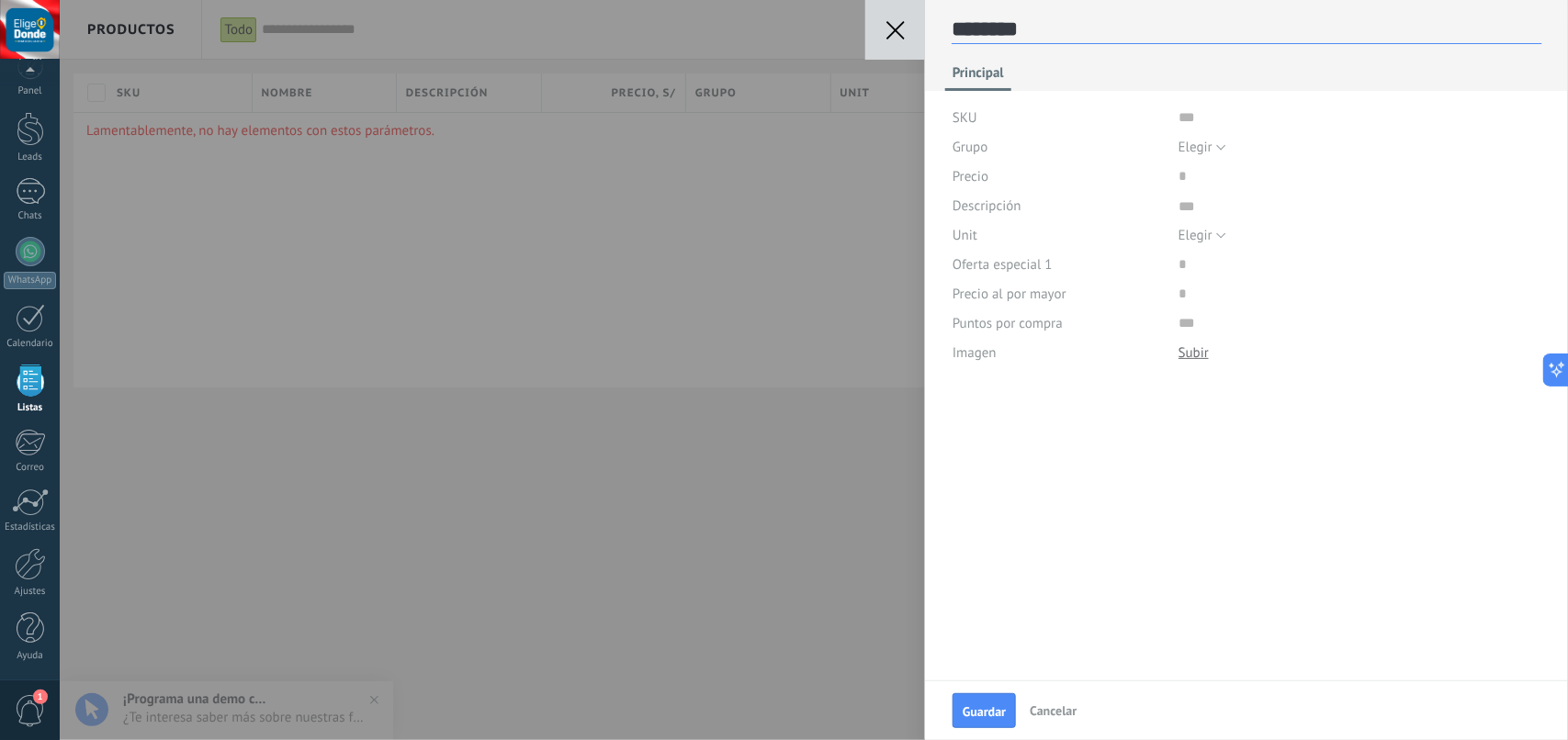 type on "*********" 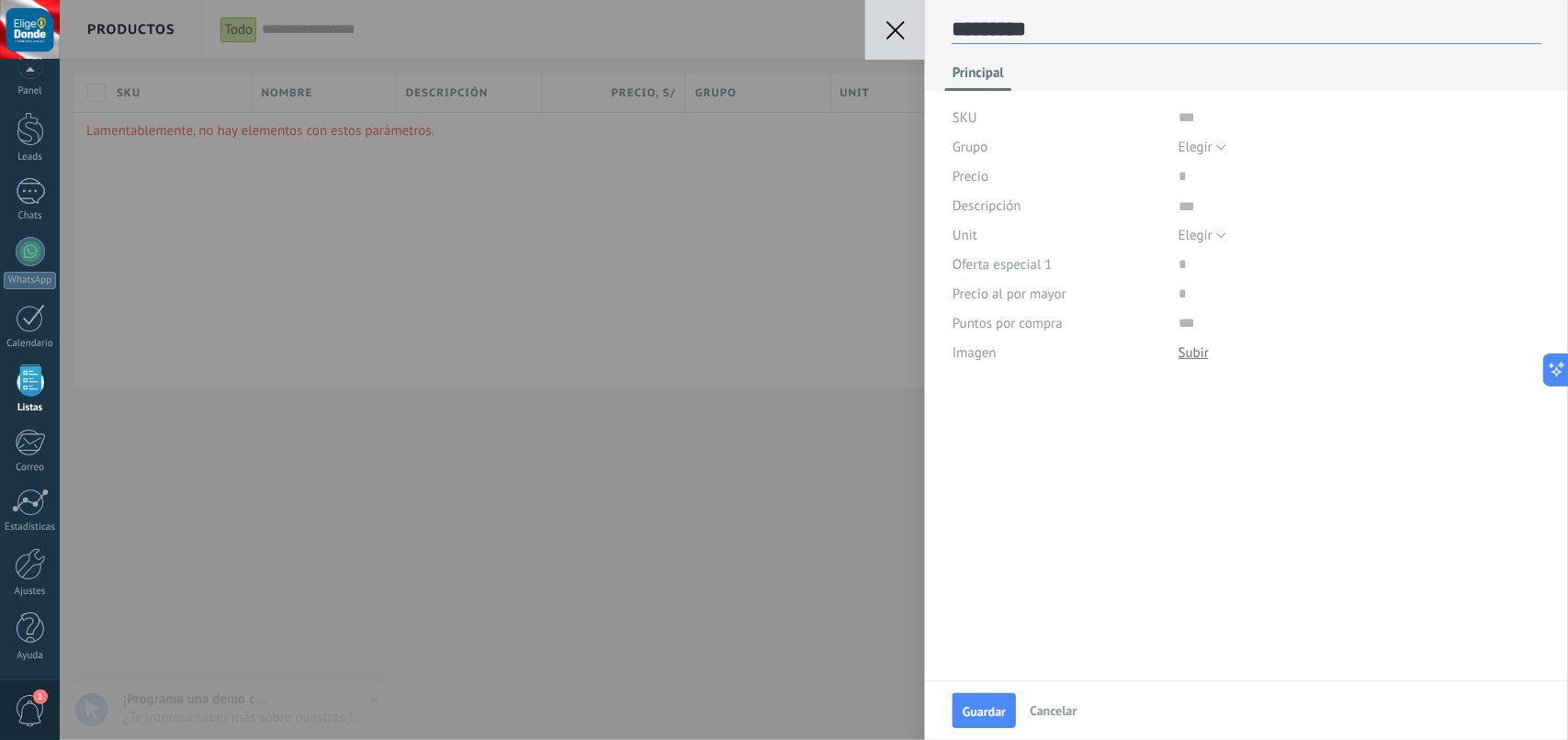 type on "**********" 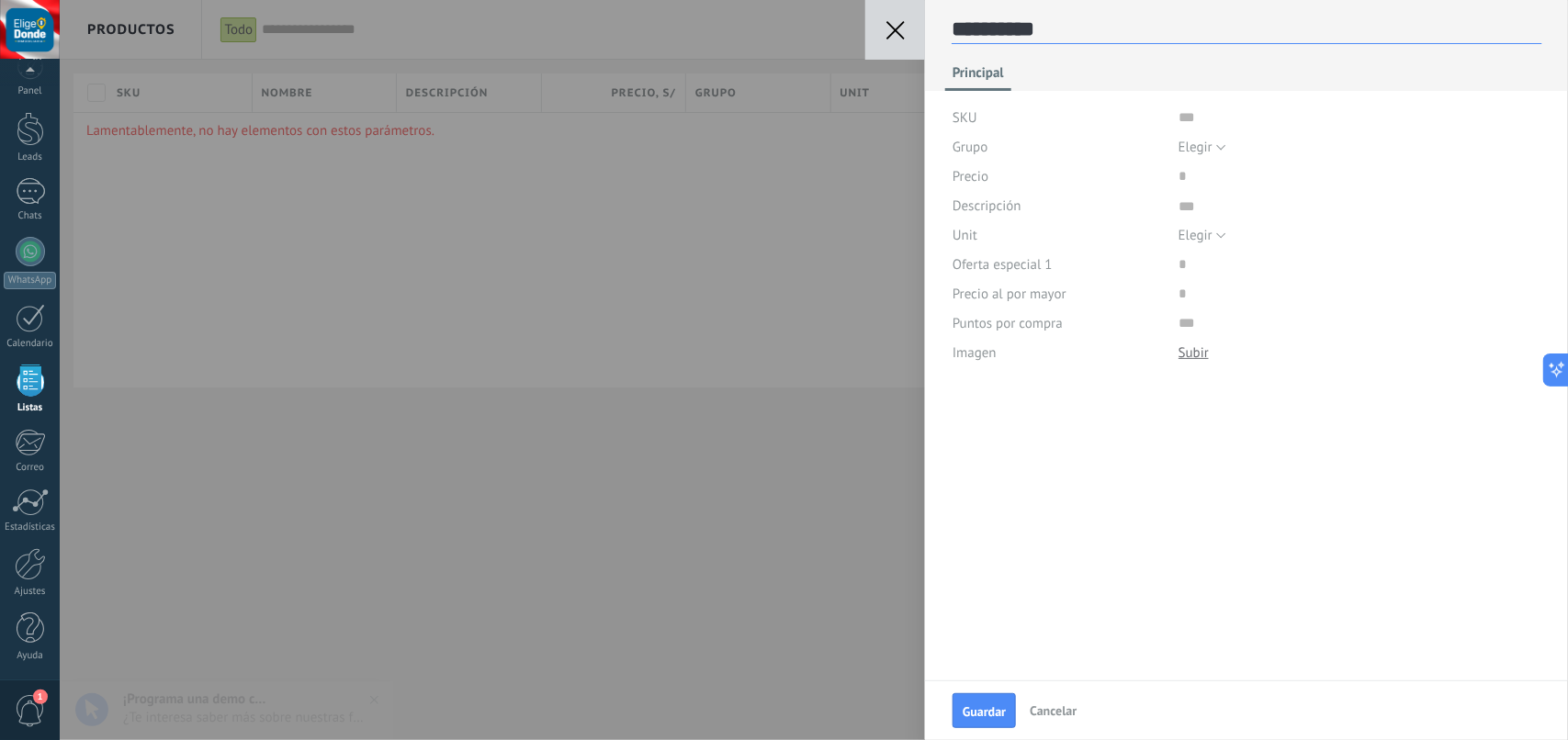 type on "**********" 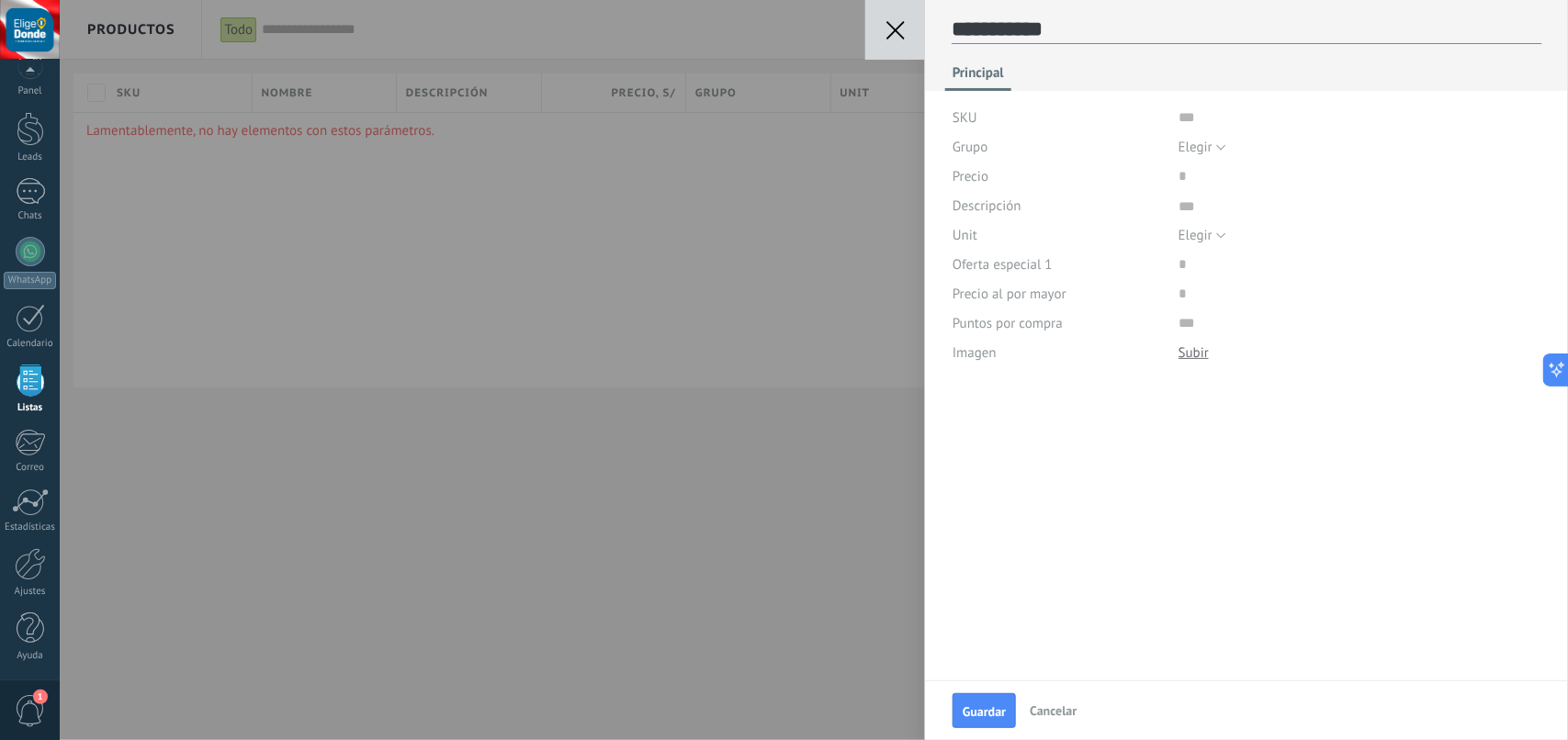 type on "**********" 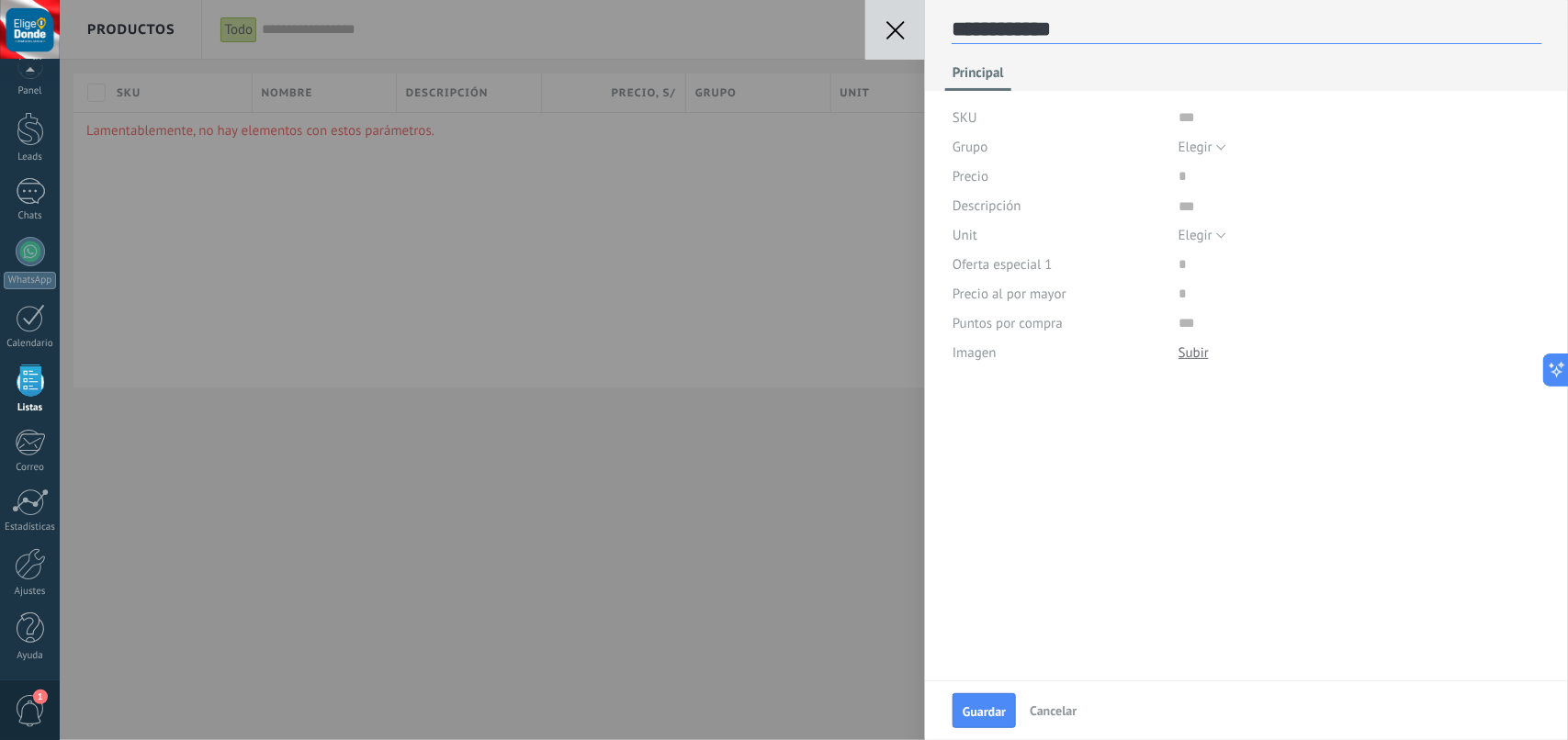 scroll, scrollTop: 28, scrollLeft: 0, axis: vertical 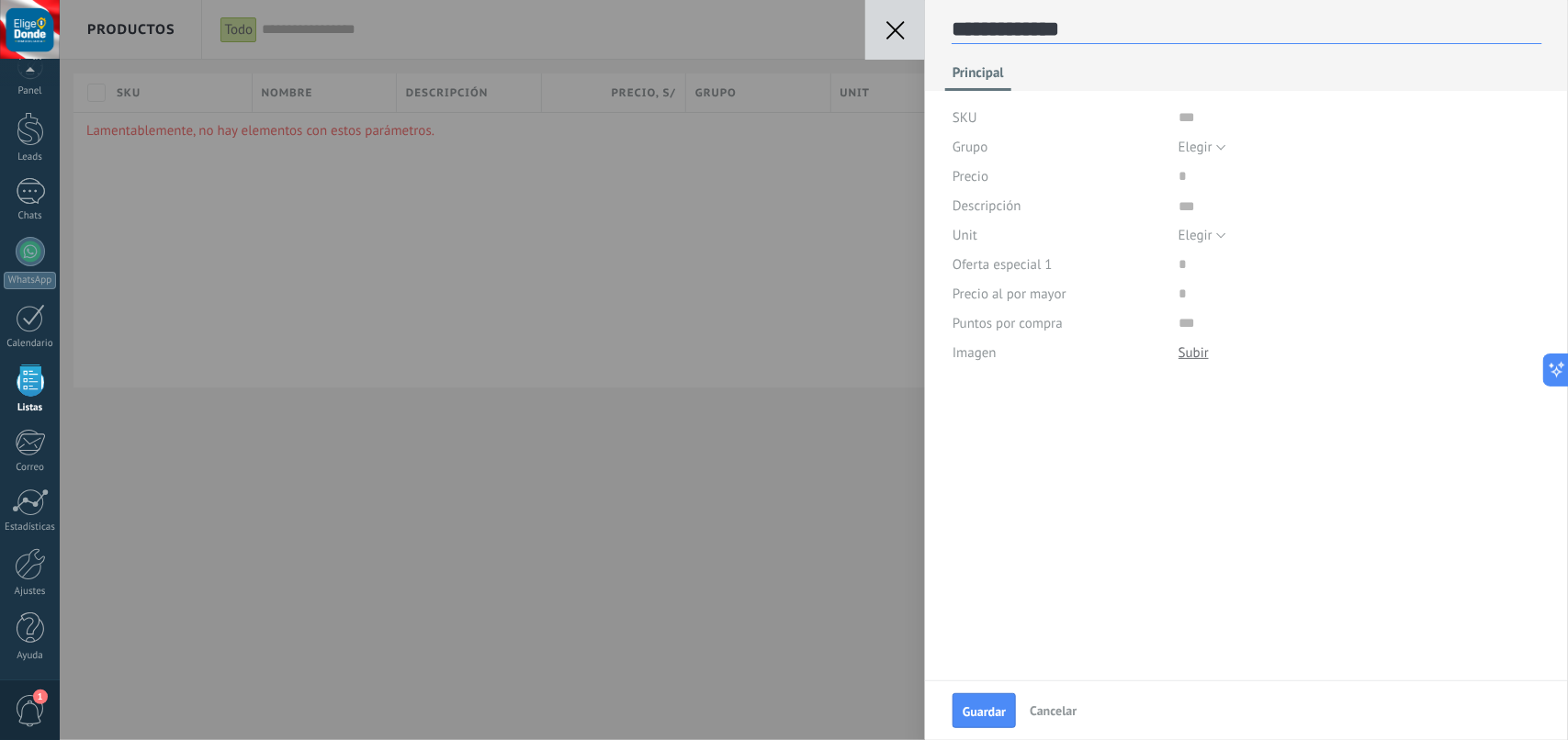 type on "**********" 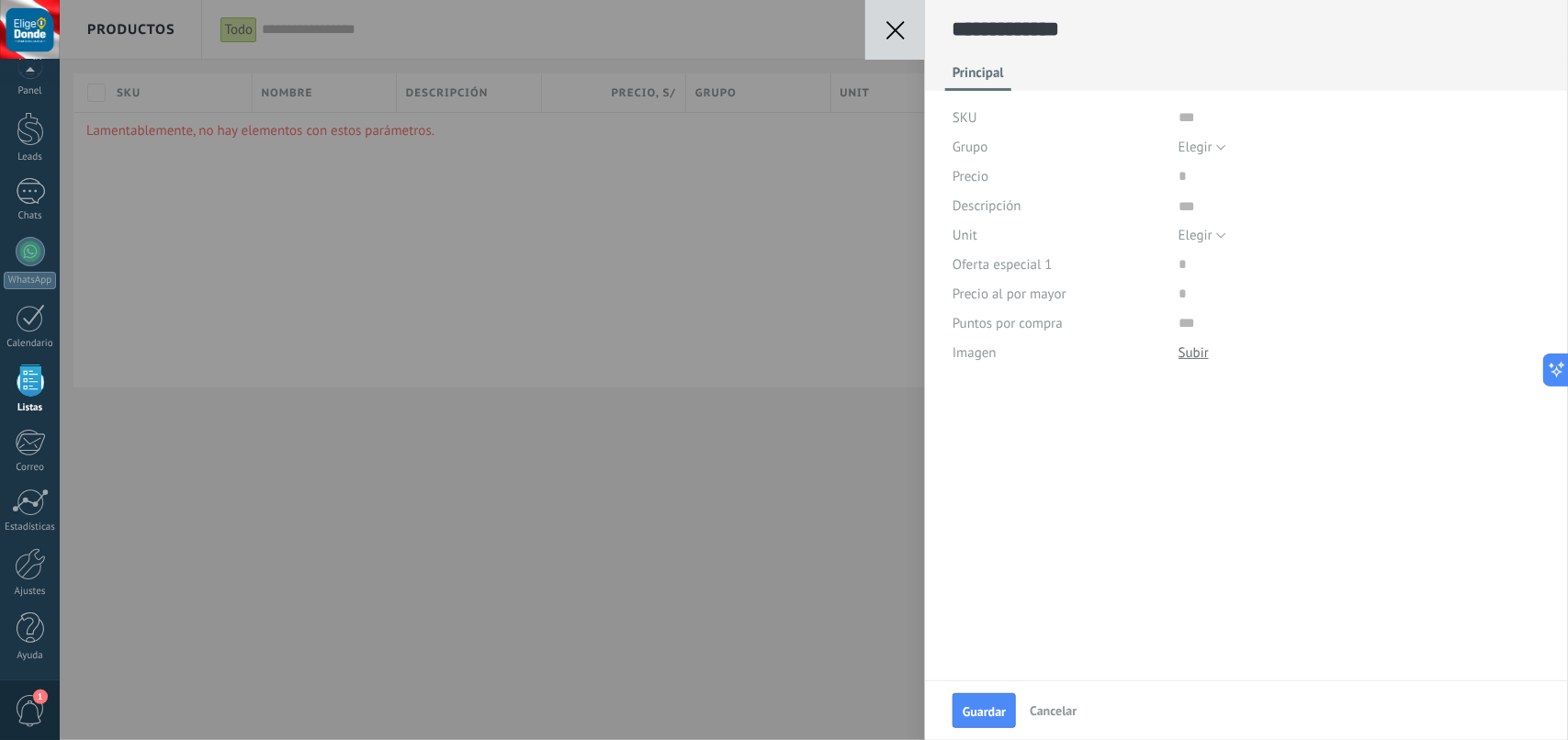 click on "SKU" at bounding box center (964, 118) 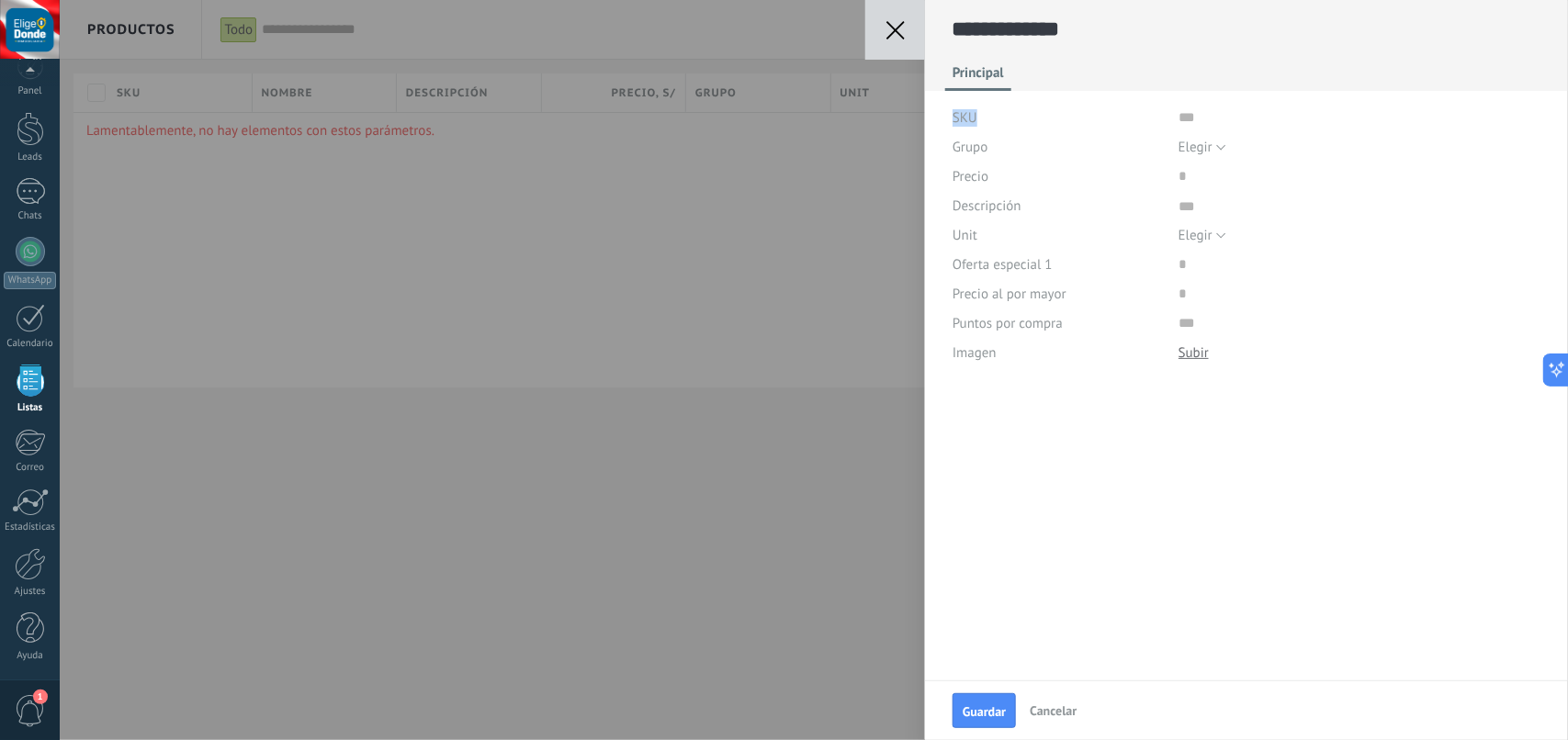 click on "SKU" at bounding box center (964, 118) 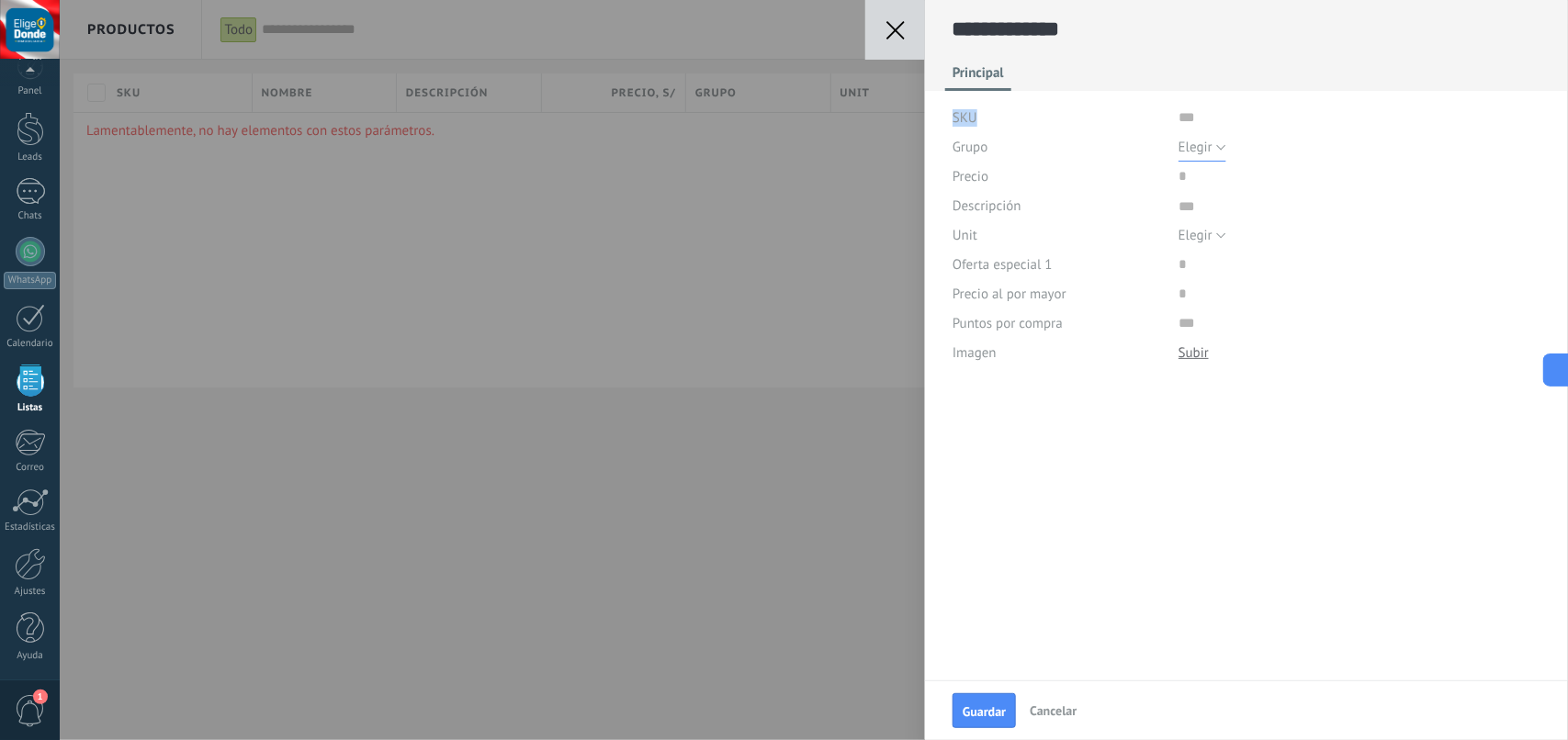 click on "Elegir" at bounding box center [1202, 147] 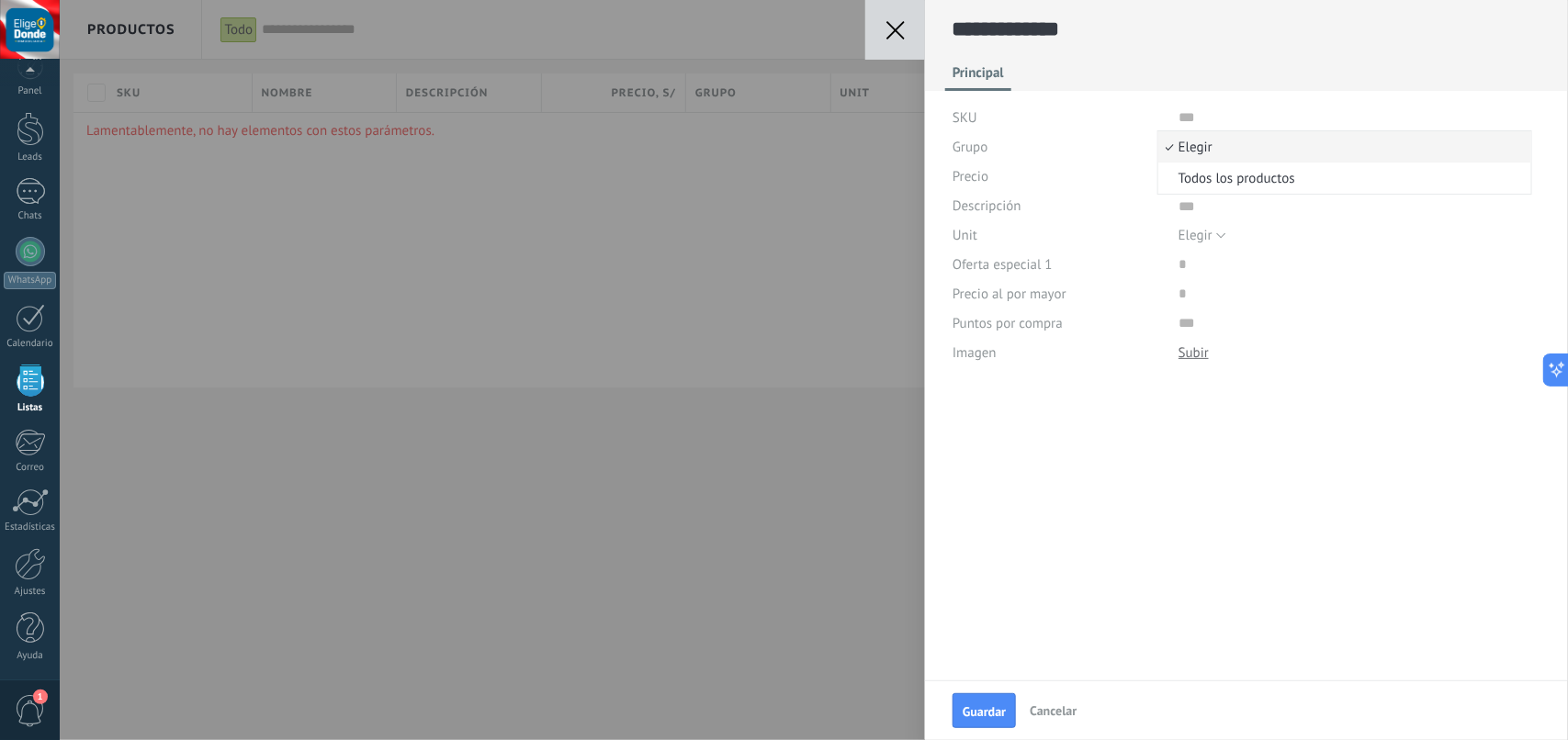 click on "Elegir" at bounding box center (1342, 147) 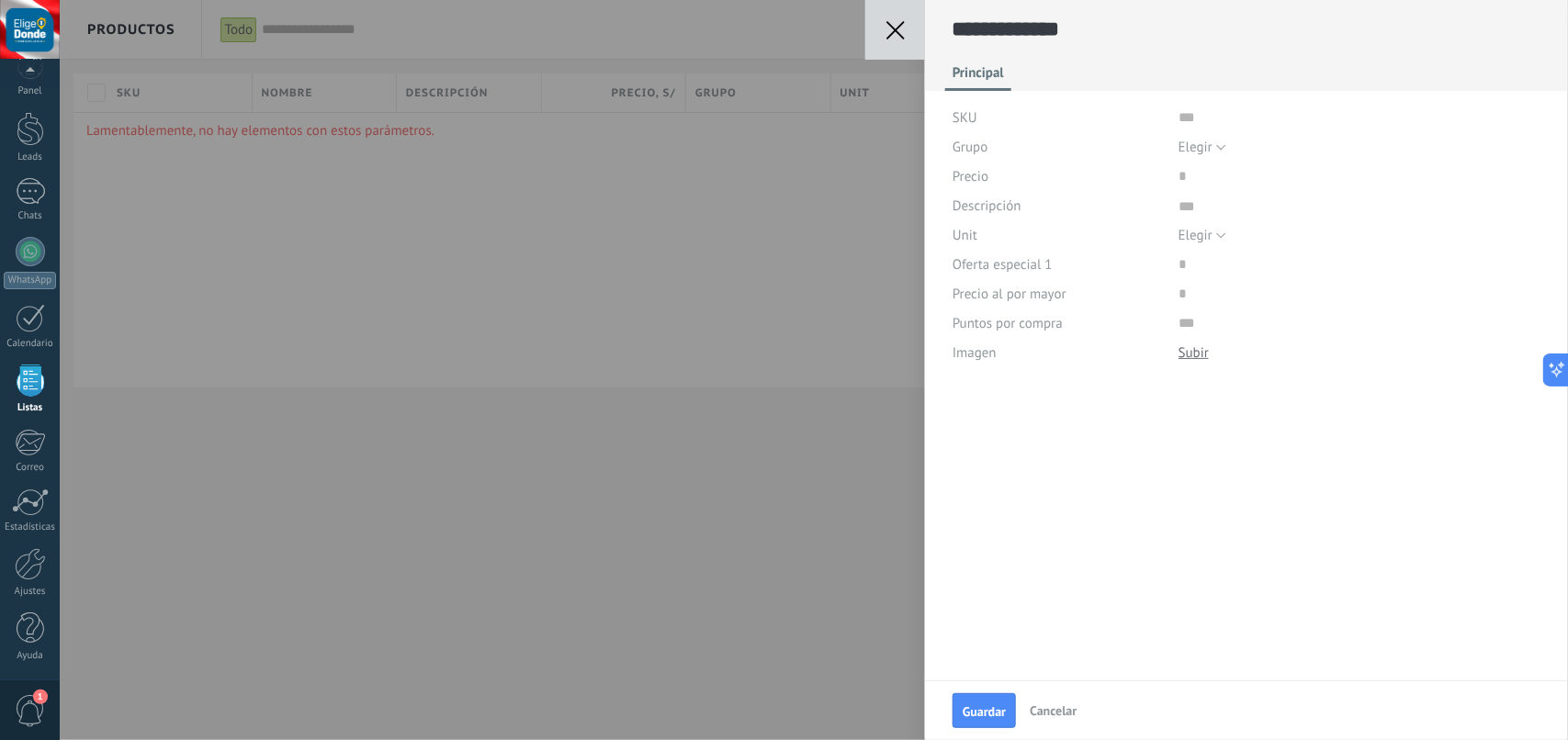 click on "**********" at bounding box center [1247, 207] 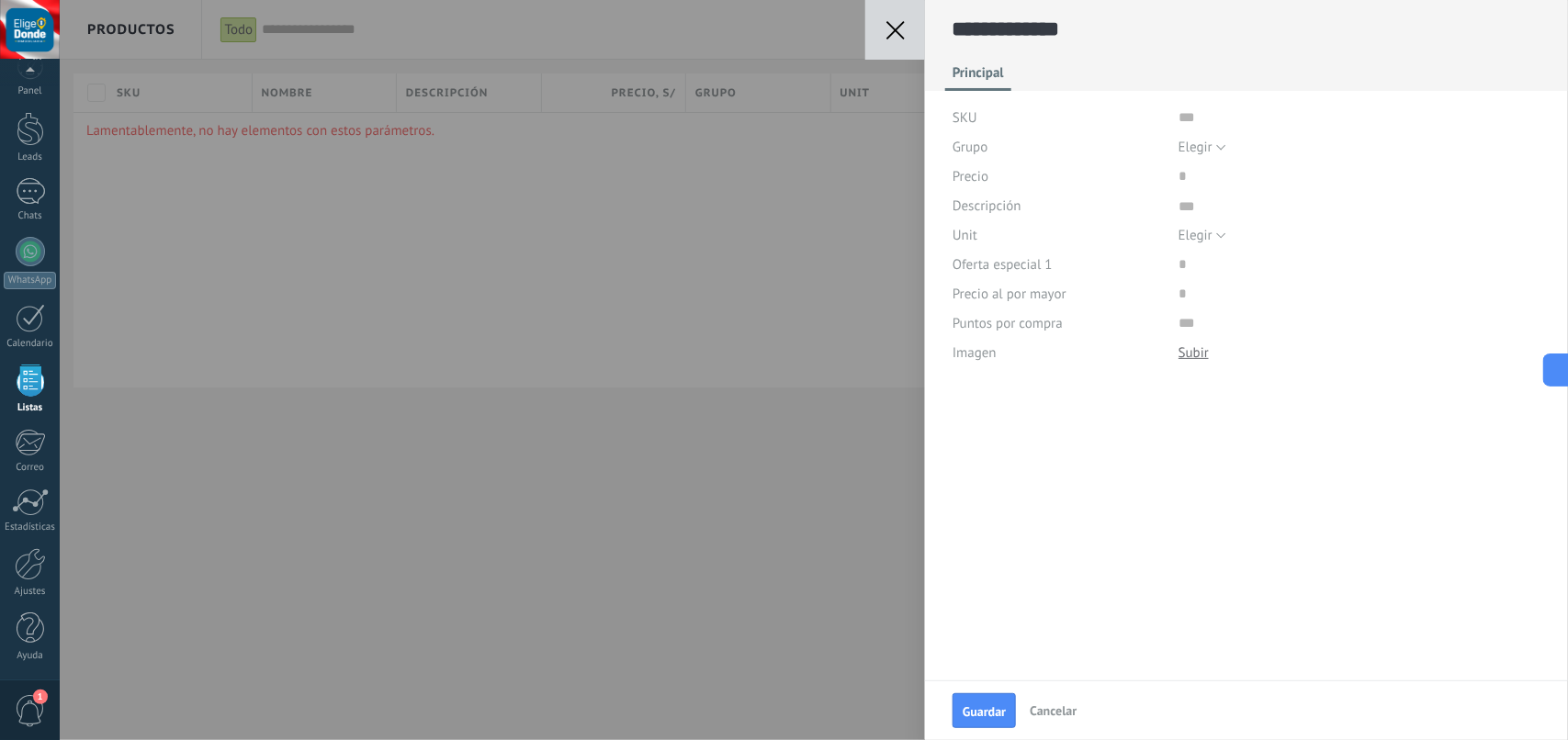 click on "SKU" at bounding box center [1247, 118] 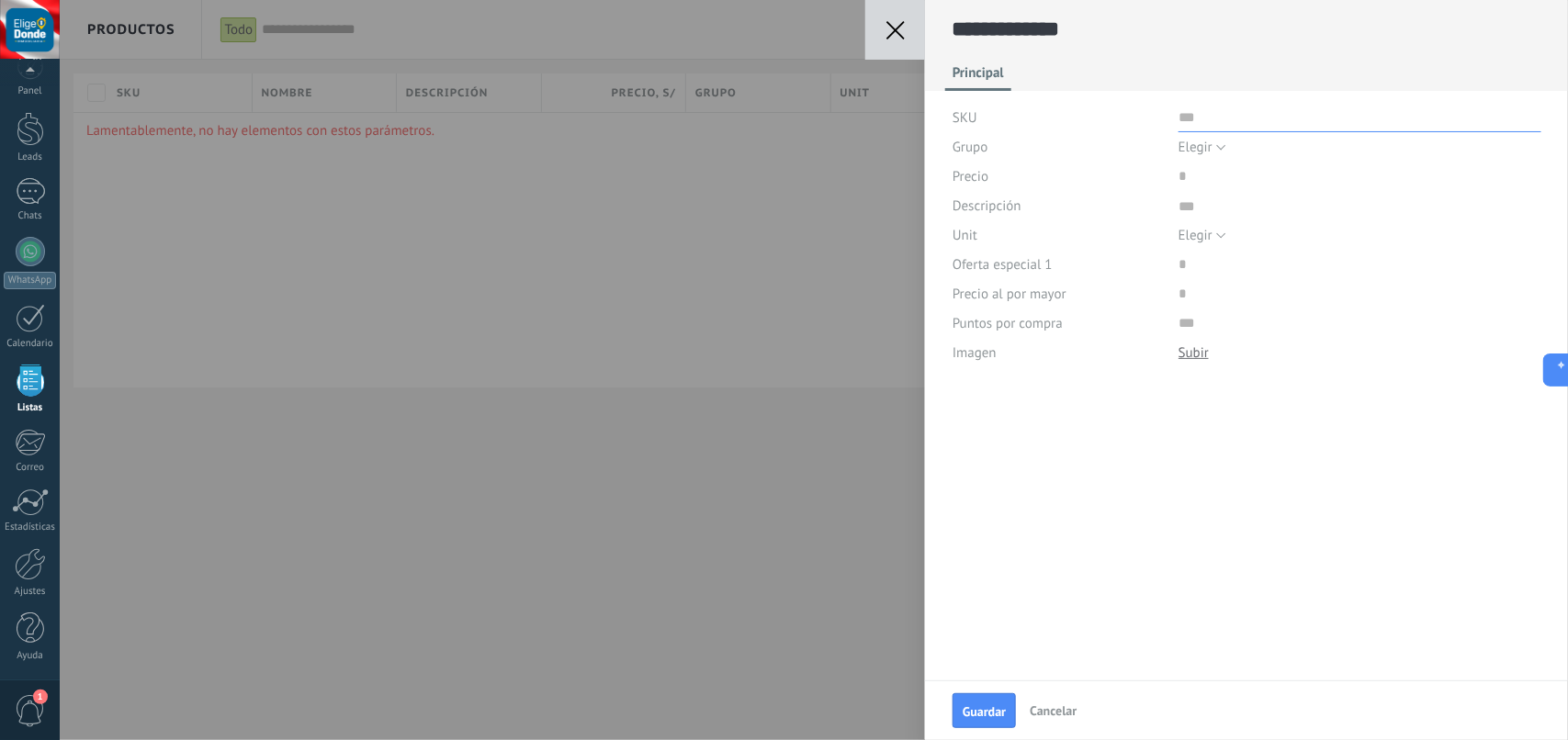 click at bounding box center (1359, 118) 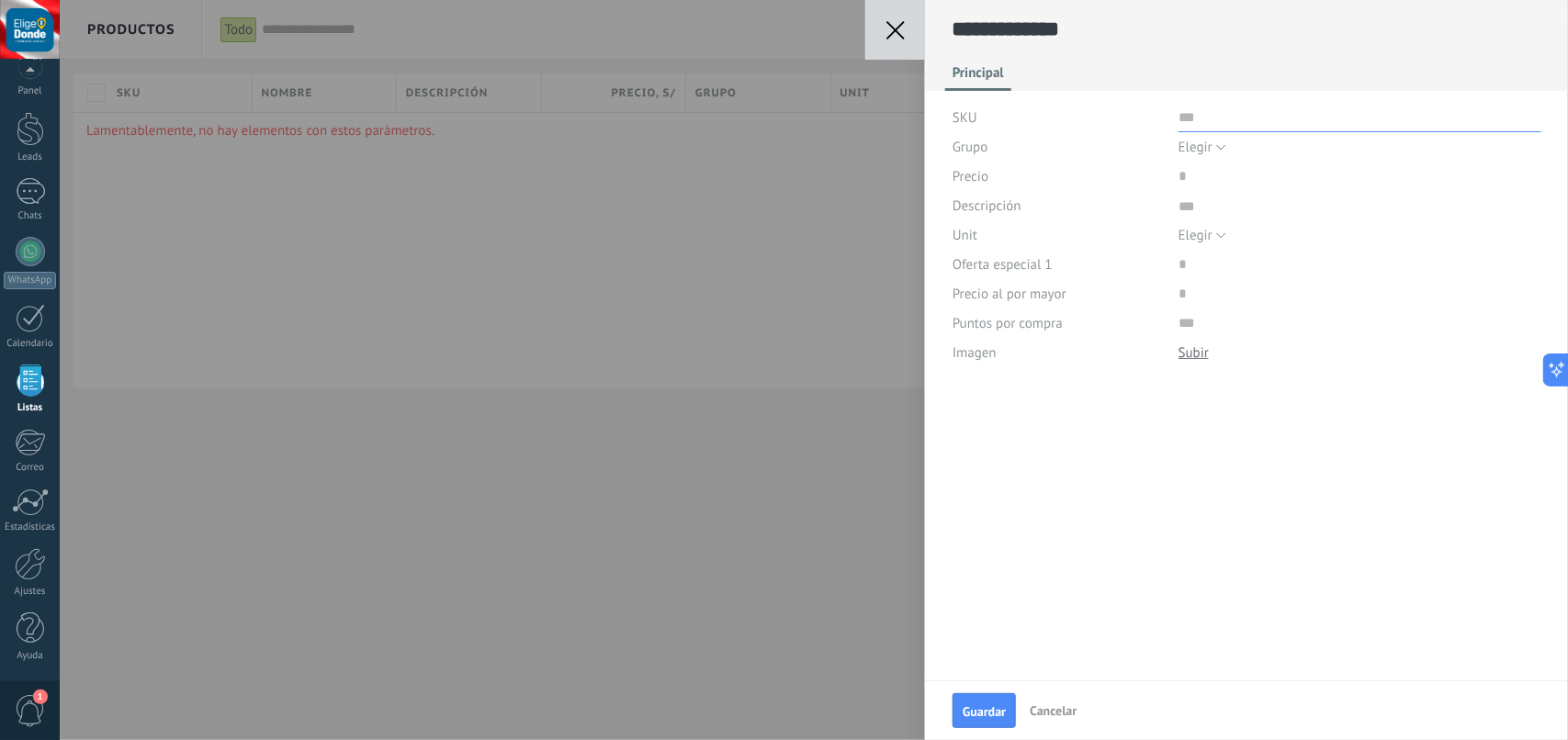 paste on "**********" 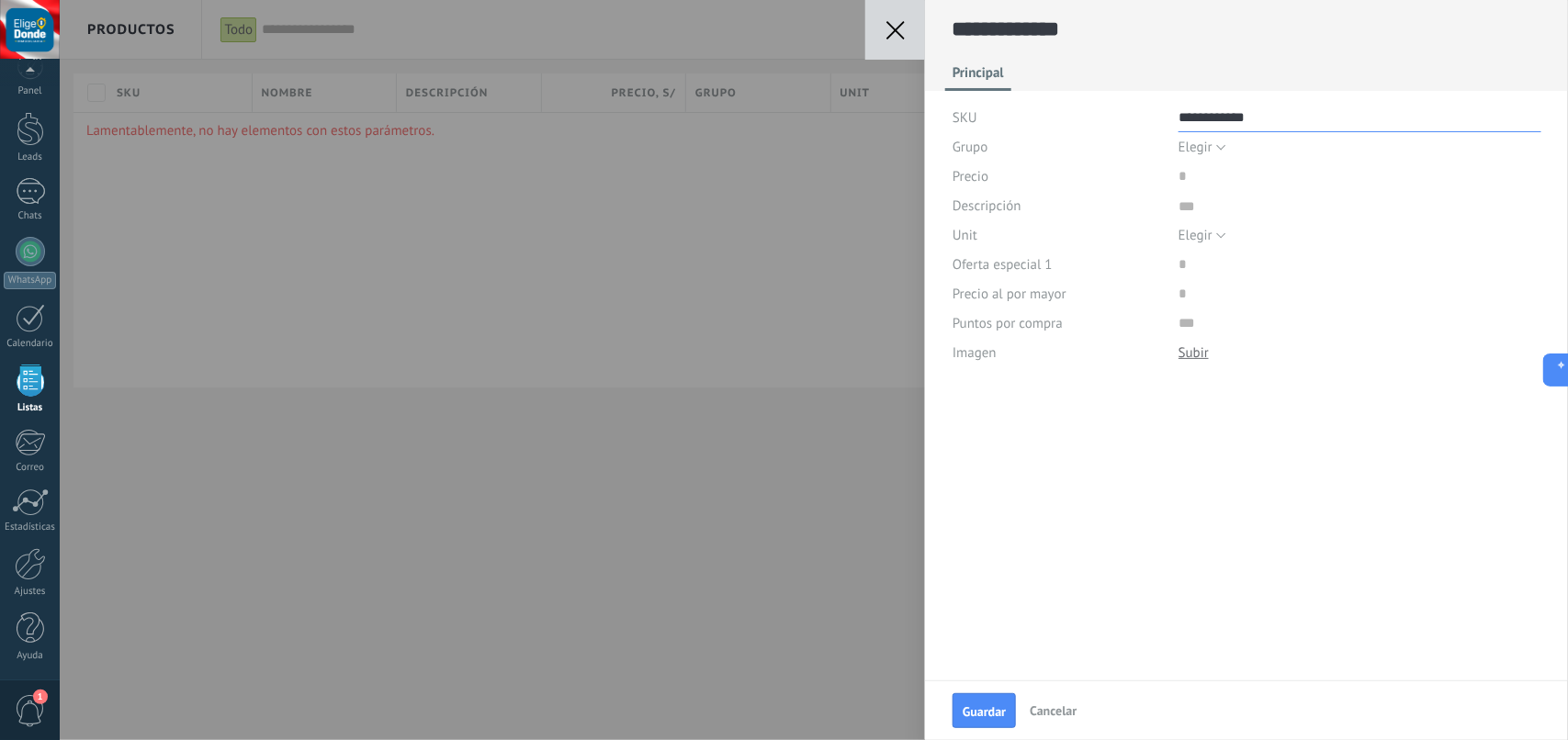 type on "**********" 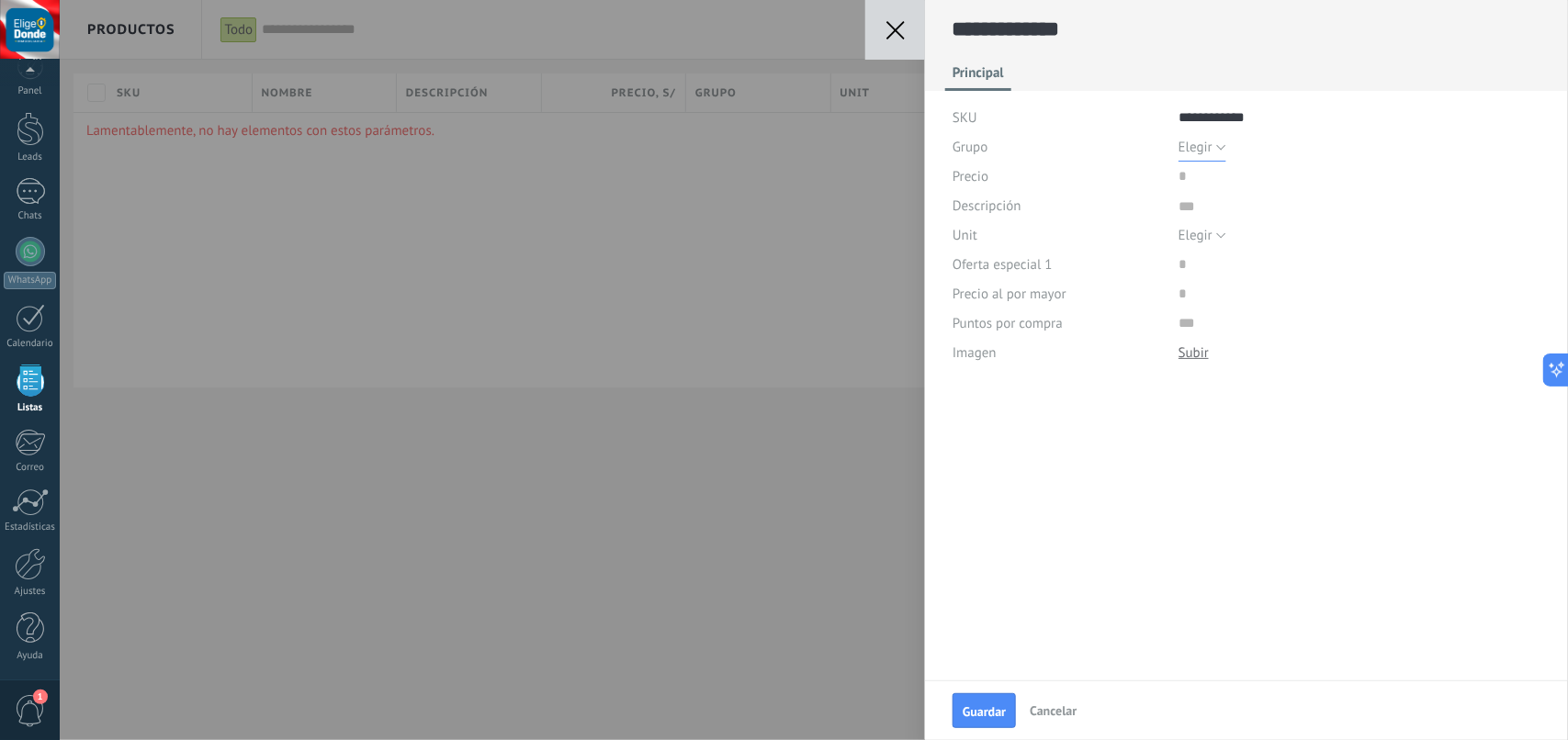 click on "Elegir" at bounding box center (1195, 147) 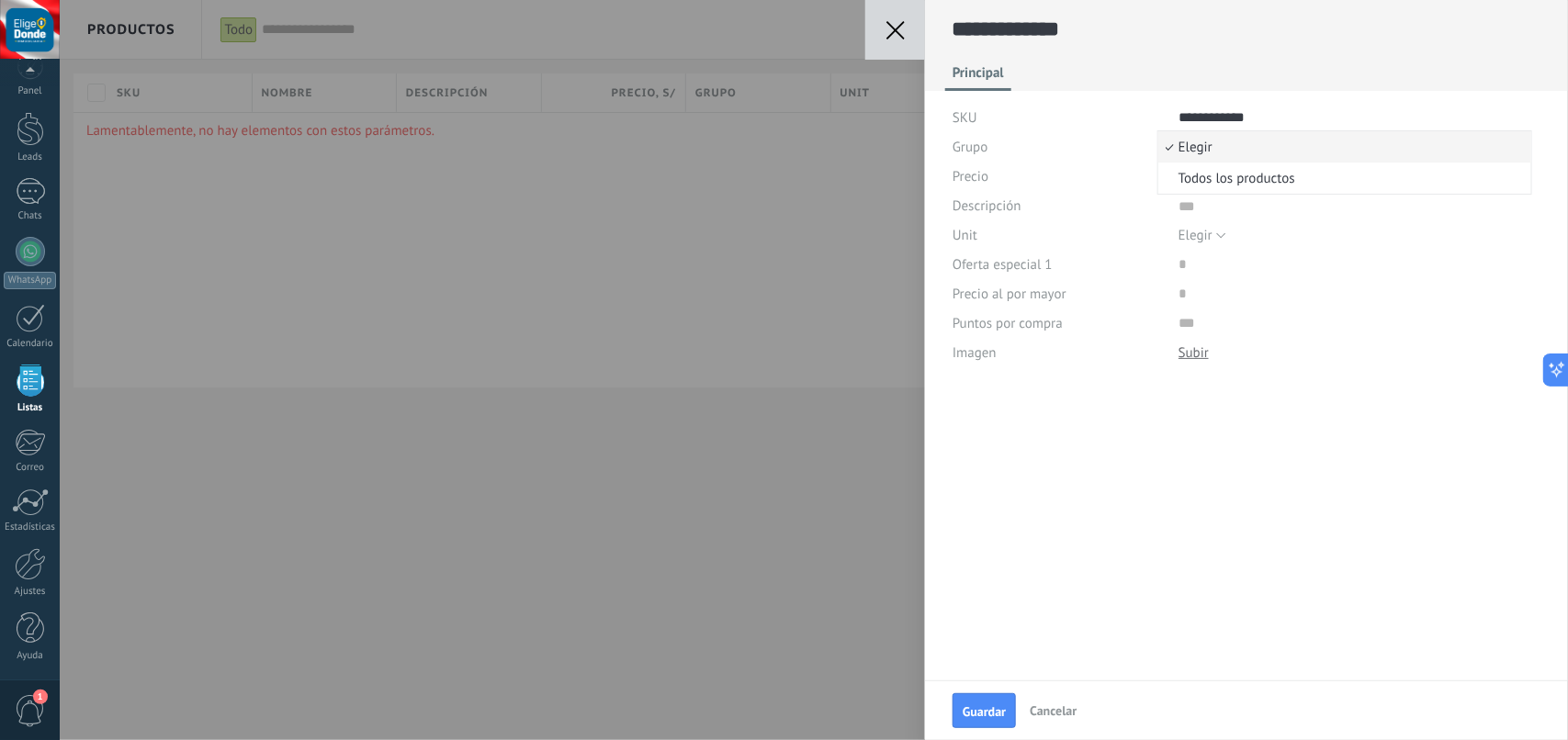 click on "Elegir" at bounding box center (1342, 147) 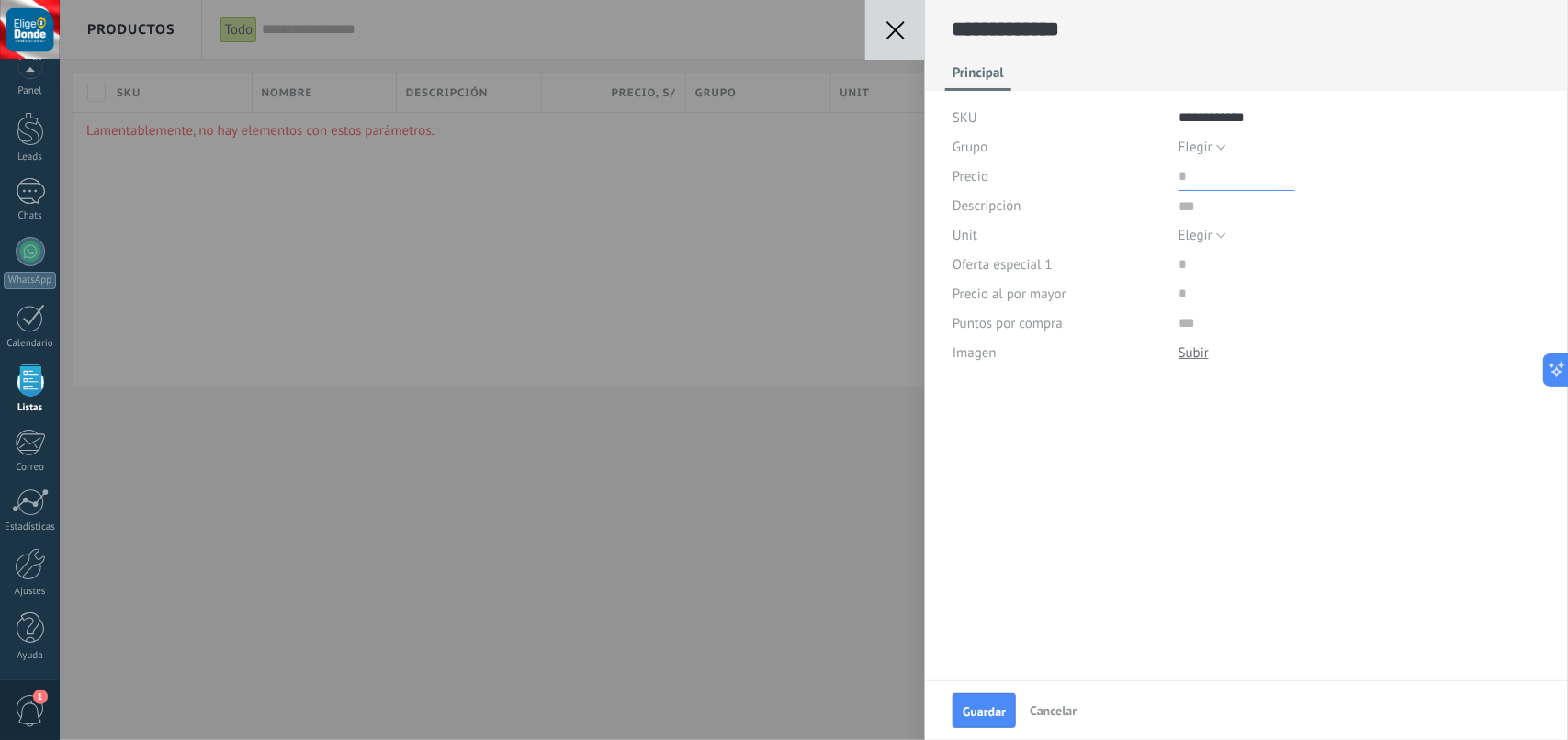 click at bounding box center [1236, 176] 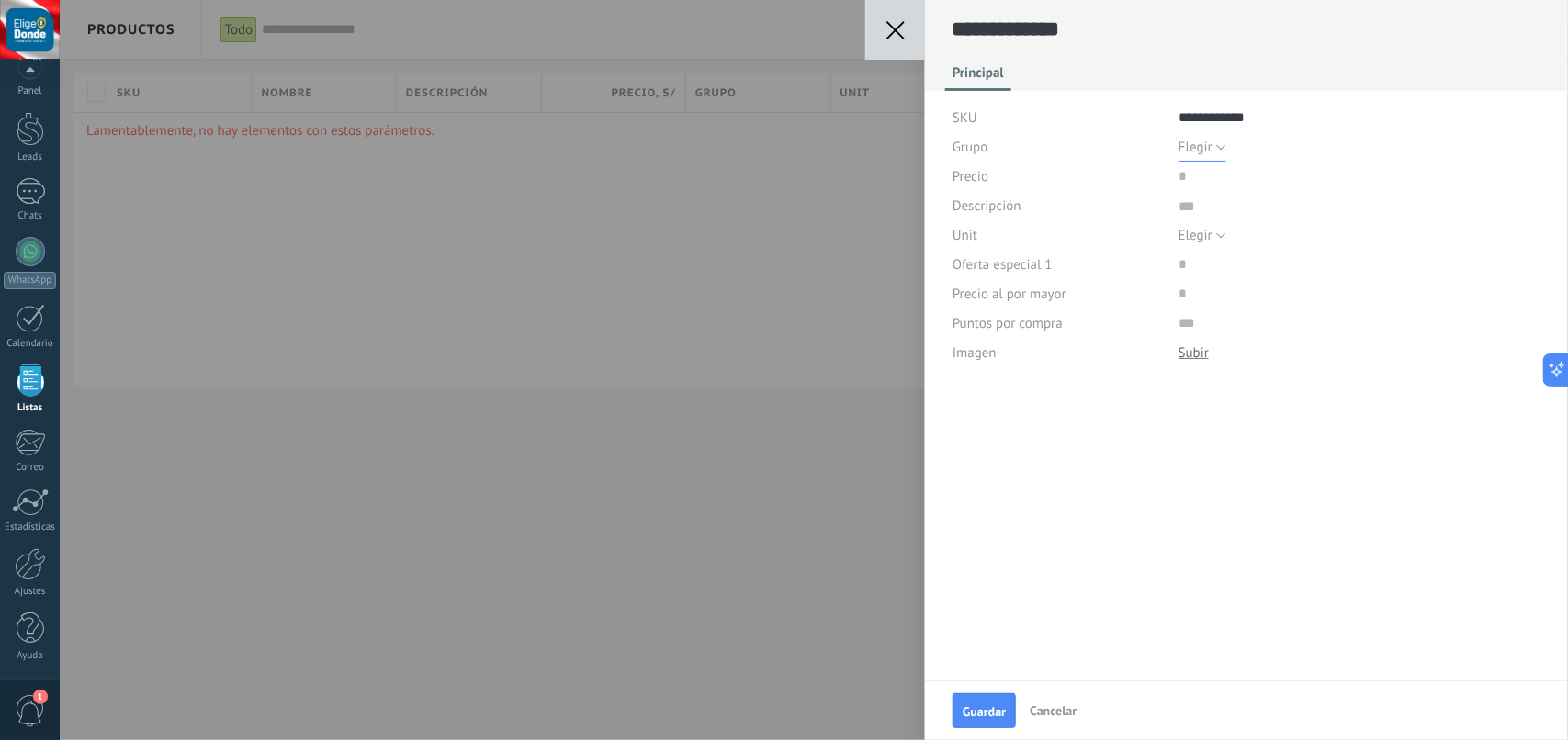 click on "Elegir" at bounding box center (1202, 147) 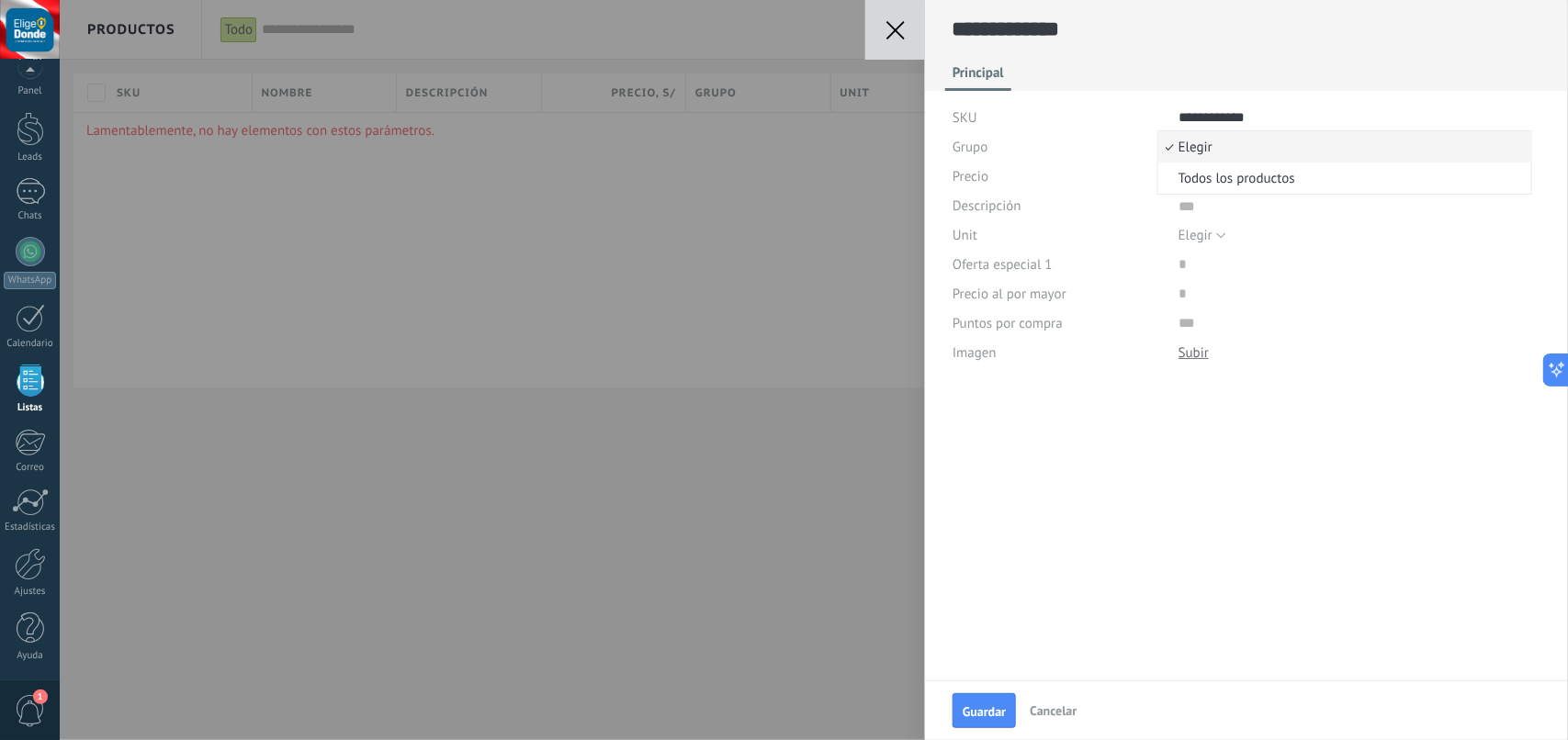 click on "Elegir" at bounding box center (1342, 147) 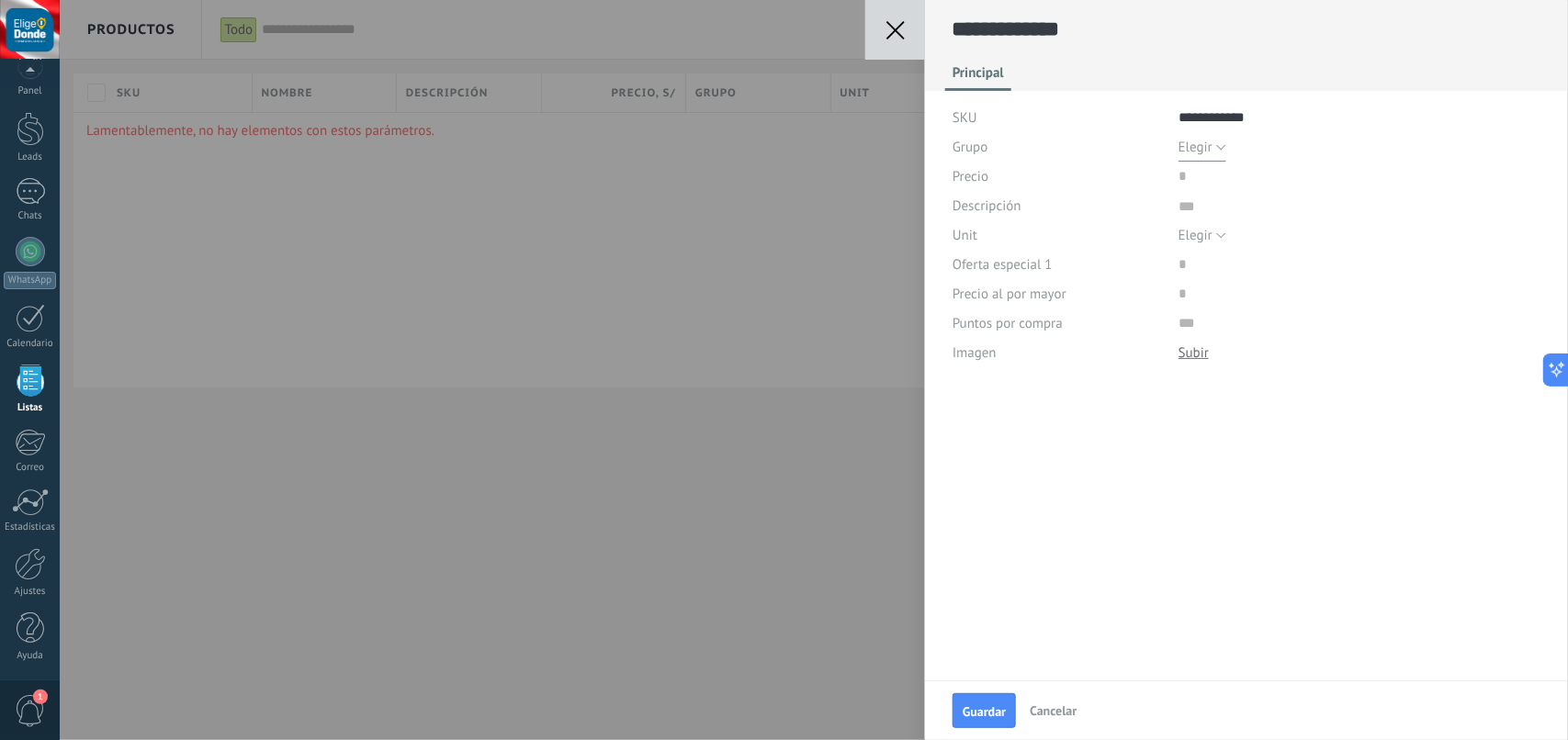 click on "Elegir" at bounding box center (1202, 147) 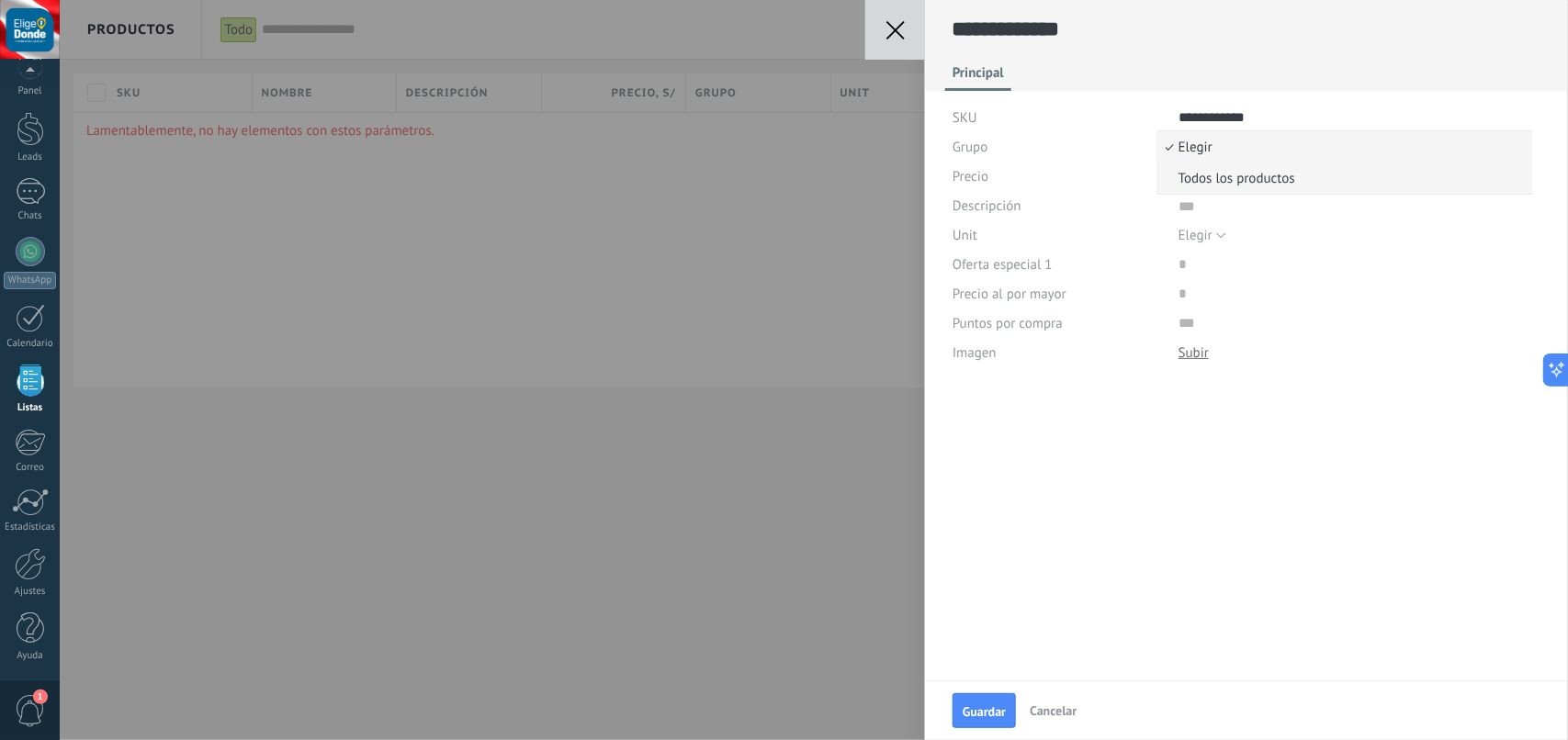 click on "Todos los productos" at bounding box center [1342, 178] 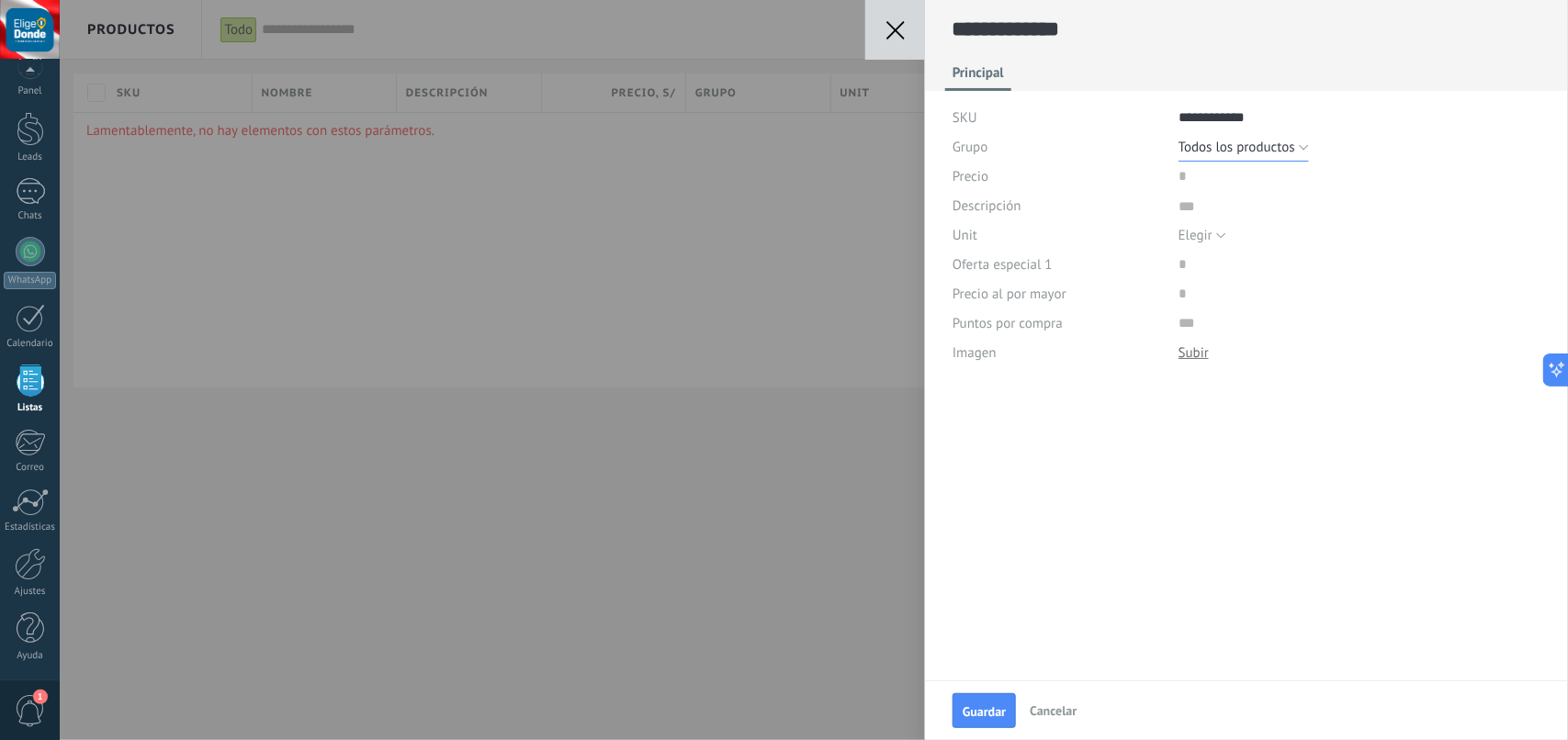 click on "Todos los productos" at bounding box center (1244, 147) 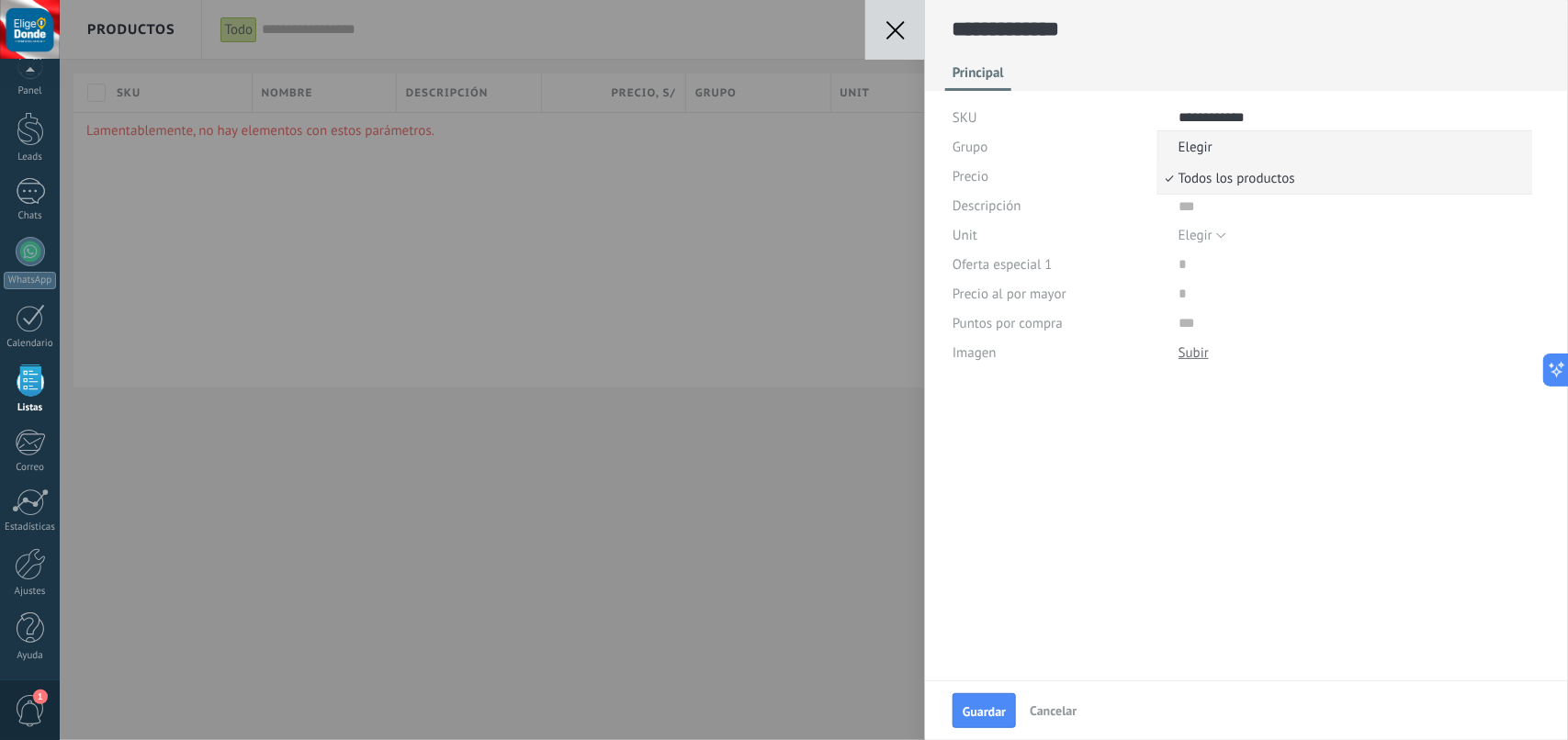 click on "Elegir" at bounding box center [1342, 147] 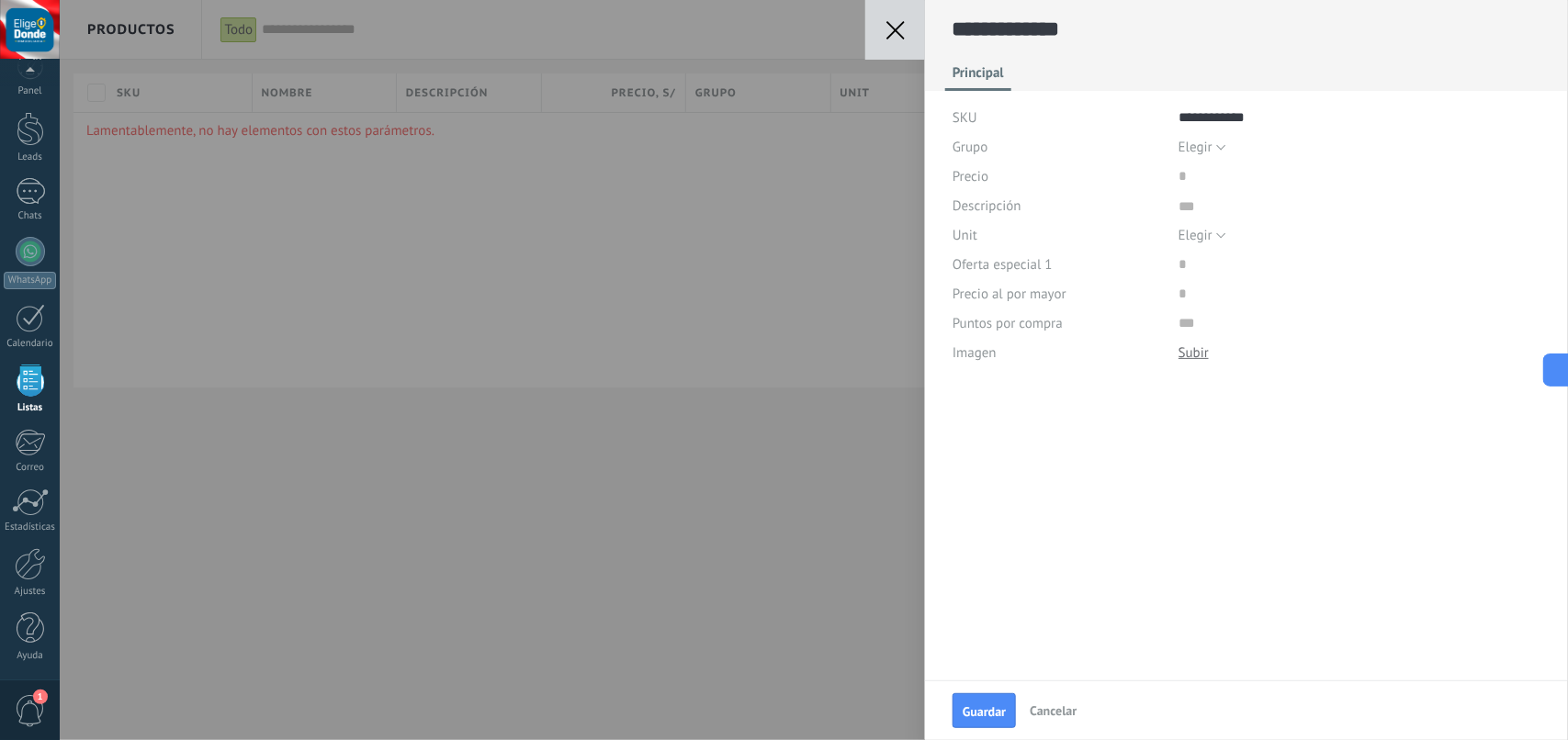 click on "Grupo" at bounding box center (1058, 147) 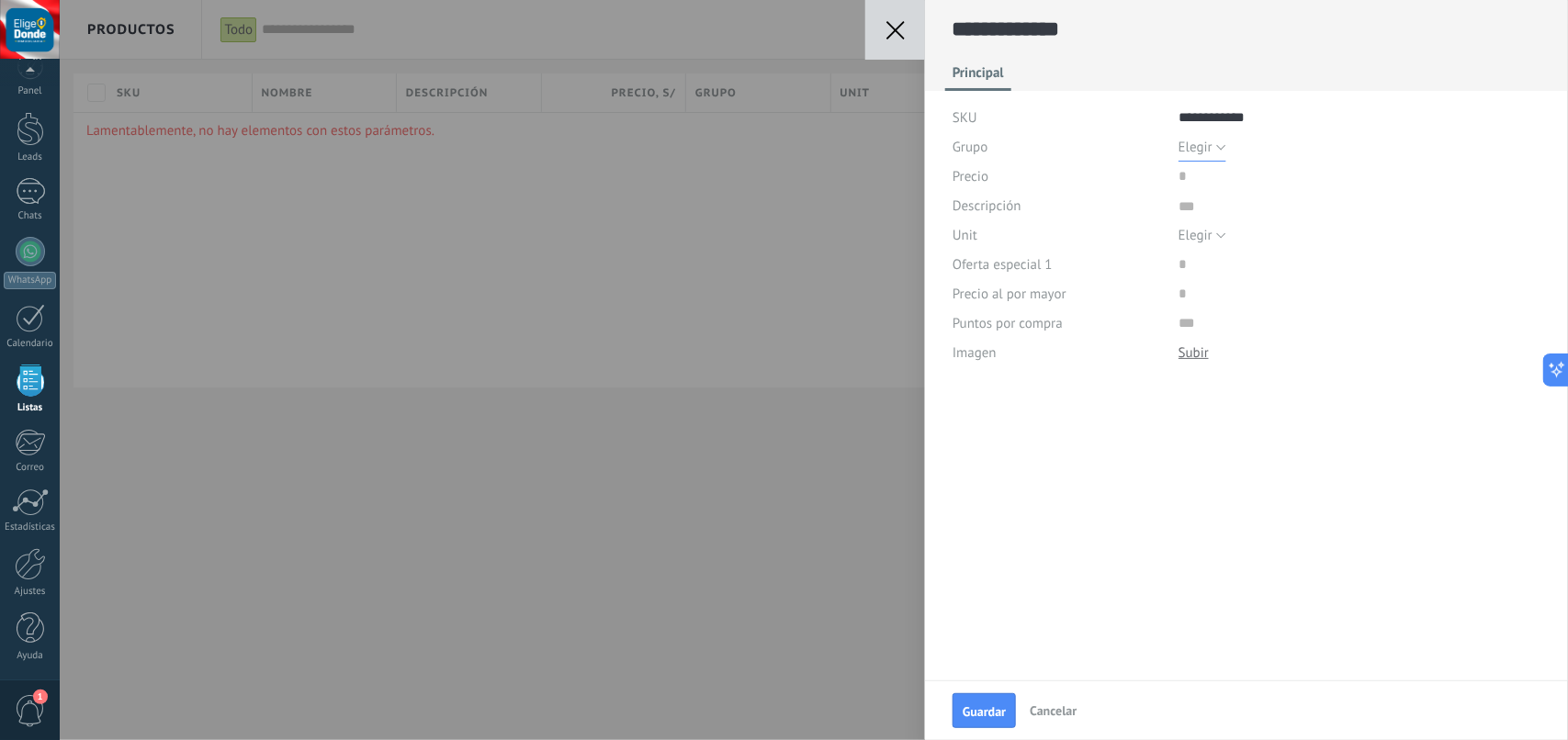 click on "Elegir" at bounding box center (1202, 147) 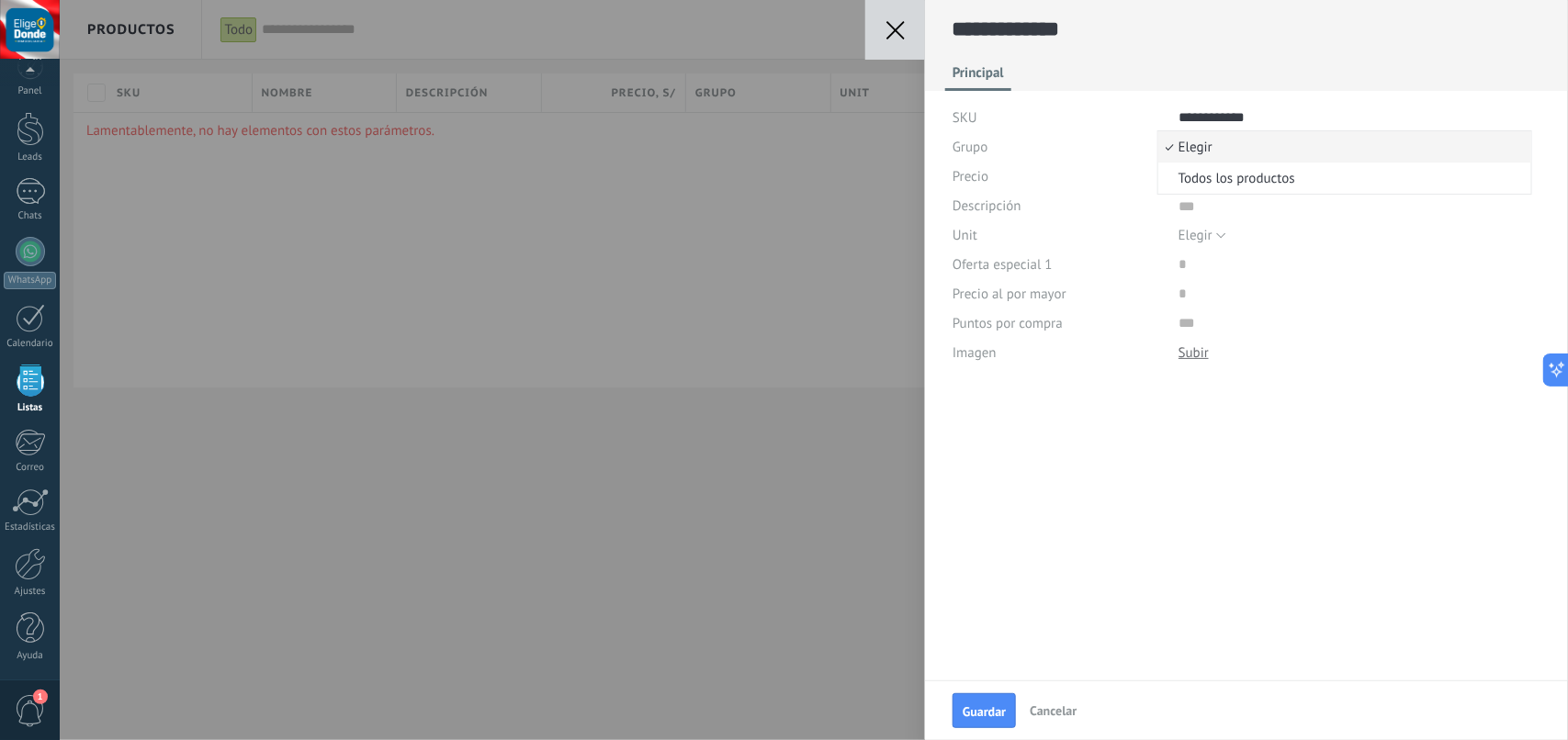 click on "Elegir" at bounding box center [1342, 147] 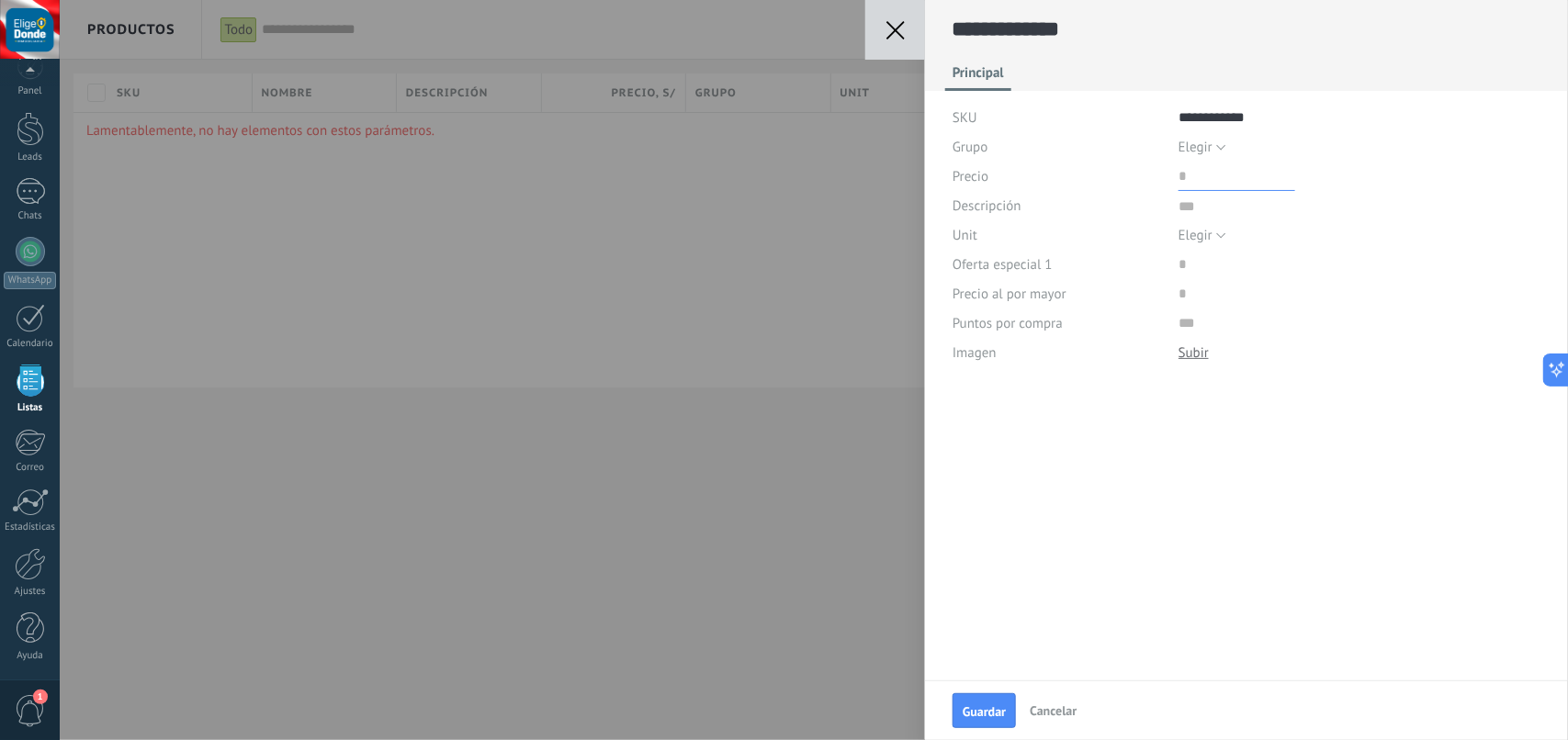 click at bounding box center [1236, 176] 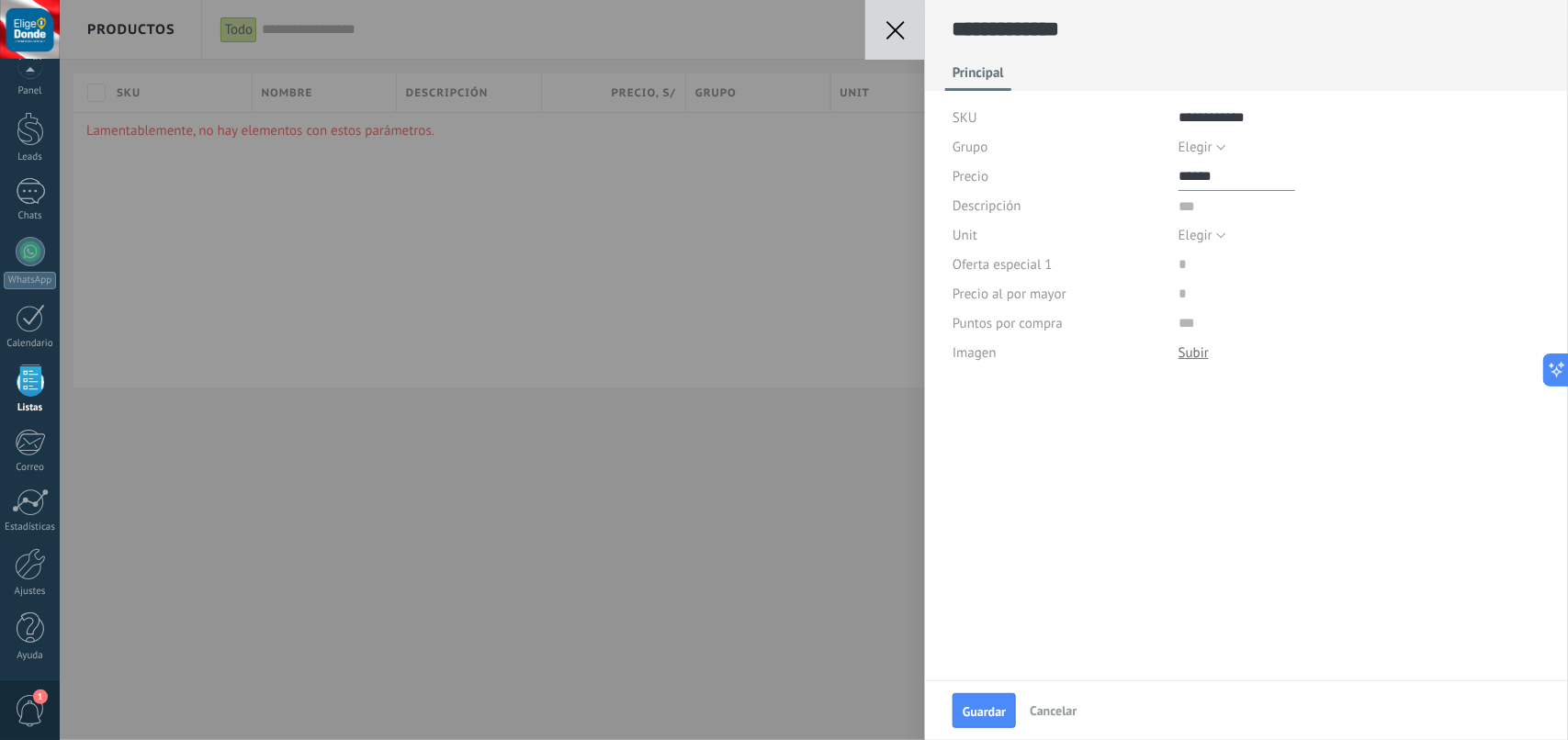 type on "******" 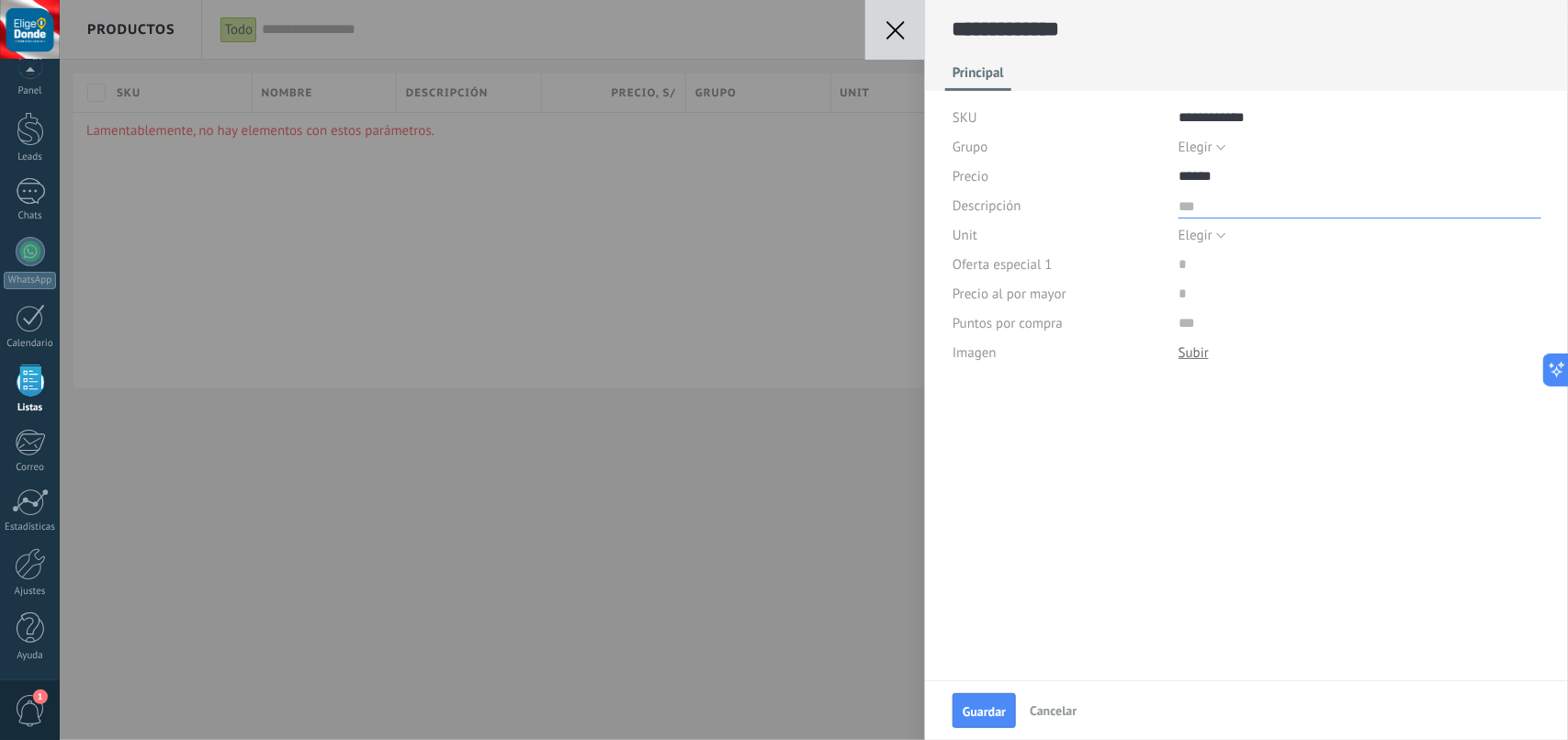 click at bounding box center (1359, 205) 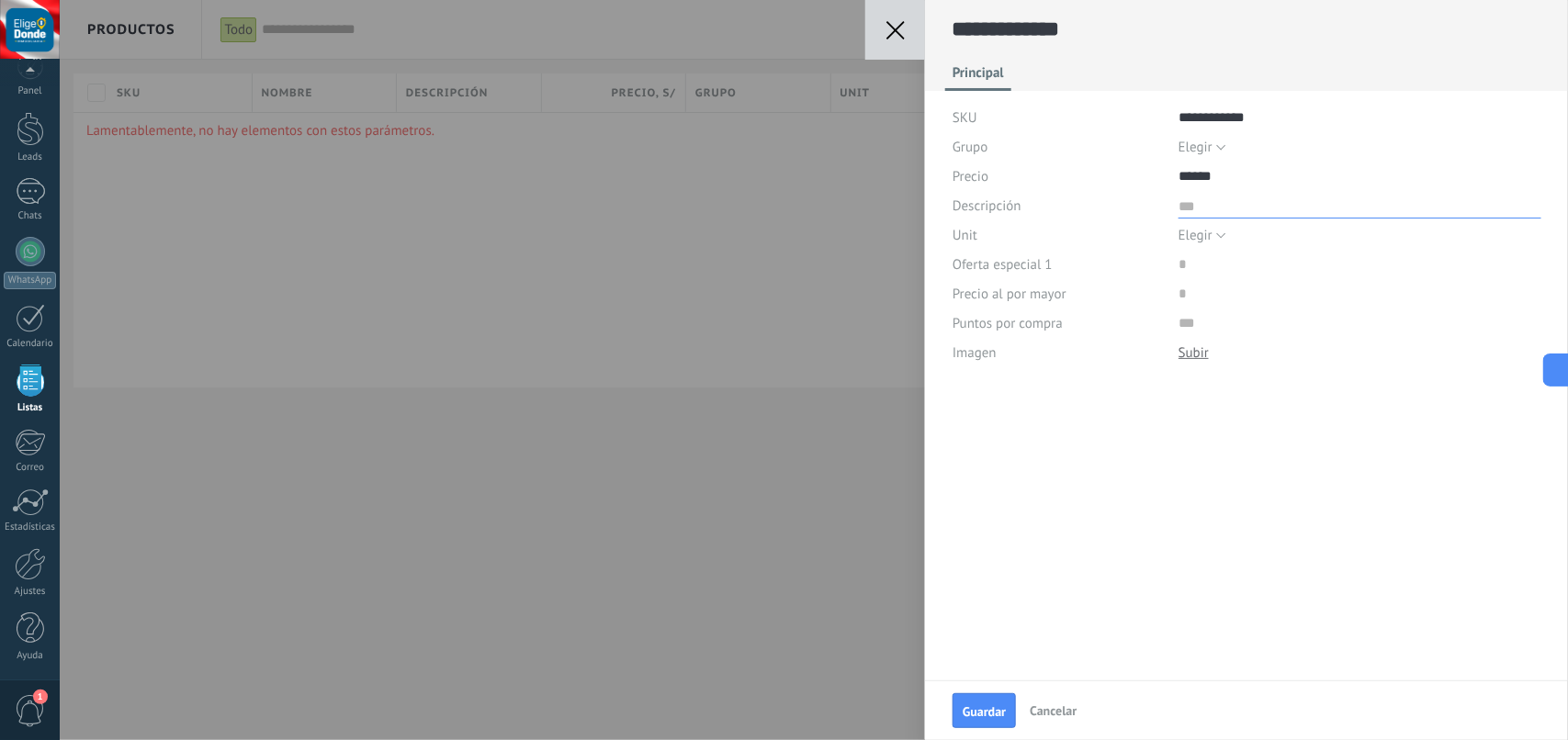 paste on "**********" 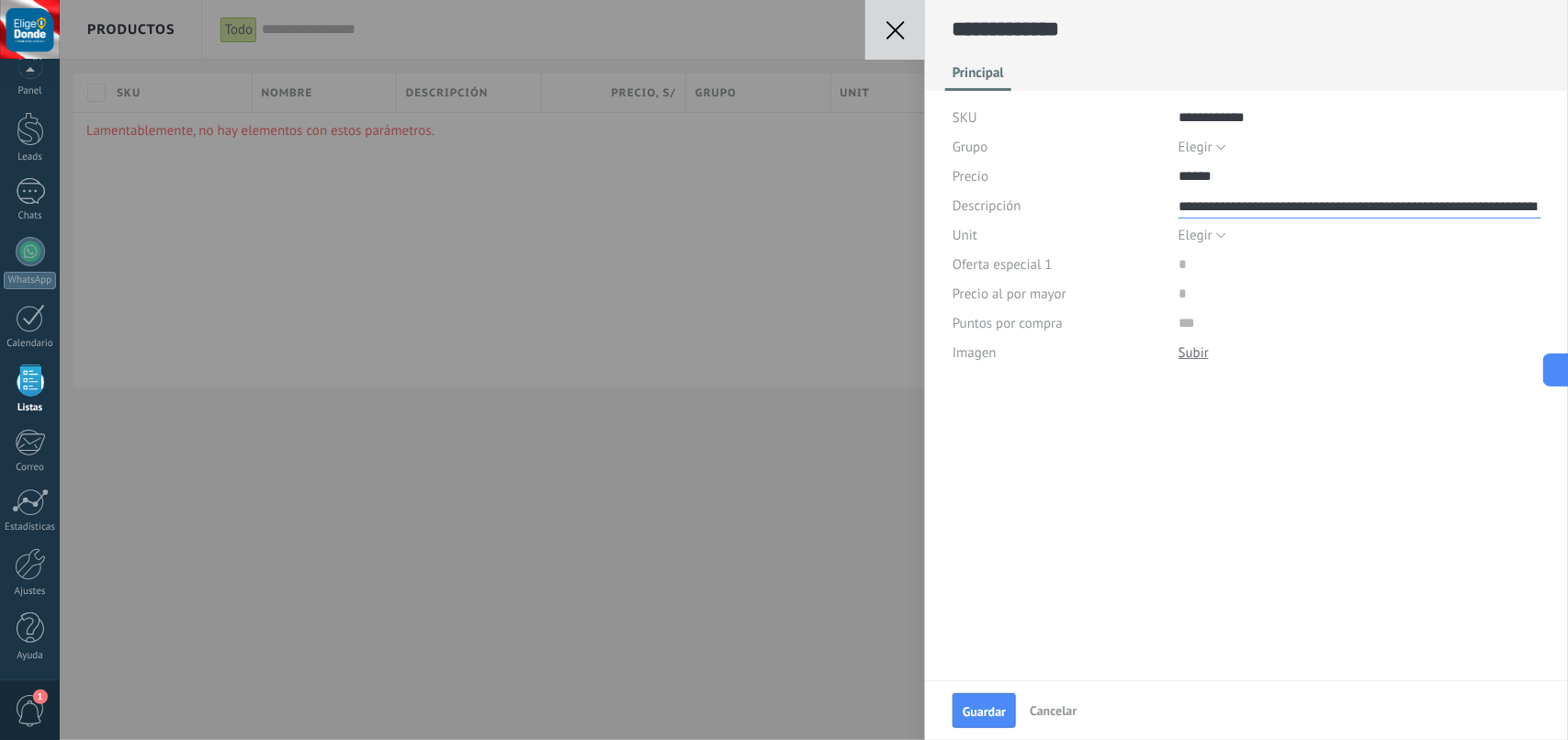 scroll, scrollTop: 55, scrollLeft: 0, axis: vertical 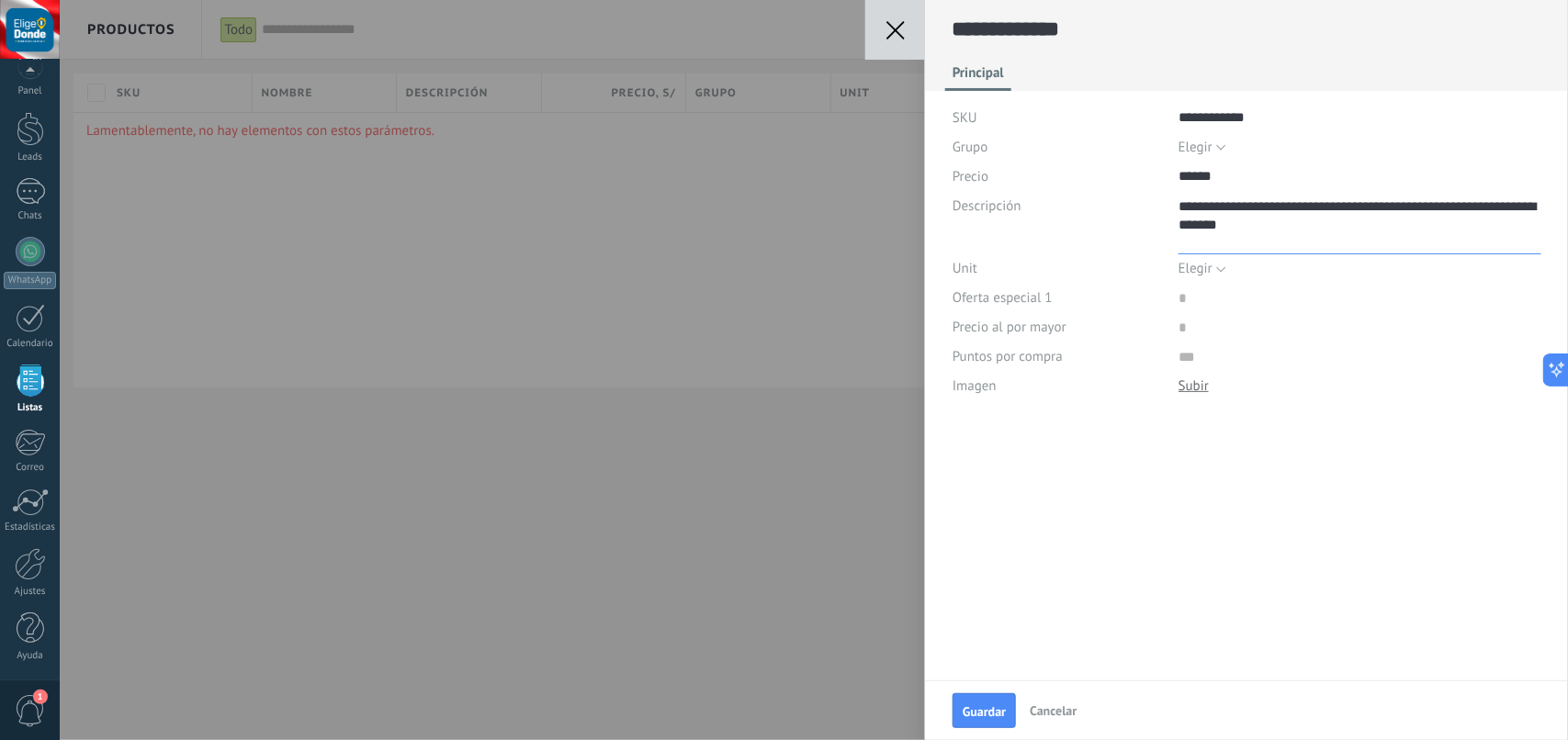 type on "**********" 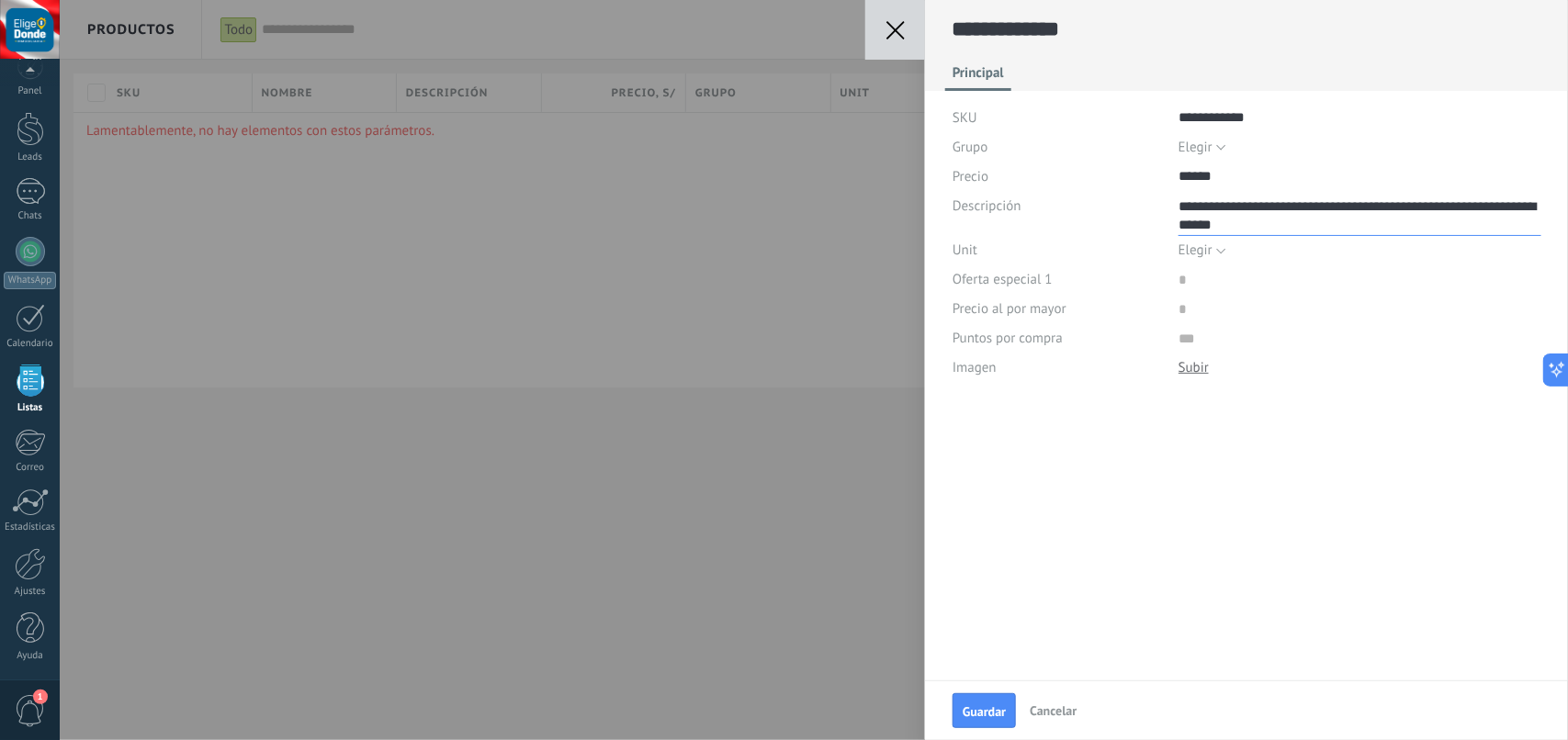 scroll, scrollTop: 37, scrollLeft: 0, axis: vertical 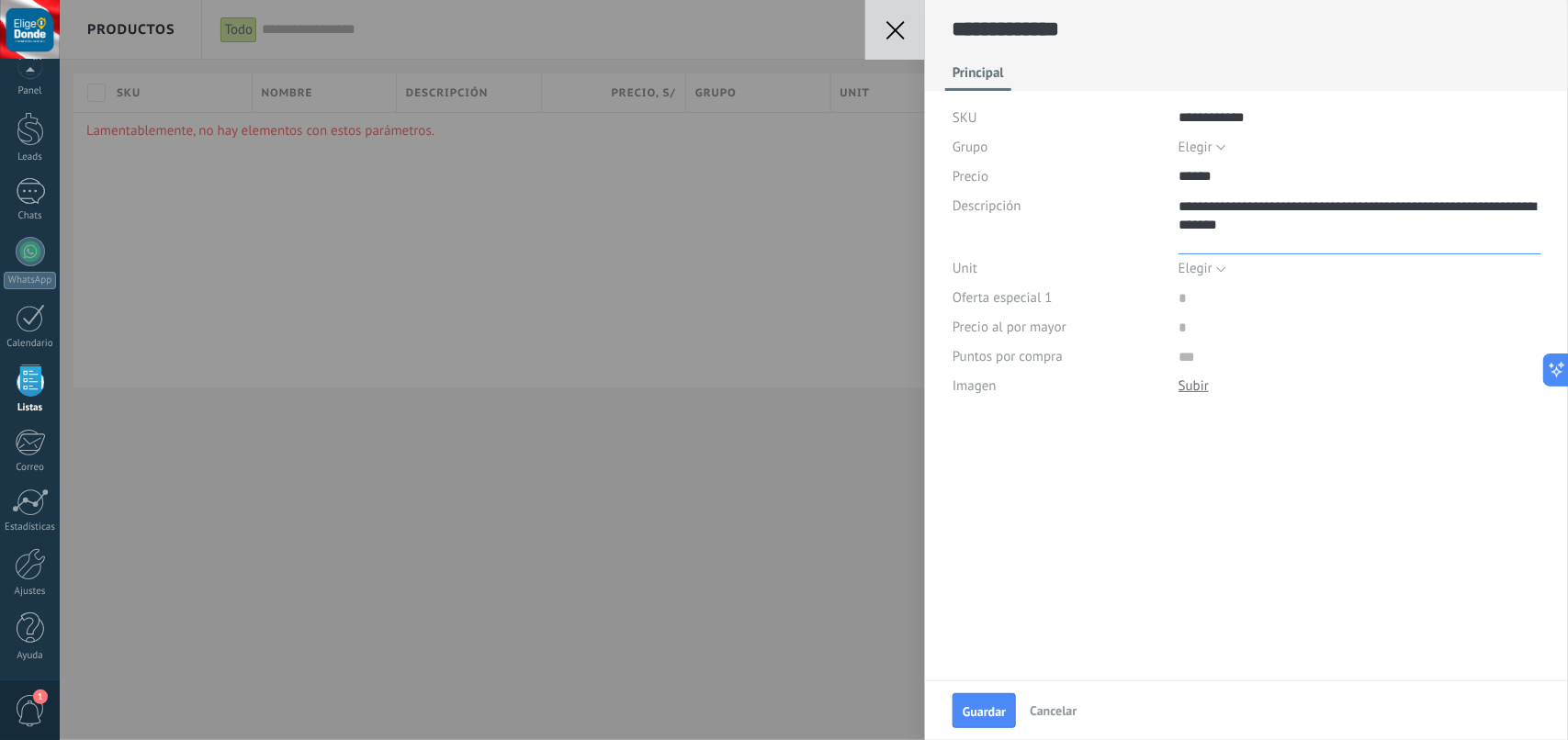 paste on "**********" 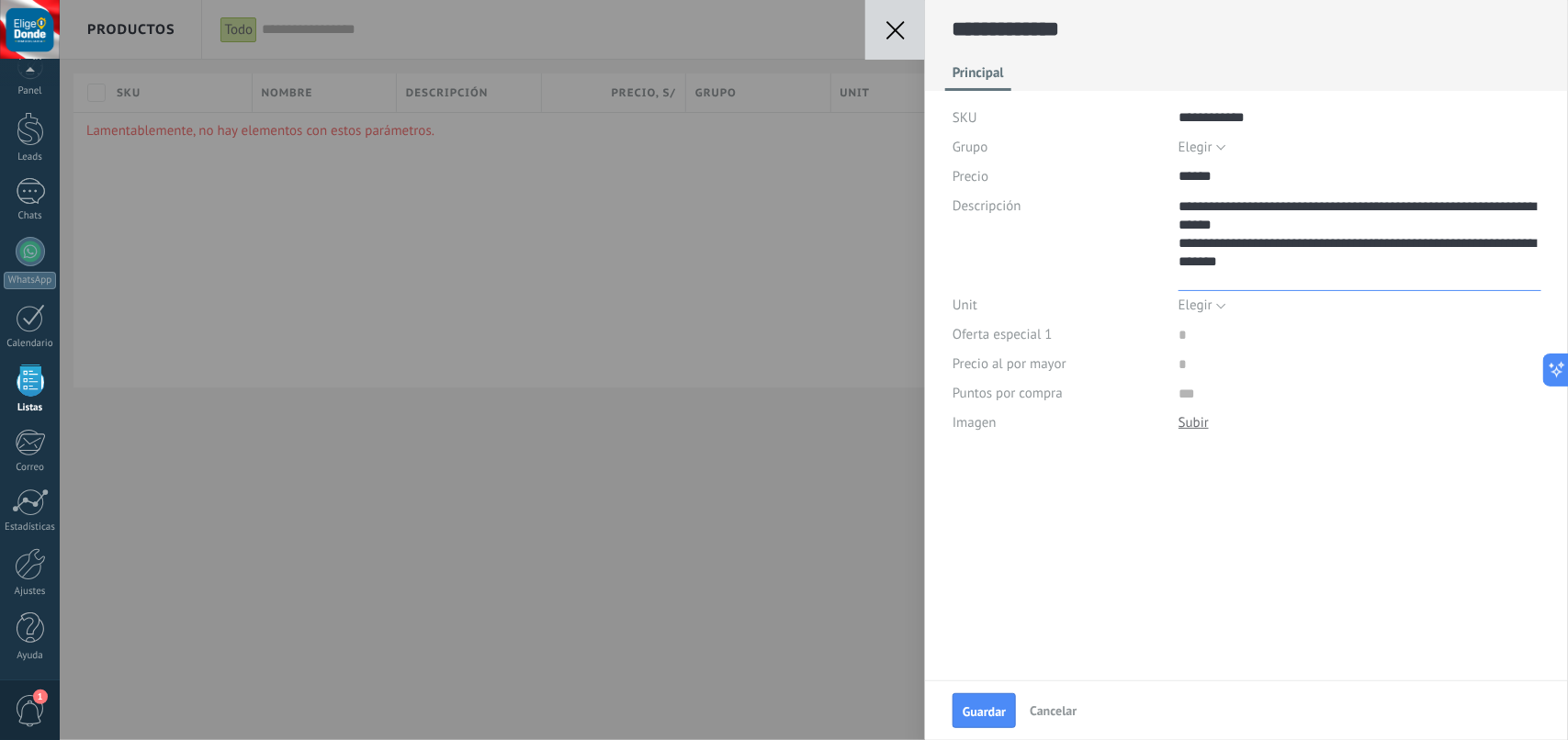 paste on "**********" 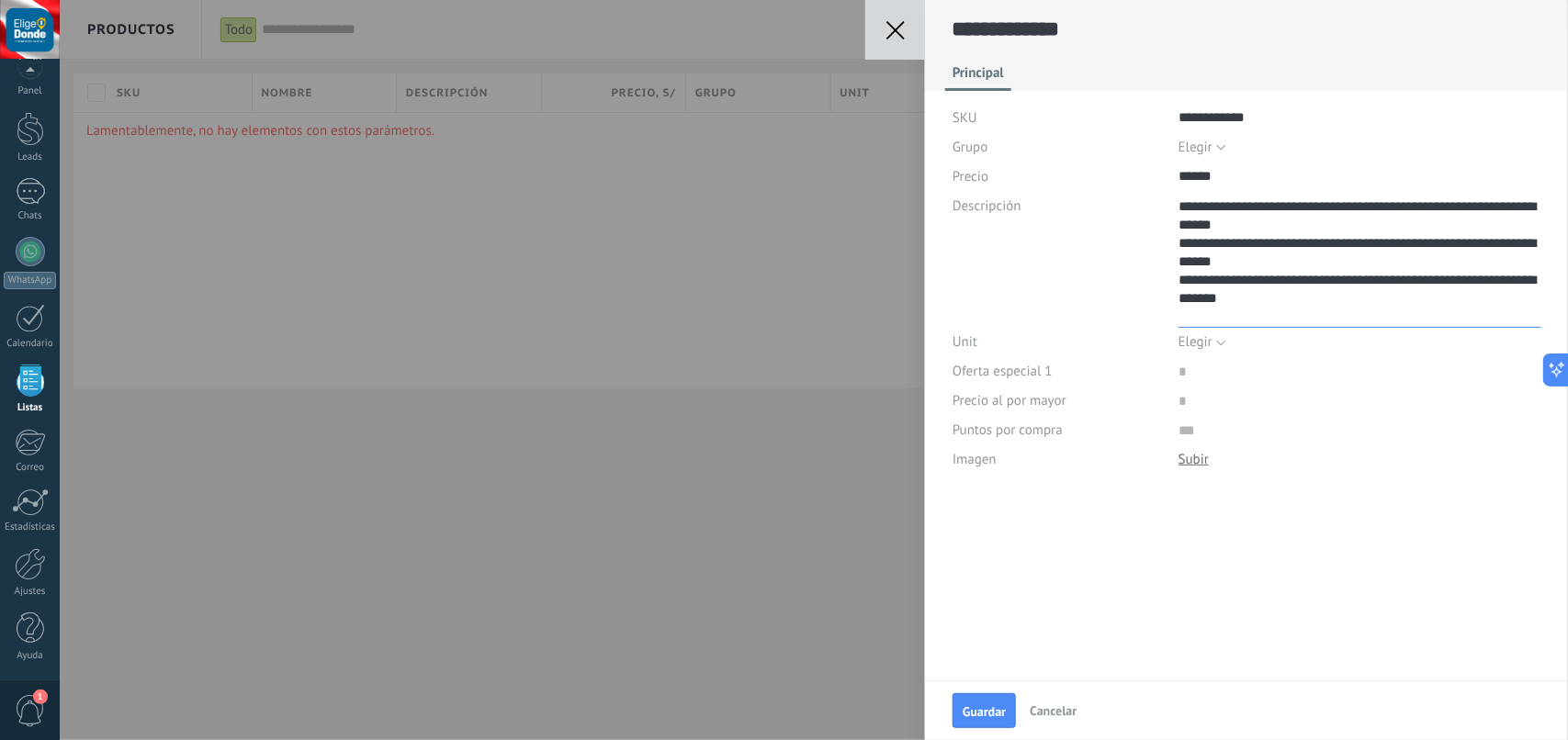 paste on "**********" 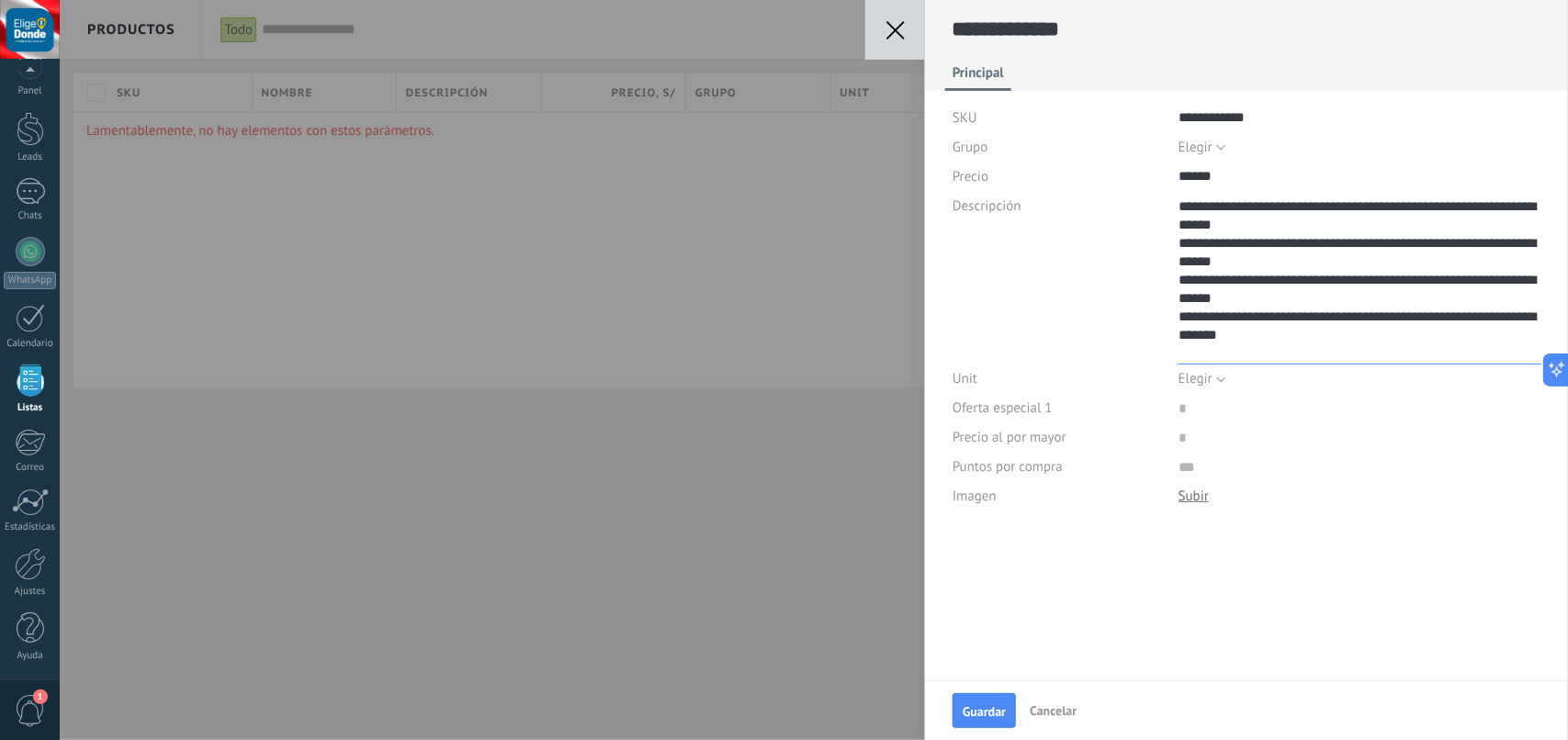 scroll, scrollTop: 165, scrollLeft: 0, axis: vertical 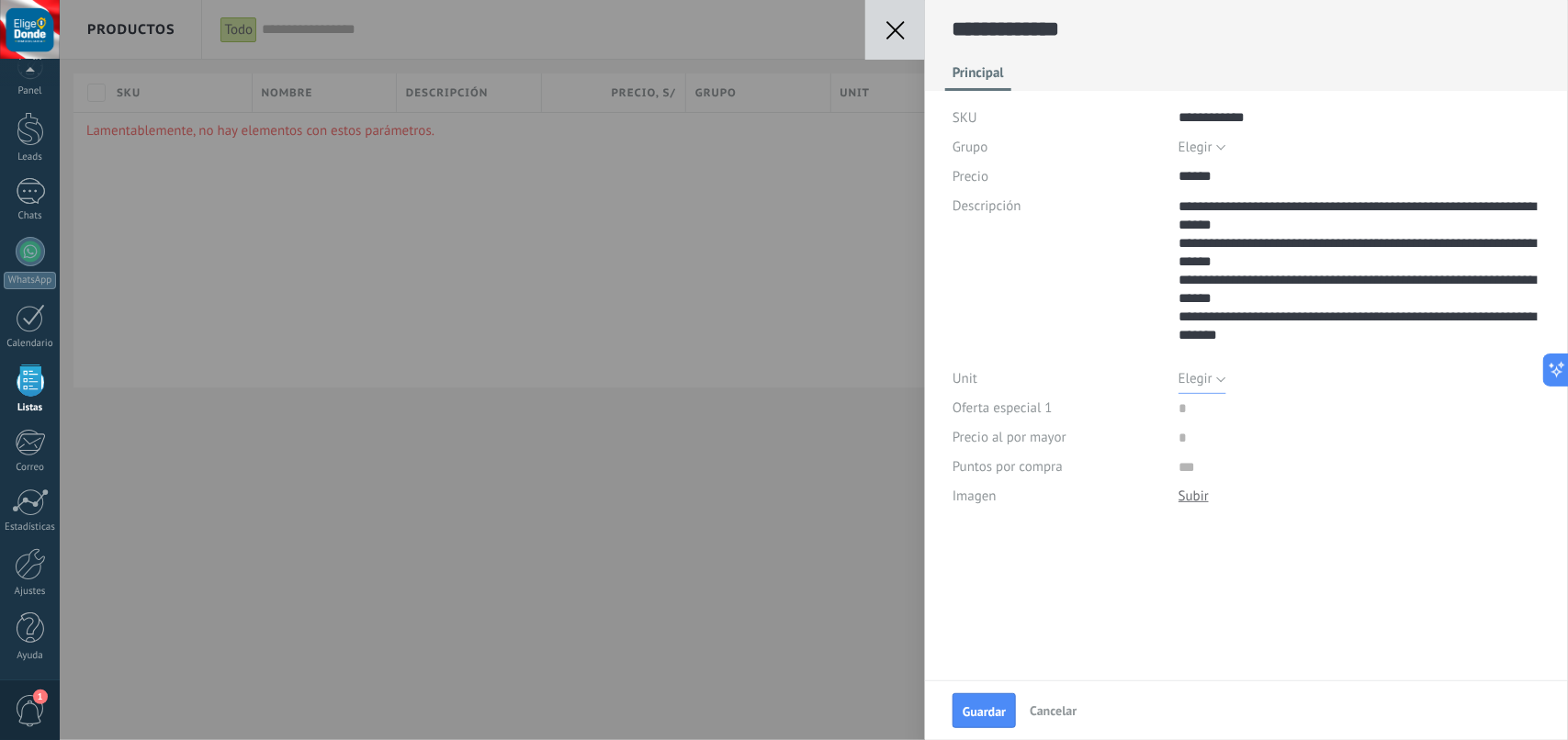 click on "Elegir" at bounding box center (1195, 378) 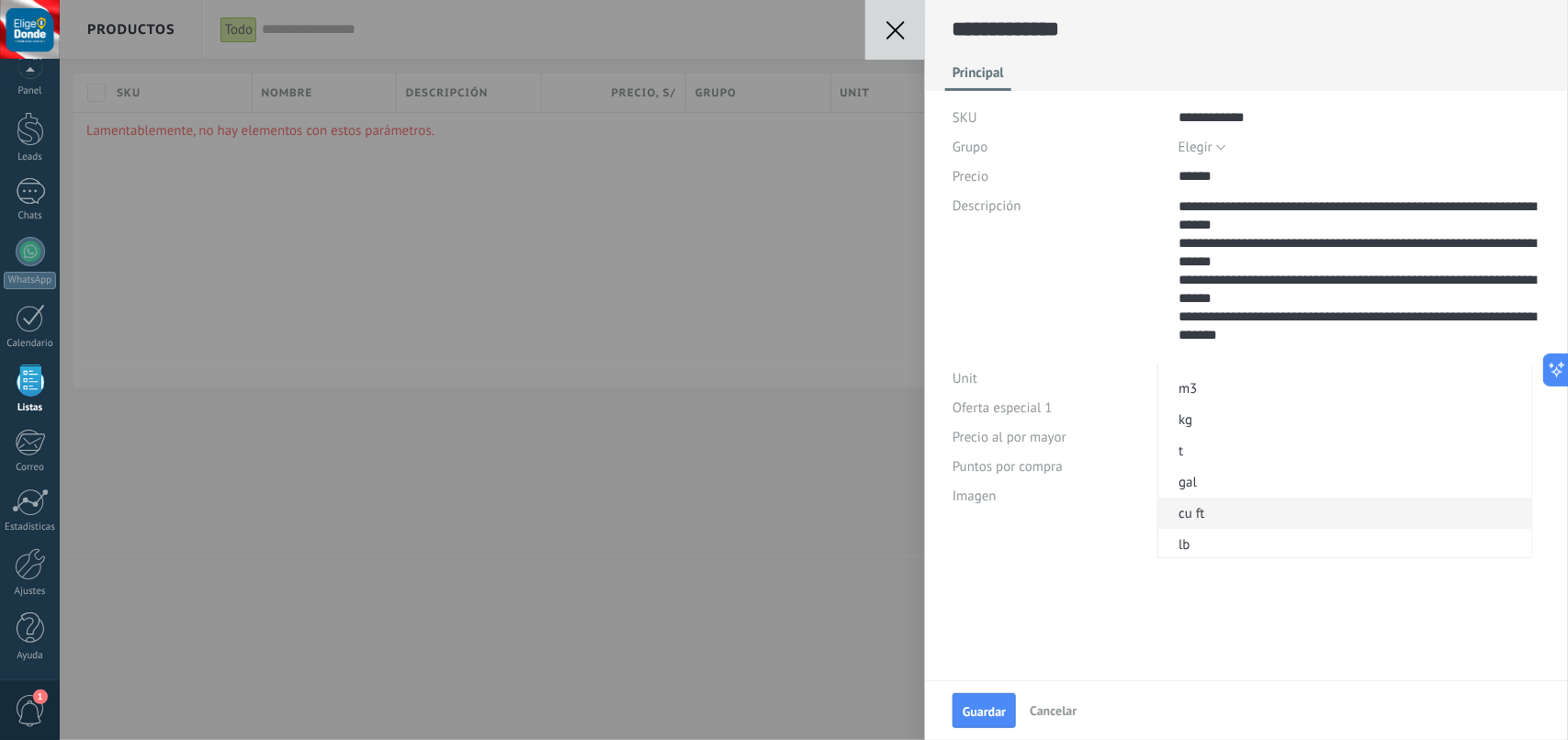 scroll, scrollTop: 0, scrollLeft: 0, axis: both 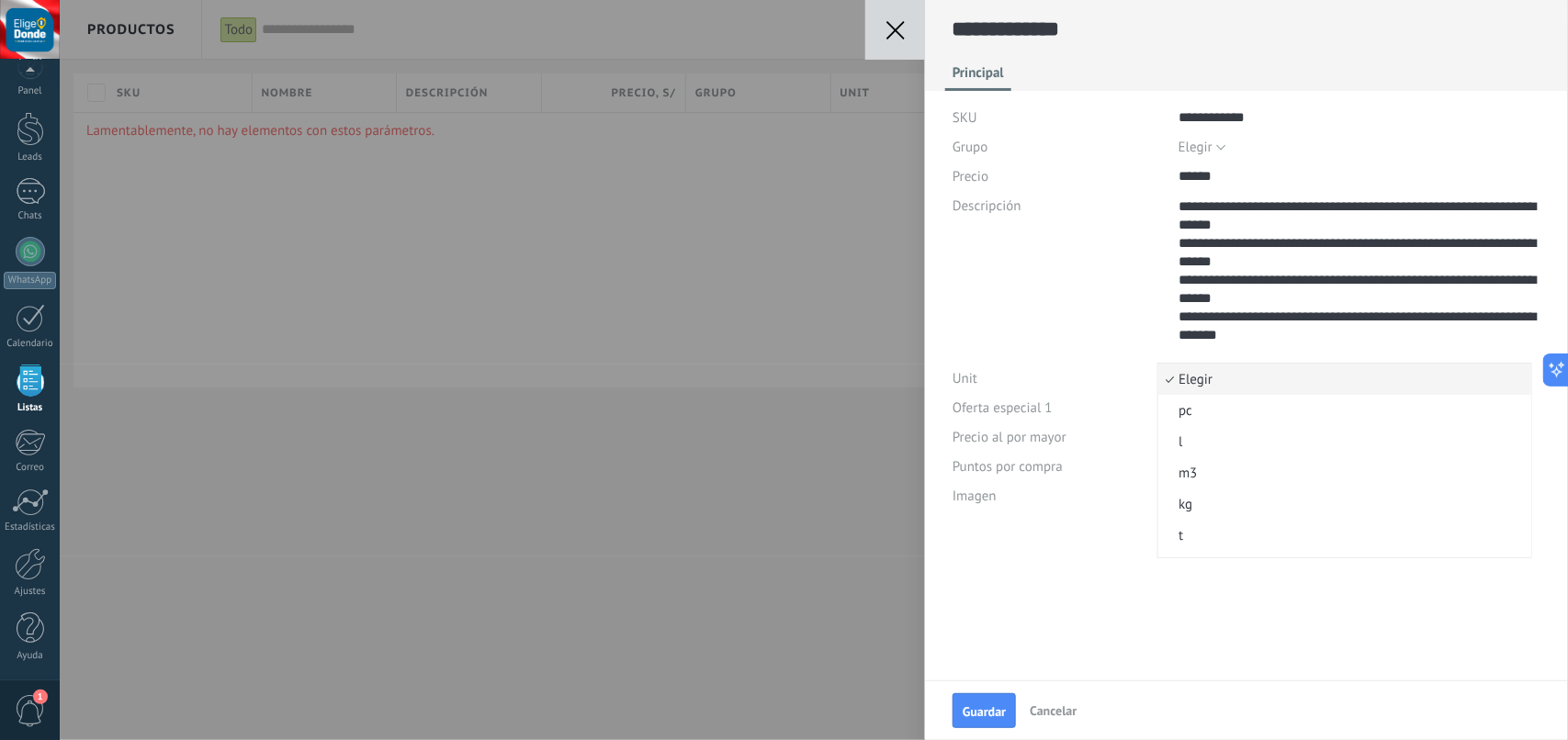 click on "**********" at bounding box center [1247, 278] 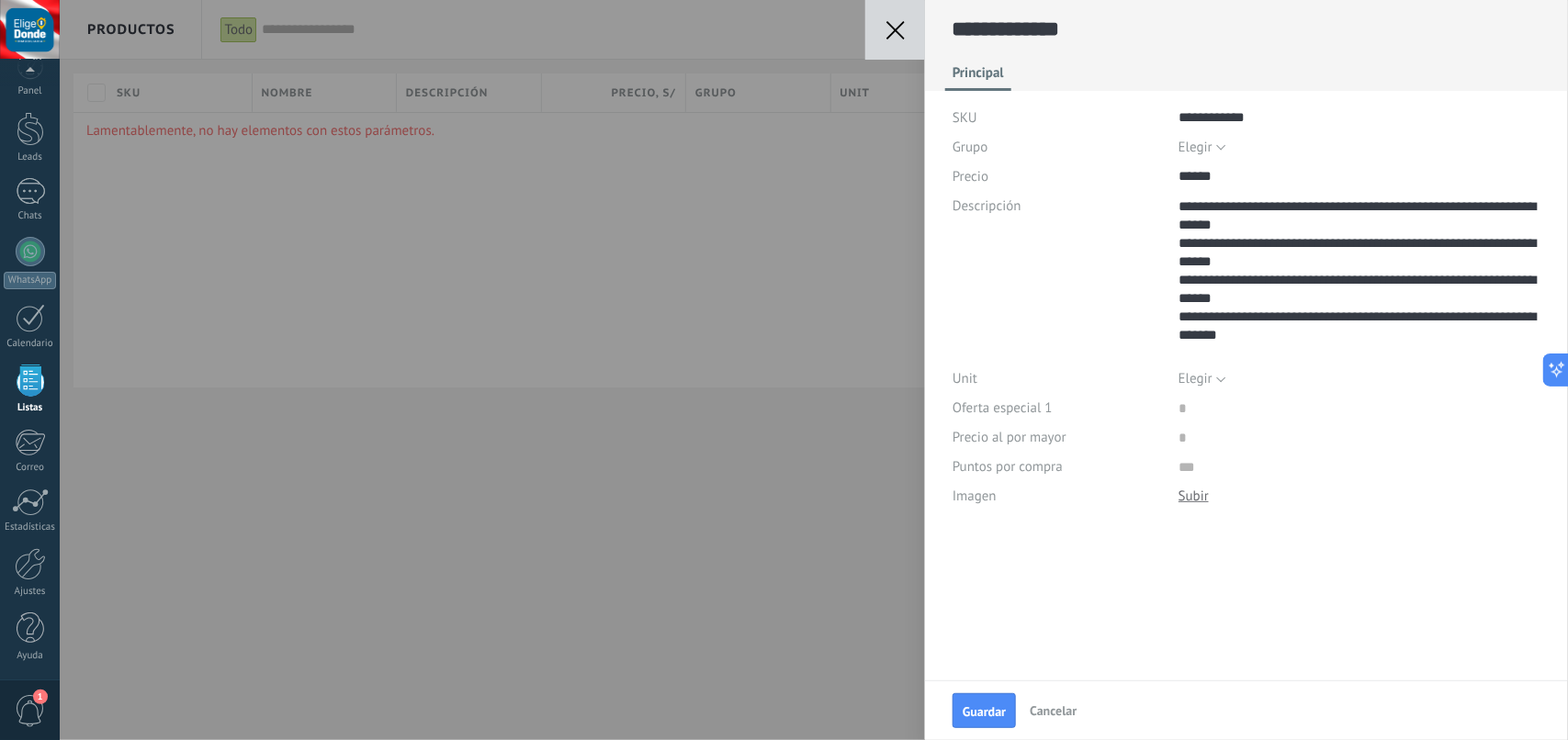 click on "Unit" at bounding box center [964, 378] 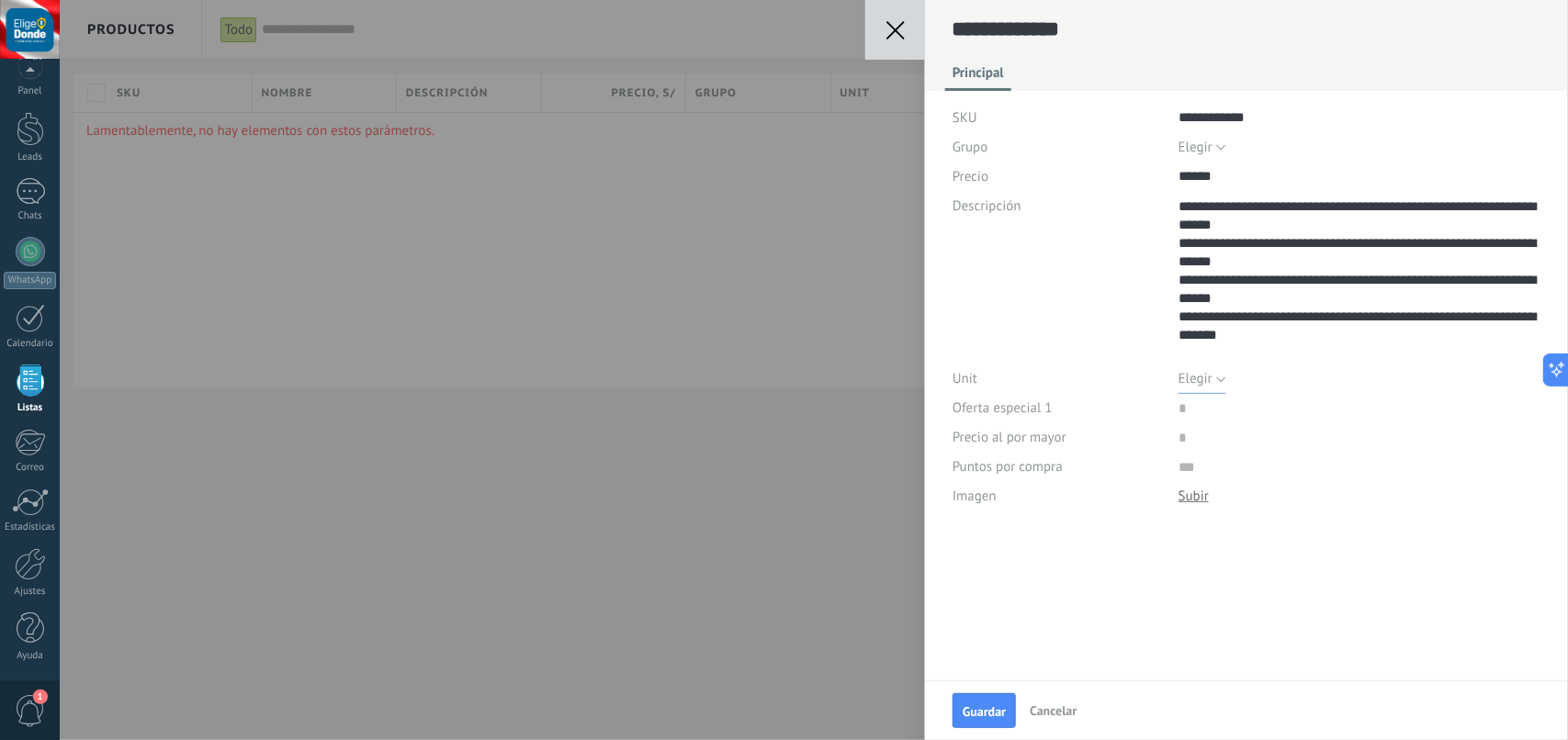 click on "Elegir" at bounding box center (1202, 379) 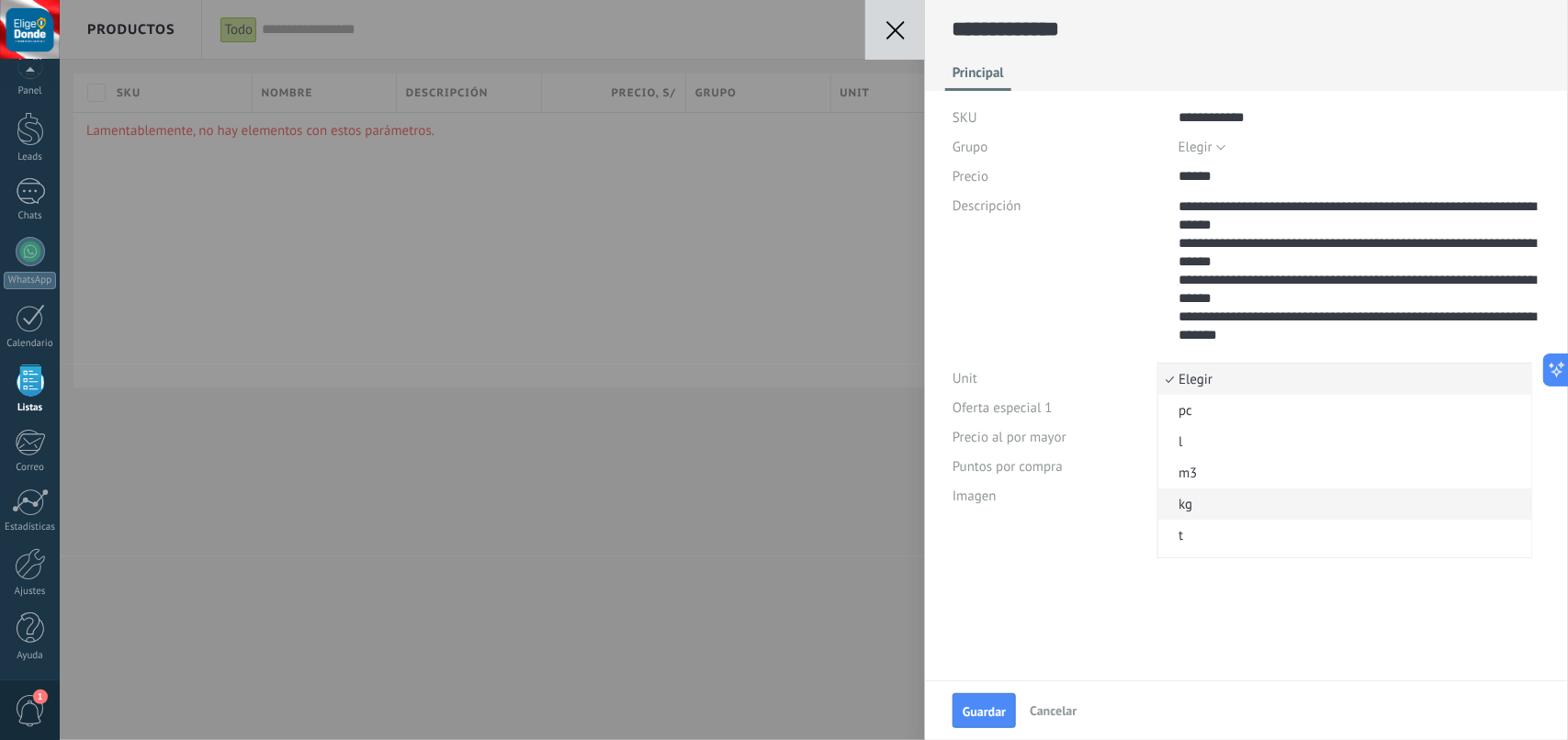 scroll, scrollTop: 84, scrollLeft: 0, axis: vertical 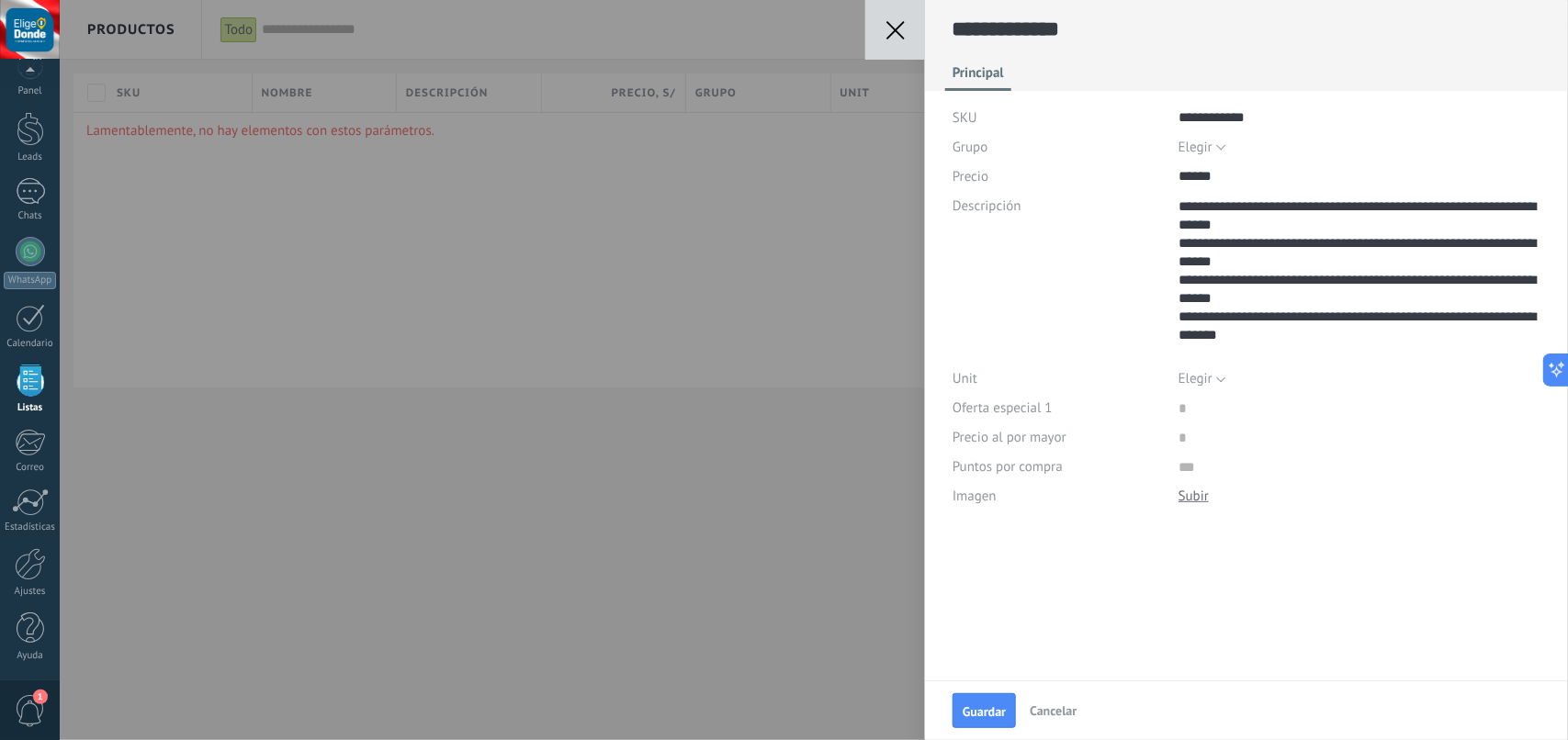 click on "**********" at bounding box center (1247, 340) 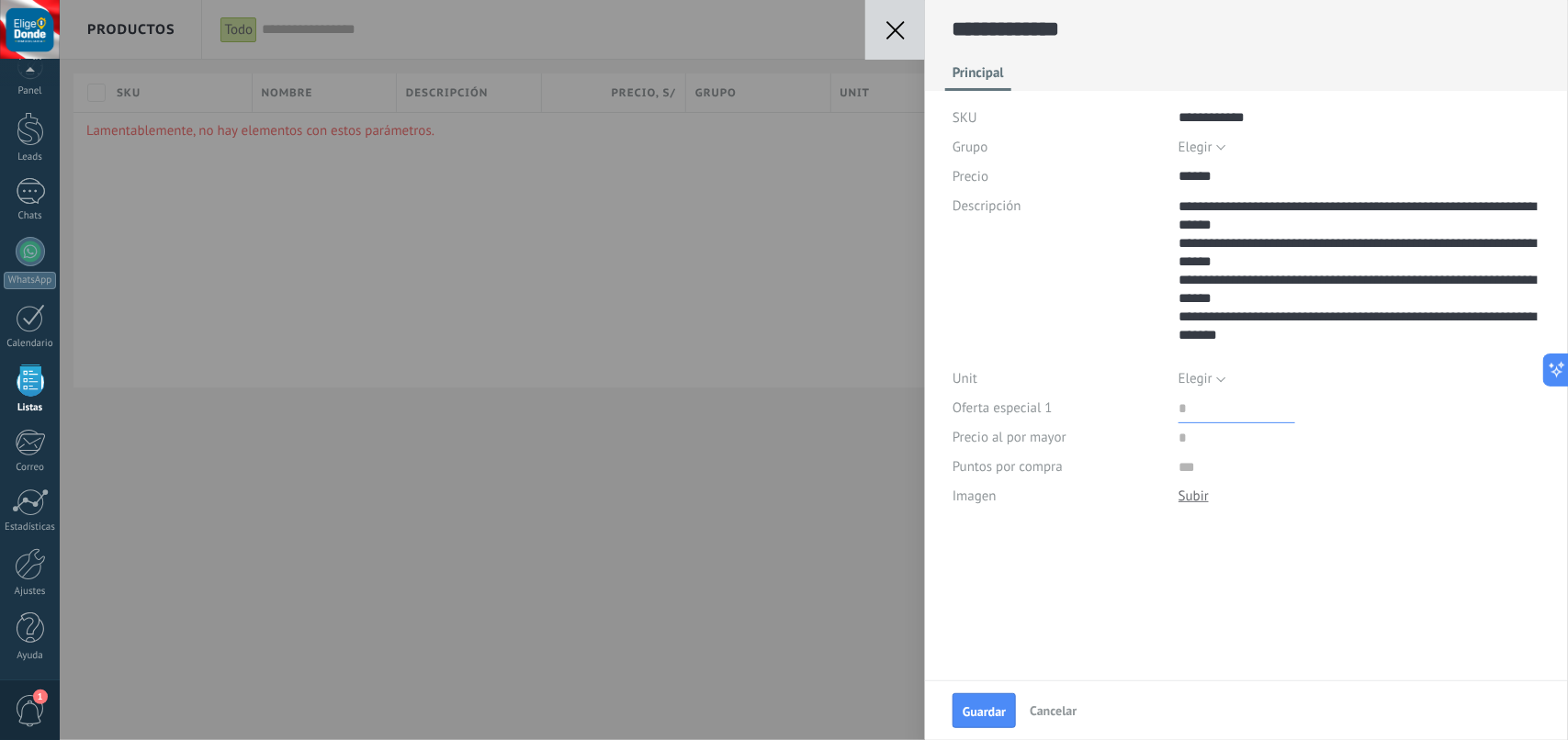 click at bounding box center [1236, 409] 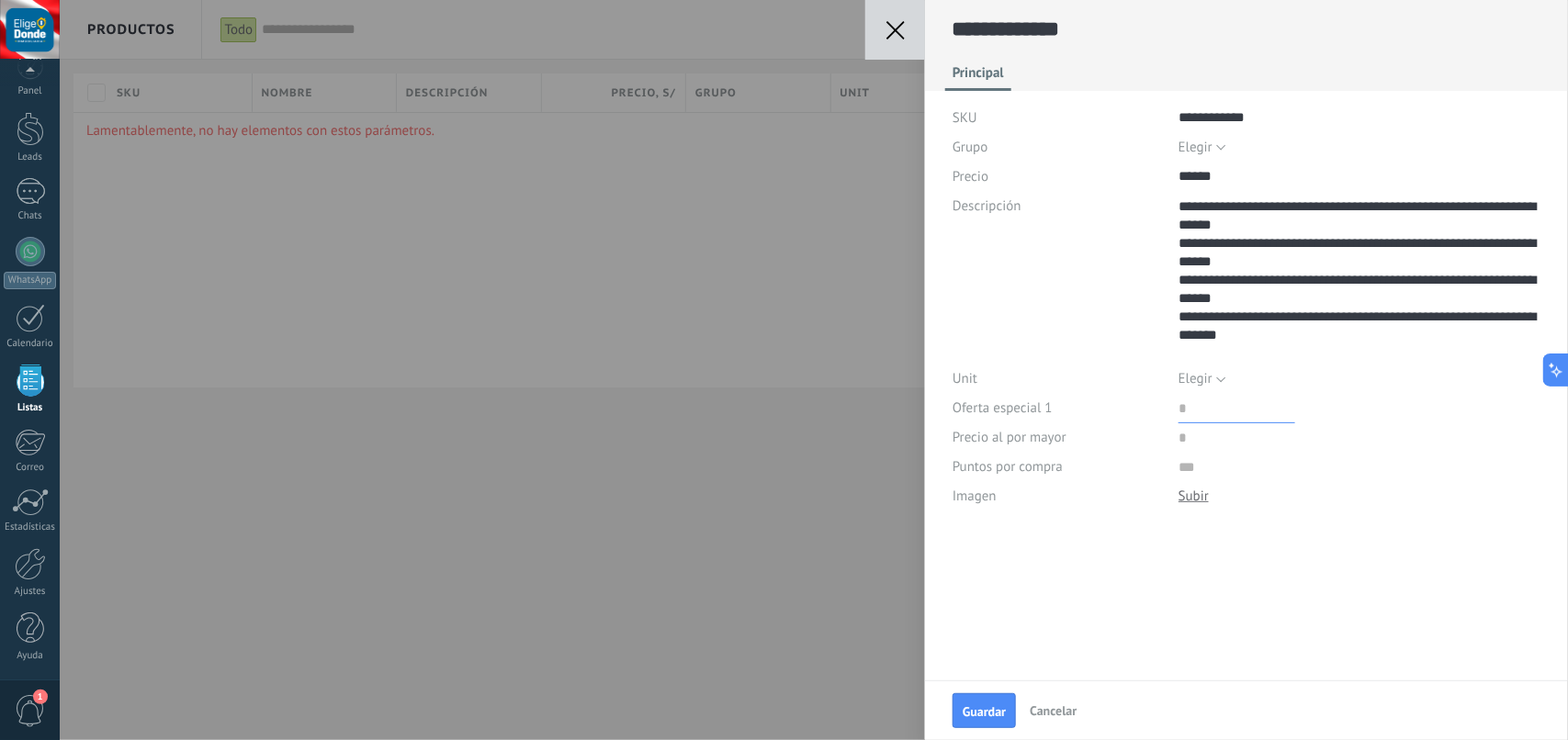 paste on "******" 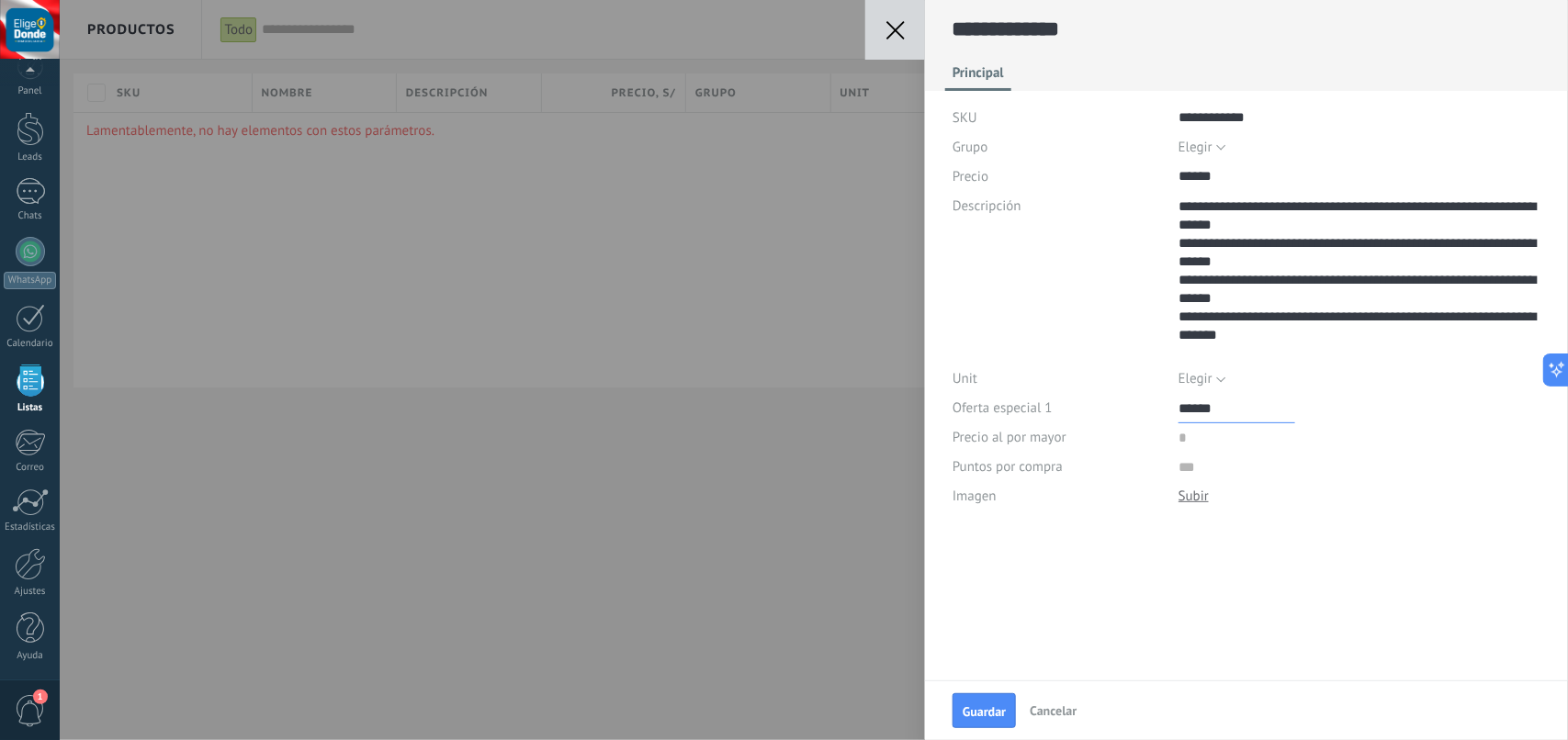type on "******" 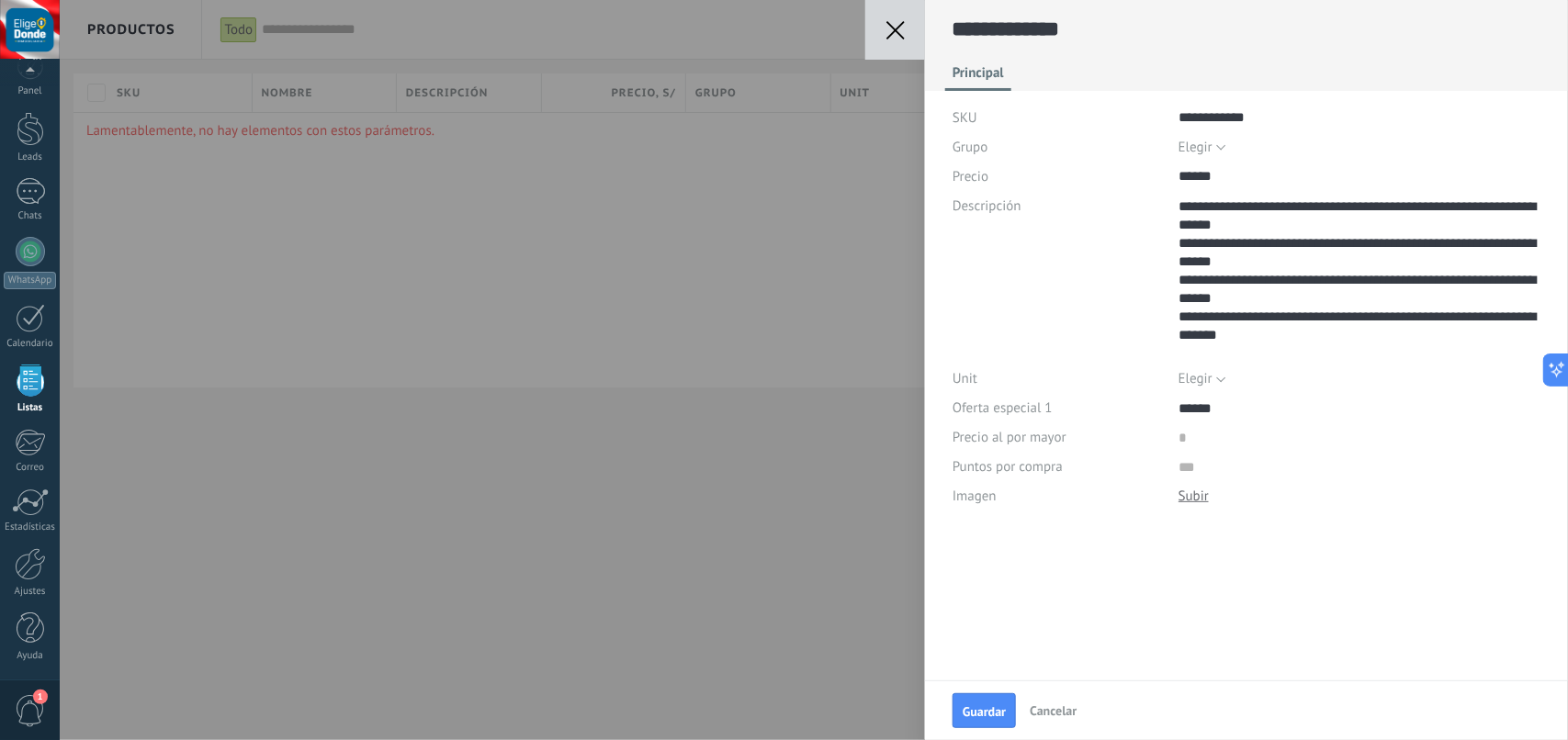 click at bounding box center (1193, 496) 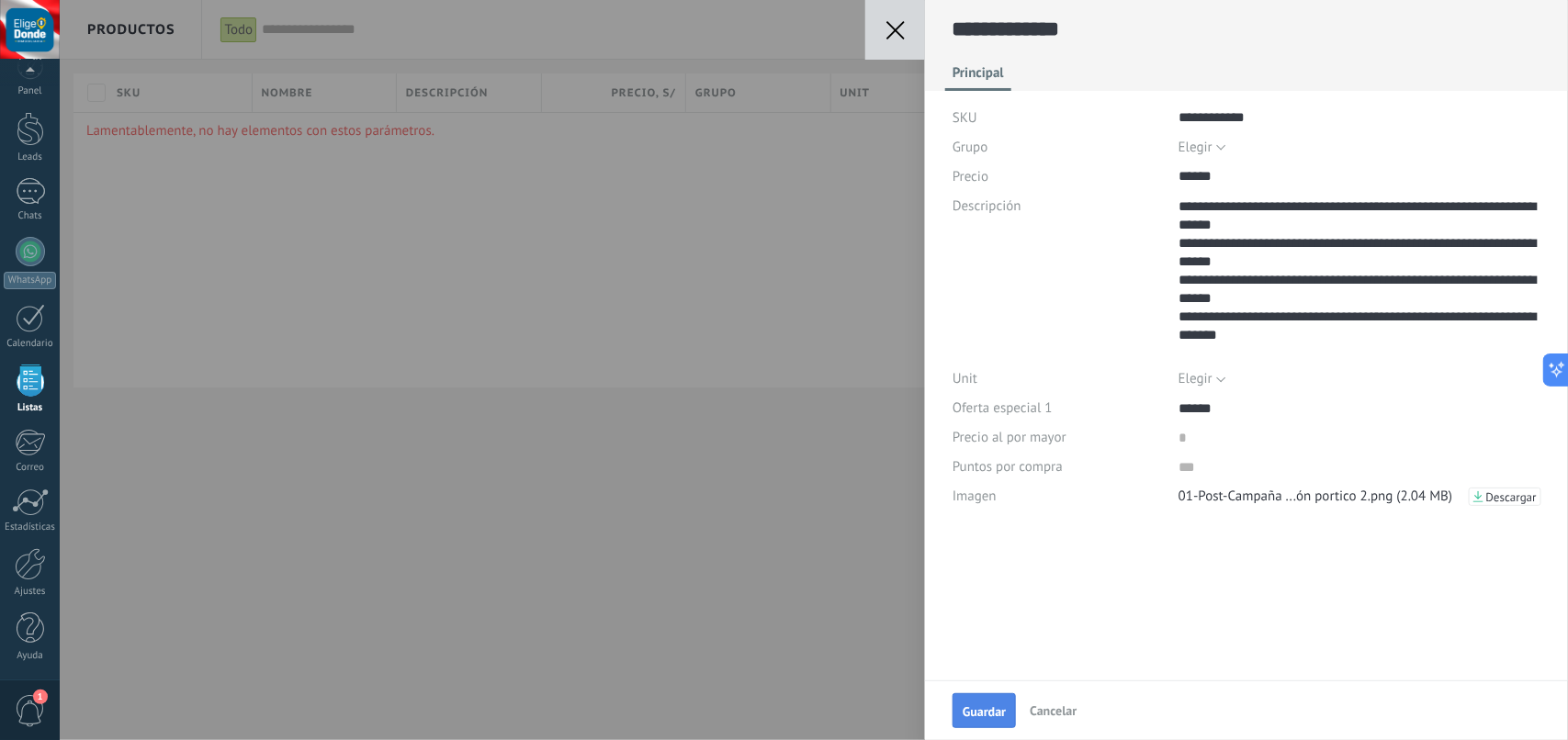click on "Guardar" at bounding box center [984, 712] 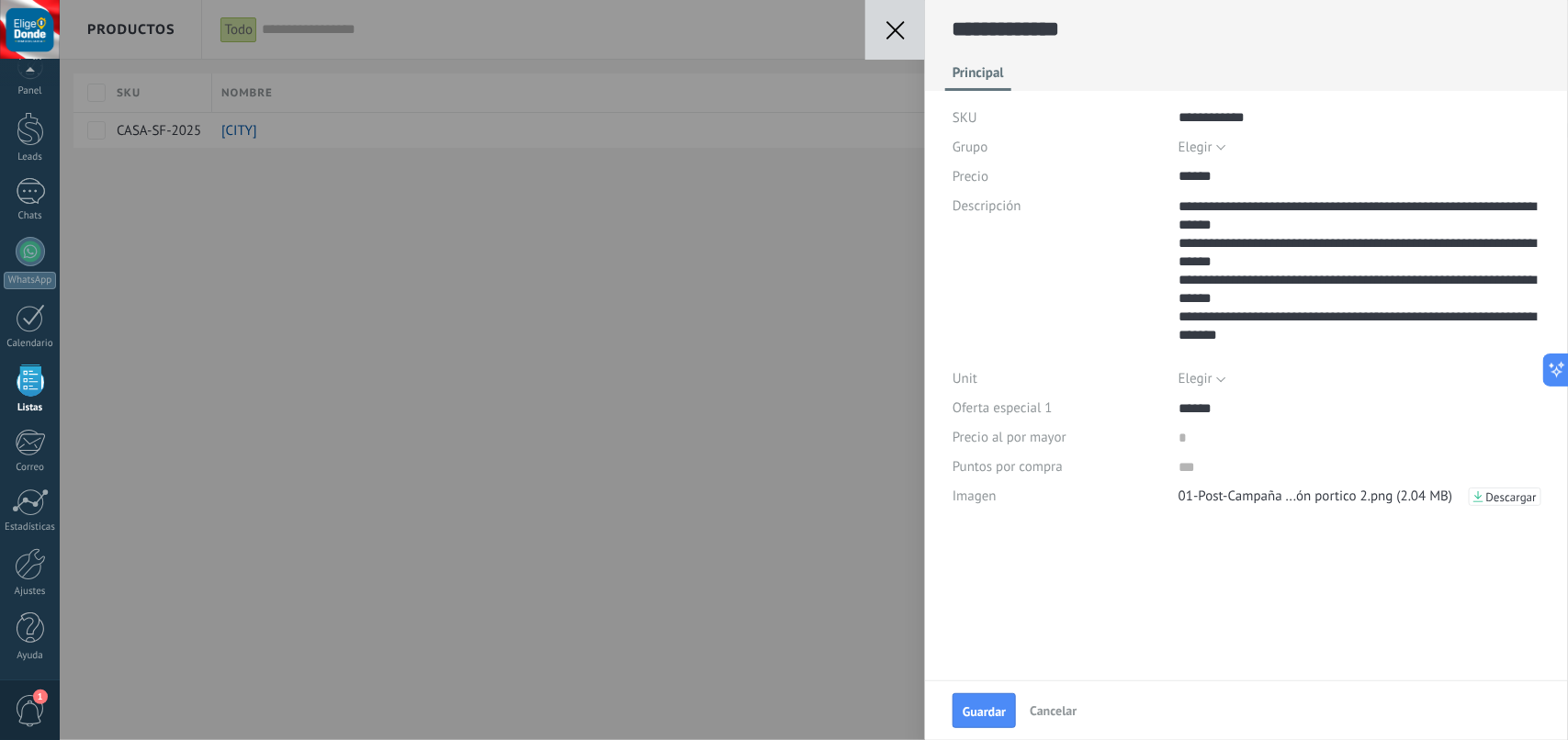 click at bounding box center (895, 29) 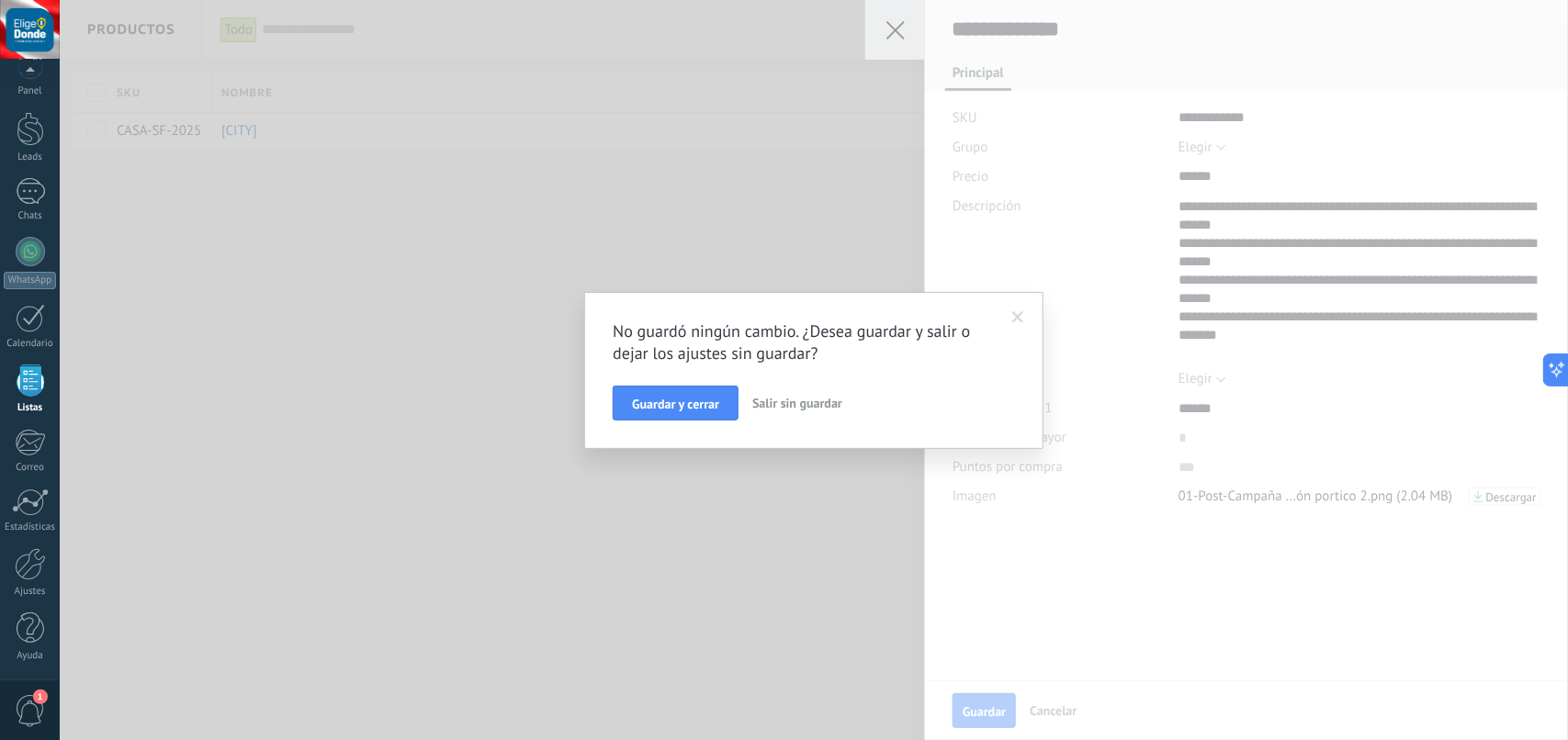 click on "No guardó ningún cambio. ¿Desea guardar y salir o dejar los ajustes sin guardar? Guardar y cerrar Salir sin guardar" at bounding box center [814, 370] 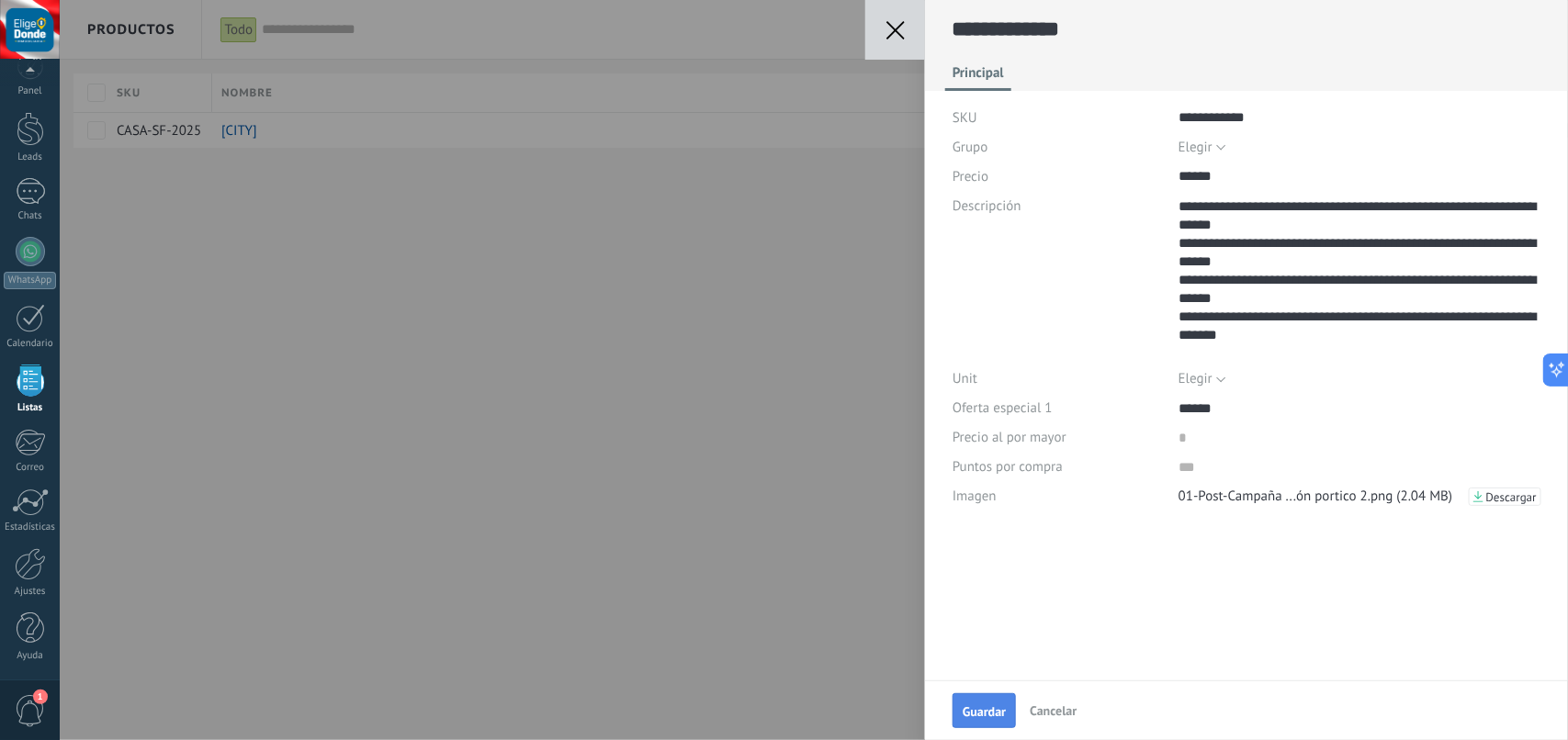 click on "Guardar" at bounding box center (984, 712) 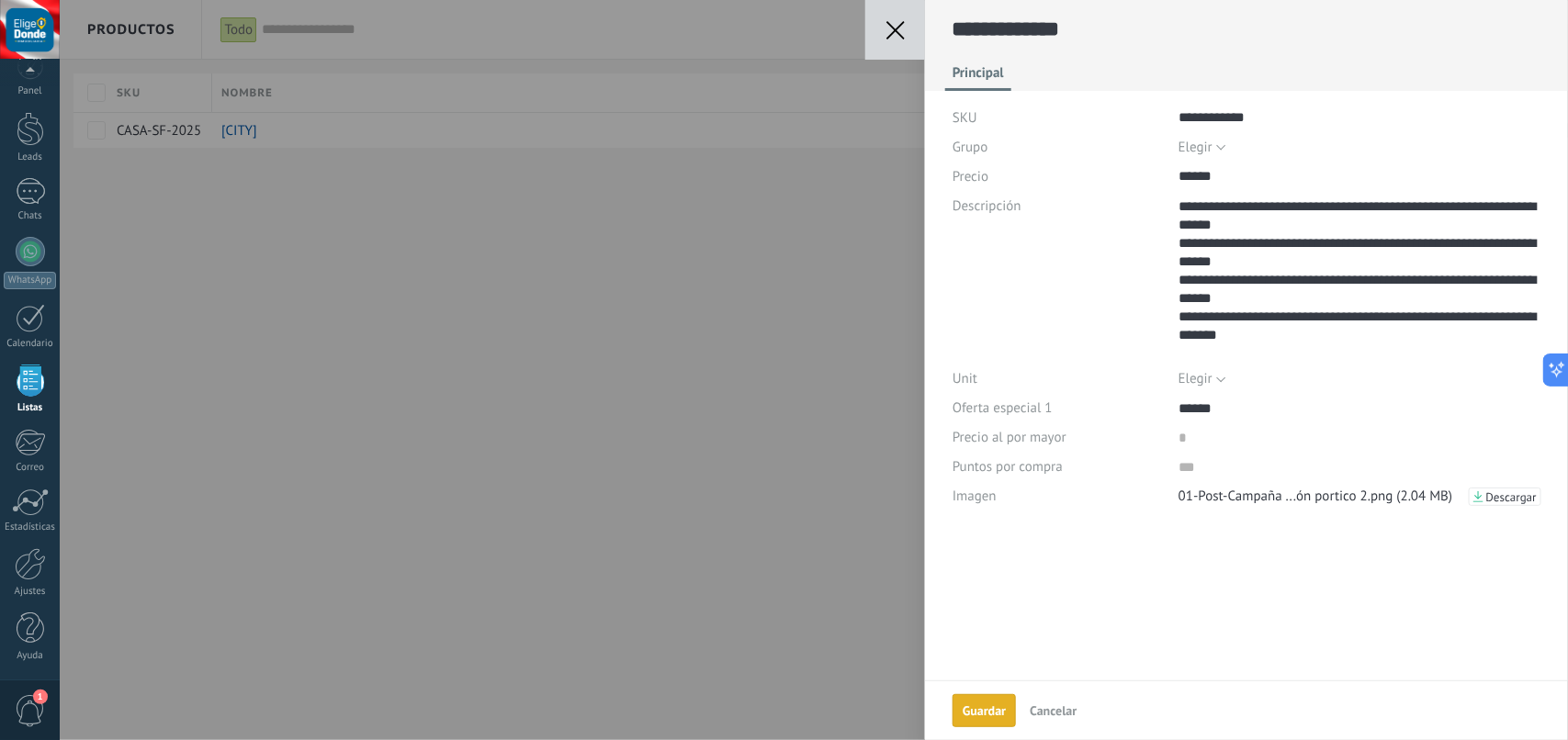 click 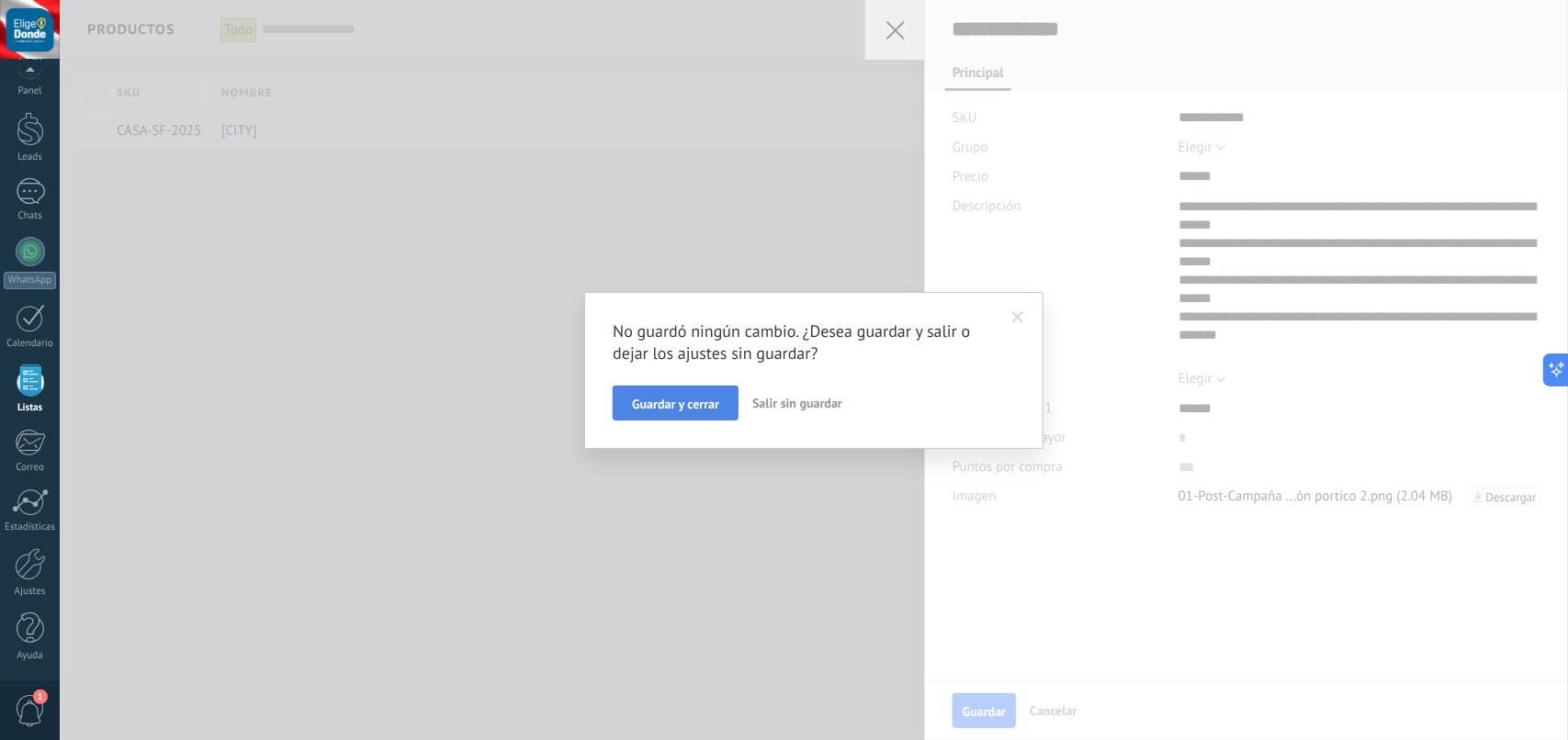 click on "Guardar y cerrar" at bounding box center (675, 403) 